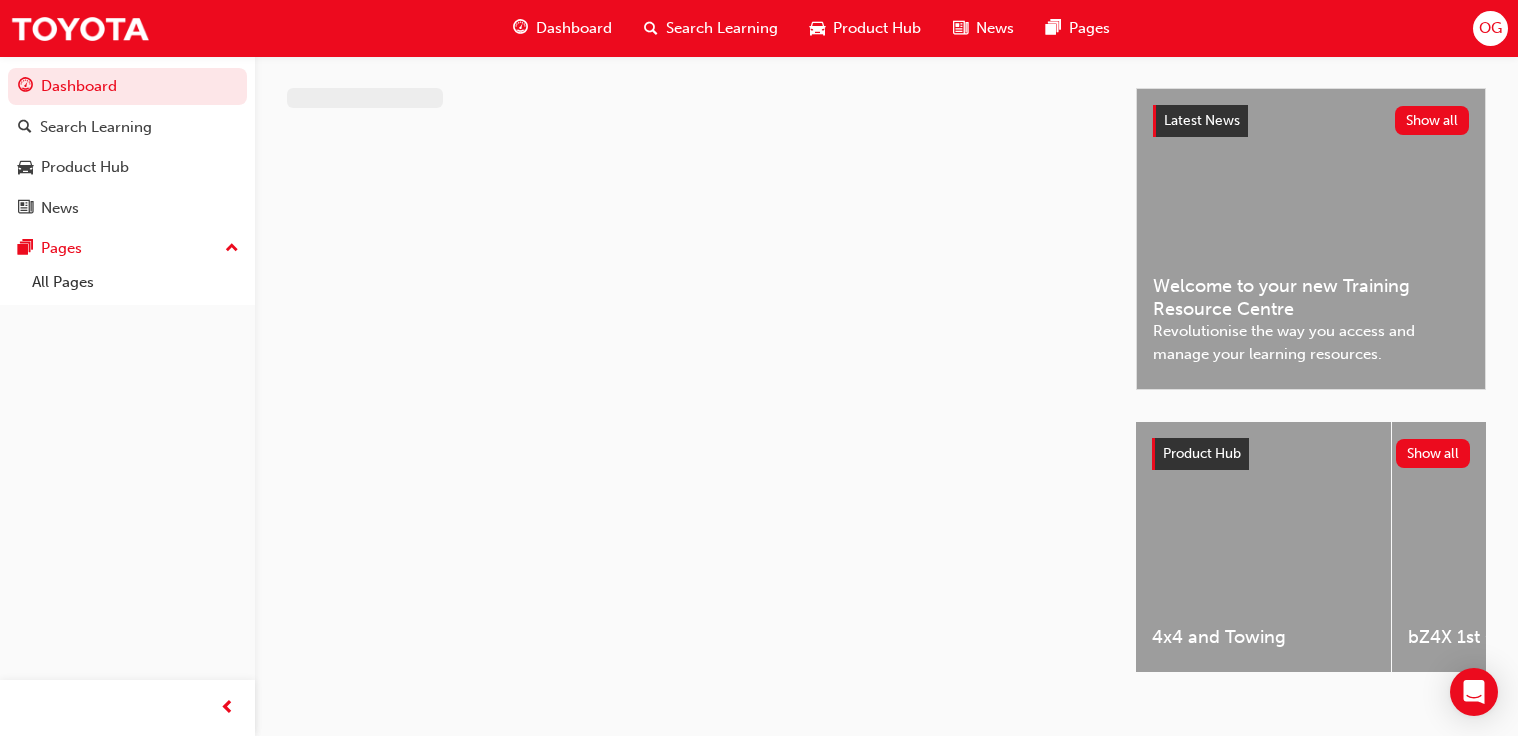 scroll, scrollTop: 0, scrollLeft: 0, axis: both 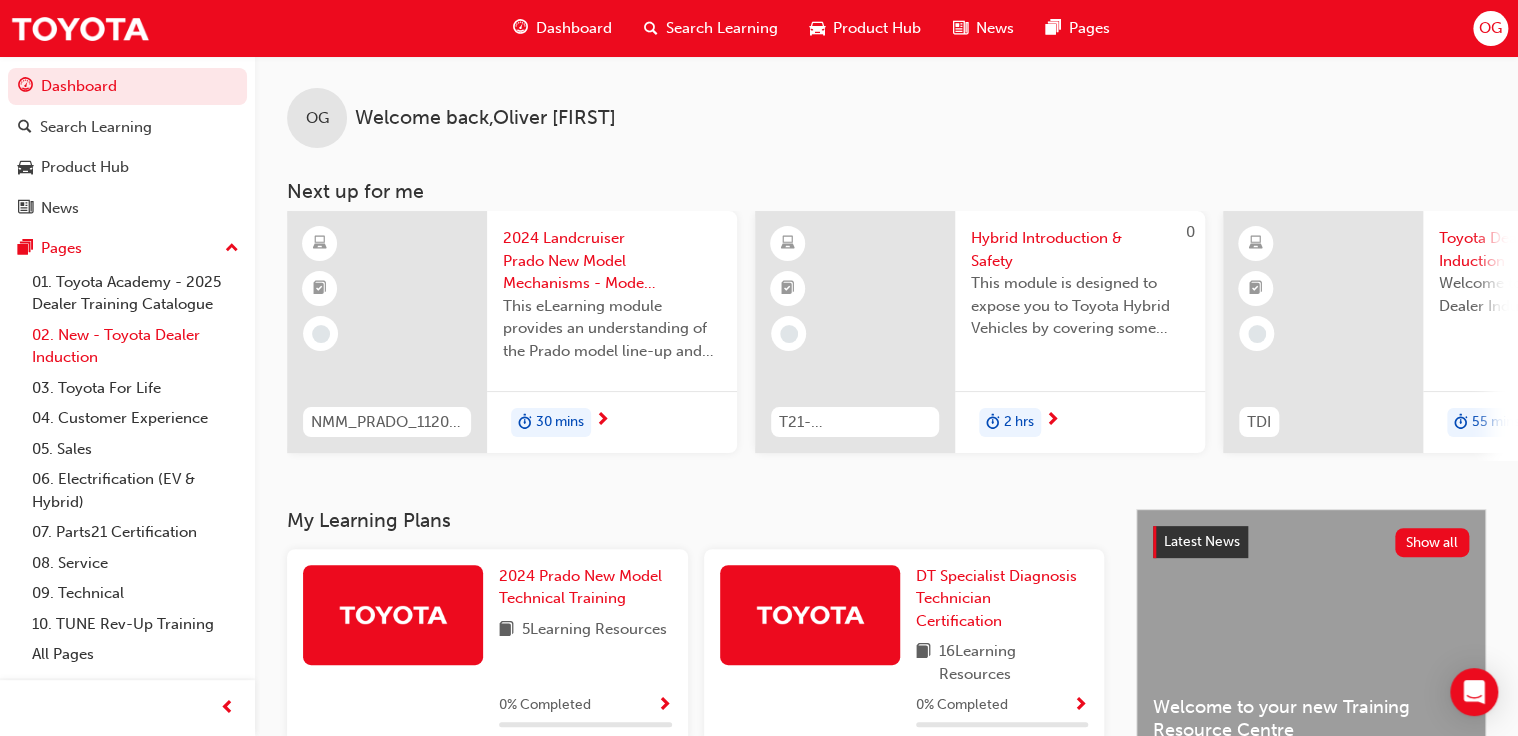 click on "02. New - Toyota Dealer Induction" at bounding box center [135, 346] 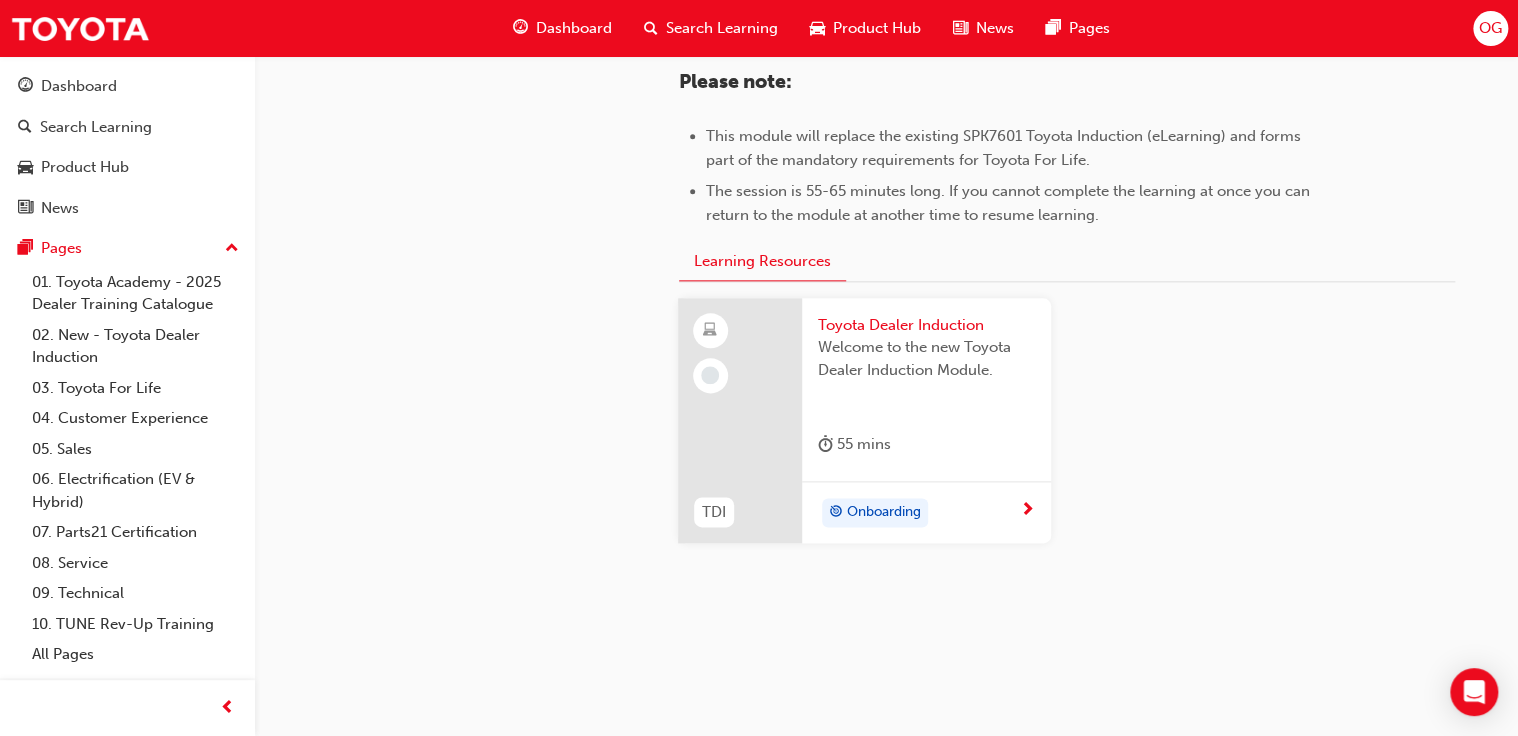 scroll, scrollTop: 1055, scrollLeft: 0, axis: vertical 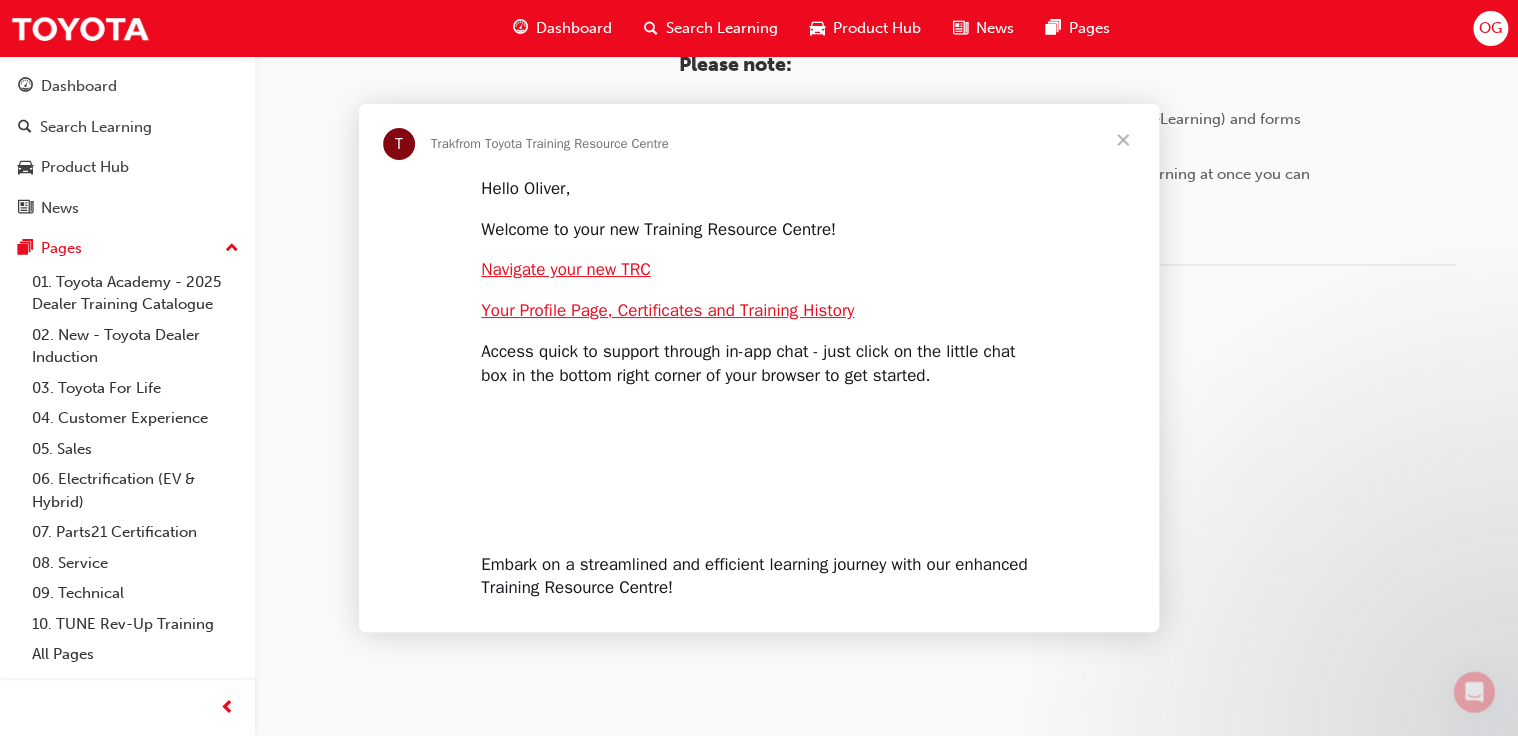 click at bounding box center (759, 462) 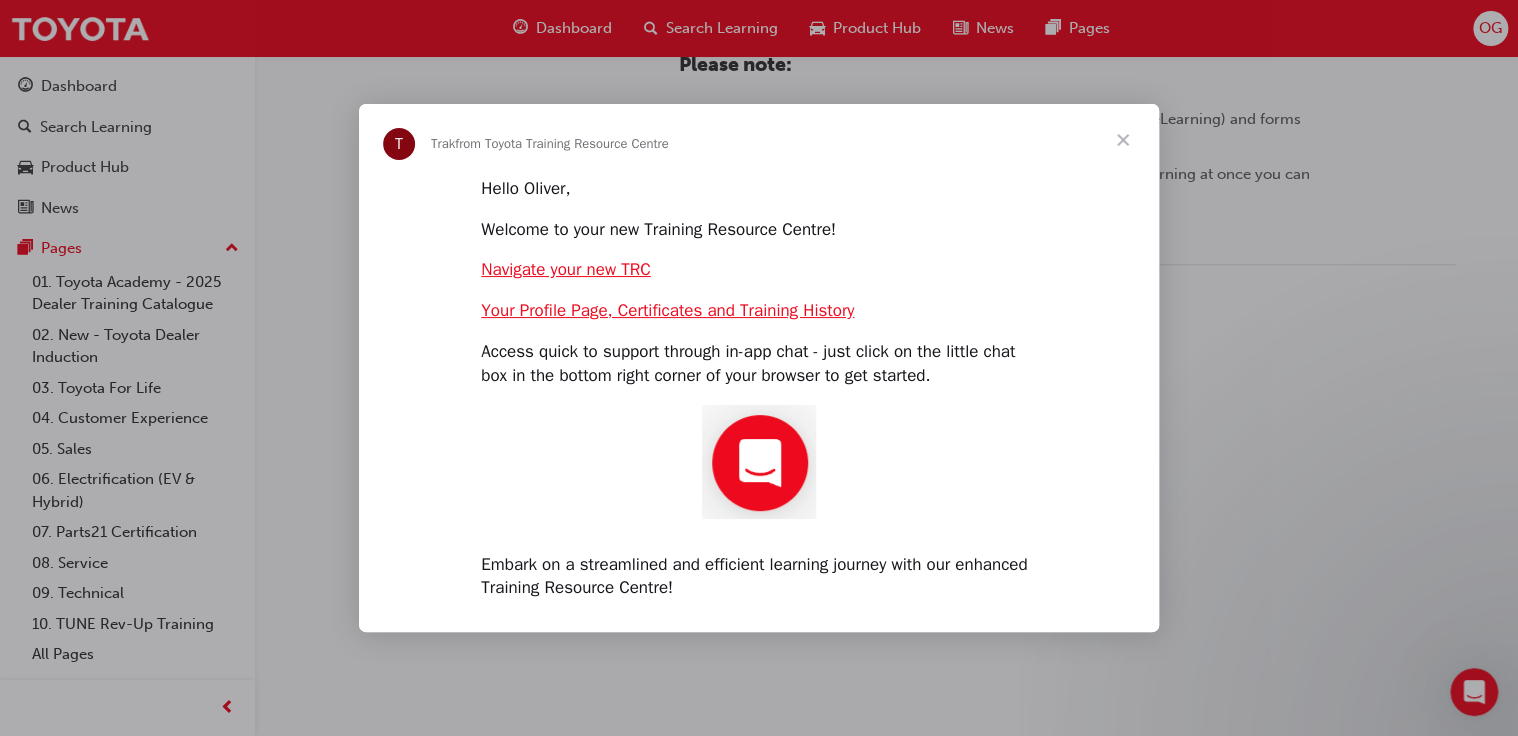 click at bounding box center [759, 462] 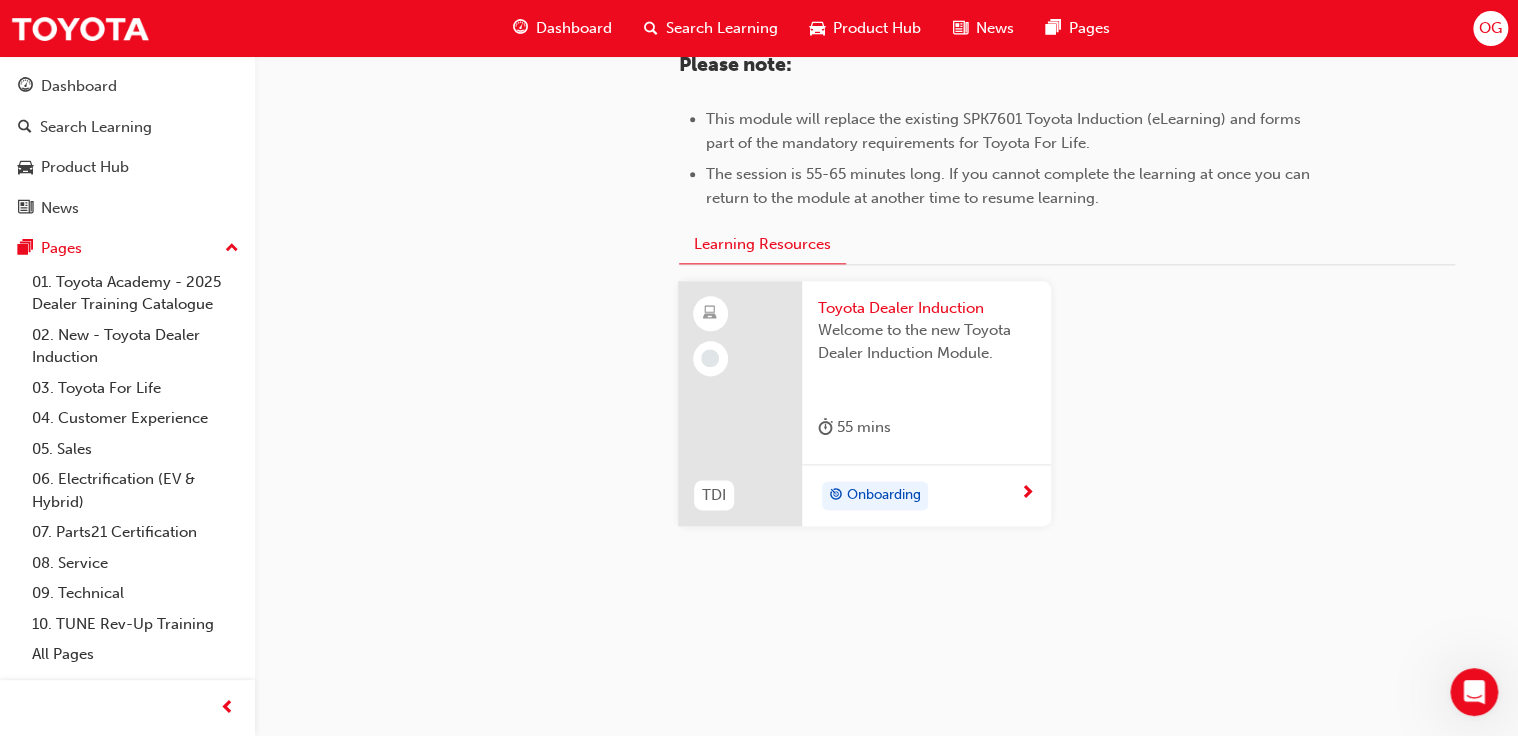 click at bounding box center (1027, 494) 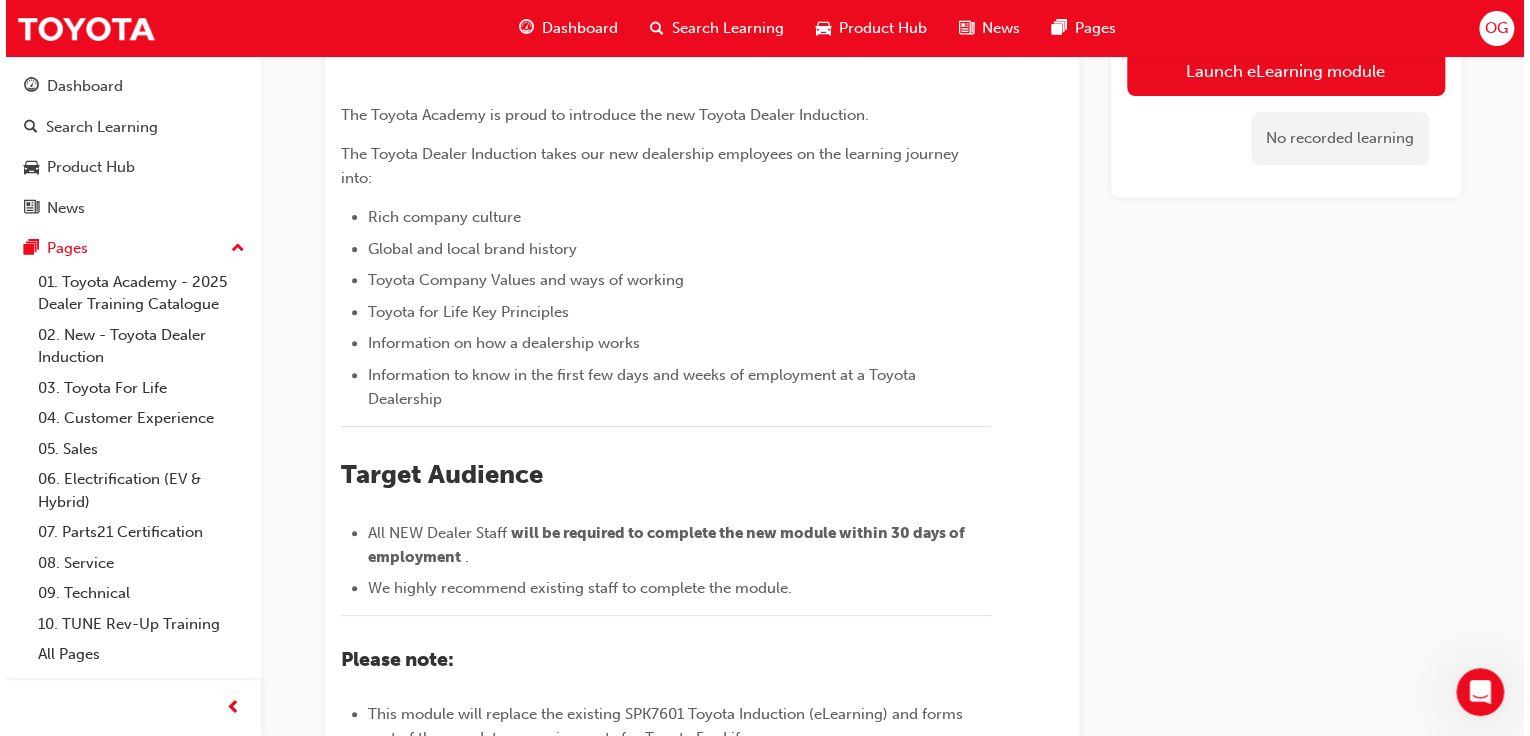 scroll, scrollTop: 0, scrollLeft: 0, axis: both 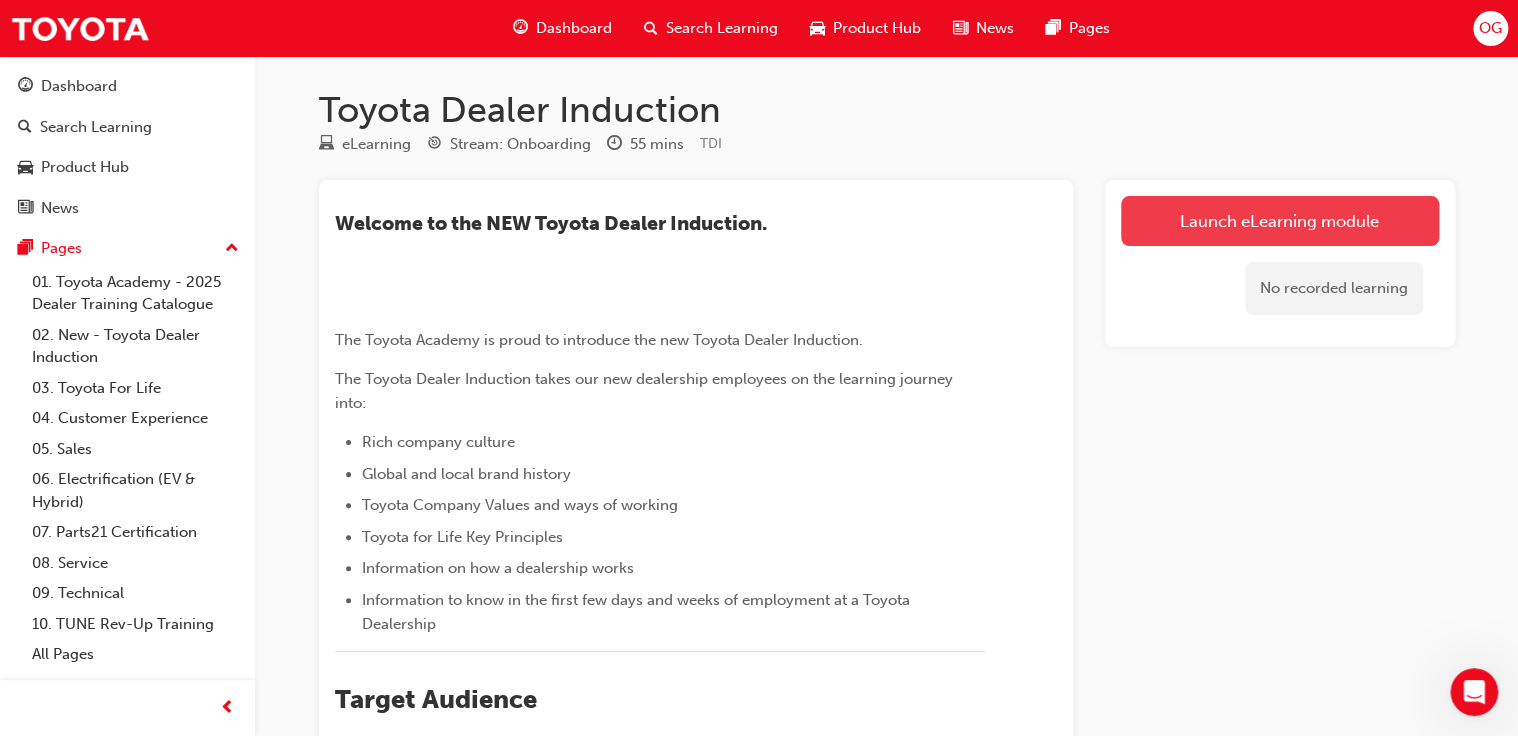 click on "Launch eLearning module" at bounding box center (1280, 221) 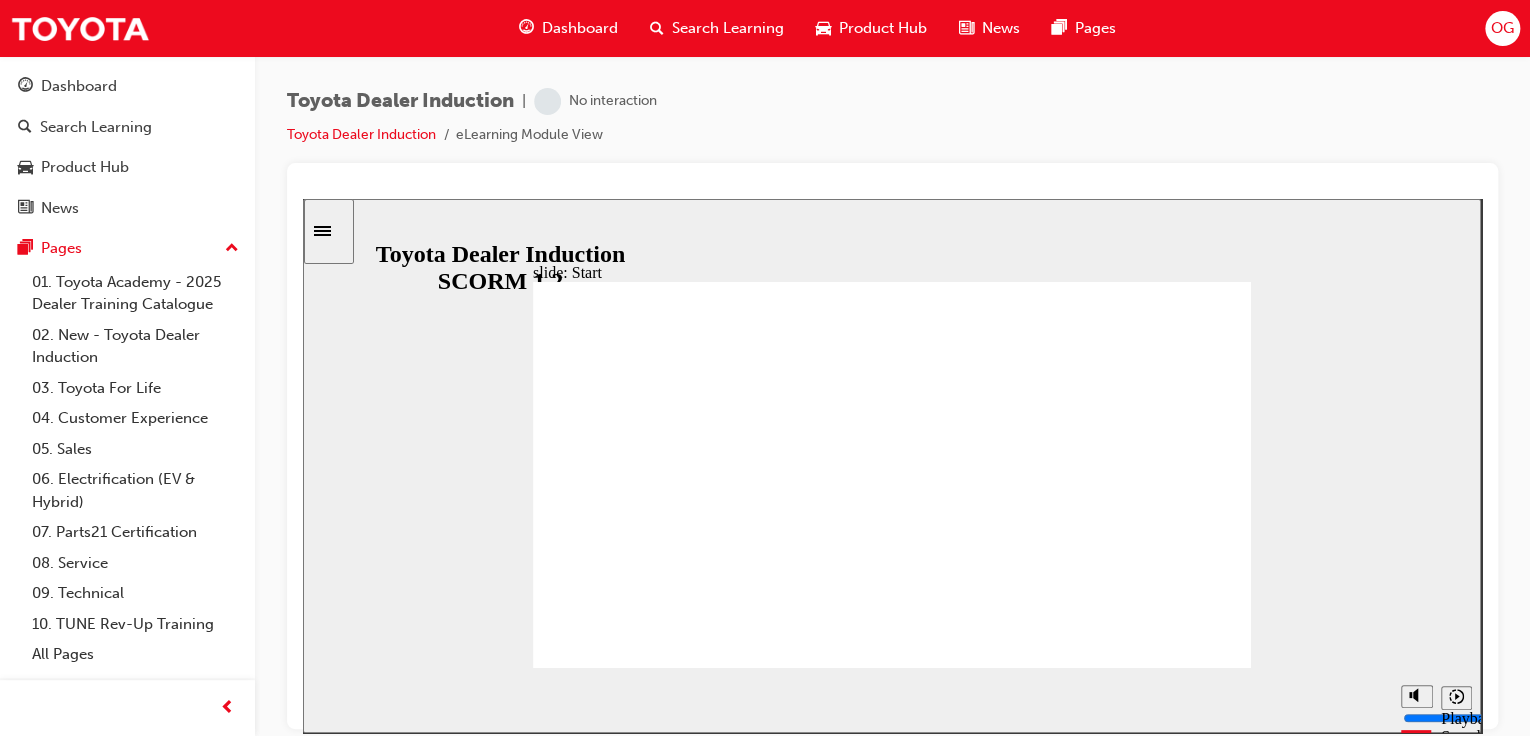 scroll, scrollTop: 0, scrollLeft: 0, axis: both 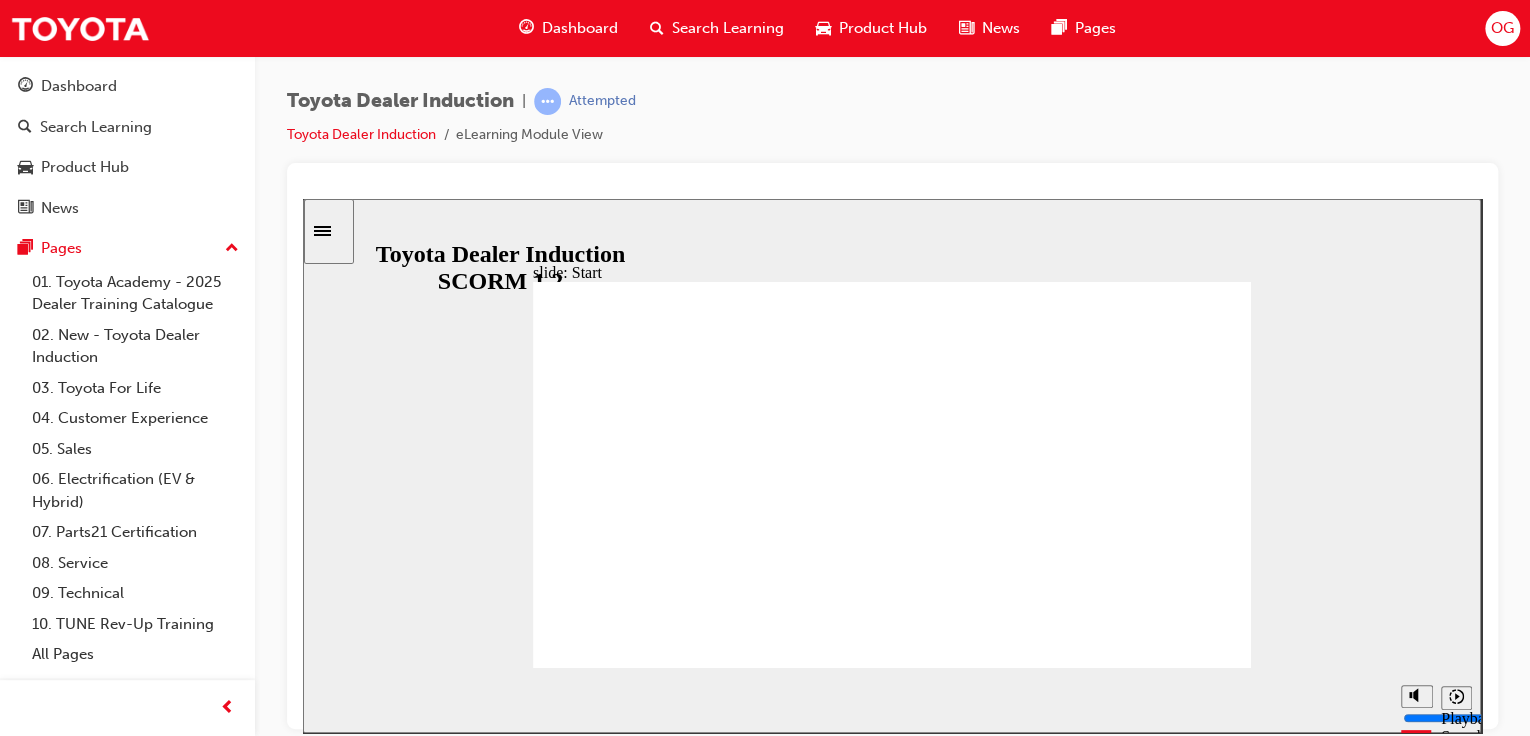 click 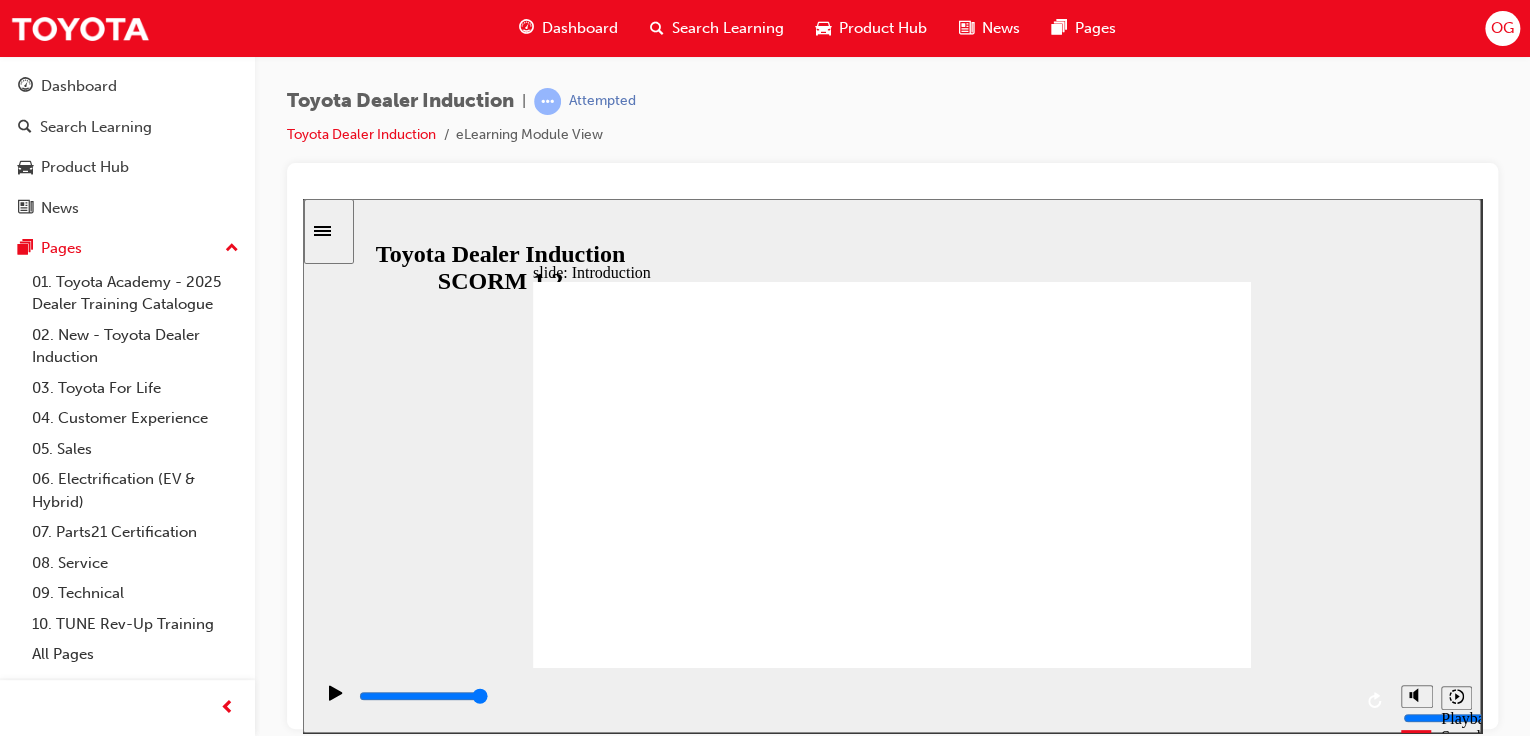 click 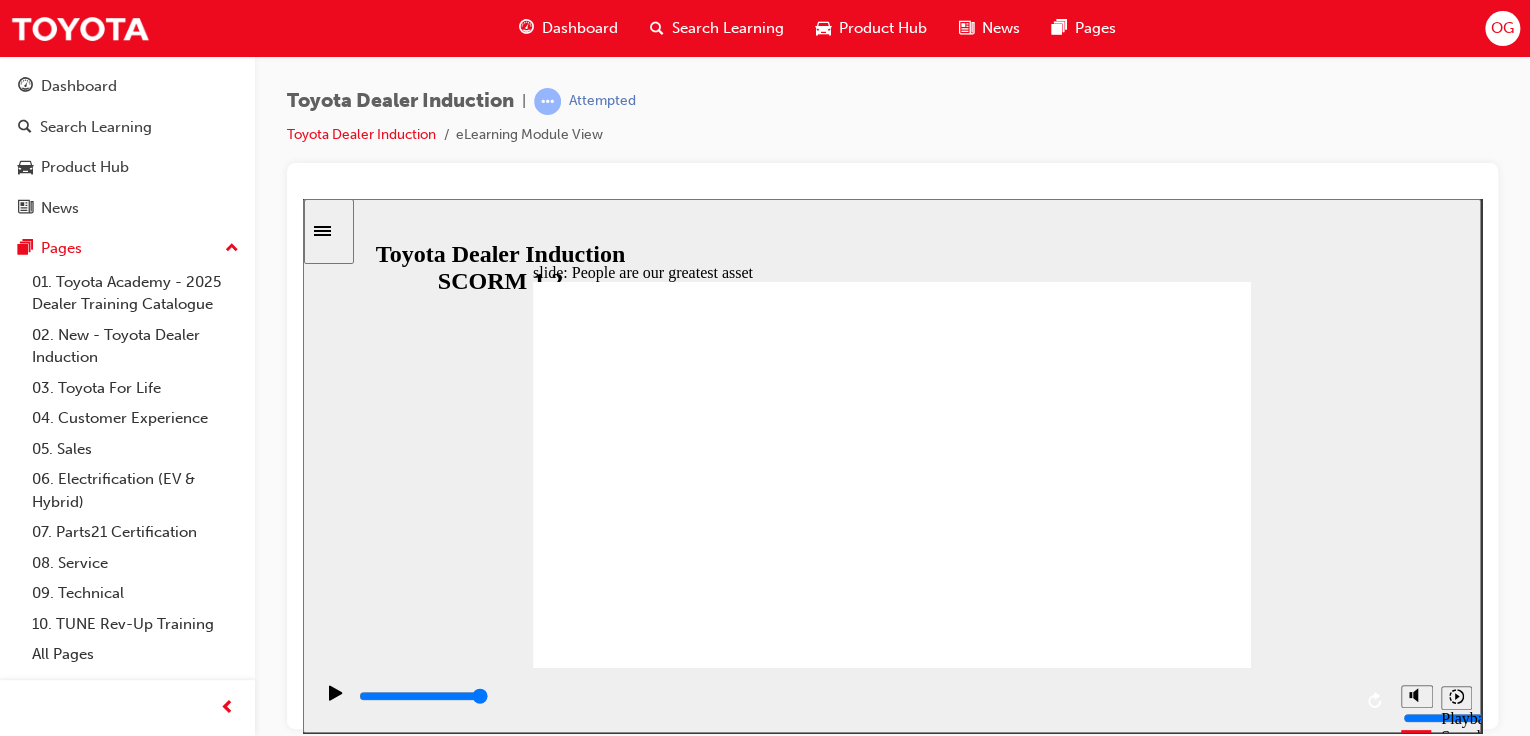 click 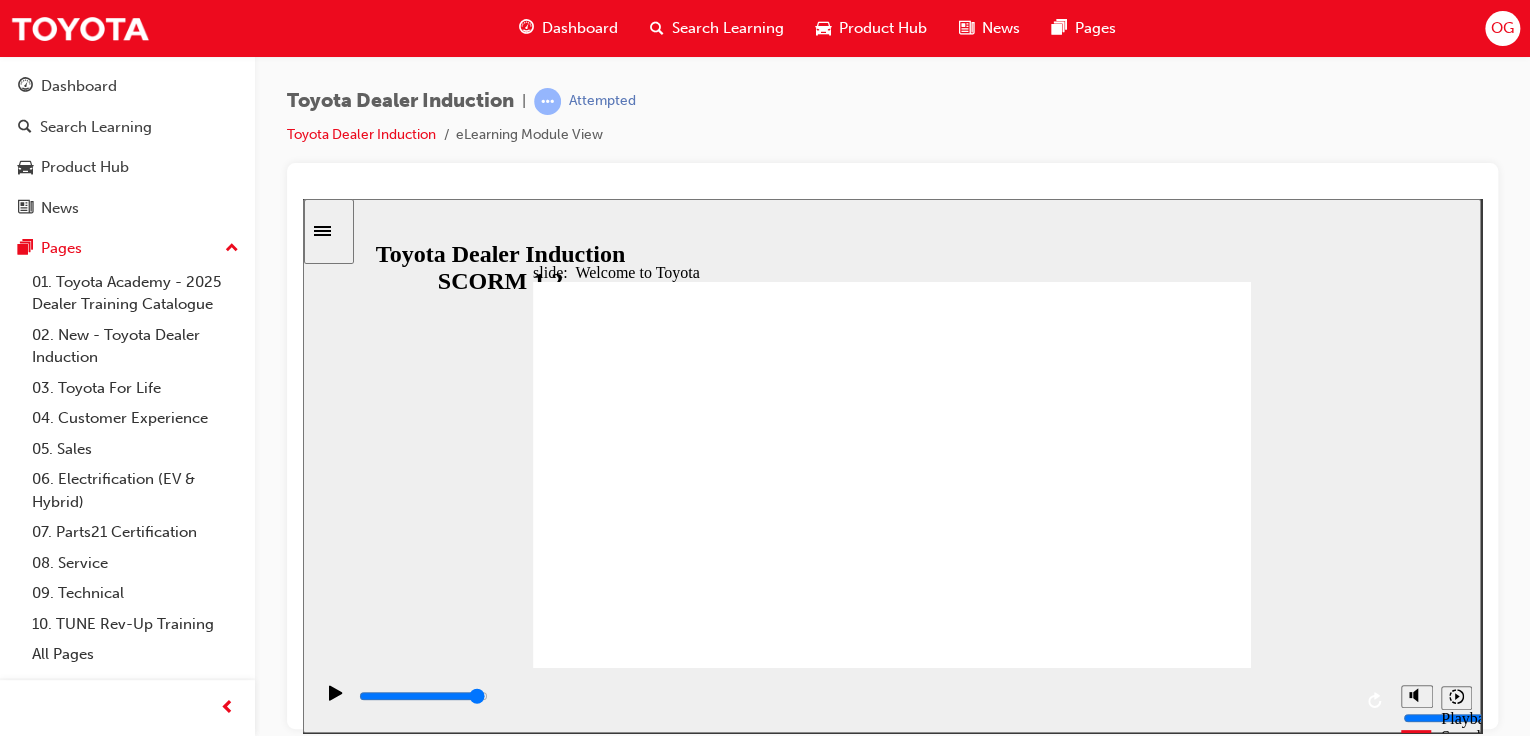 click 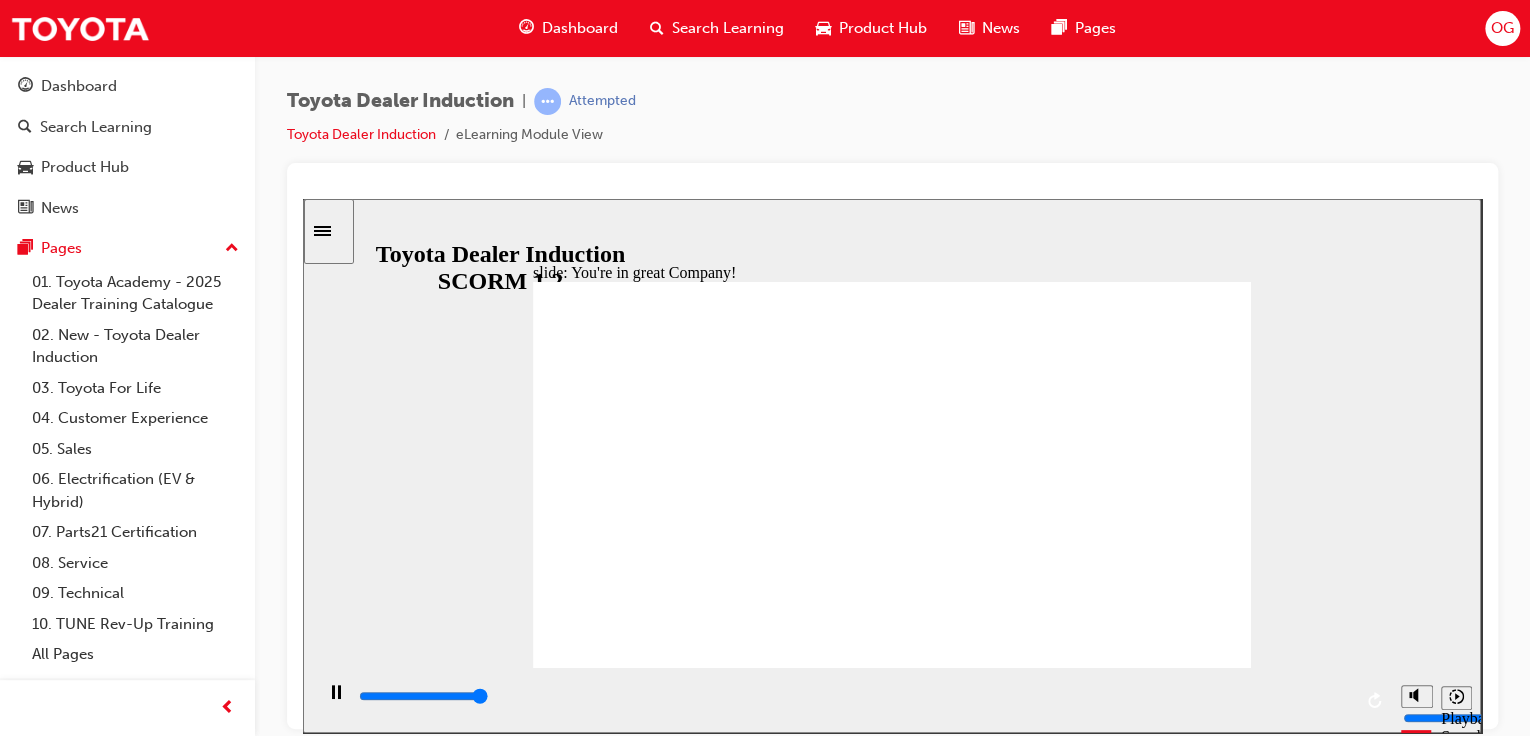 type on "7500" 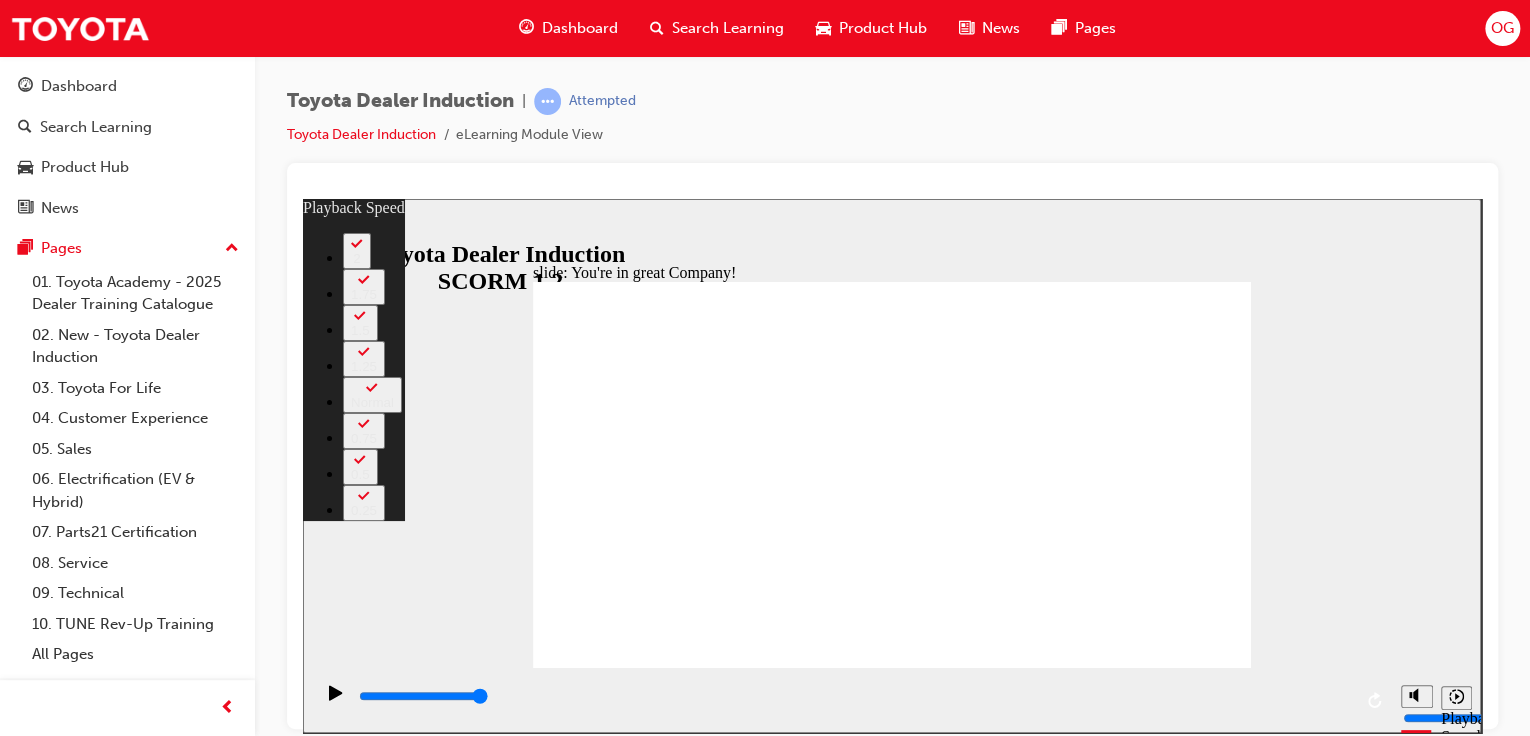 type on "2" 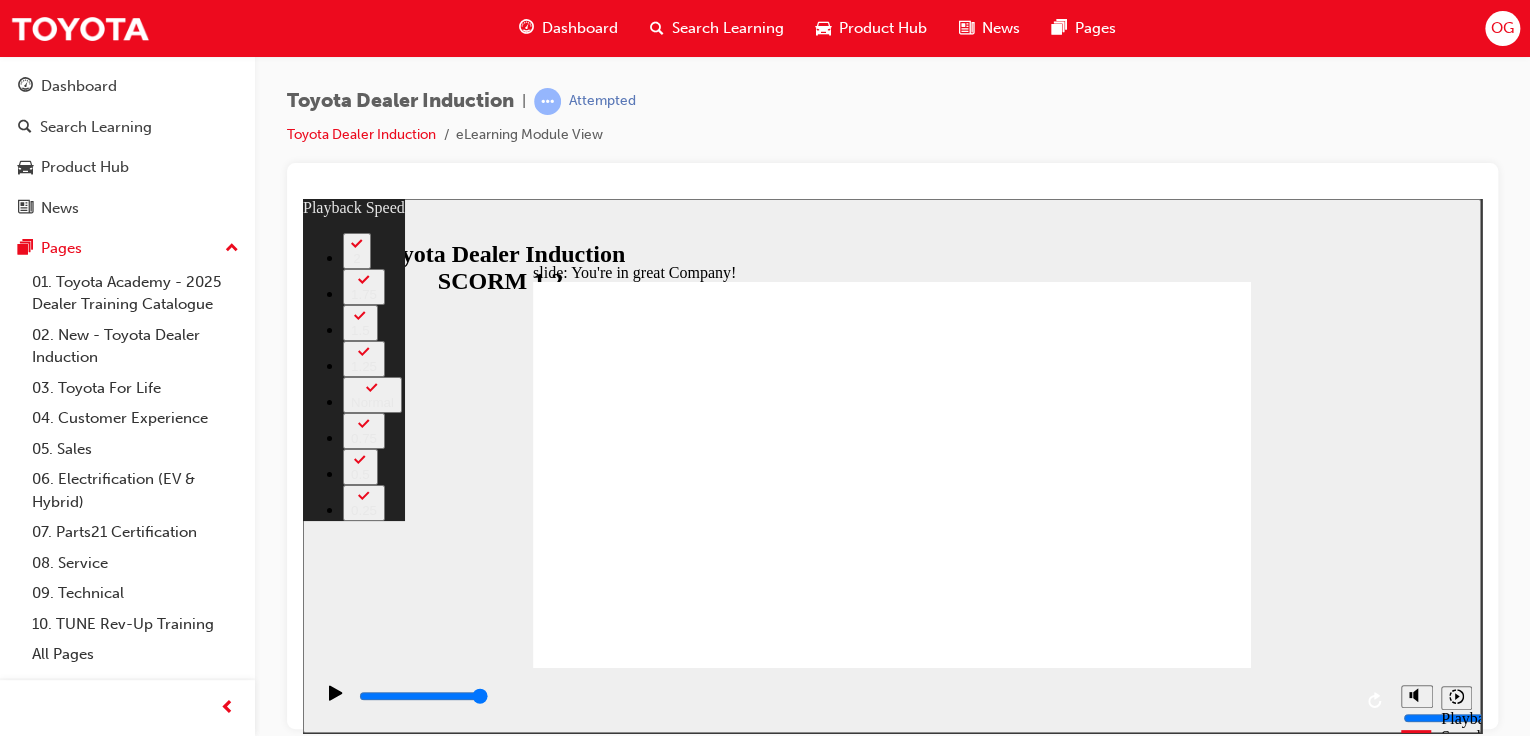type on "7" 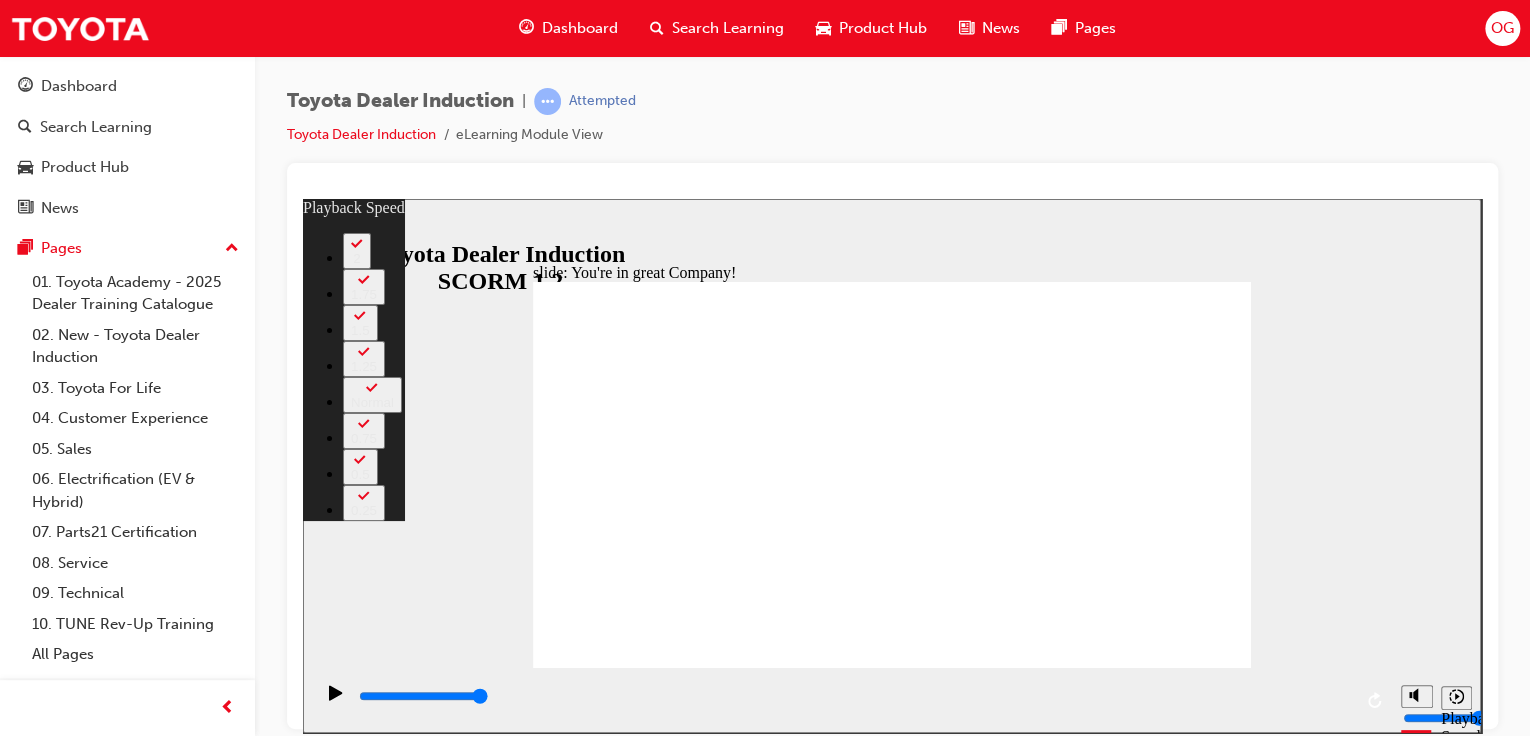 type on "2" 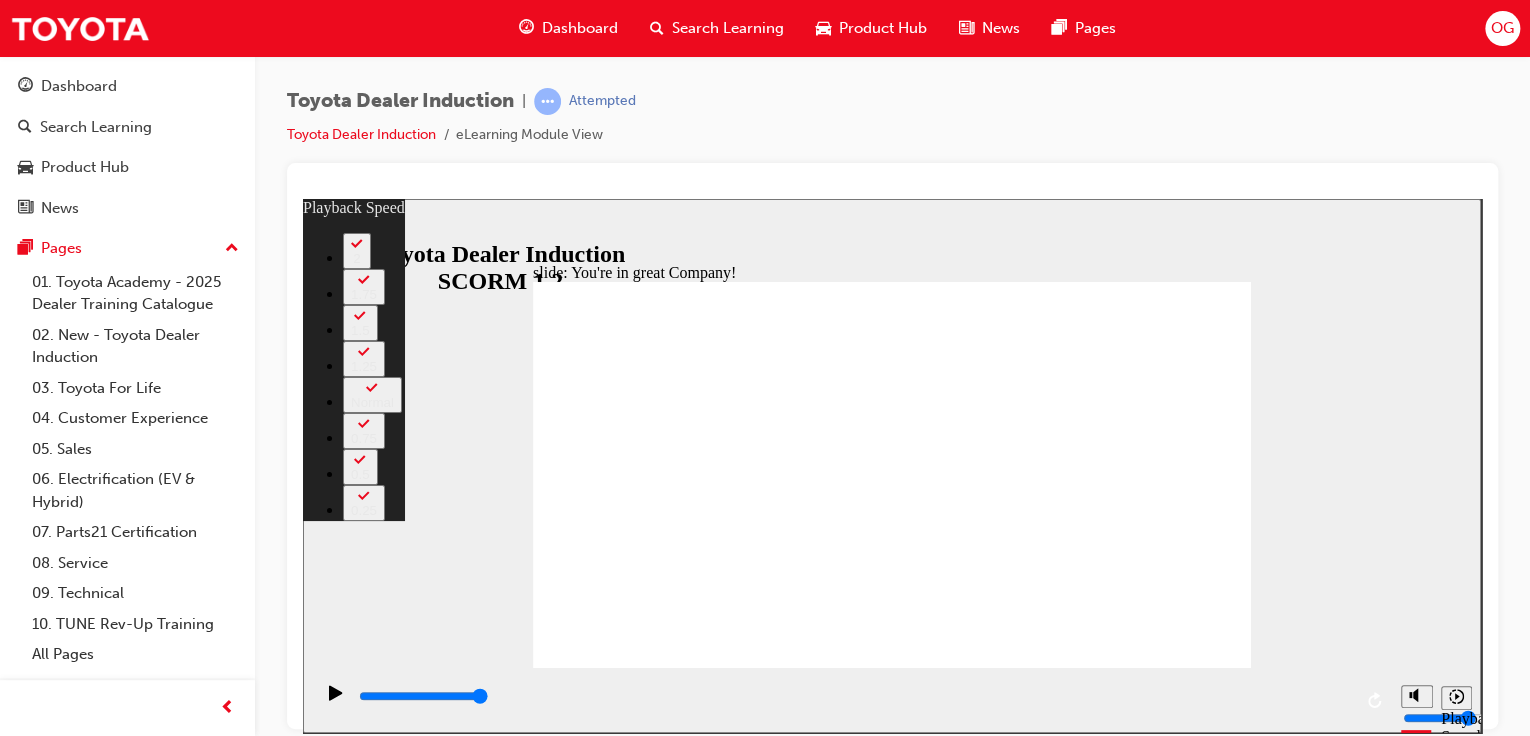 type on "5" 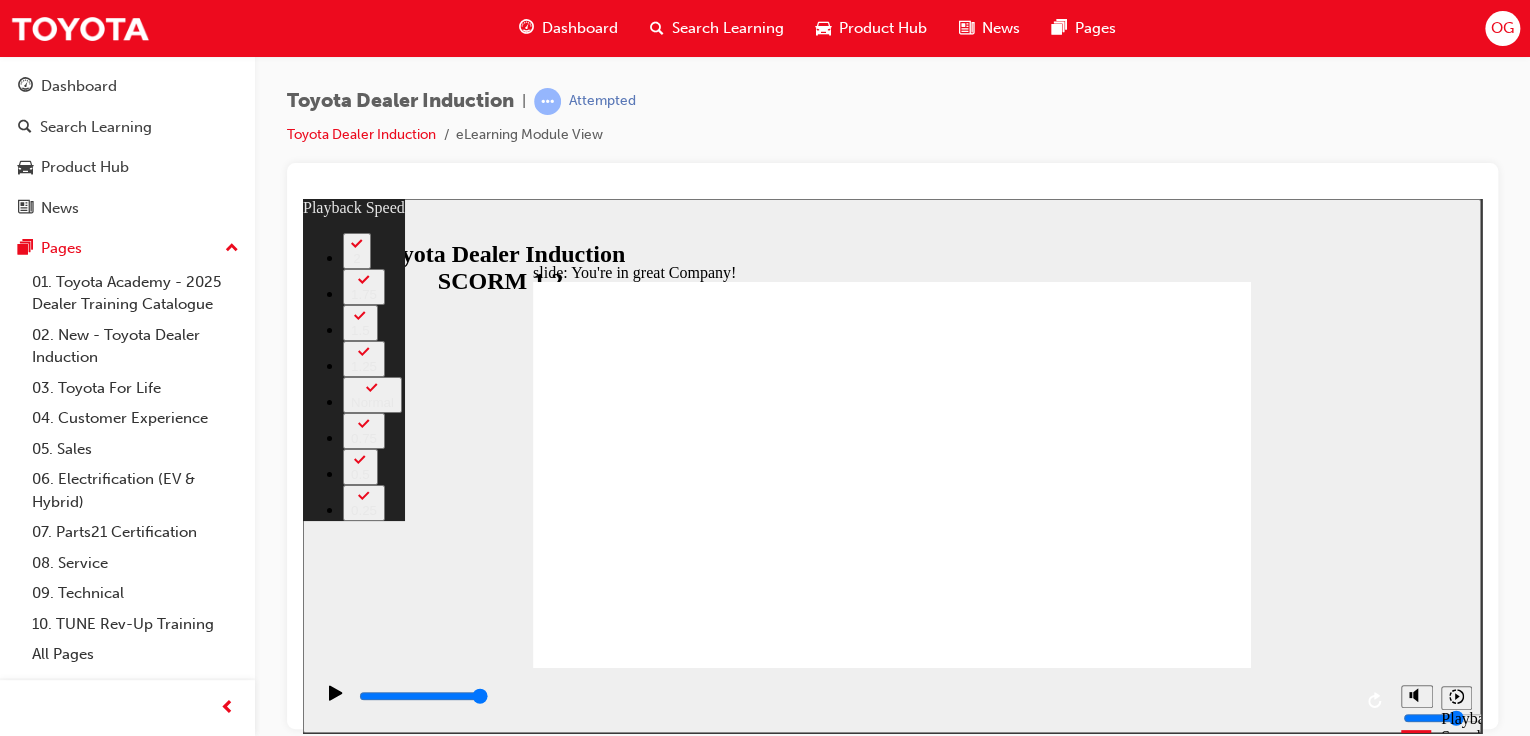 type on "4" 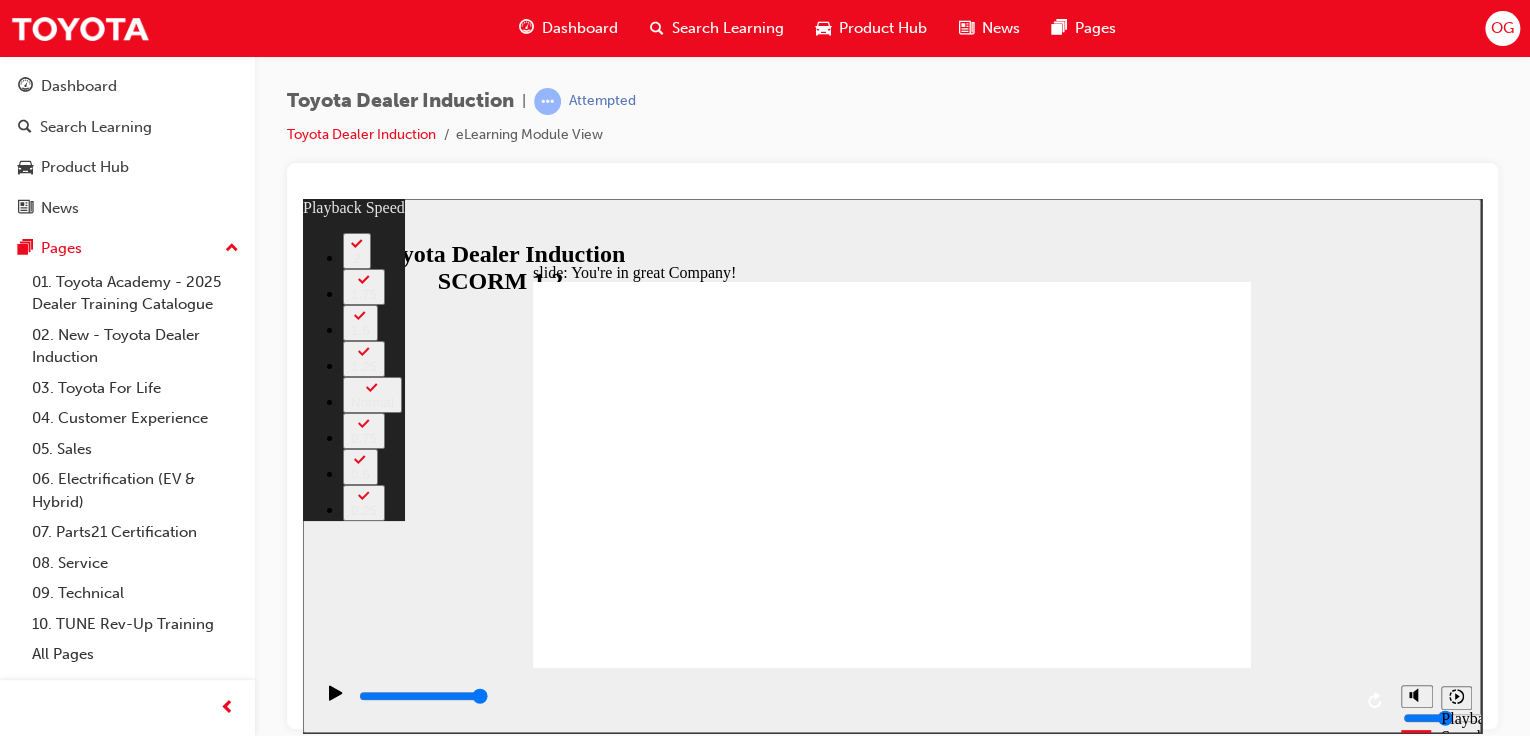 type on "3" 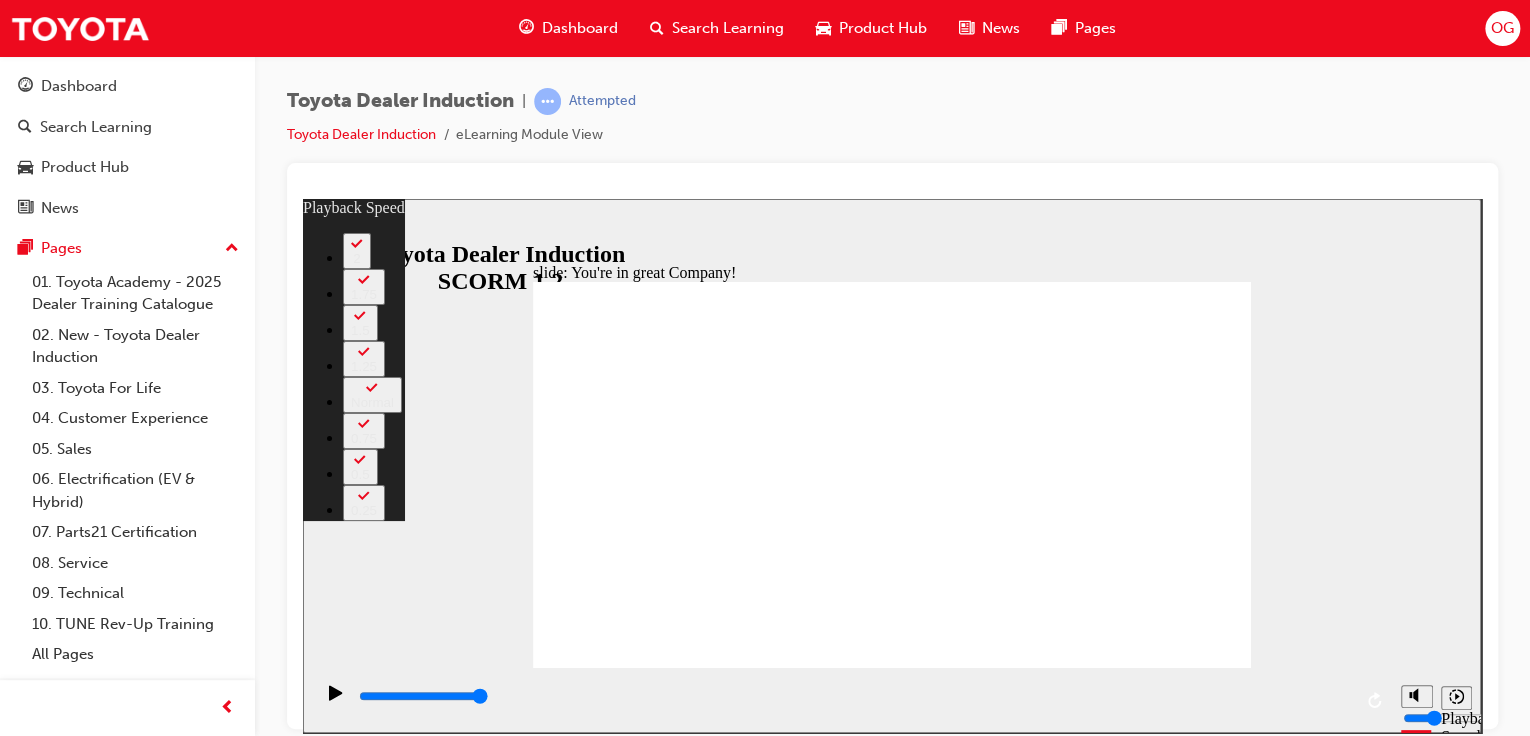 click at bounding box center (893, 5152) 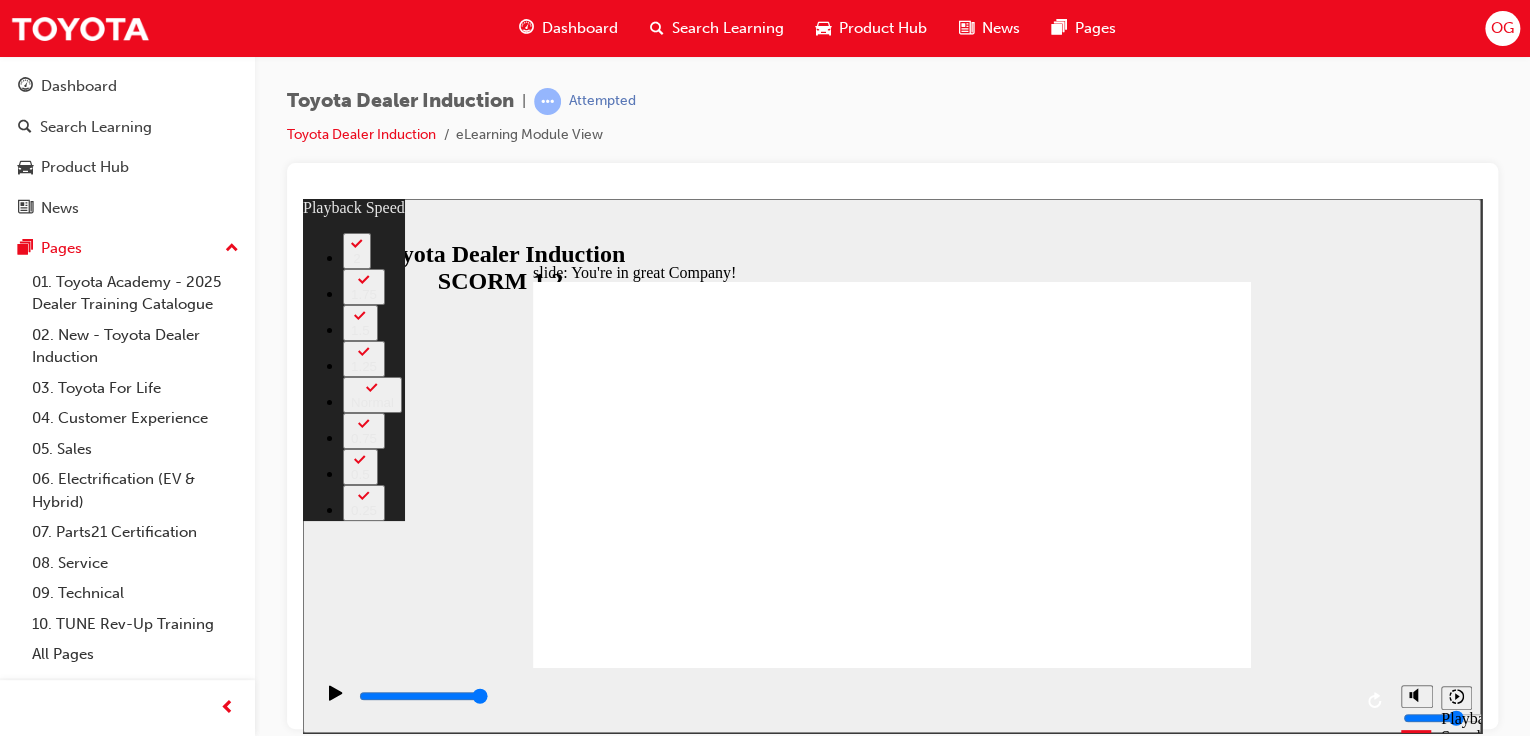click at bounding box center (893, 4146) 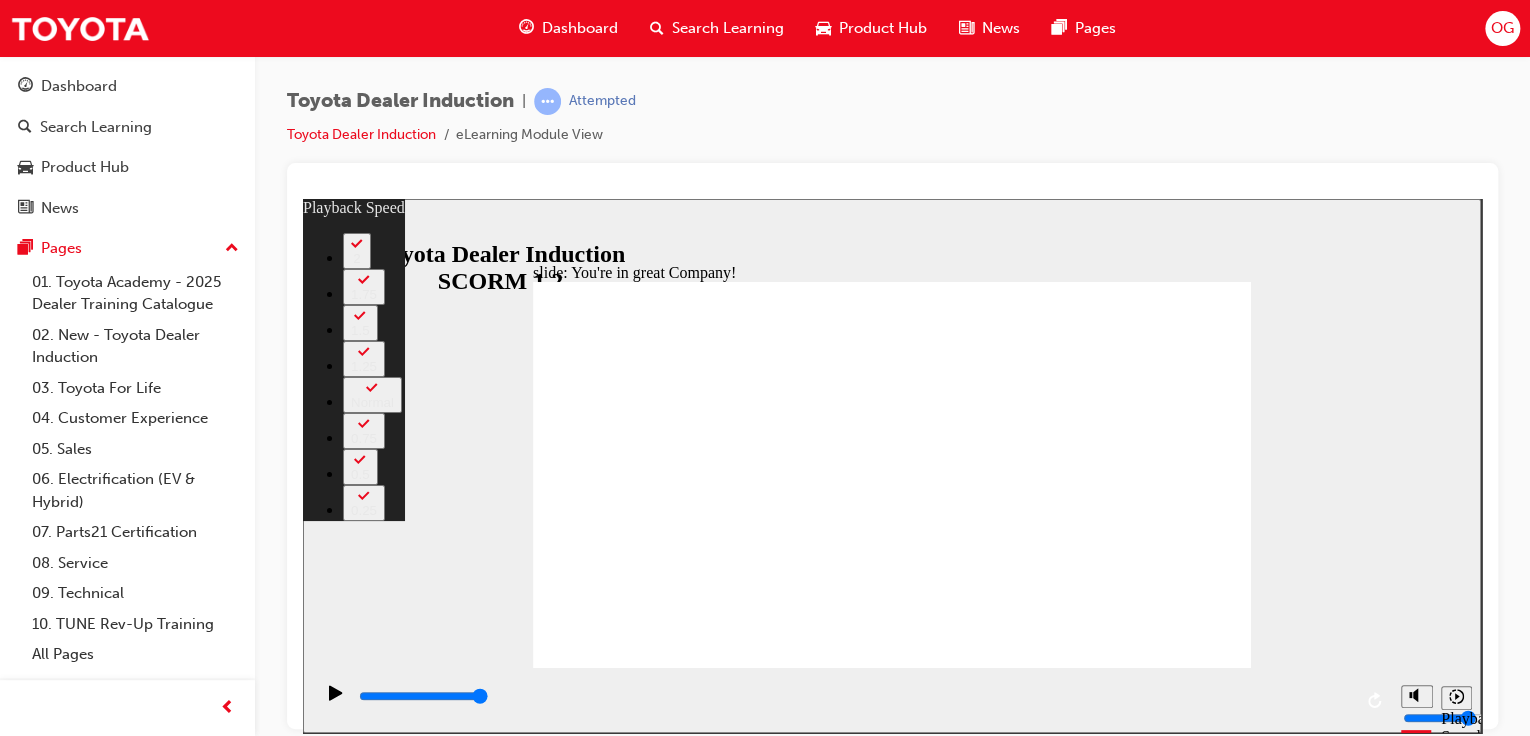 click at bounding box center (893, 4560) 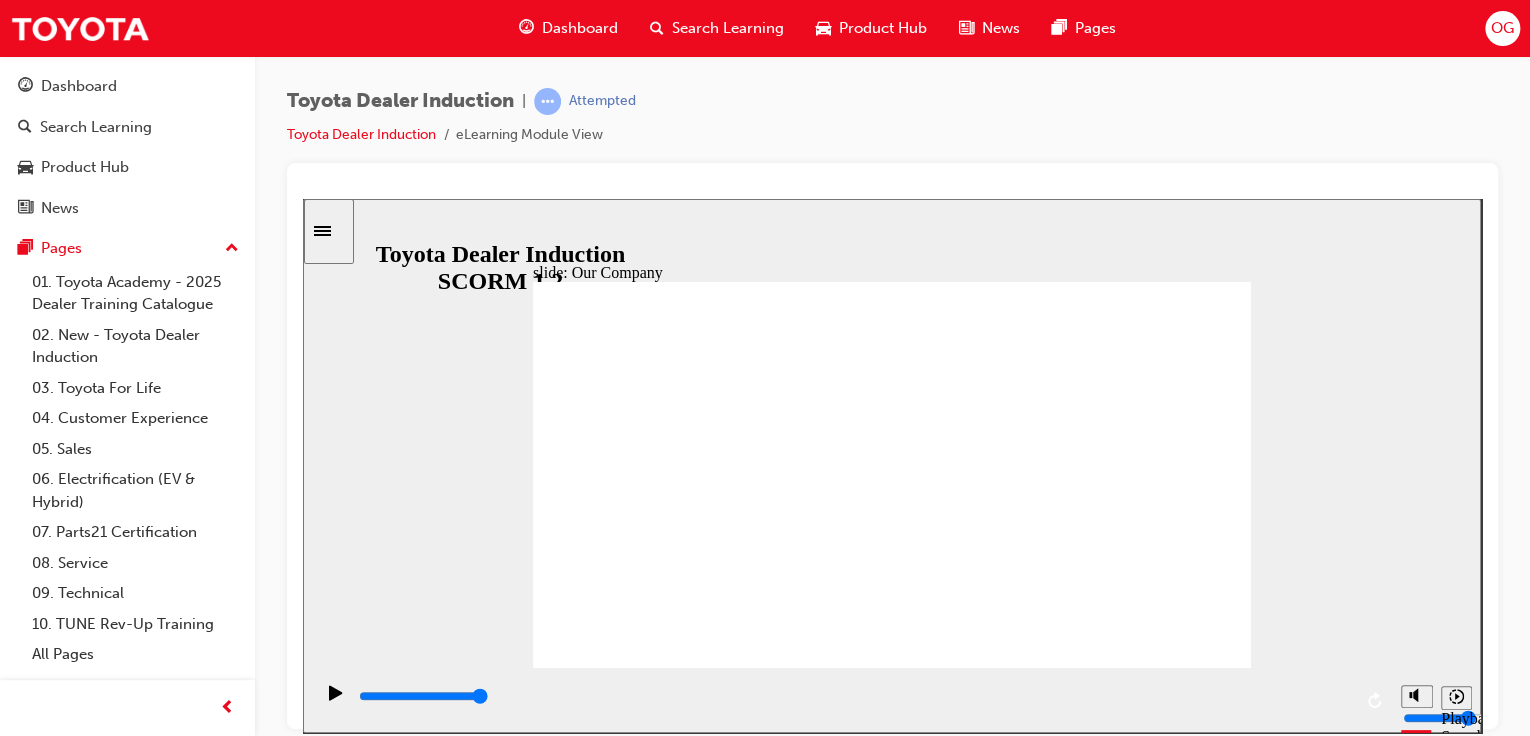 click 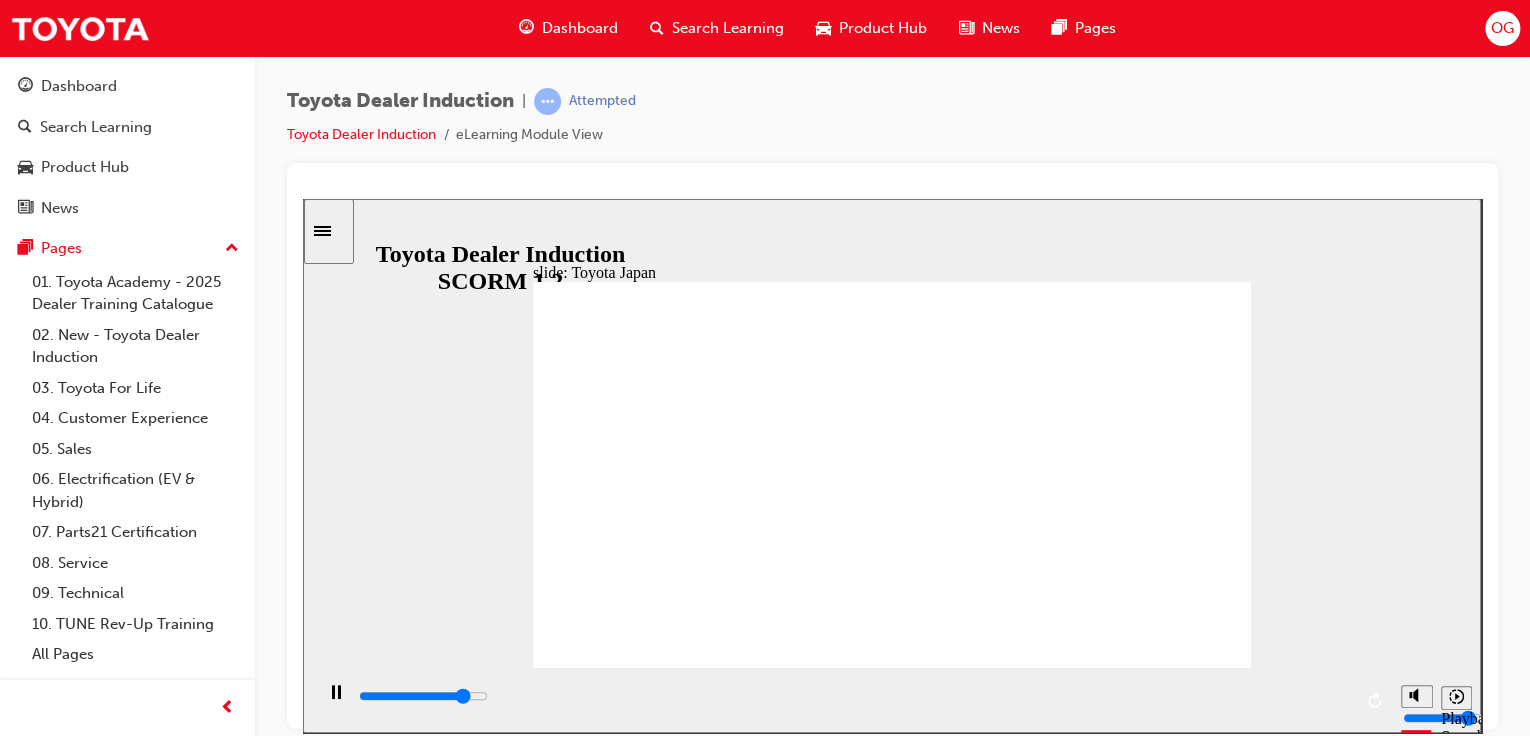 click 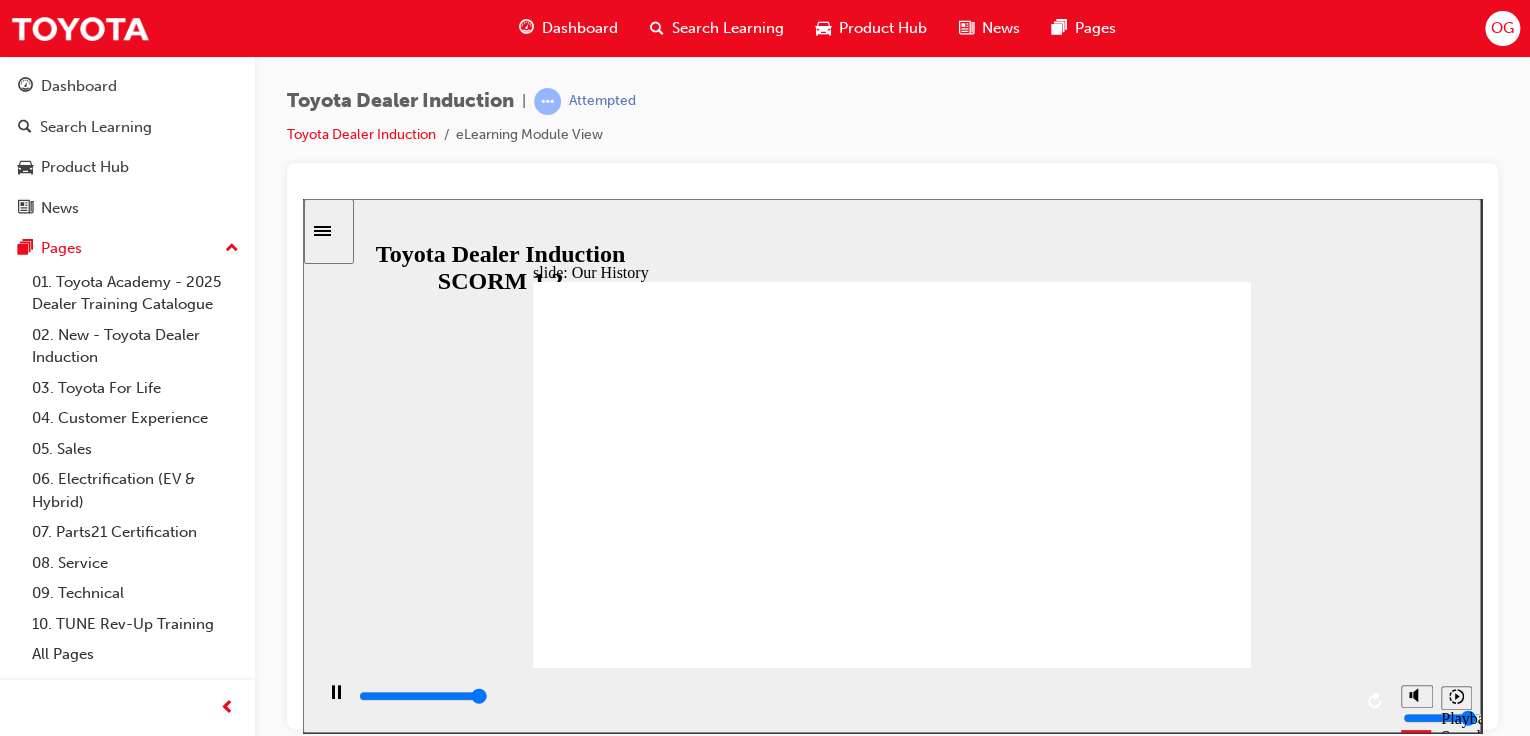 type on "8300" 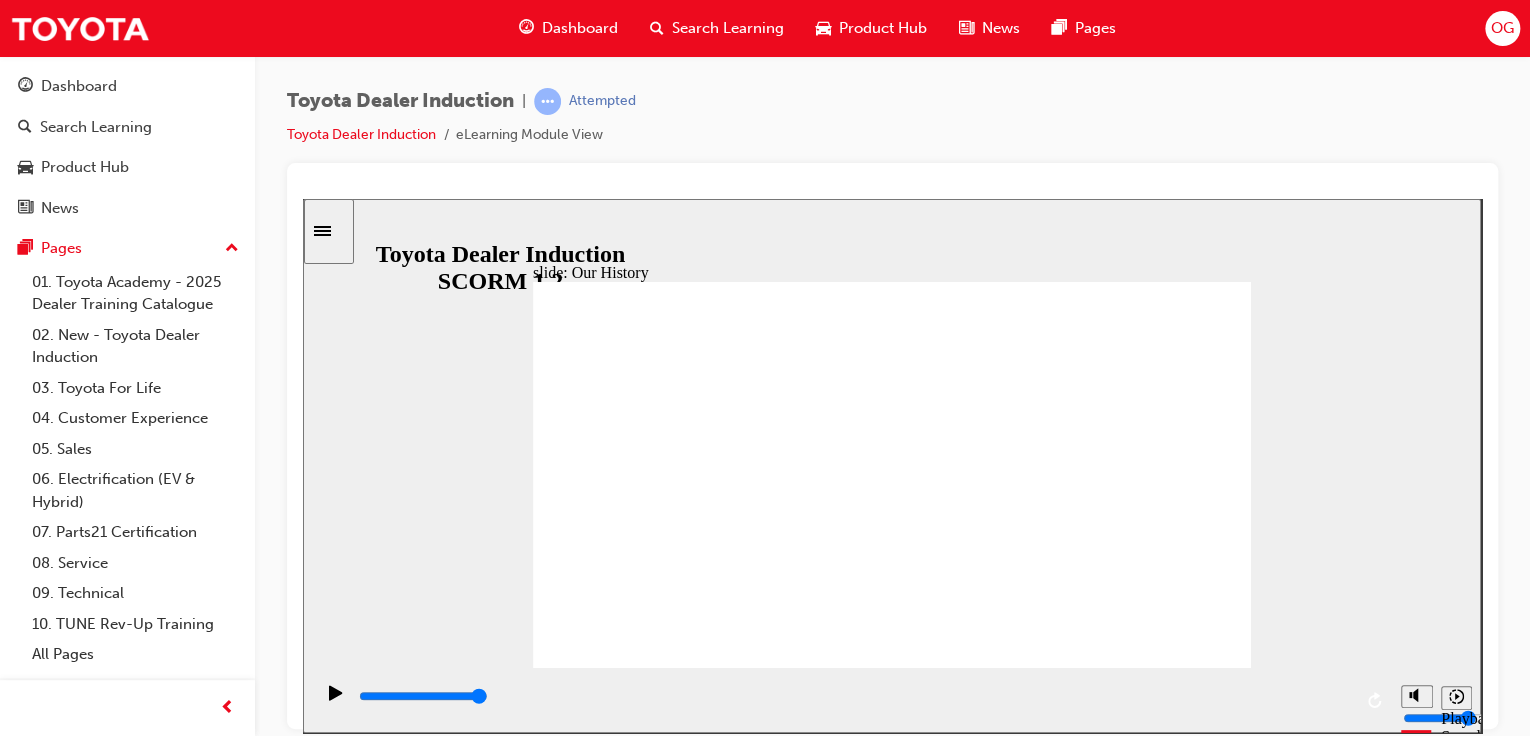 drag, startPoint x: 679, startPoint y: 583, endPoint x: 739, endPoint y: 589, distance: 60.299255 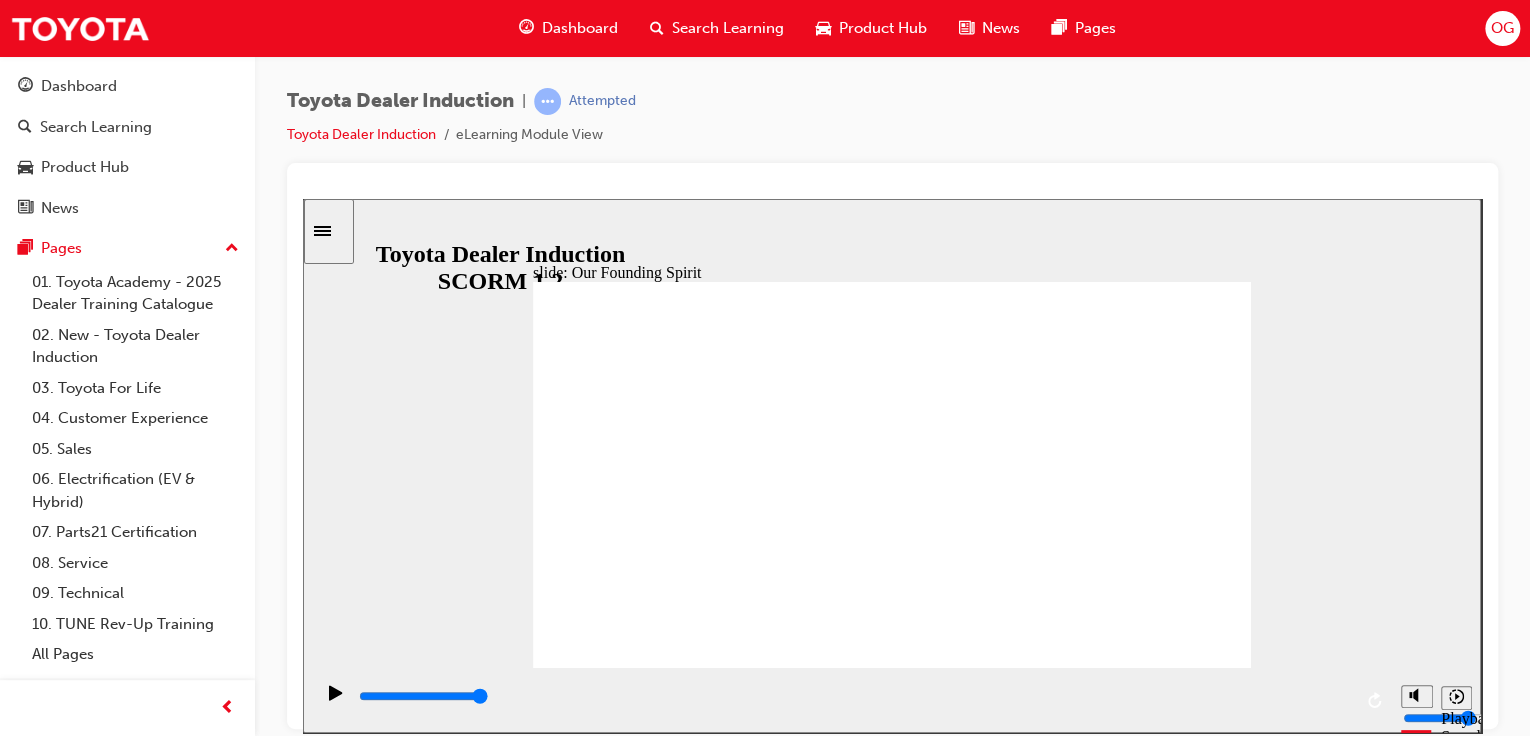 click 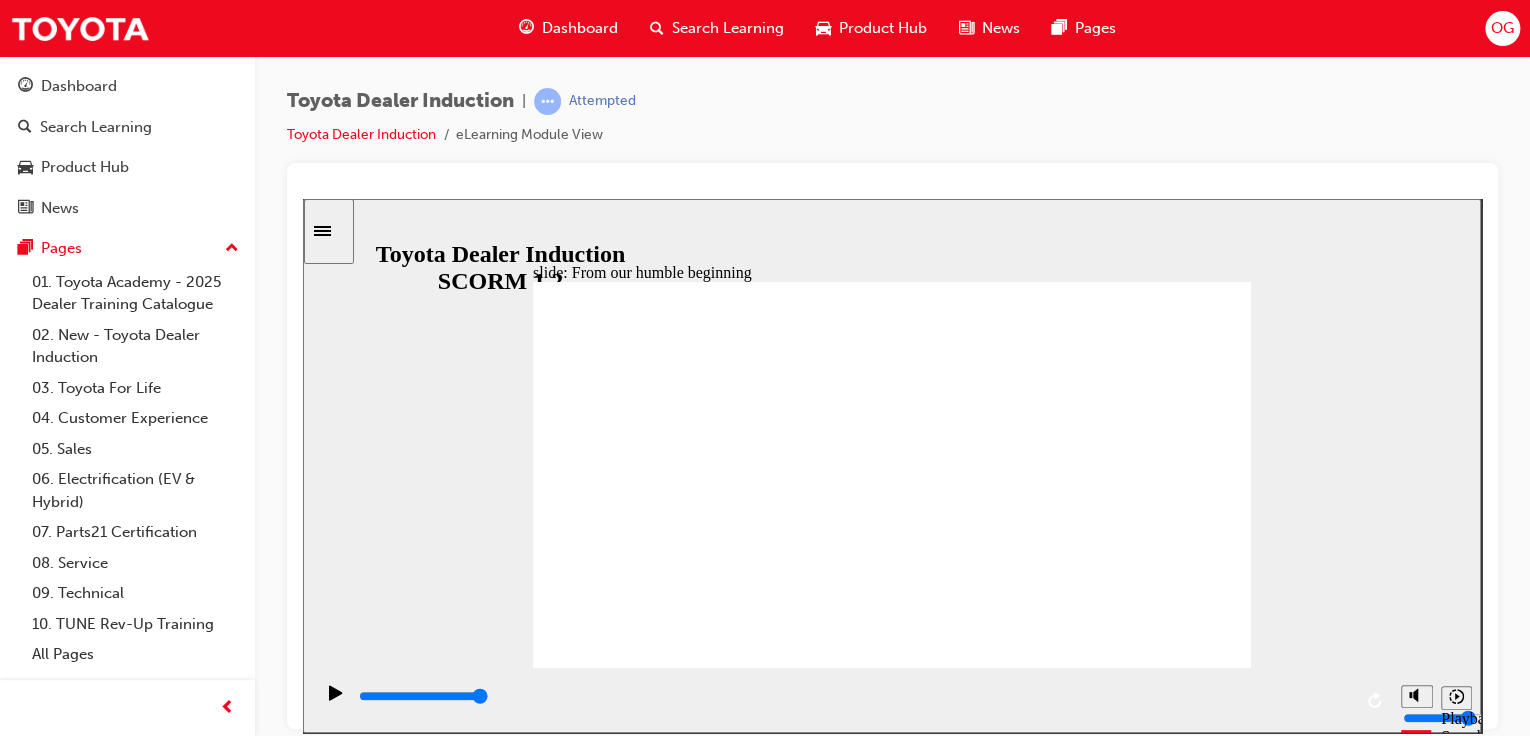 click 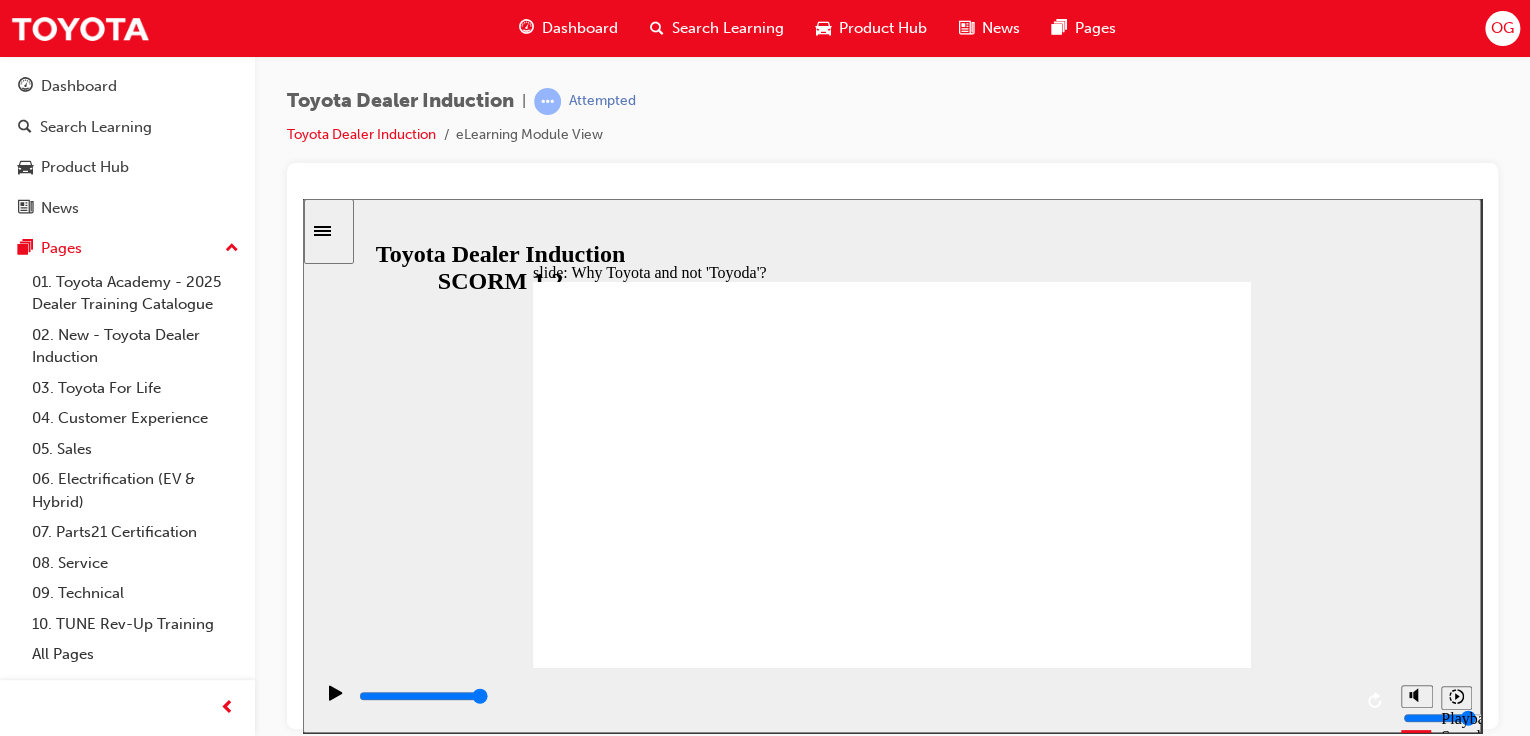 click 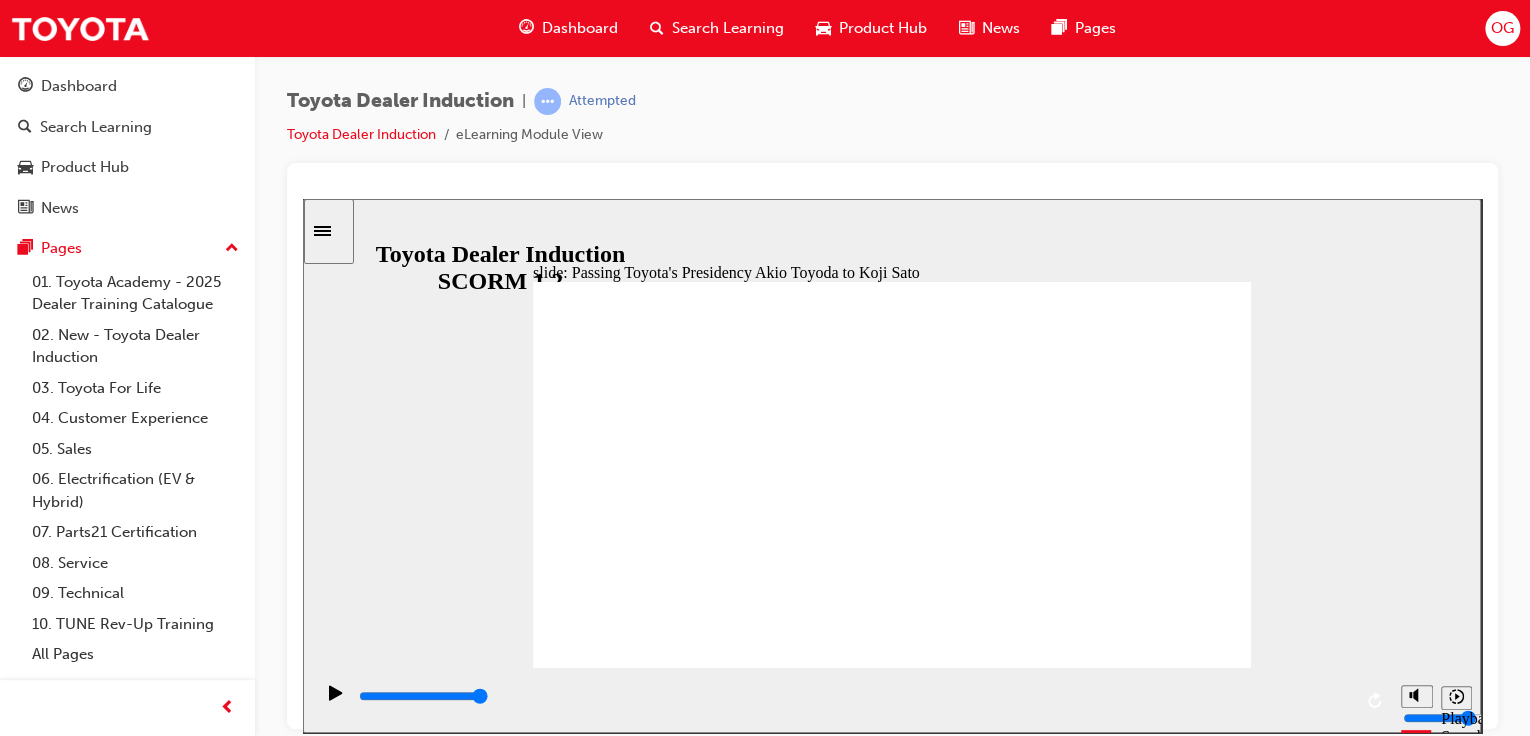 click 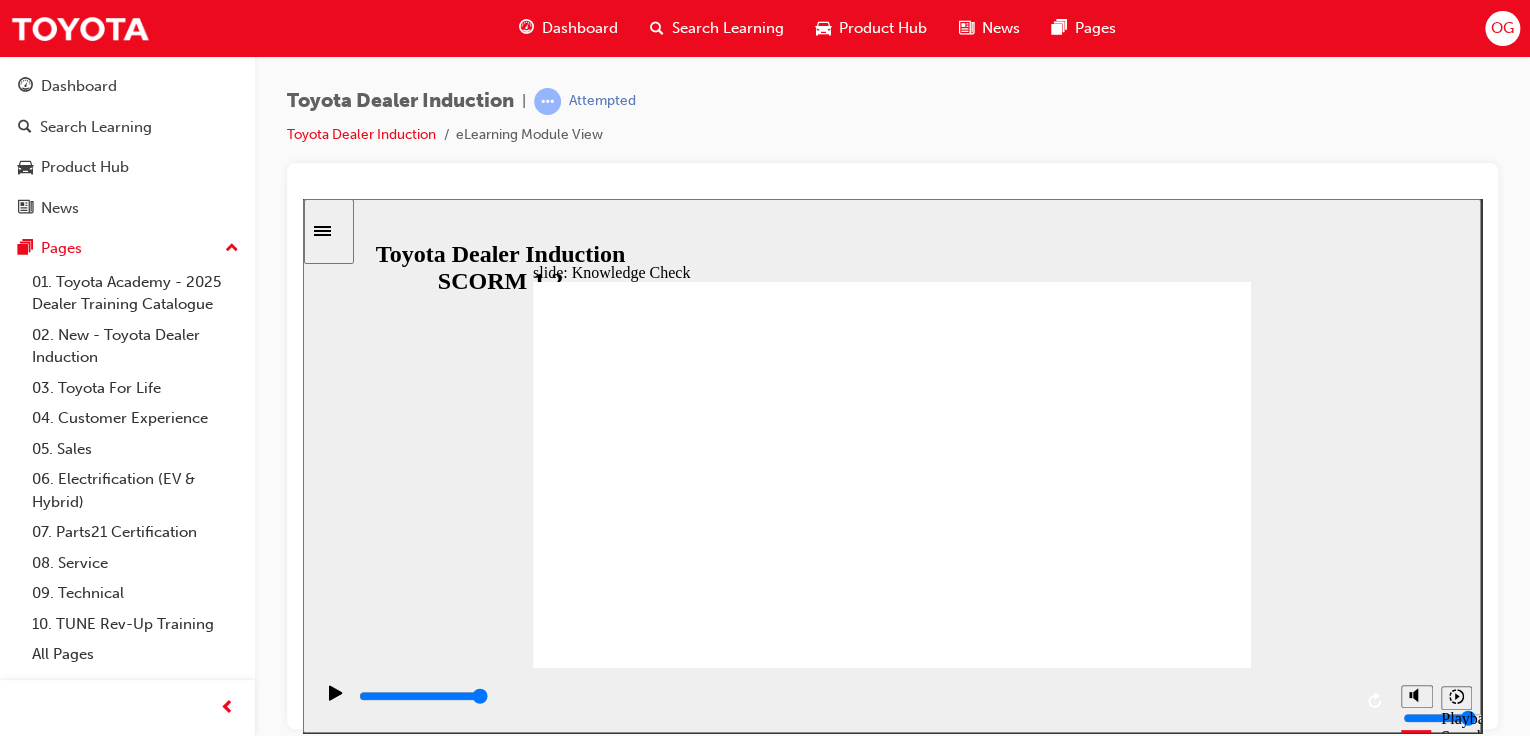 click 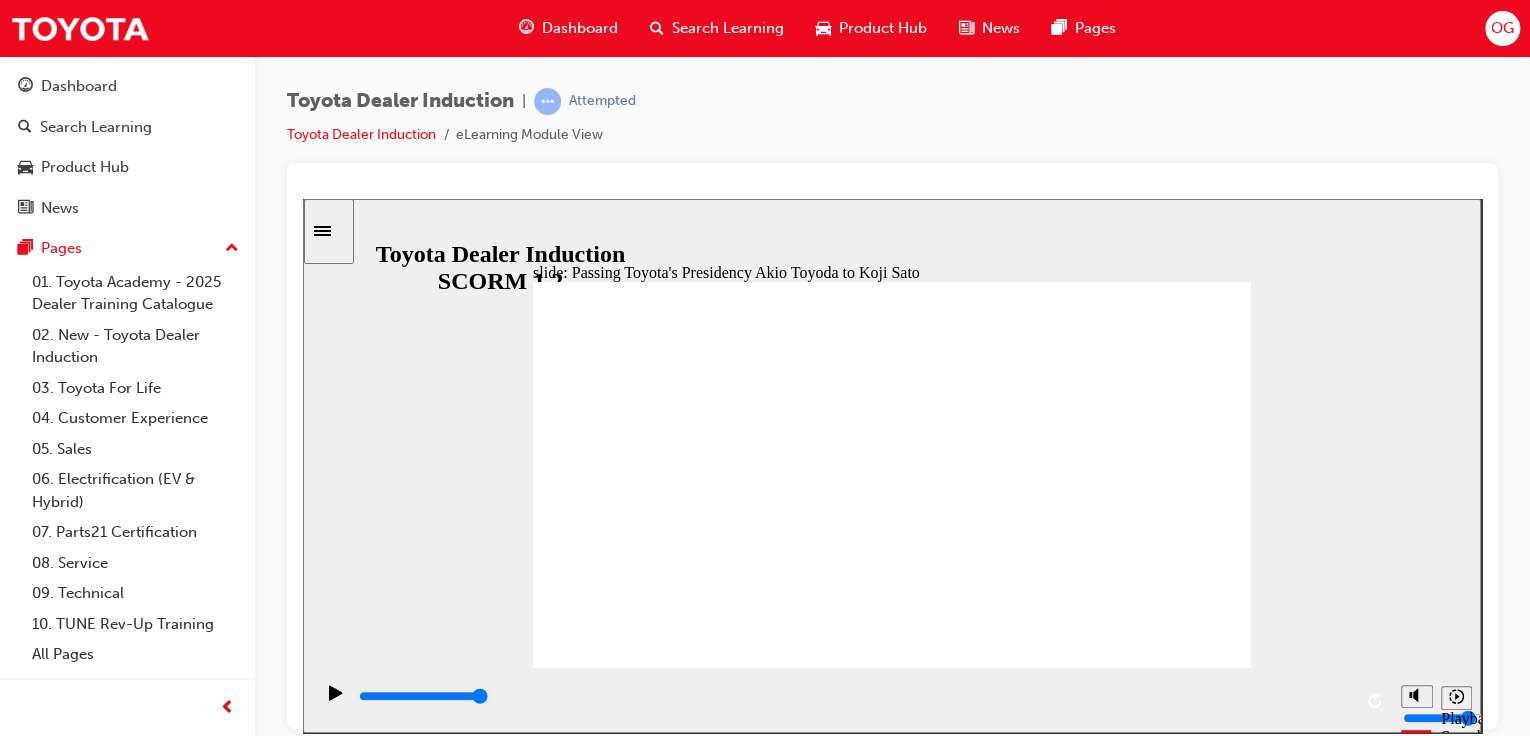 click 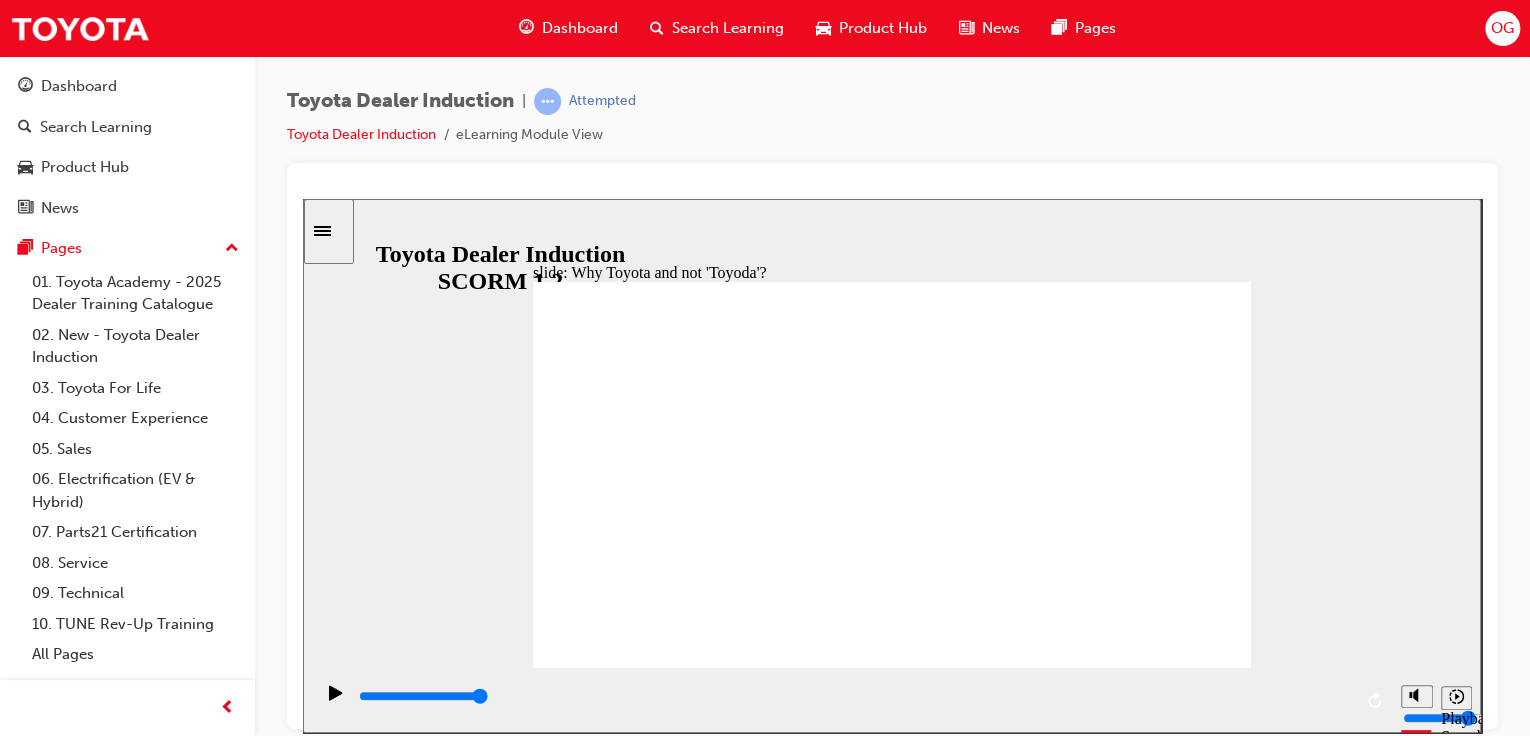 click 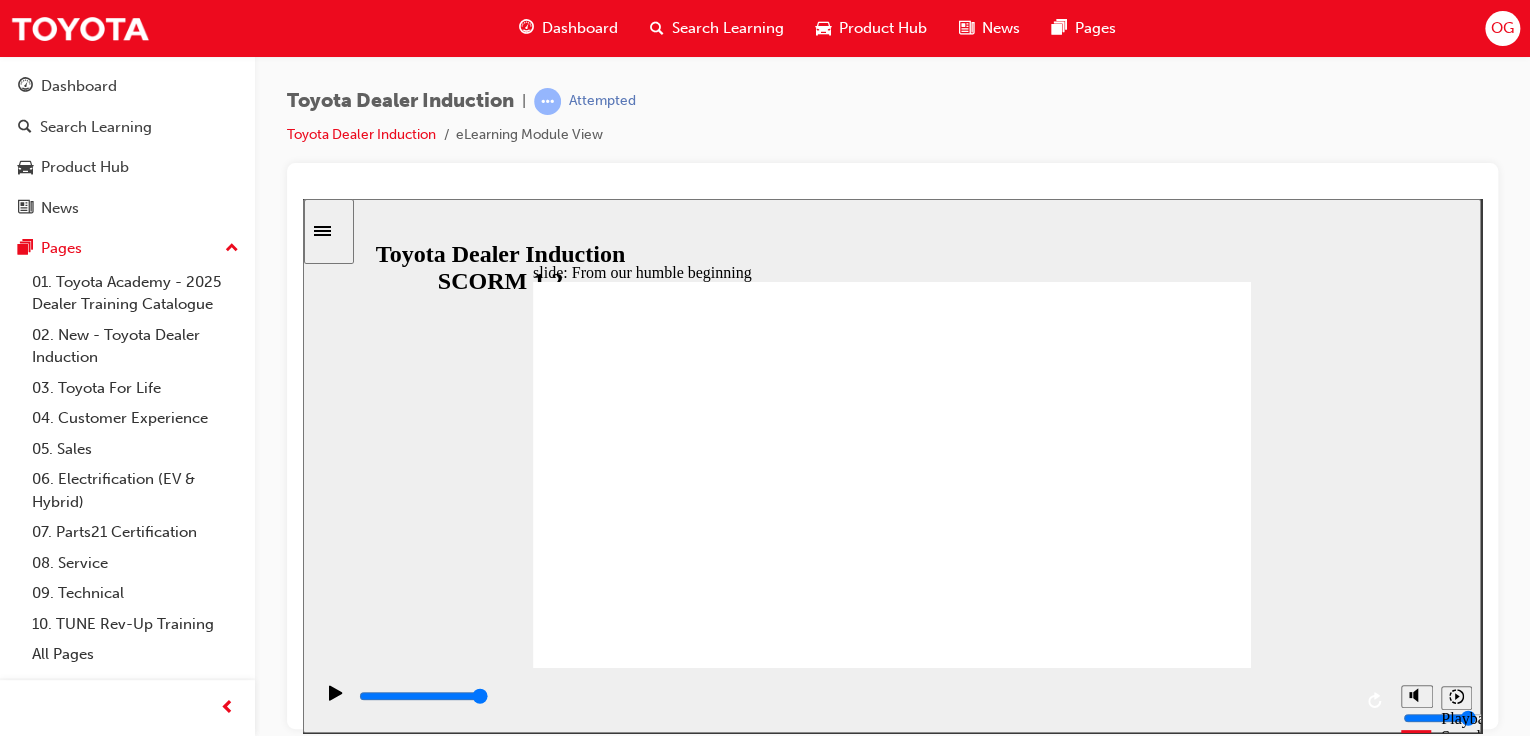 click 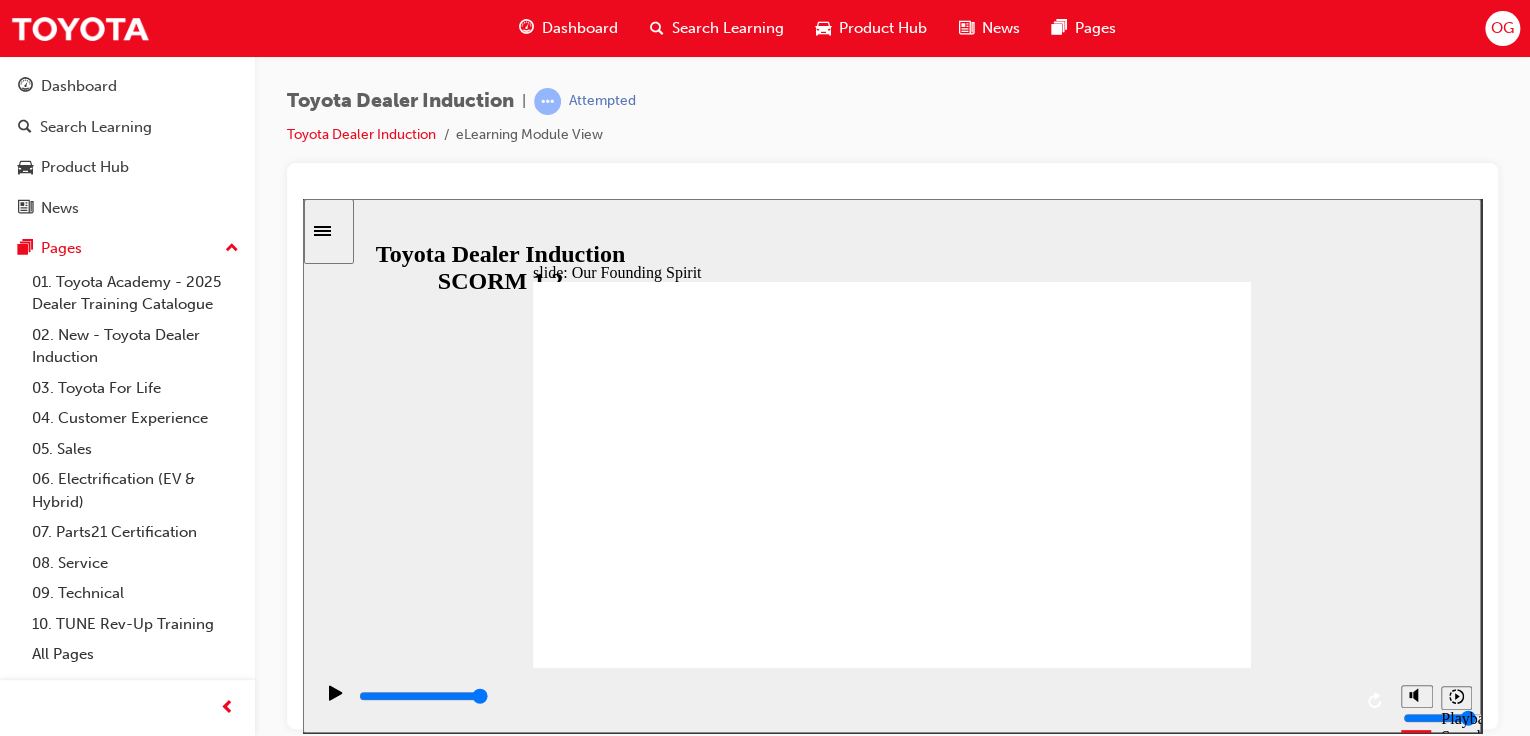 click 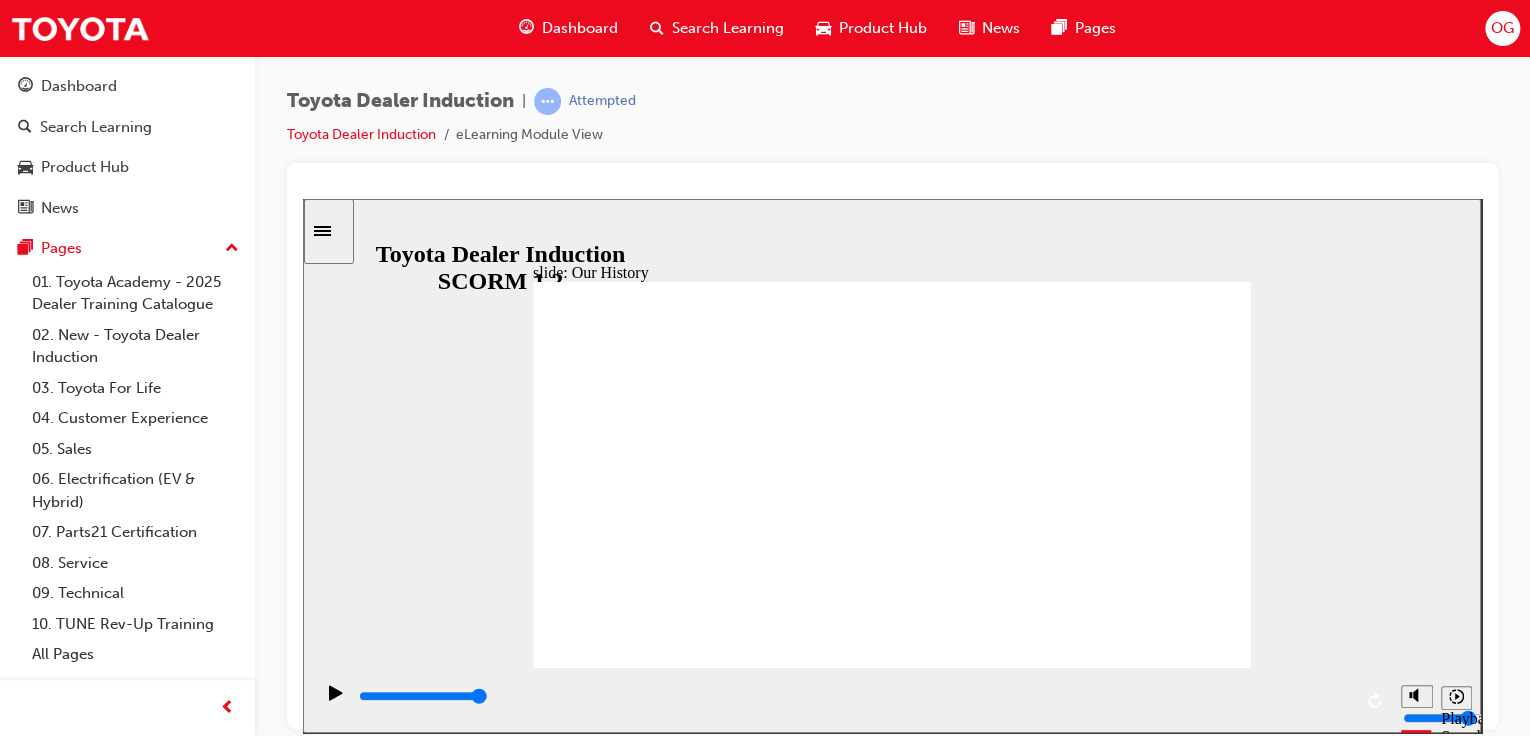 drag, startPoint x: 1095, startPoint y: 583, endPoint x: 1070, endPoint y: 582, distance: 25.019993 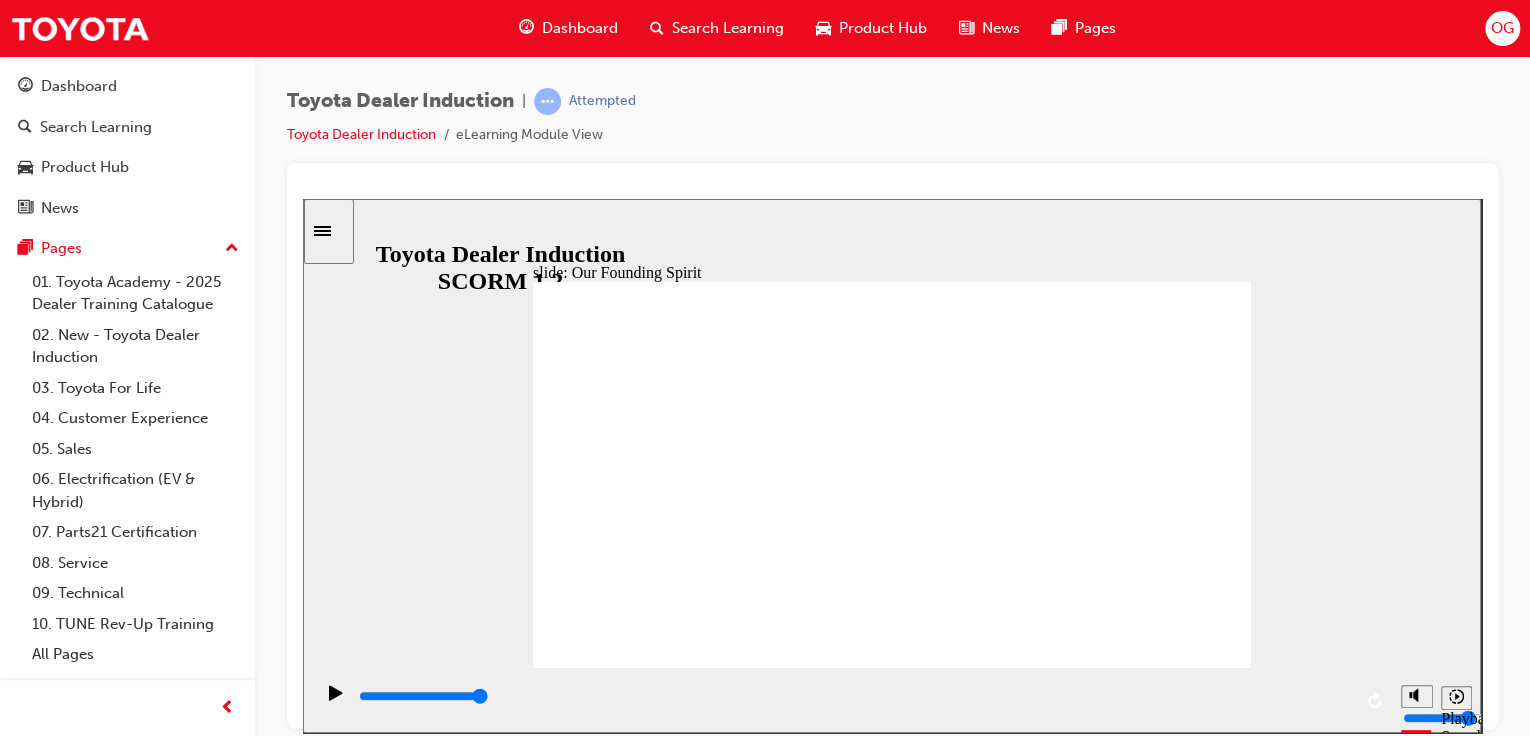 click 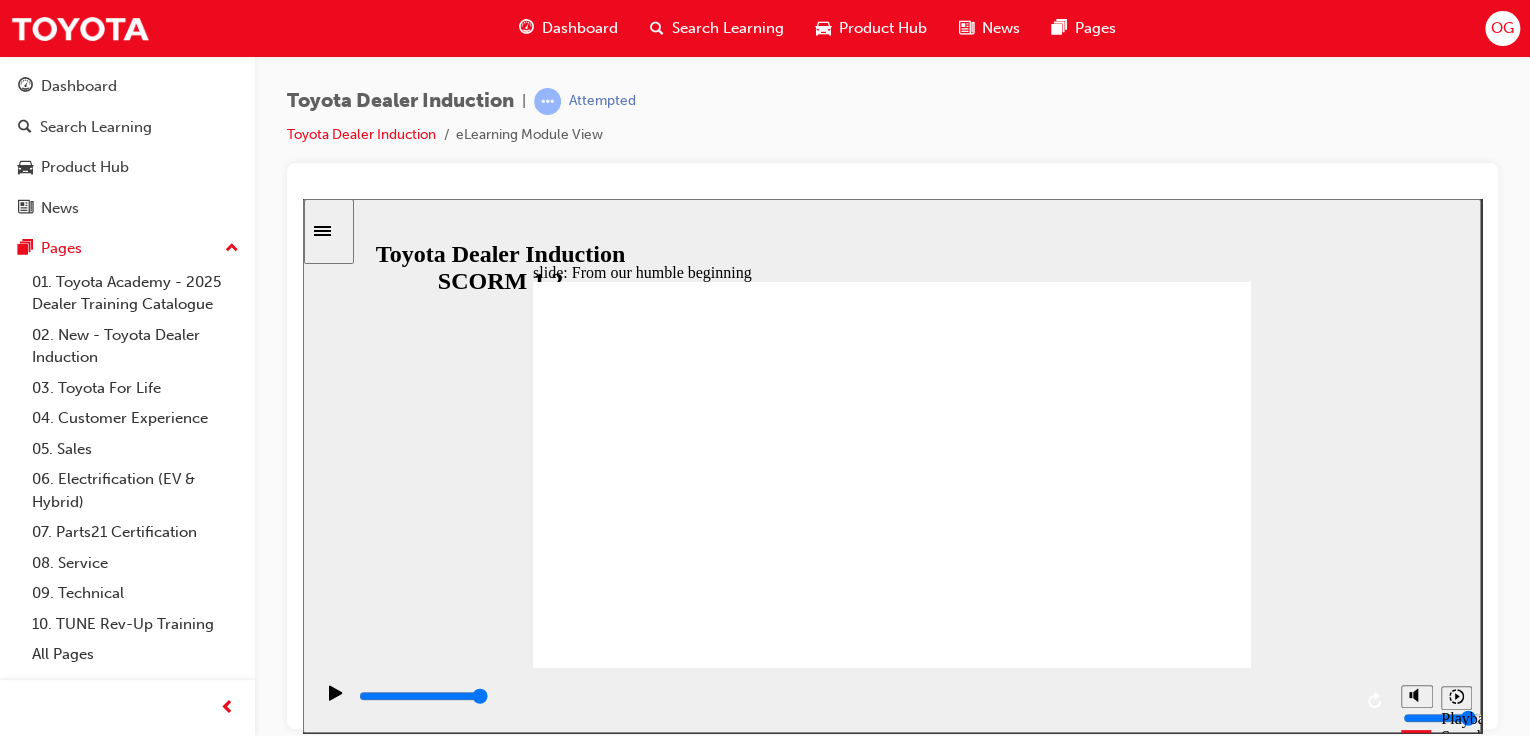 click 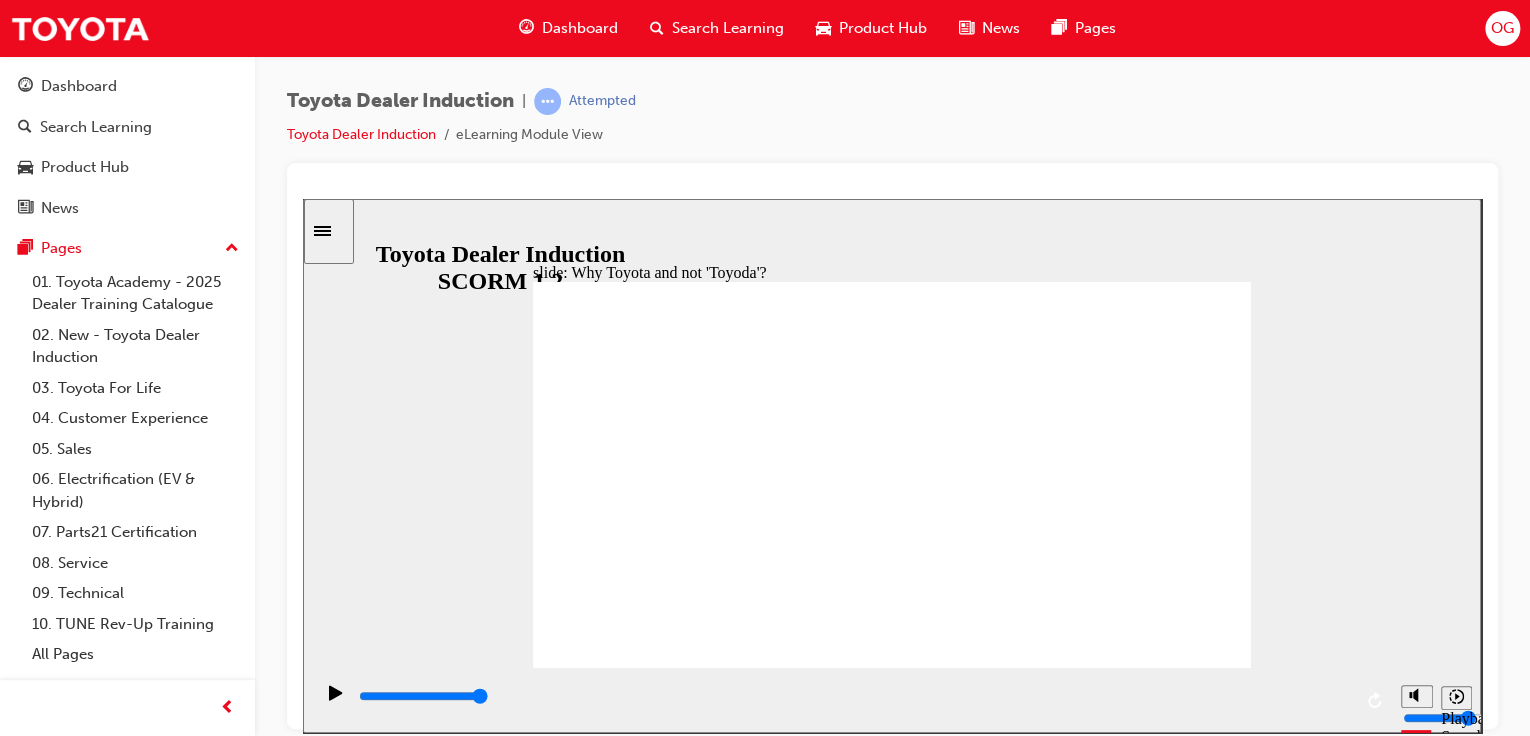 click 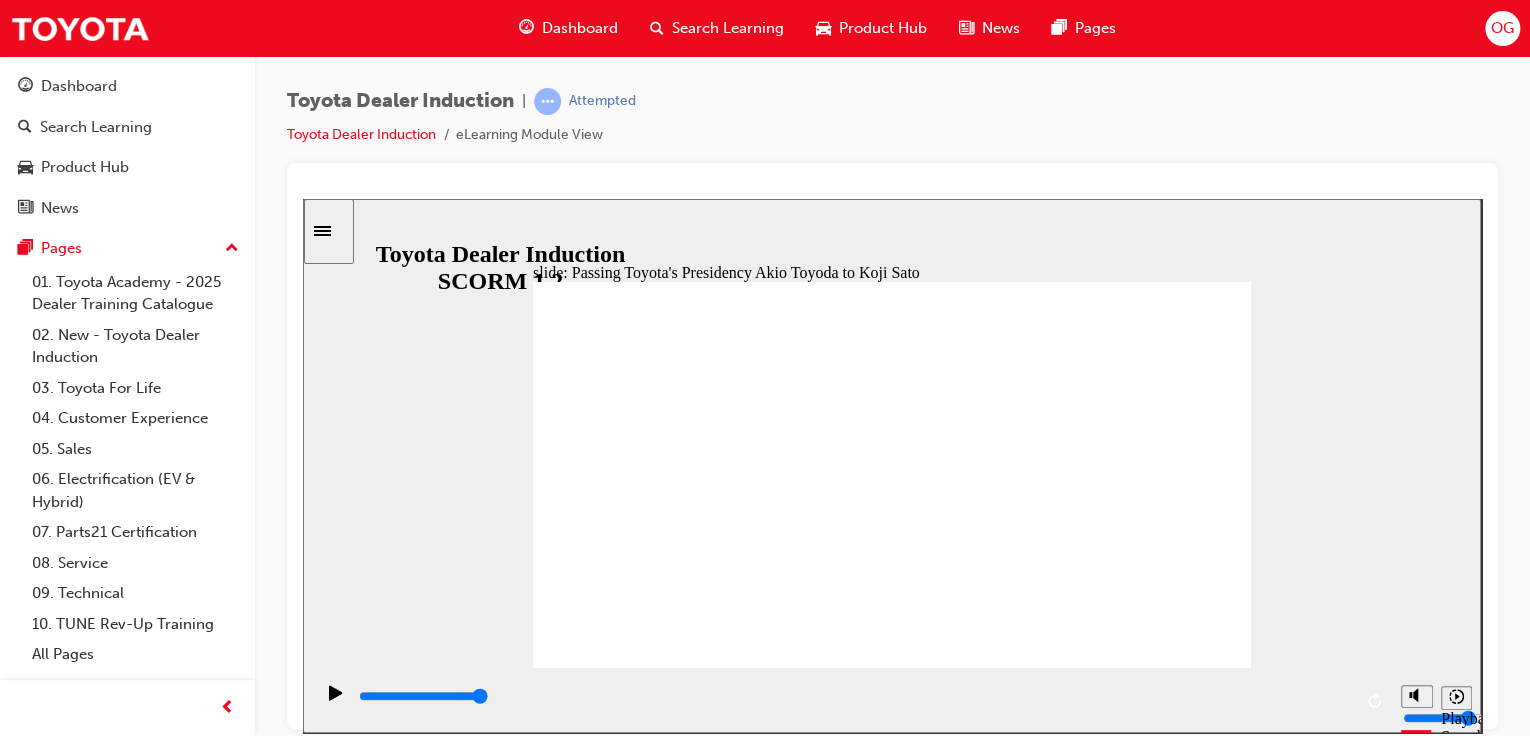 click 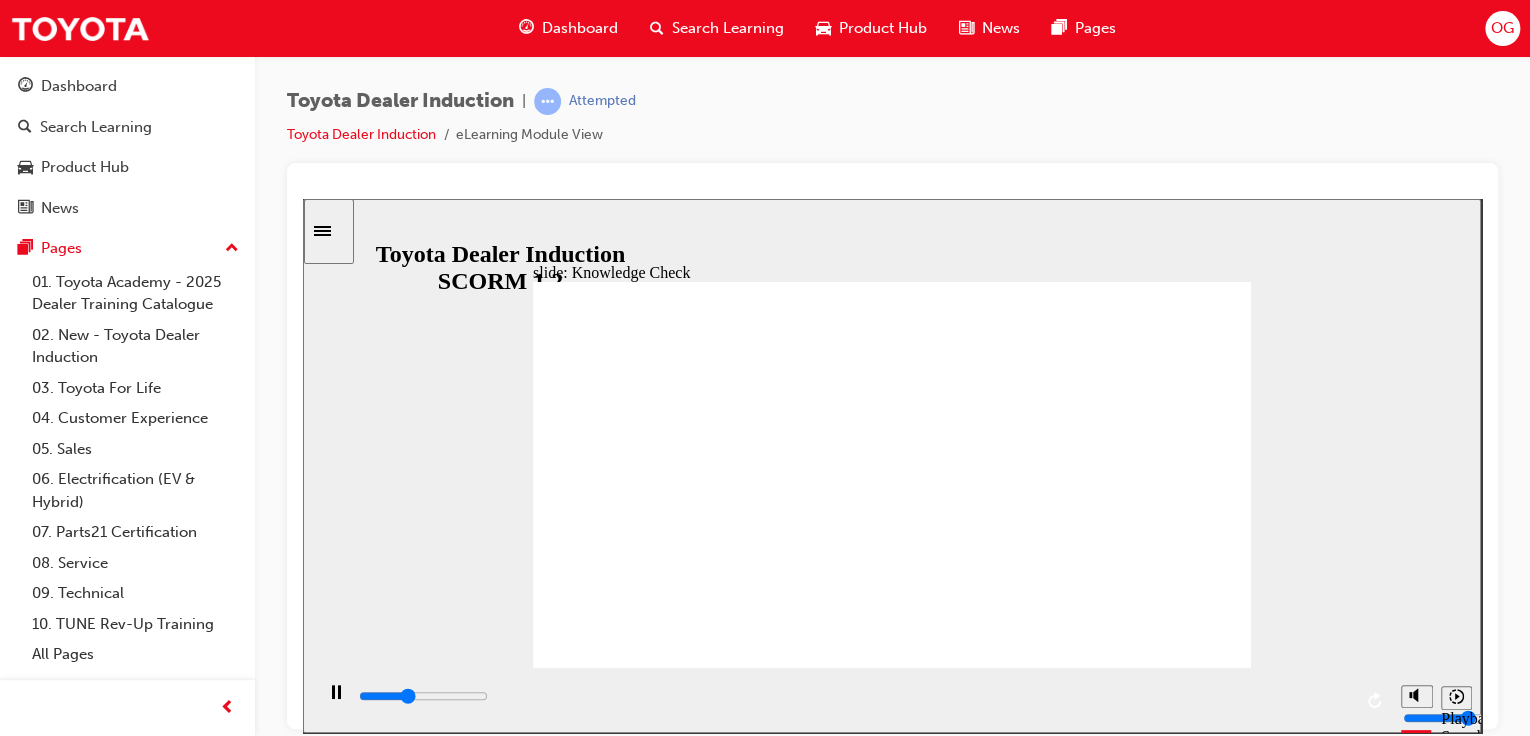 type on "1900" 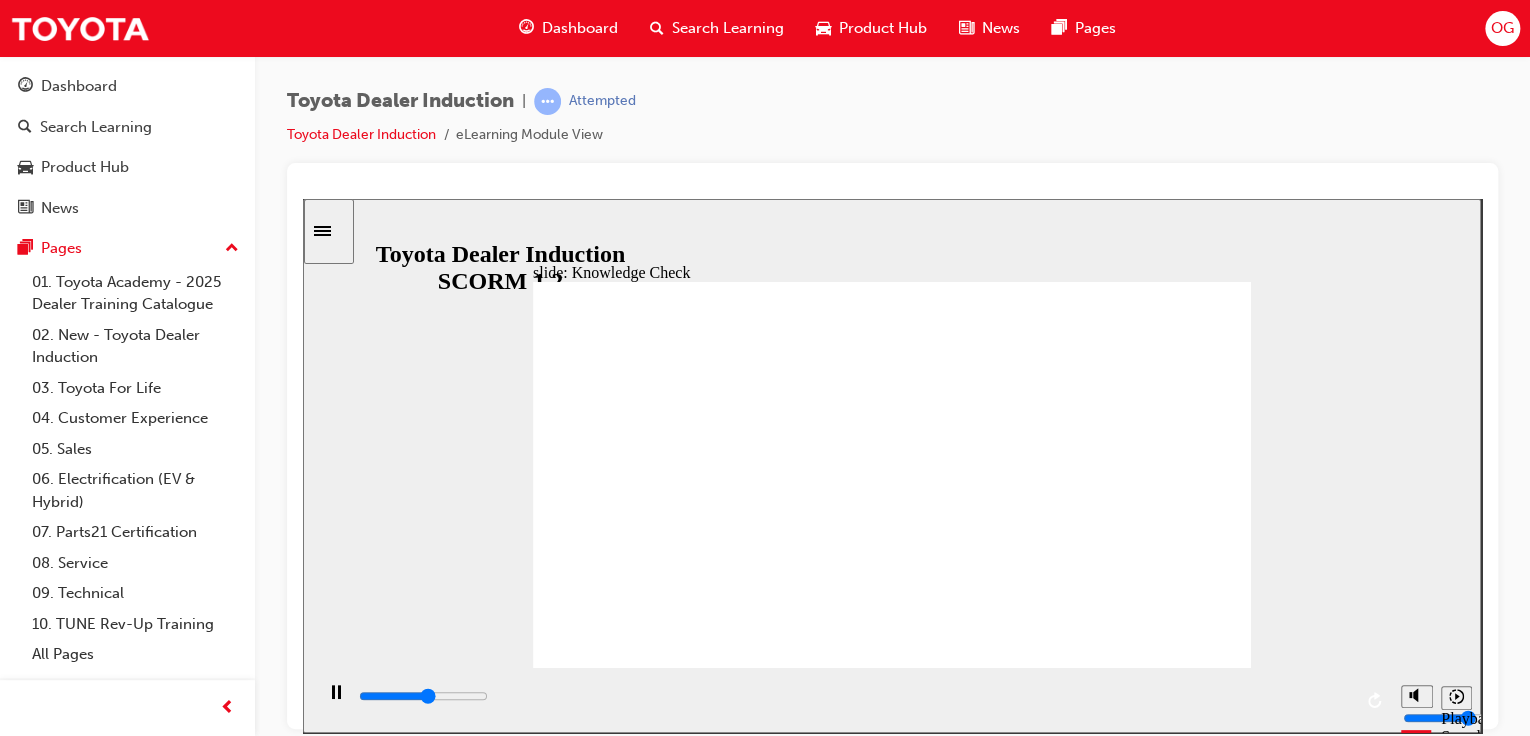 click 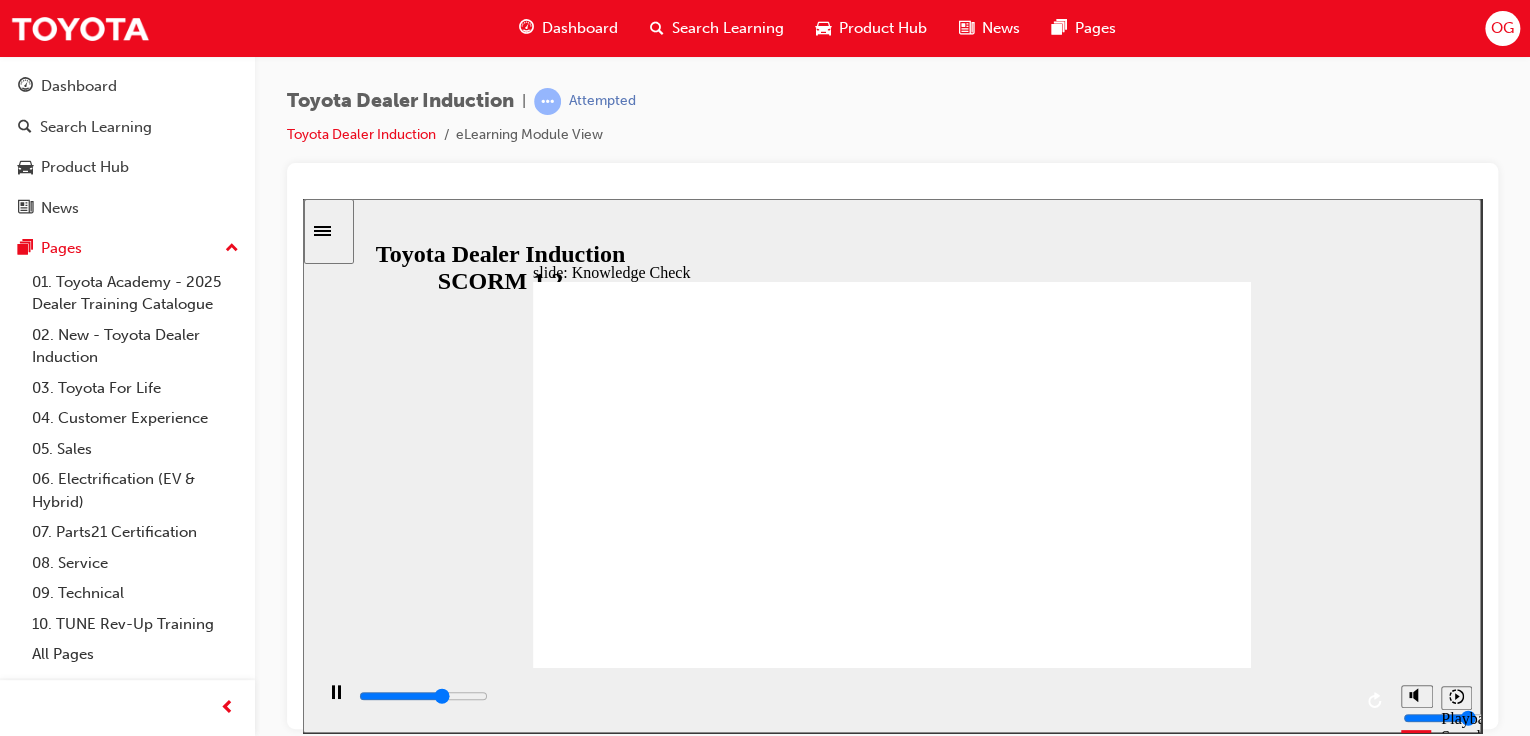 type on "3300" 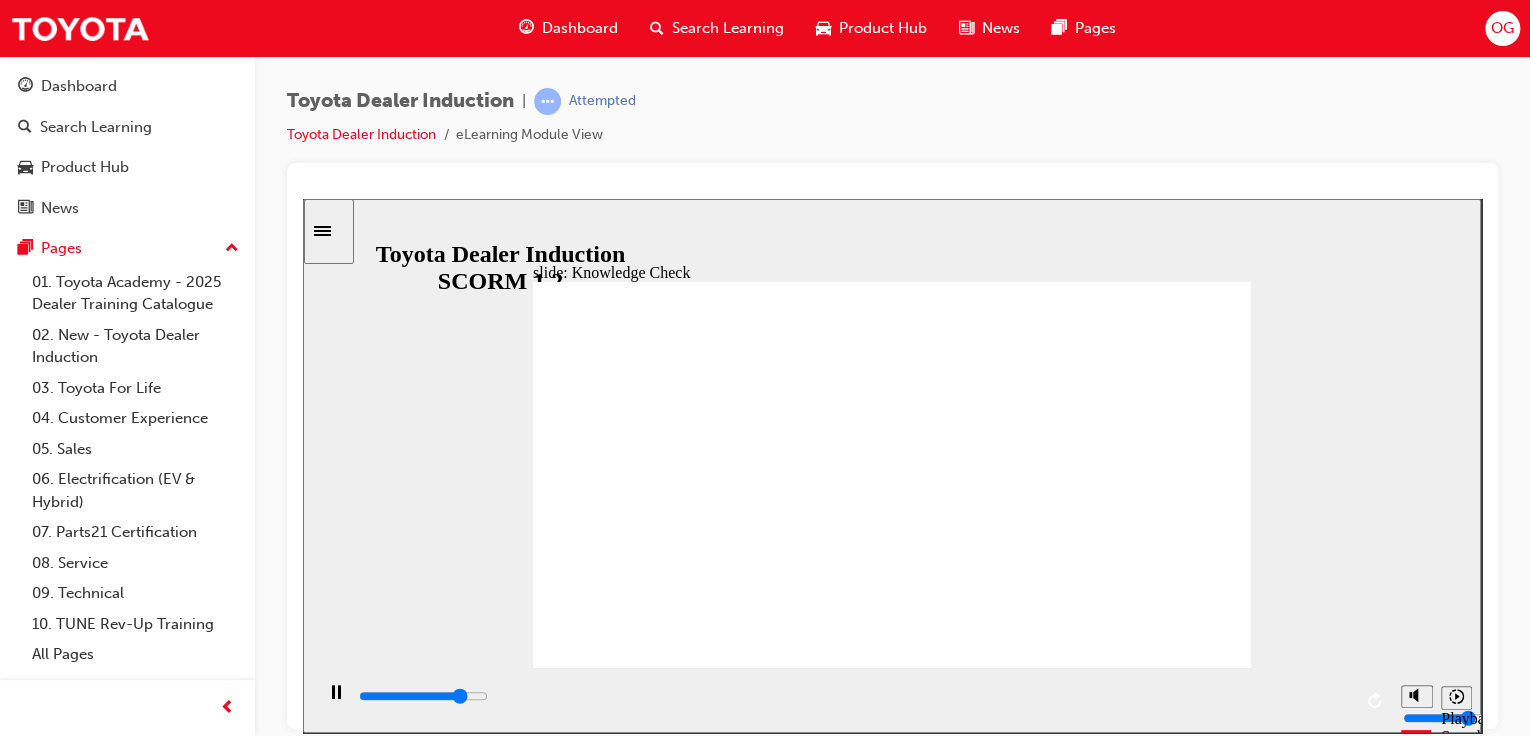 drag, startPoint x: 782, startPoint y: 496, endPoint x: 1180, endPoint y: 300, distance: 443.644 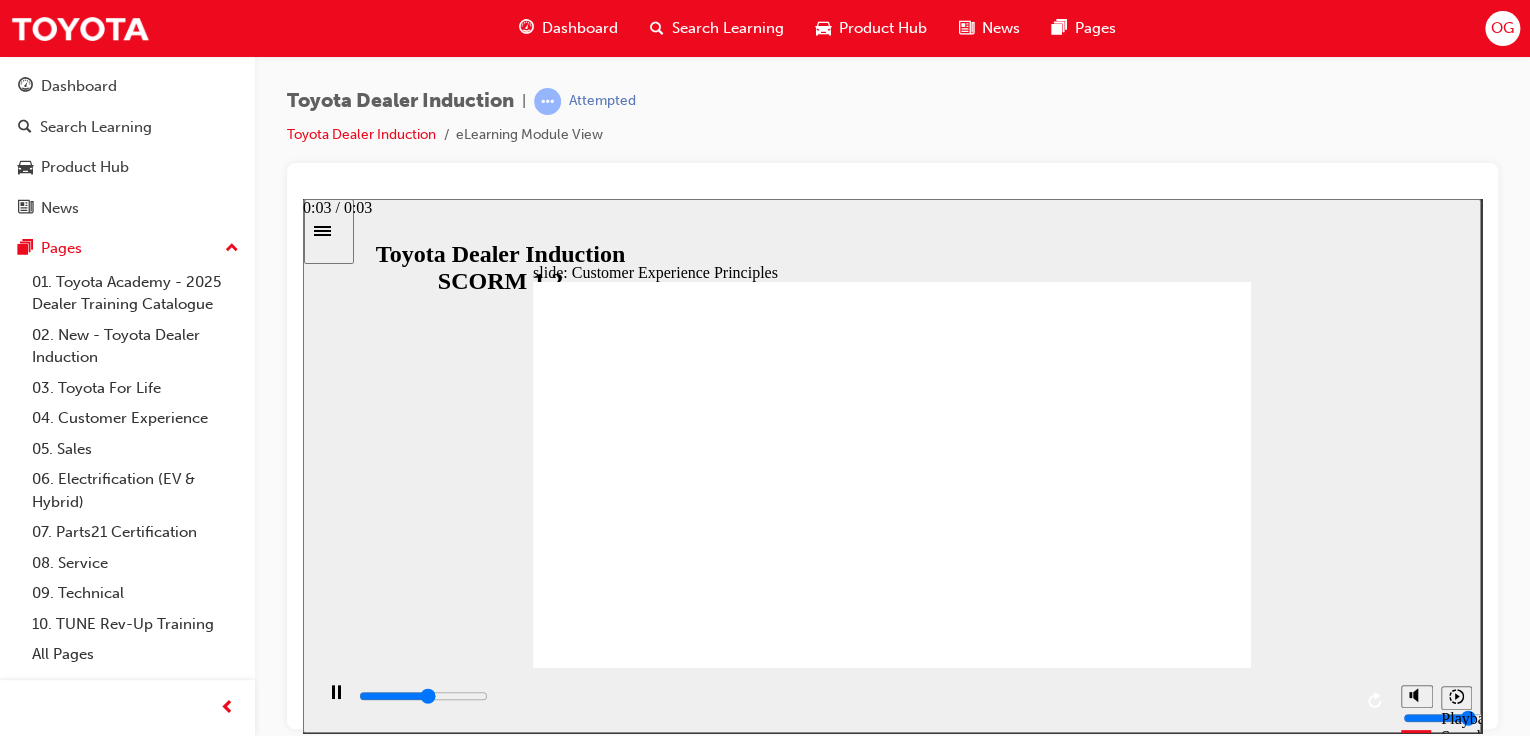click 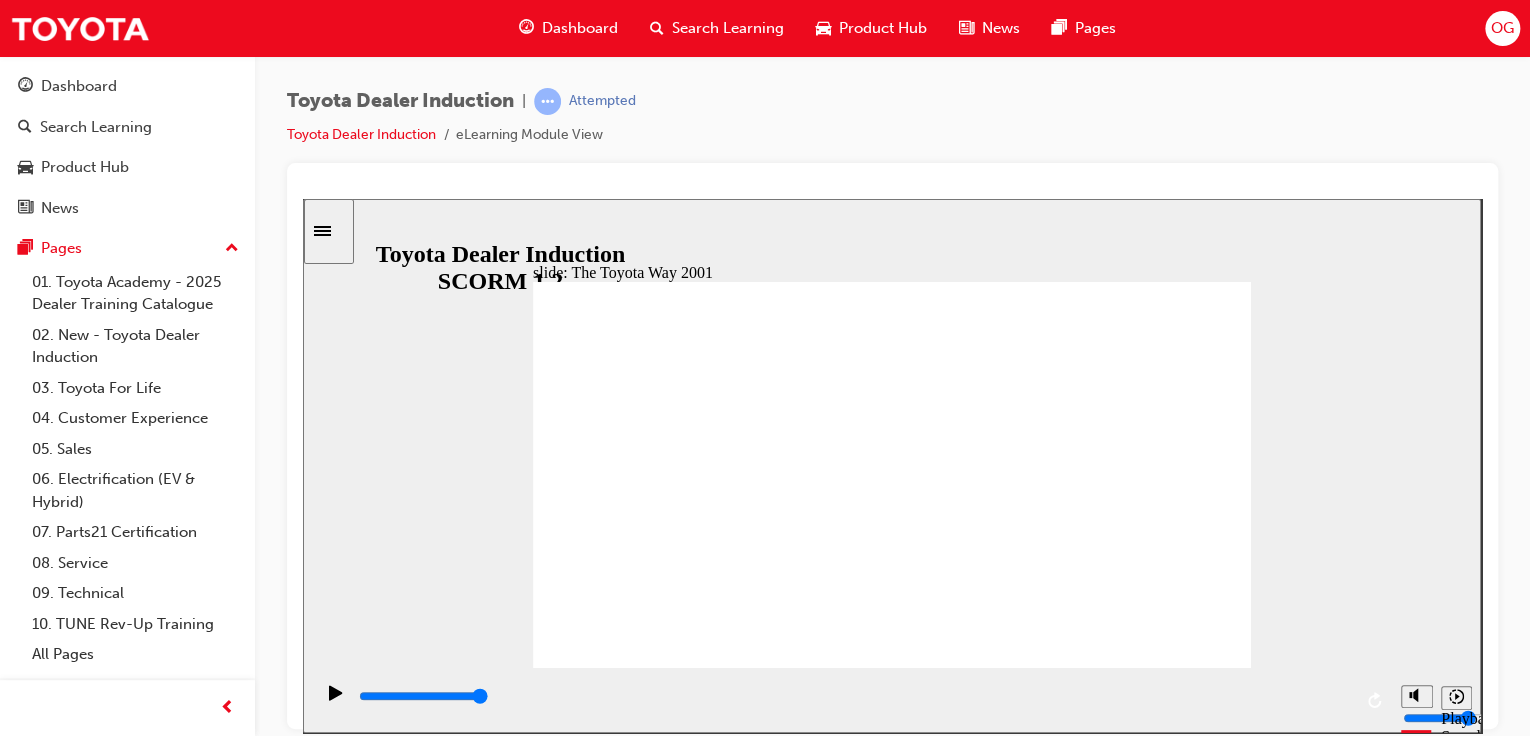 click 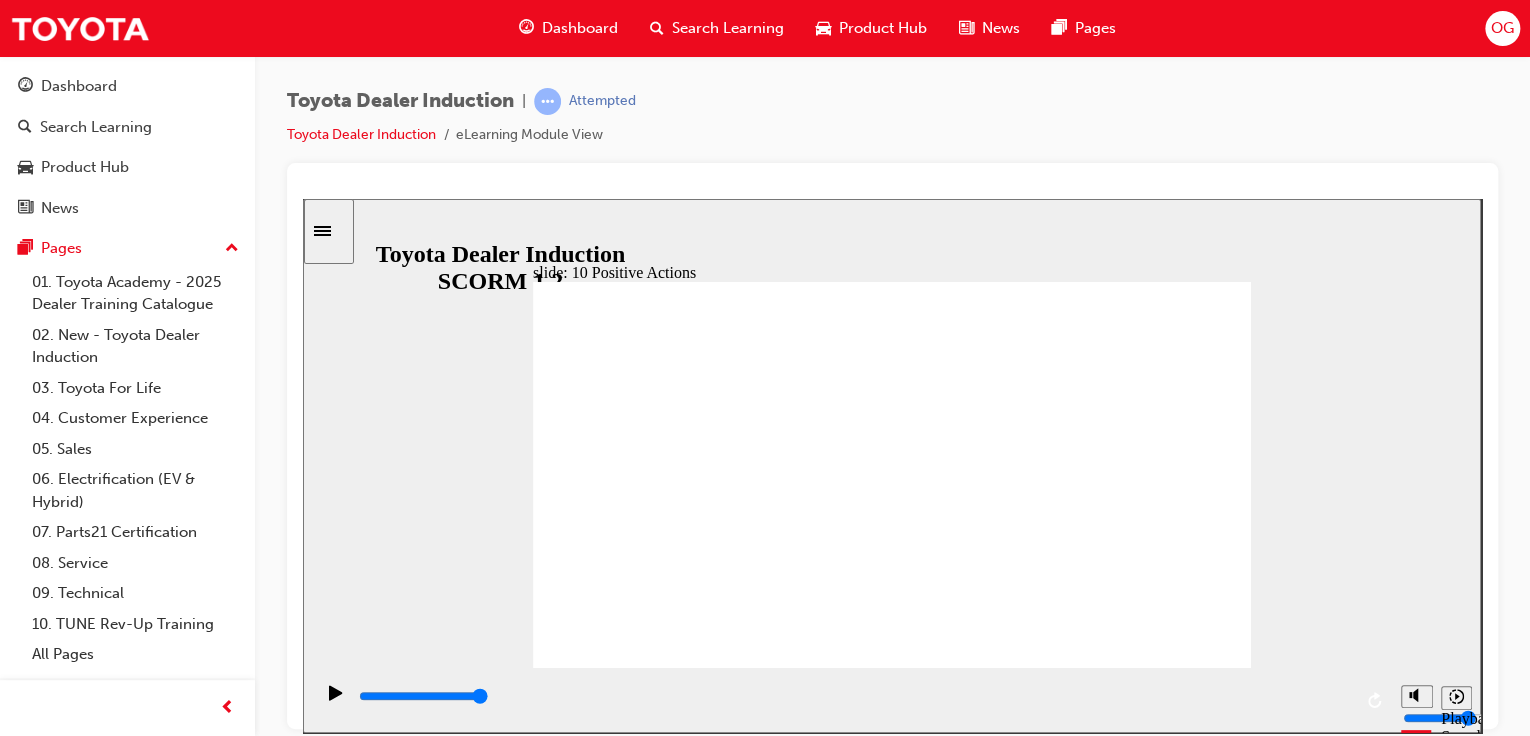 click 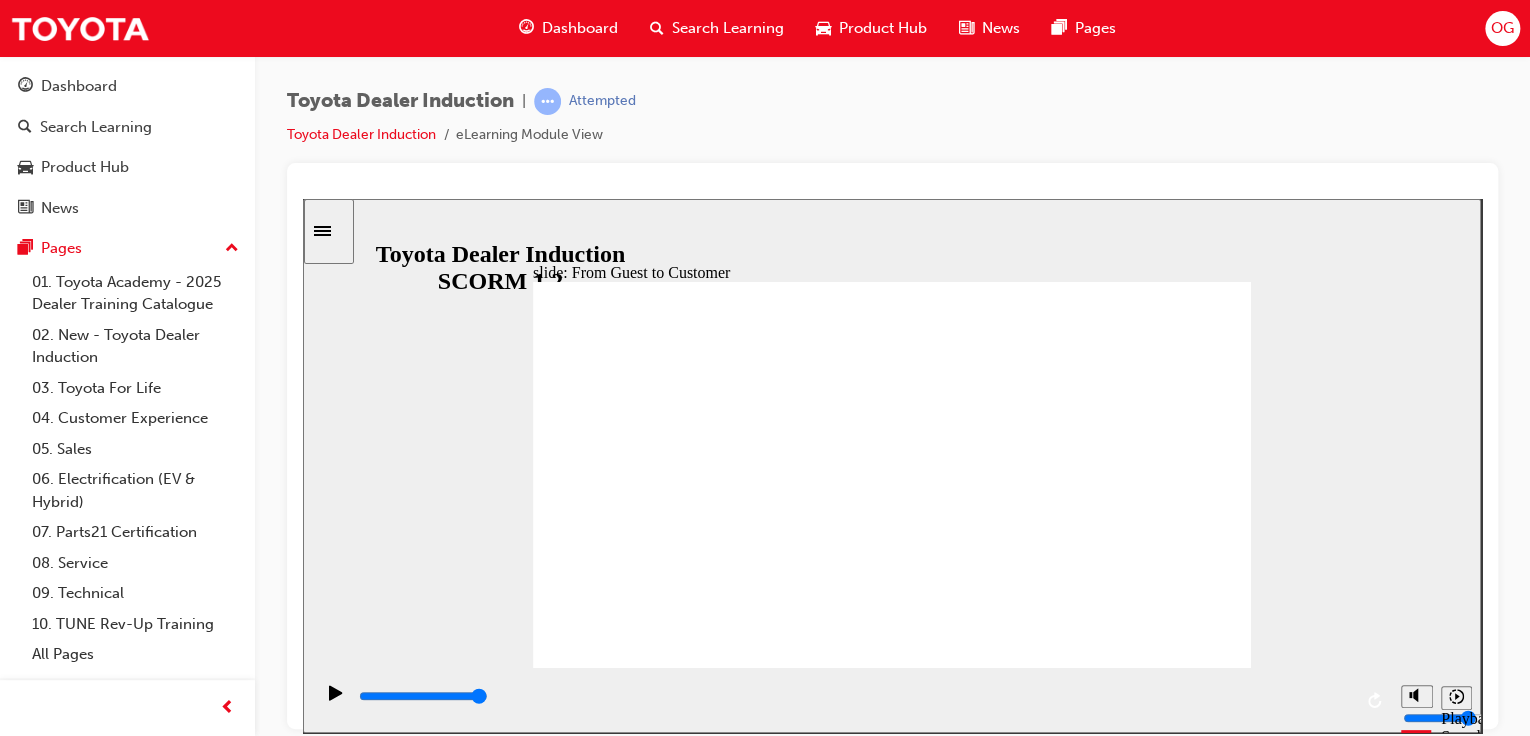 click 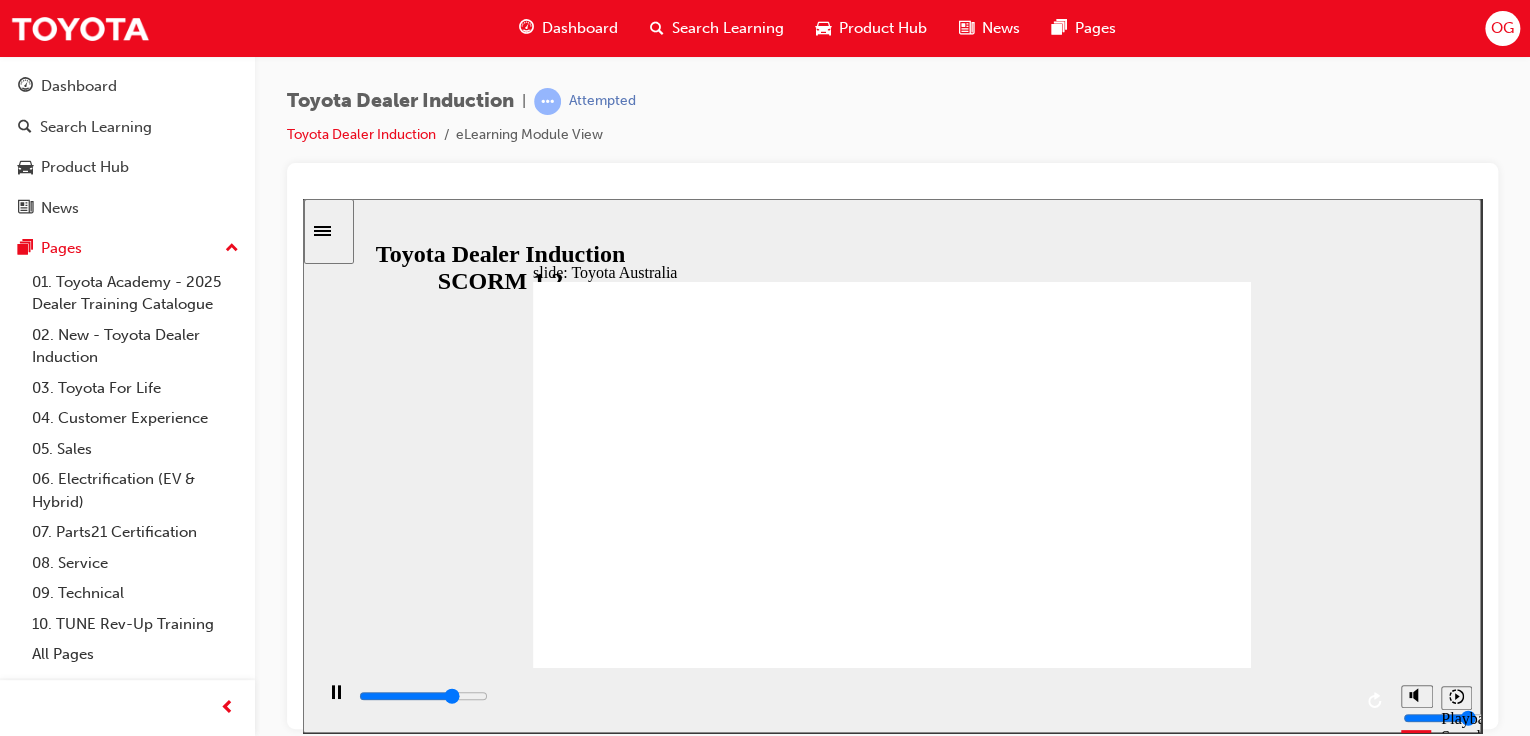 click 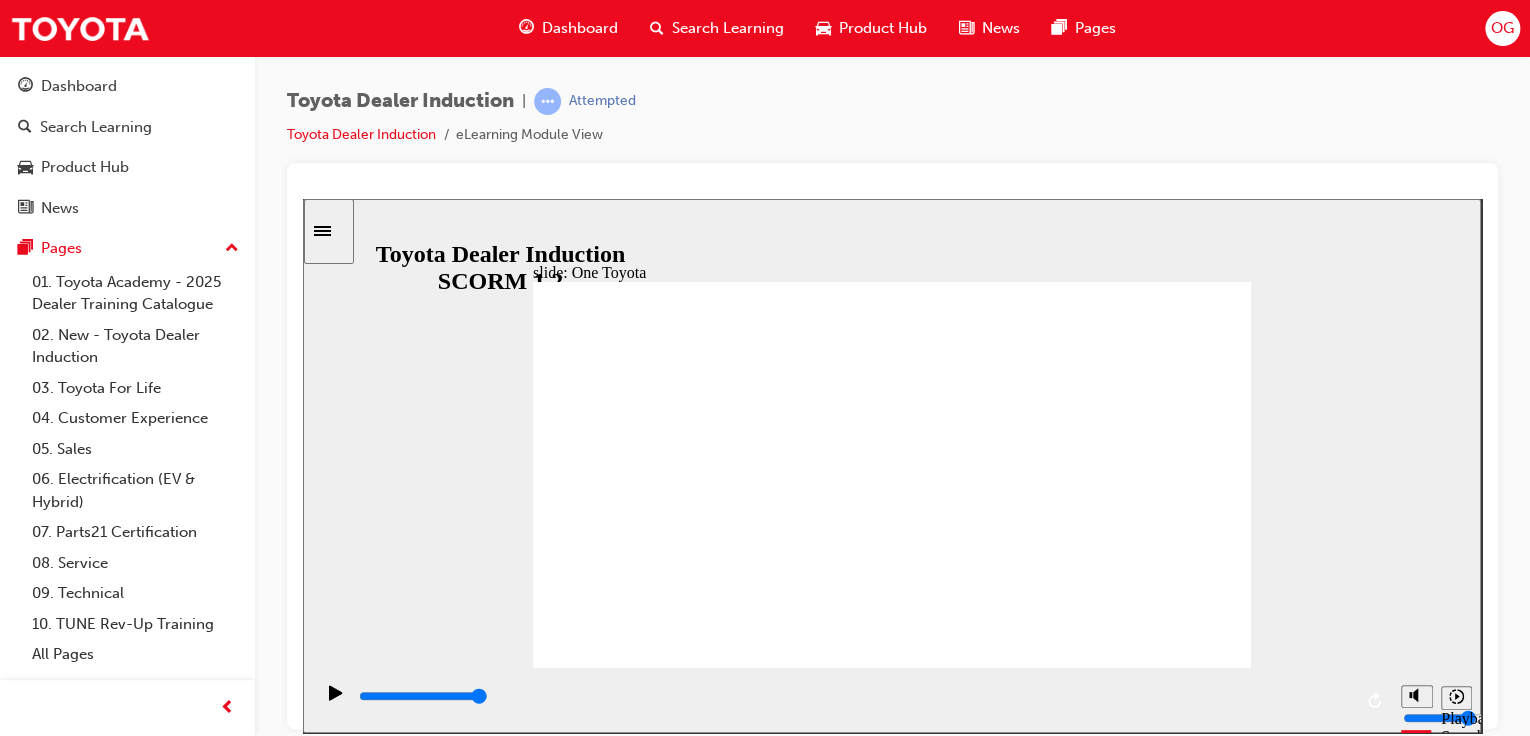 click 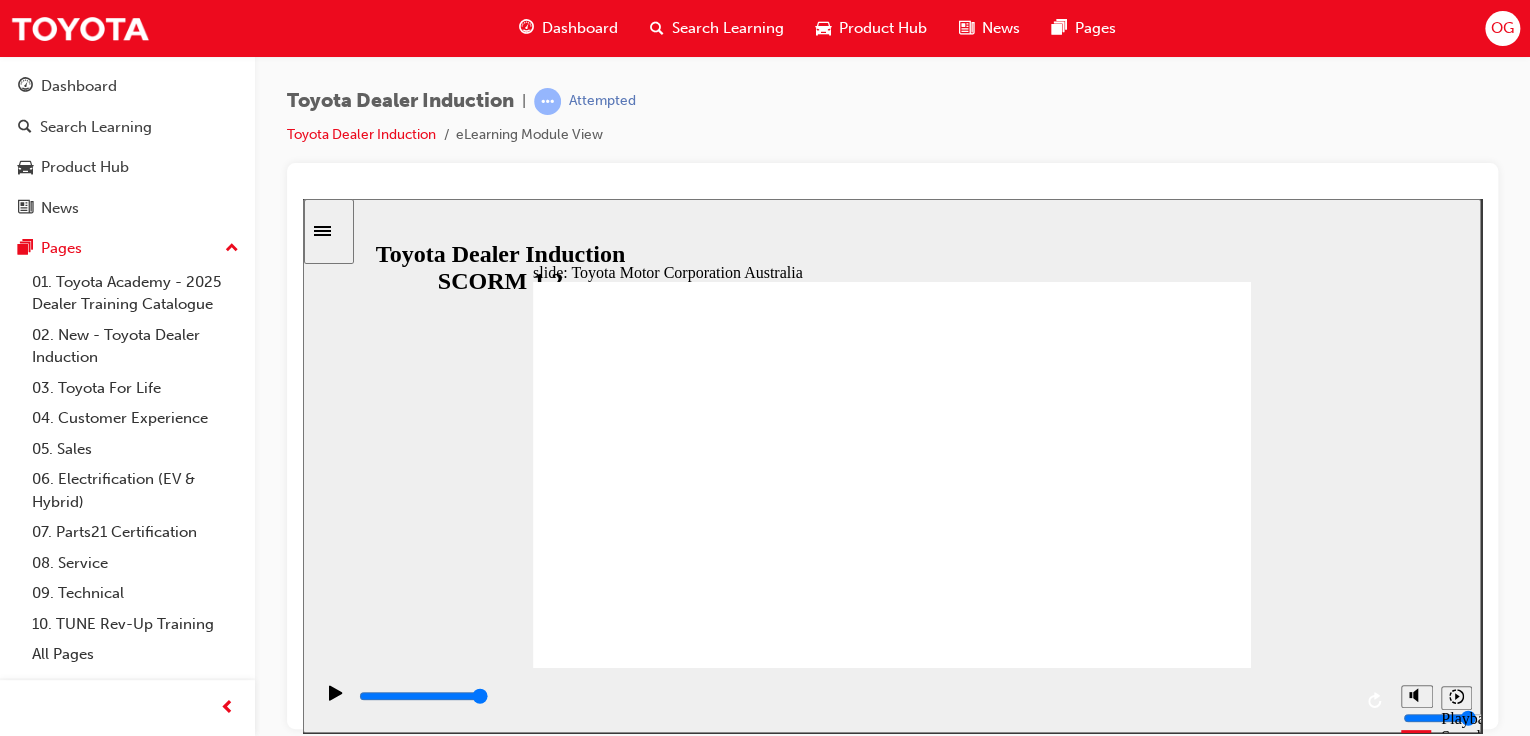click 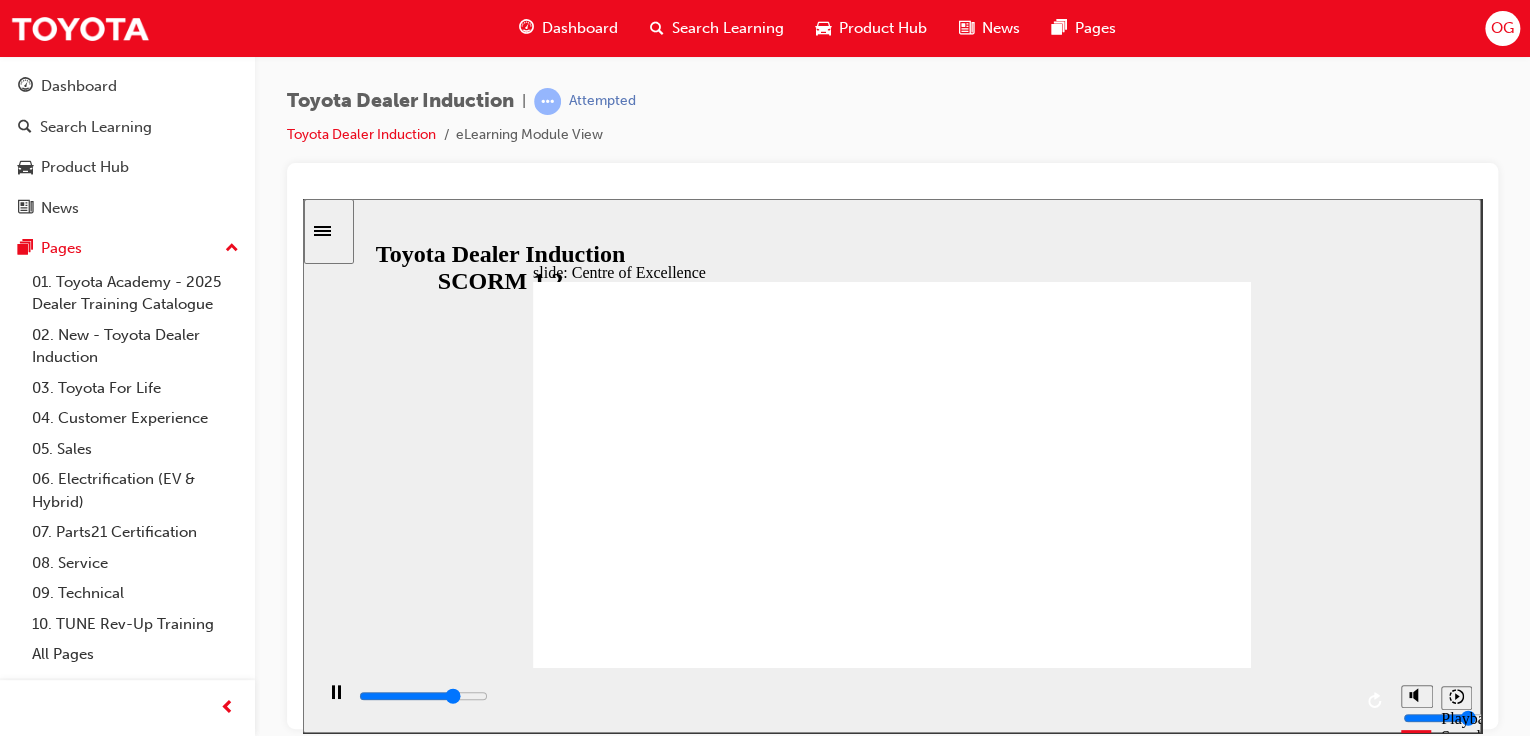 click 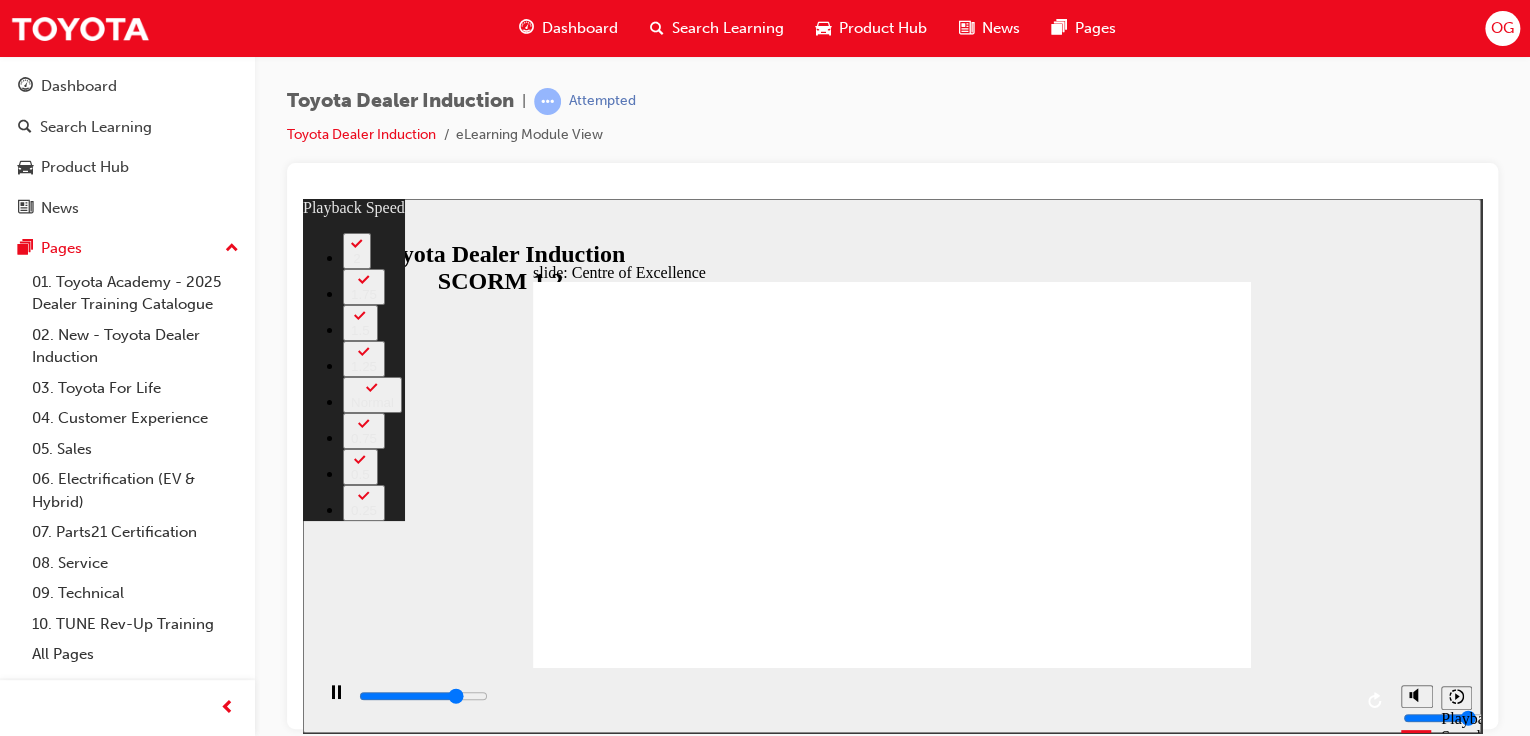 type on "12000" 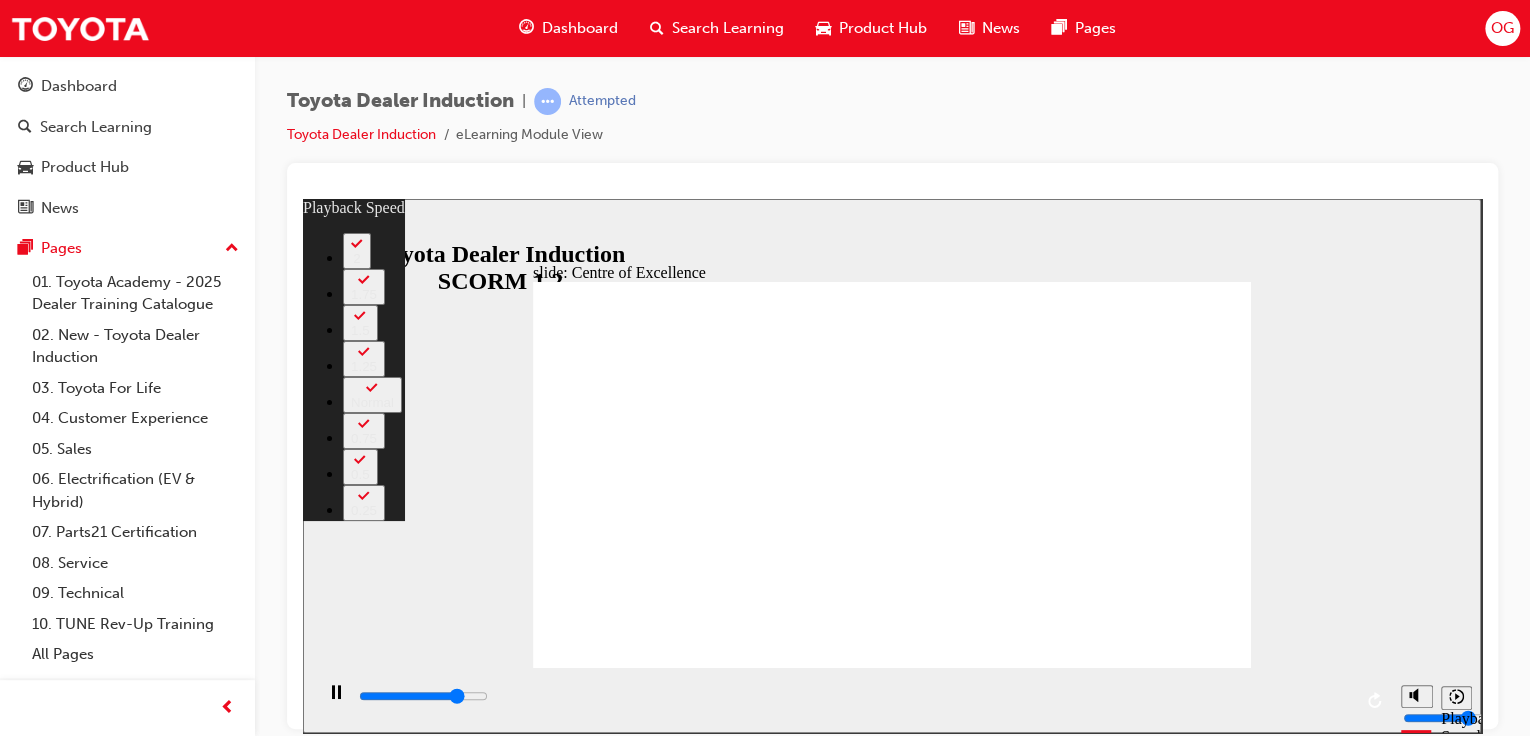 type on "12300" 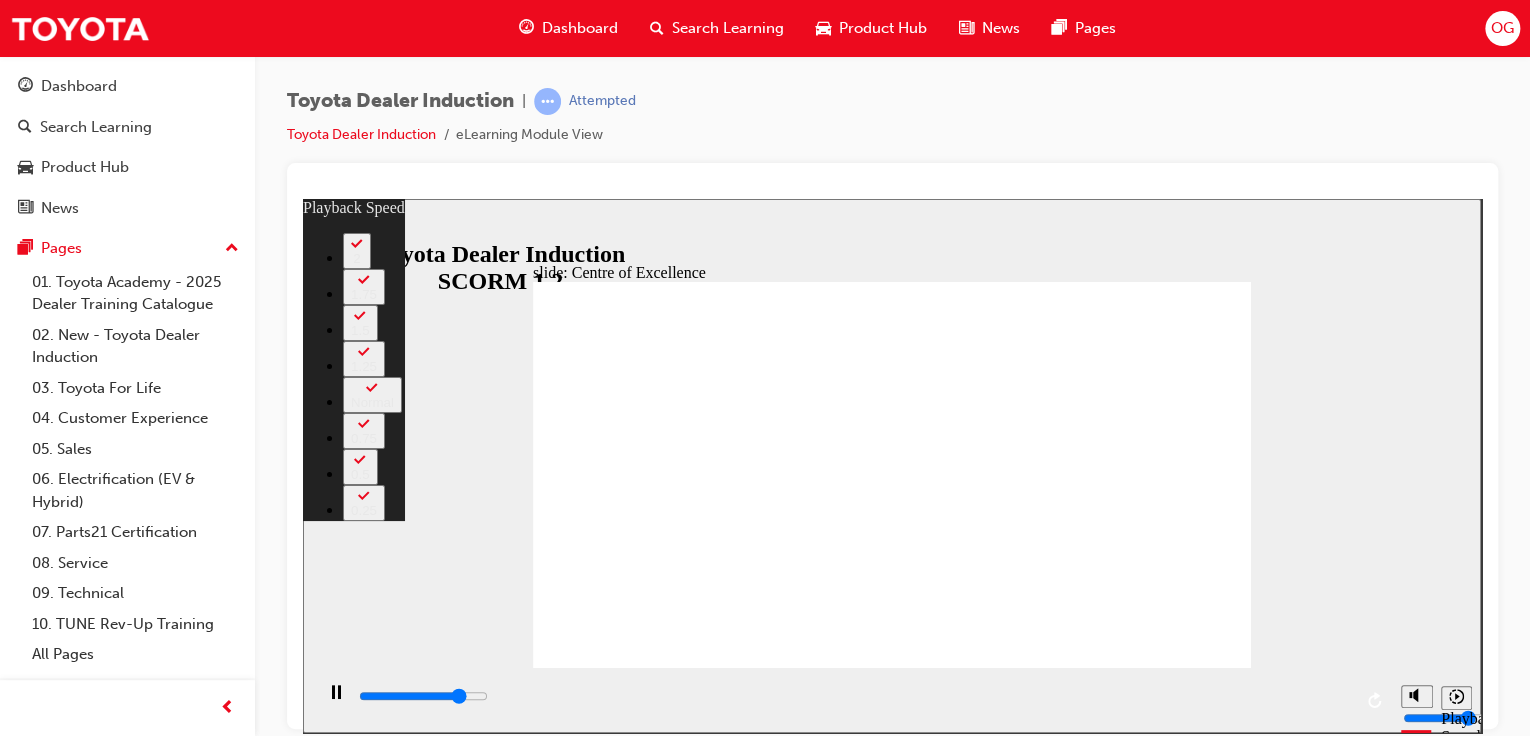 type on "12500" 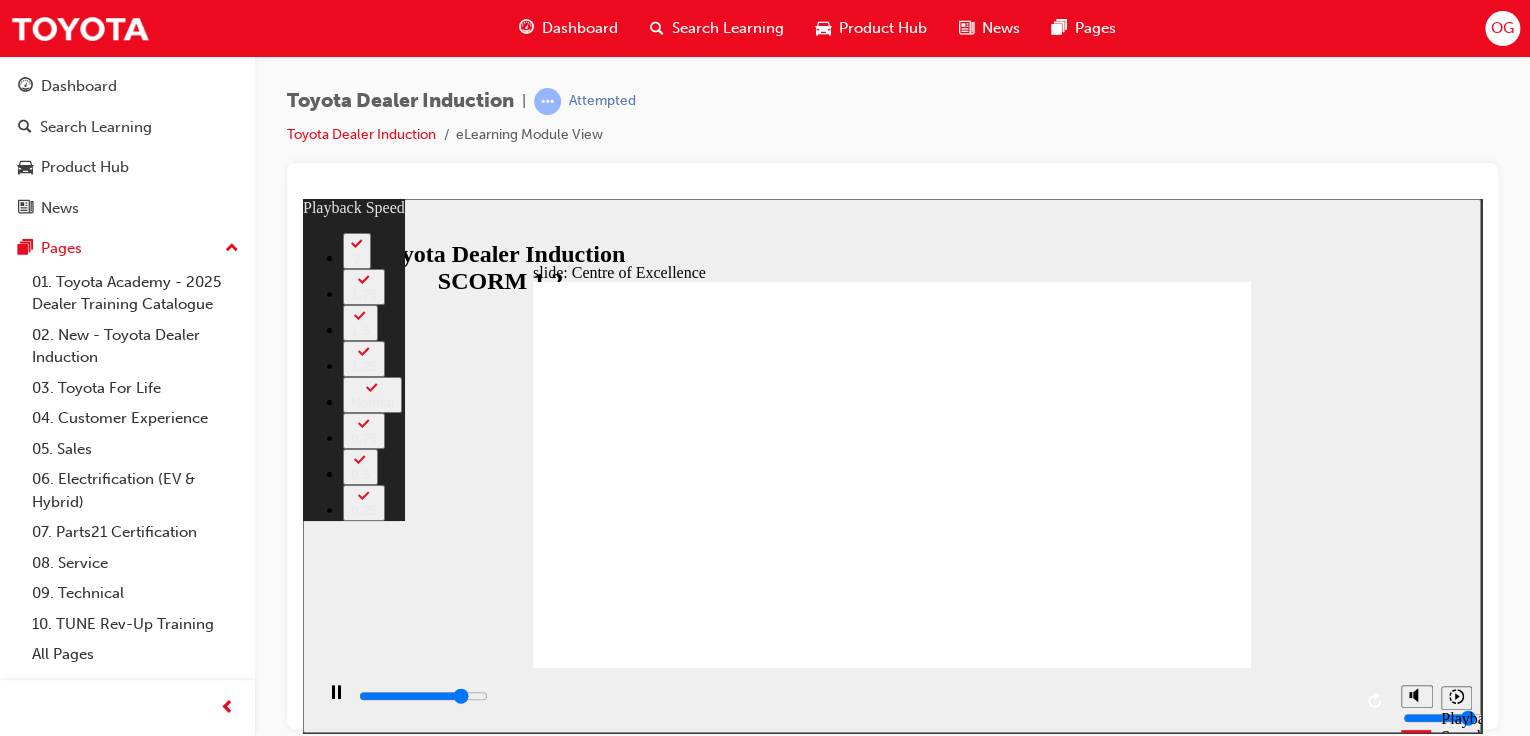 type on "12800" 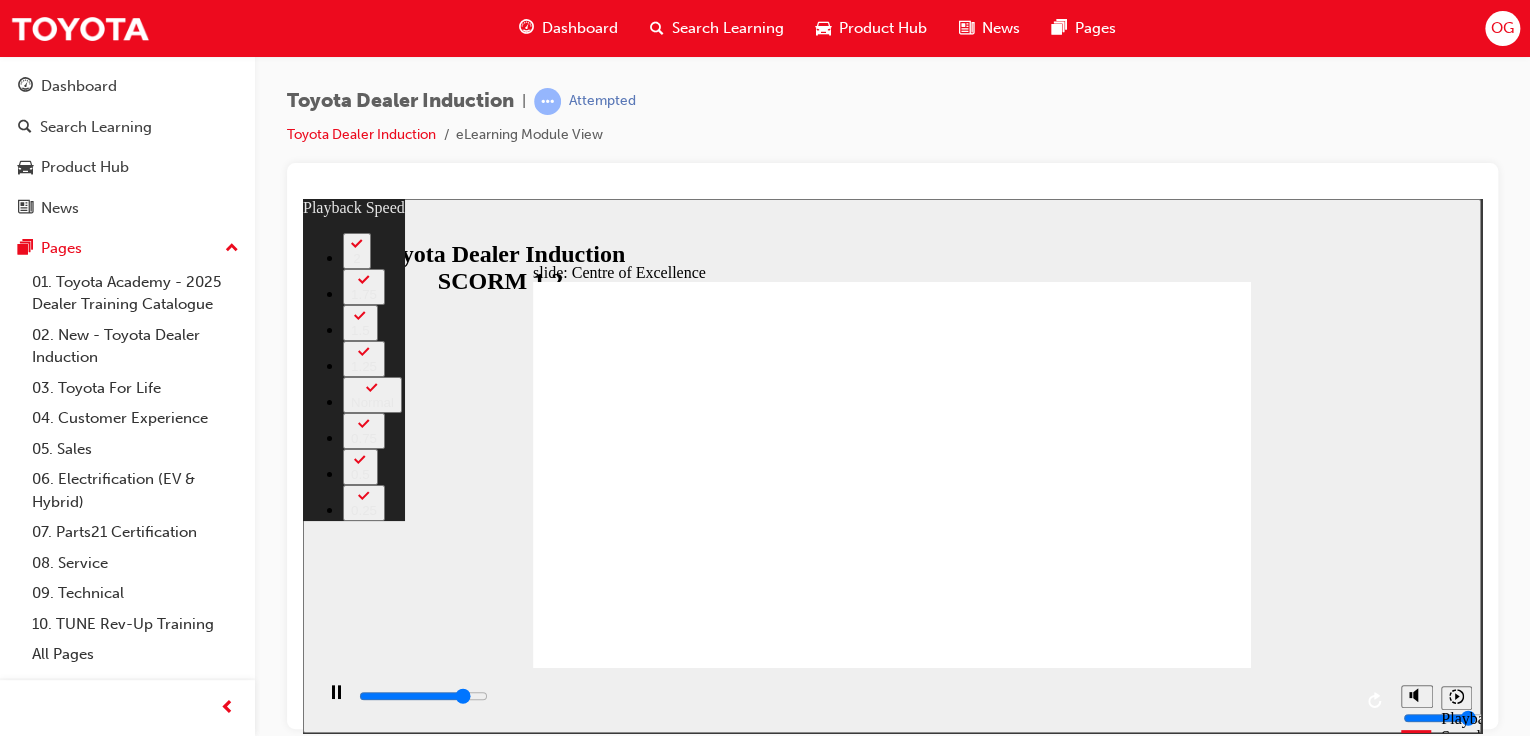 type on "13000" 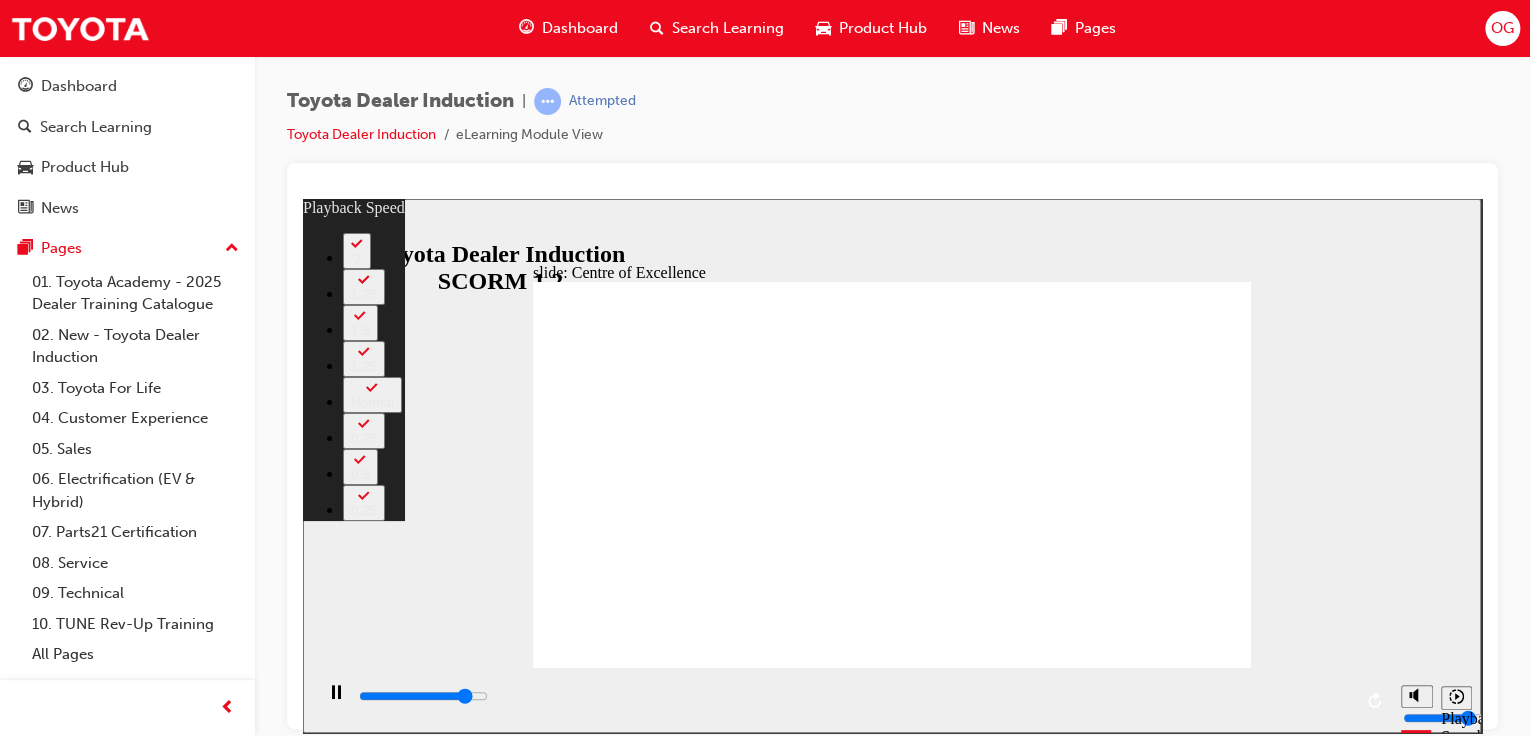 type on "13300" 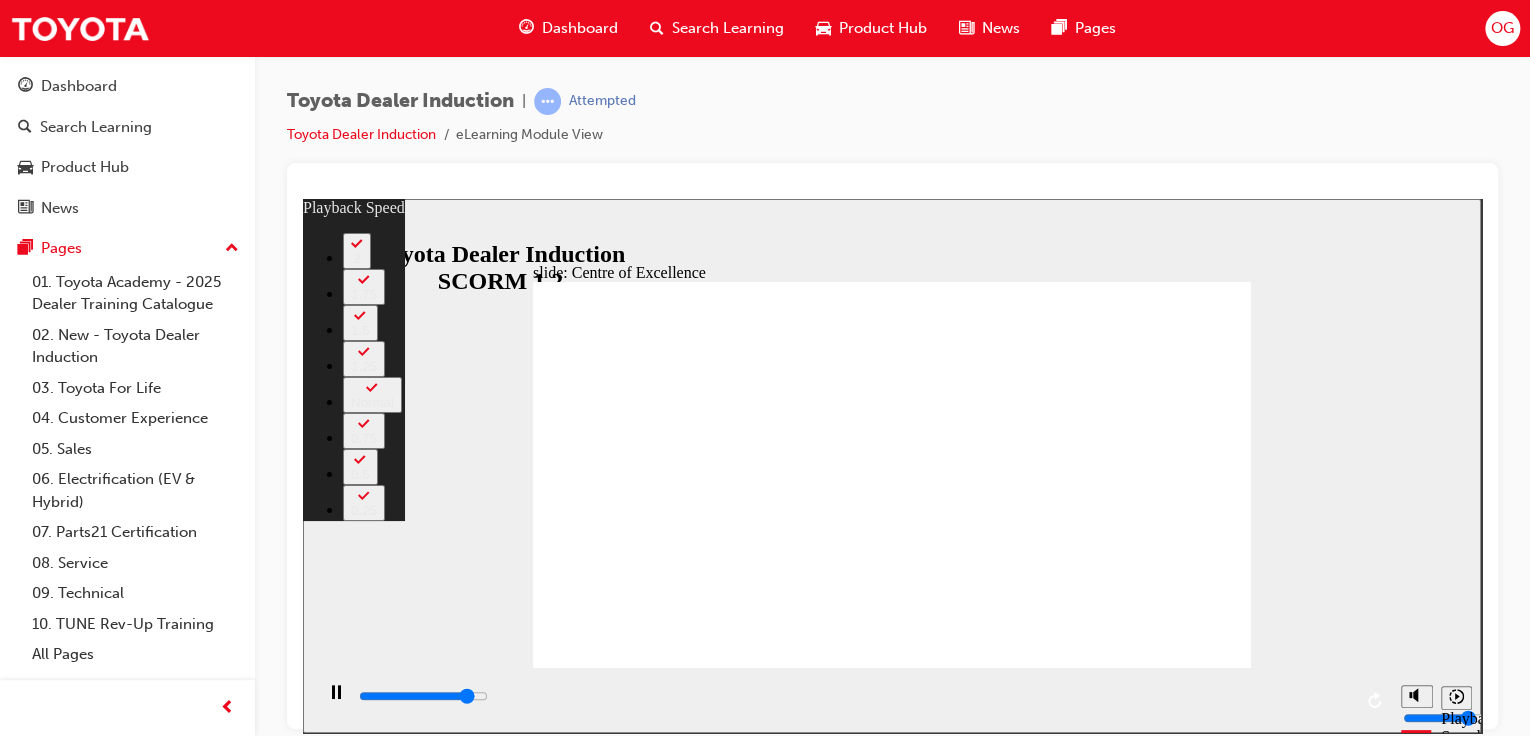 type on "13600" 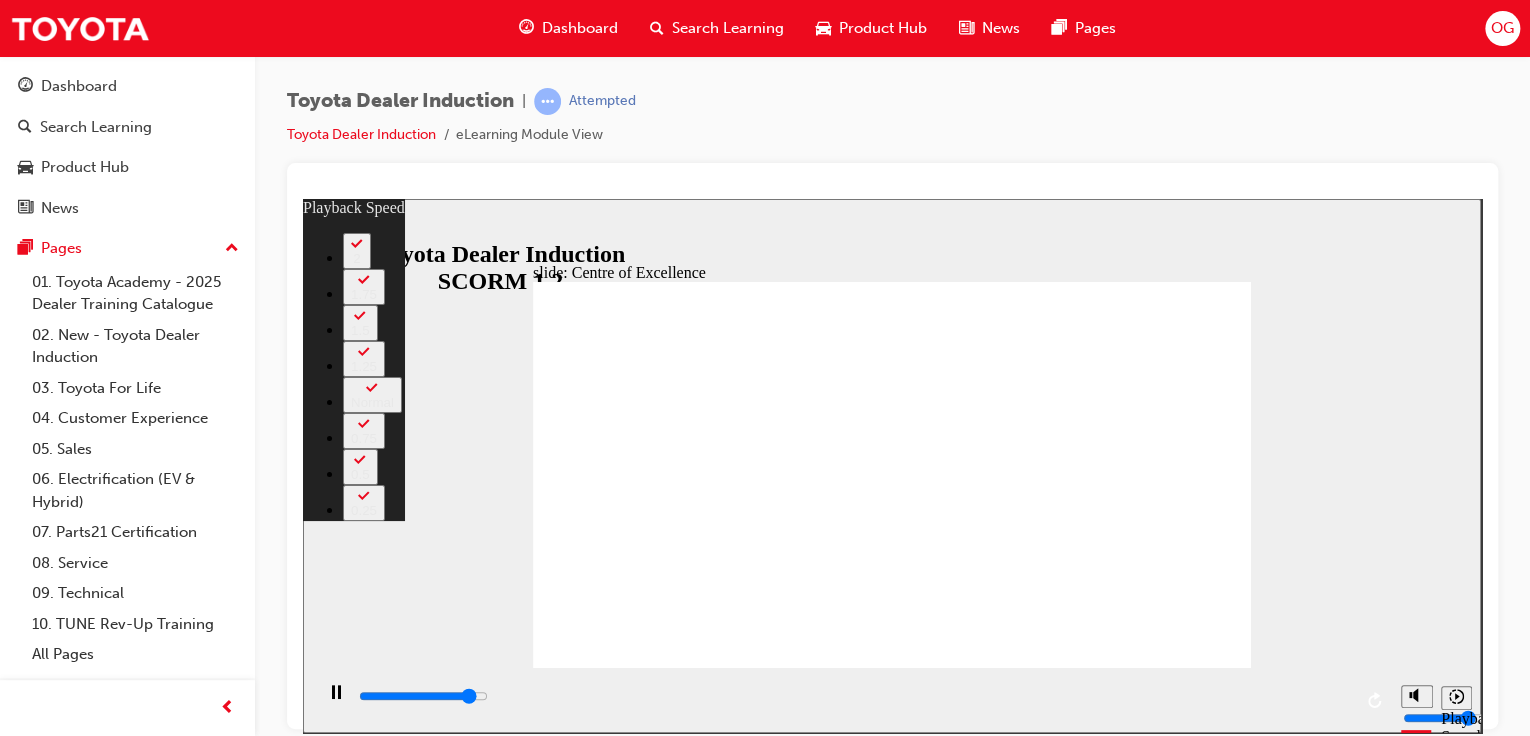 type on "13800" 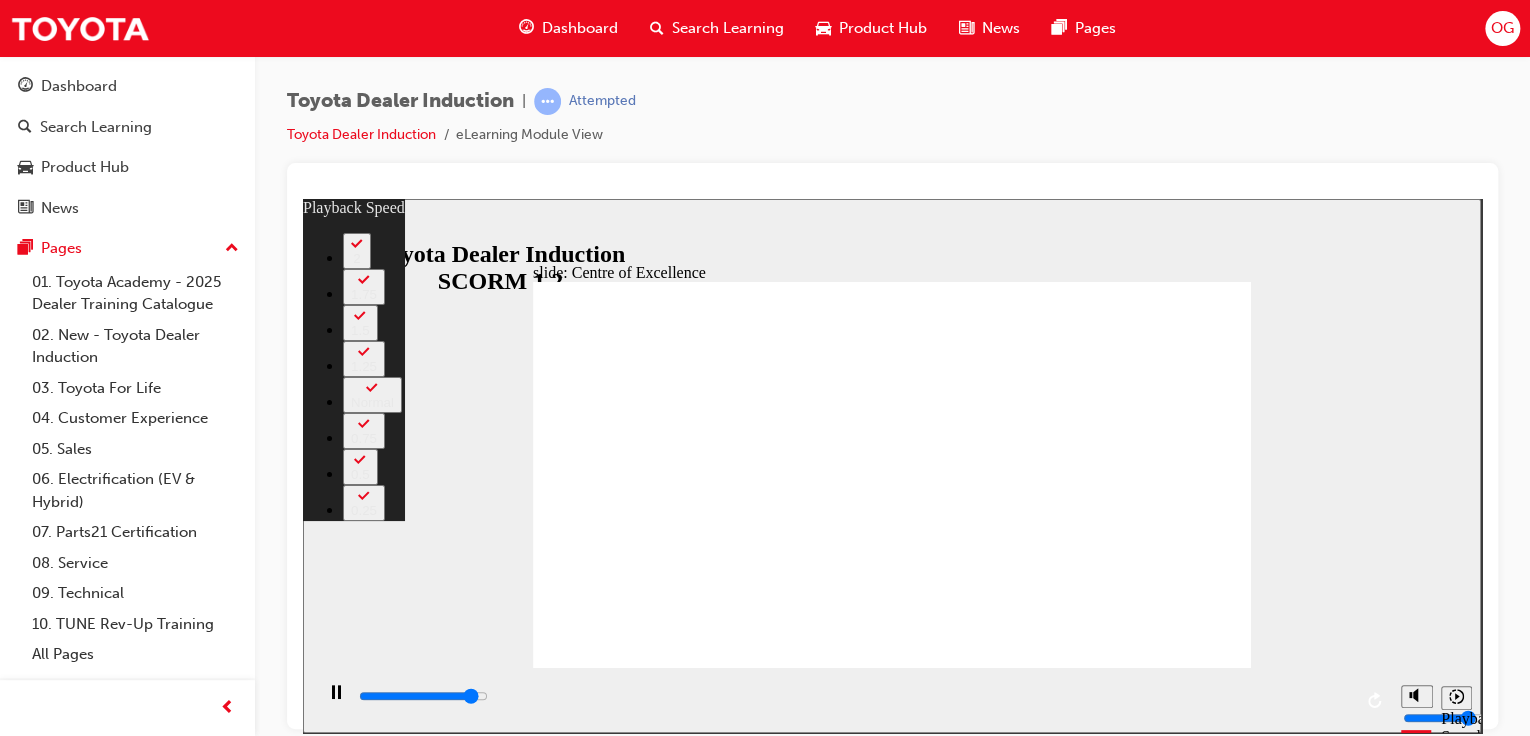 type on "14100" 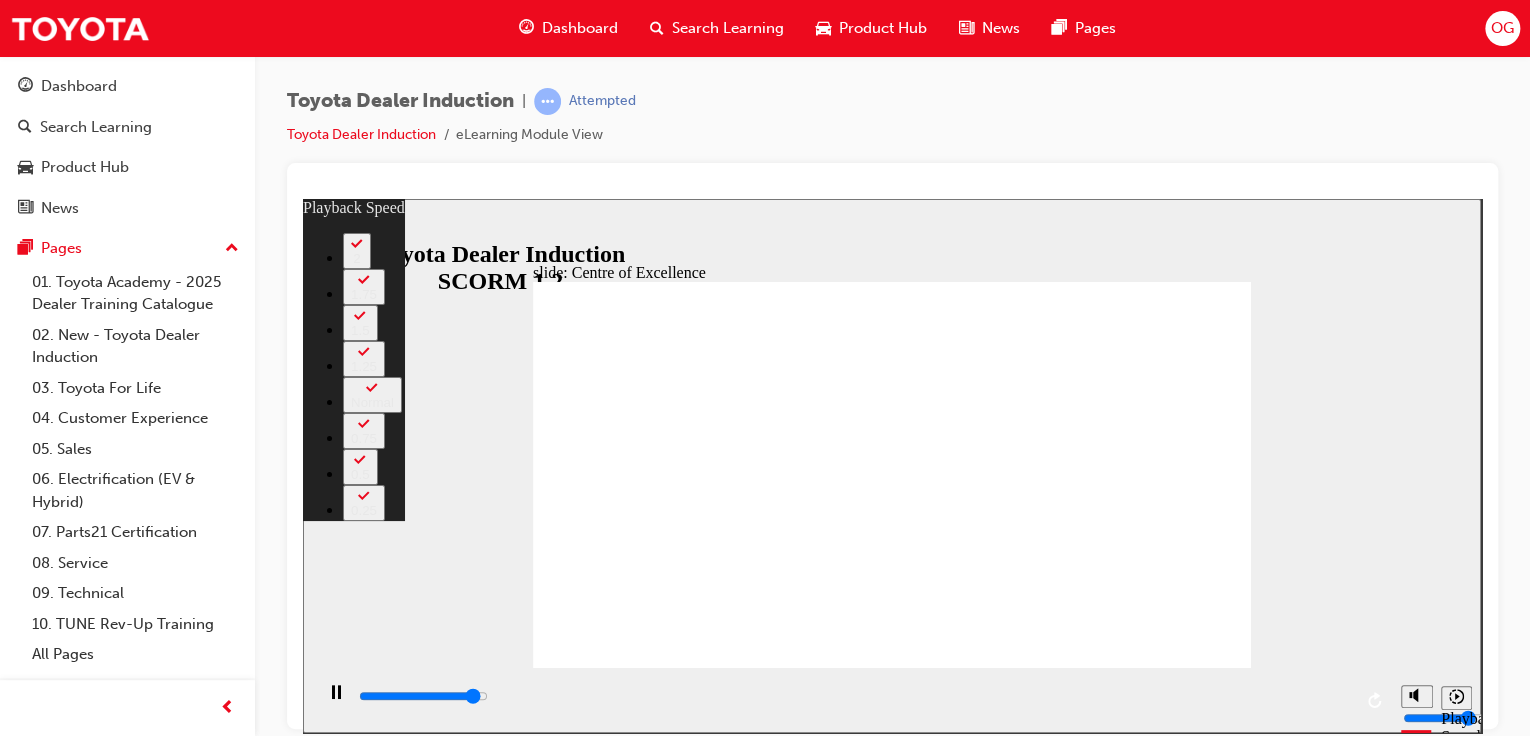 type on "14400" 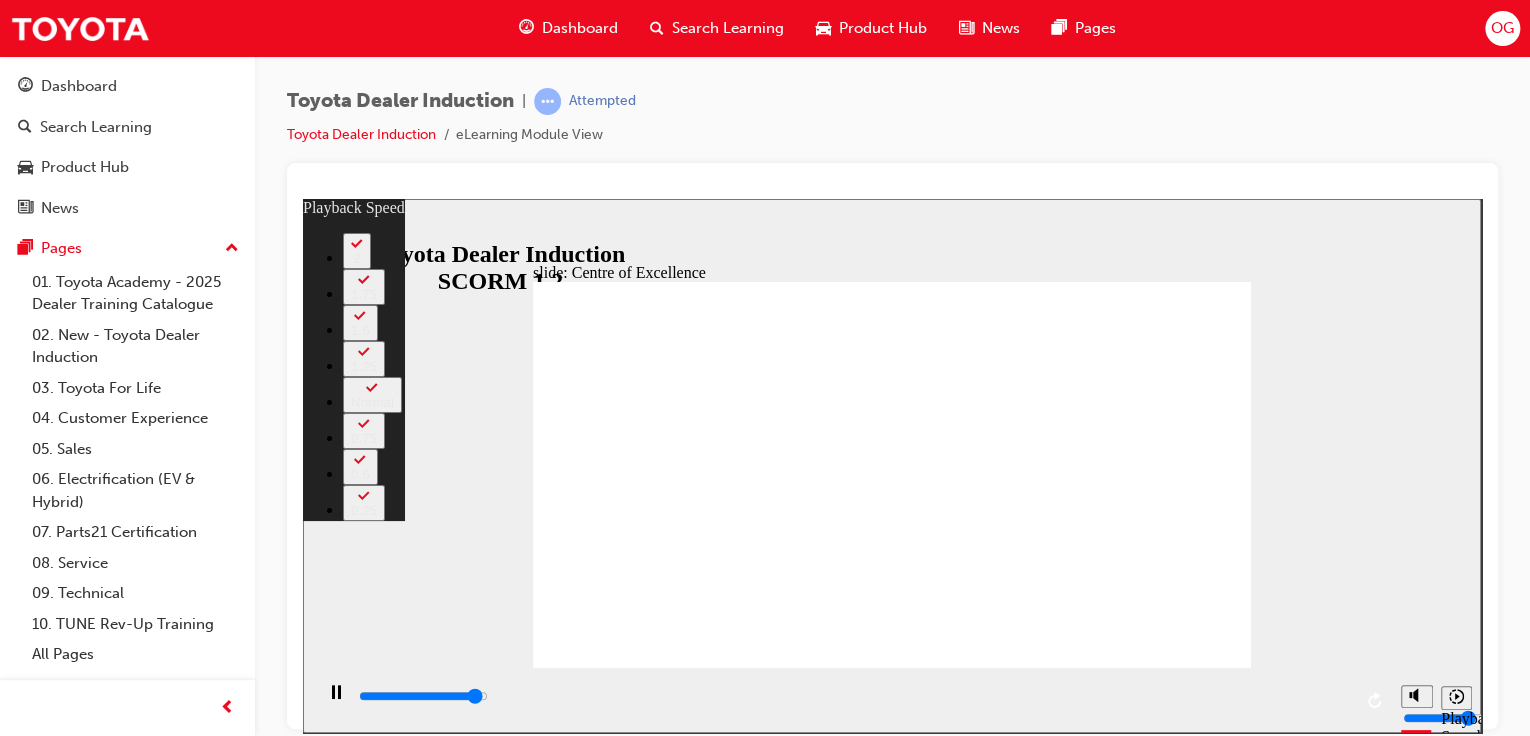 type on "14600" 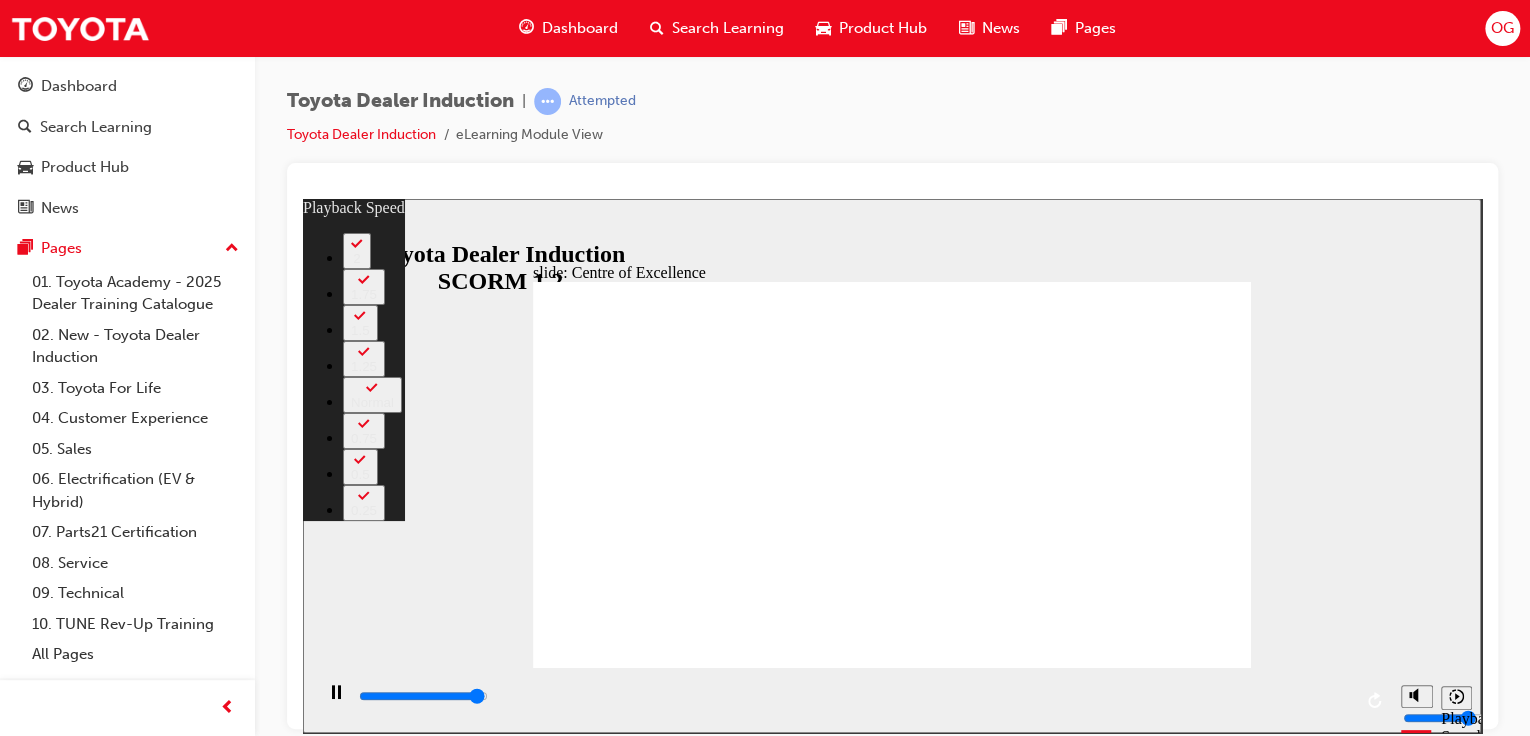 type on "14900" 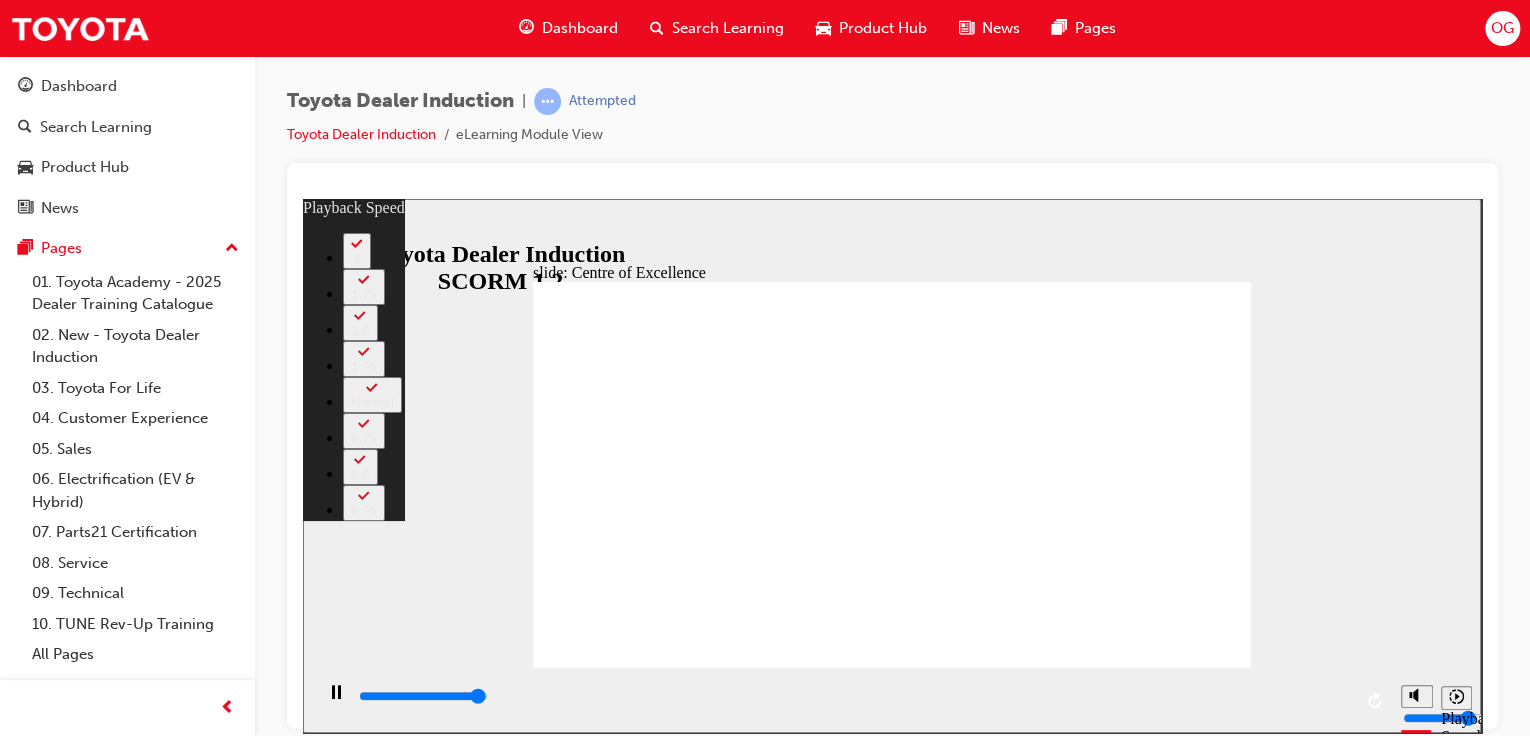 type on "15100" 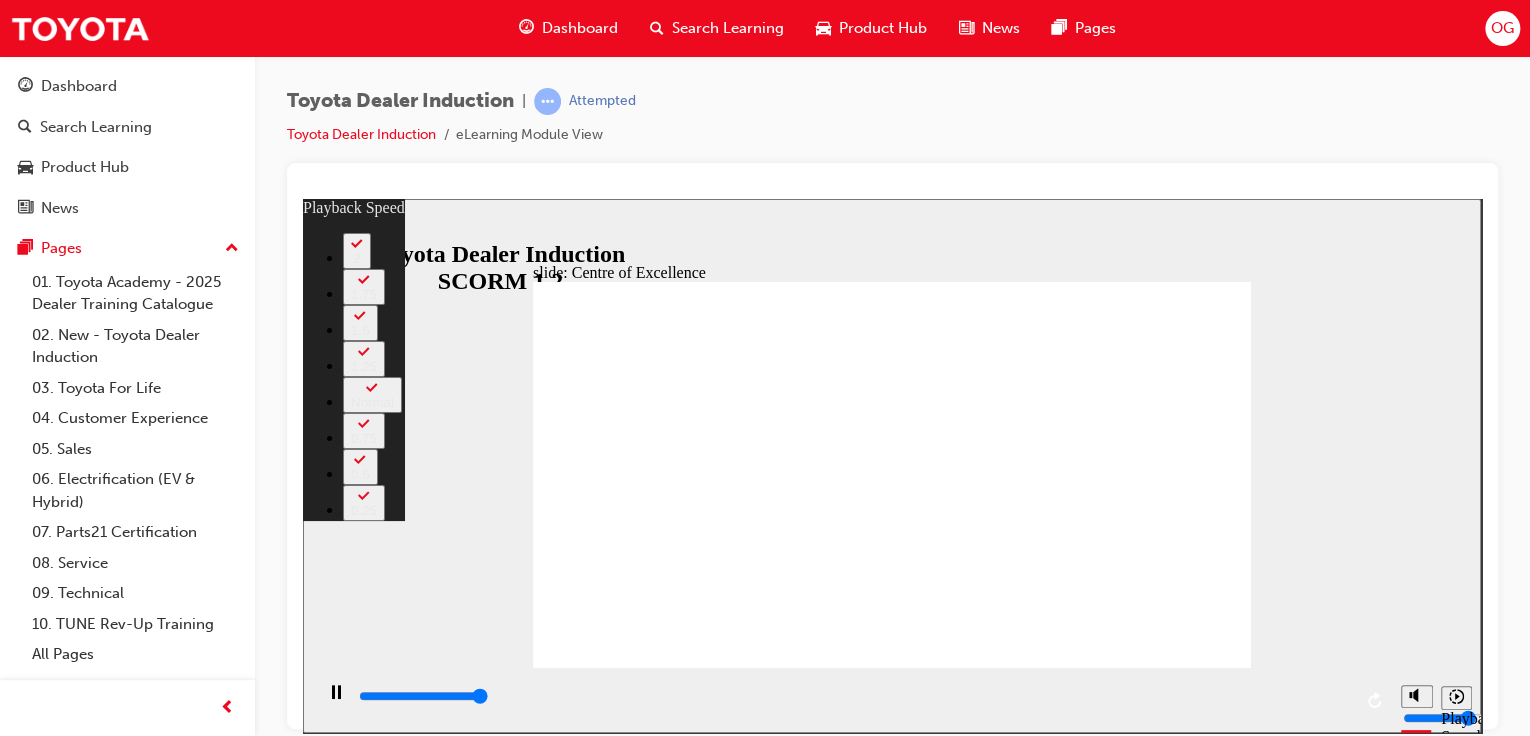 type on "15300" 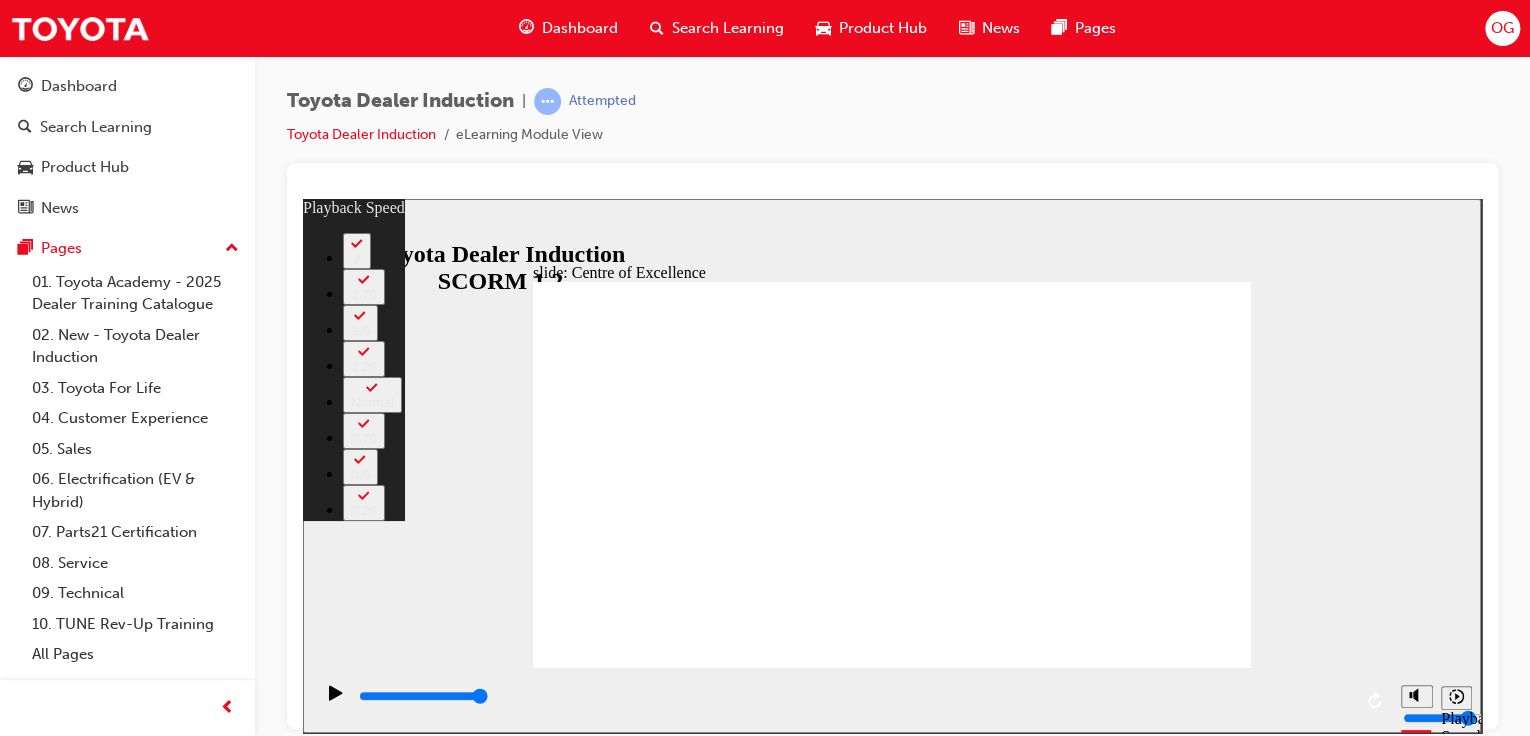 type on "30" 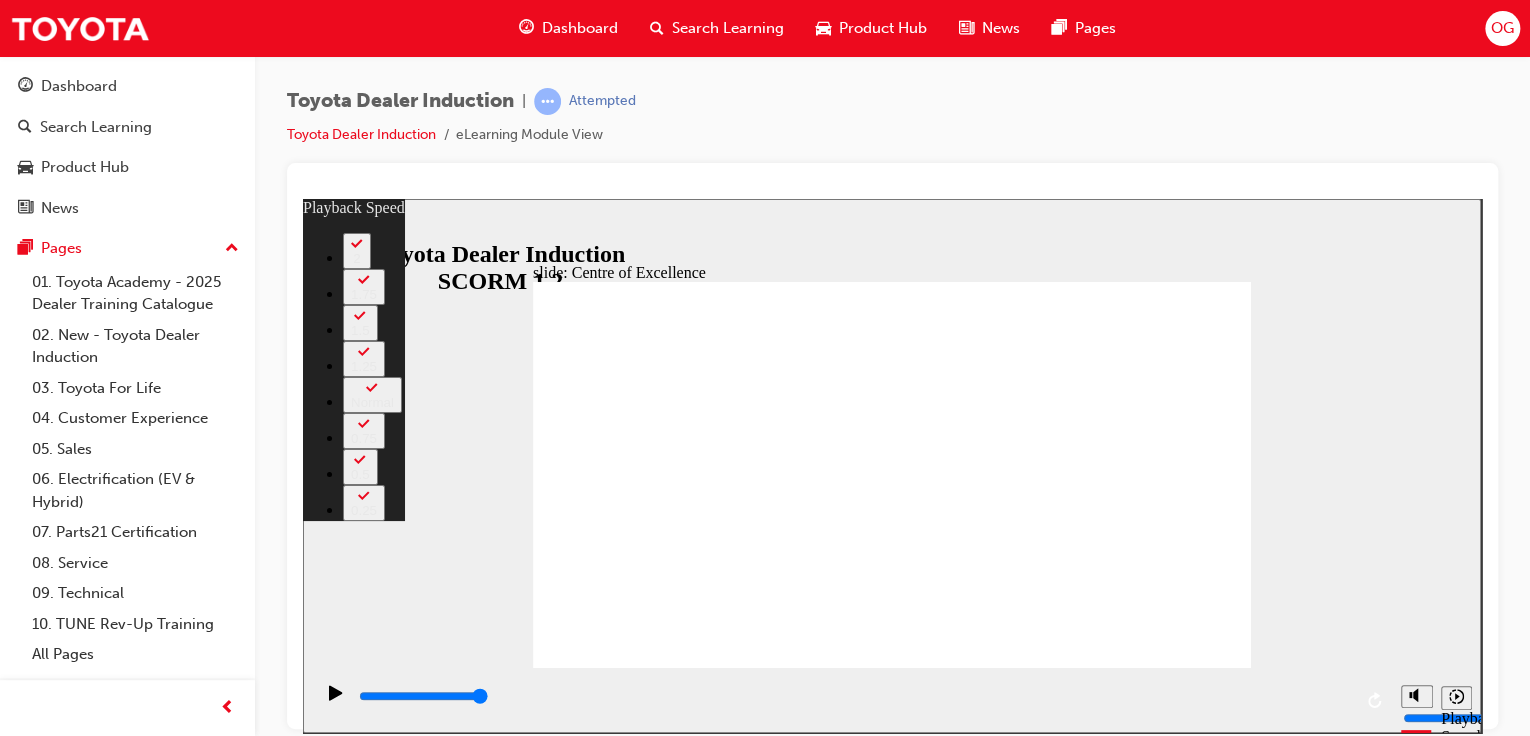 click at bounding box center (892, 4192) 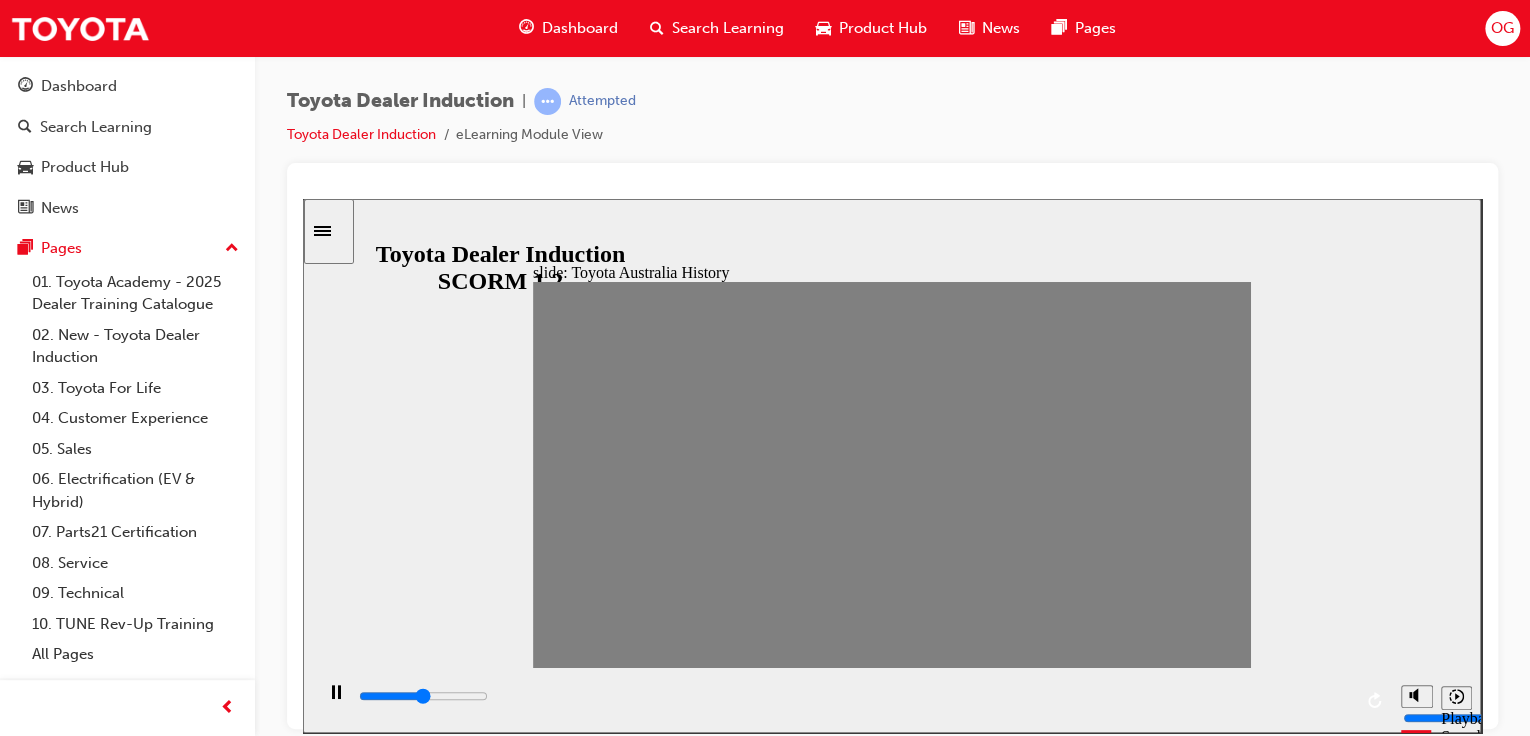 drag, startPoint x: 553, startPoint y: 482, endPoint x: 619, endPoint y: 486, distance: 66.1211 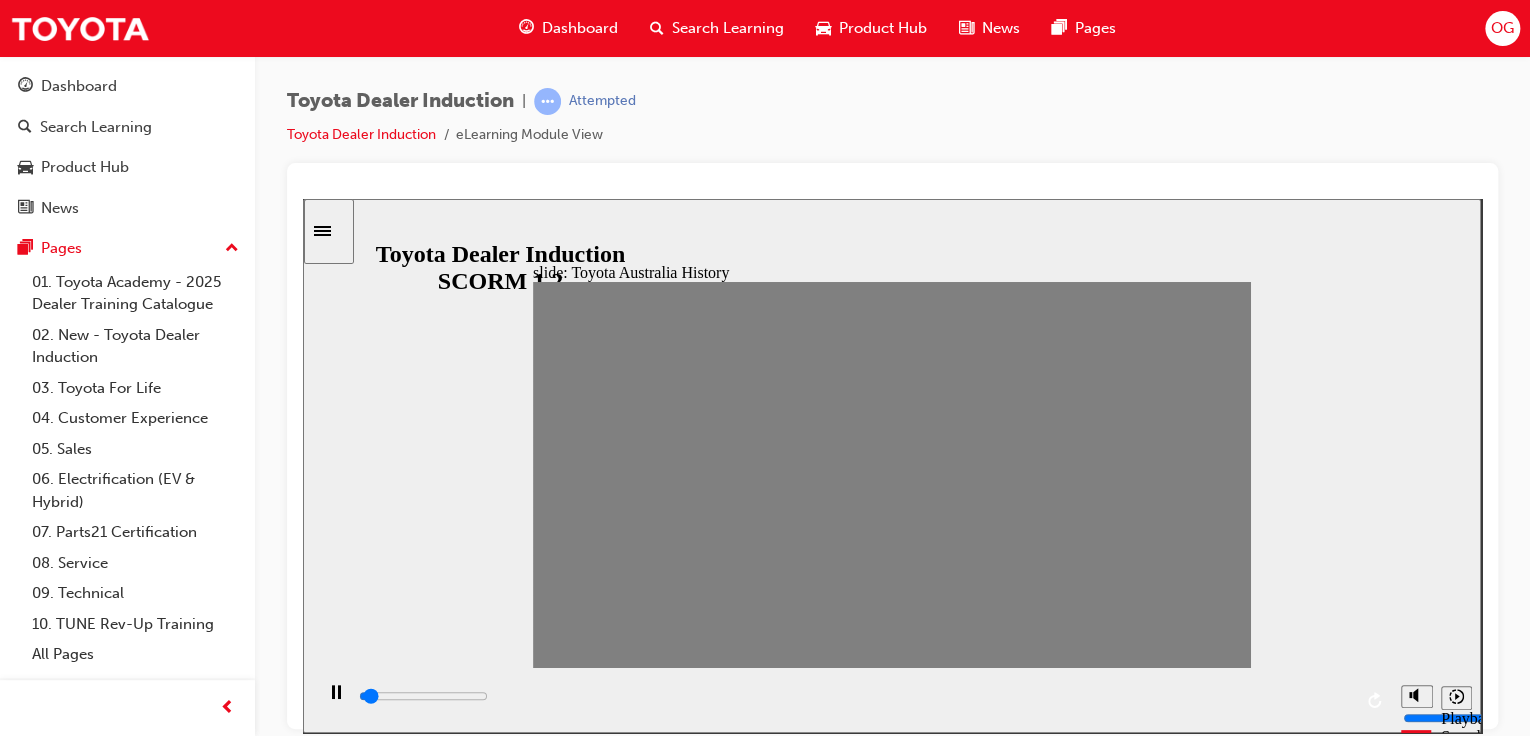 drag, startPoint x: 619, startPoint y: 486, endPoint x: 646, endPoint y: 496, distance: 28.79236 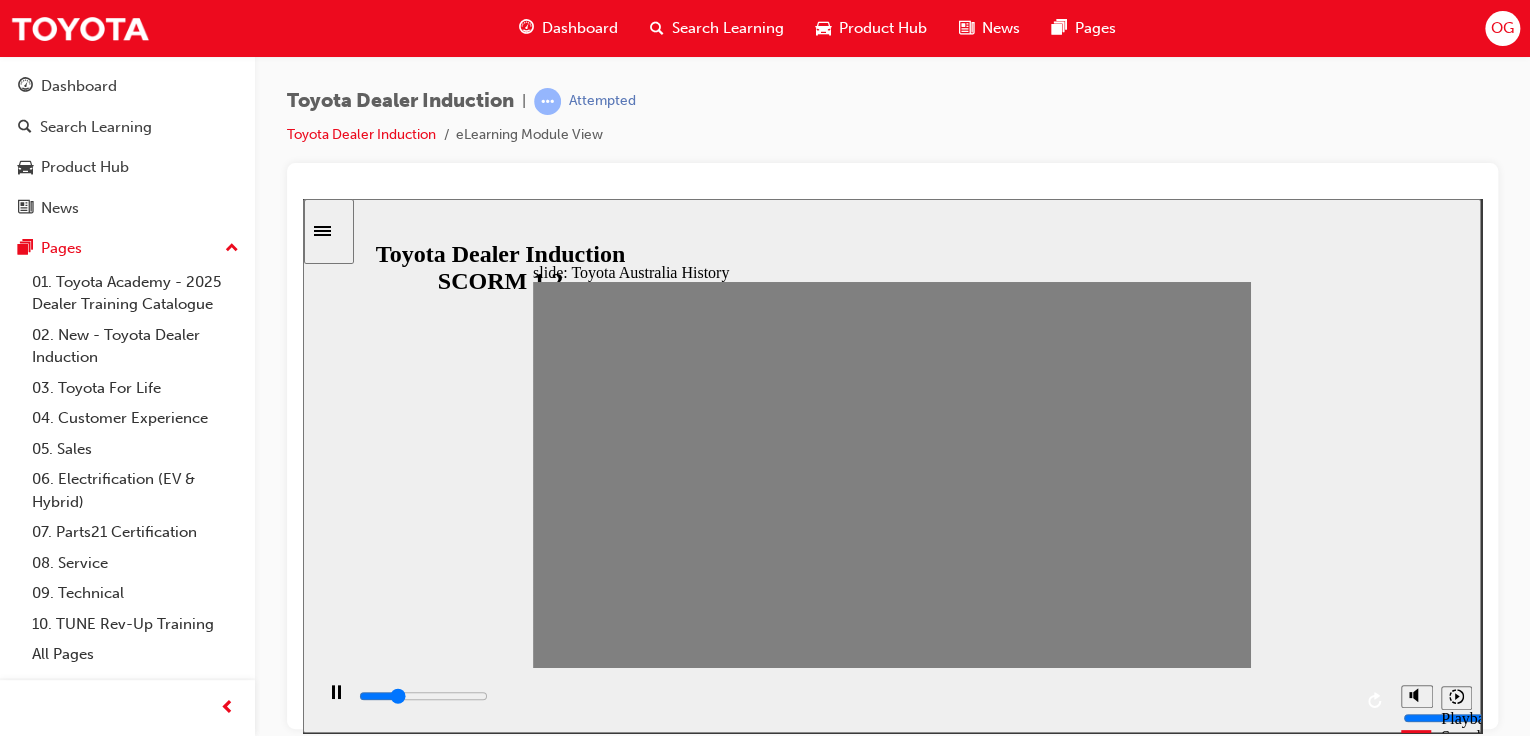 drag, startPoint x: 656, startPoint y: 487, endPoint x: 680, endPoint y: 483, distance: 24.33105 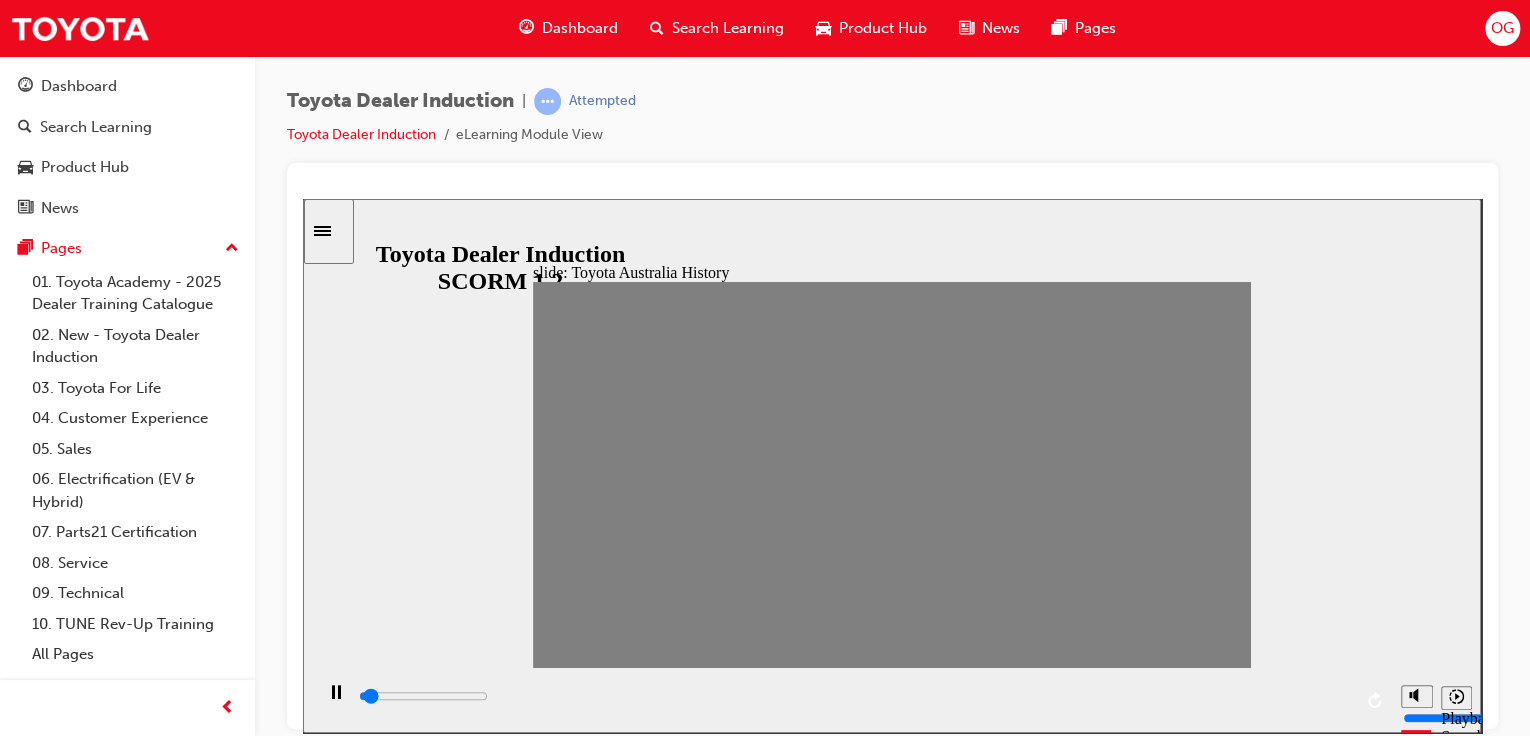 drag, startPoint x: 688, startPoint y: 476, endPoint x: 712, endPoint y: 474, distance: 24.083189 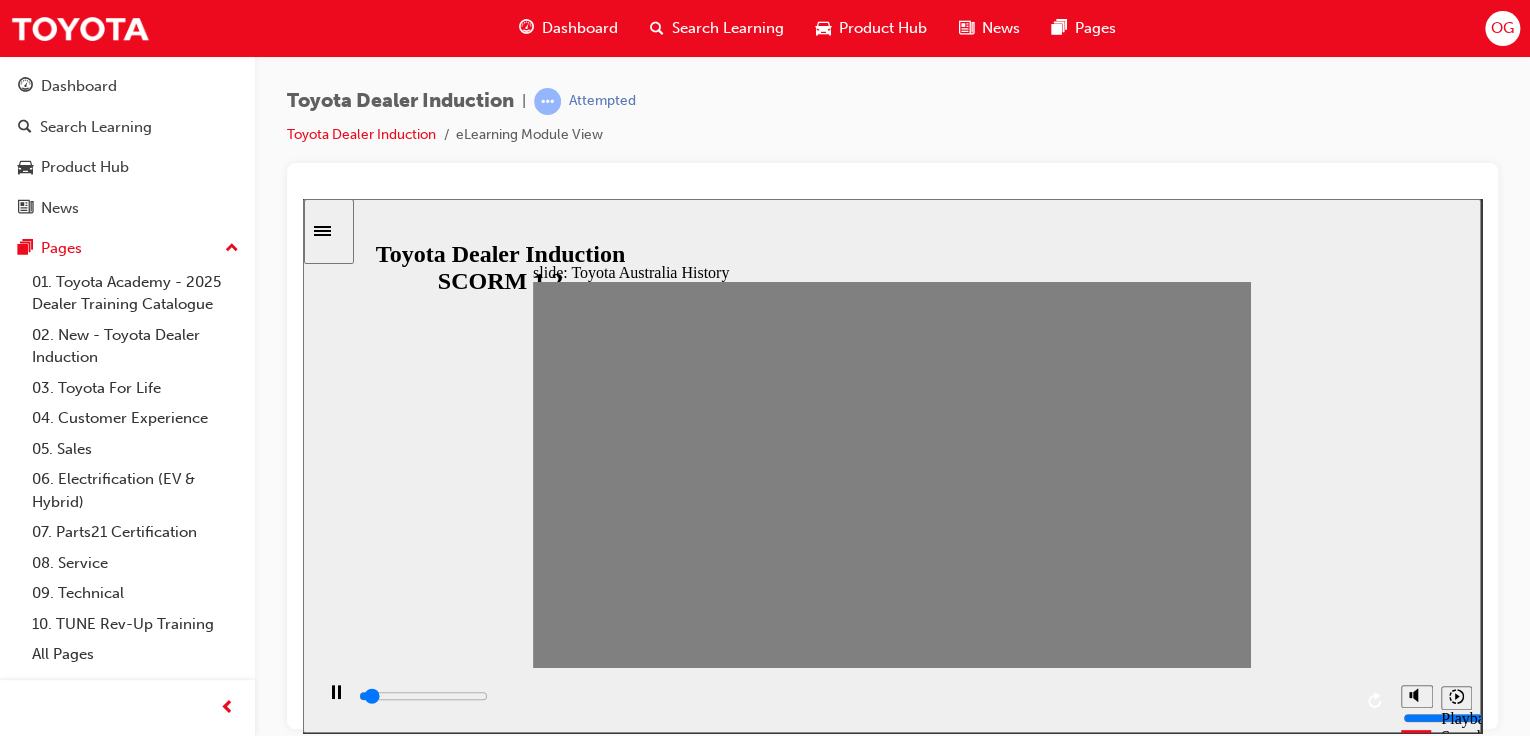 drag, startPoint x: 716, startPoint y: 470, endPoint x: 748, endPoint y: 477, distance: 32.75668 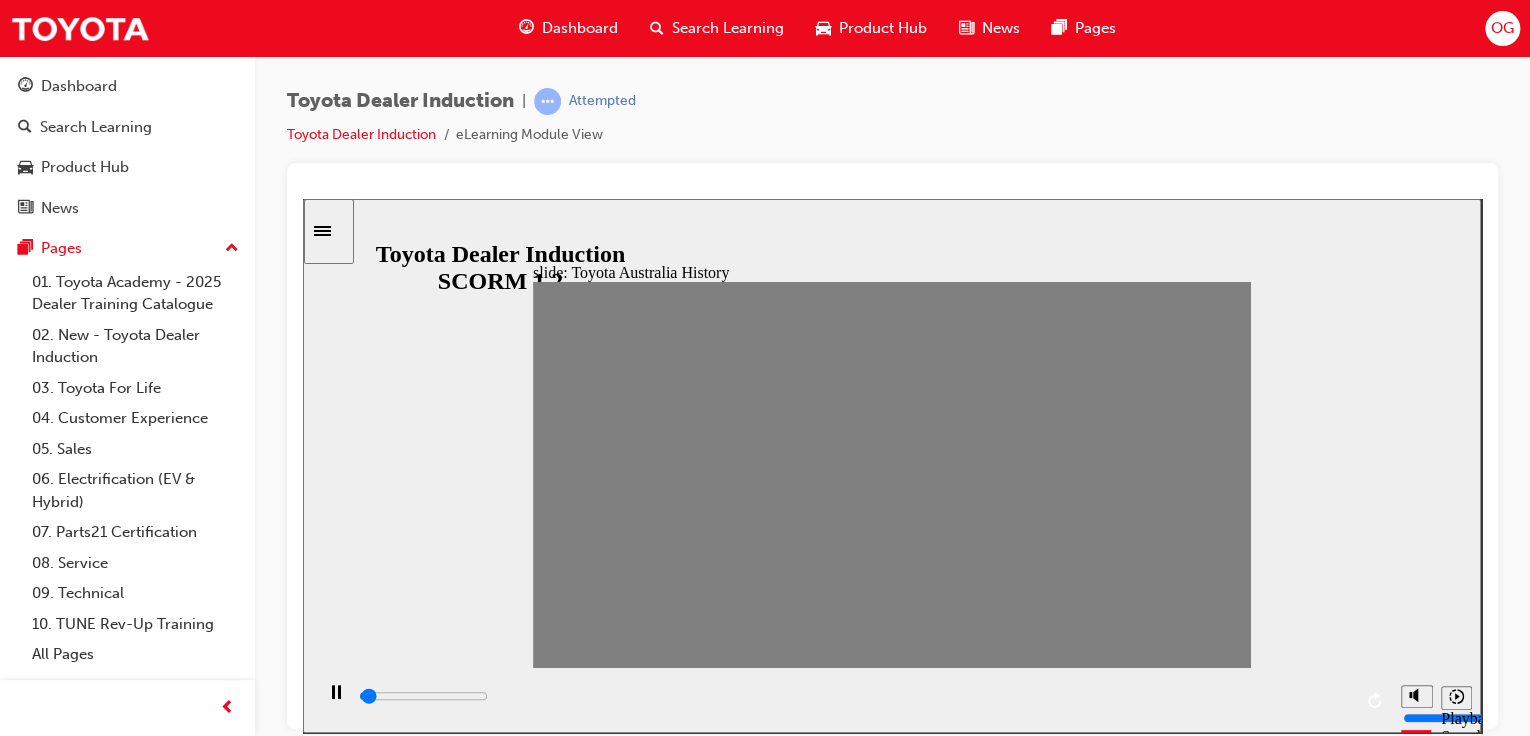 drag, startPoint x: 755, startPoint y: 476, endPoint x: 776, endPoint y: 472, distance: 21.377558 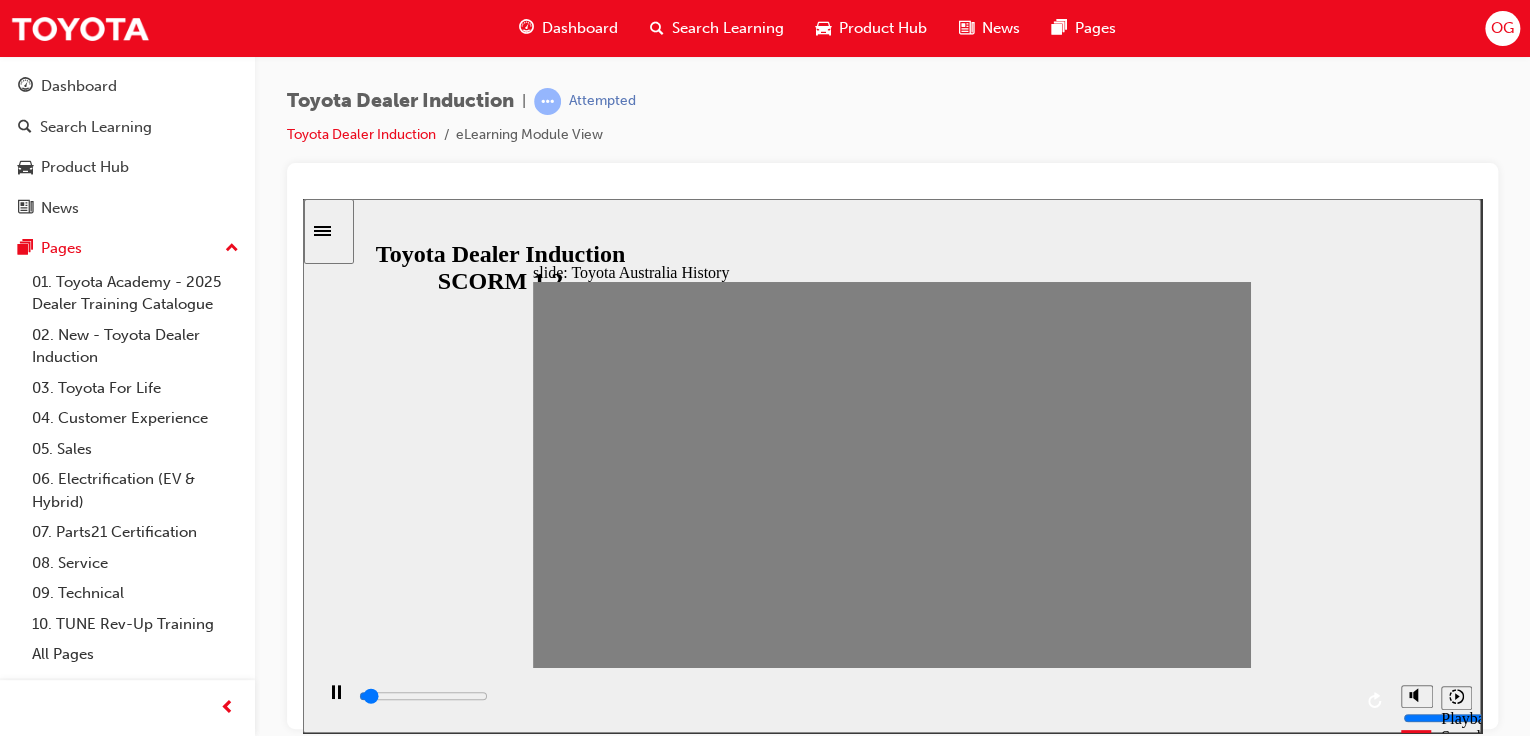drag, startPoint x: 786, startPoint y: 475, endPoint x: 816, endPoint y: 483, distance: 31.04835 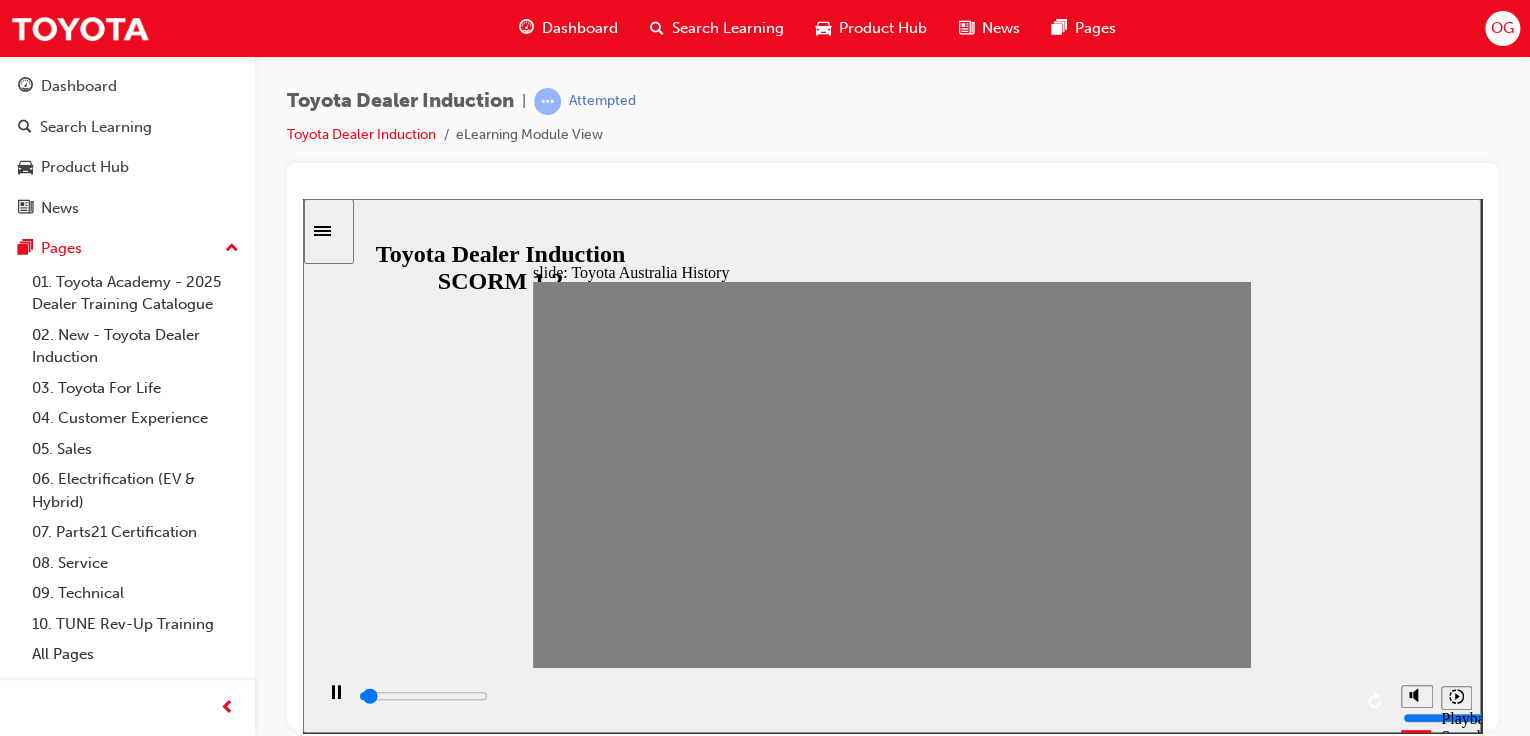 drag, startPoint x: 818, startPoint y: 481, endPoint x: 850, endPoint y: 478, distance: 32.140316 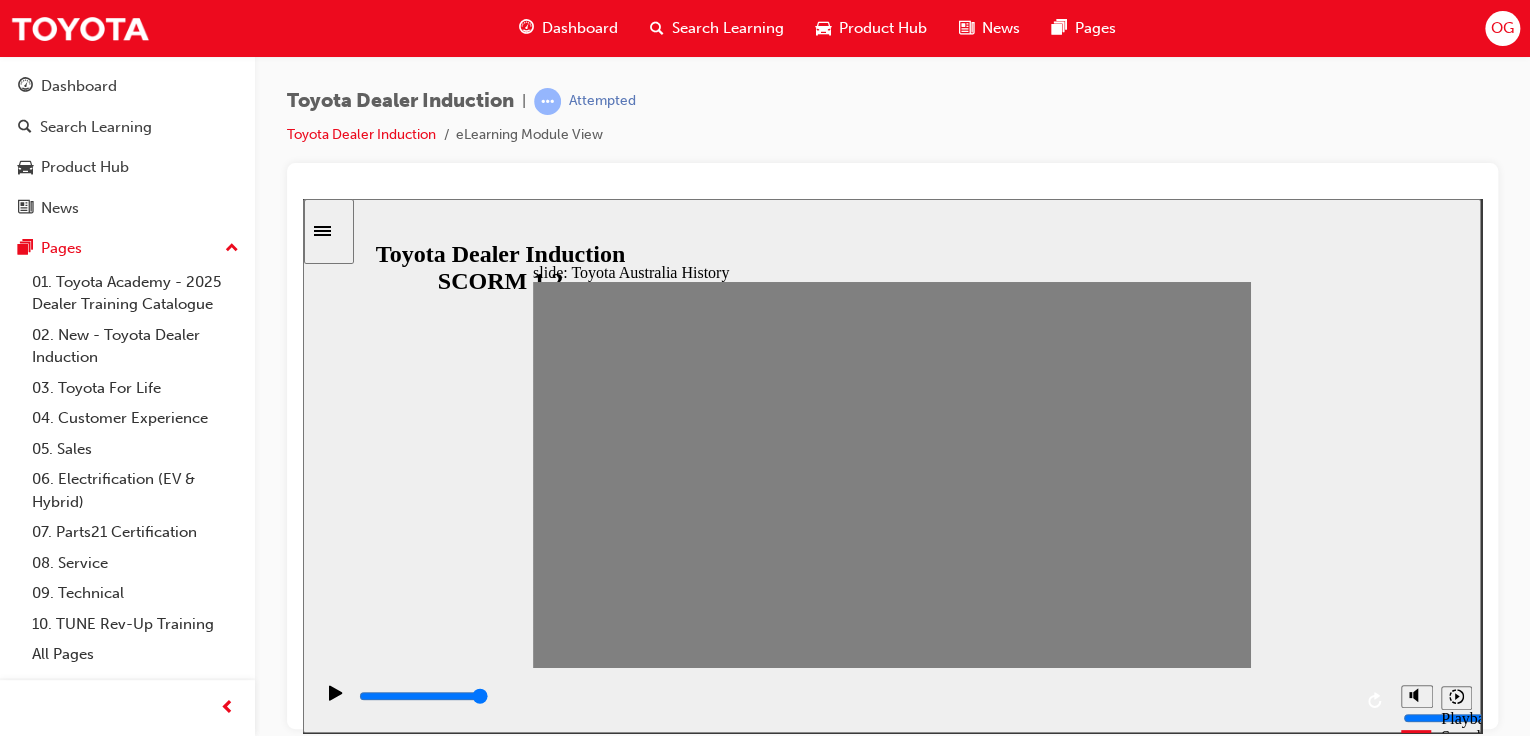 drag, startPoint x: 850, startPoint y: 478, endPoint x: 880, endPoint y: 478, distance: 30 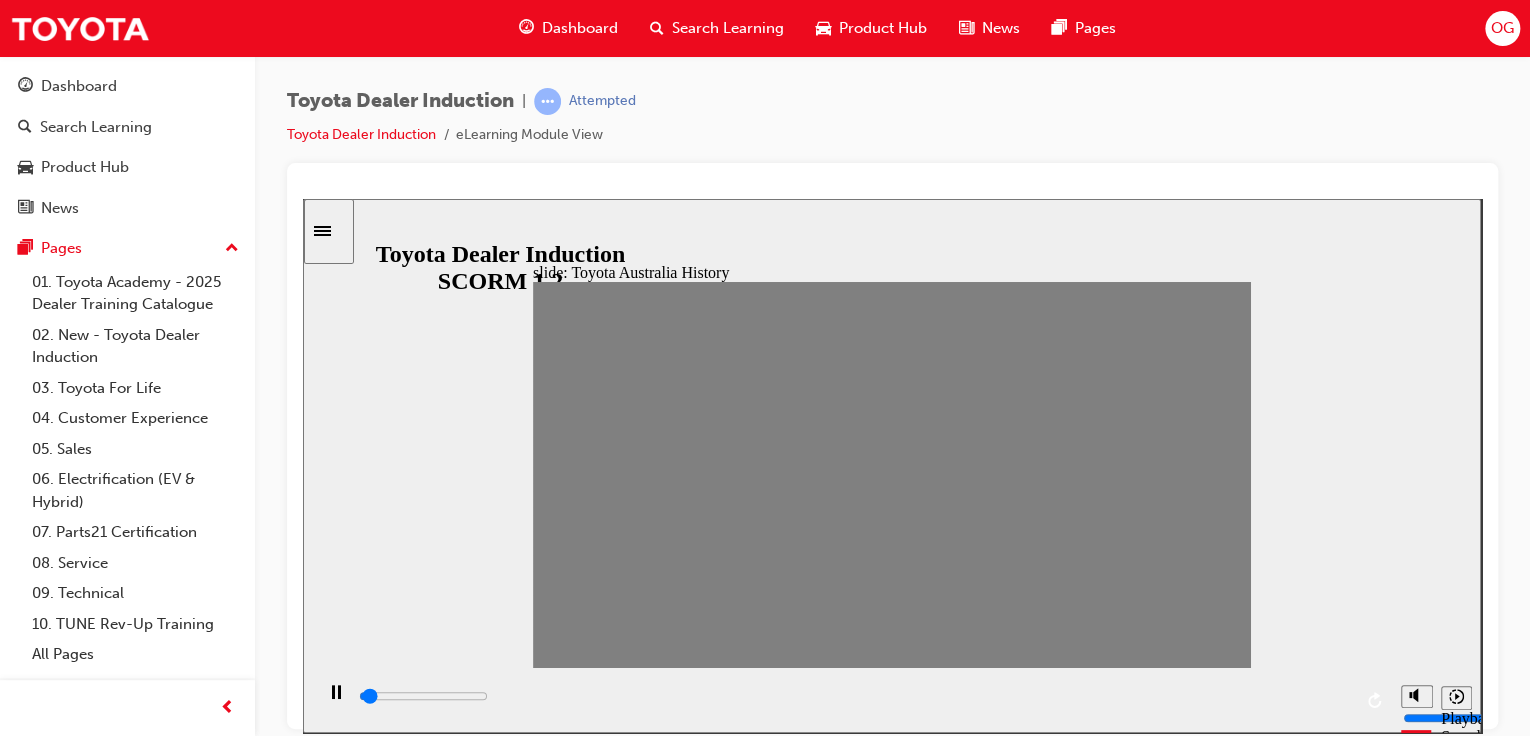 drag, startPoint x: 884, startPoint y: 478, endPoint x: 904, endPoint y: 478, distance: 20 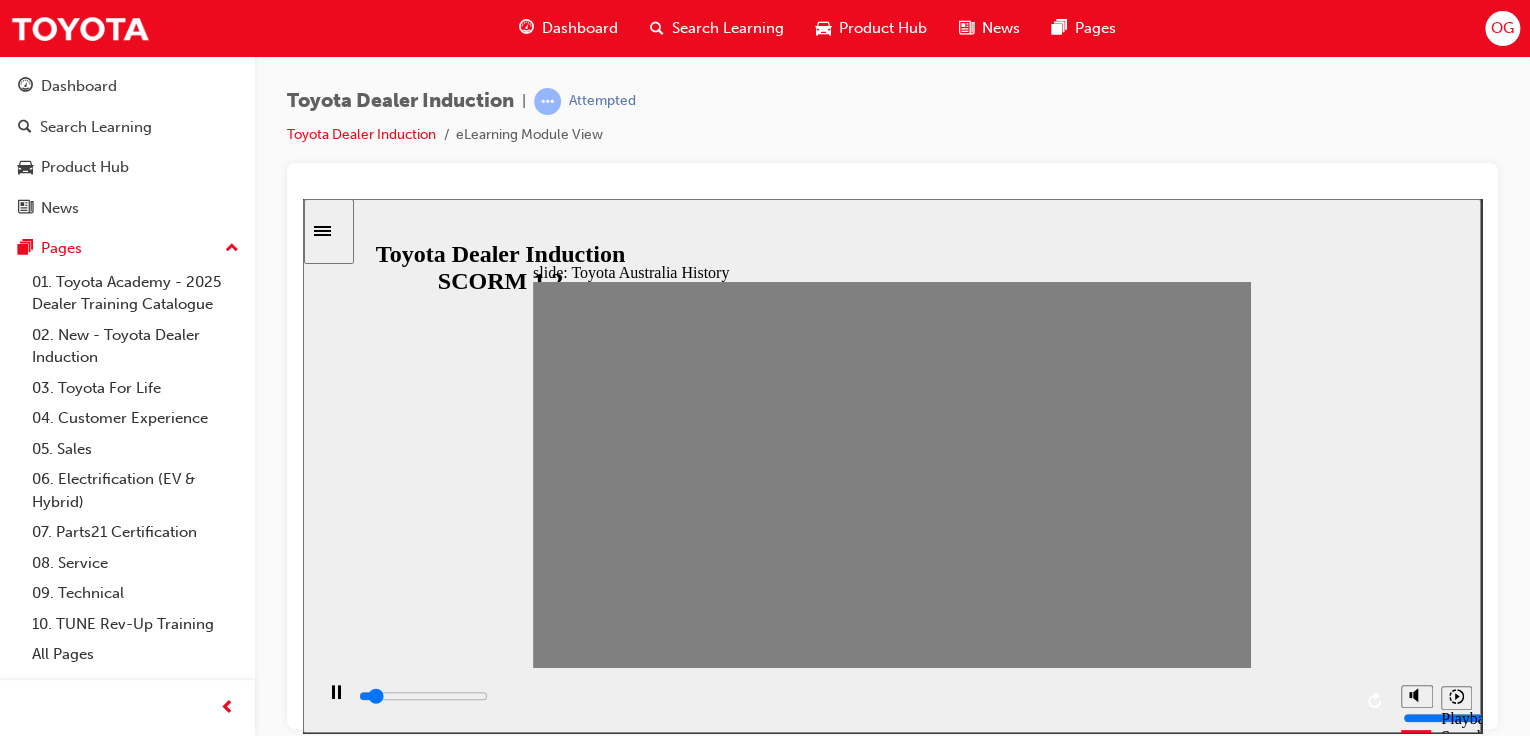 drag, startPoint x: 929, startPoint y: 485, endPoint x: 952, endPoint y: 481, distance: 23.345236 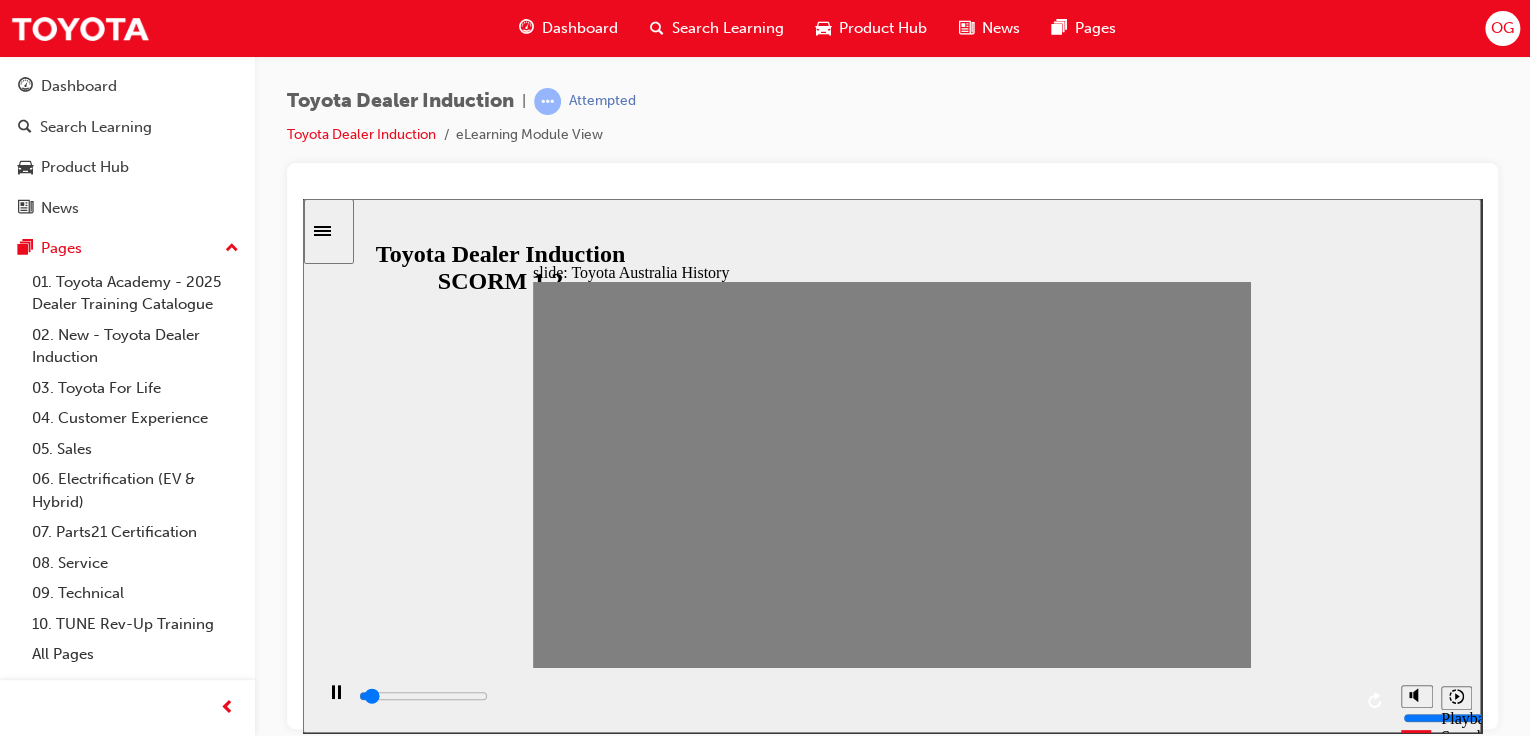 drag, startPoint x: 952, startPoint y: 481, endPoint x: 978, endPoint y: 478, distance: 26.172504 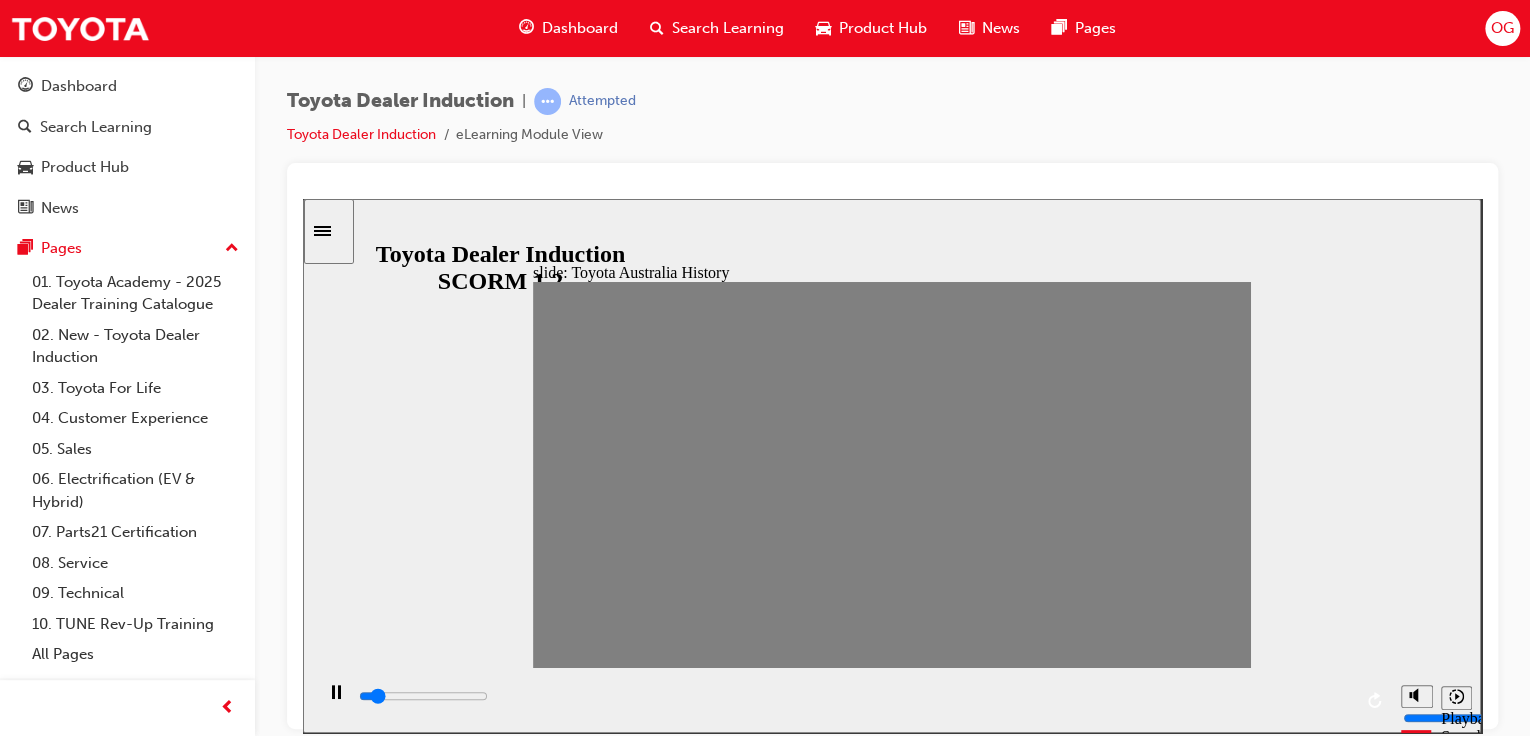 drag, startPoint x: 985, startPoint y: 478, endPoint x: 1012, endPoint y: 484, distance: 27.658634 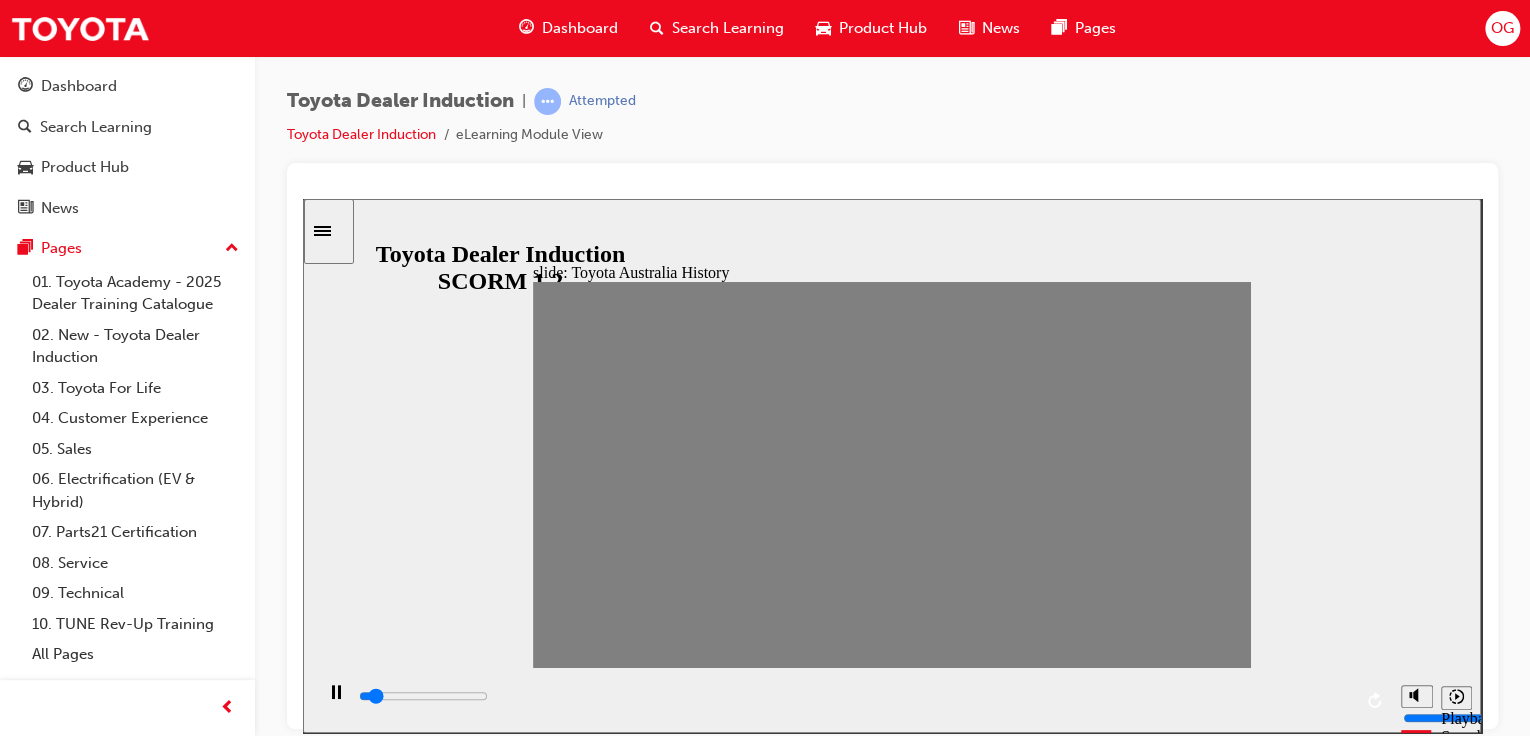 drag, startPoint x: 1018, startPoint y: 483, endPoint x: 1048, endPoint y: 481, distance: 30.066593 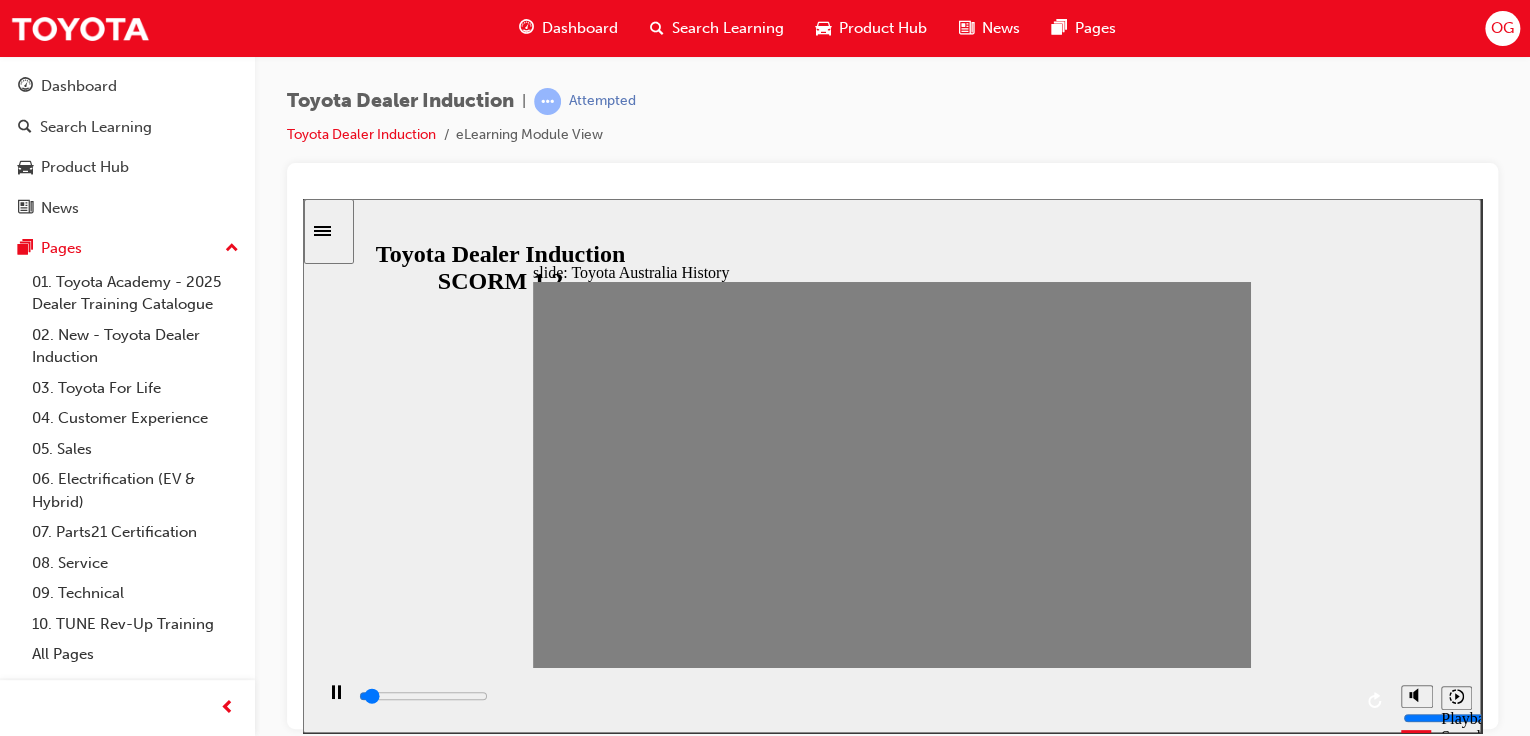drag, startPoint x: 1052, startPoint y: 482, endPoint x: 1082, endPoint y: 481, distance: 30.016663 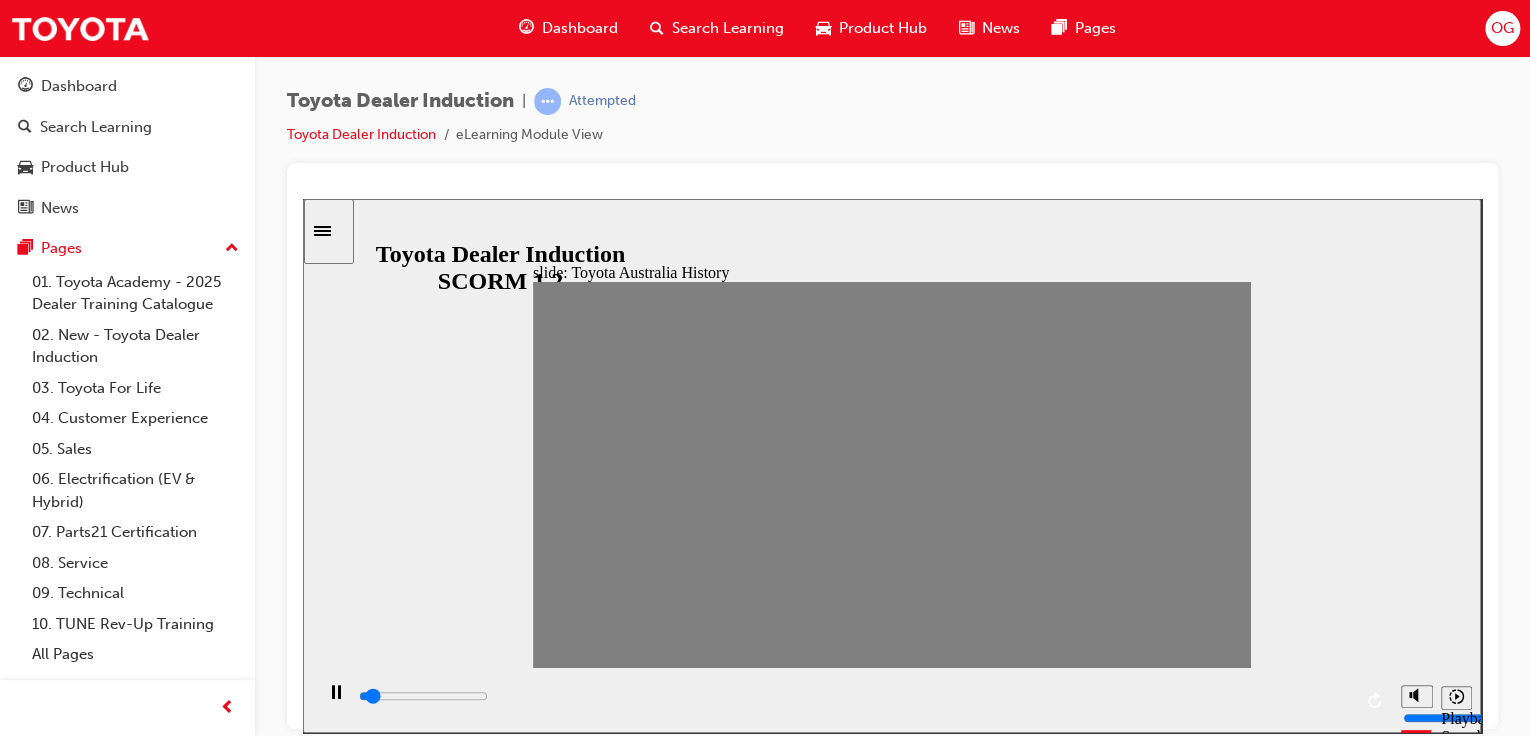 type on "0" 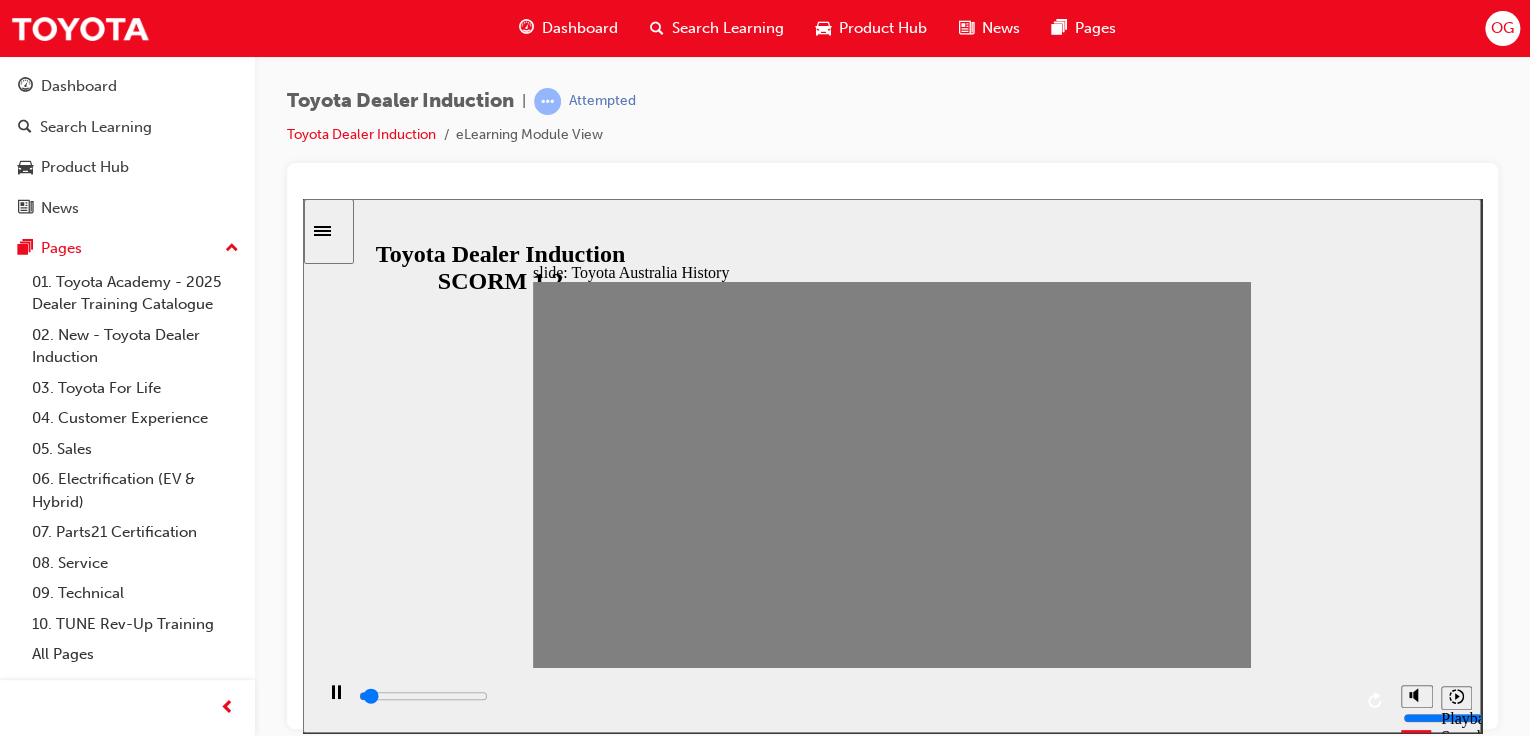 drag, startPoint x: 1084, startPoint y: 481, endPoint x: 1112, endPoint y: 485, distance: 28.284271 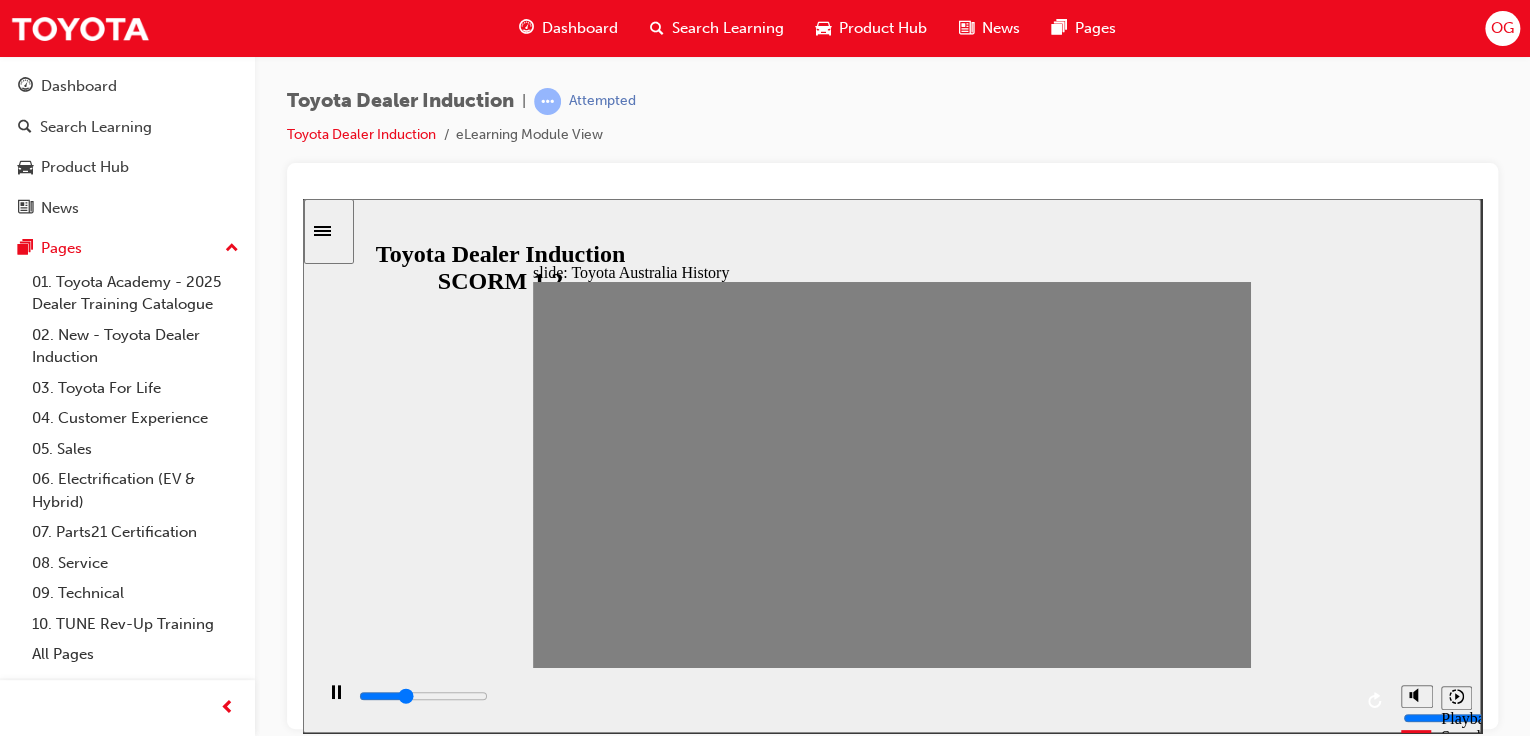 type on "0" 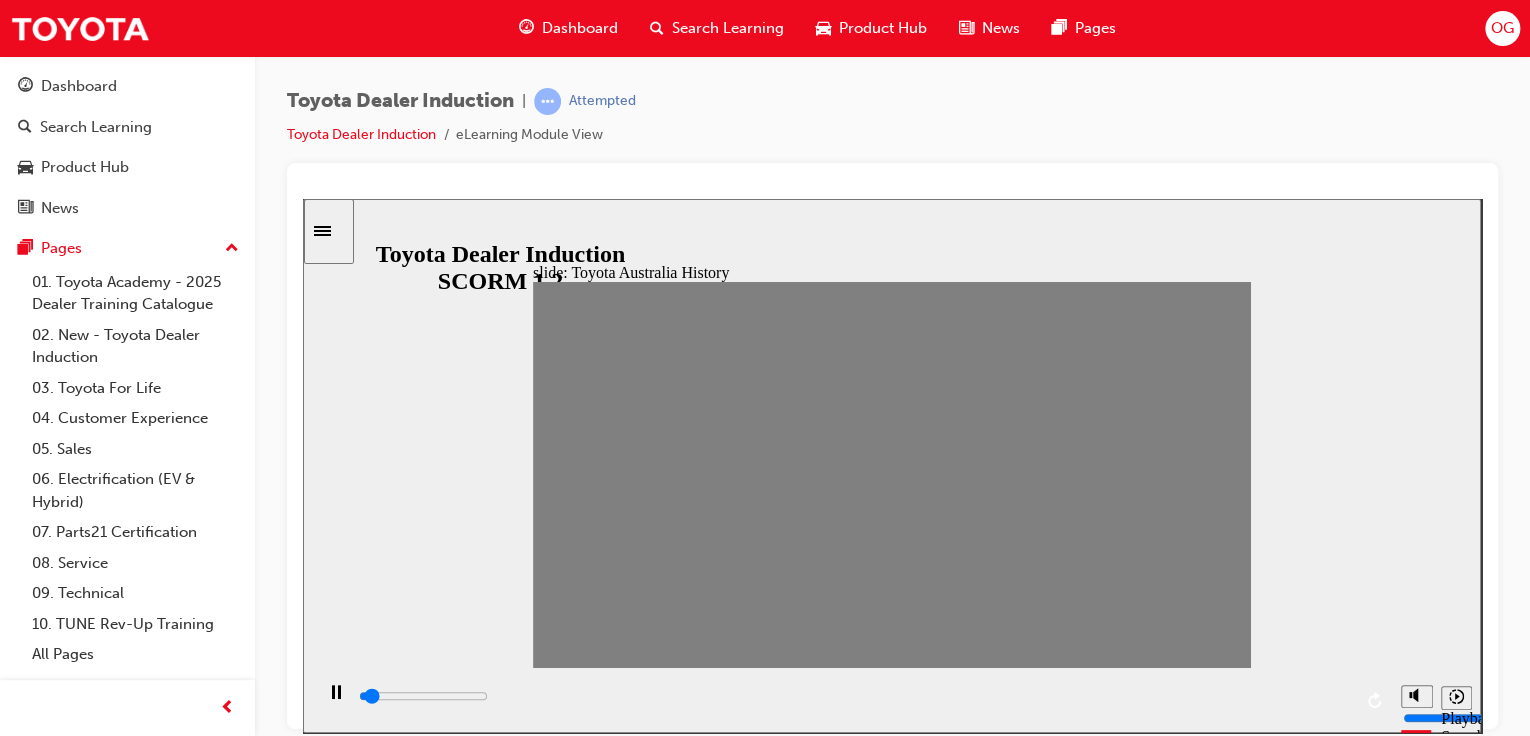 drag, startPoint x: 1114, startPoint y: 486, endPoint x: 1141, endPoint y: 482, distance: 27.294687 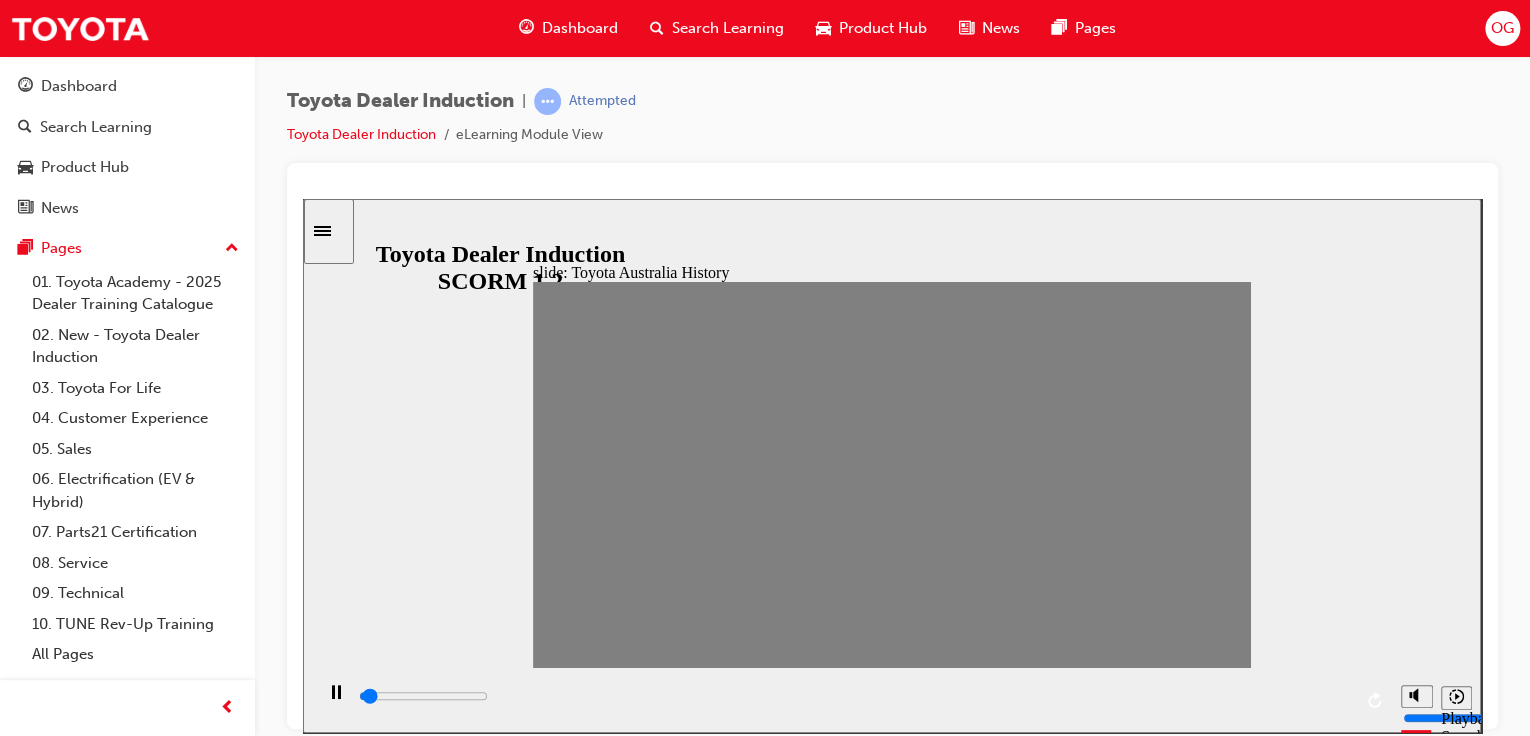 drag, startPoint x: 1151, startPoint y: 481, endPoint x: 1224, endPoint y: 476, distance: 73.171036 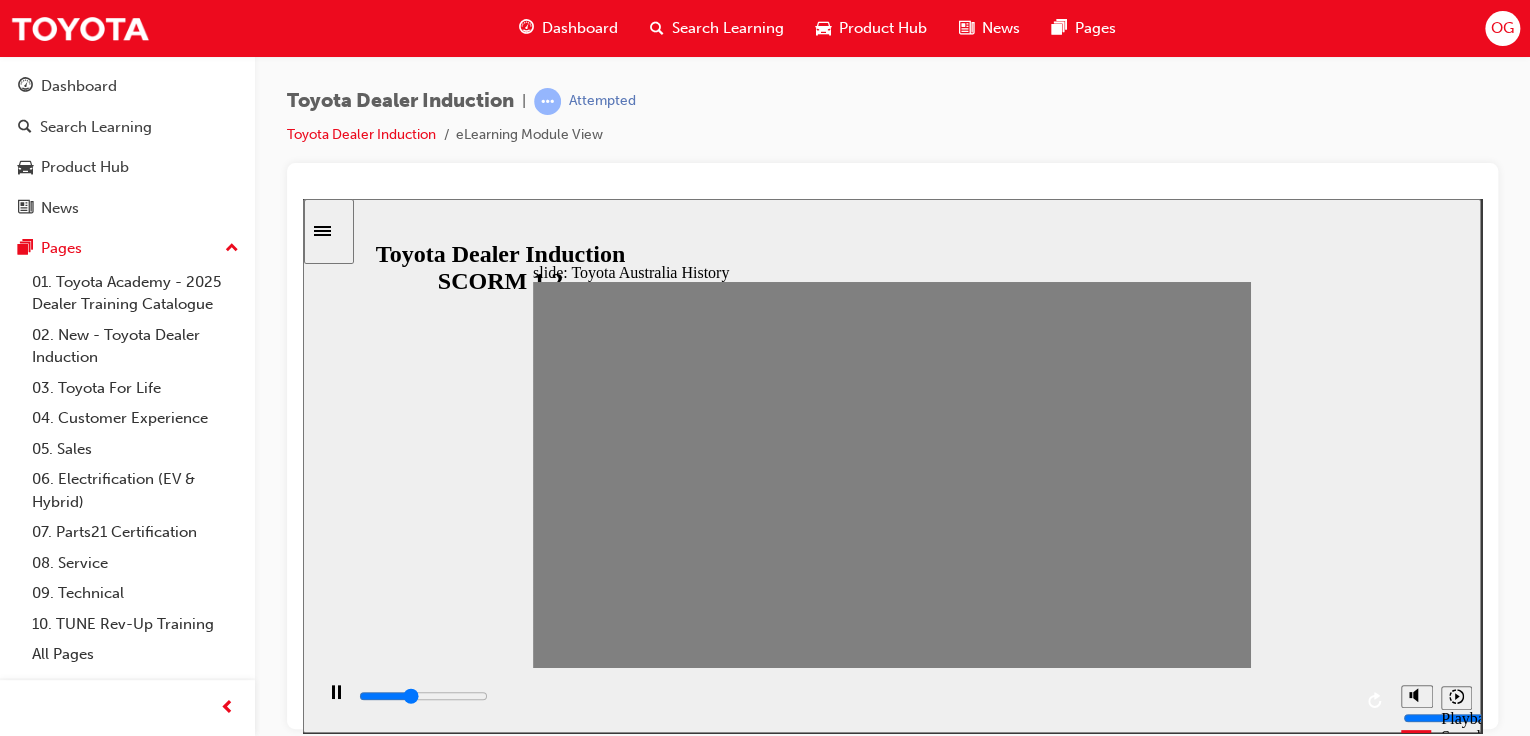 click 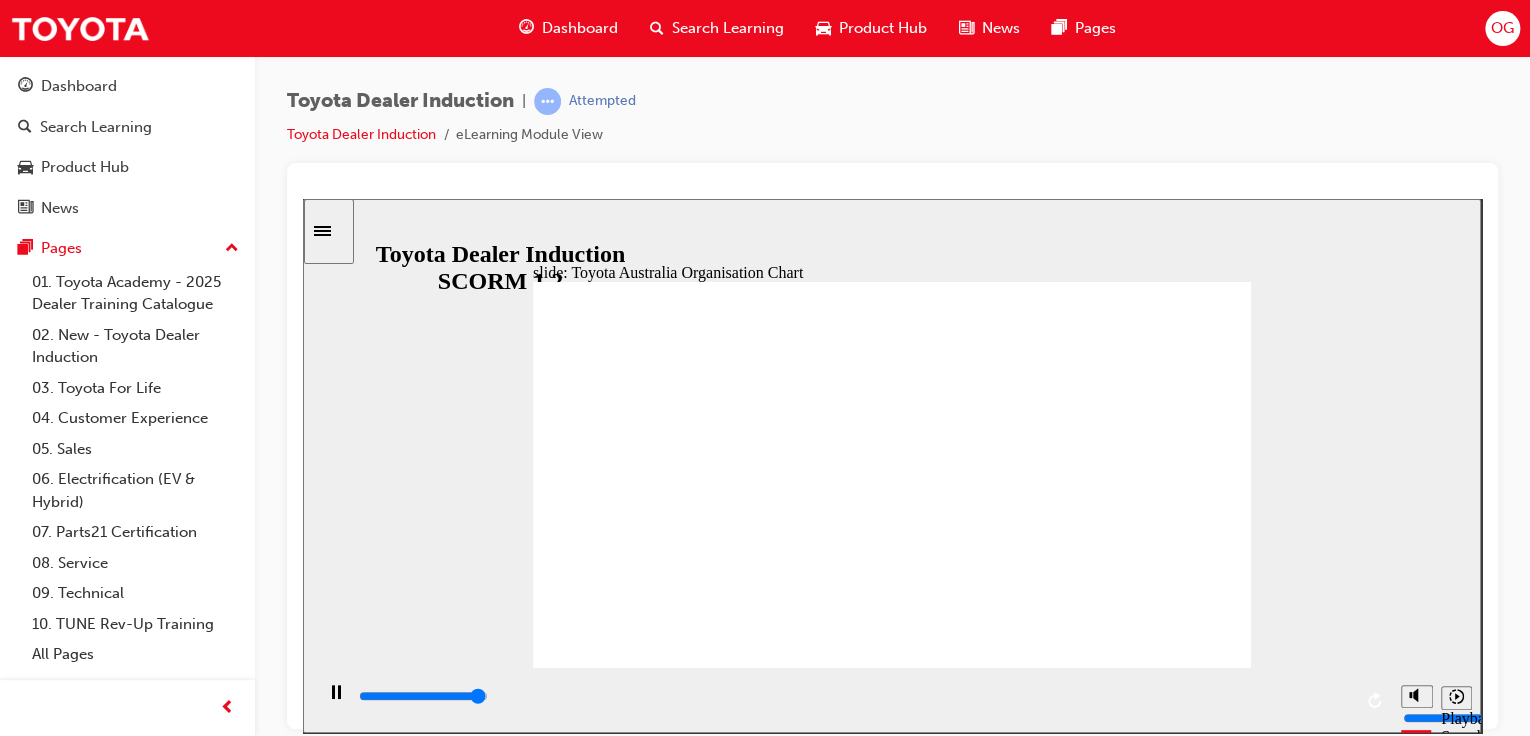 click 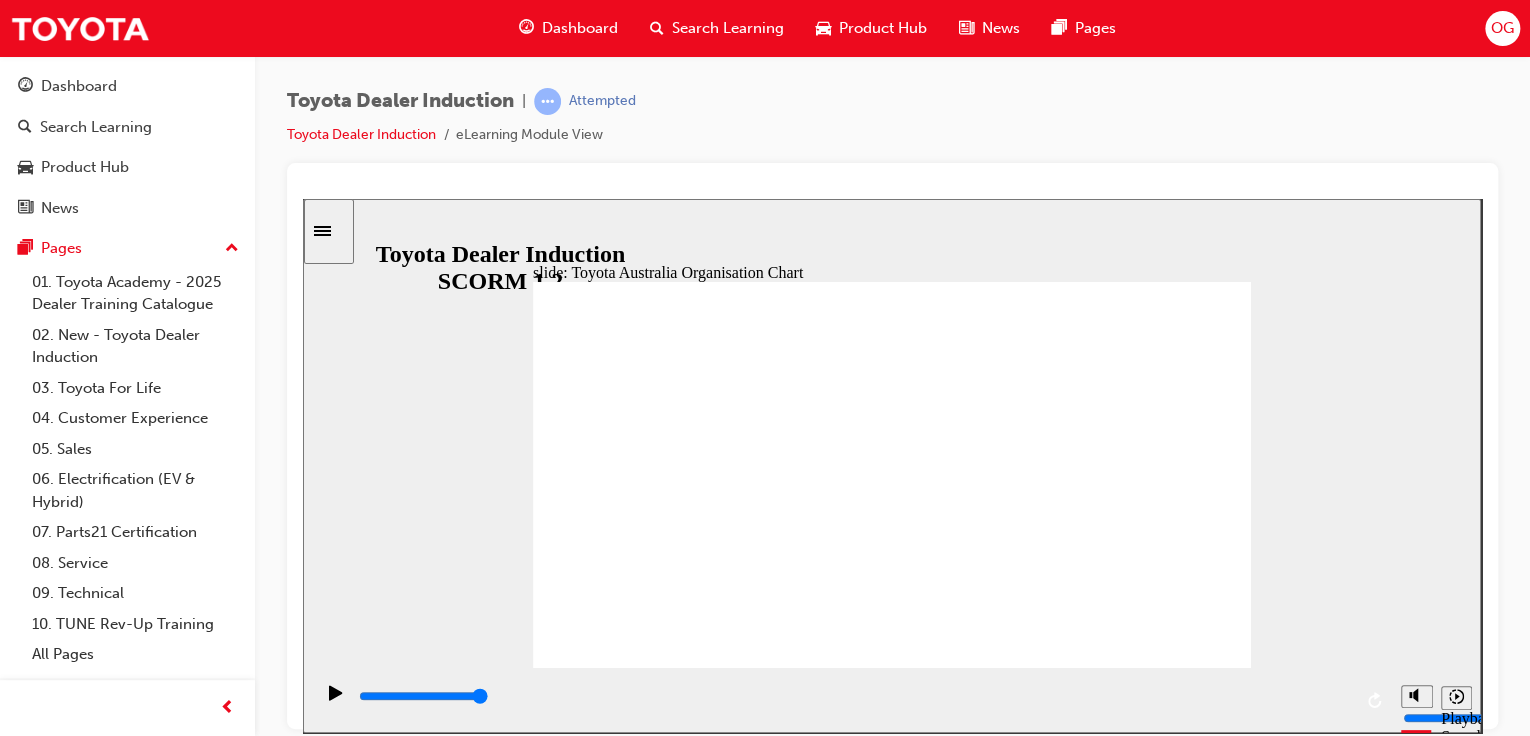 click 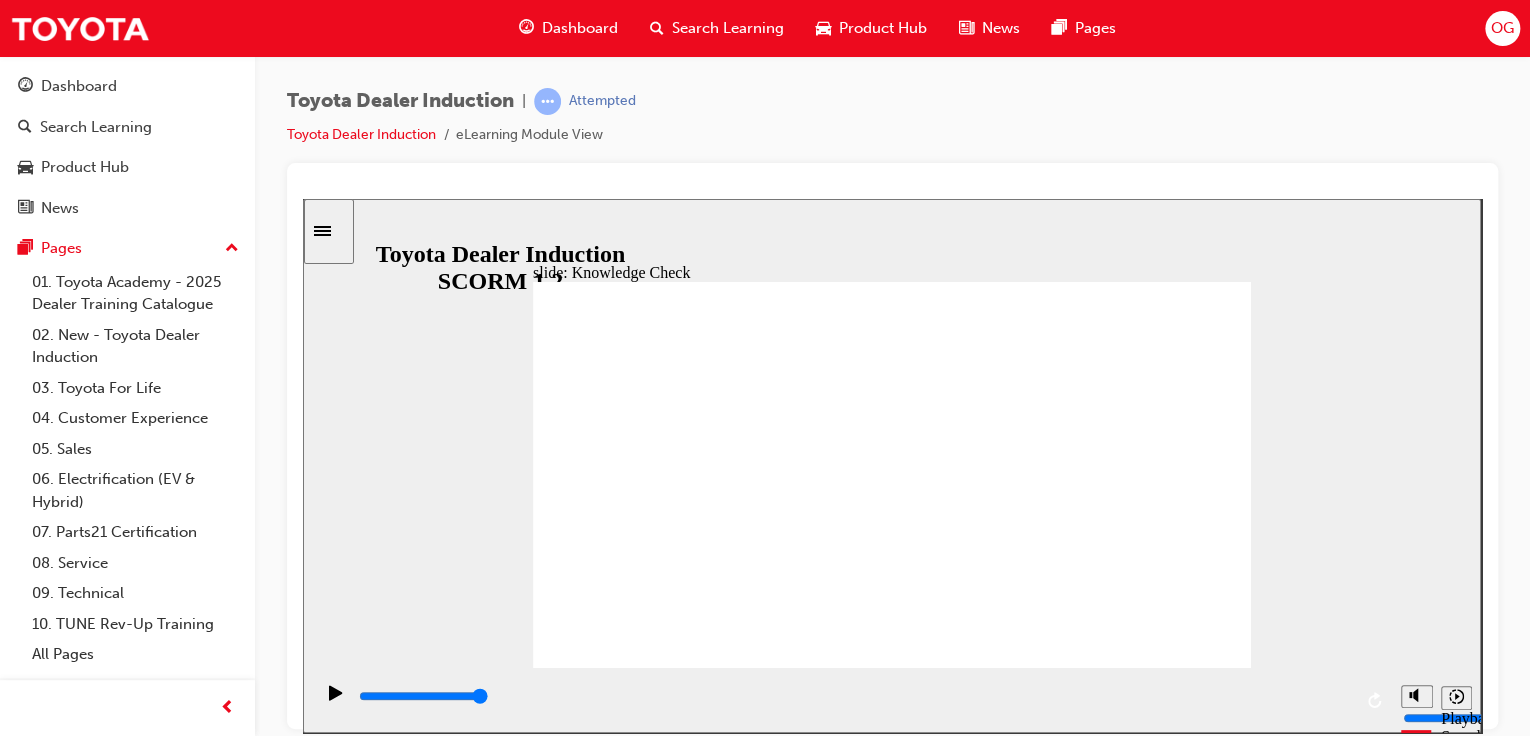 click on "BACK BACK 1973 1963 1953 1951 When did Toyota start making cars in Australia? Select the correct answer: Click  Submit  to check your response SUBMIT SUBMIT Knowledge Check" at bounding box center (892, 1877) 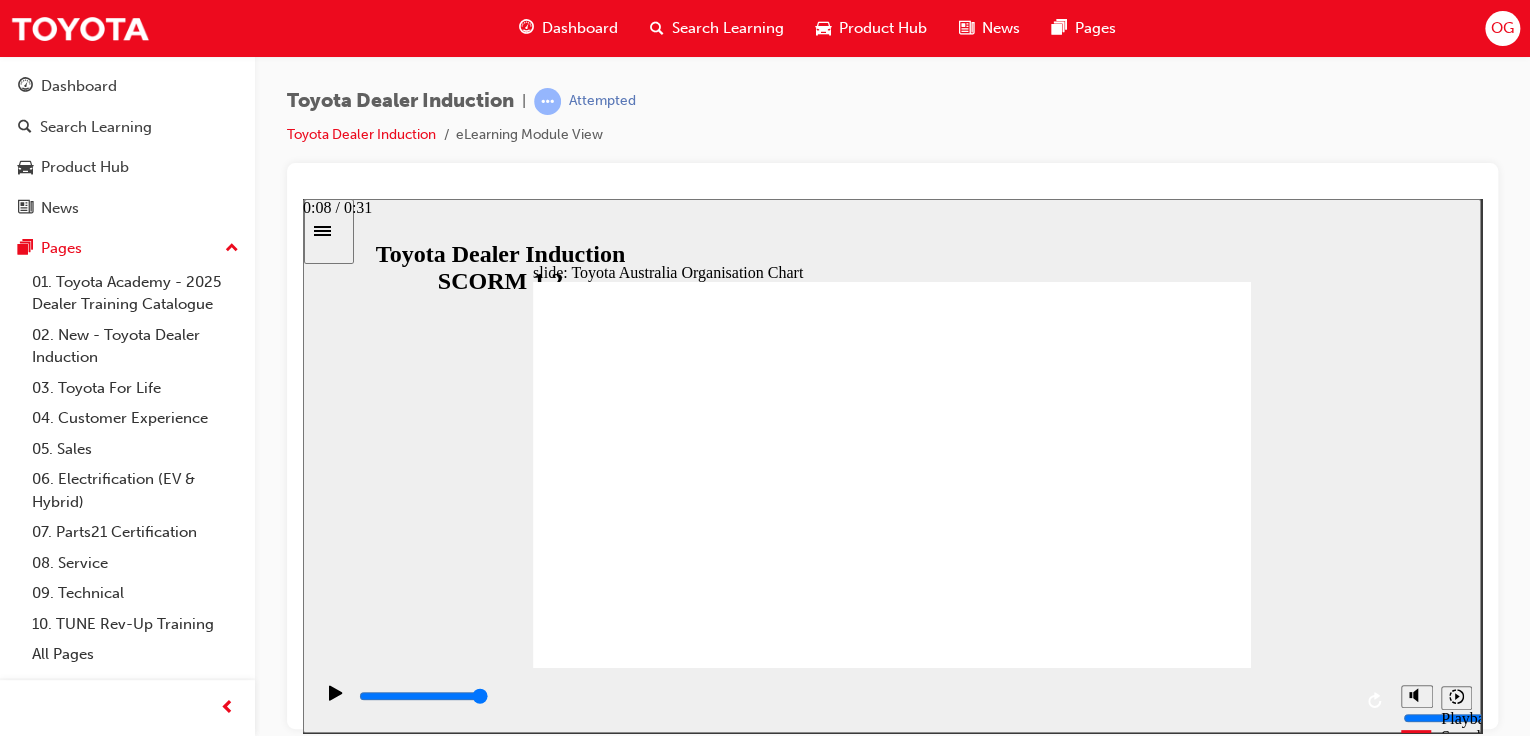 click 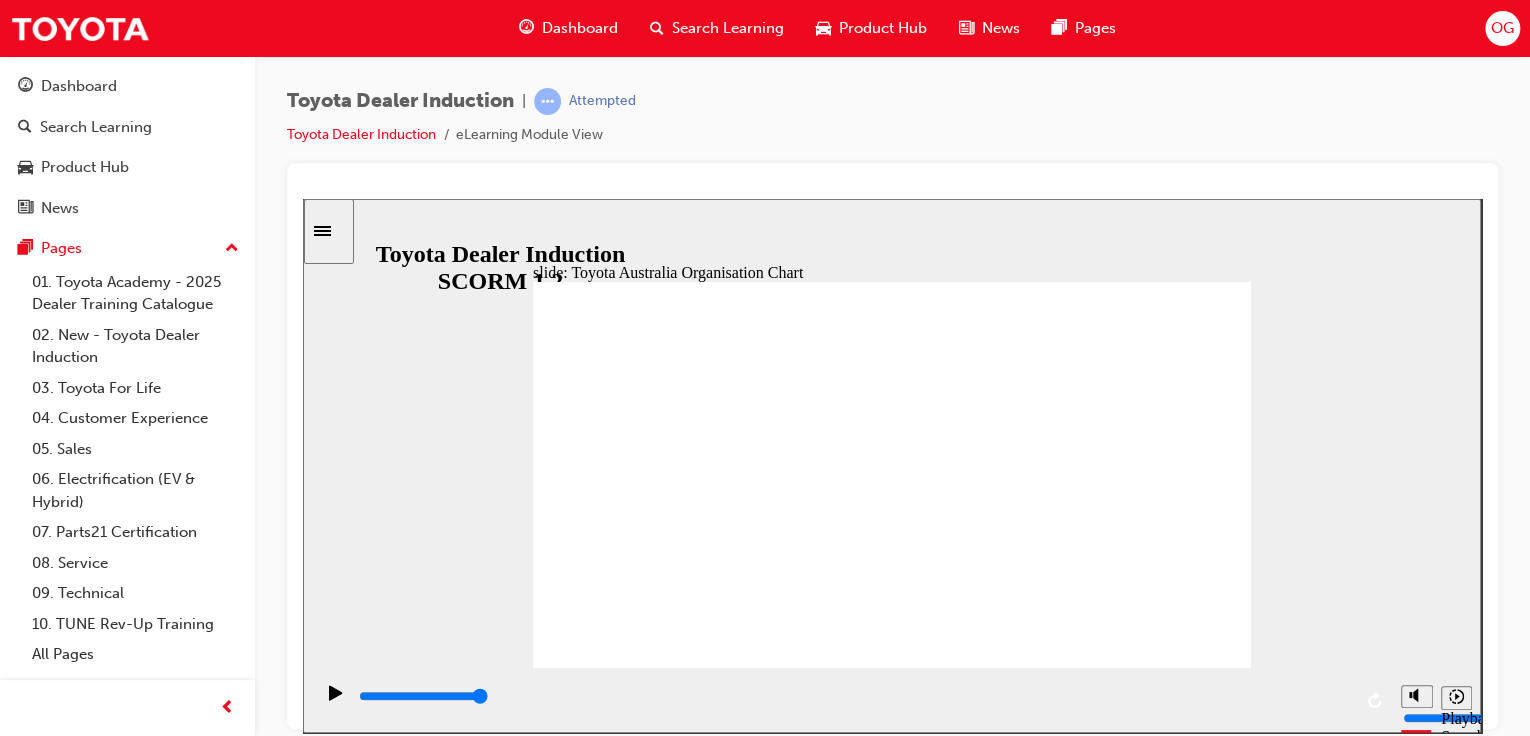 click 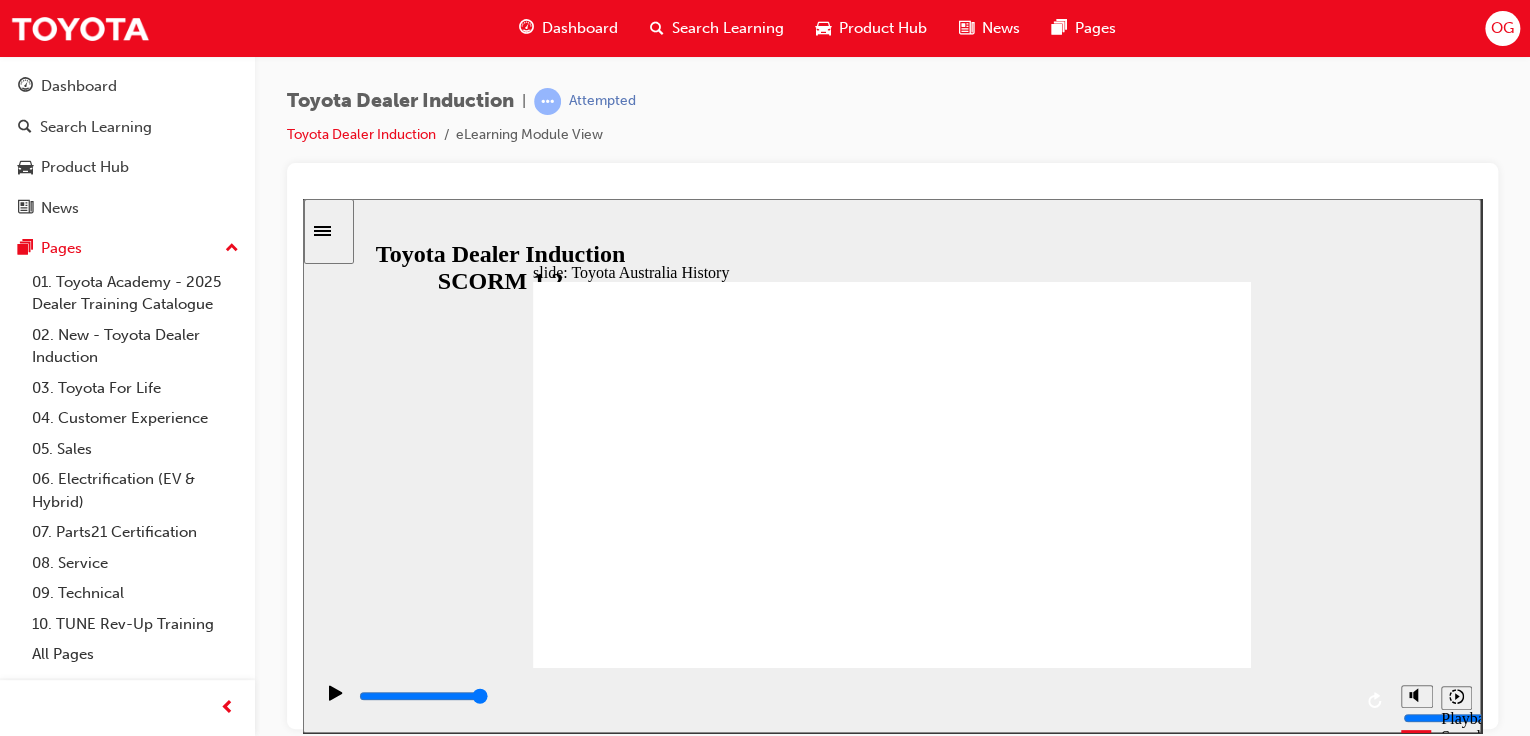 click at bounding box center [892, 10941] 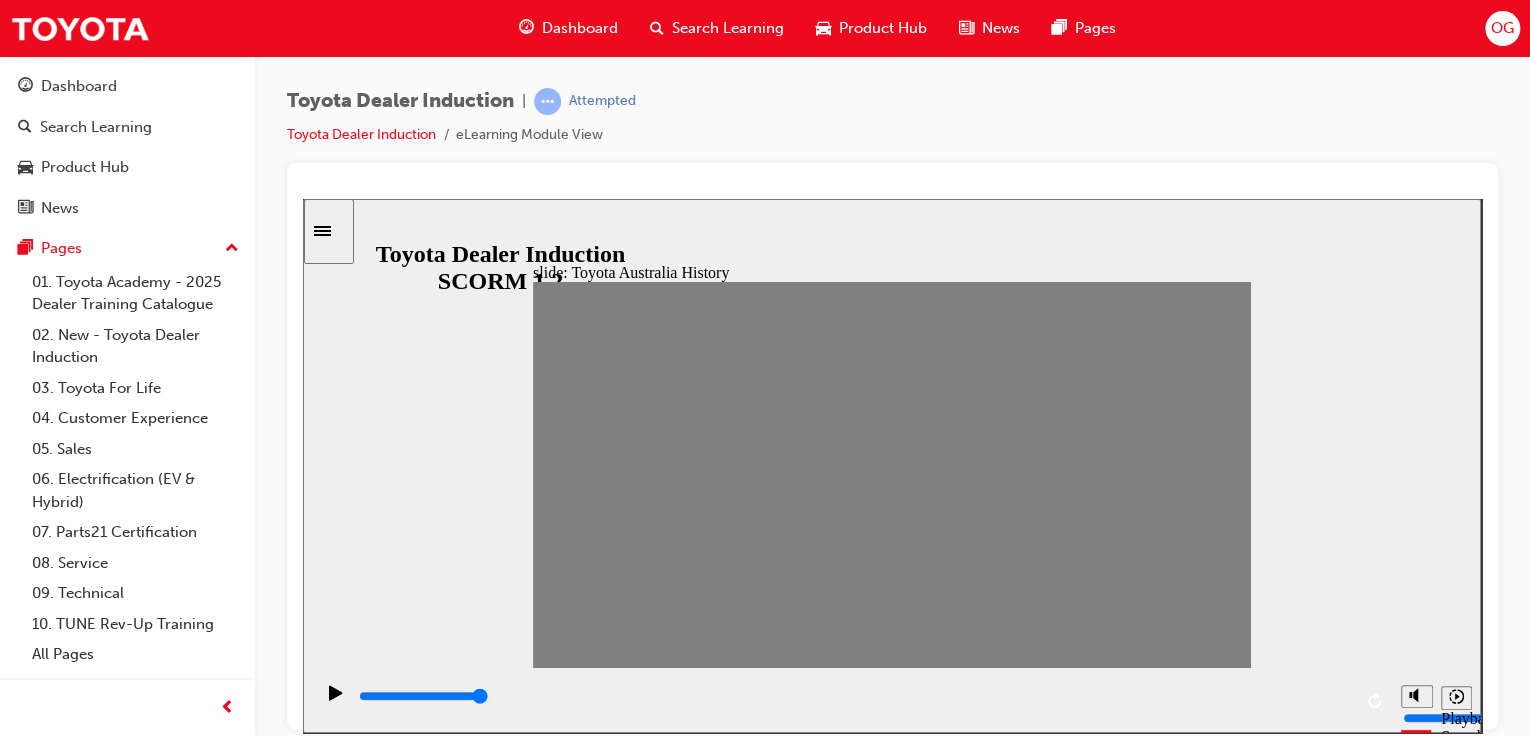click 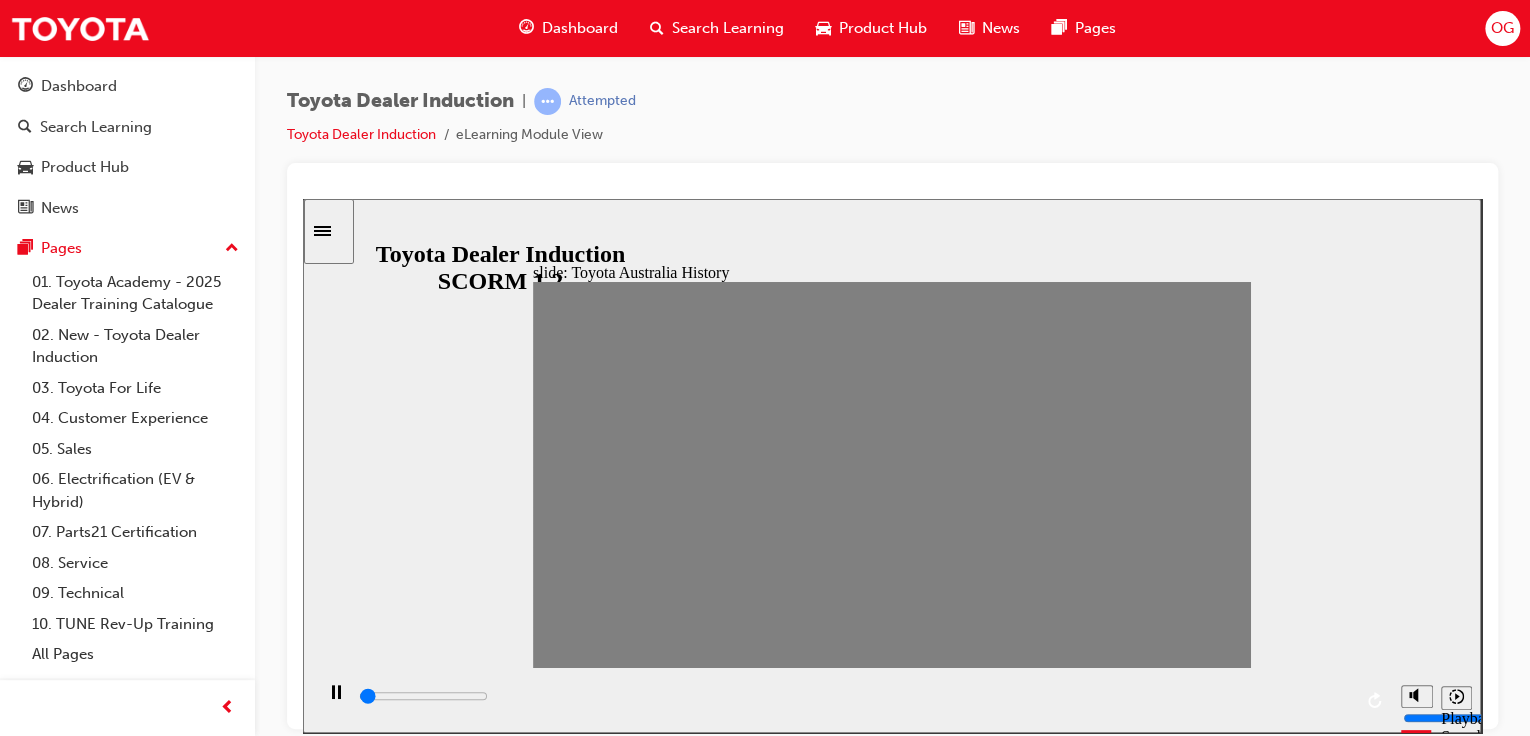 type on "7000" 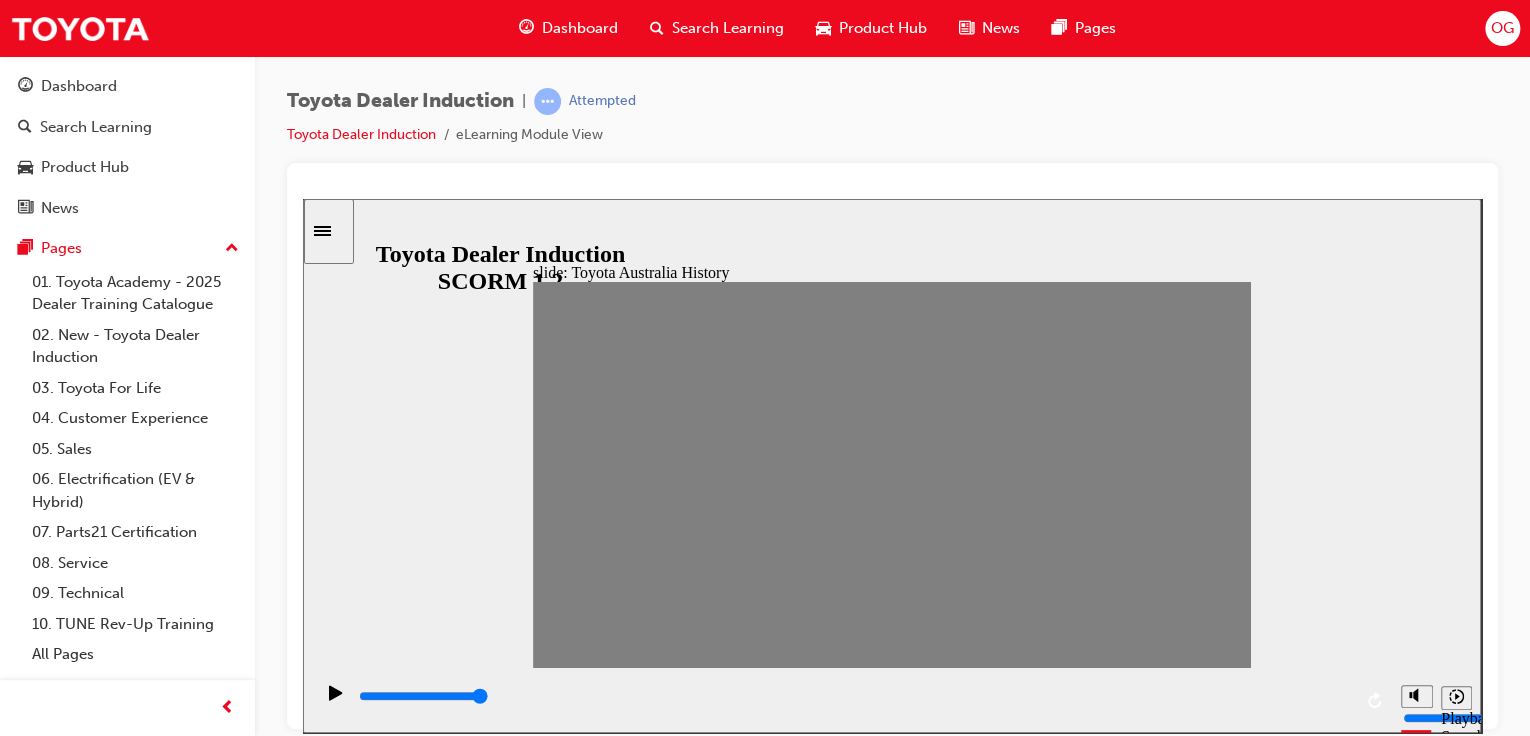 type on "0" 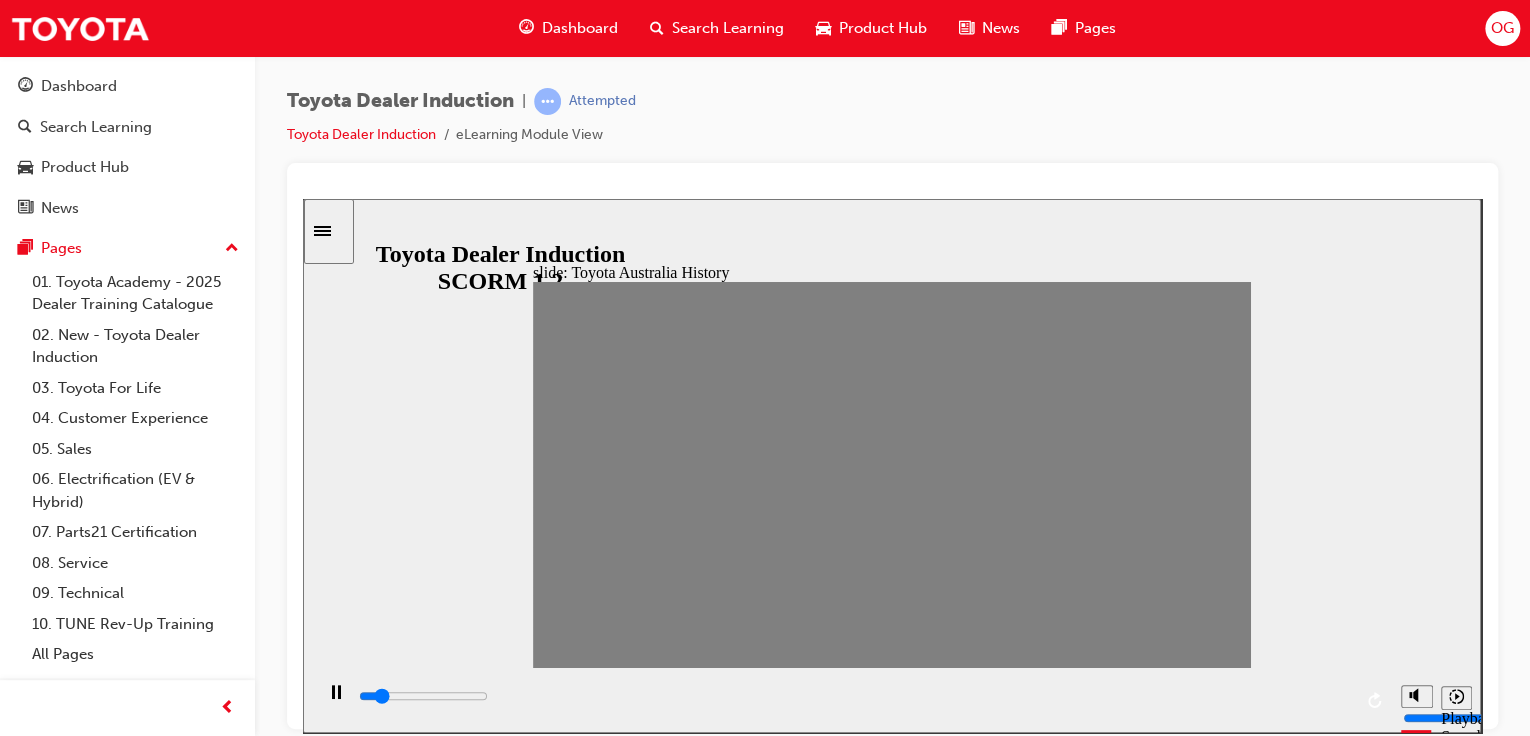 type on "0" 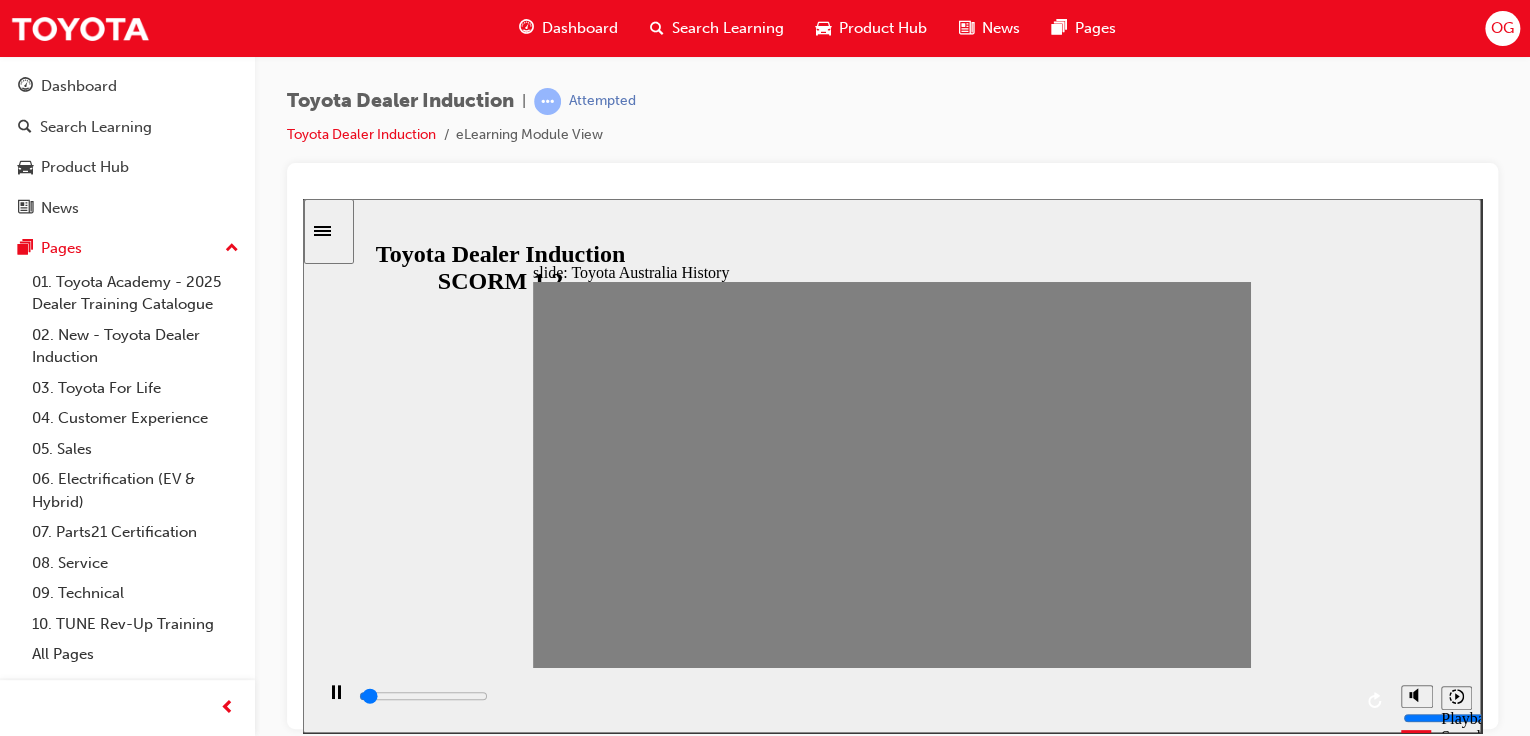 type on "0" 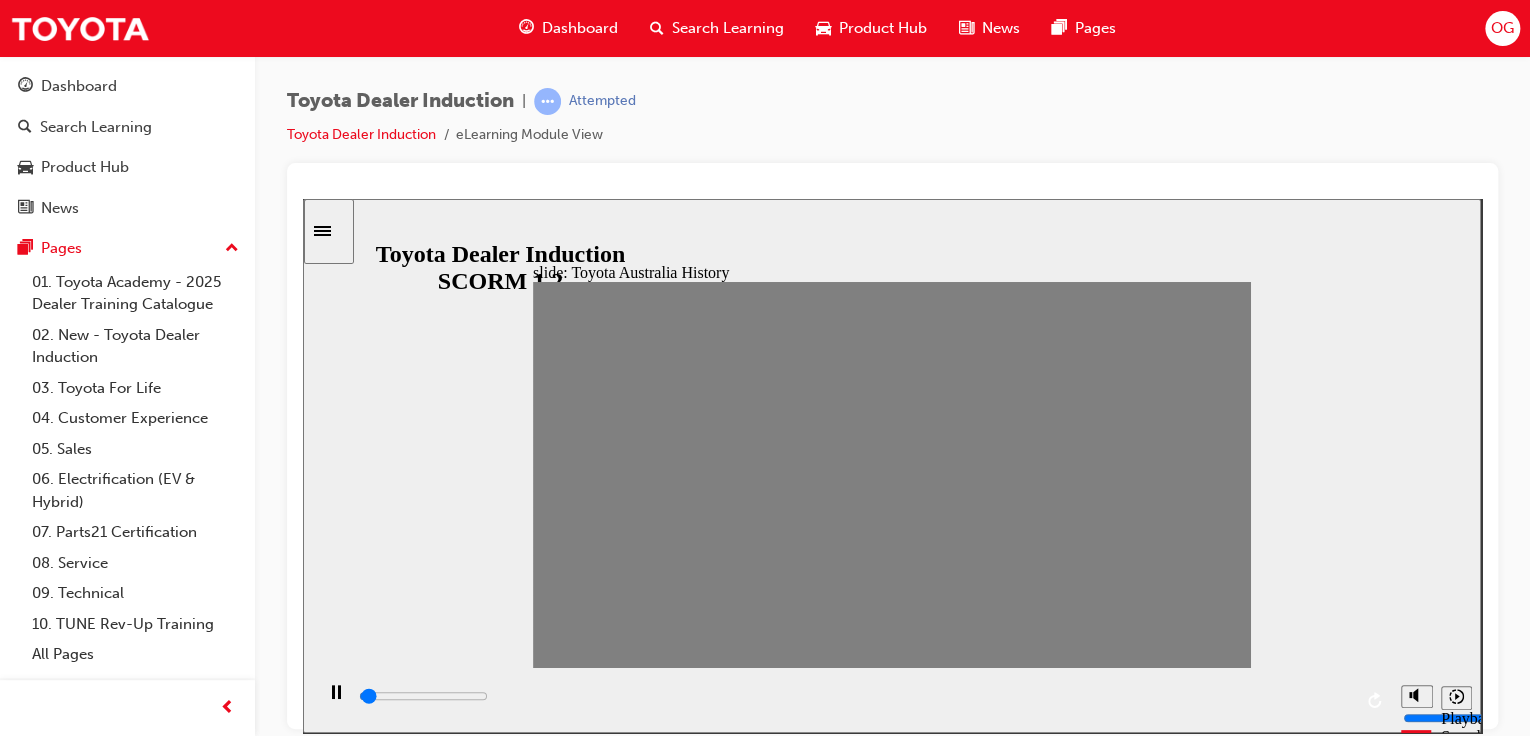 type on "0" 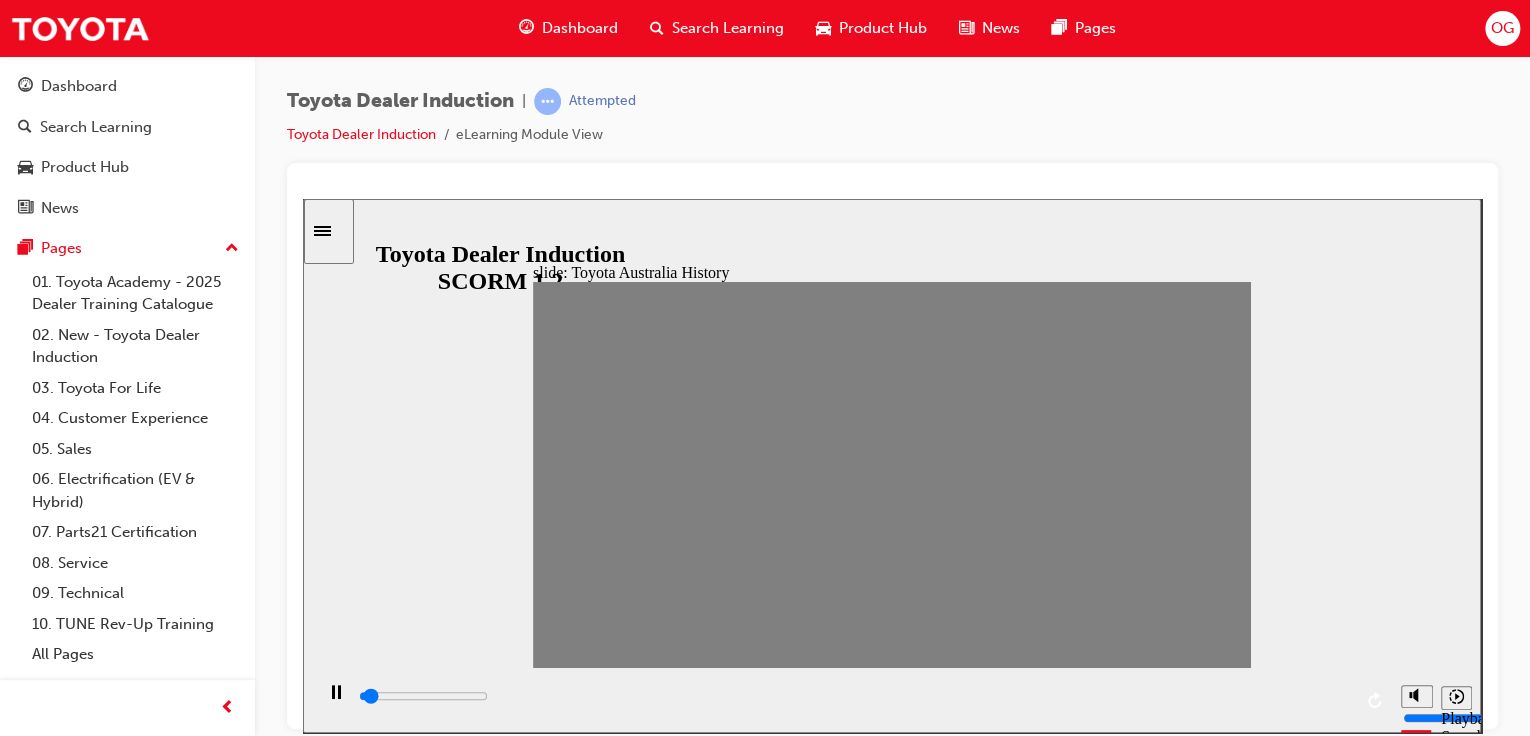 type on "0" 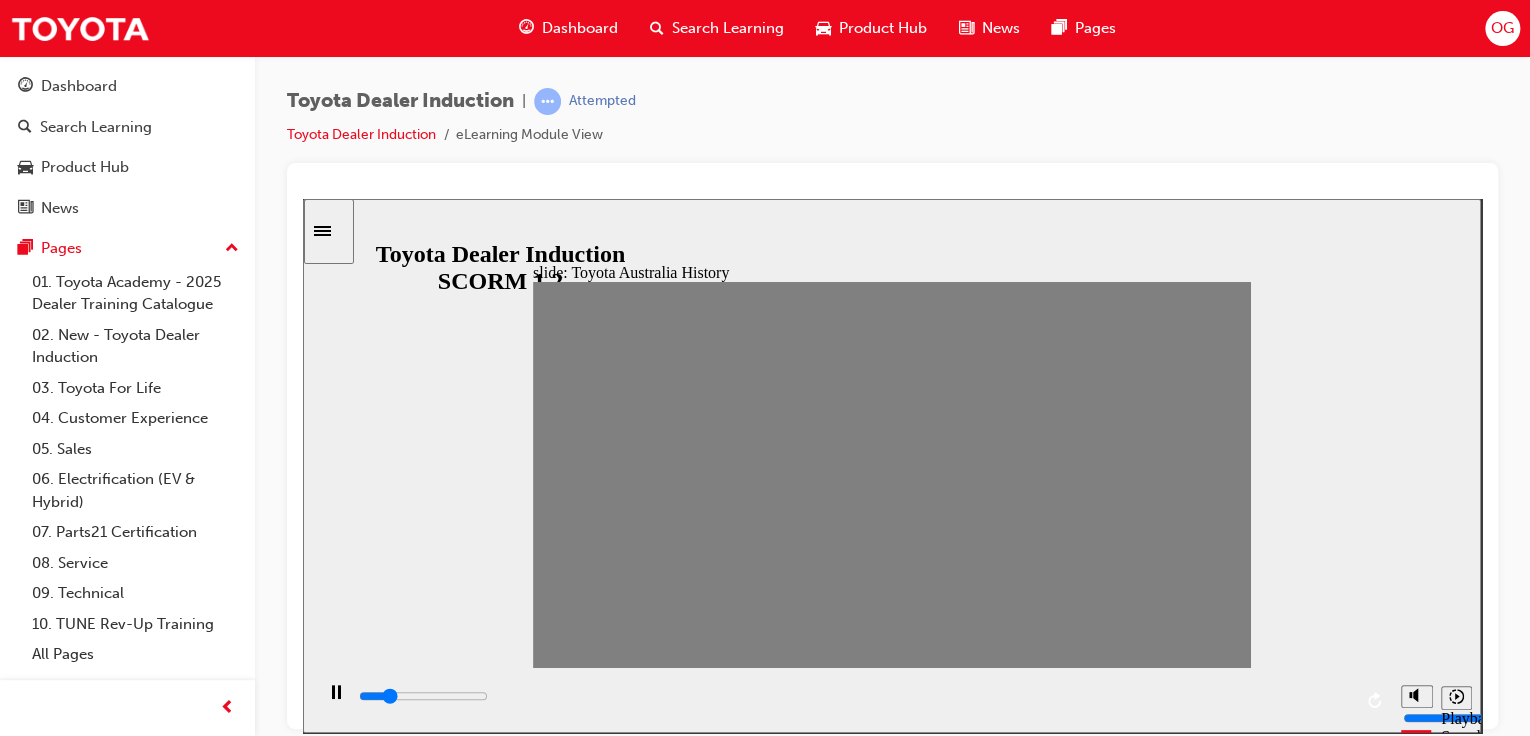 type on "0" 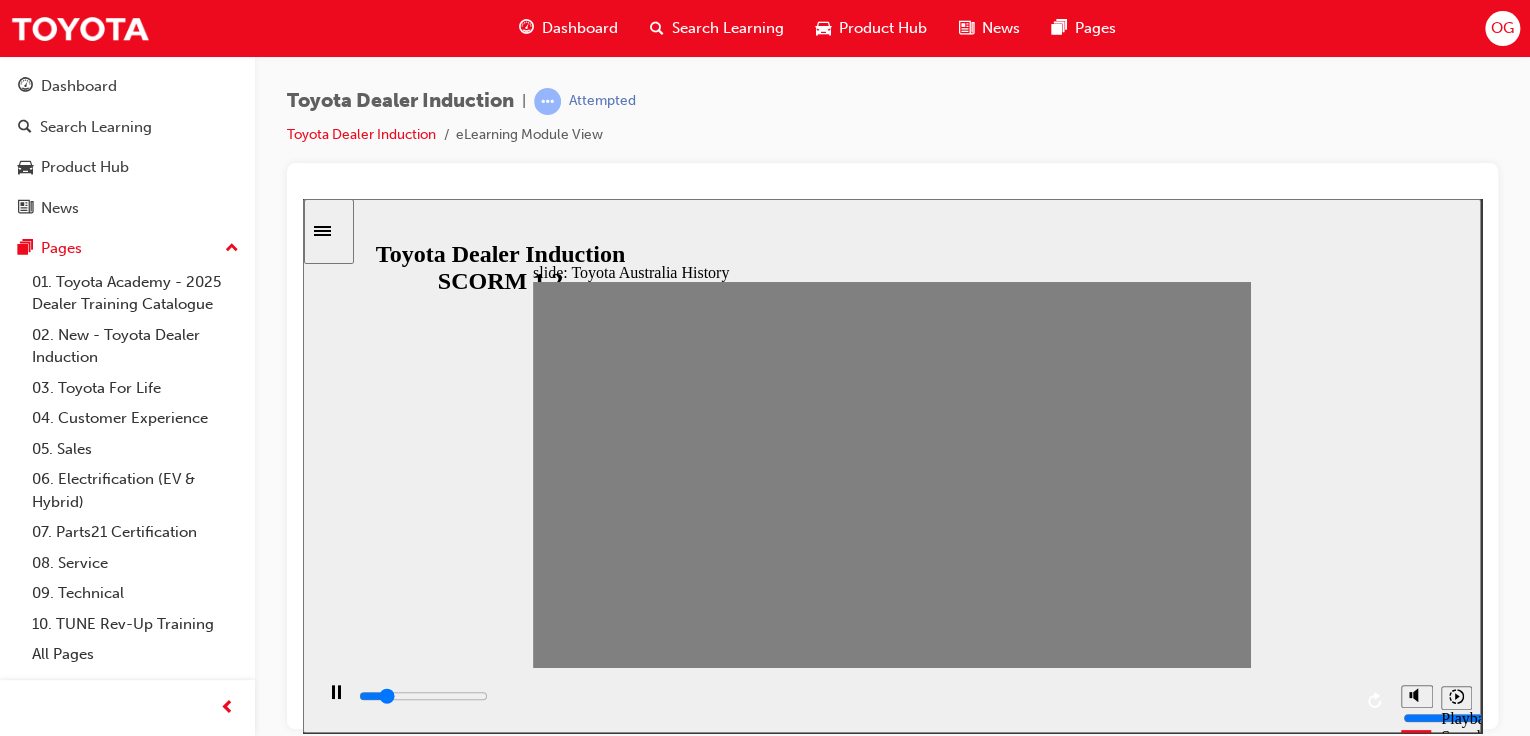 drag, startPoint x: 1213, startPoint y: 476, endPoint x: 694, endPoint y: 479, distance: 519.00867 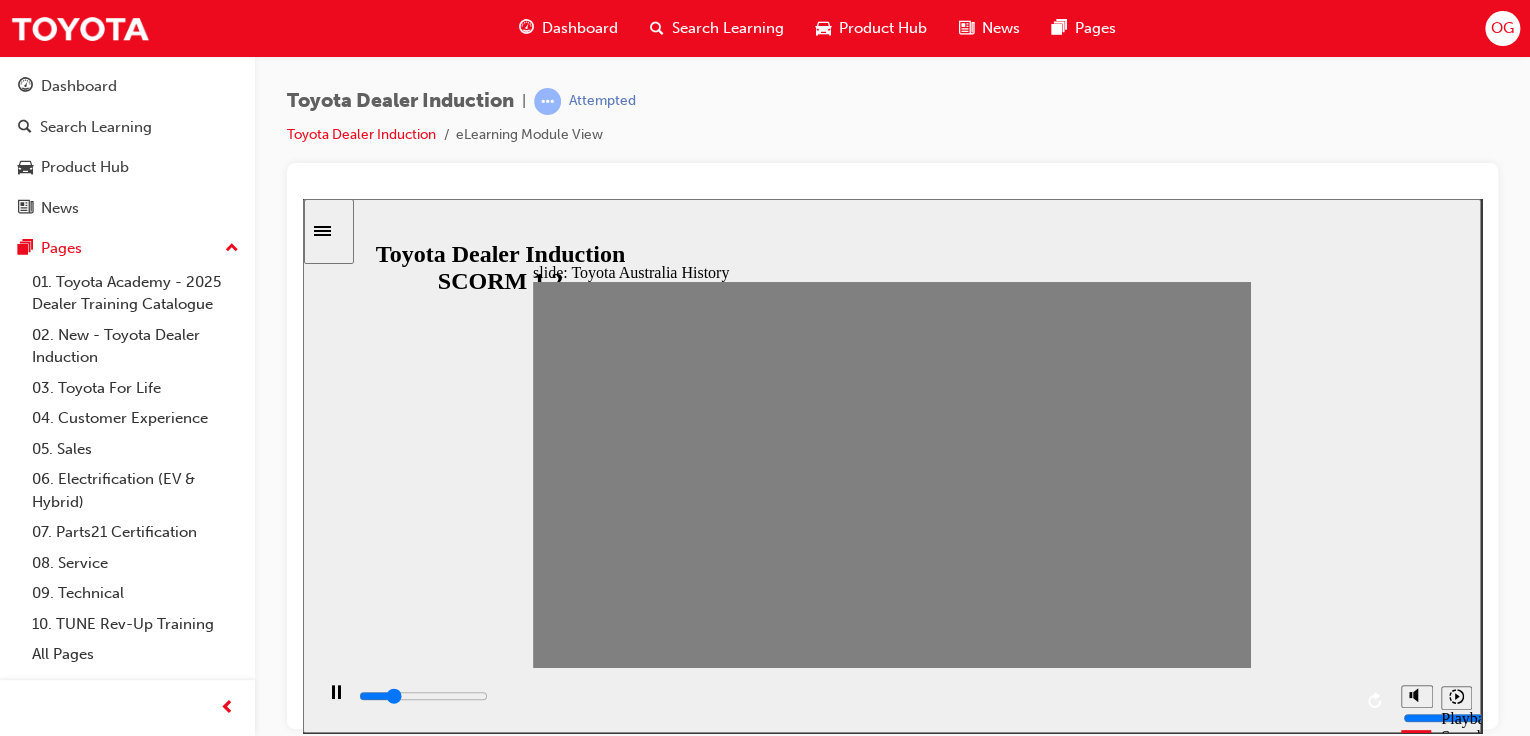 click 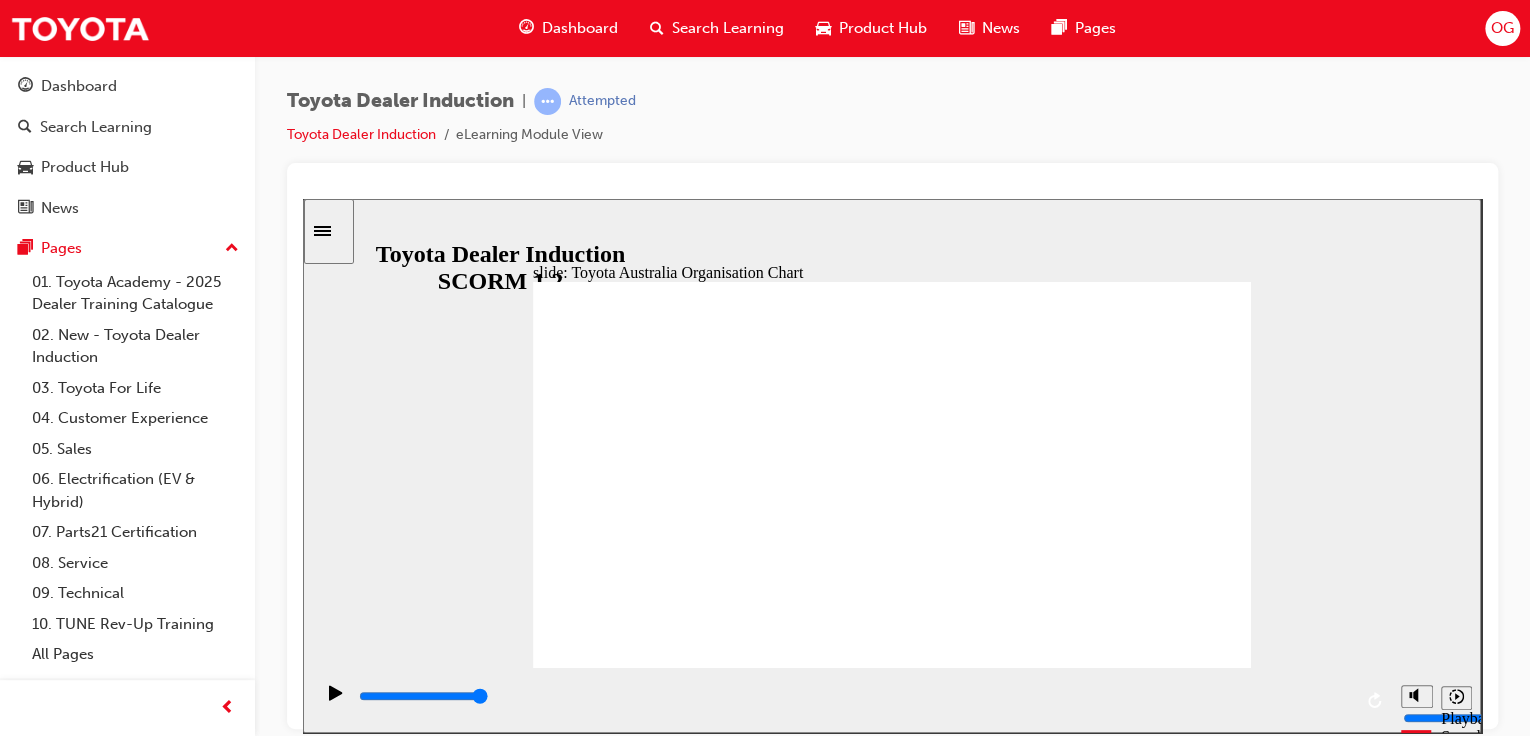 click 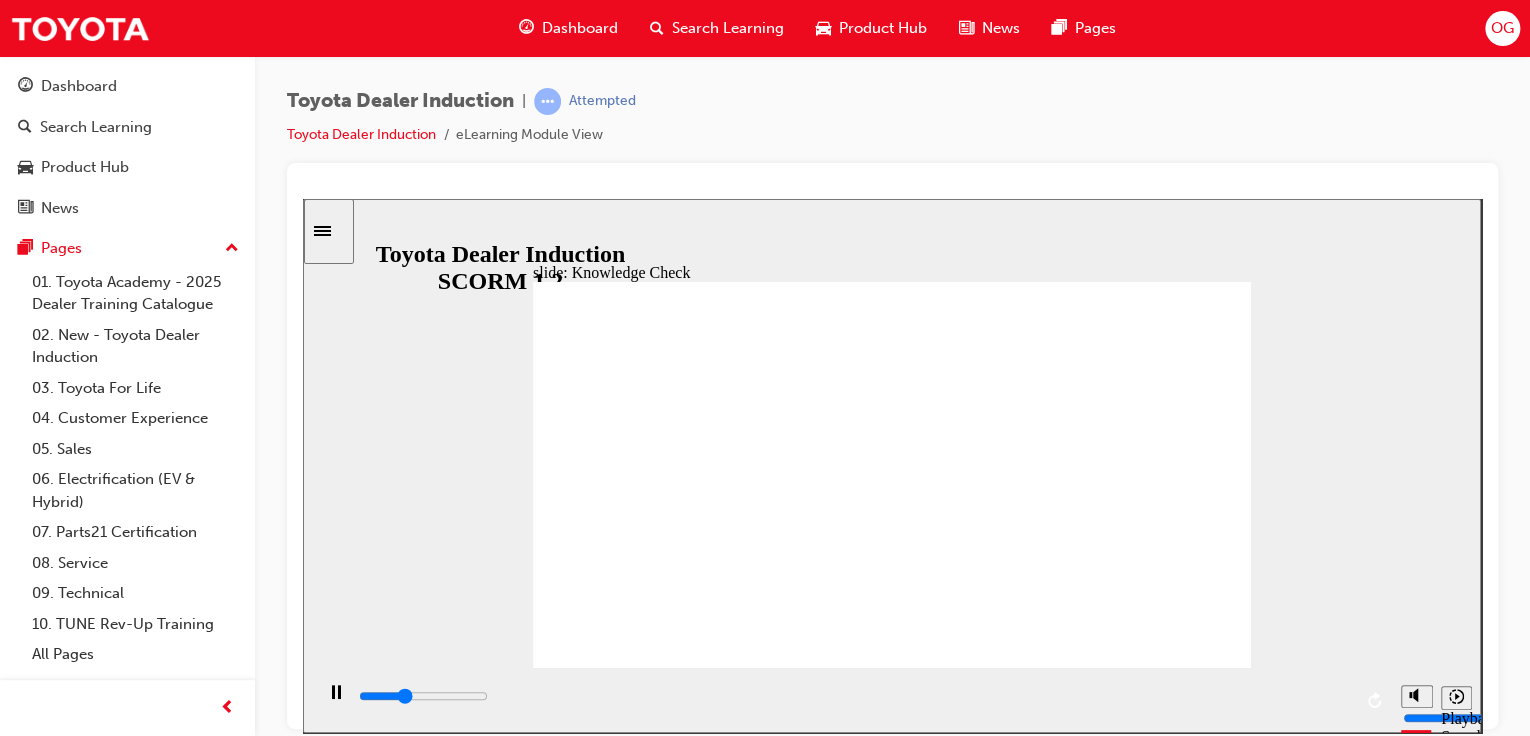 drag, startPoint x: 732, startPoint y: 476, endPoint x: 720, endPoint y: 489, distance: 17.691807 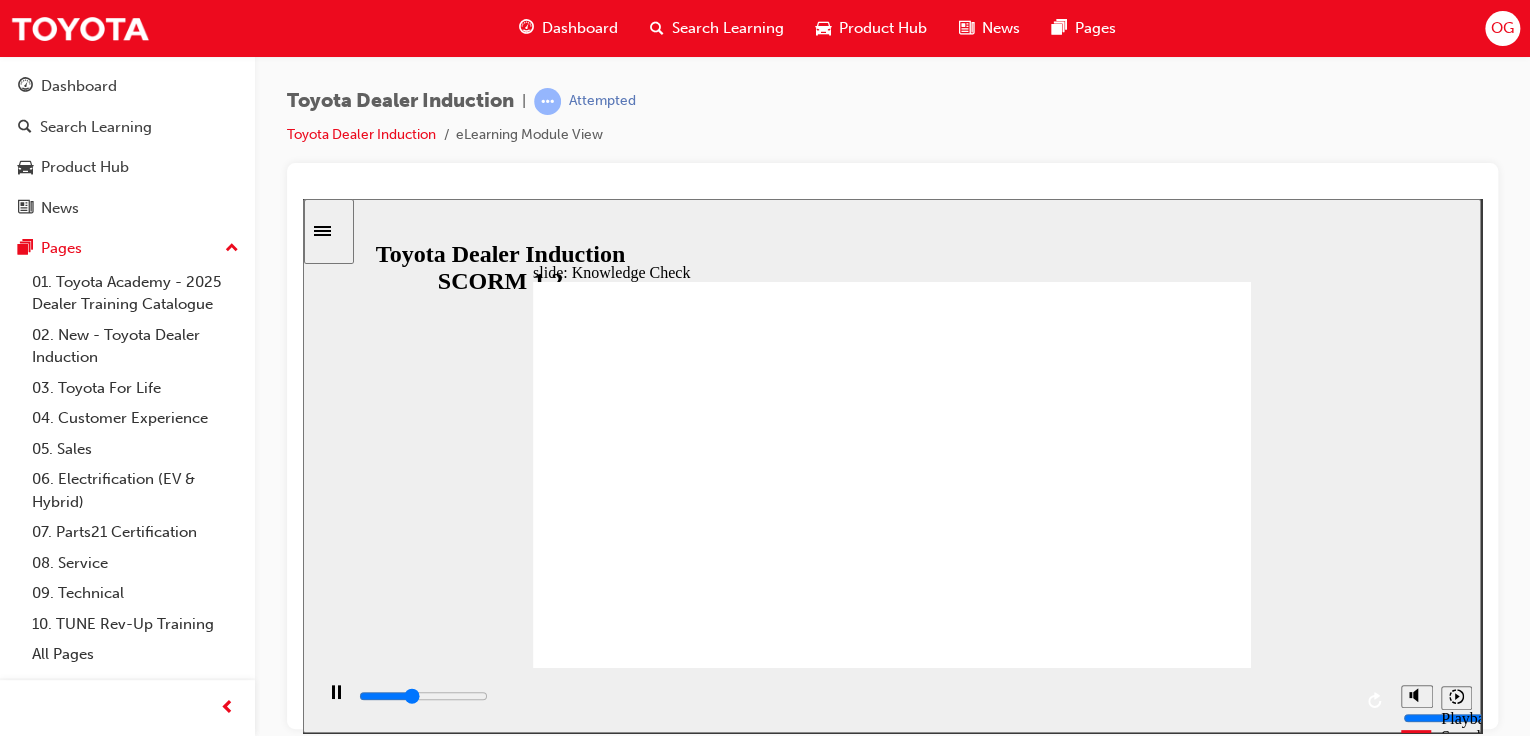 drag, startPoint x: 720, startPoint y: 489, endPoint x: 937, endPoint y: 442, distance: 222.03152 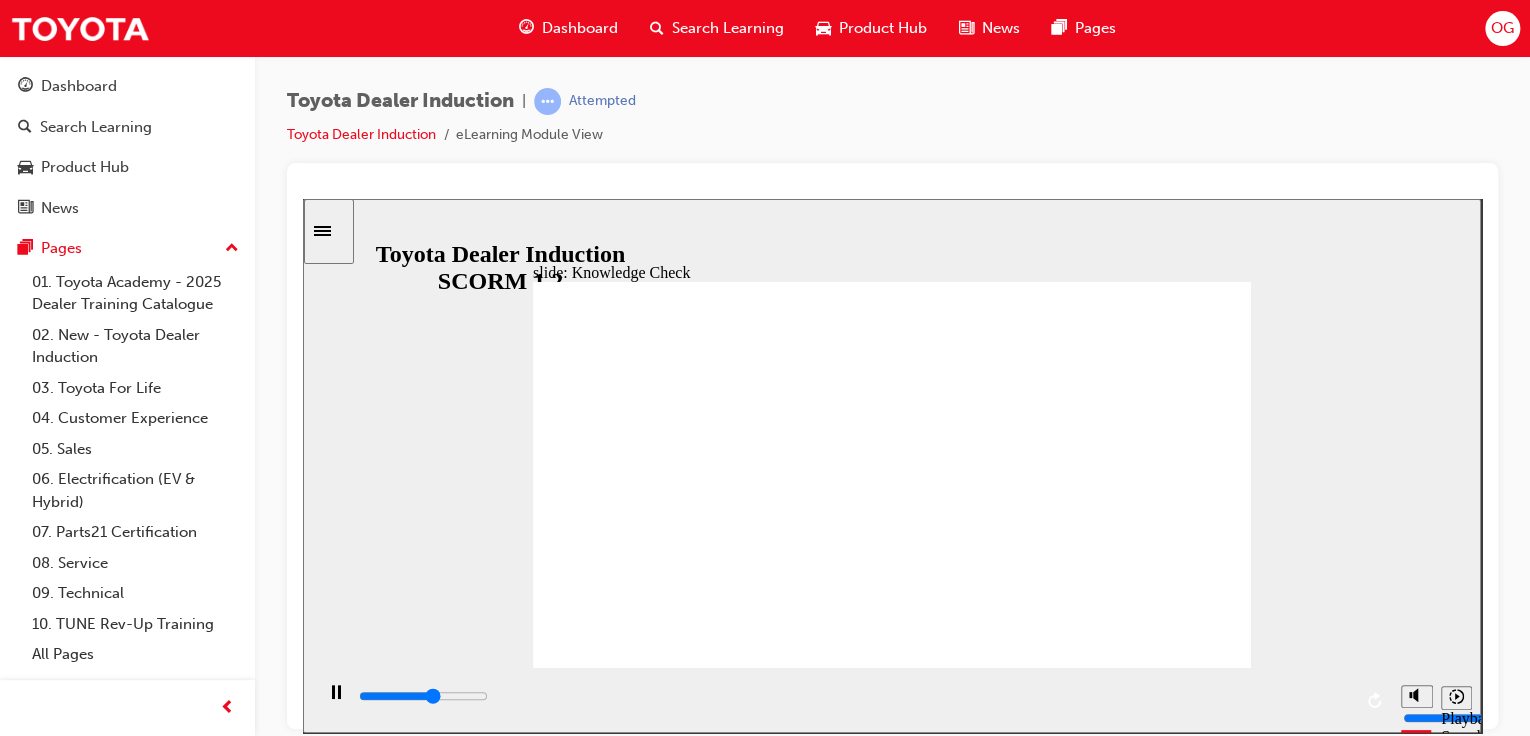 click on "SUBMIT SUBMIT" at bounding box center (1192, 2465) 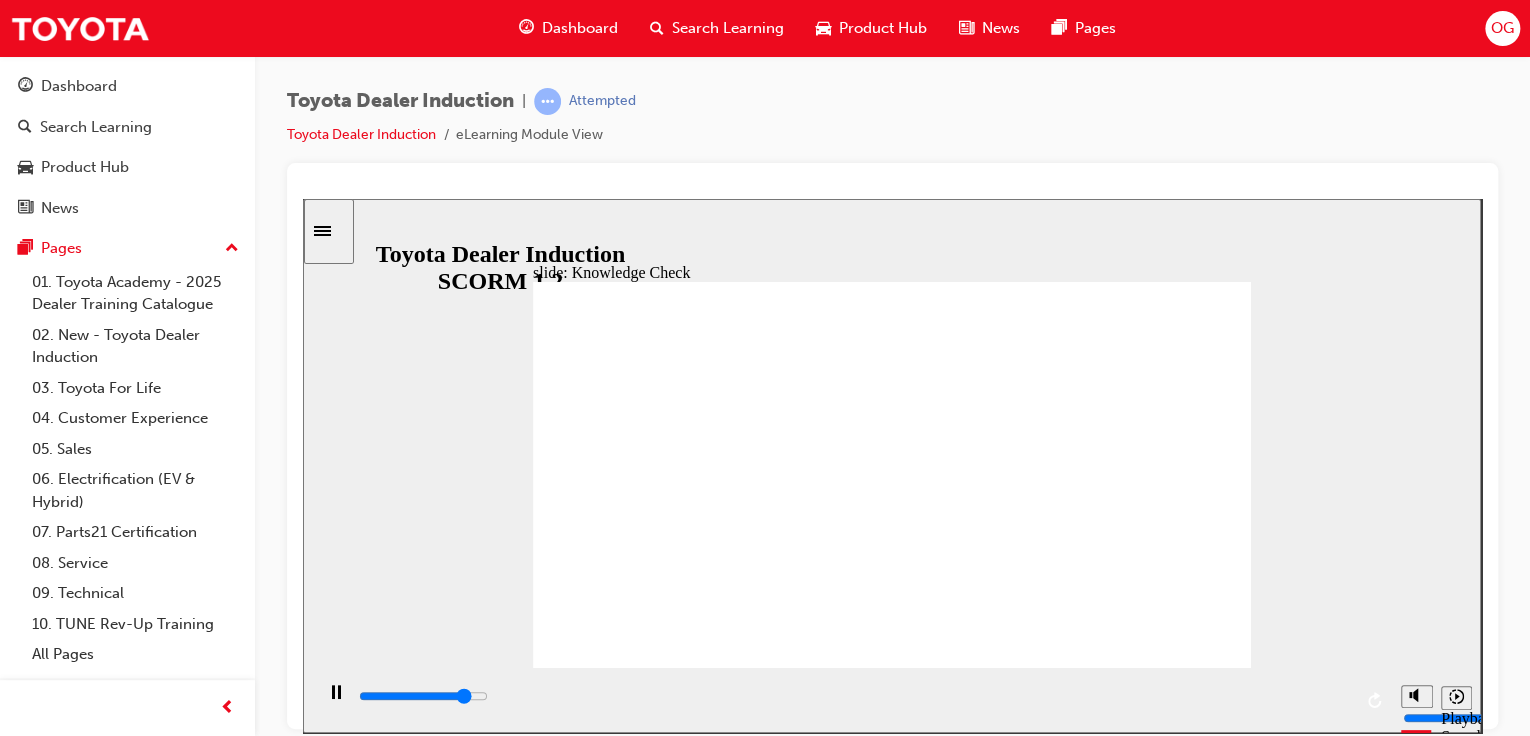 click 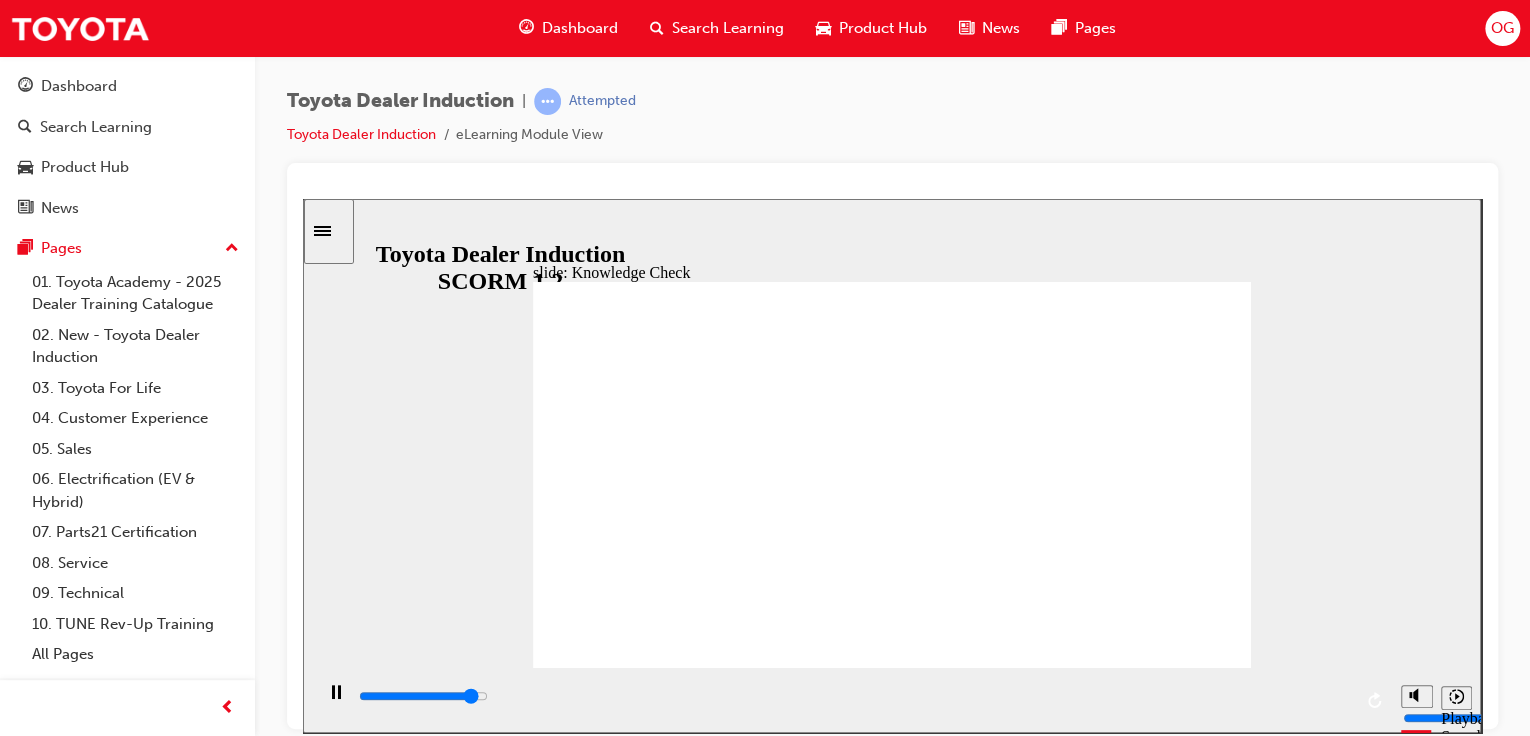 click 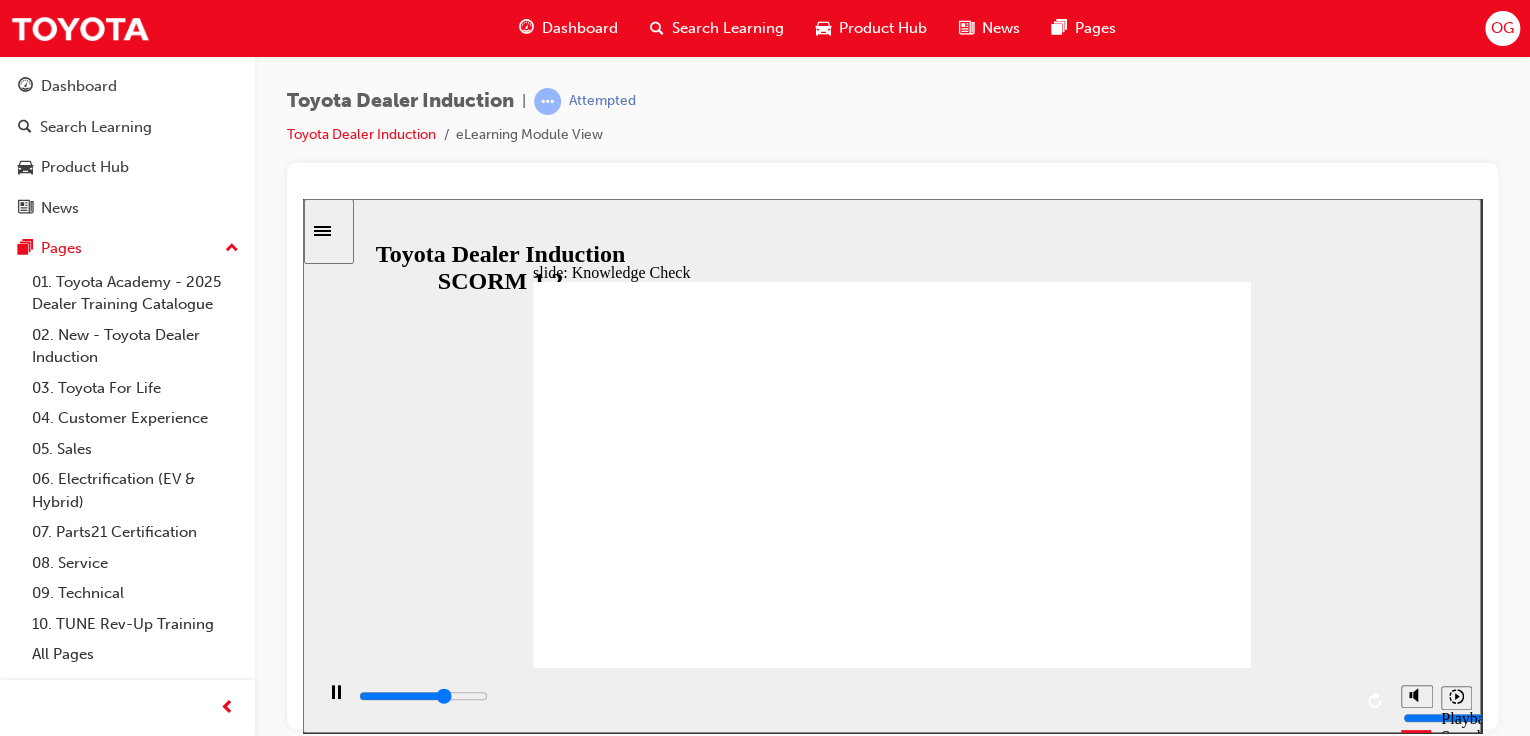 type on "3400" 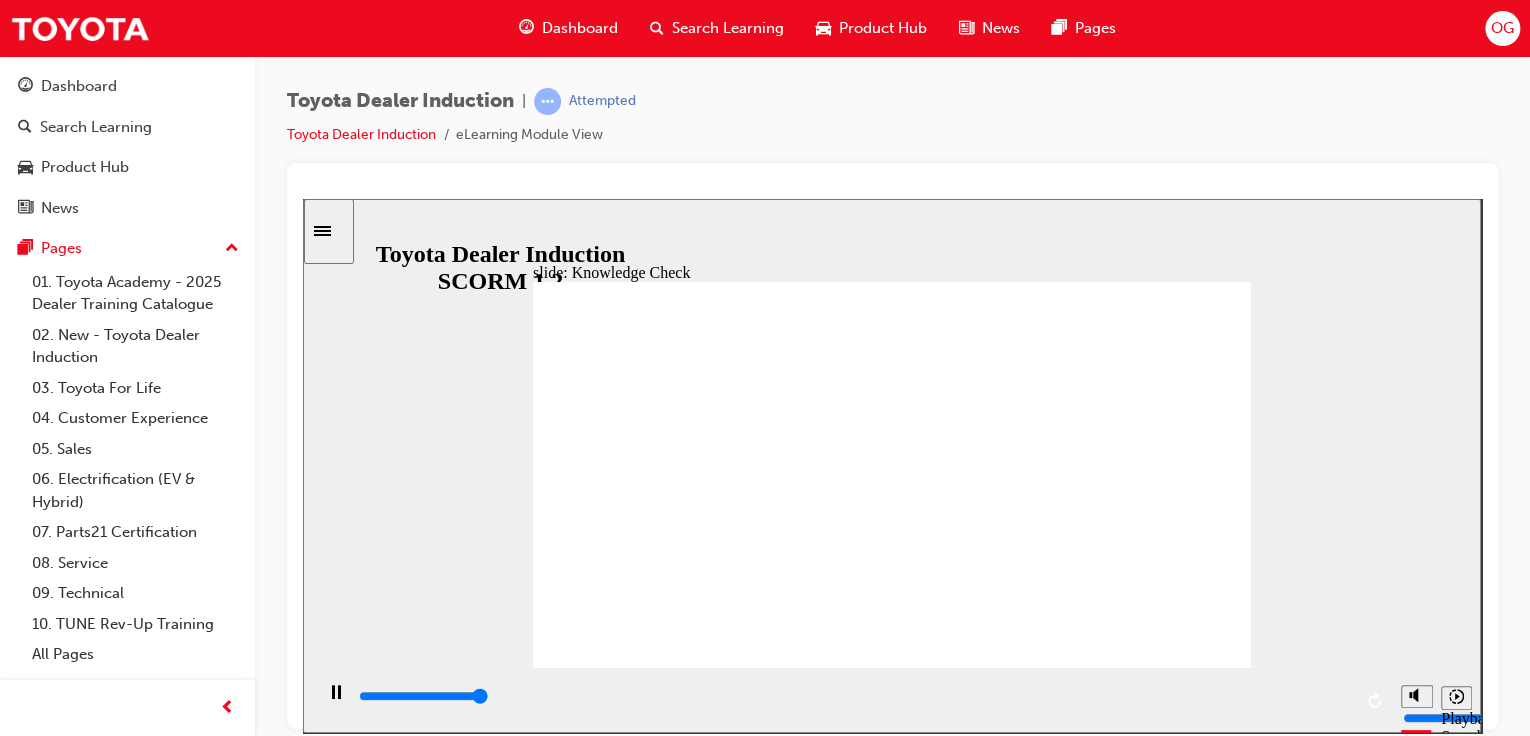 type on "5000" 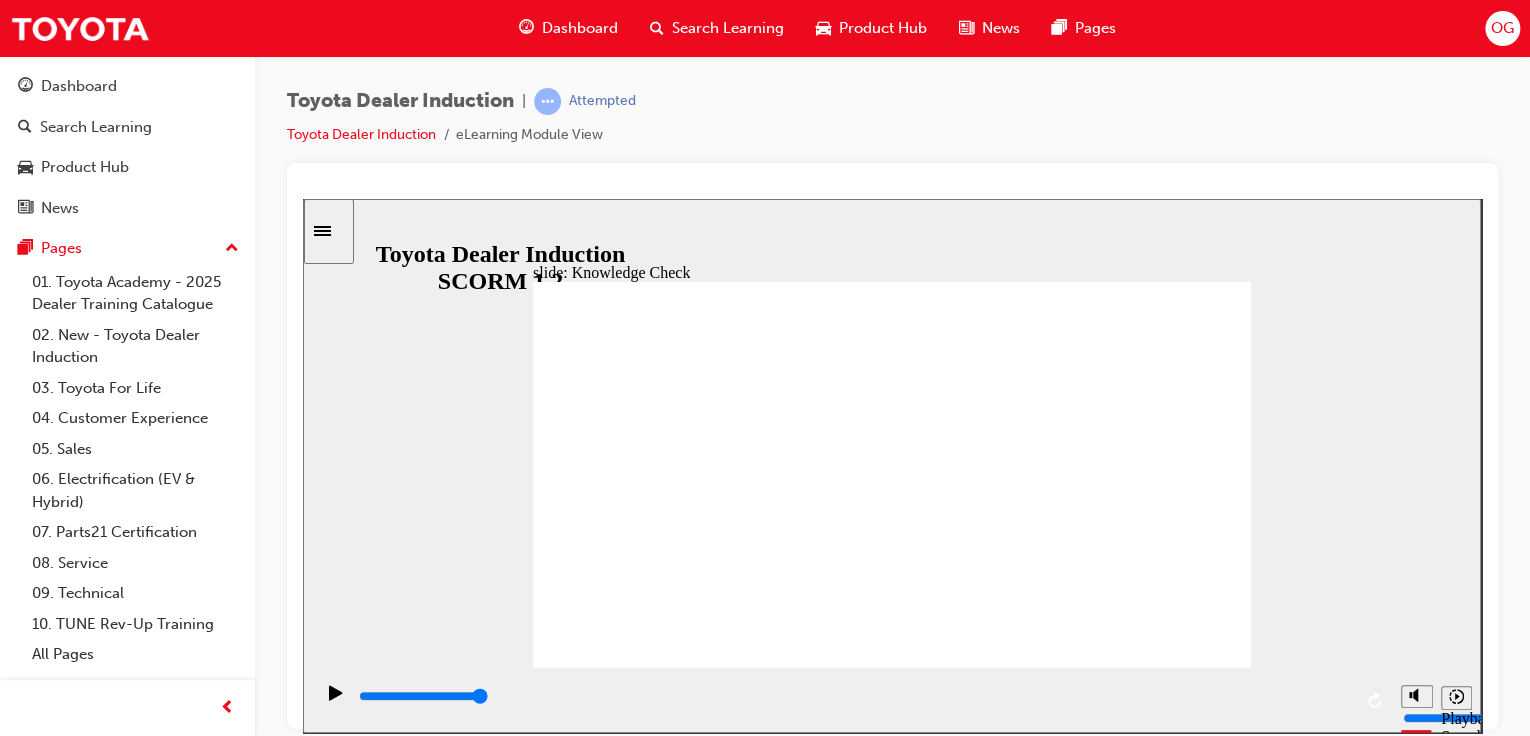 drag, startPoint x: 884, startPoint y: 469, endPoint x: 798, endPoint y: 579, distance: 139.62808 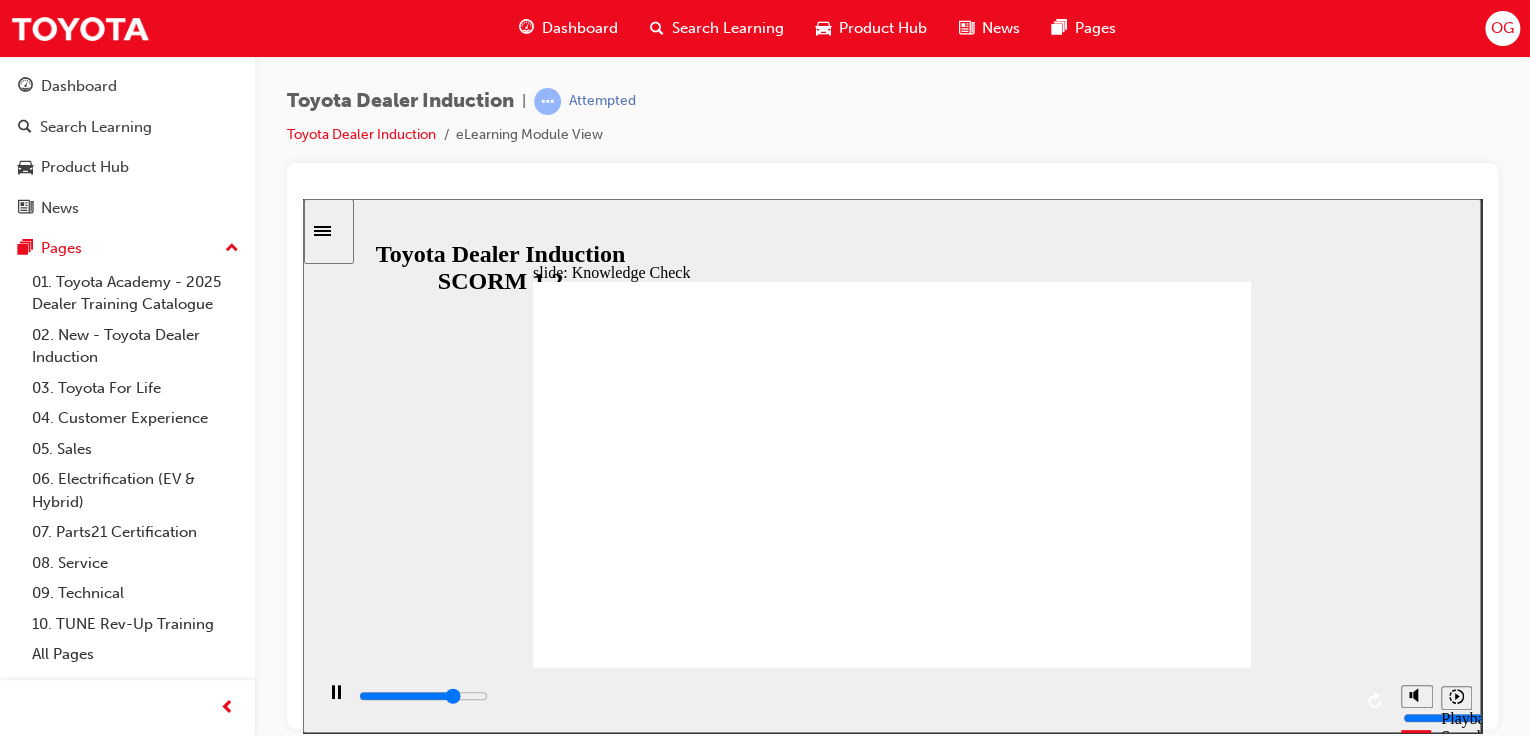 type on "3900" 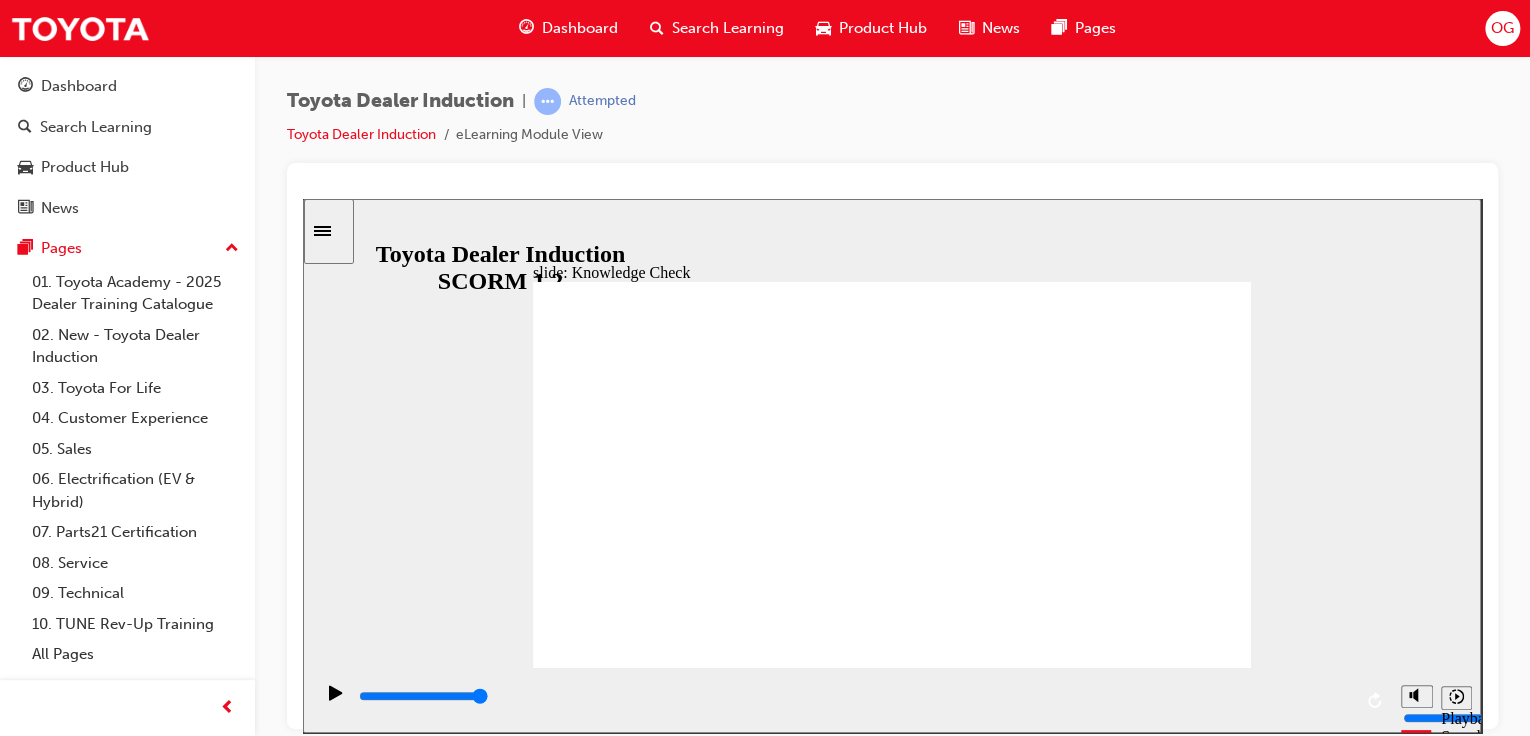 click 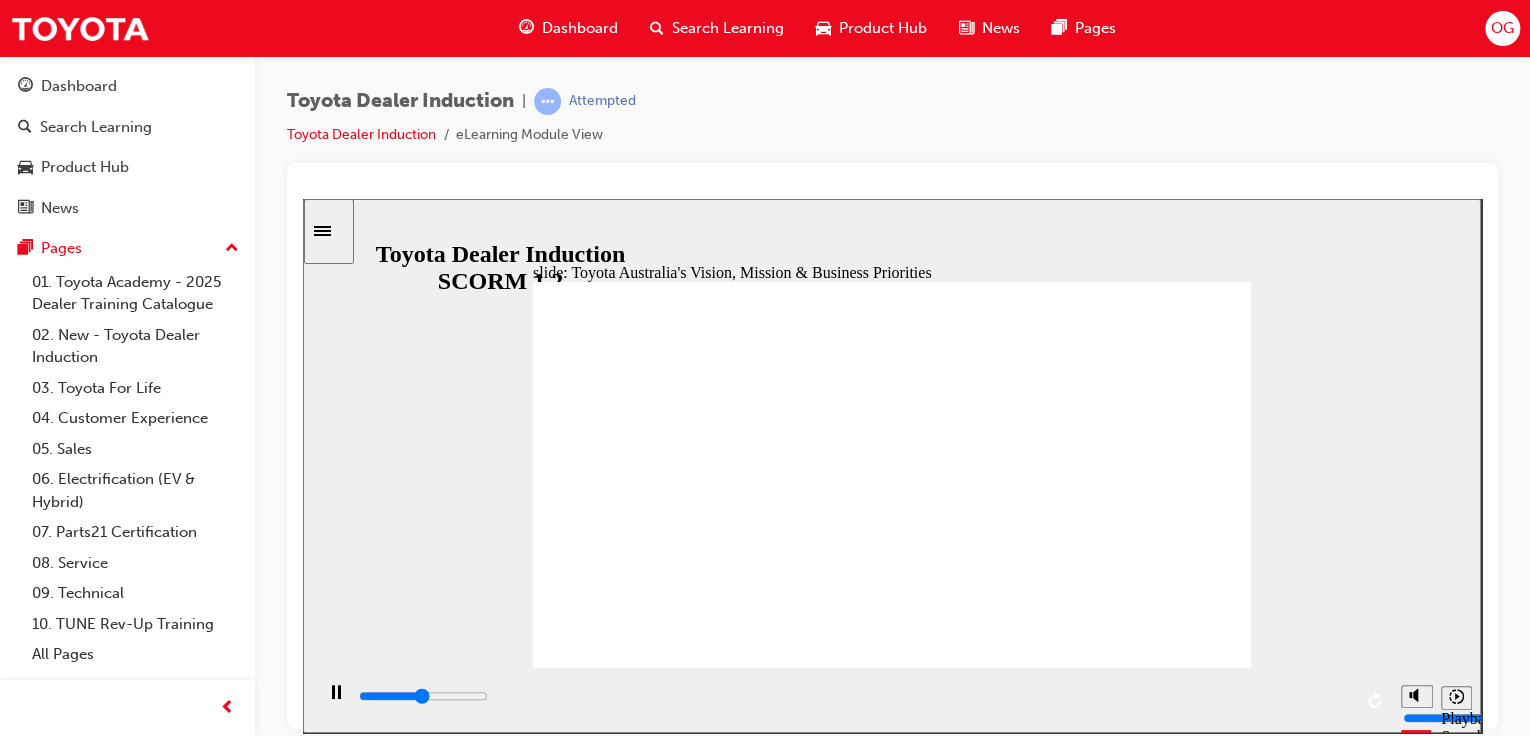 click 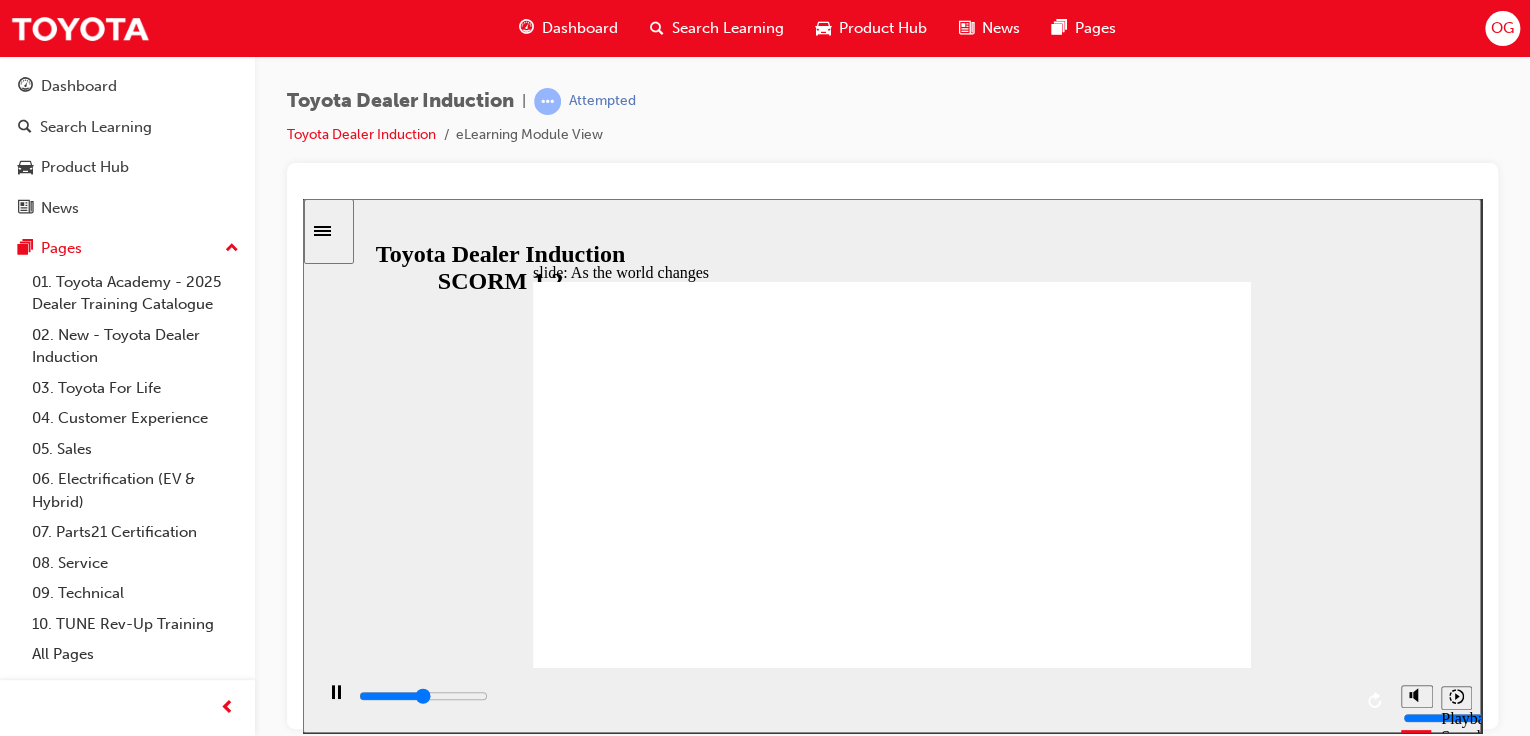 type on "4600" 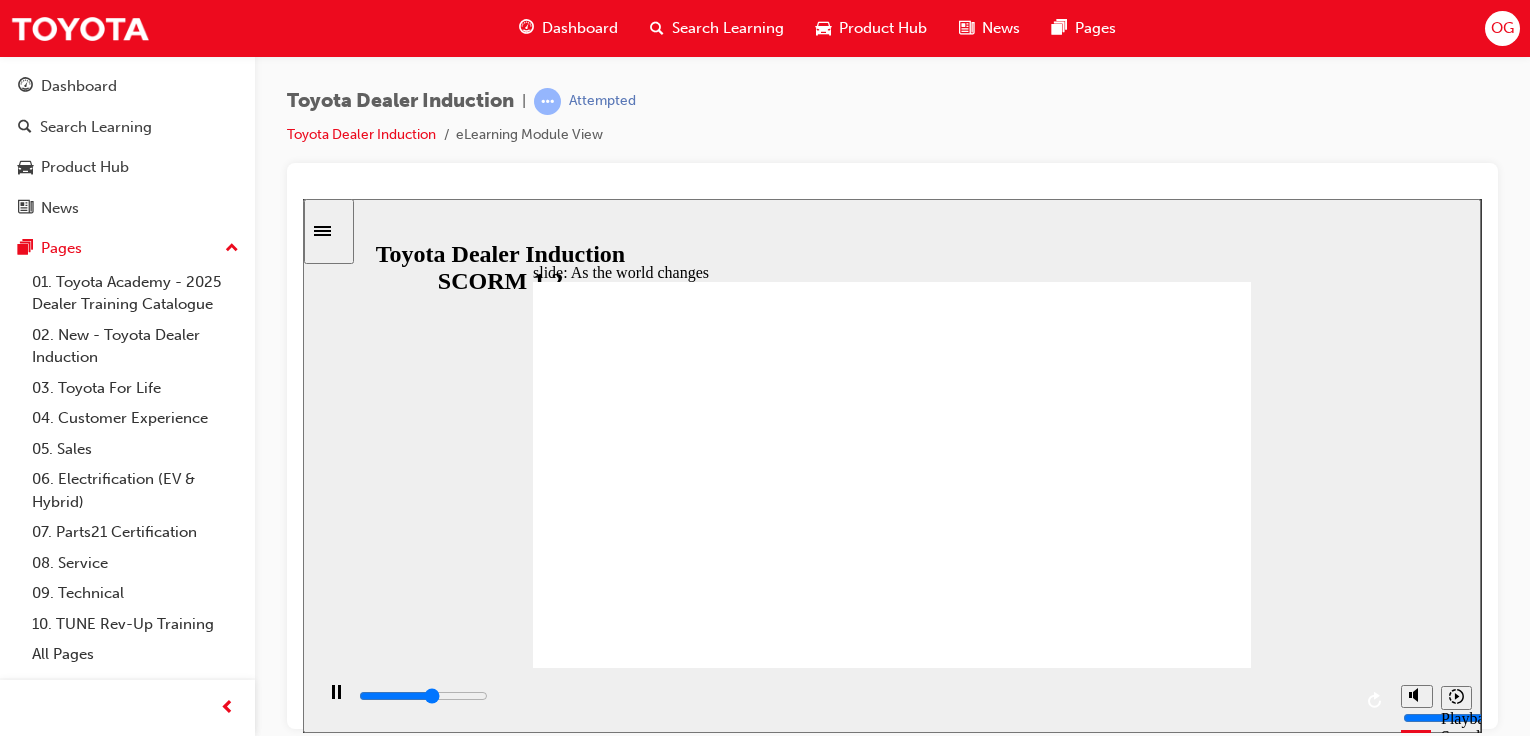 scroll, scrollTop: 0, scrollLeft: 0, axis: both 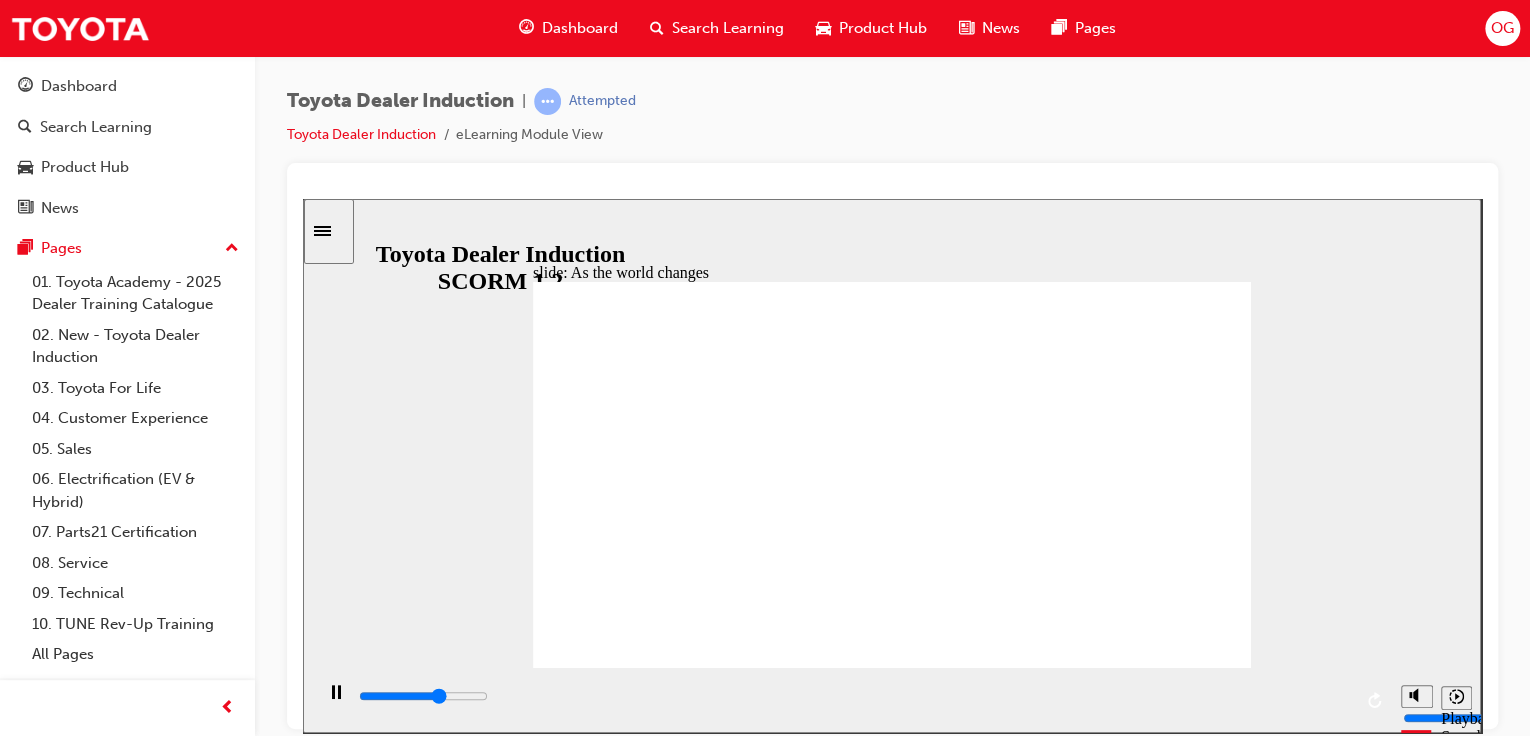 click 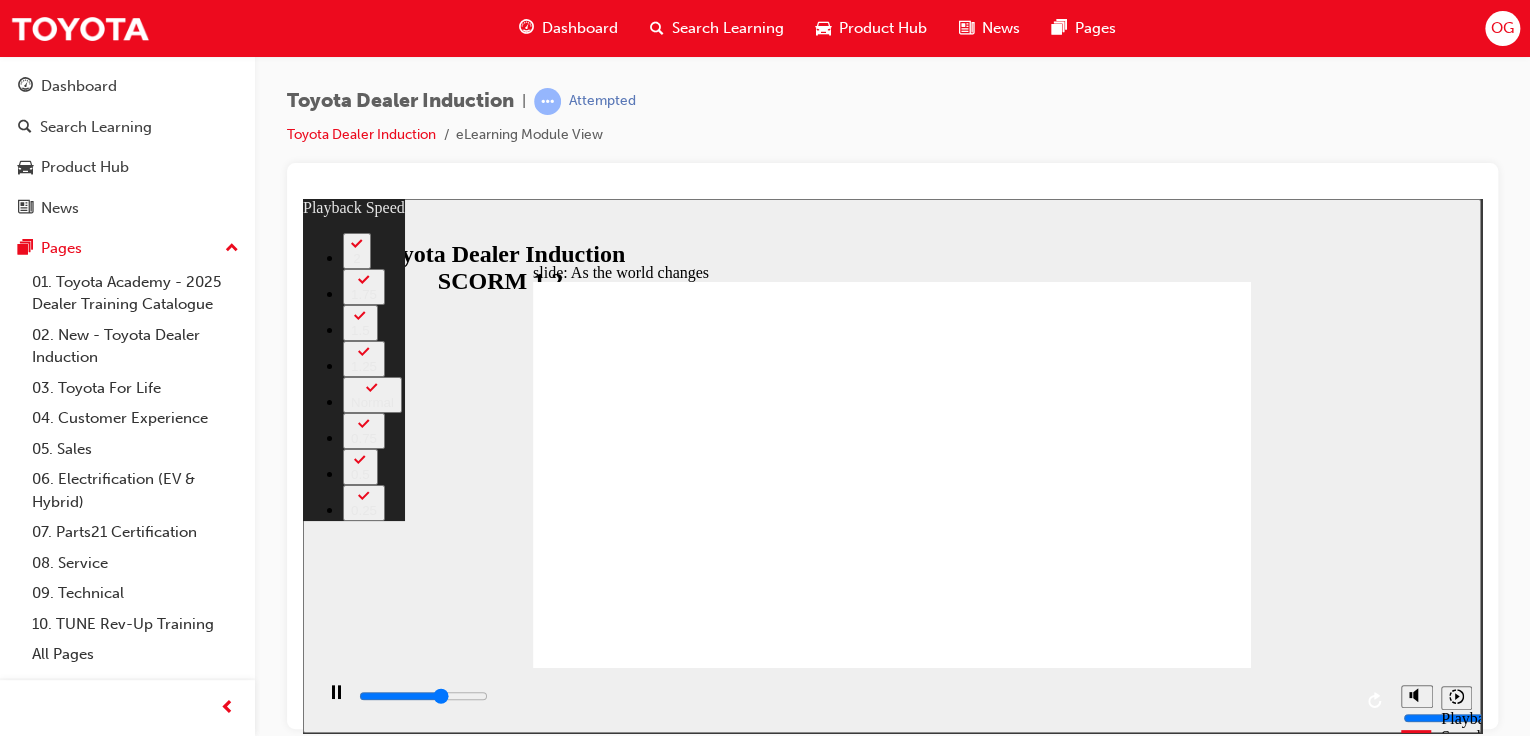 type on "6200" 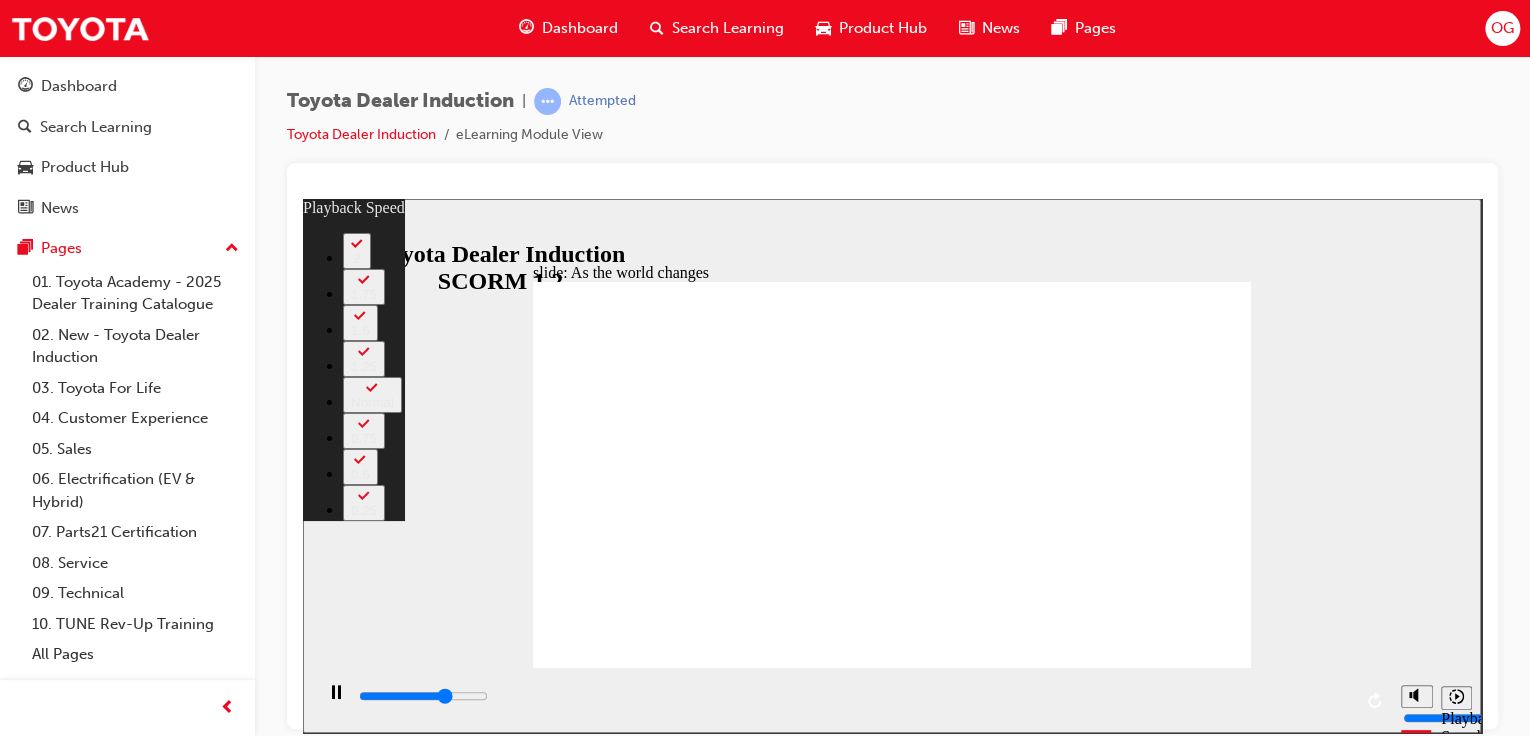 type on "6400" 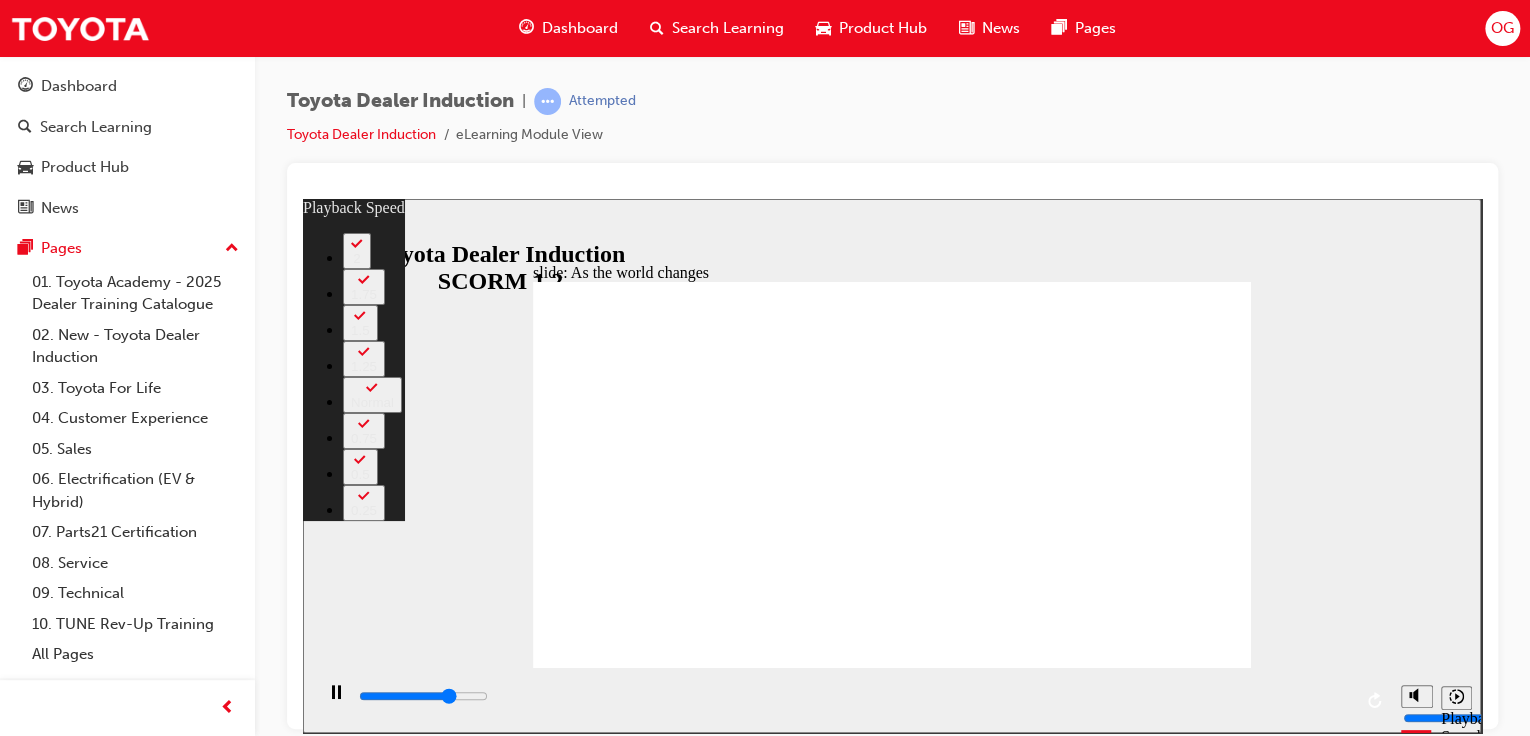 type on "6700" 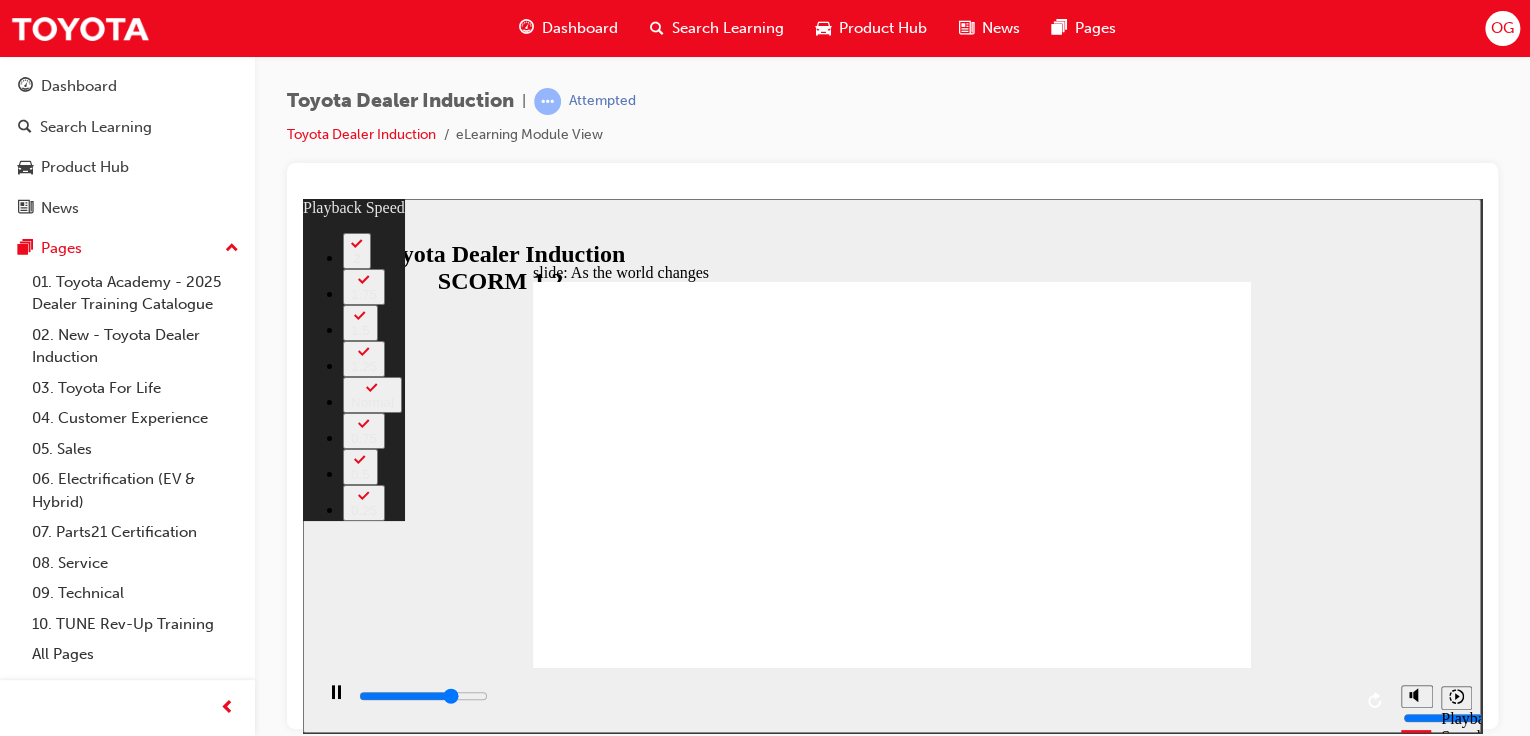 type on "7000" 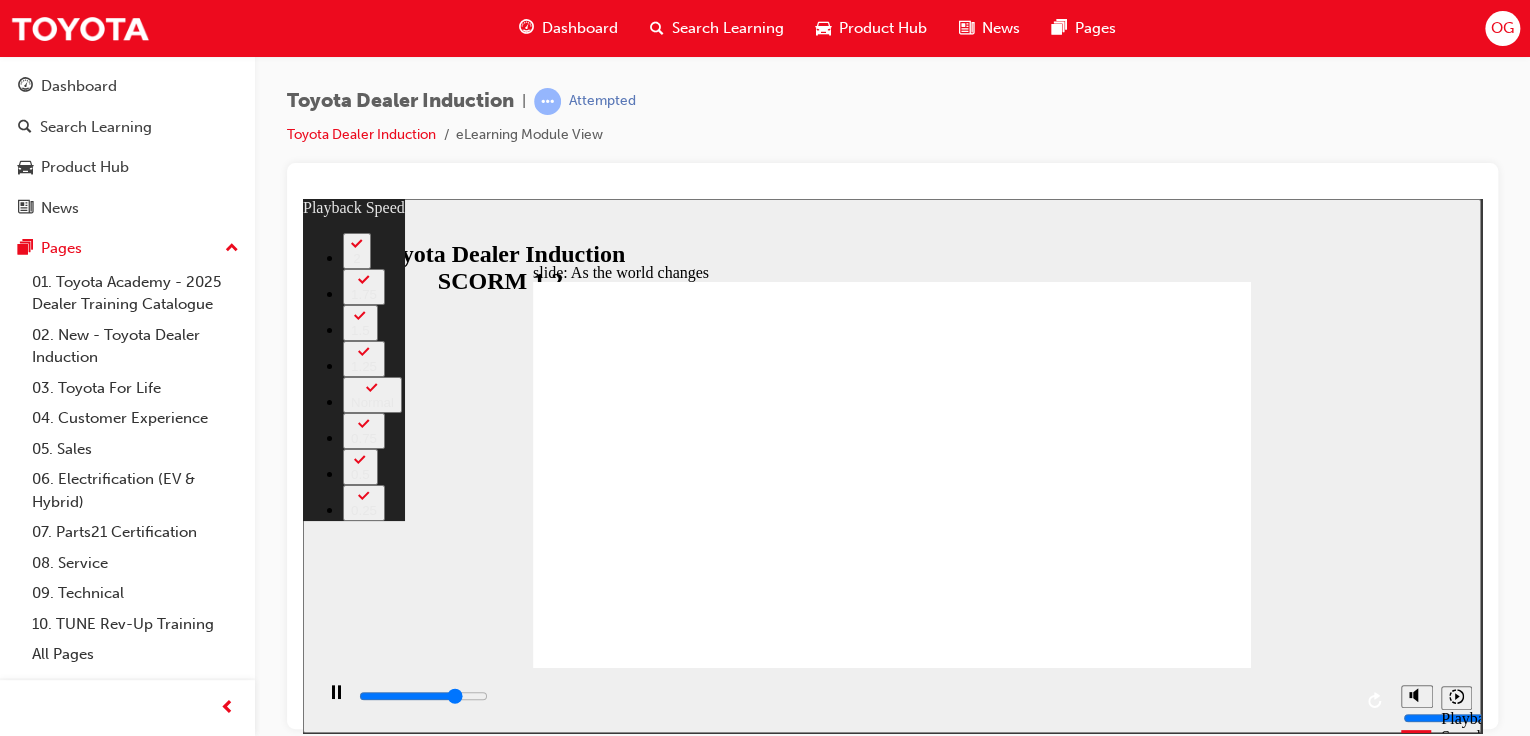 type on "7200" 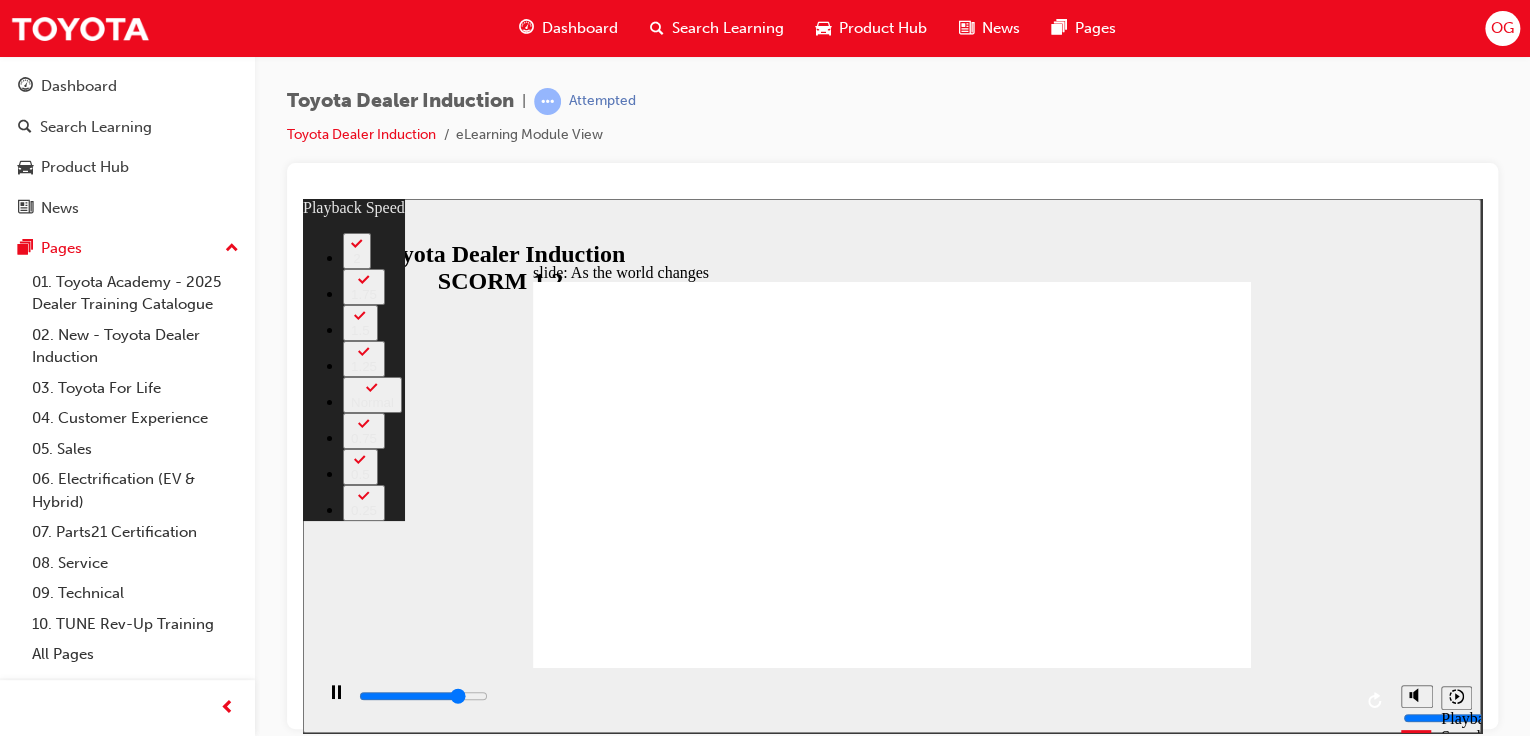 type on "7500" 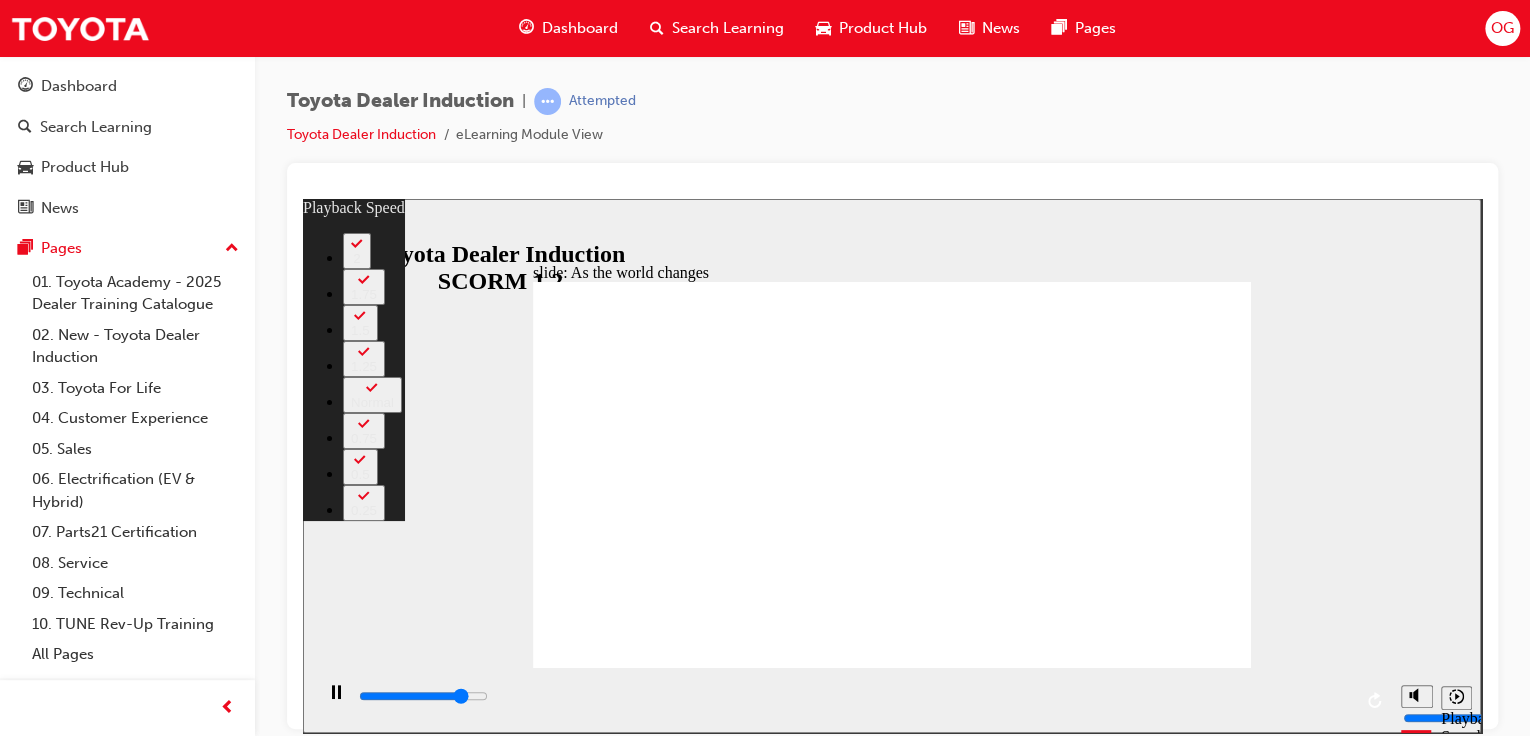 type on "7700" 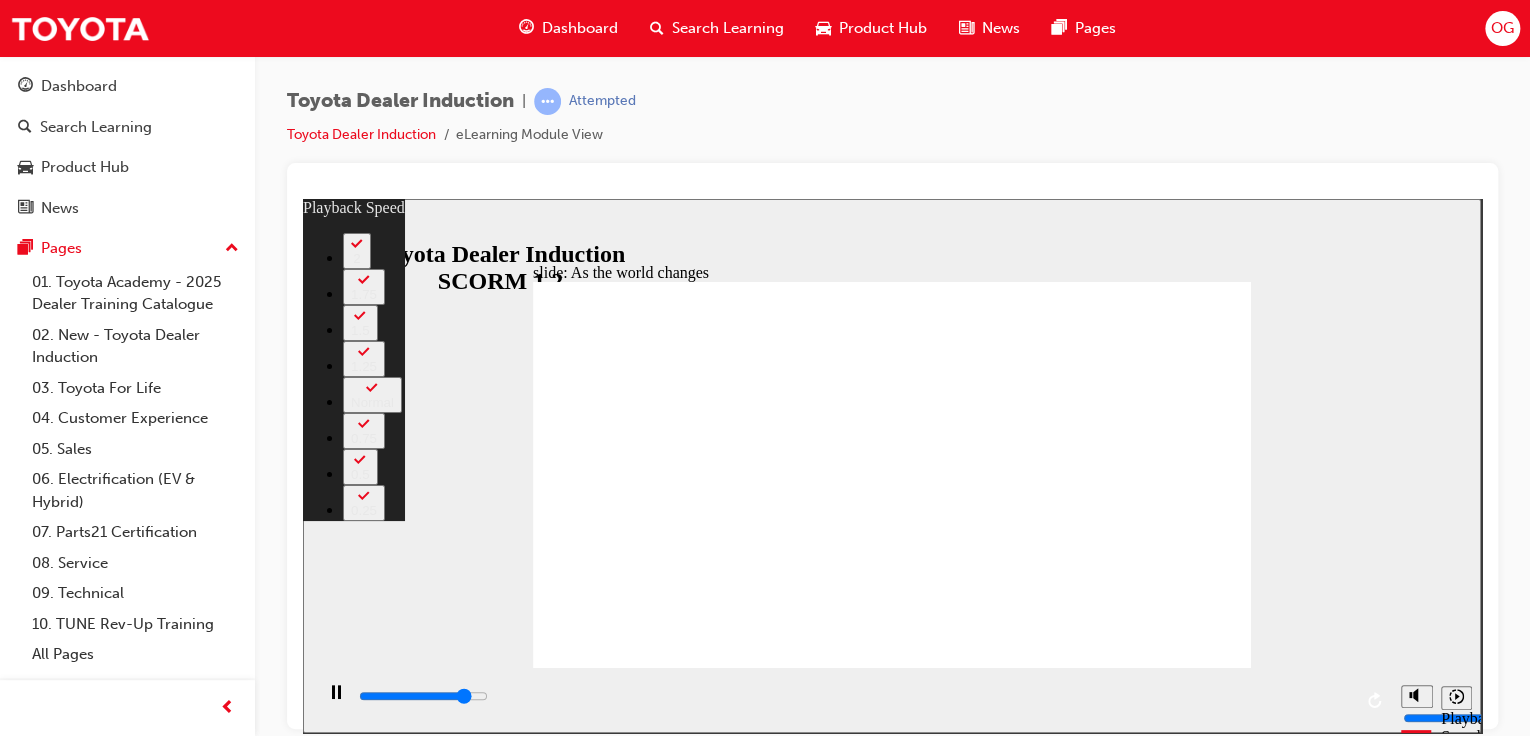 type on "8000" 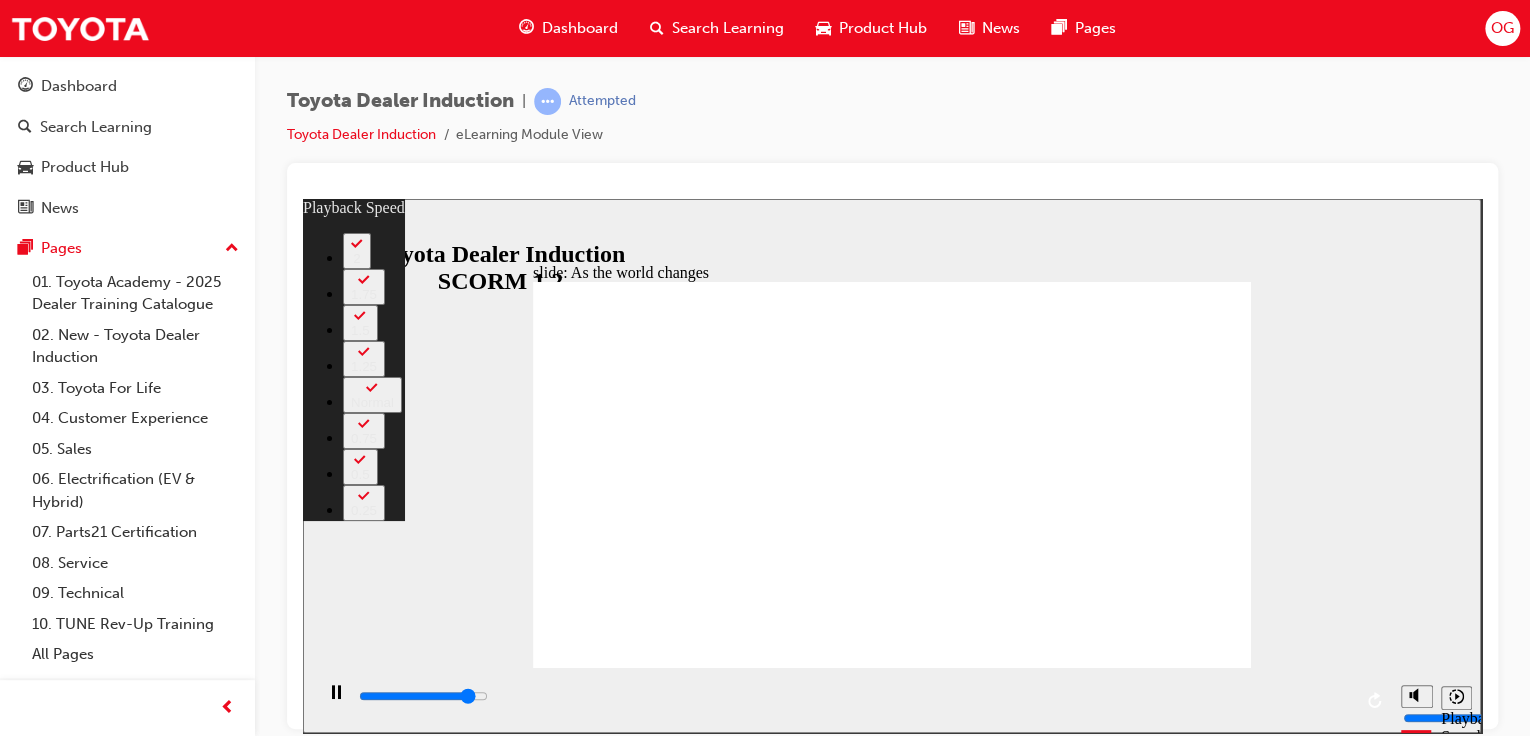 type on "8300" 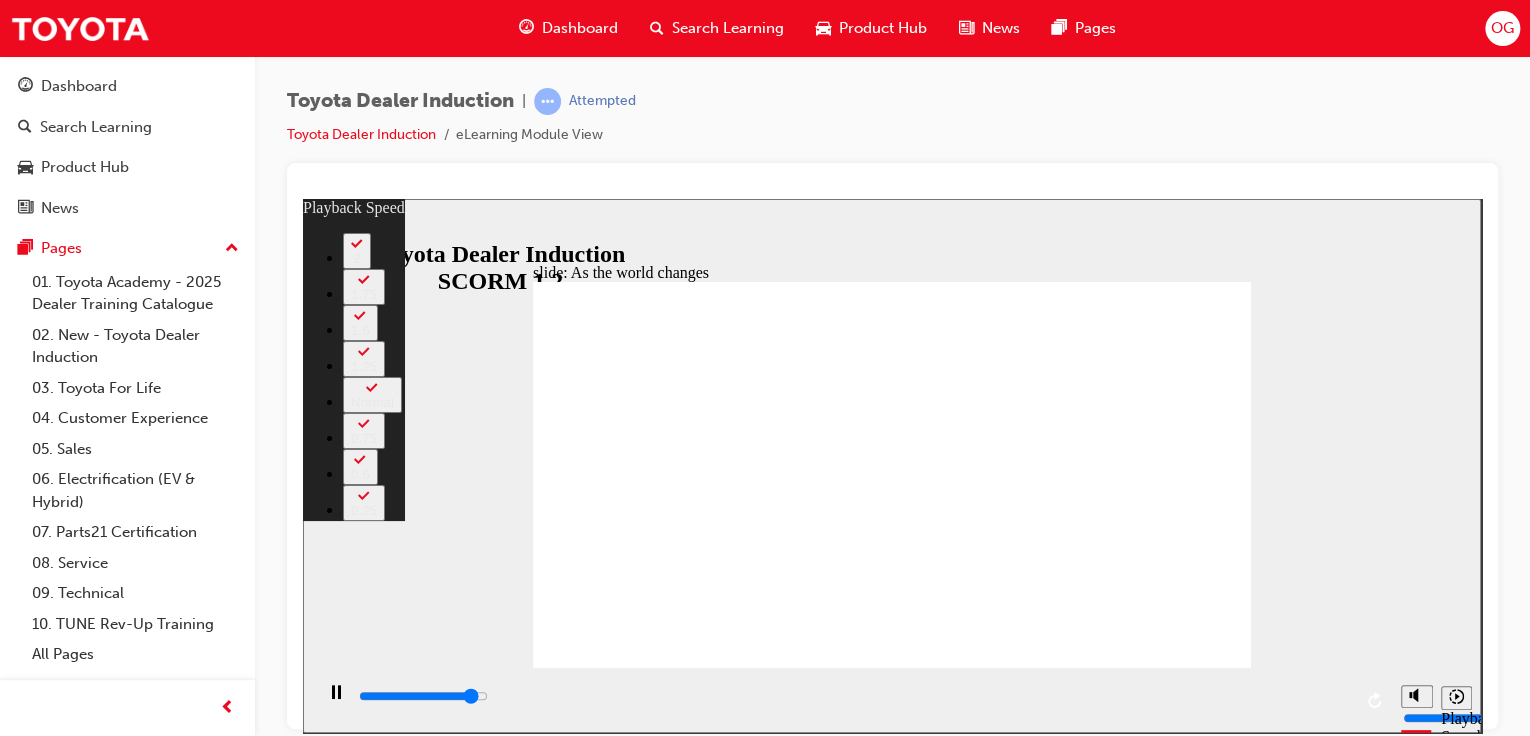 type on "8600" 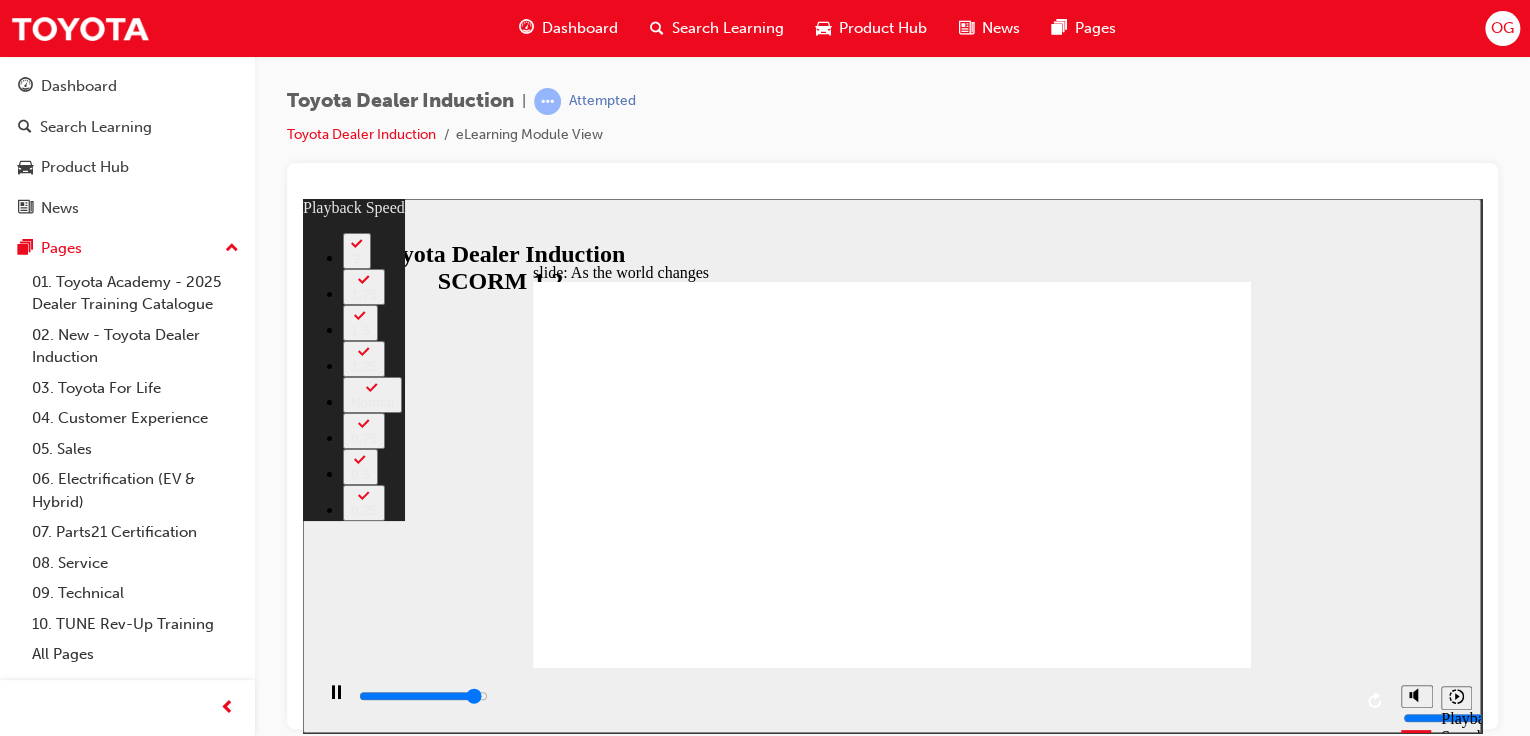 type on "8800" 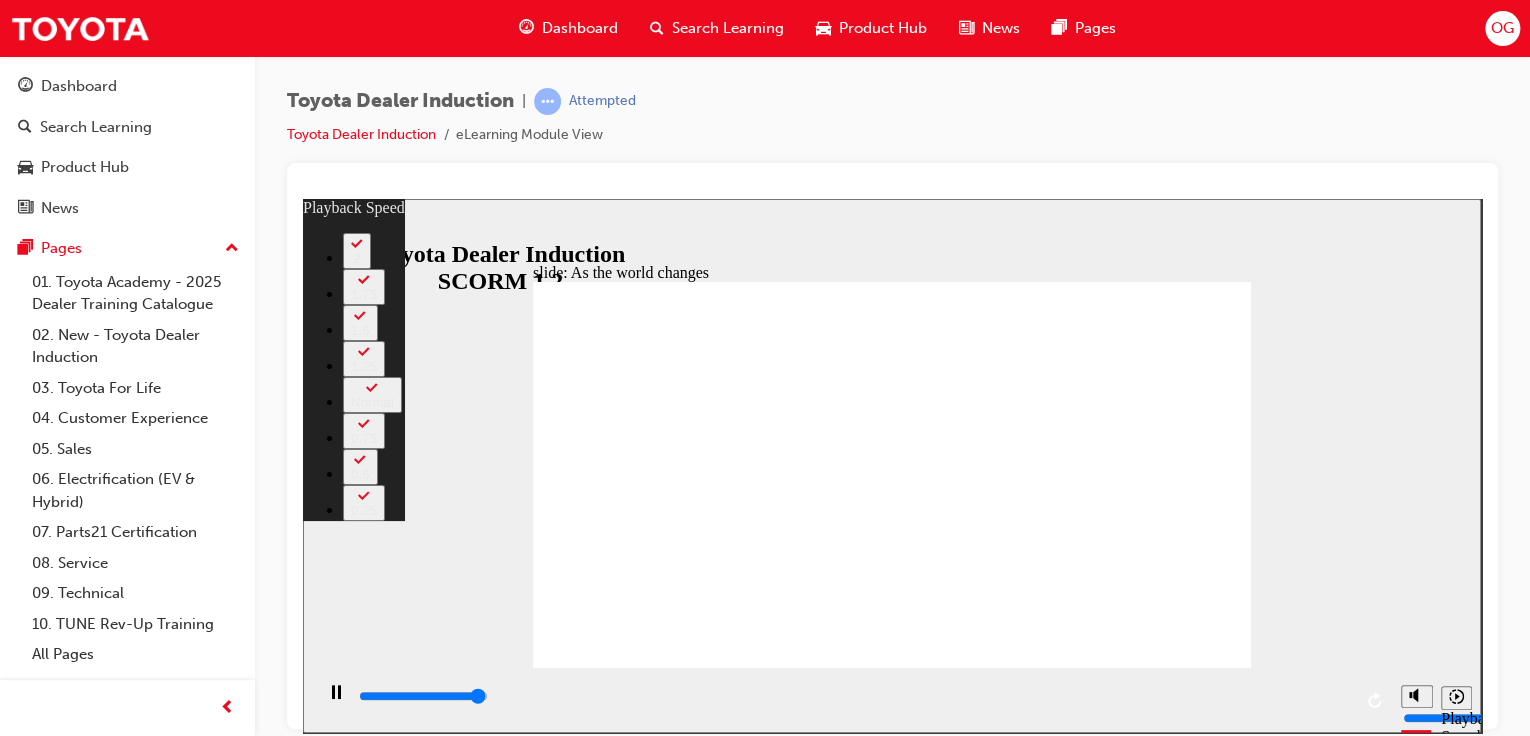 type on "9100" 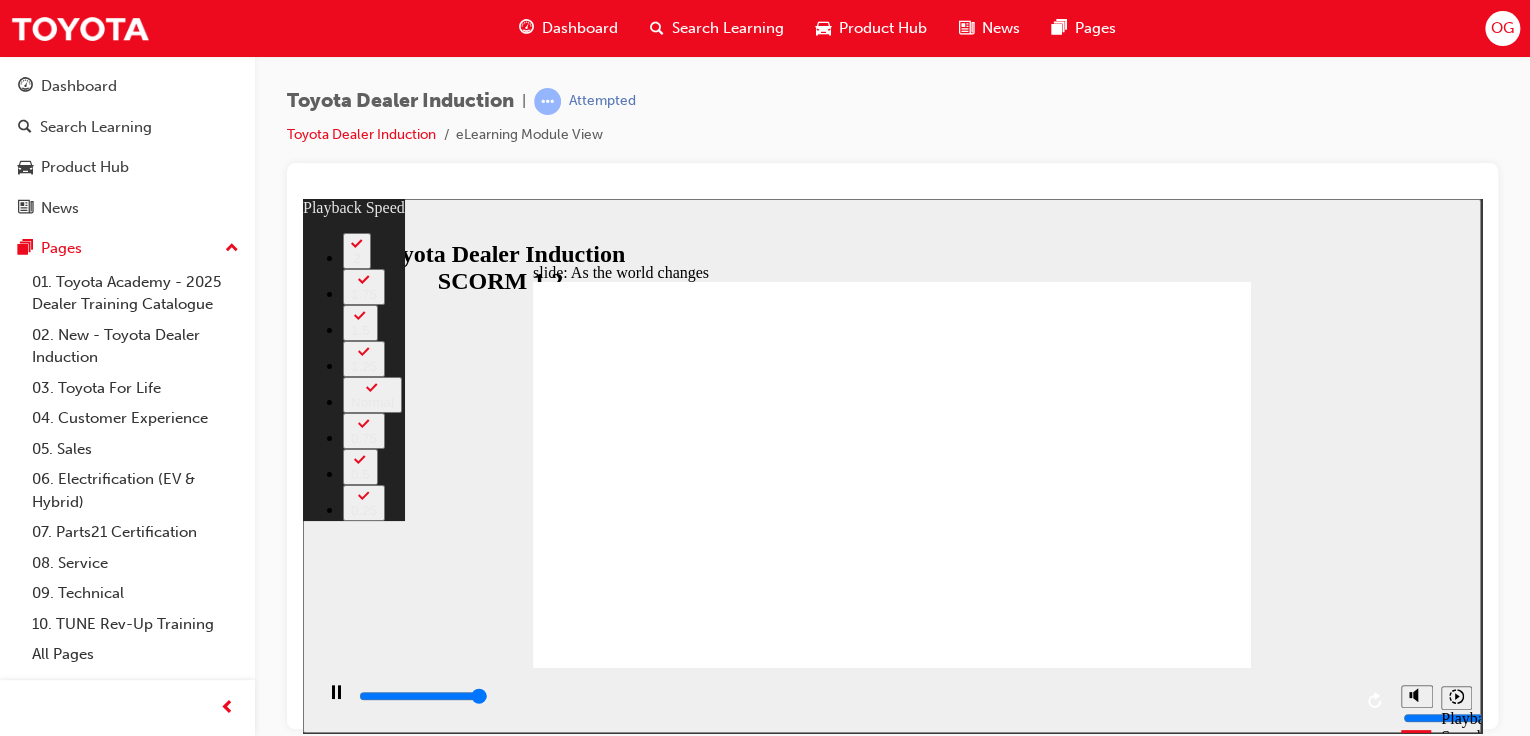 type on "9200" 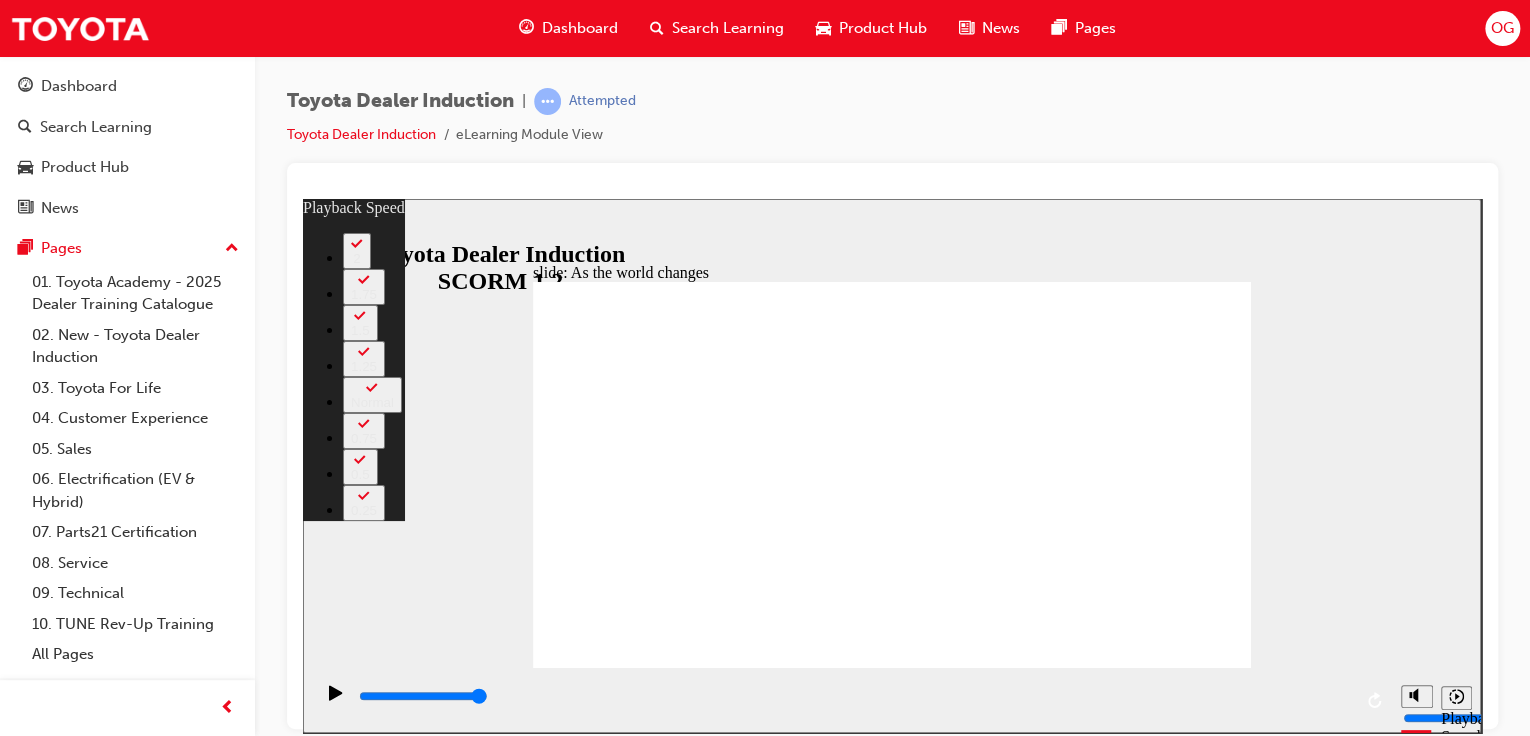 click at bounding box center (683, 2132) 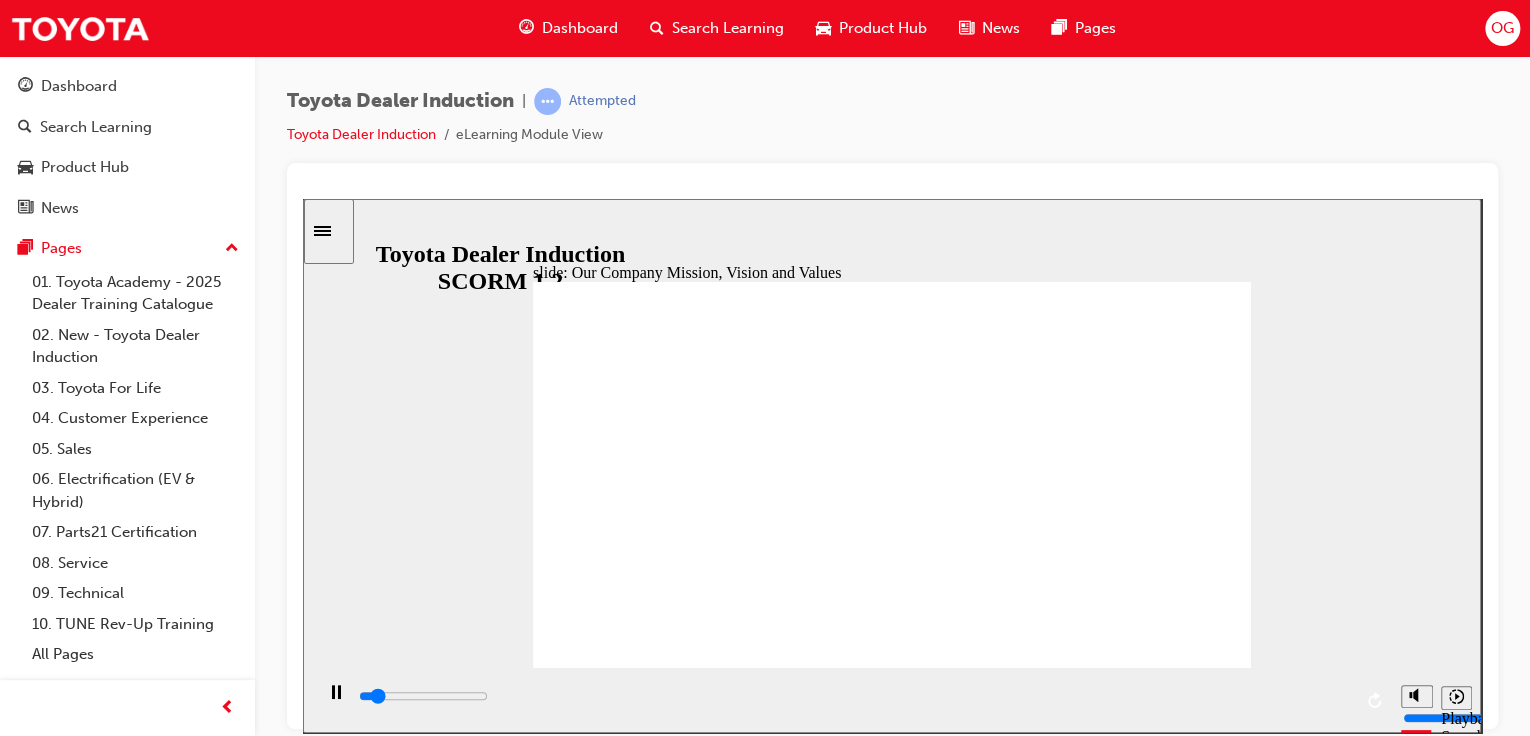 click 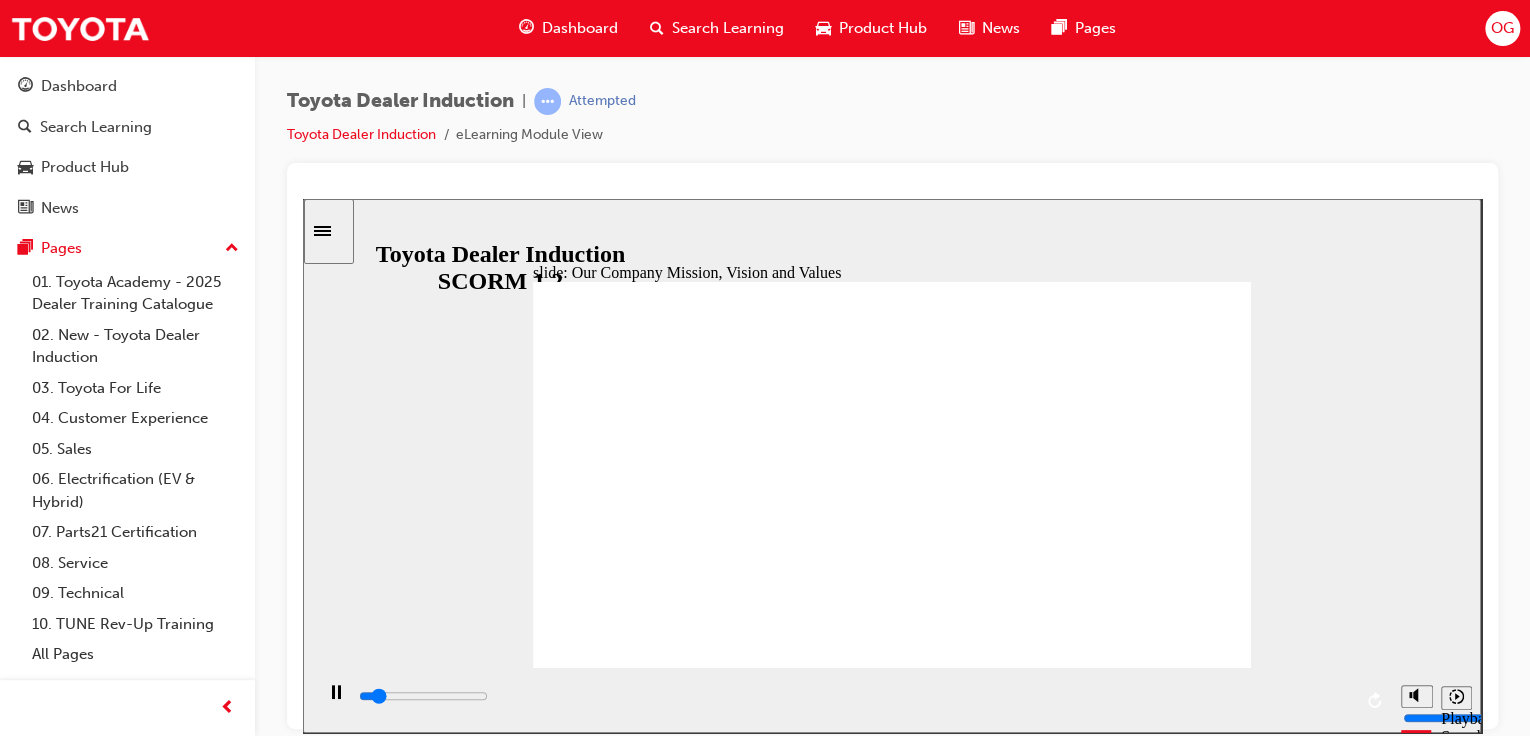 click 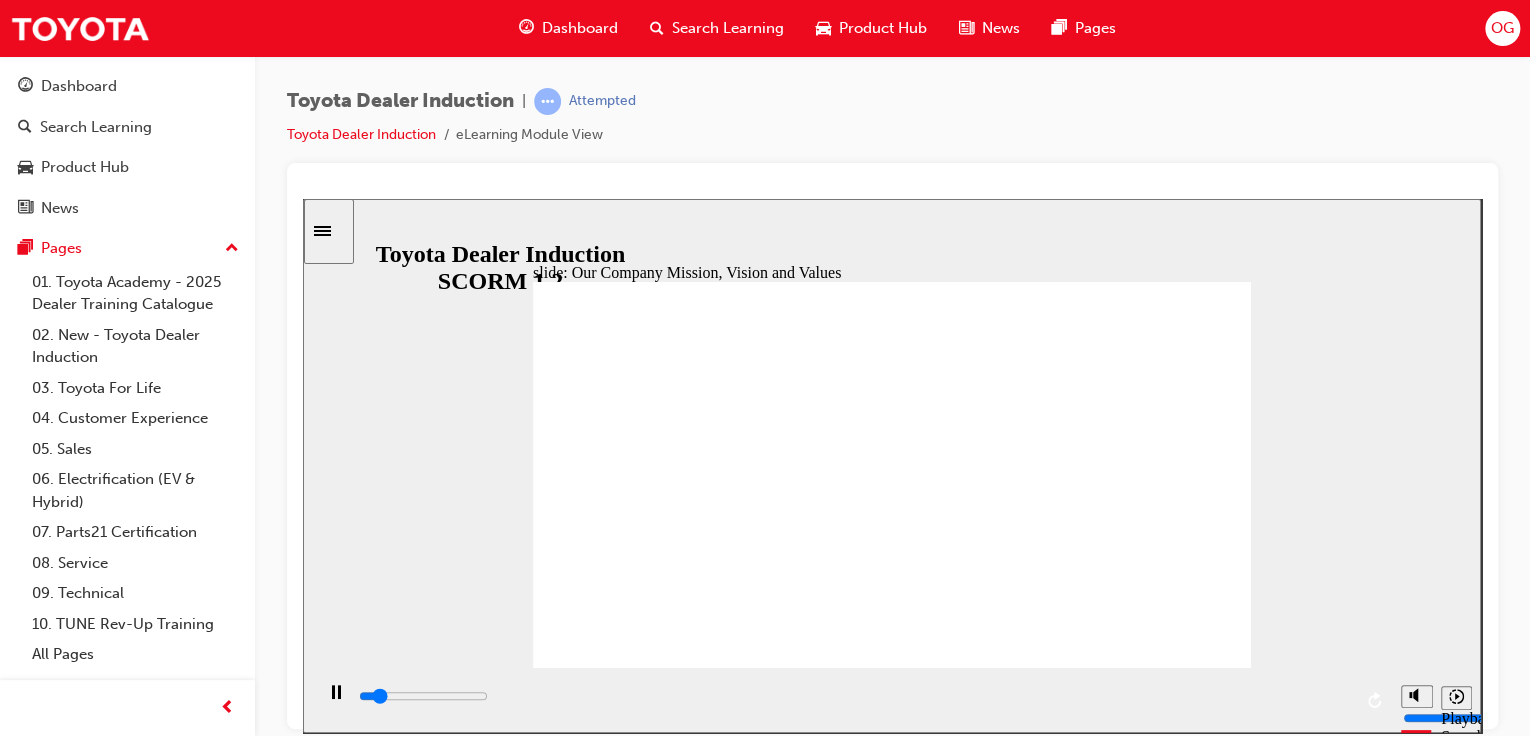 click 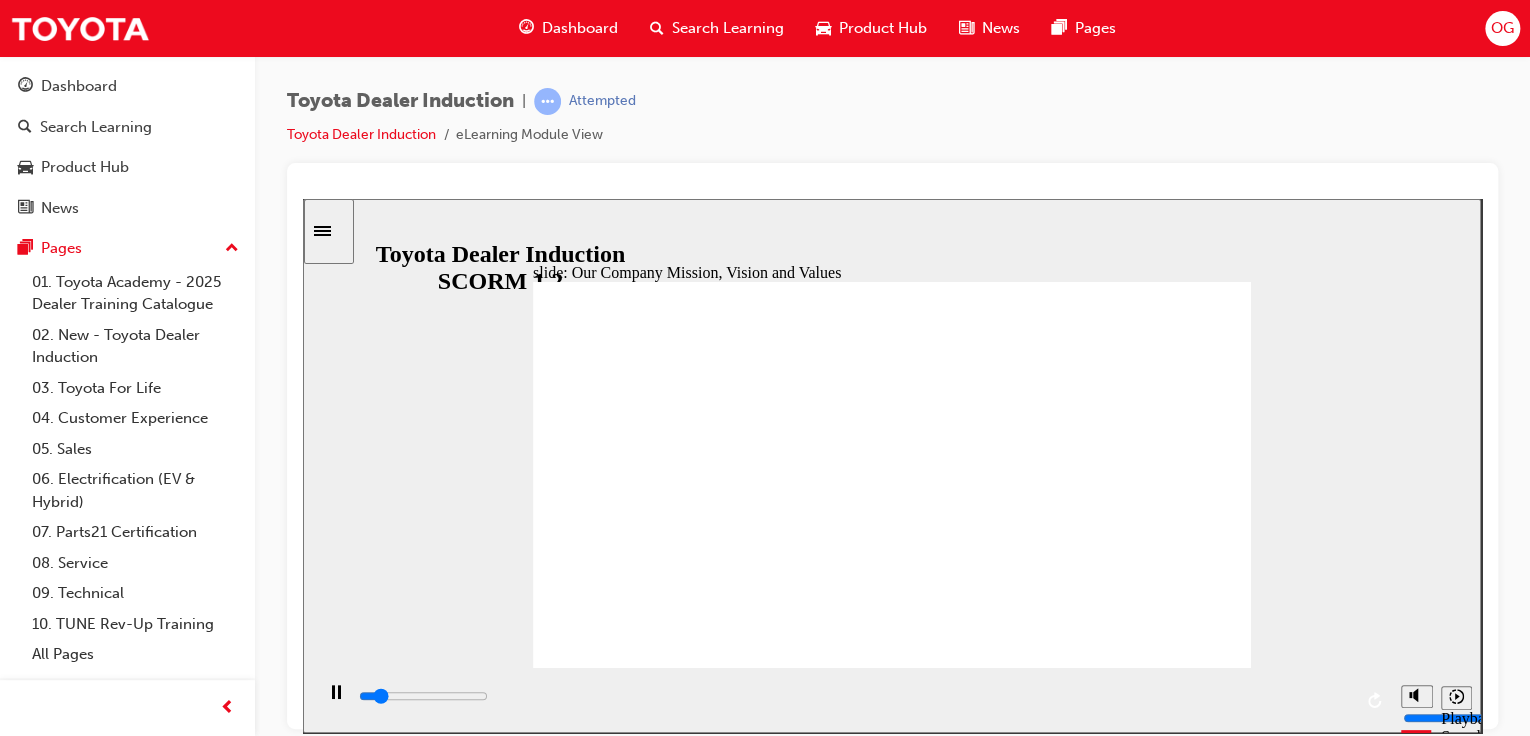 click 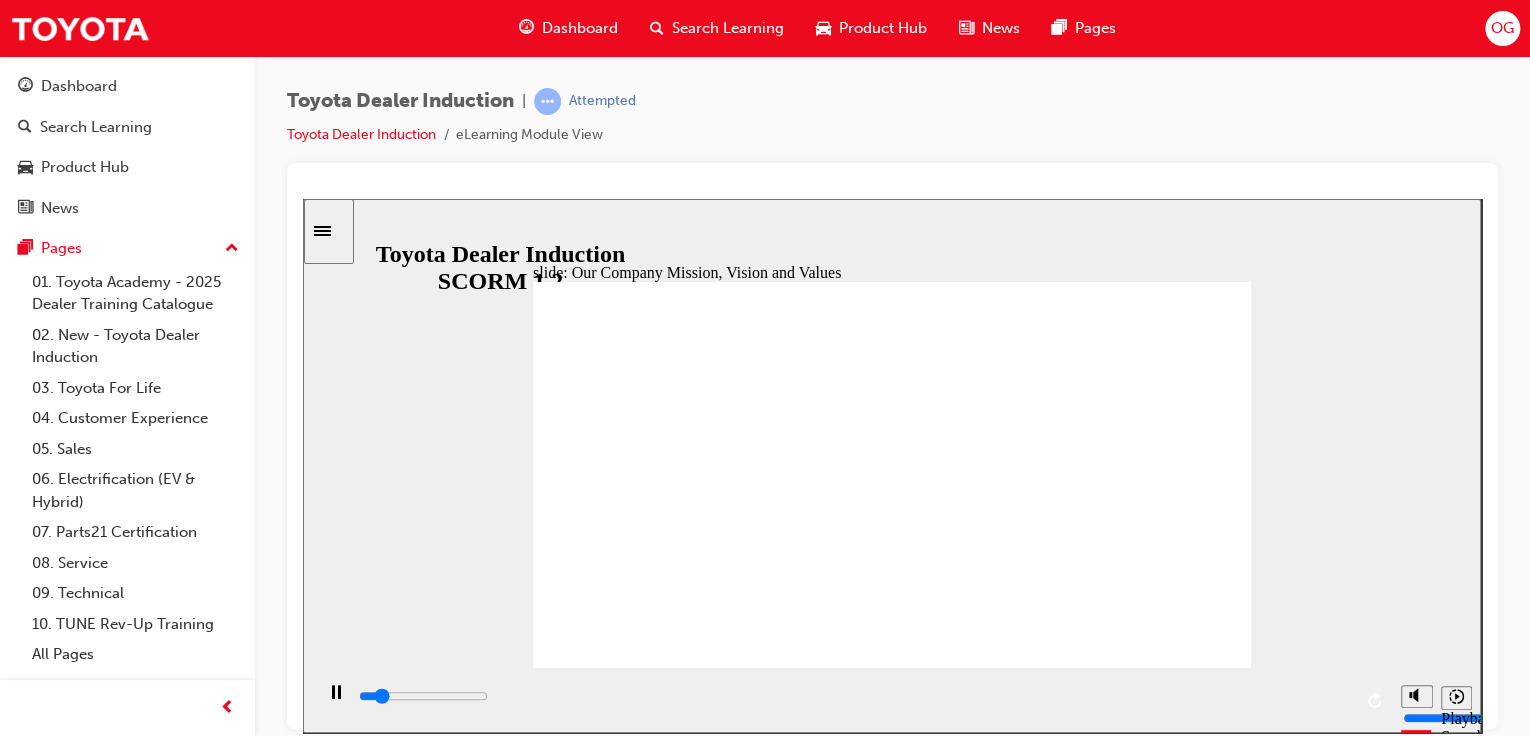 click 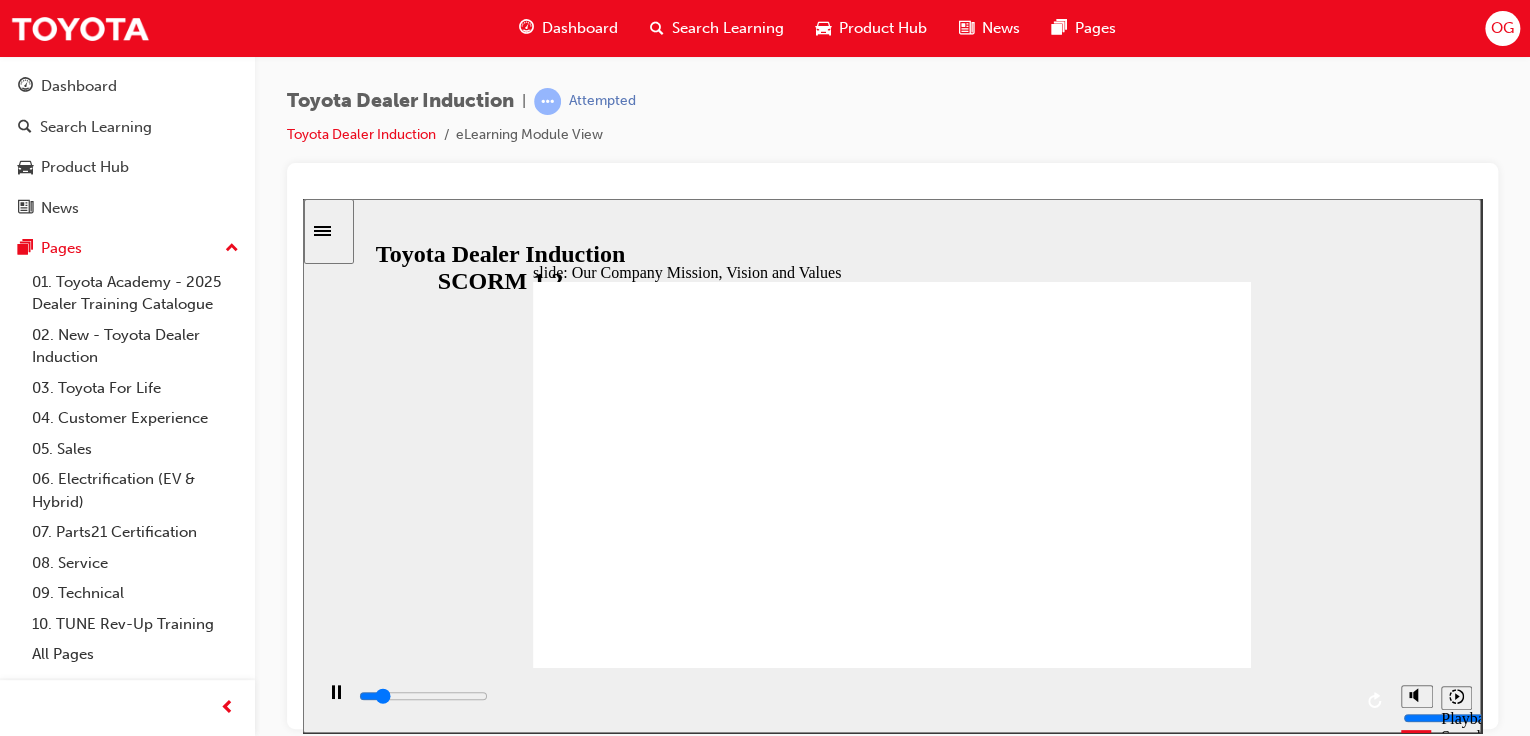 click 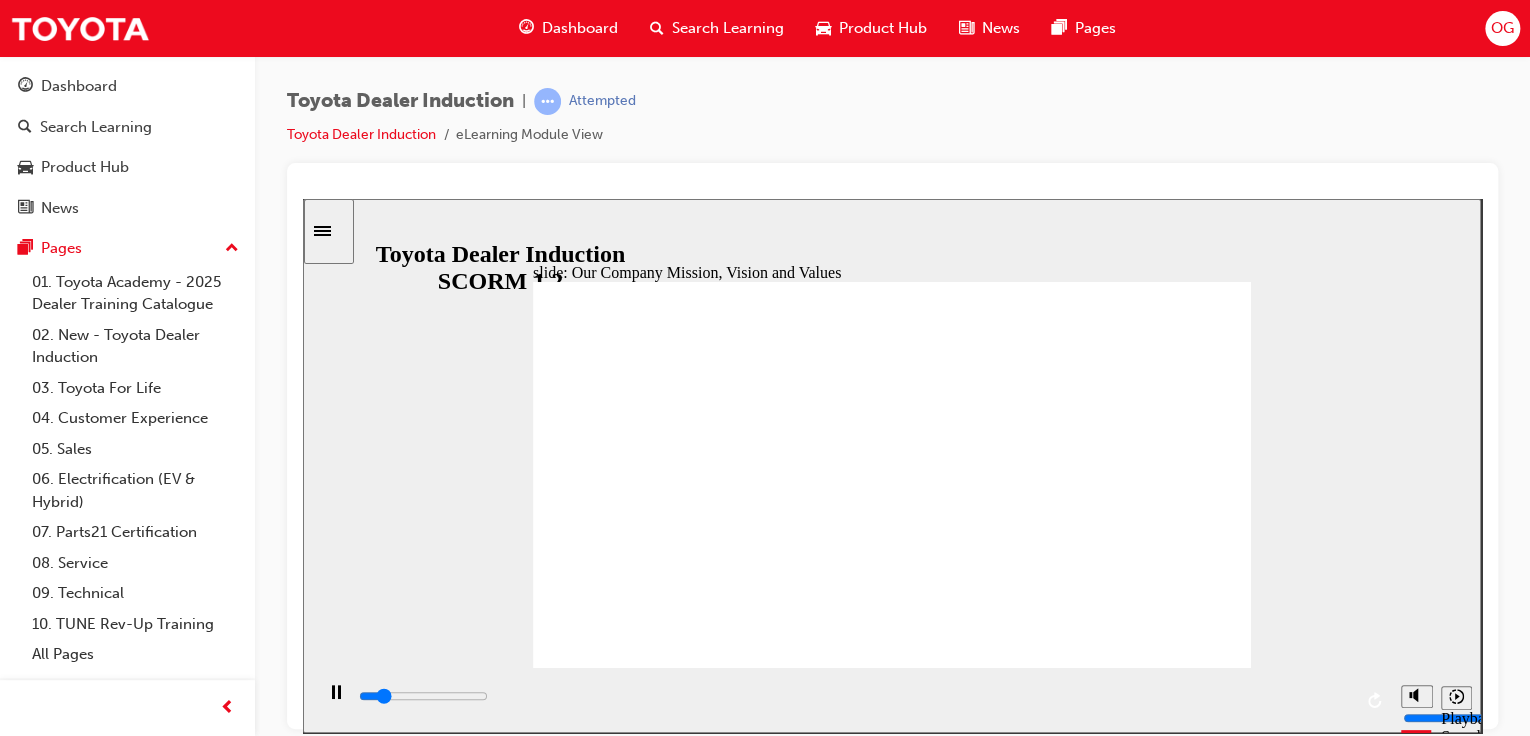 click 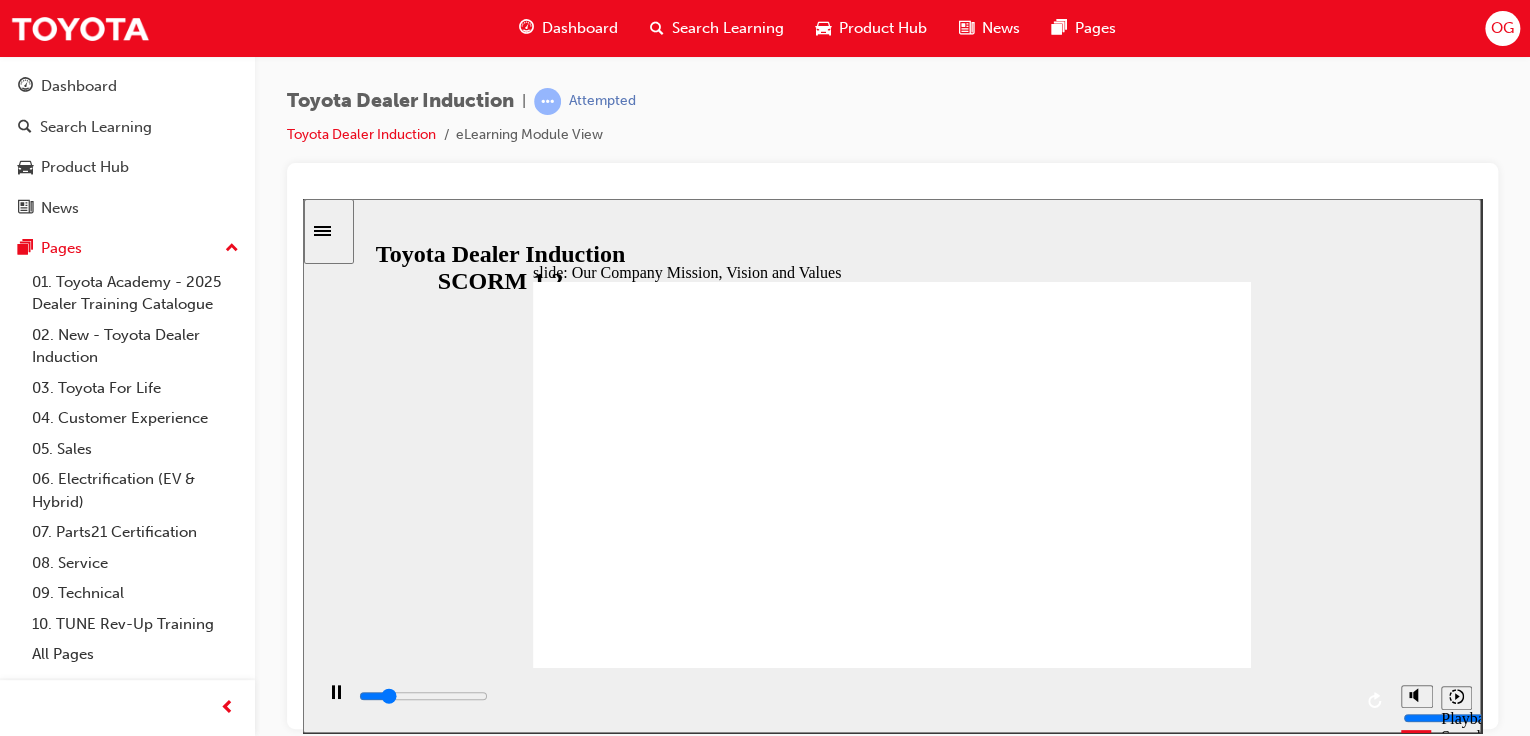 drag, startPoint x: 792, startPoint y: 535, endPoint x: 1022, endPoint y: 554, distance: 230.78345 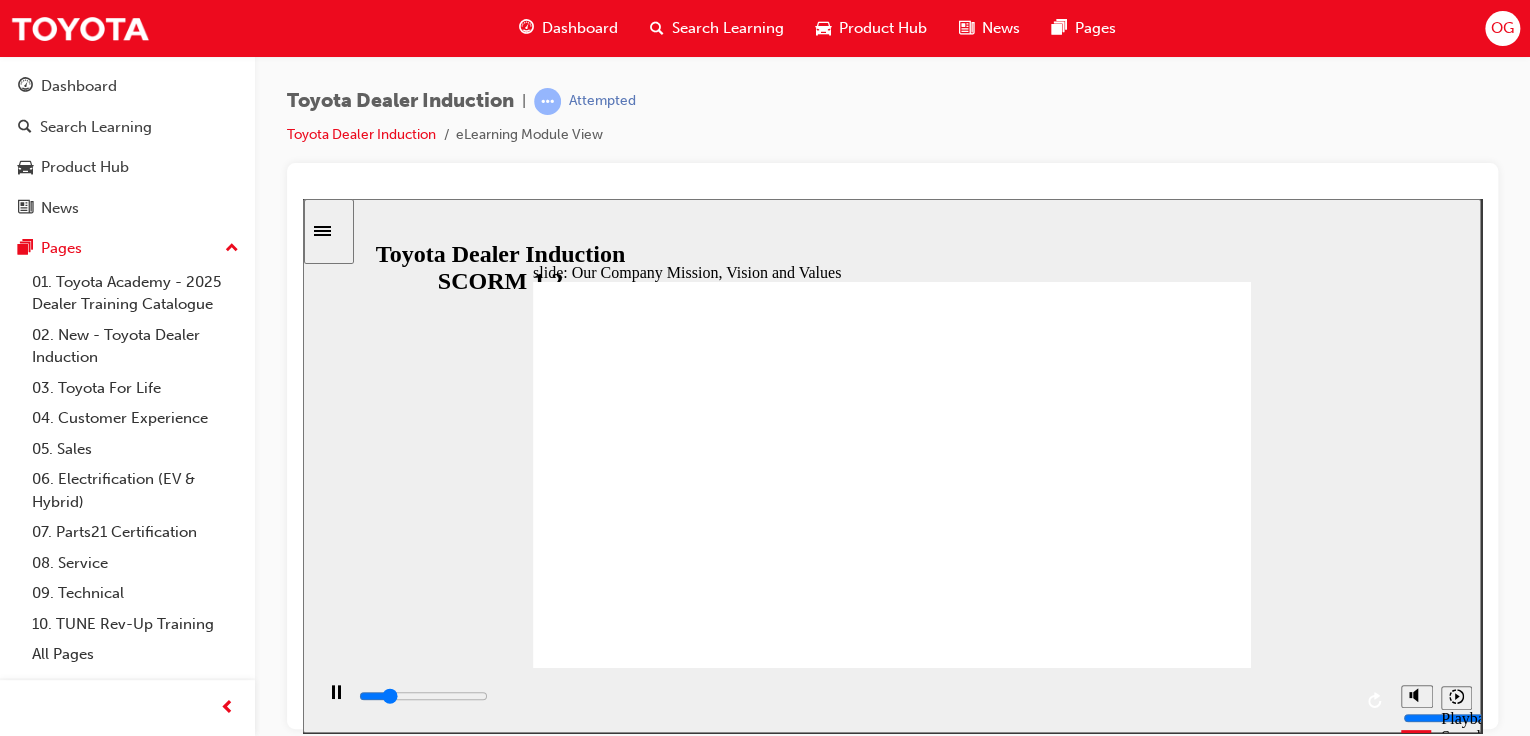 click 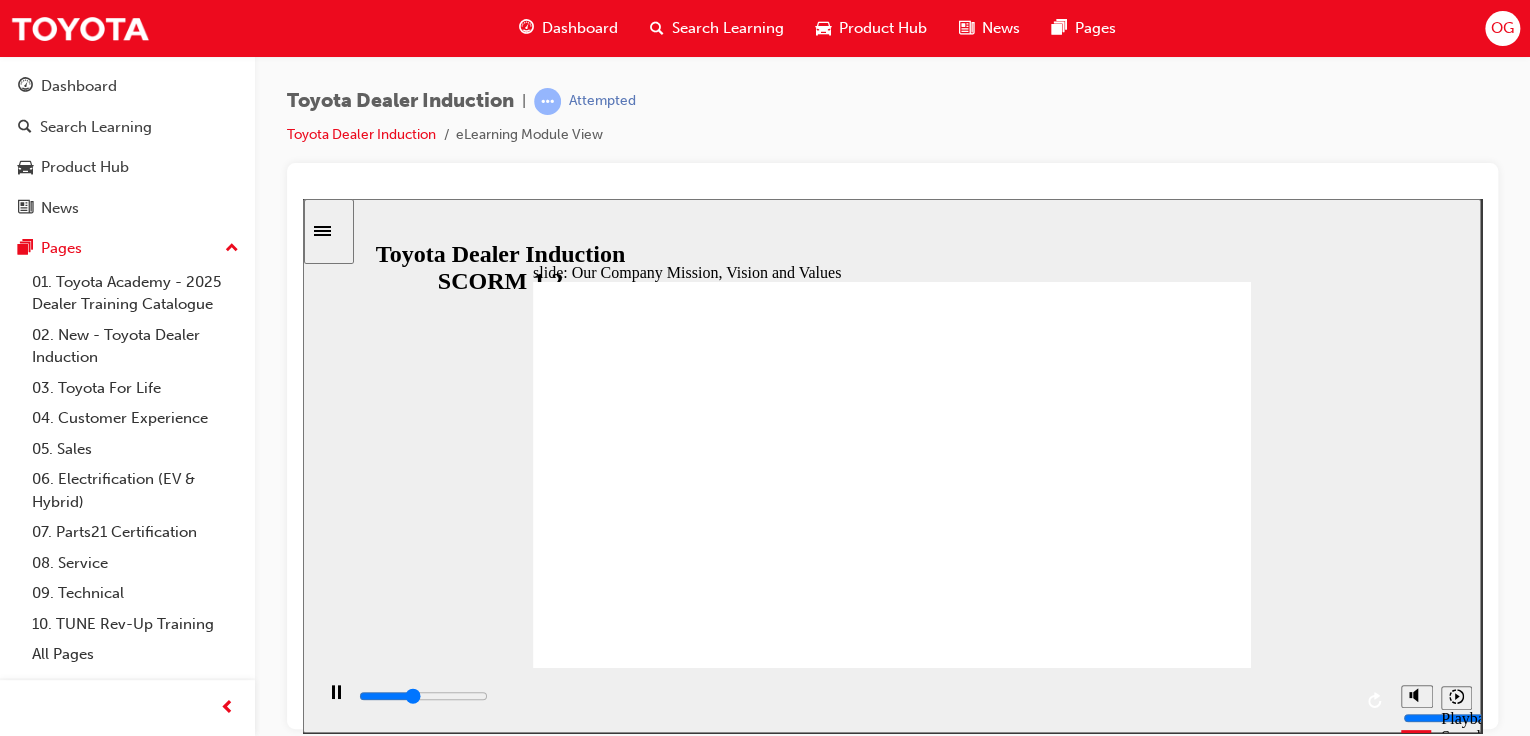 click 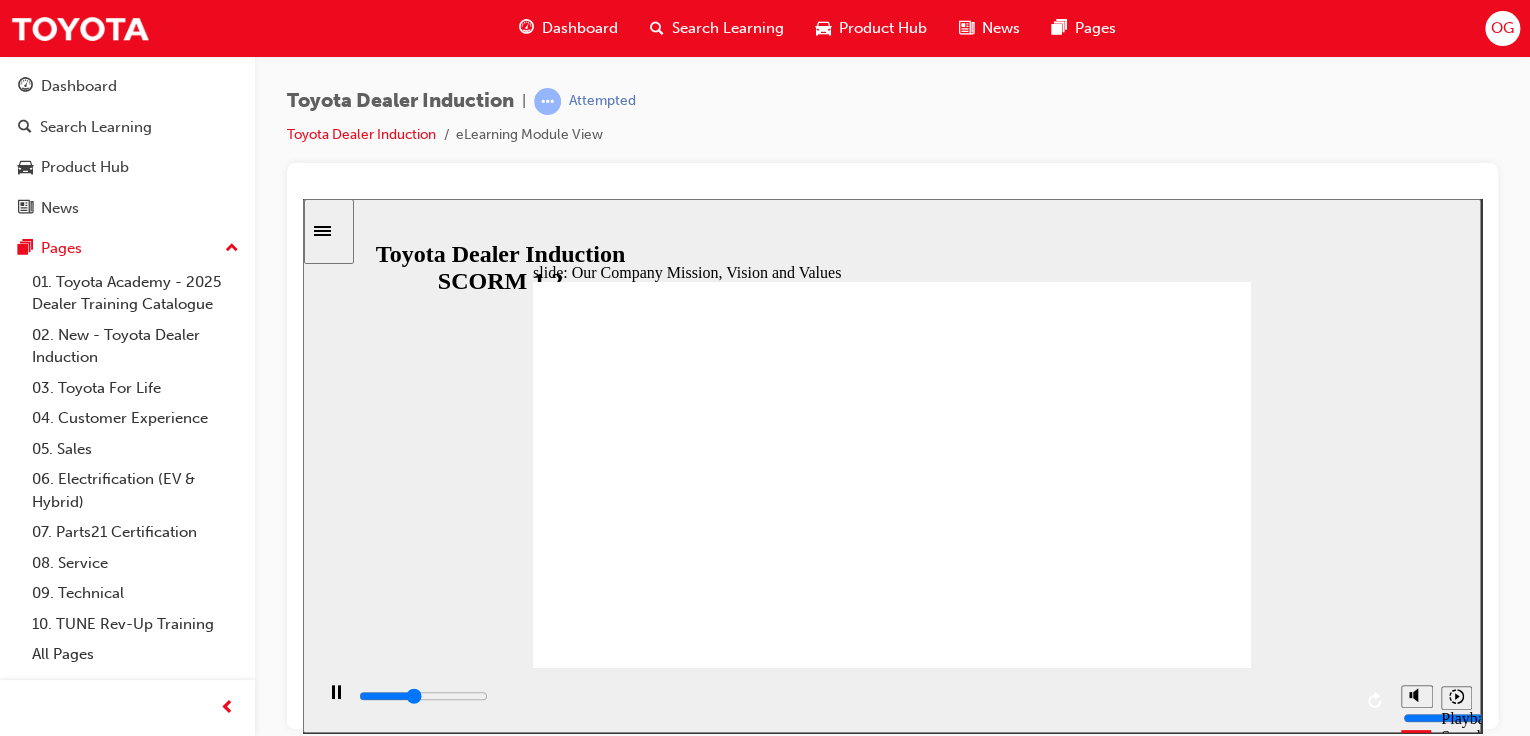 click 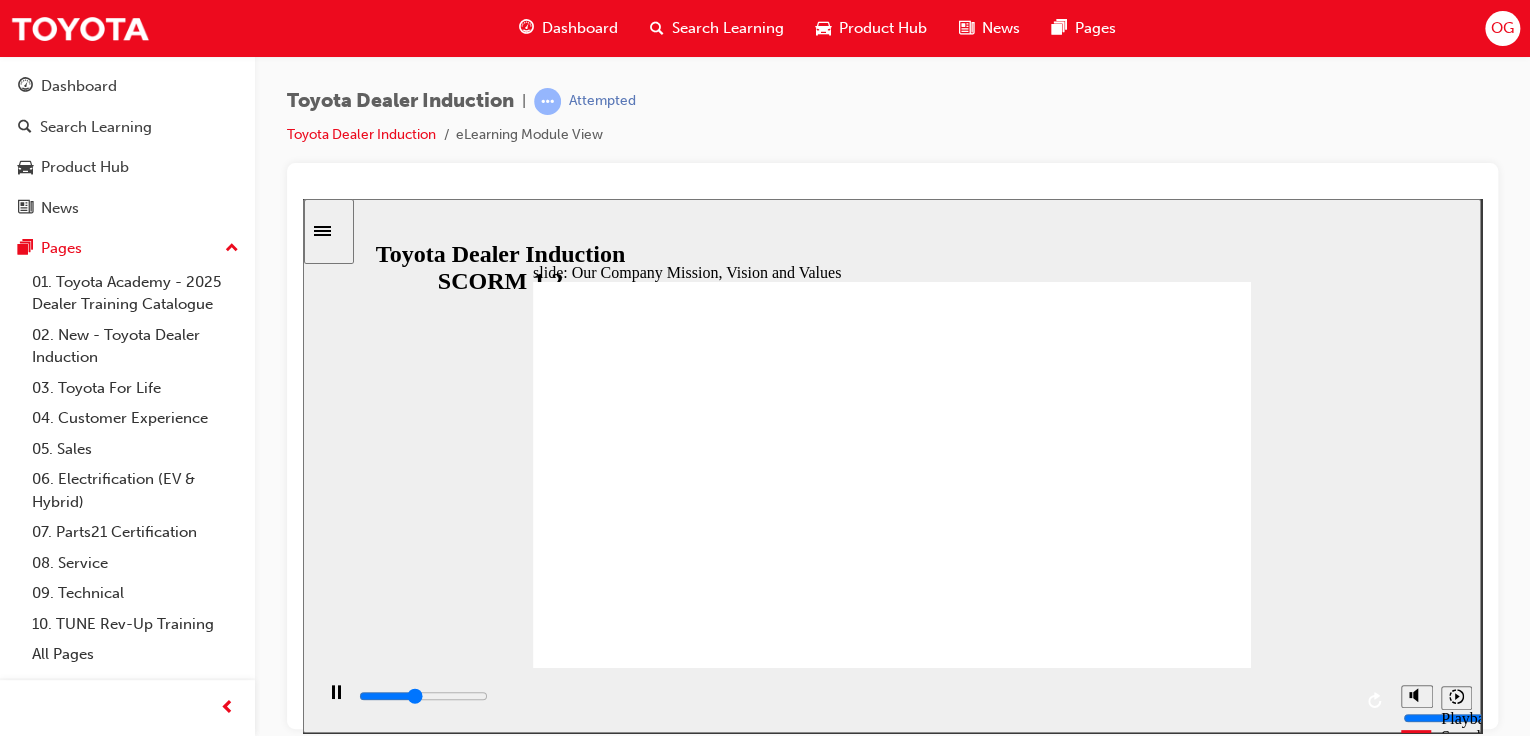 click 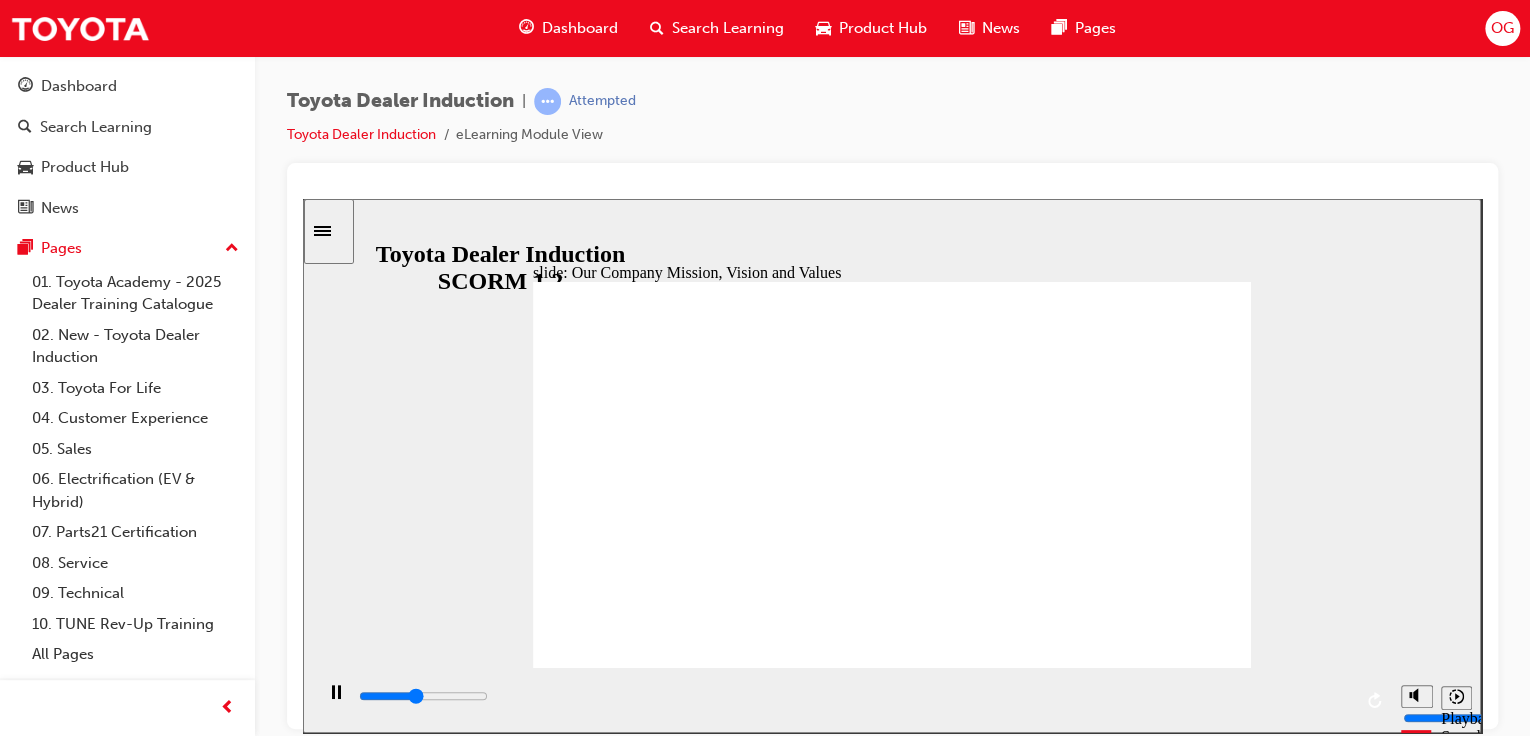 click on "NEXT NEXT" at bounding box center [1187, 3604] 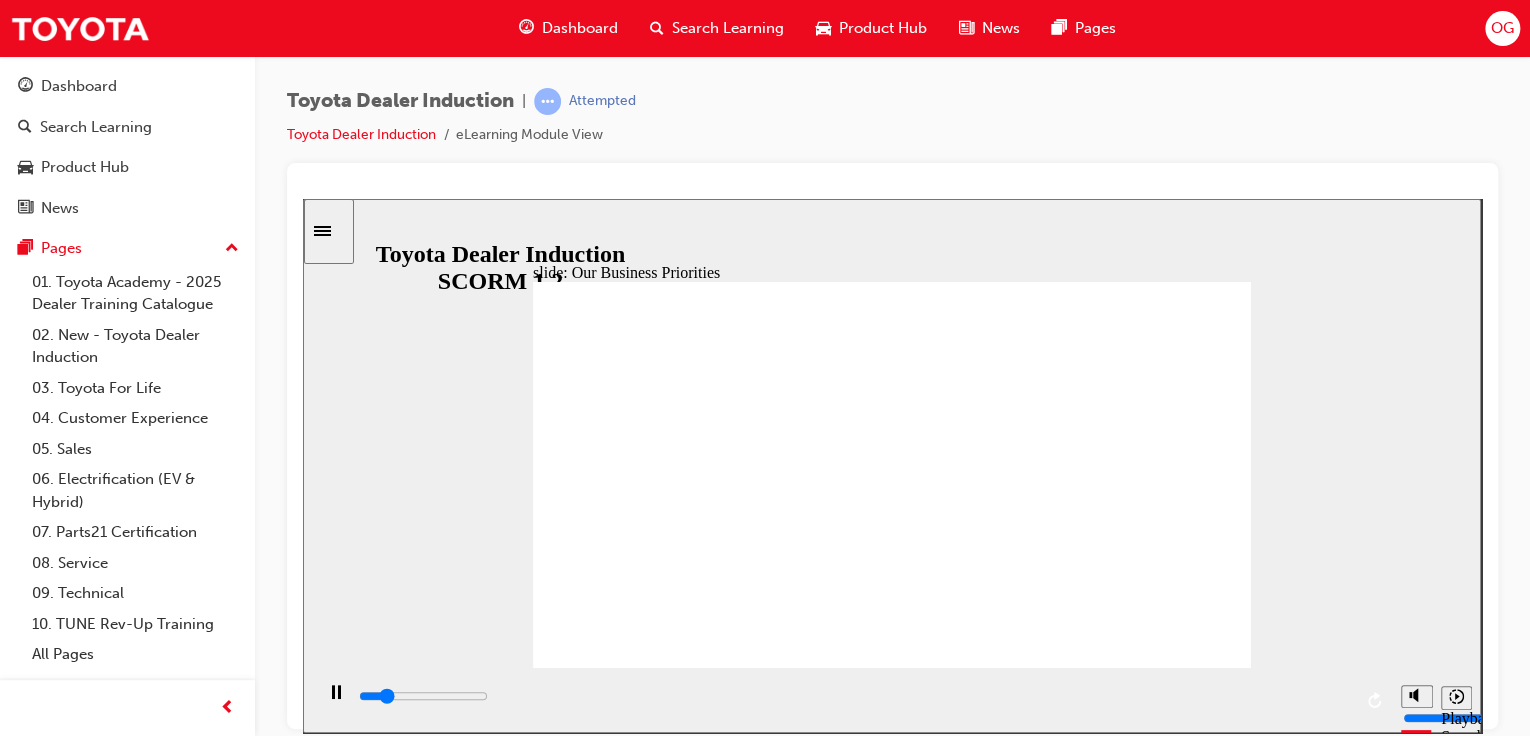 click 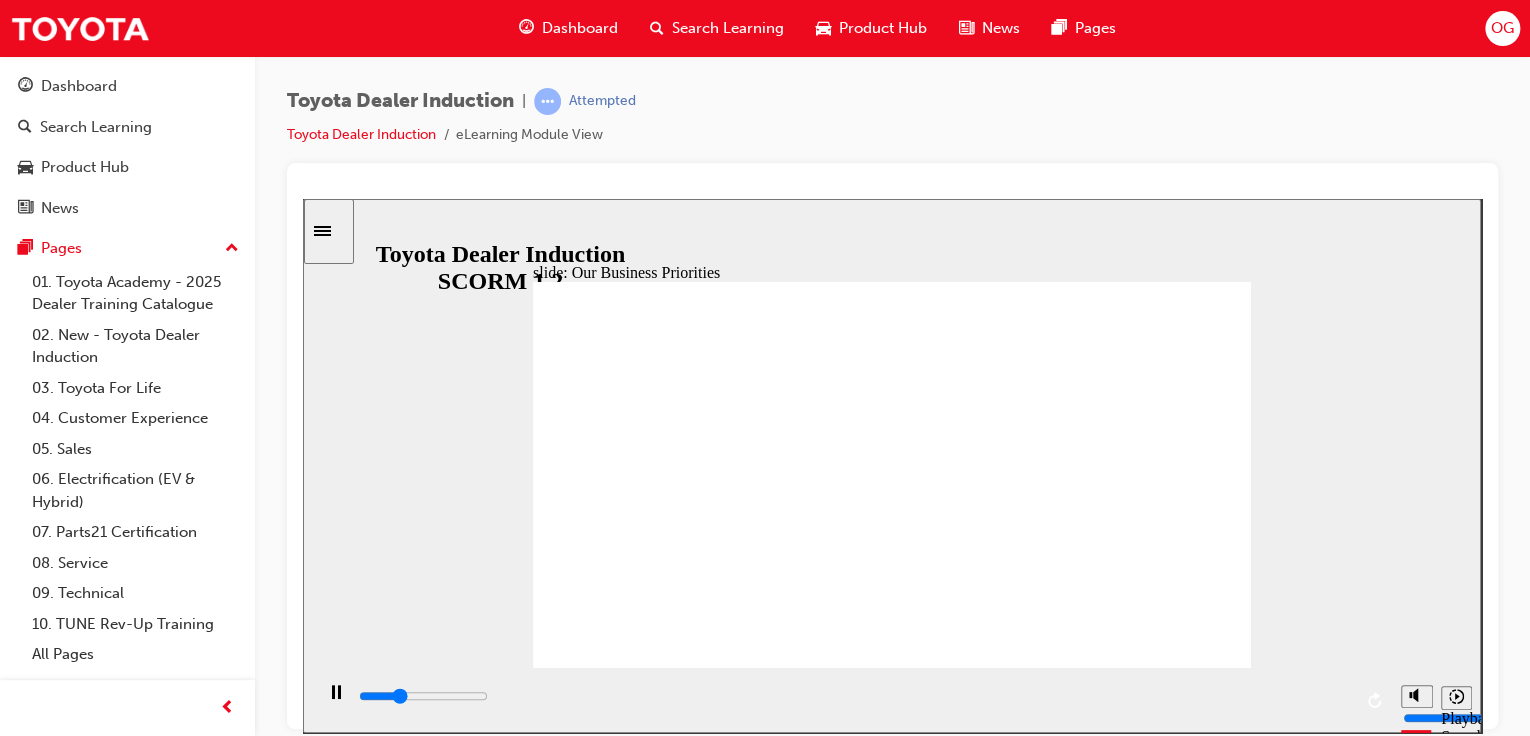 click 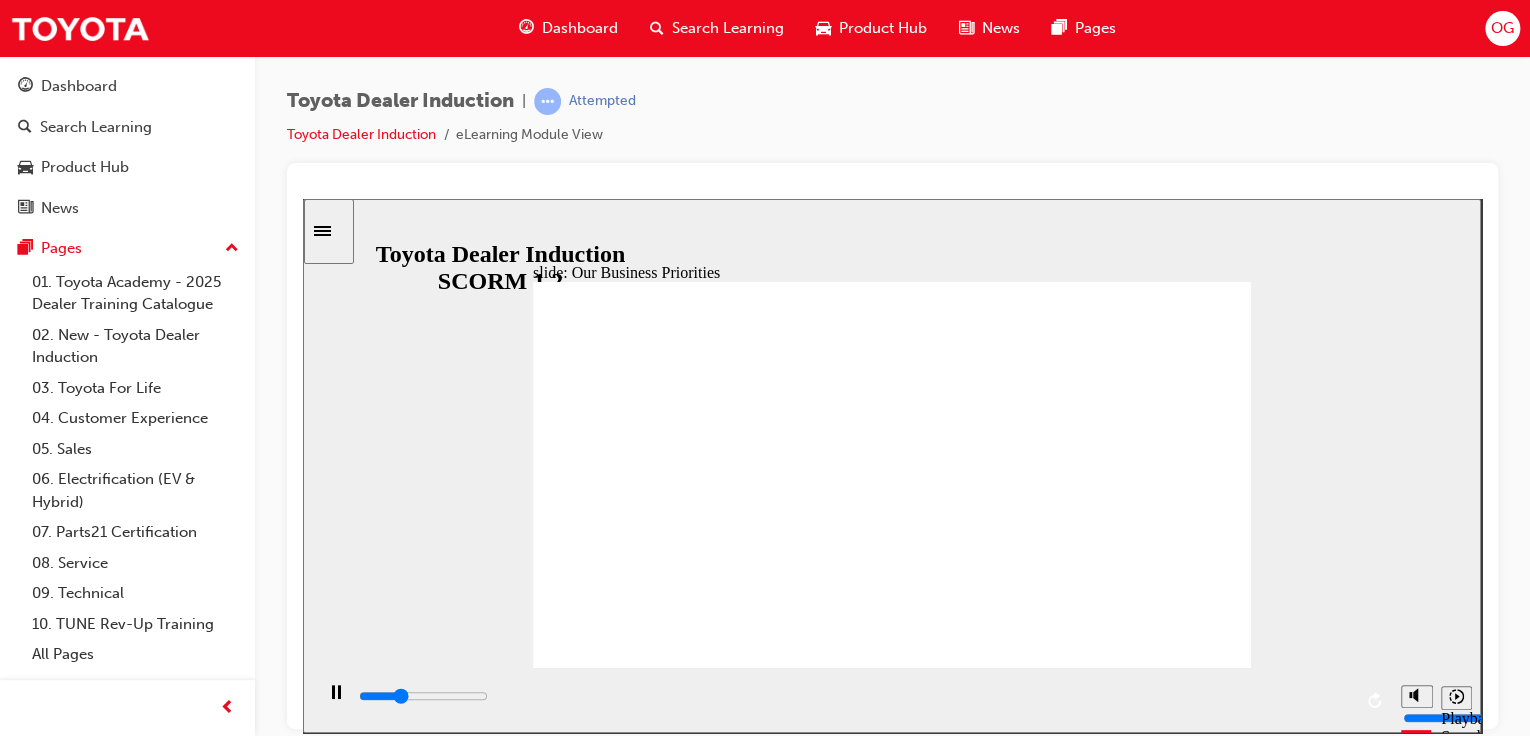 click 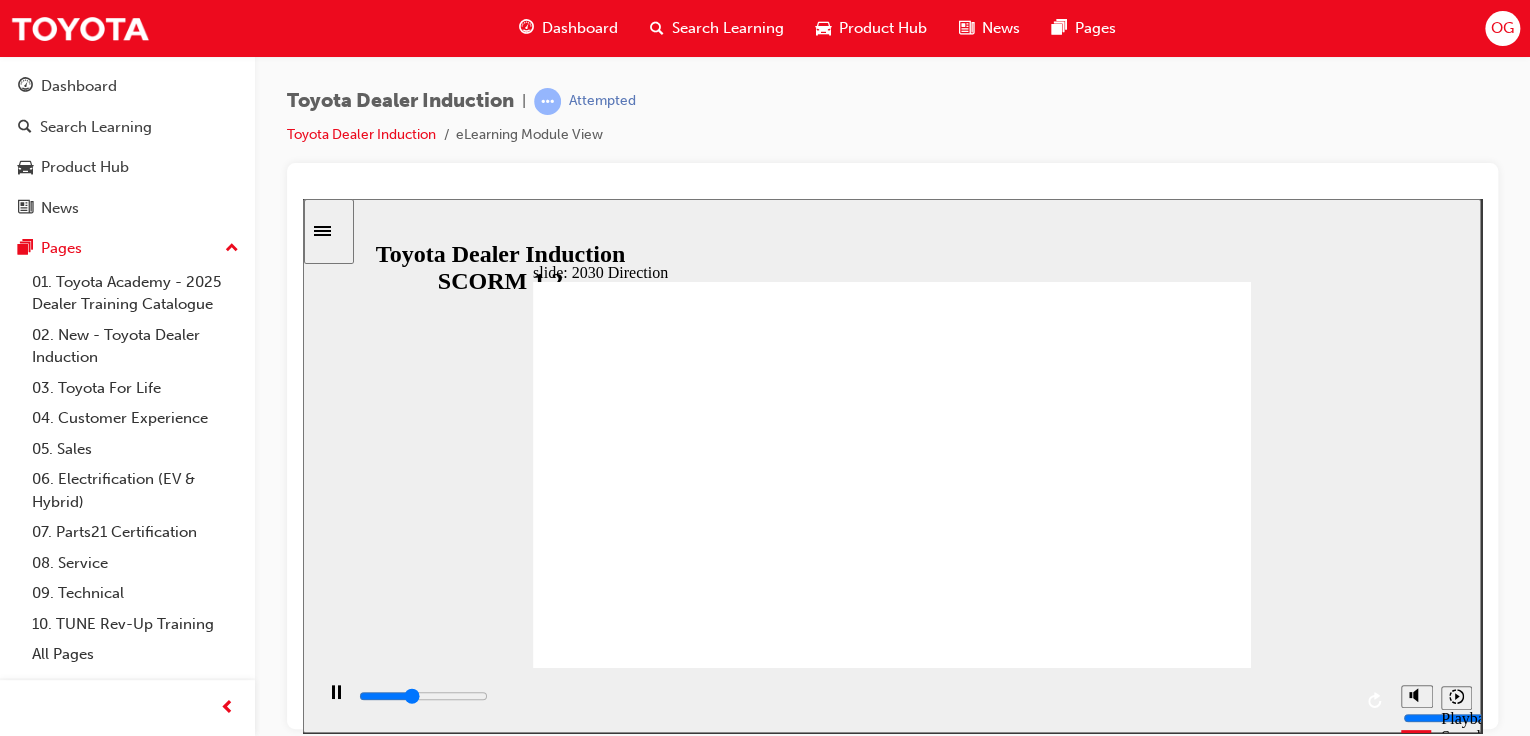 click 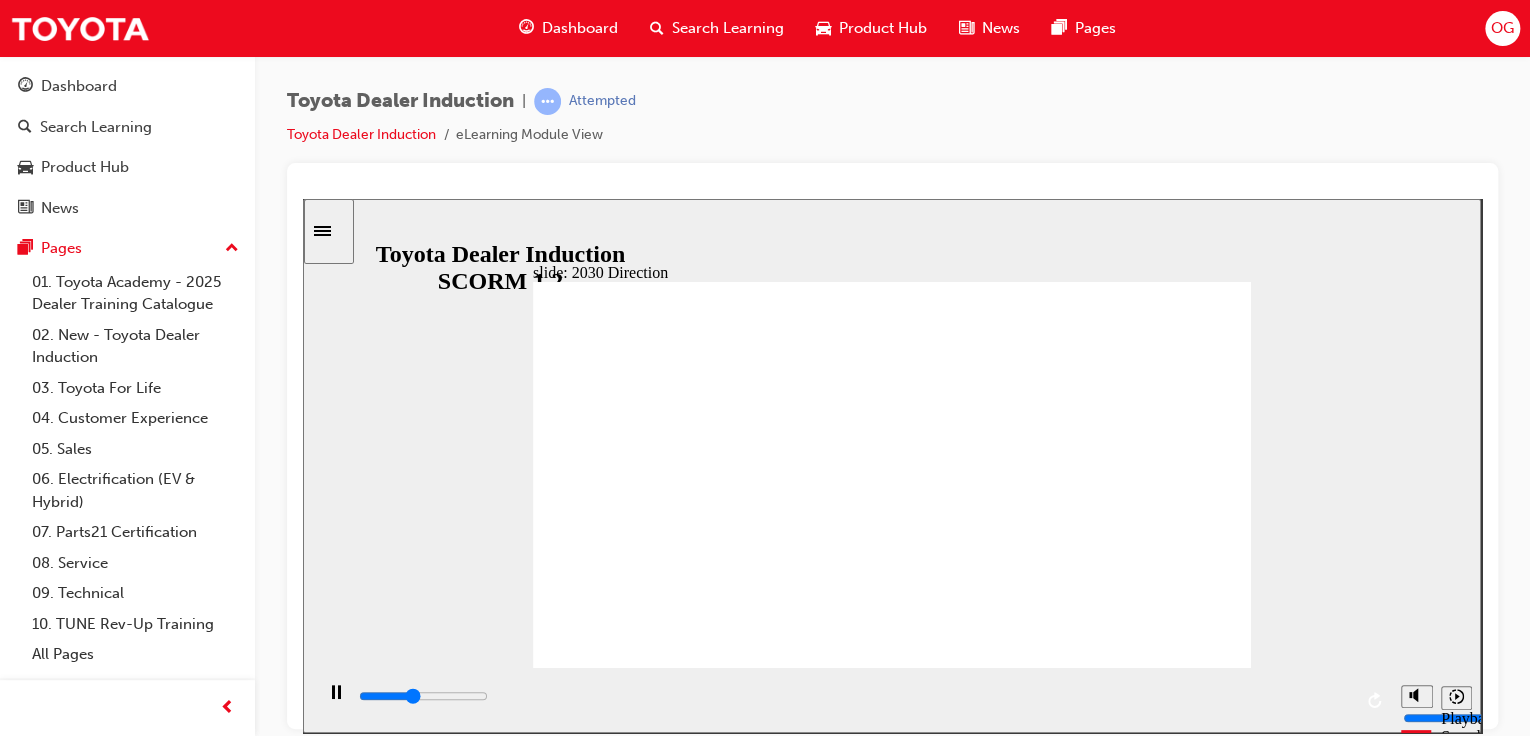 click on "BACK BACK People SAFETY CAPACITY CAPABILITY Mobility  Ecosystem Driving Positive  Change MOBILITY ECOSYSTEM FOF  NEXT BZ CARBON NEUTRALITY 2030   Direction DATA PROTECTION ESG NEXT NEXT" at bounding box center (892, 3066) 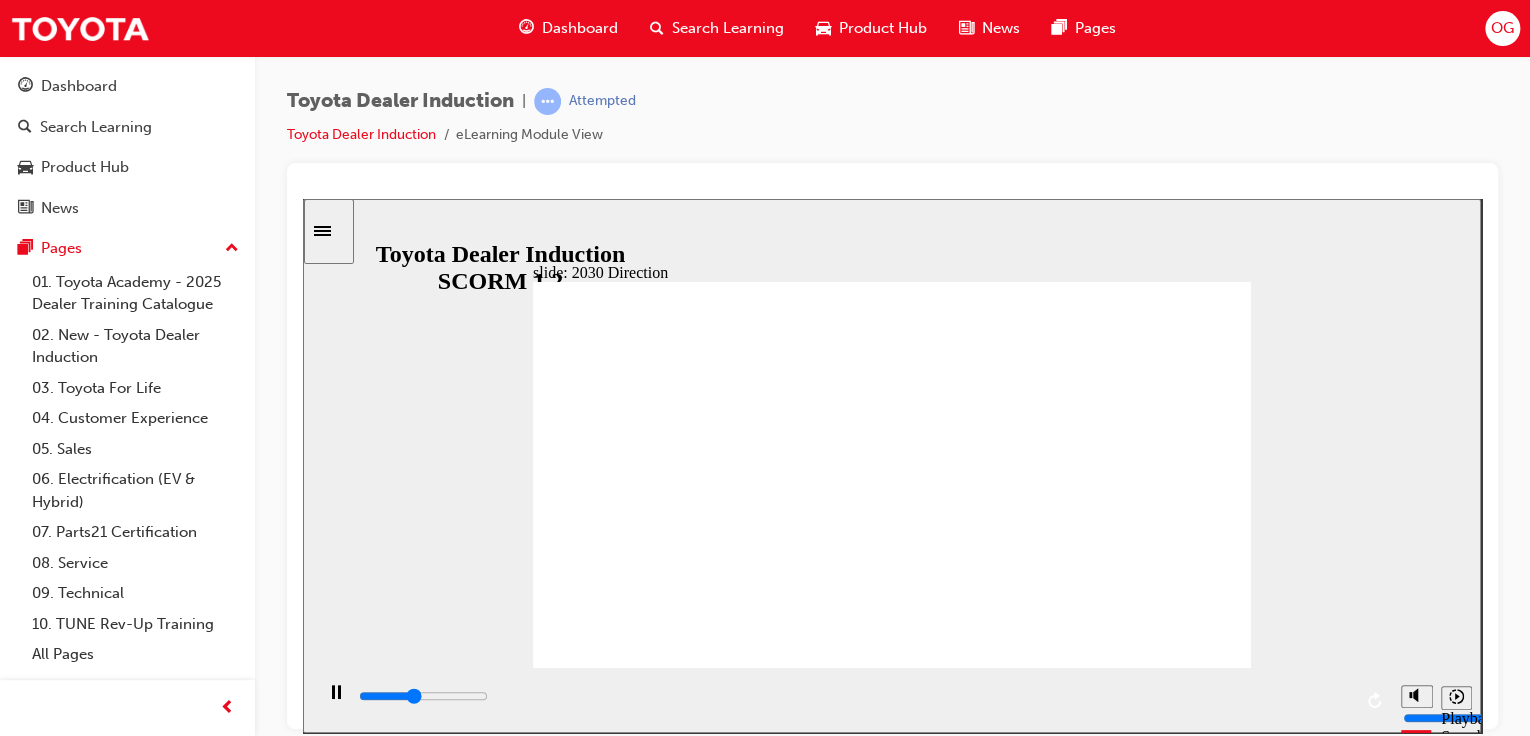 click 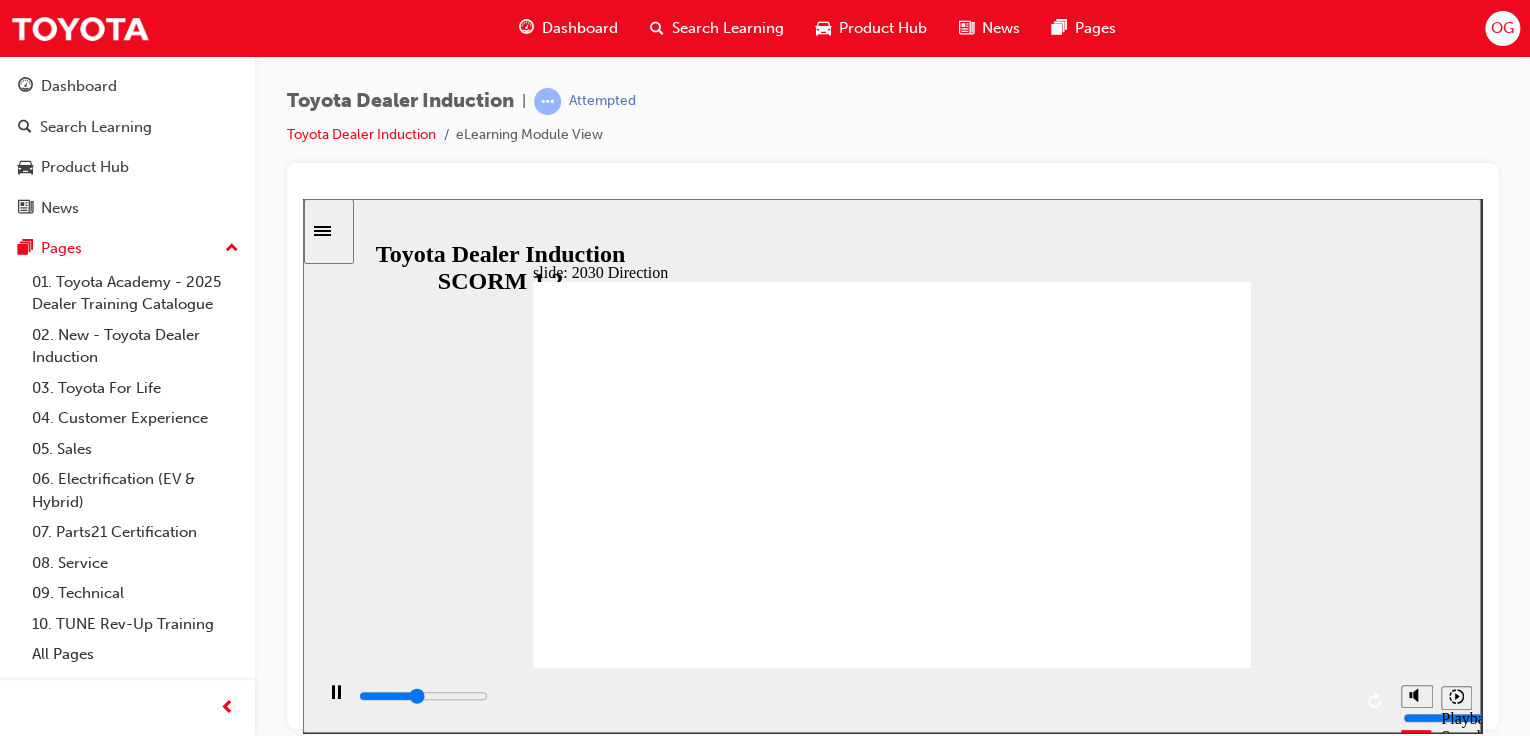 drag, startPoint x: 1018, startPoint y: 530, endPoint x: 828, endPoint y: 510, distance: 191.04973 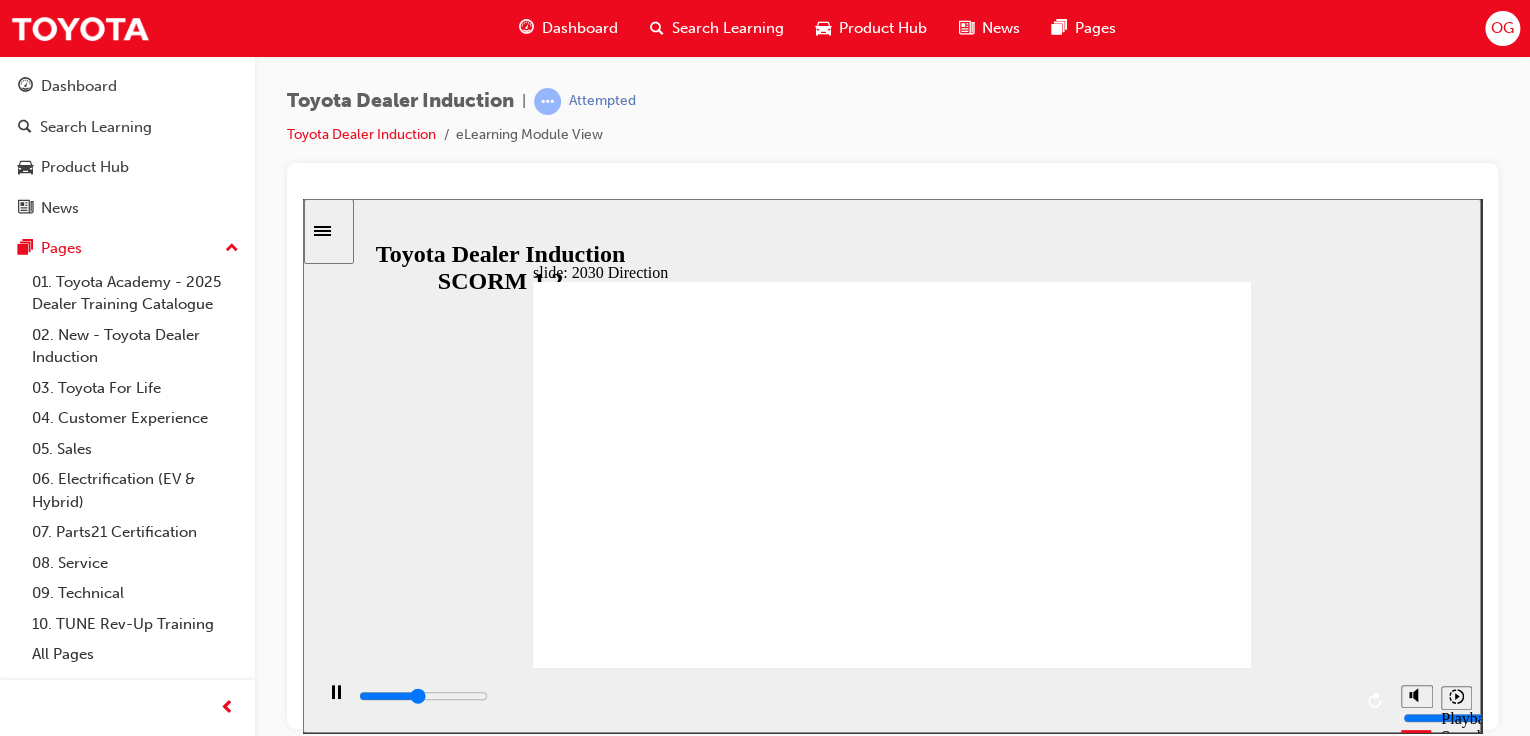 drag, startPoint x: 636, startPoint y: 510, endPoint x: 1065, endPoint y: 508, distance: 429.00467 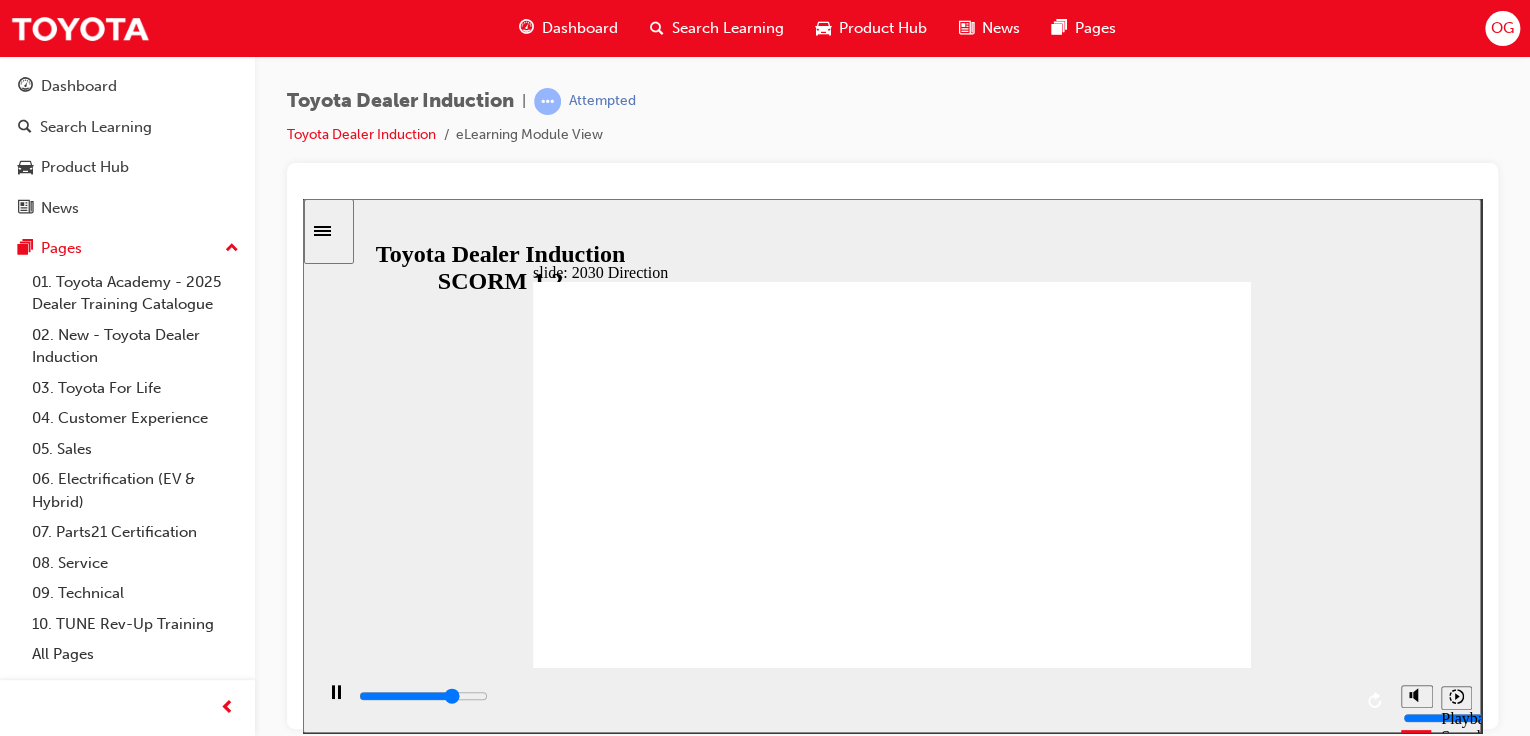 click 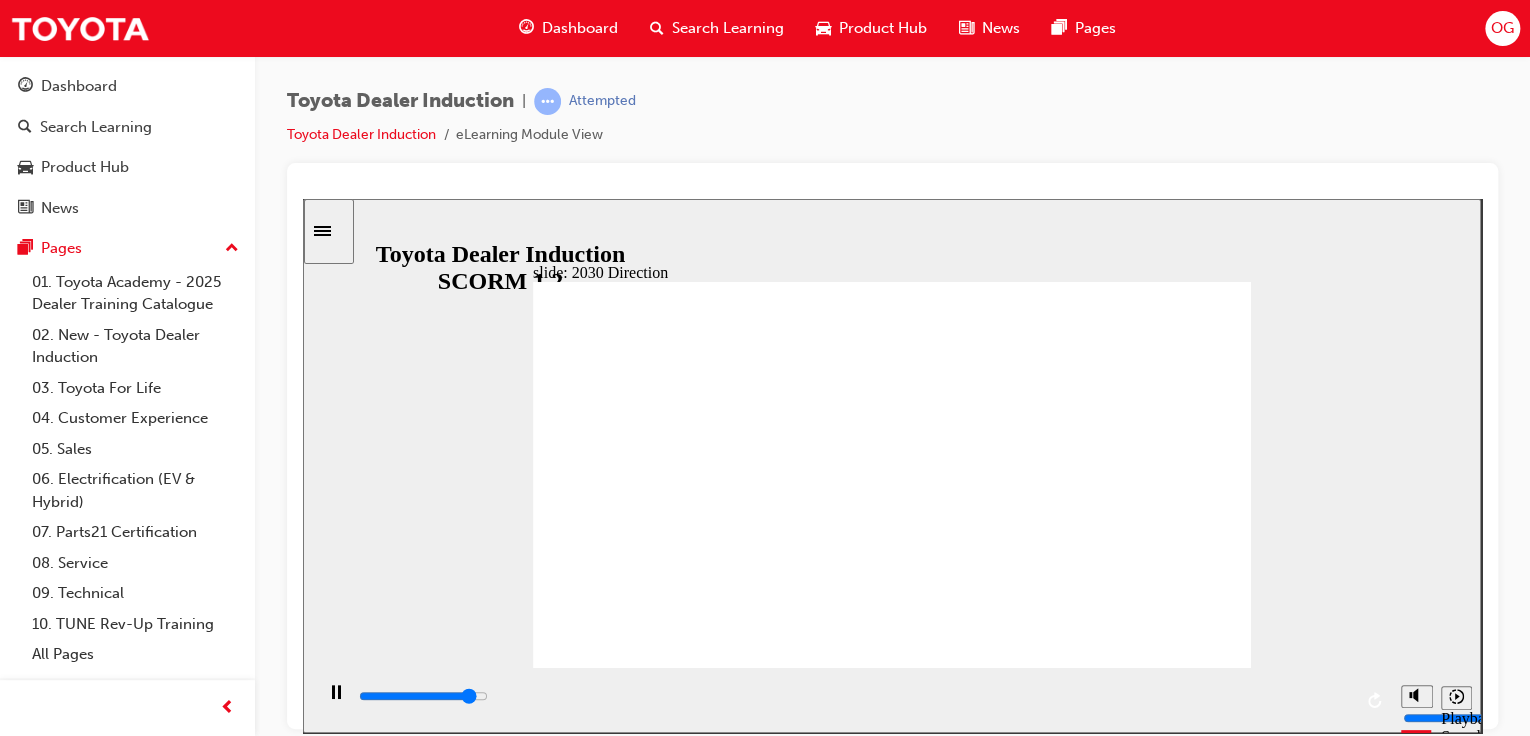 click 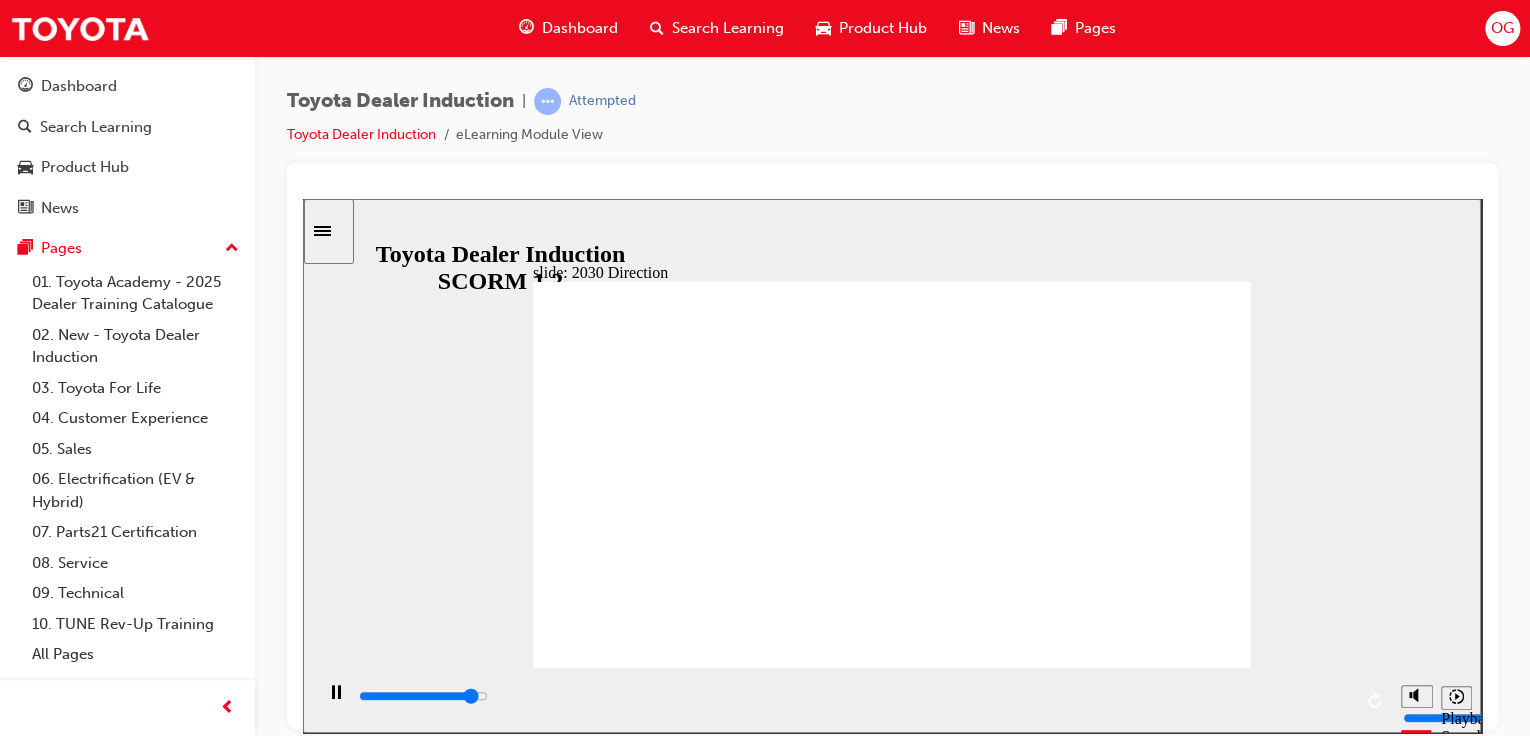 click 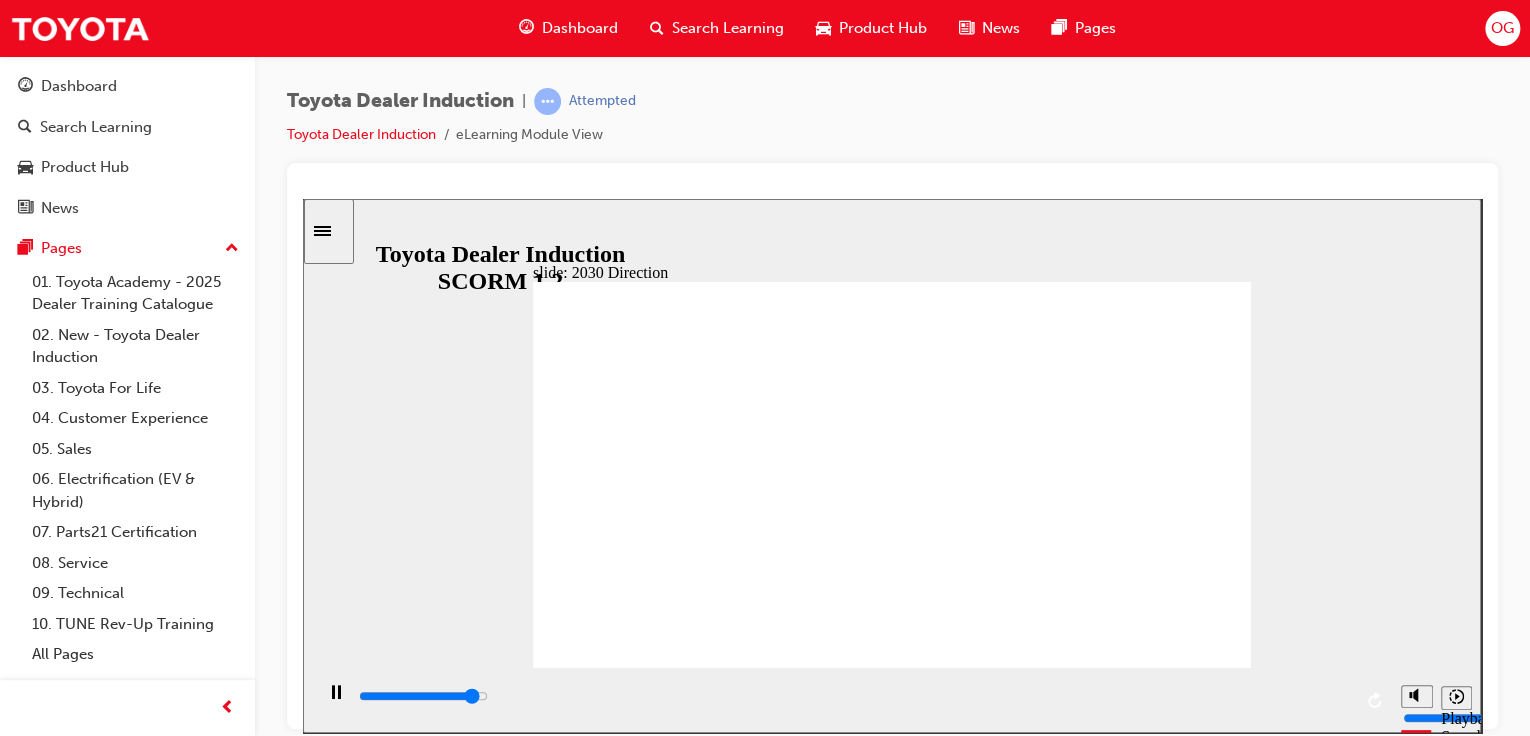 click 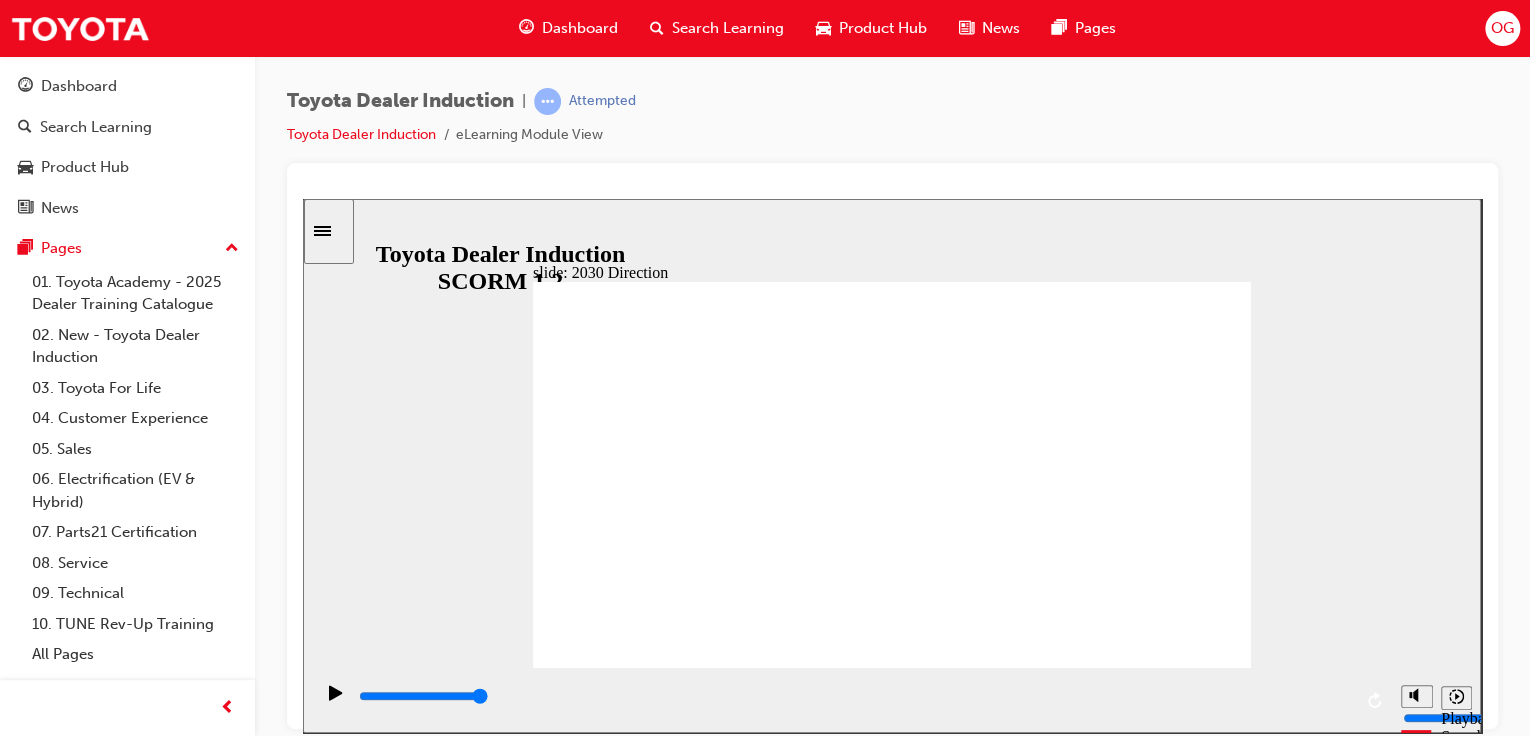 click 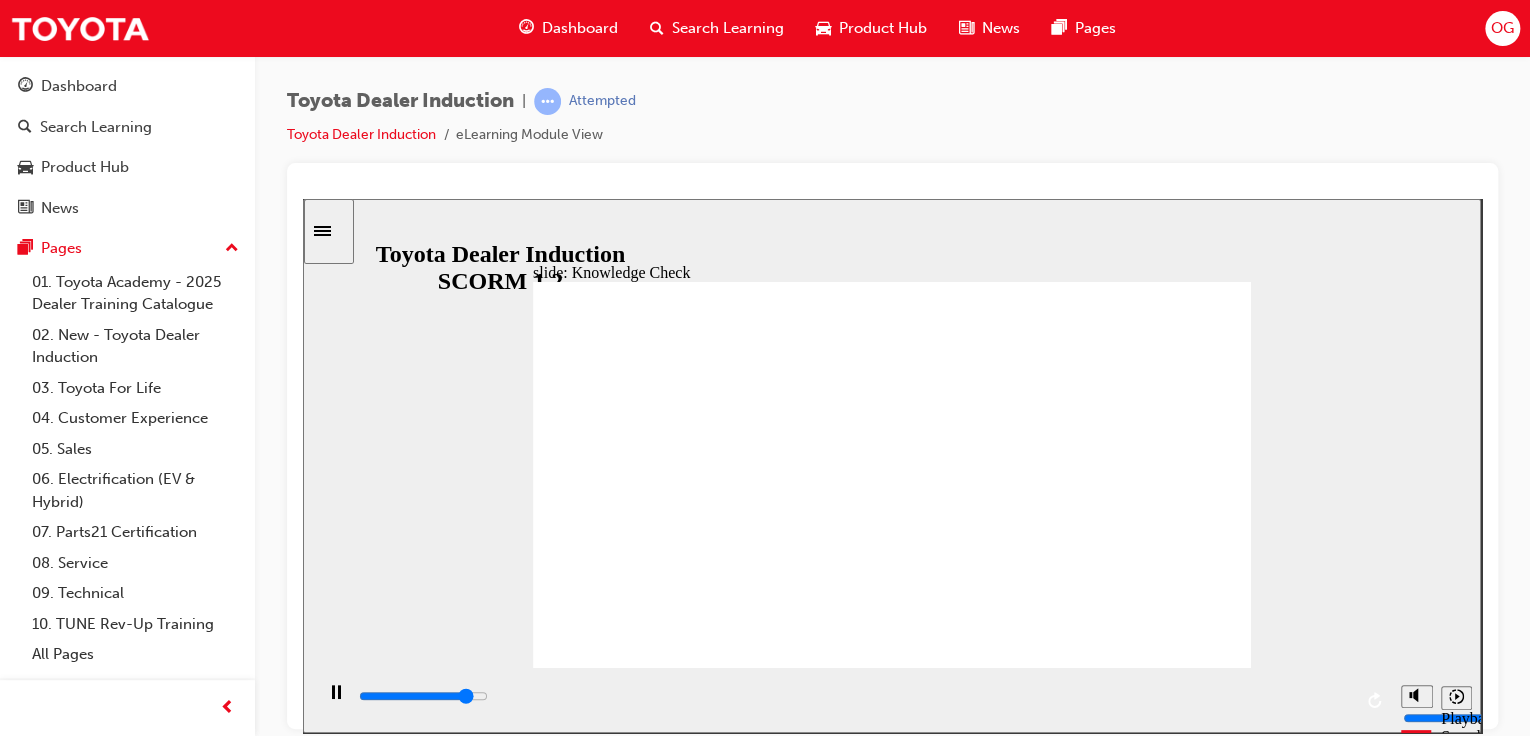 click at bounding box center [659, 1539] 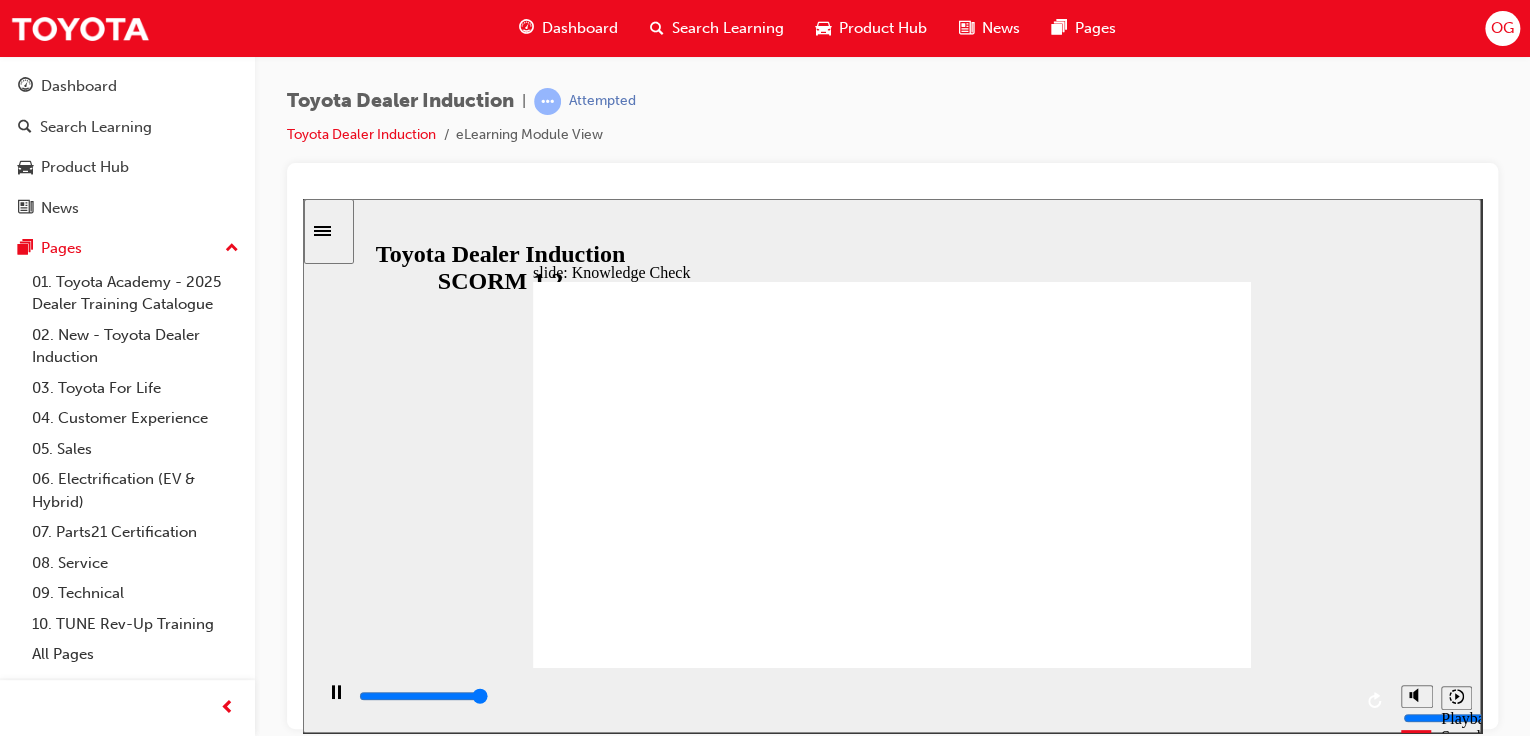 type on "5000" 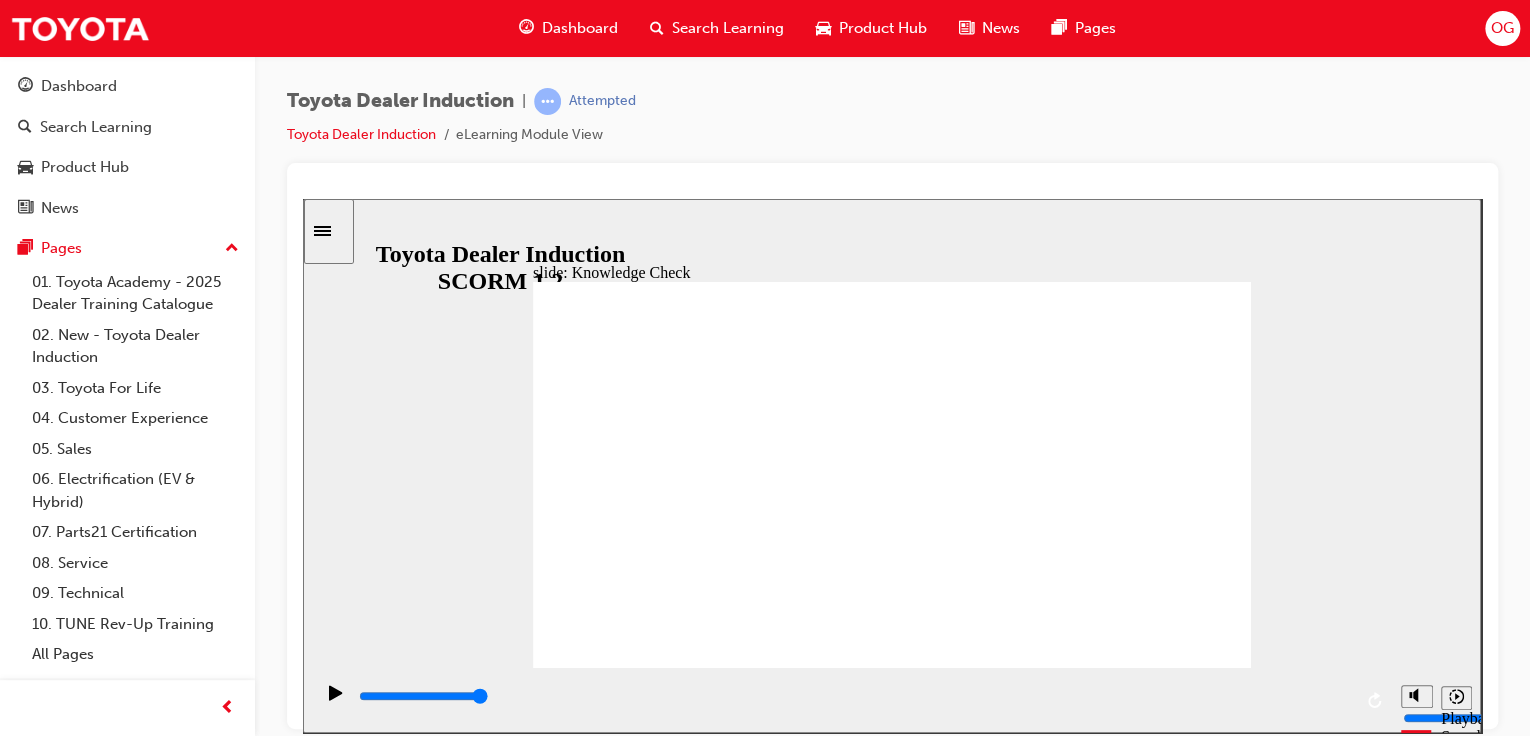 type on "h" 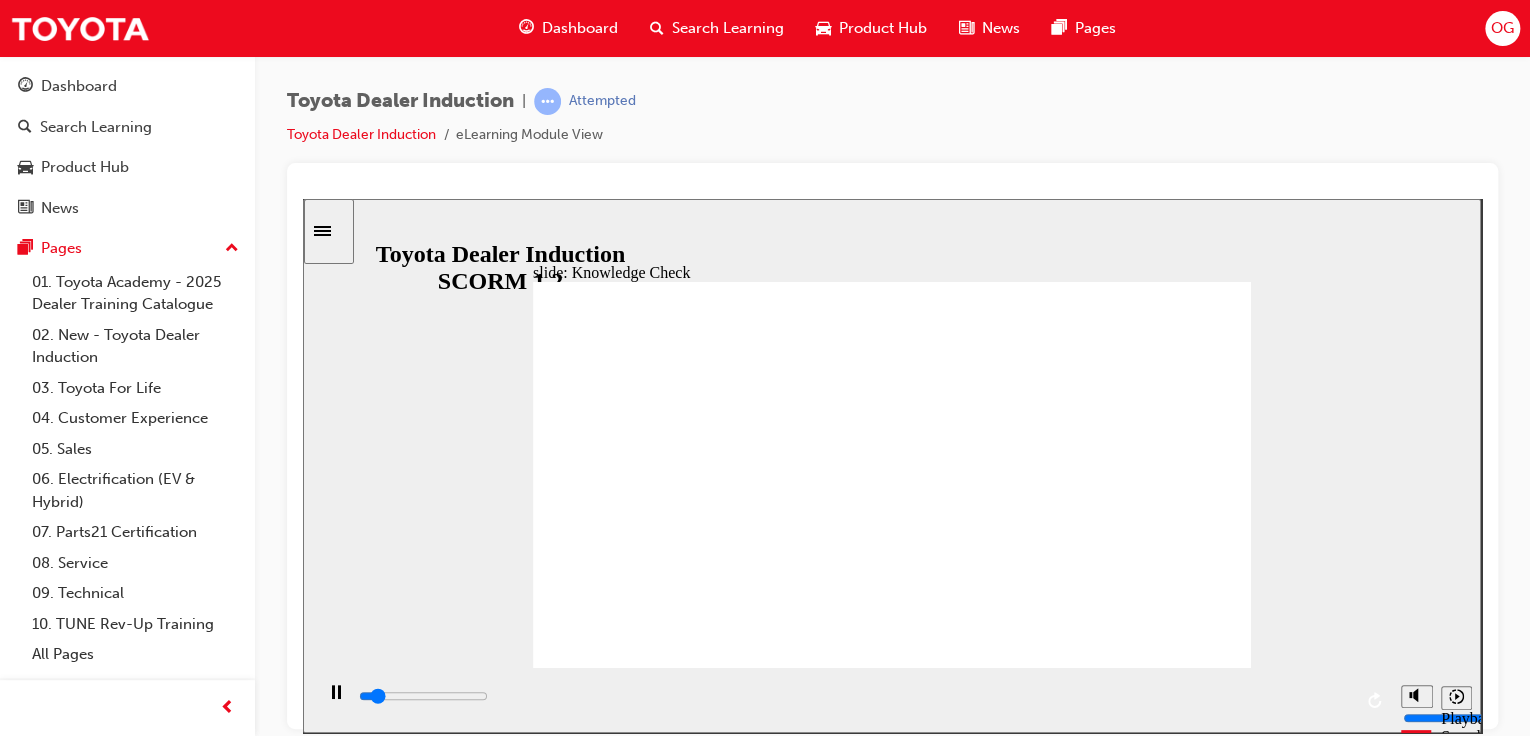 type on "500" 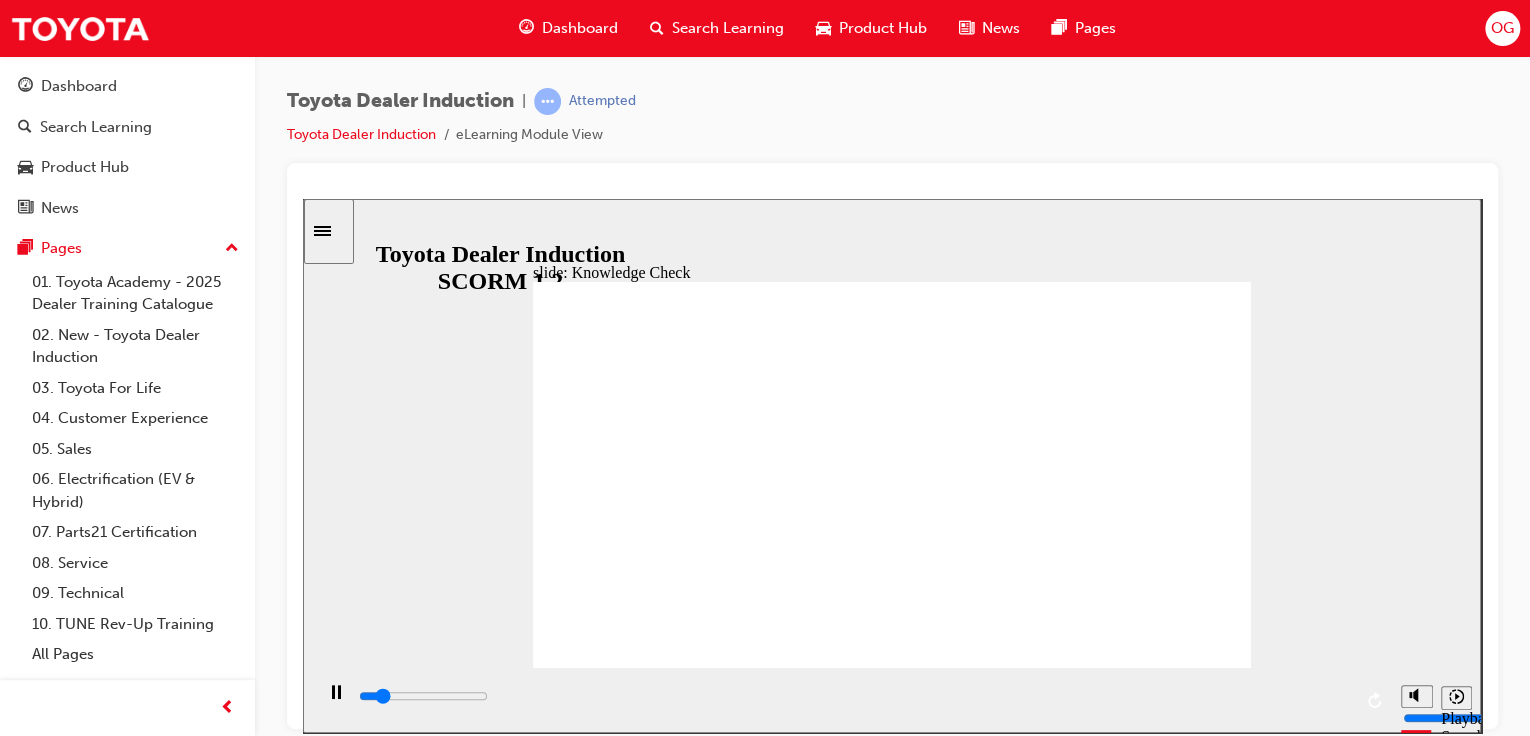 click 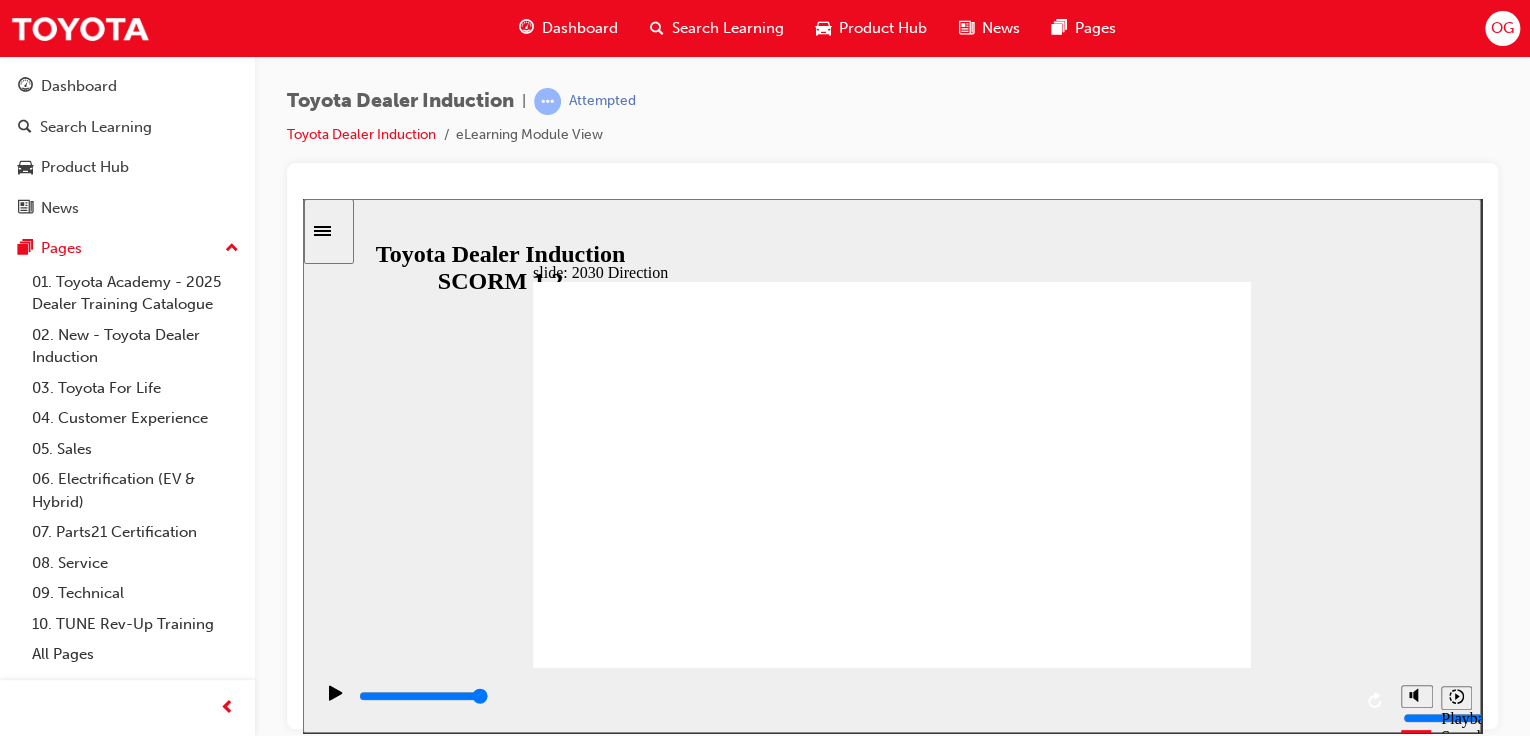 click 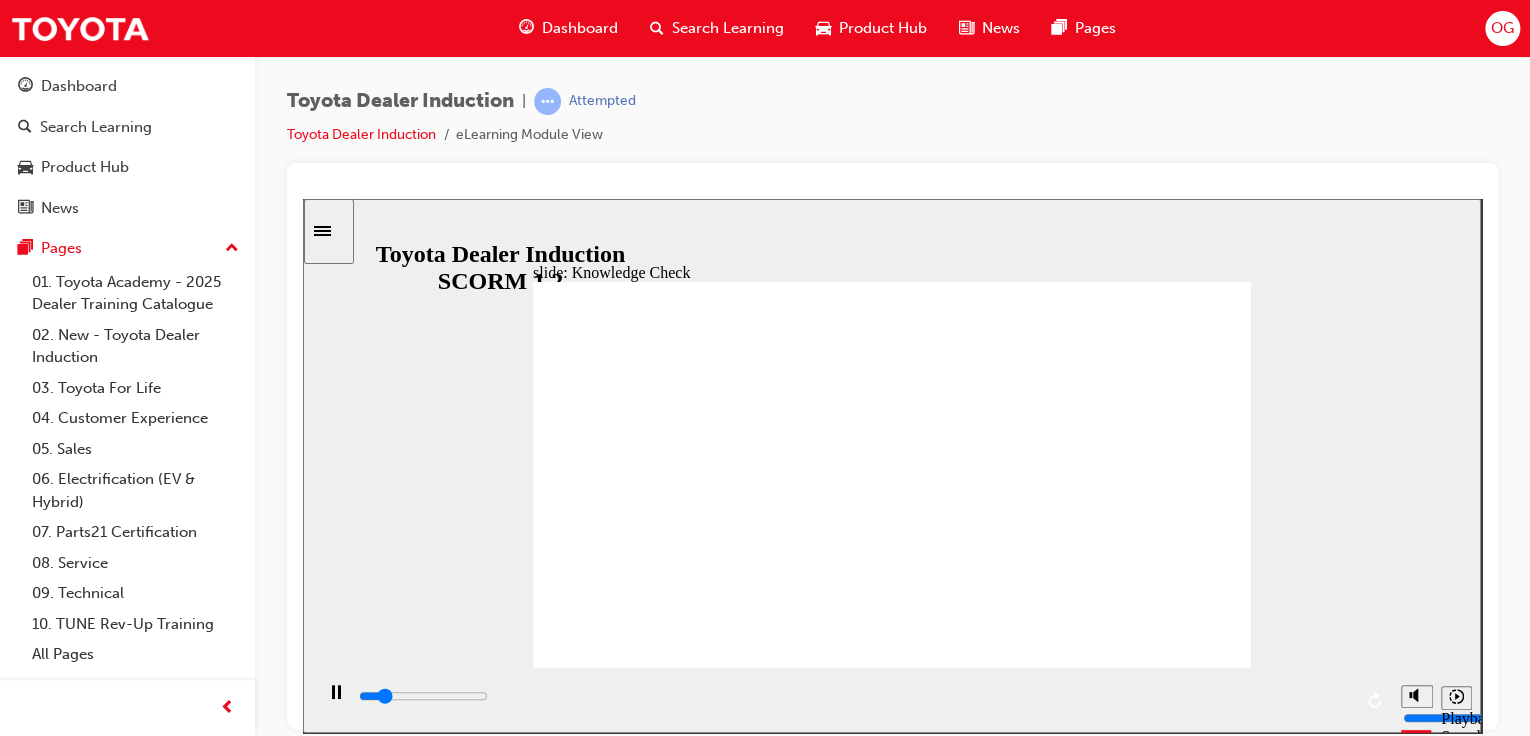 type on "800" 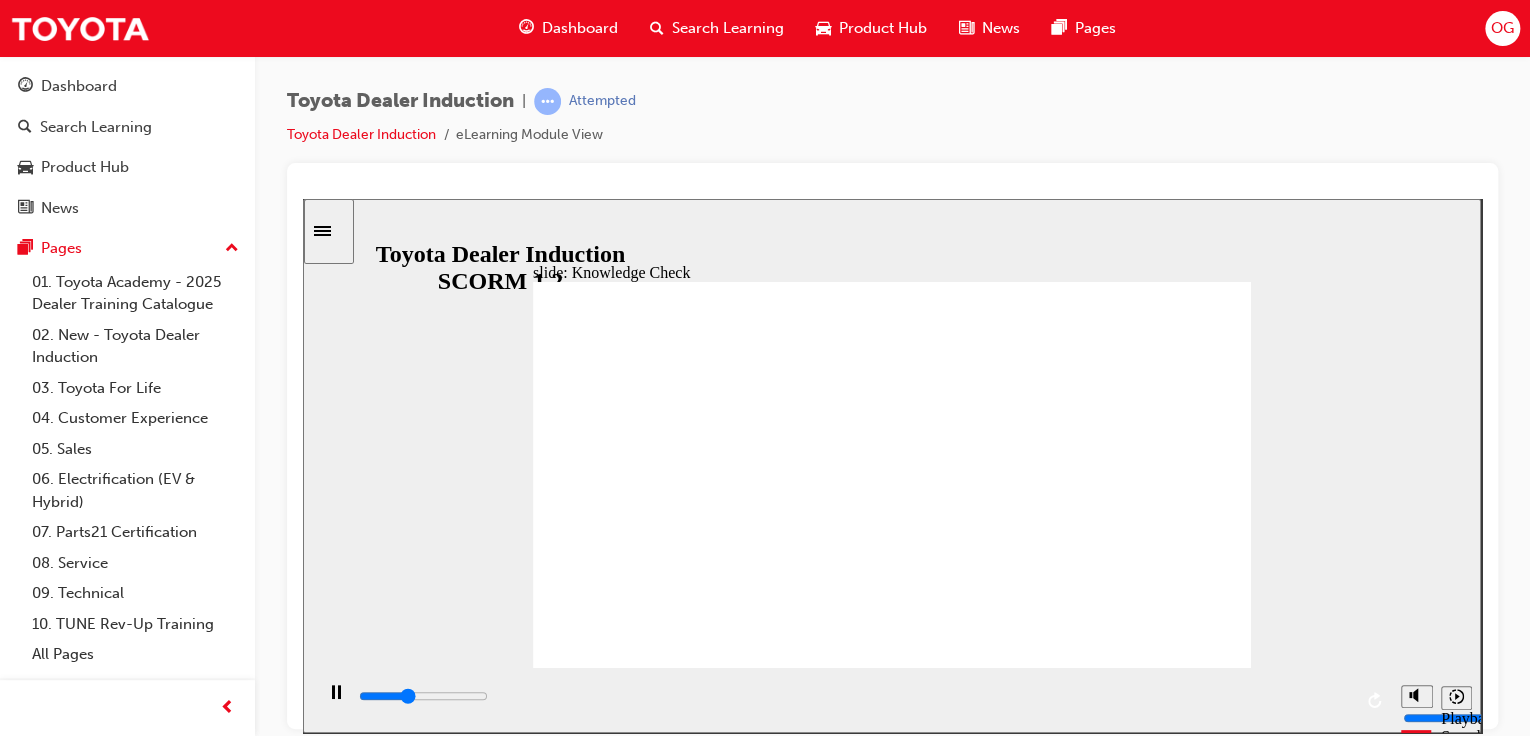click 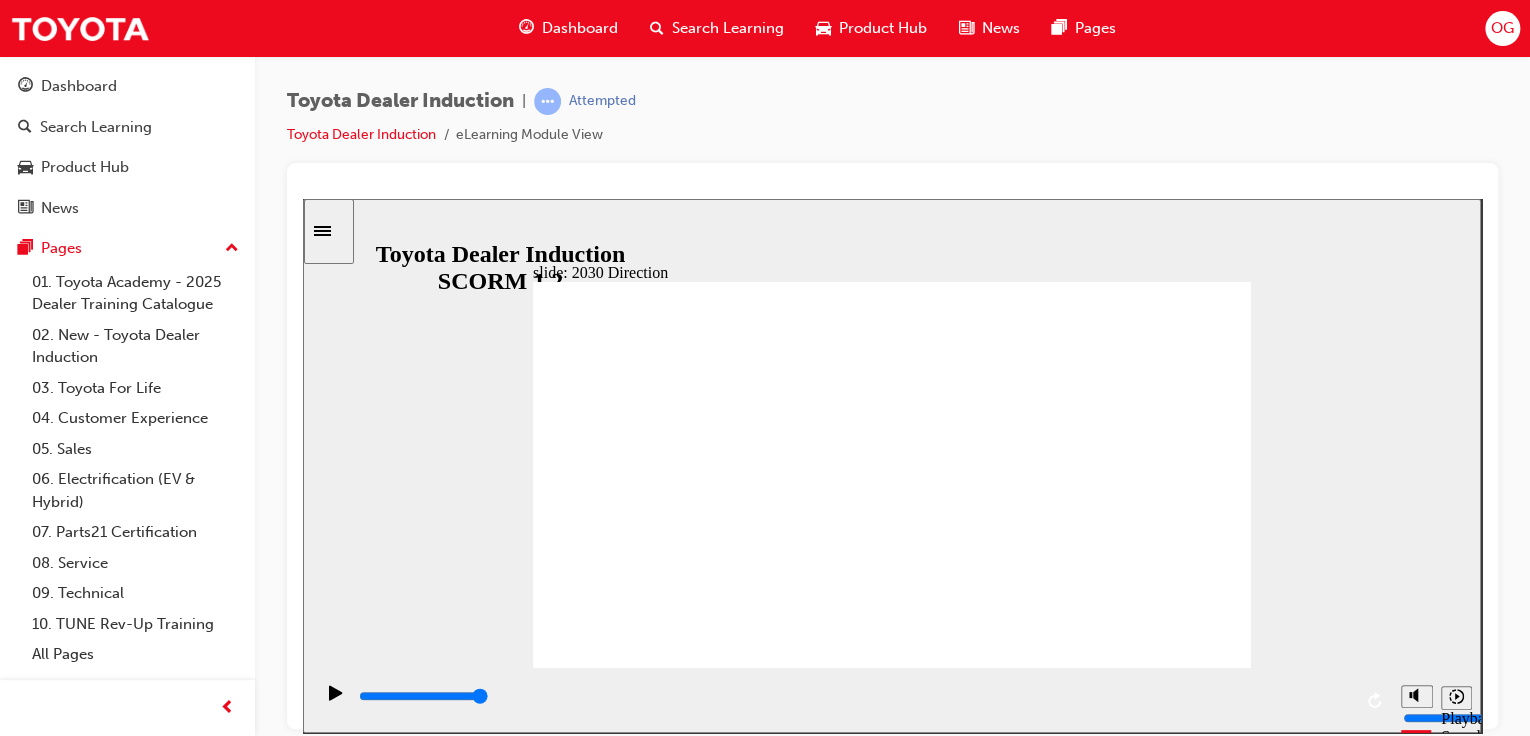click 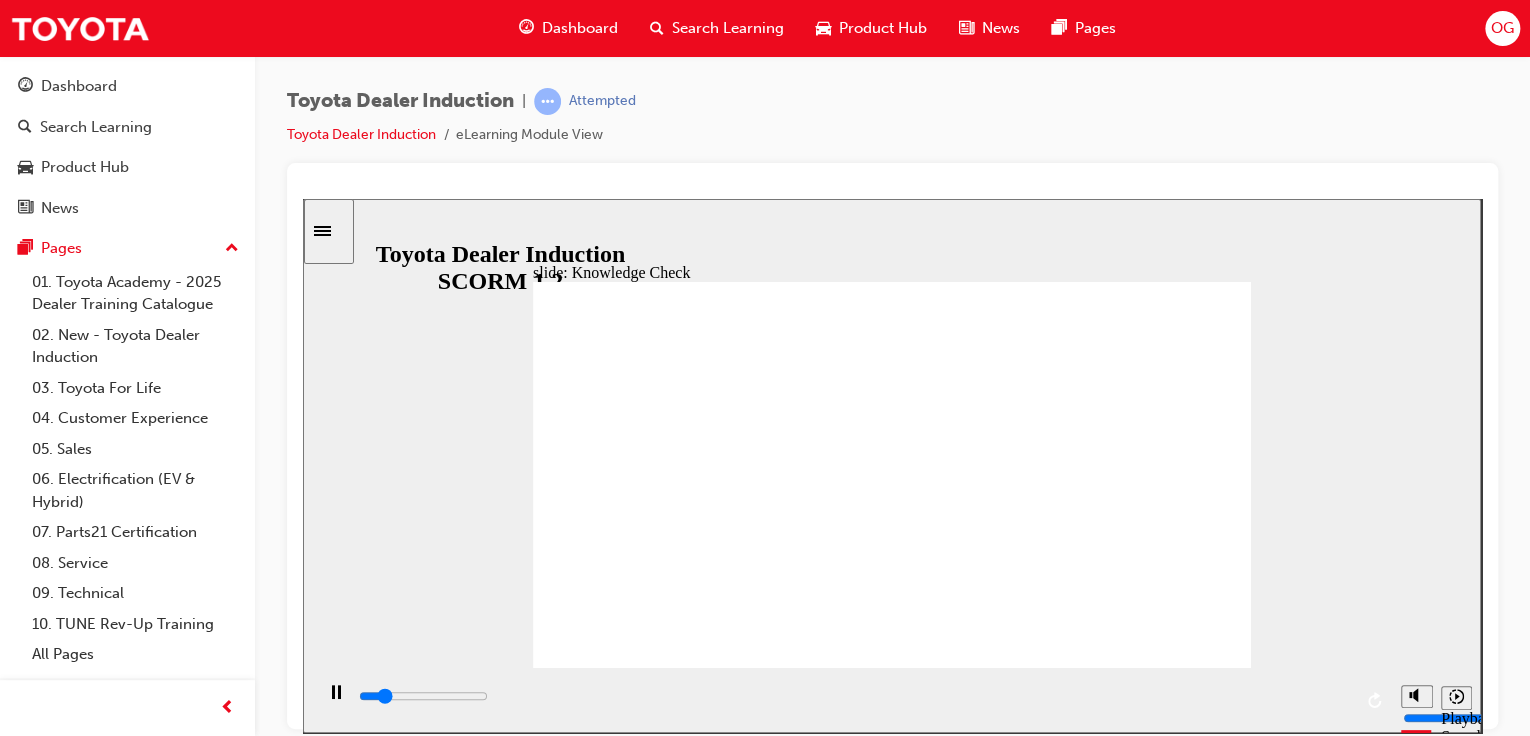 type on "800" 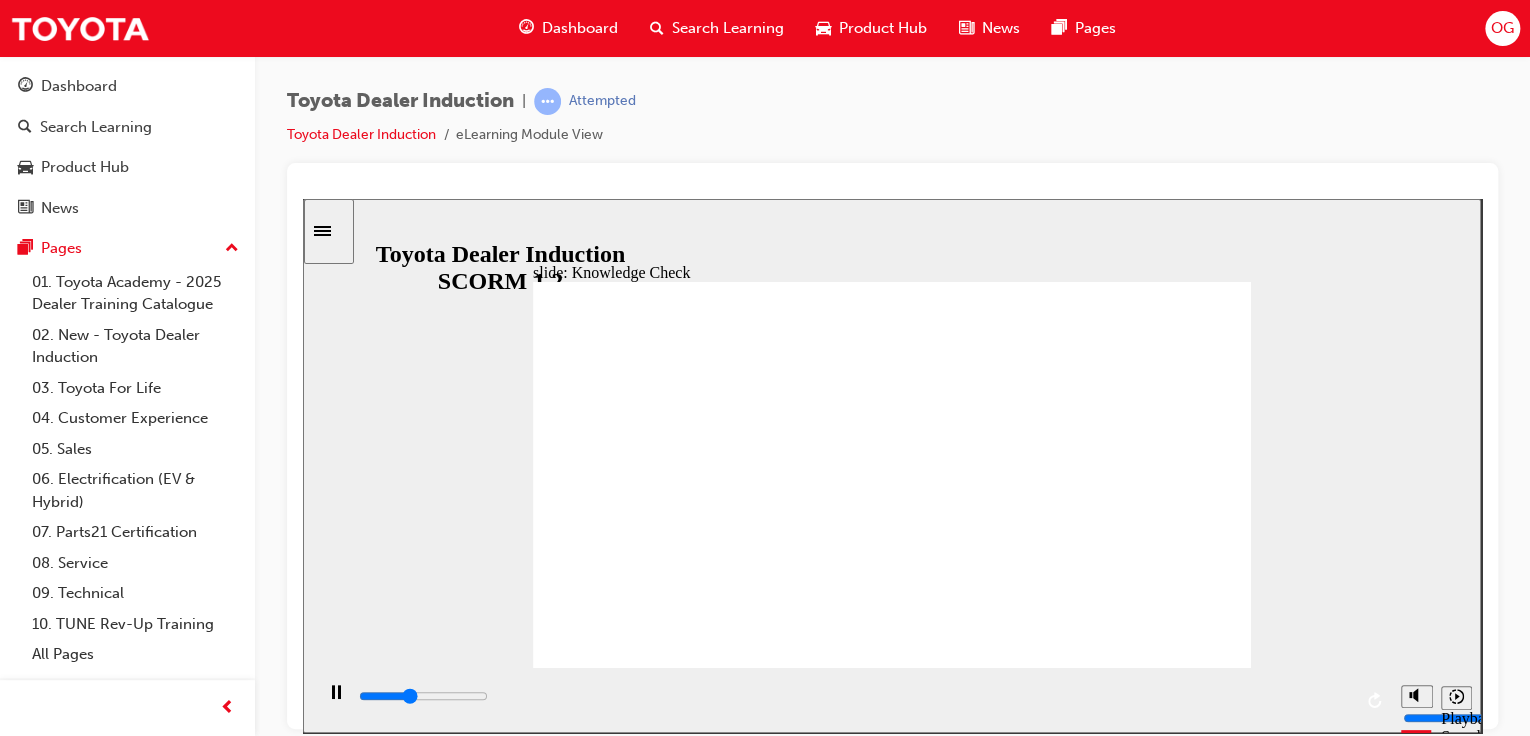 click on "SUBMIT SUBMIT" at bounding box center (1192, 2239) 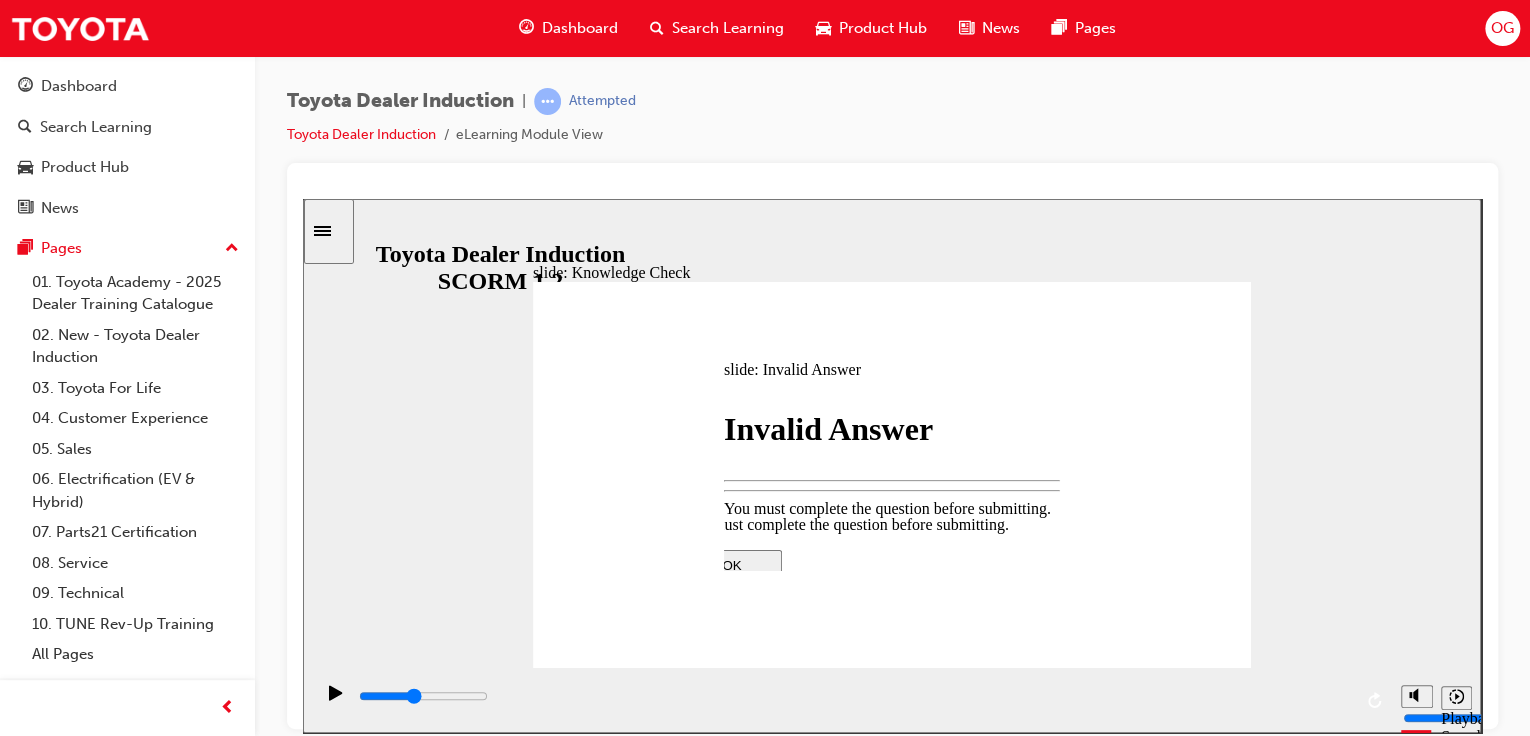 type on "2100" 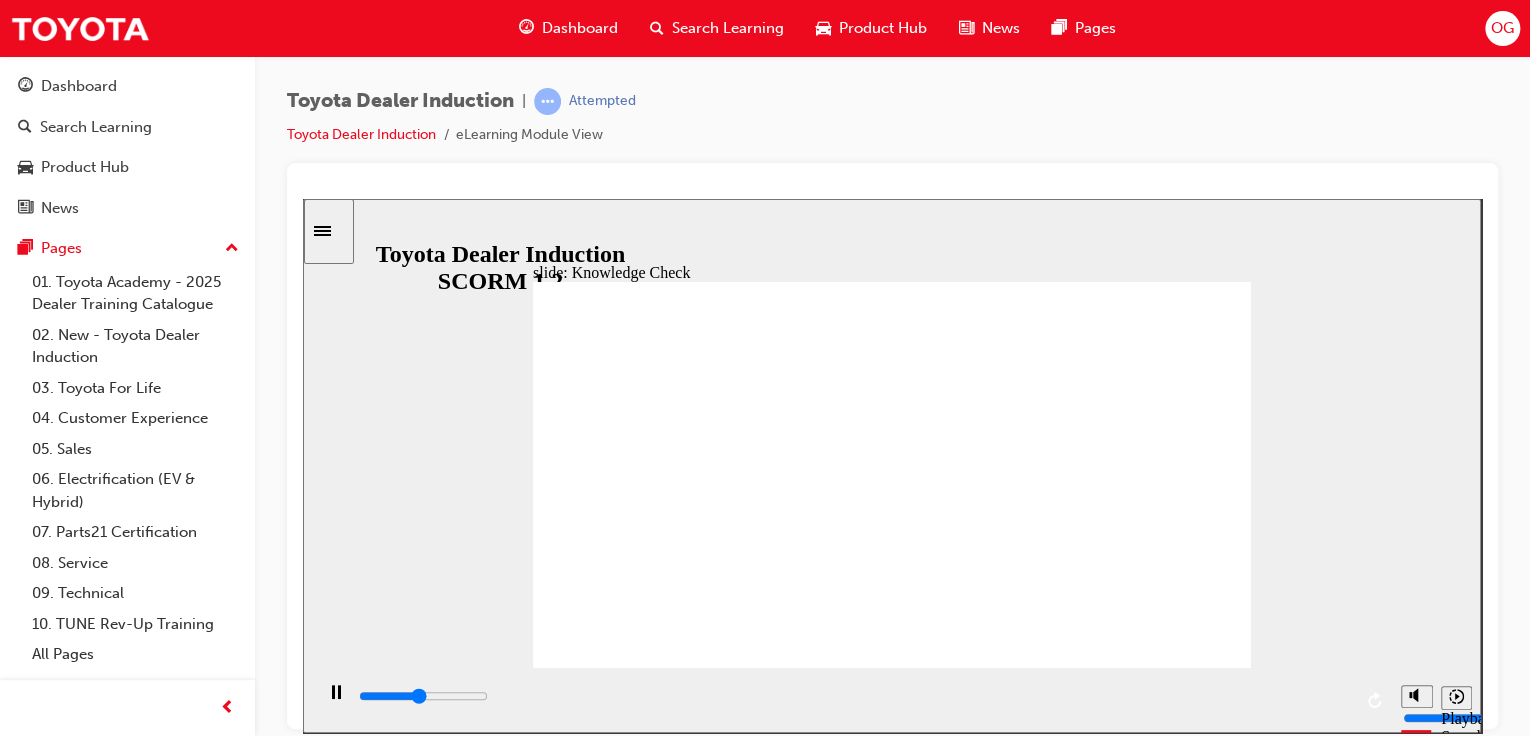 click on "Happiness" at bounding box center (659, 1539) 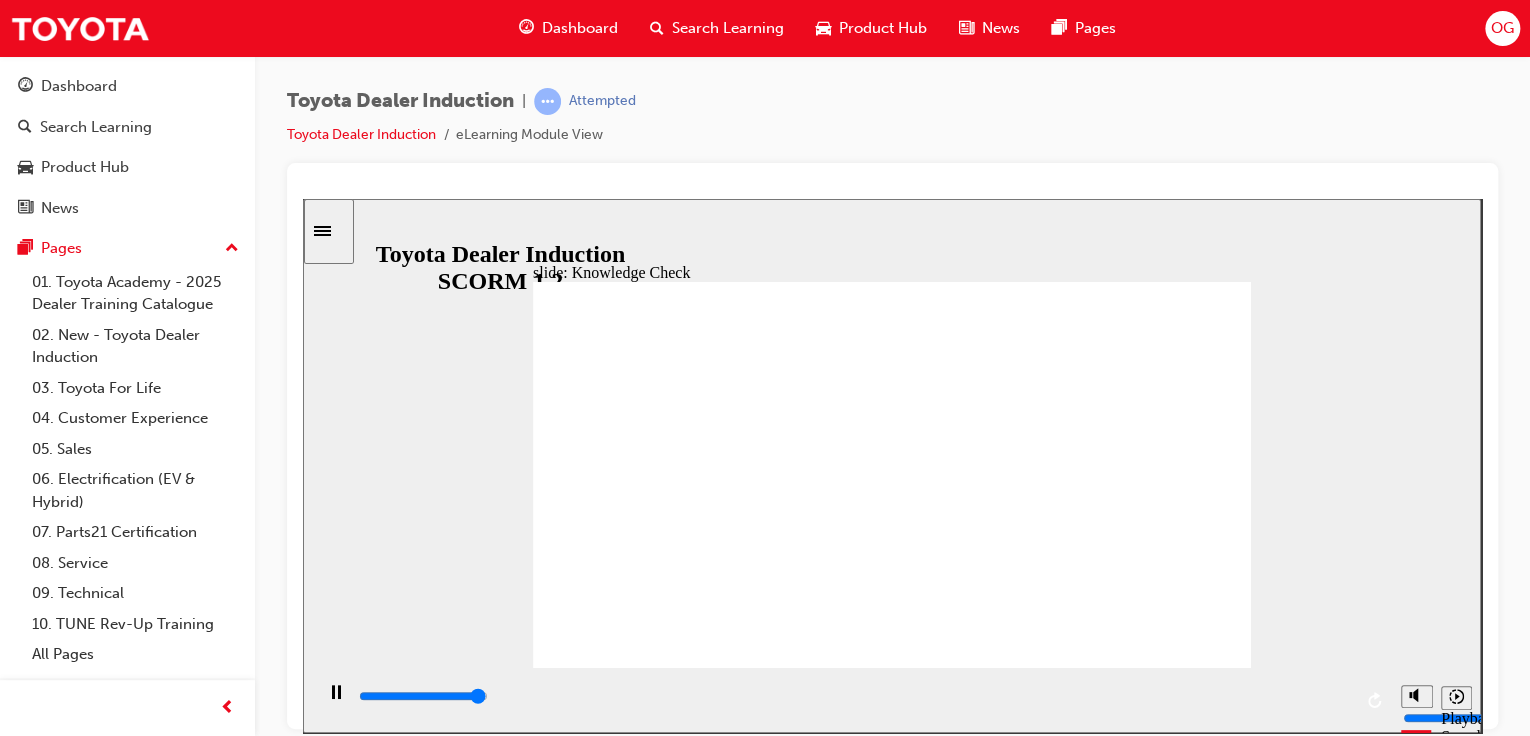 click 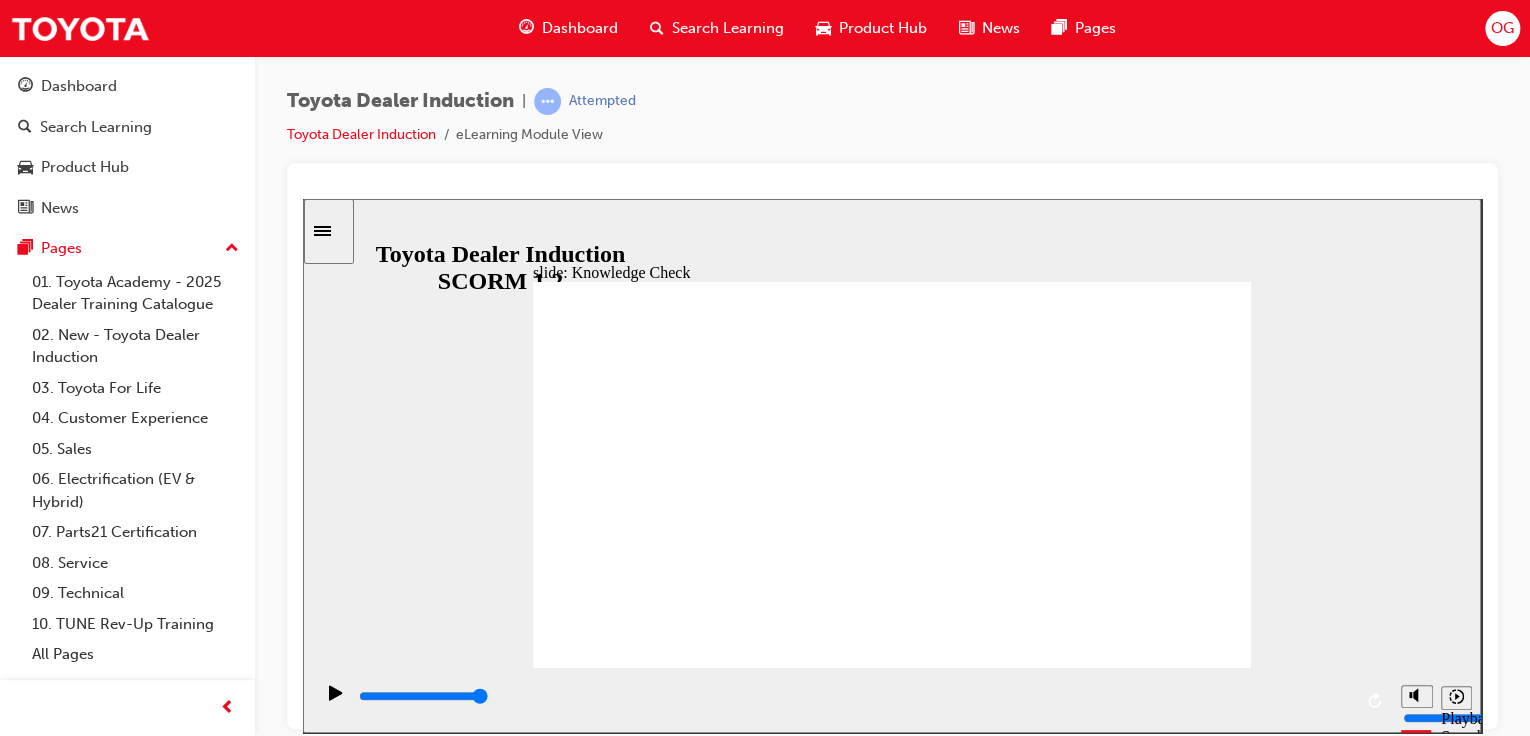 click 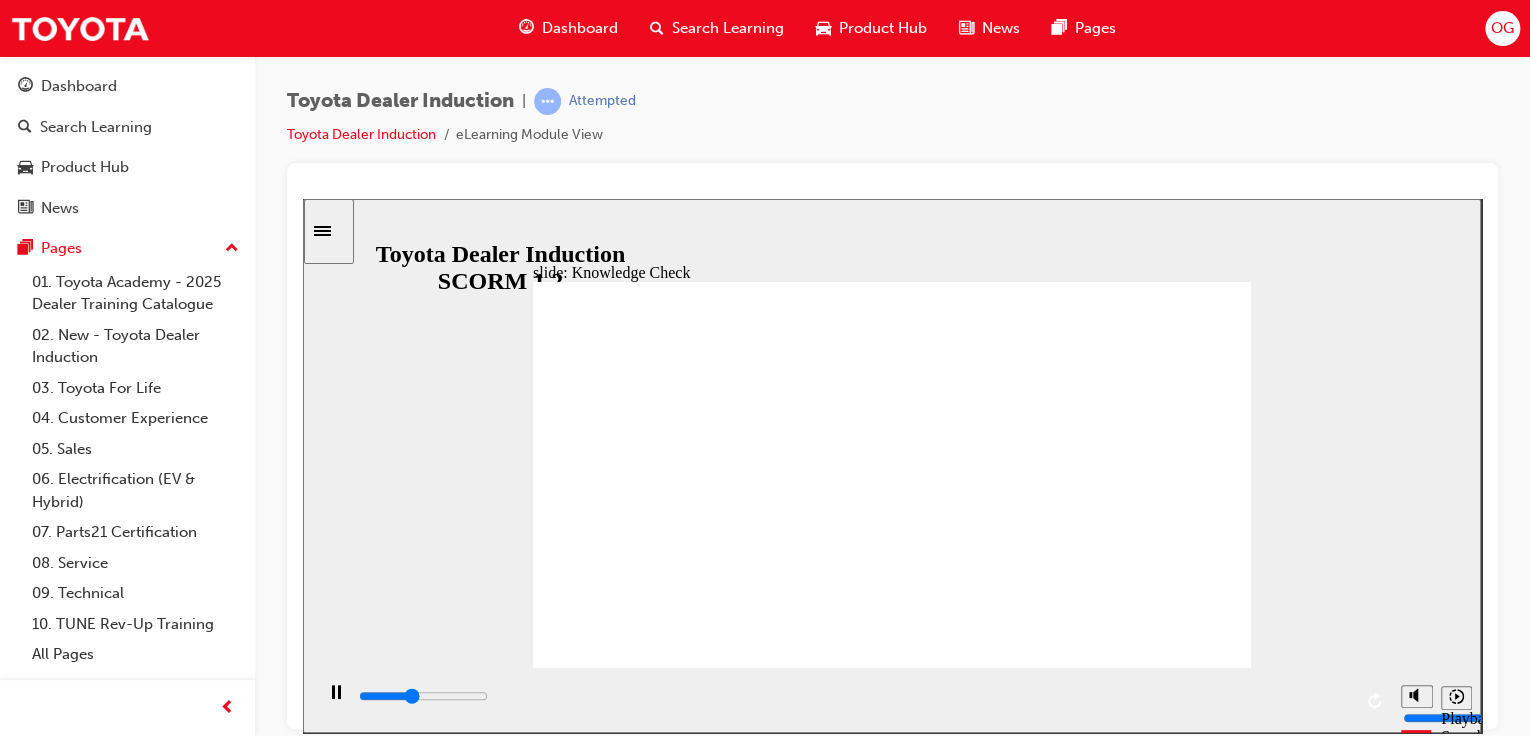 click on "BACK BACK" at bounding box center (595, 2210) 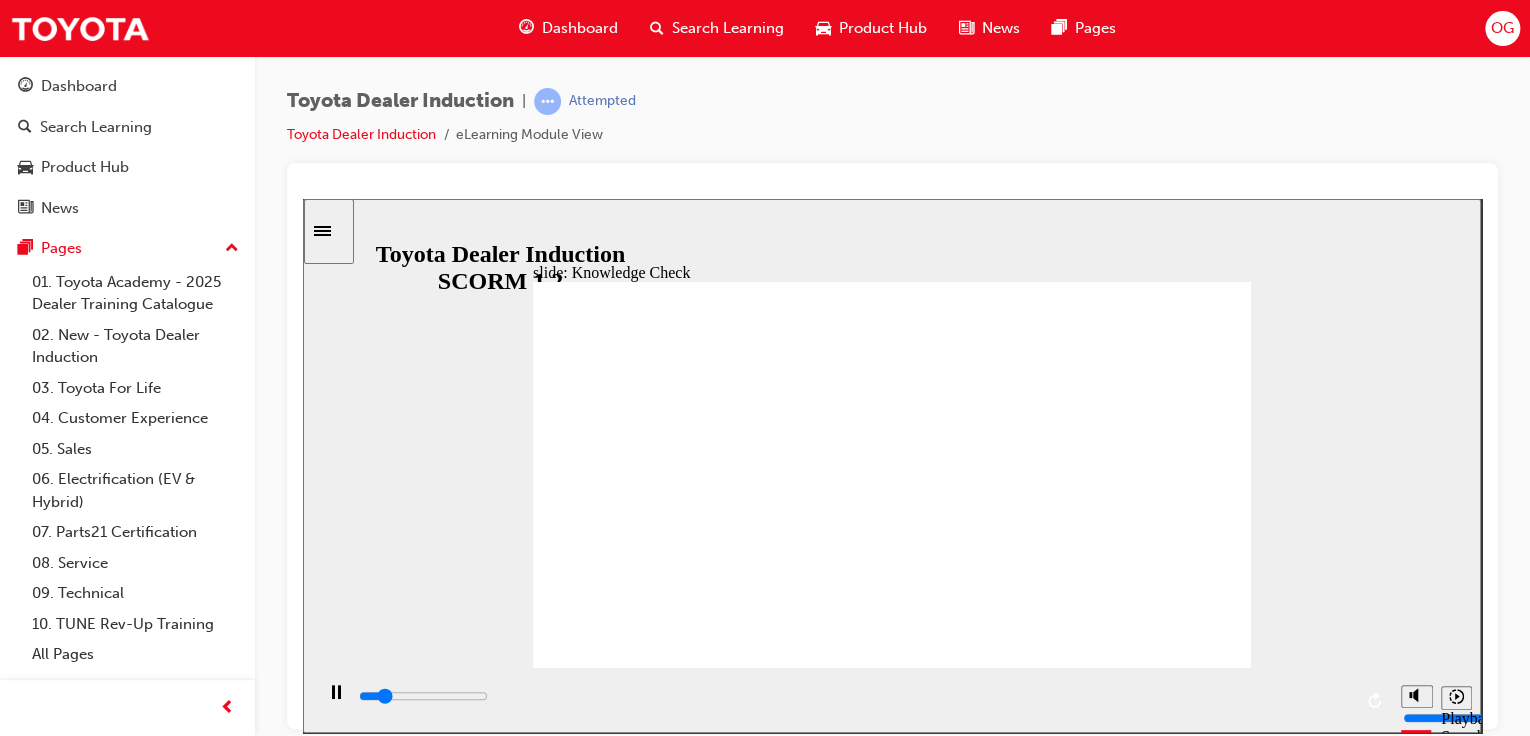 type on "800" 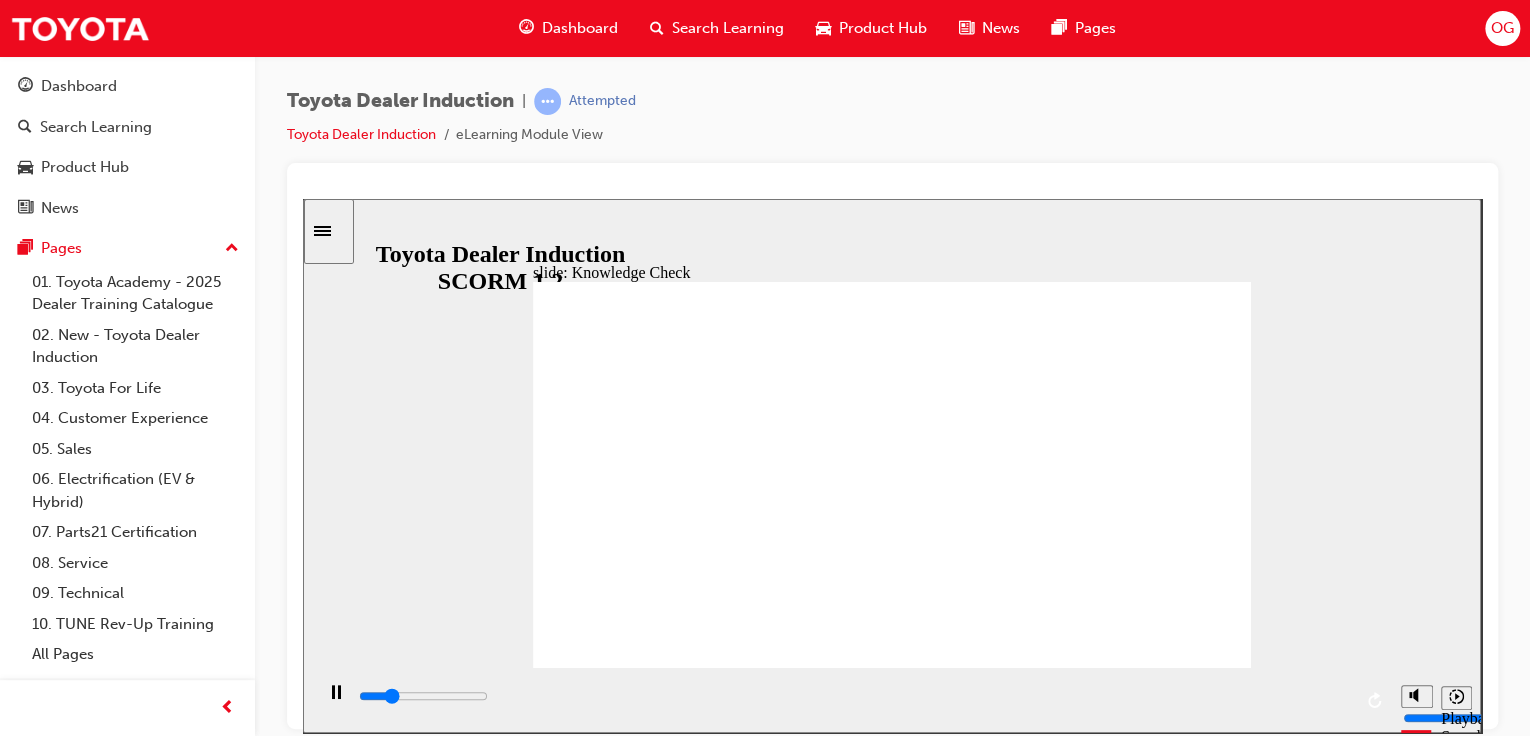 click on "Happiness" at bounding box center (659, 1531) 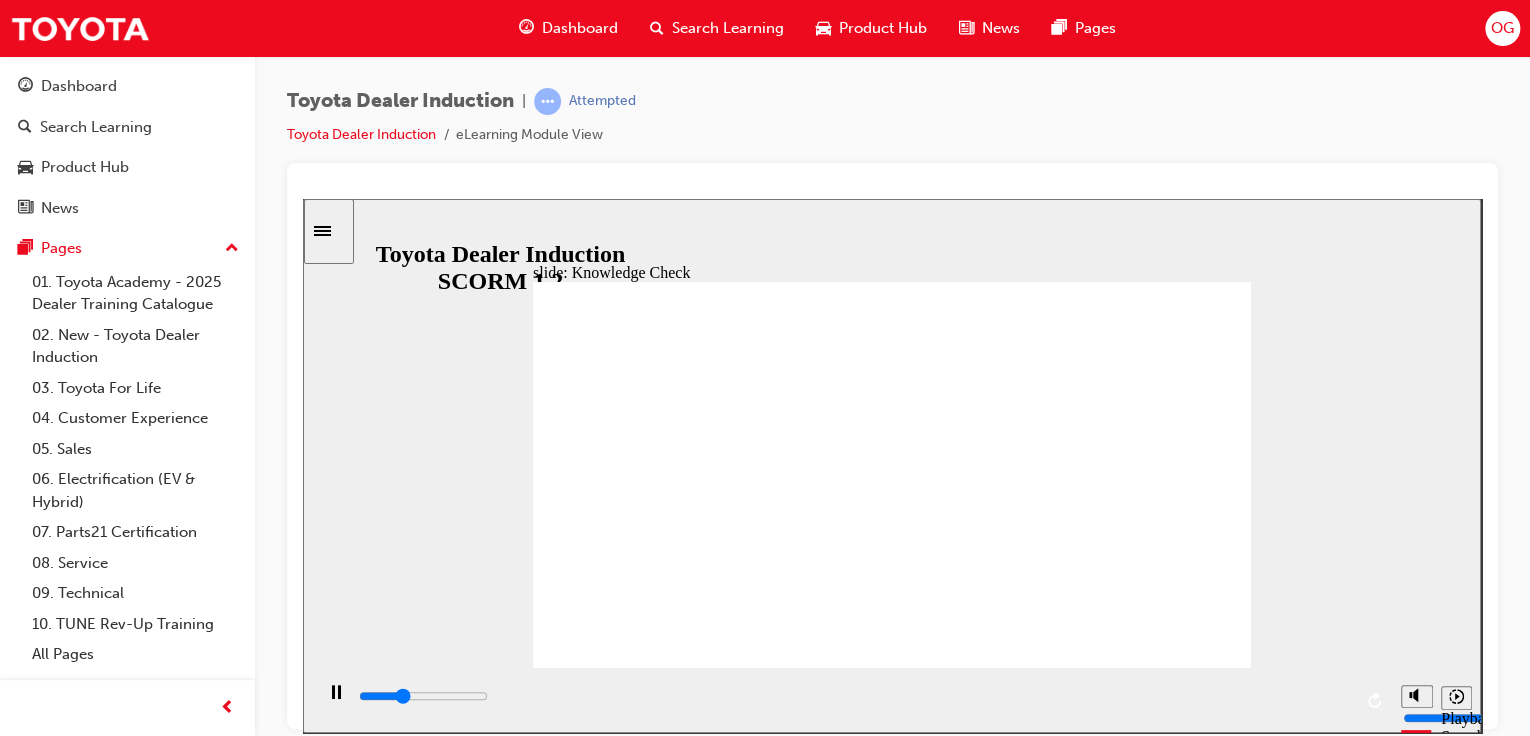 drag, startPoint x: 765, startPoint y: 483, endPoint x: 643, endPoint y: 485, distance: 122.016396 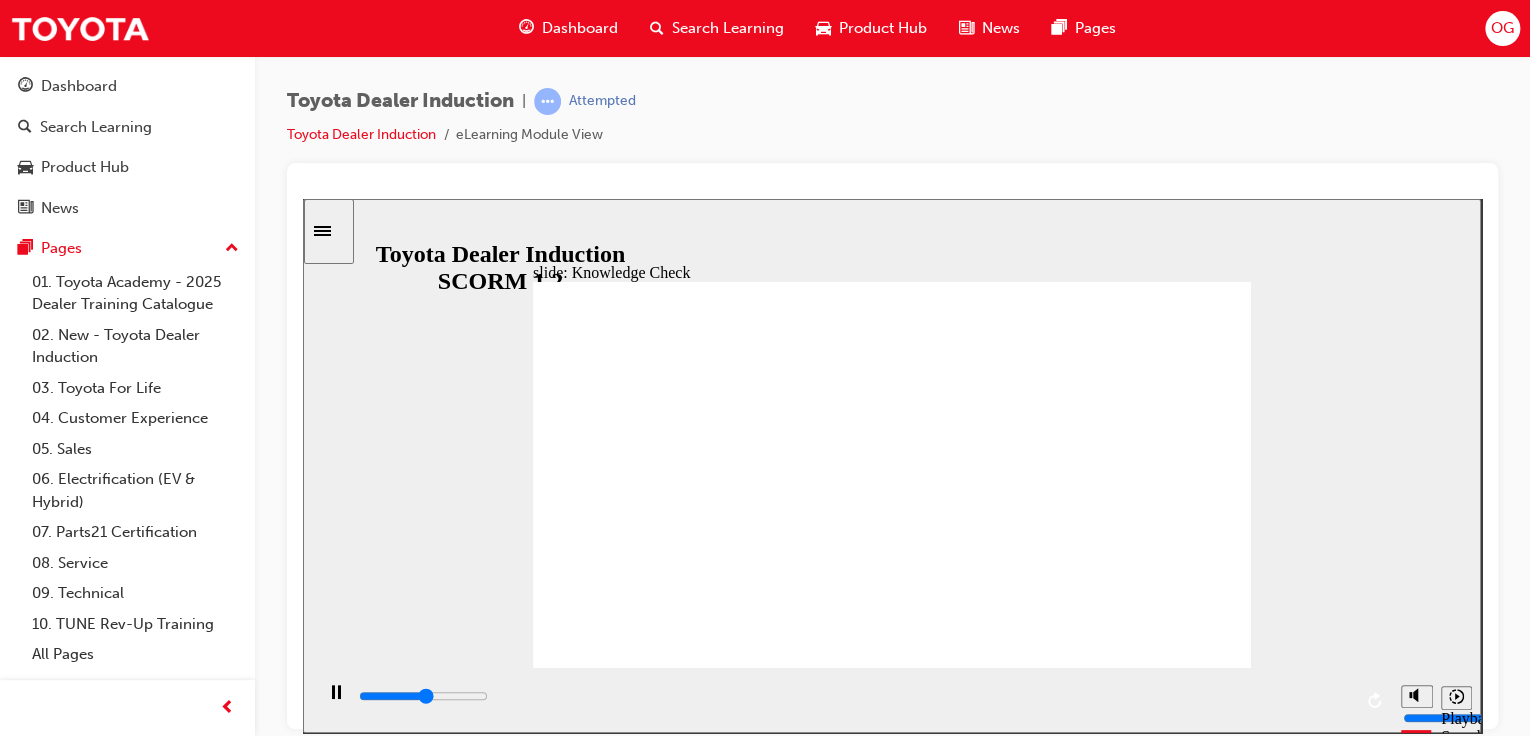 type on "2600" 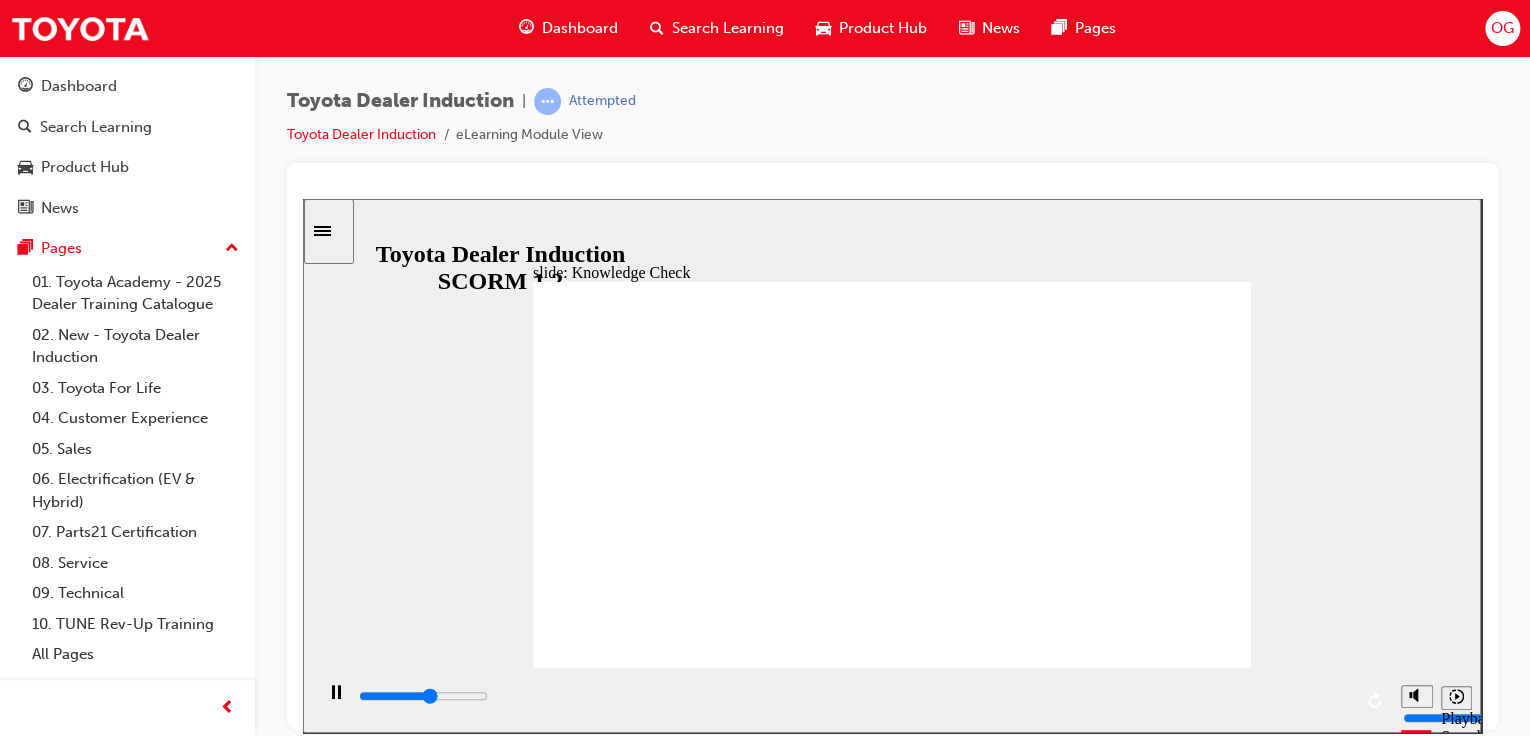 type on "2800" 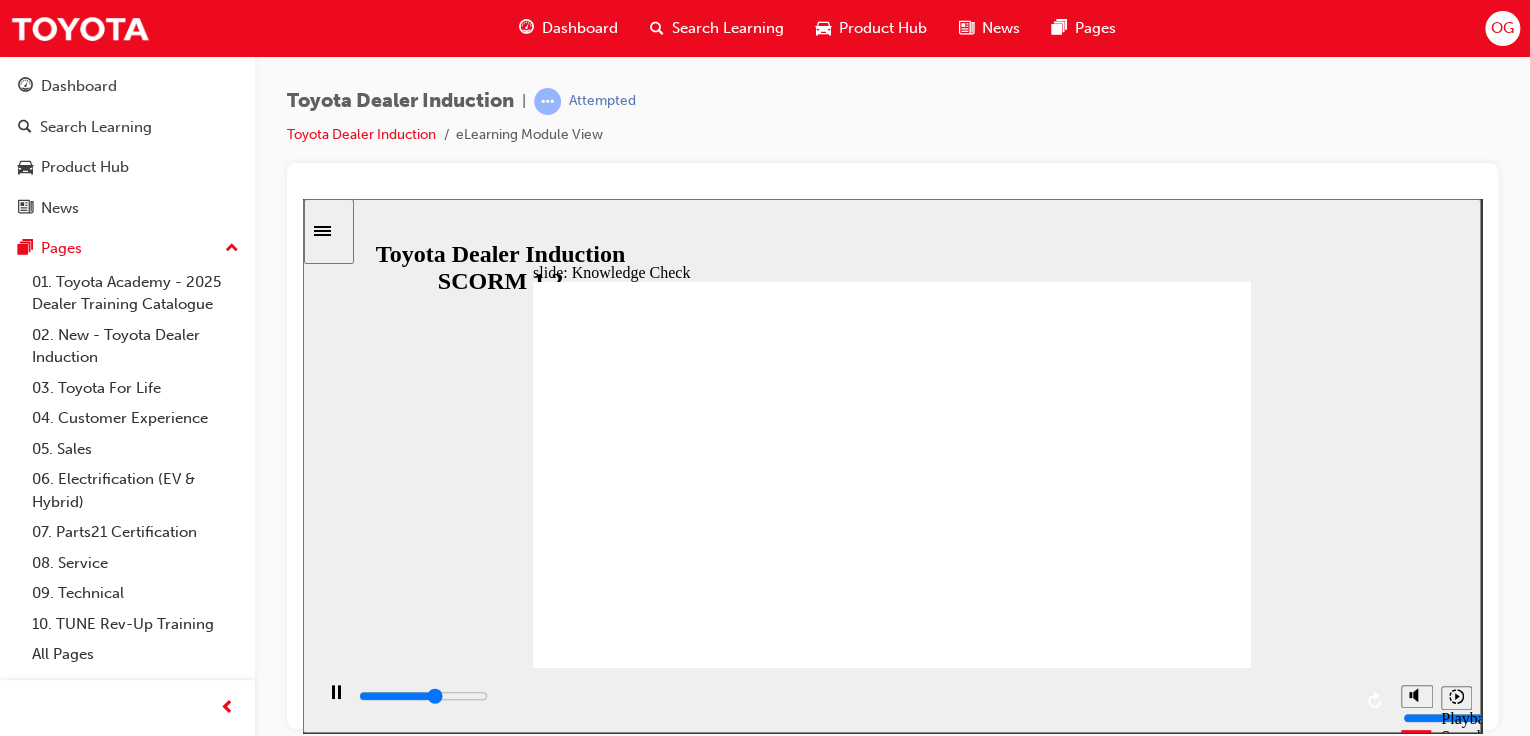 type on "3000" 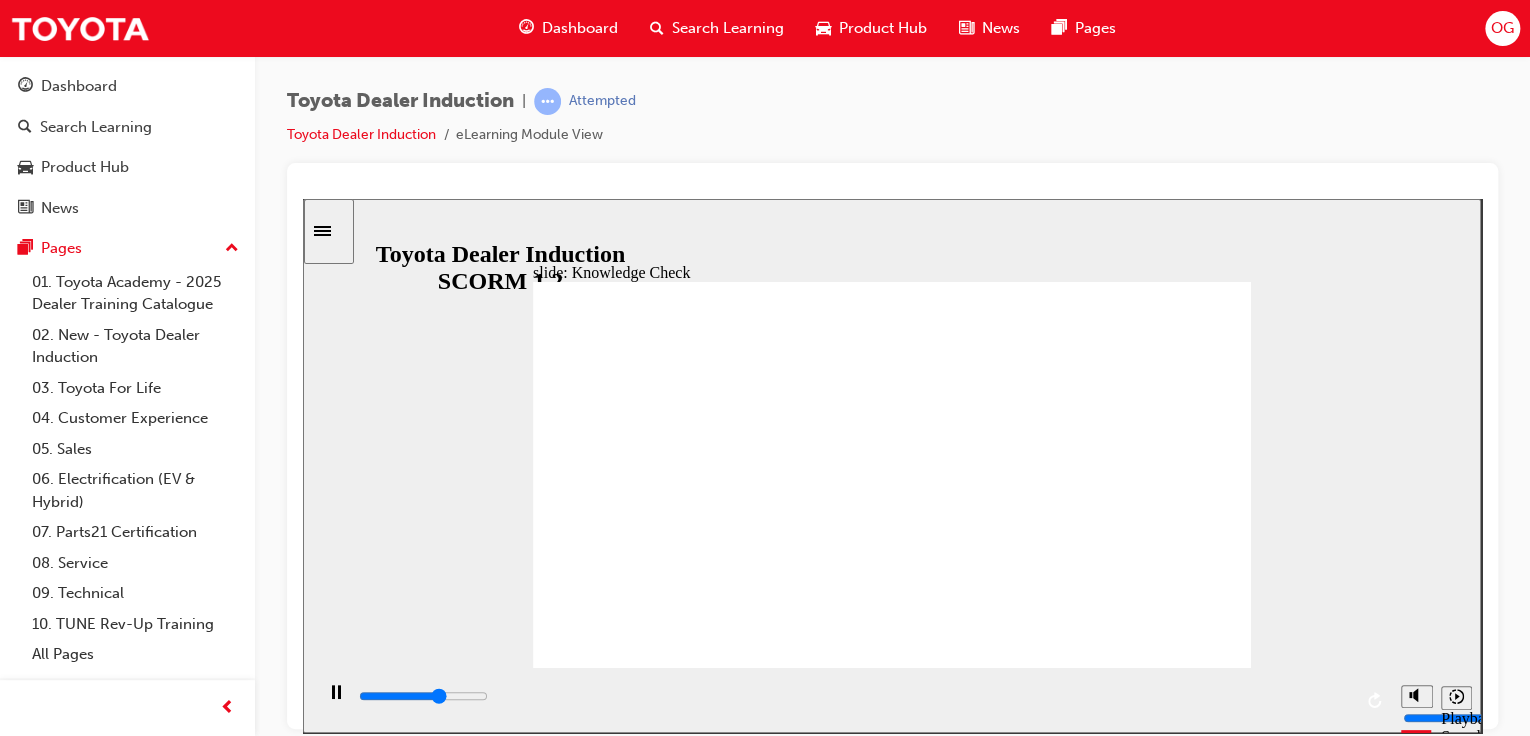 type on "3200" 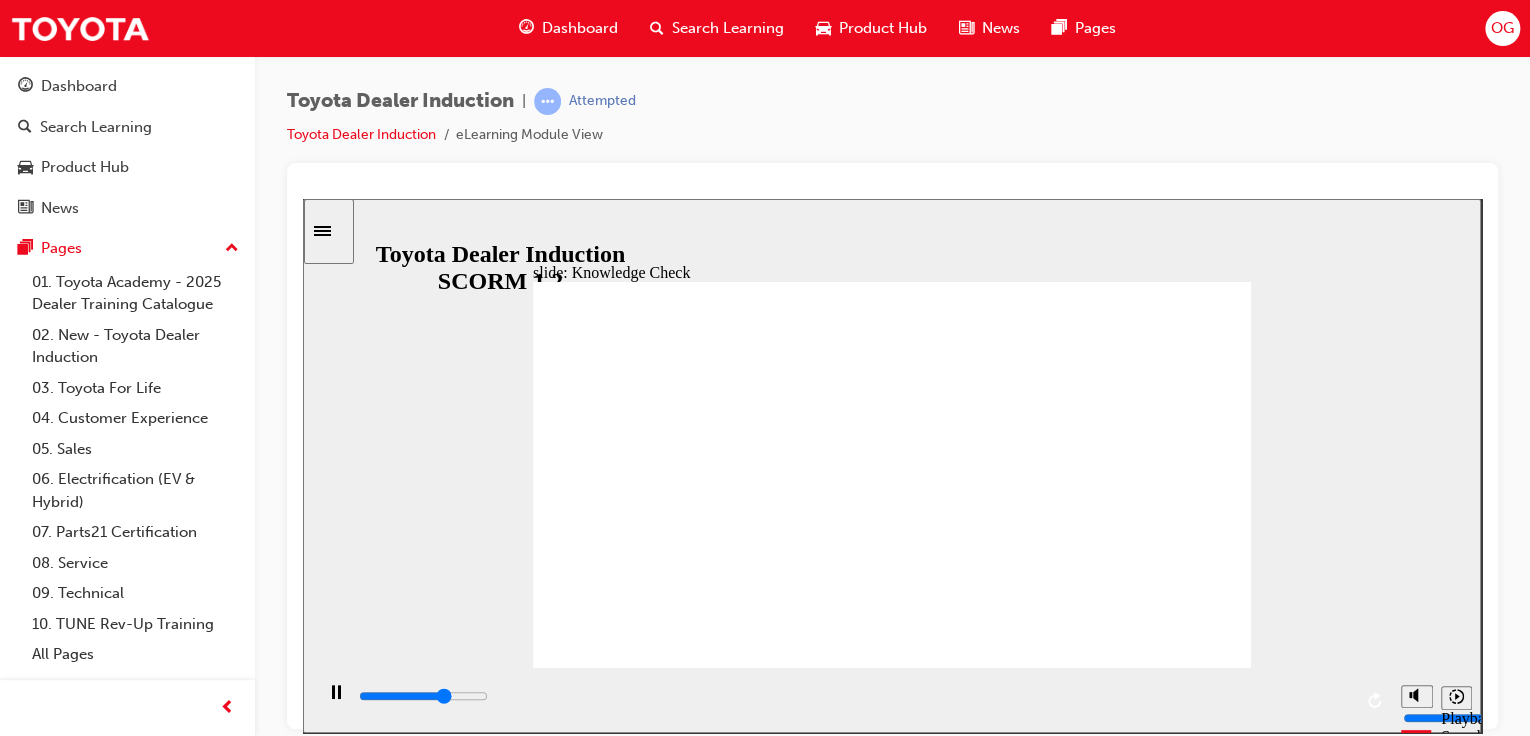 type on "3400" 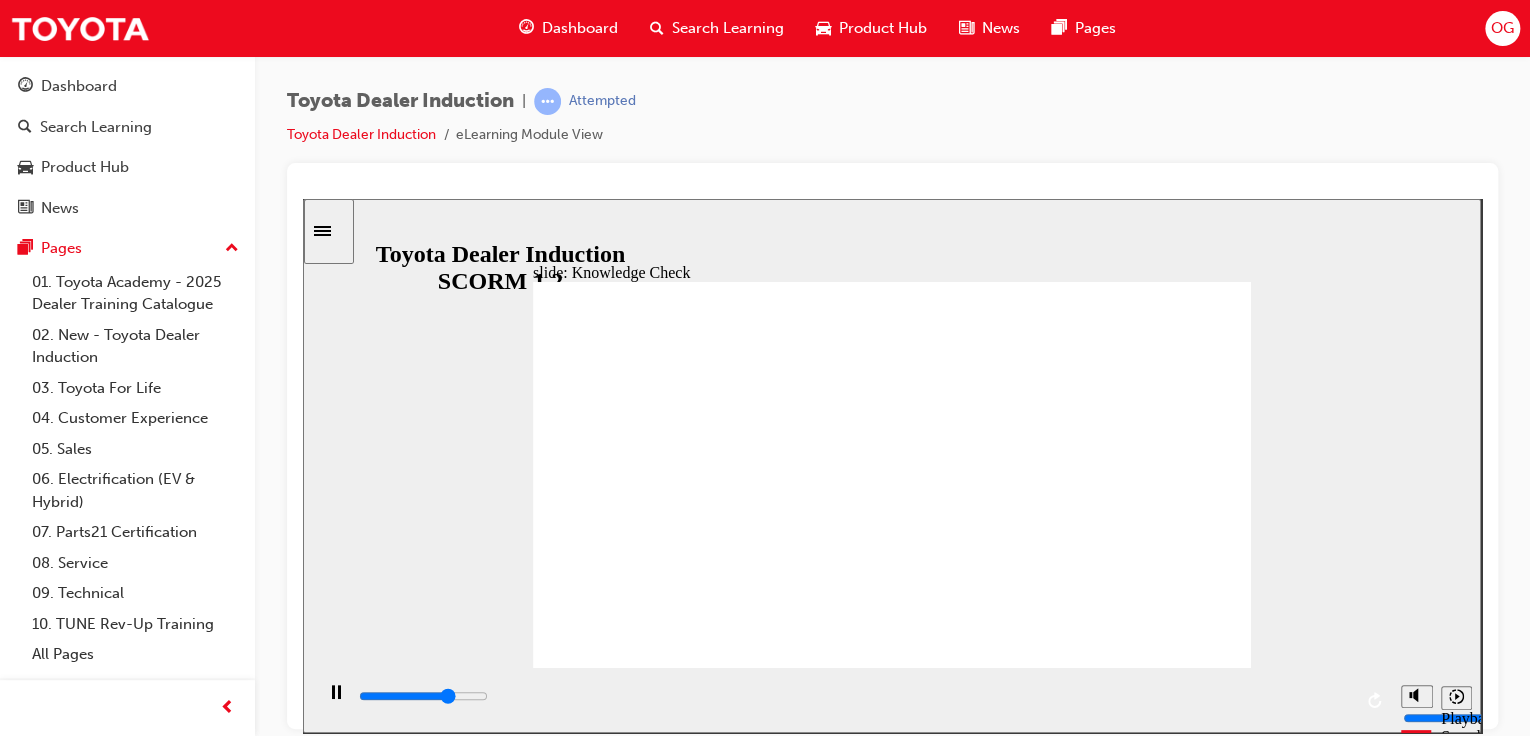 type on "3600" 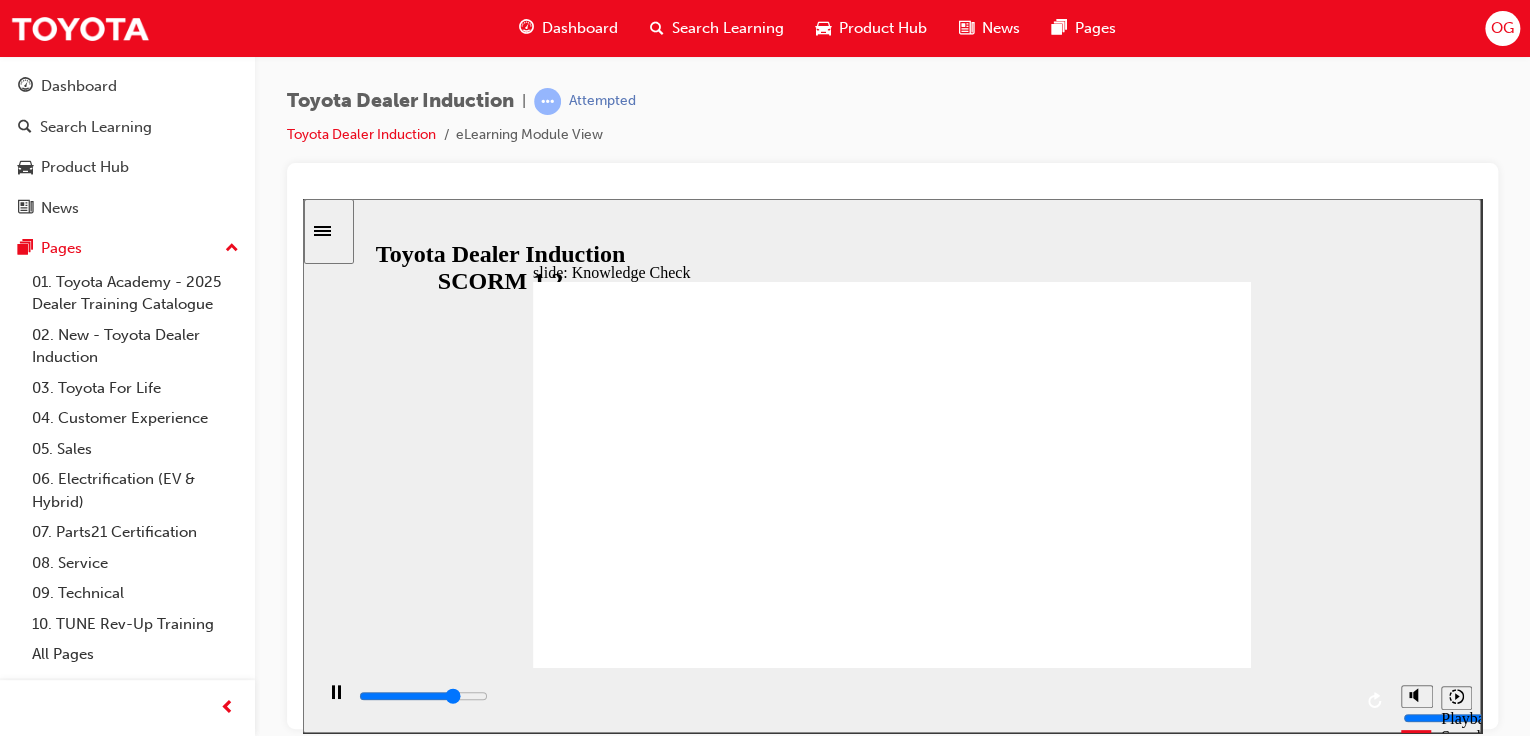 type on "3800" 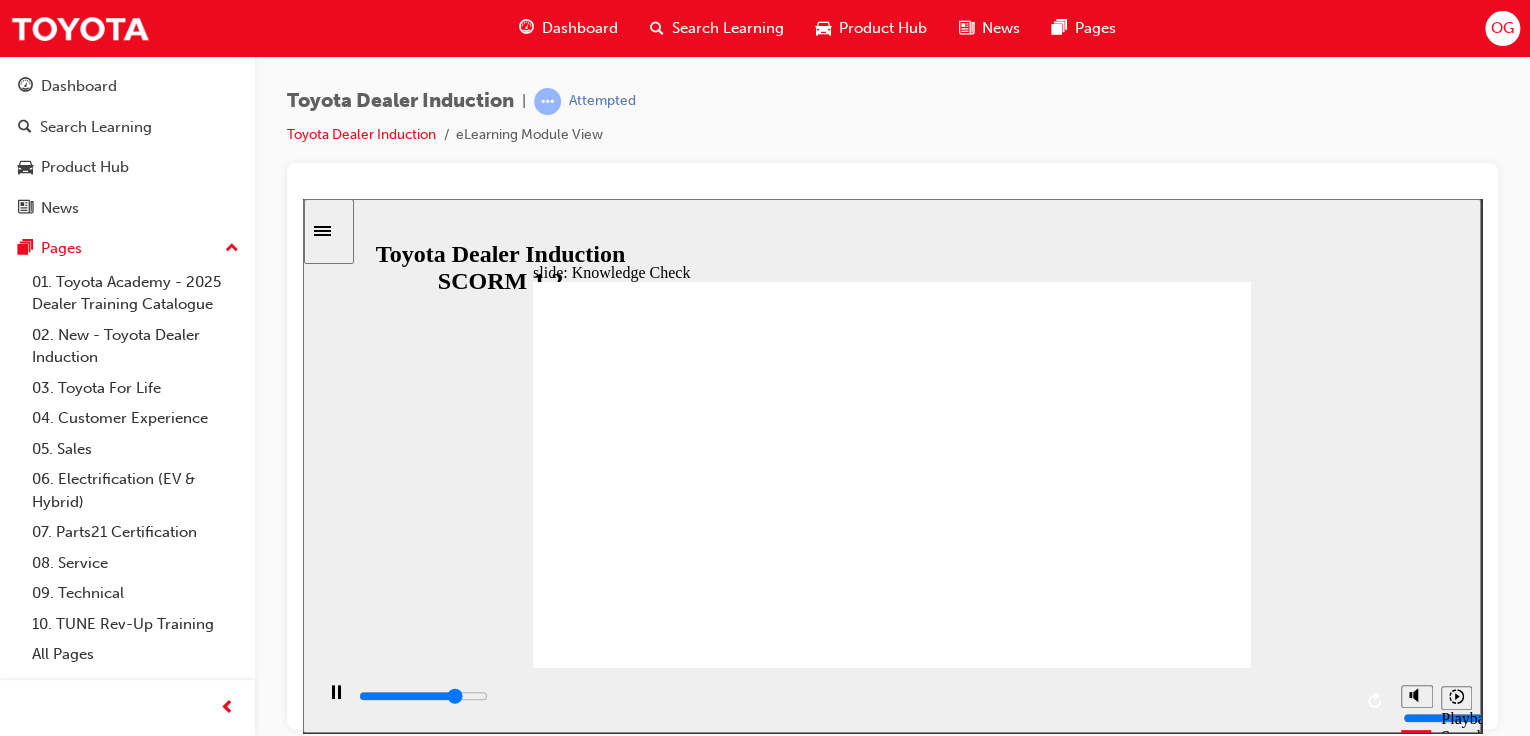 type on "3900" 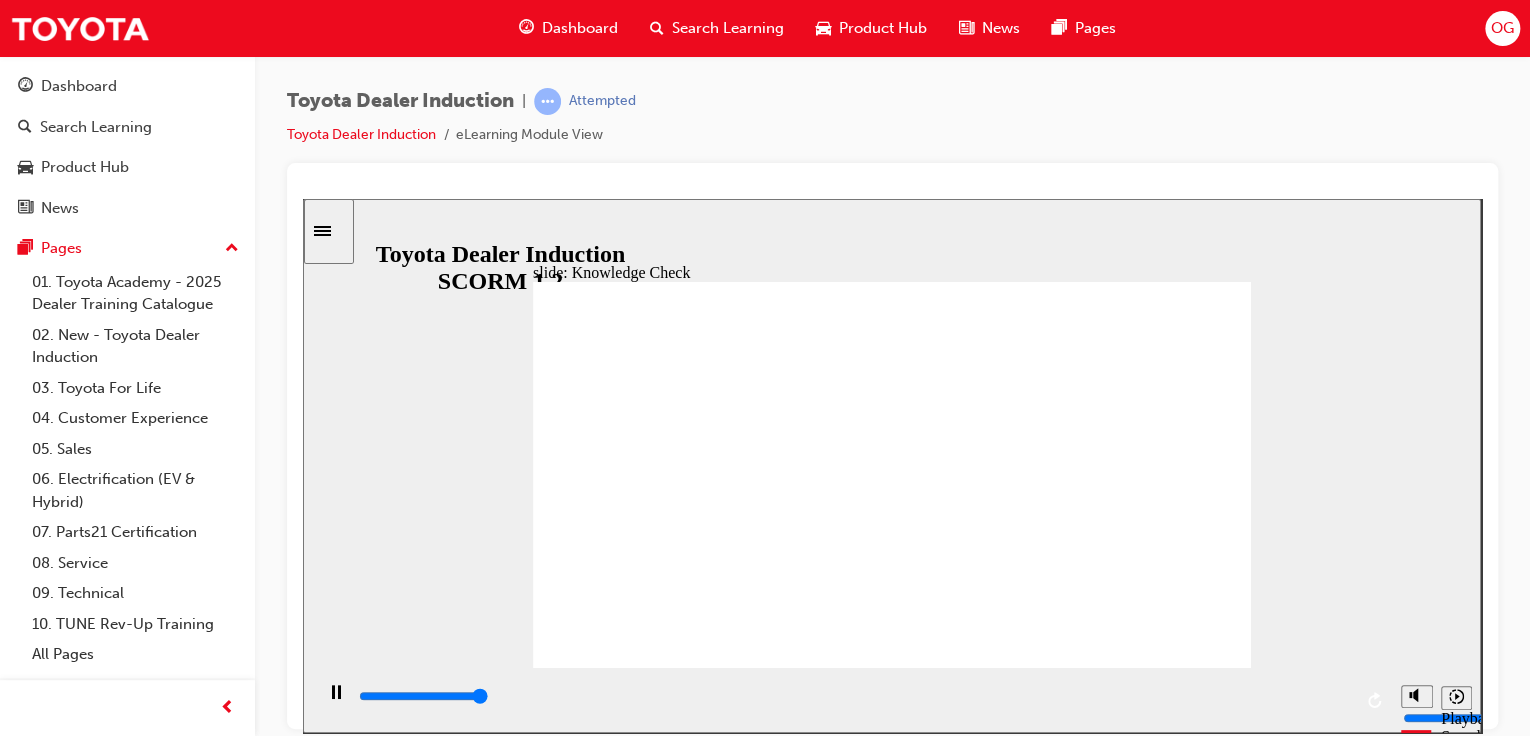 type on "5000" 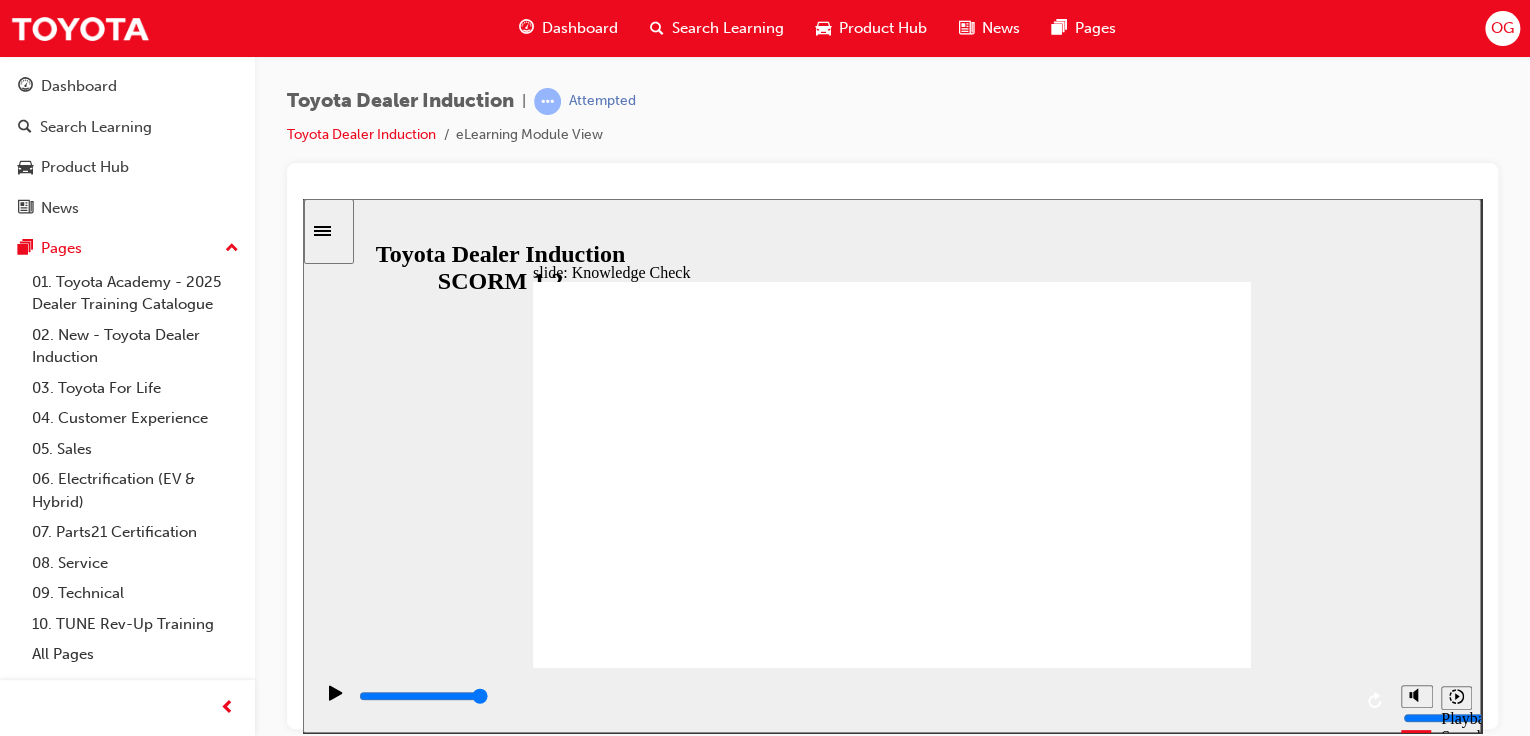 type on "happiness" 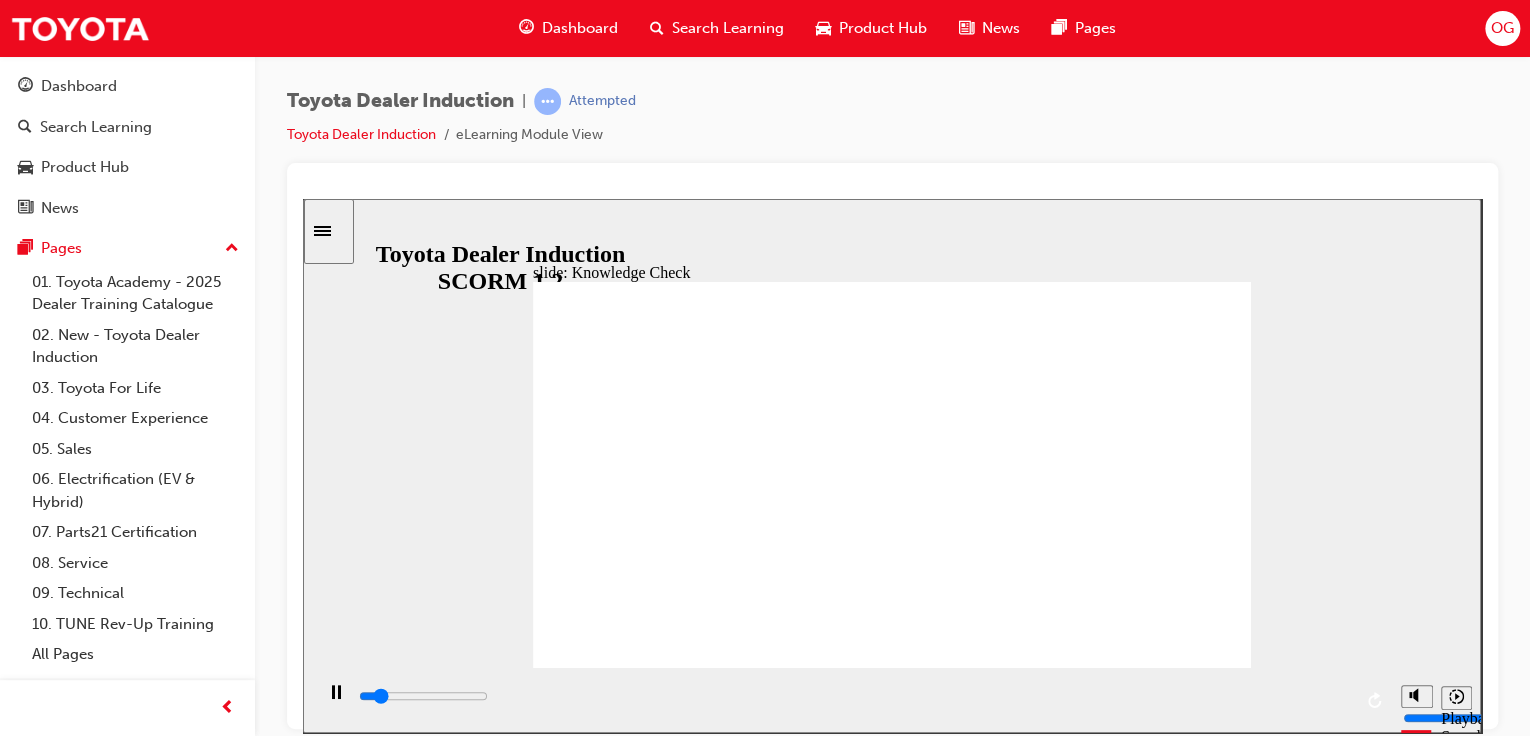 type on "700" 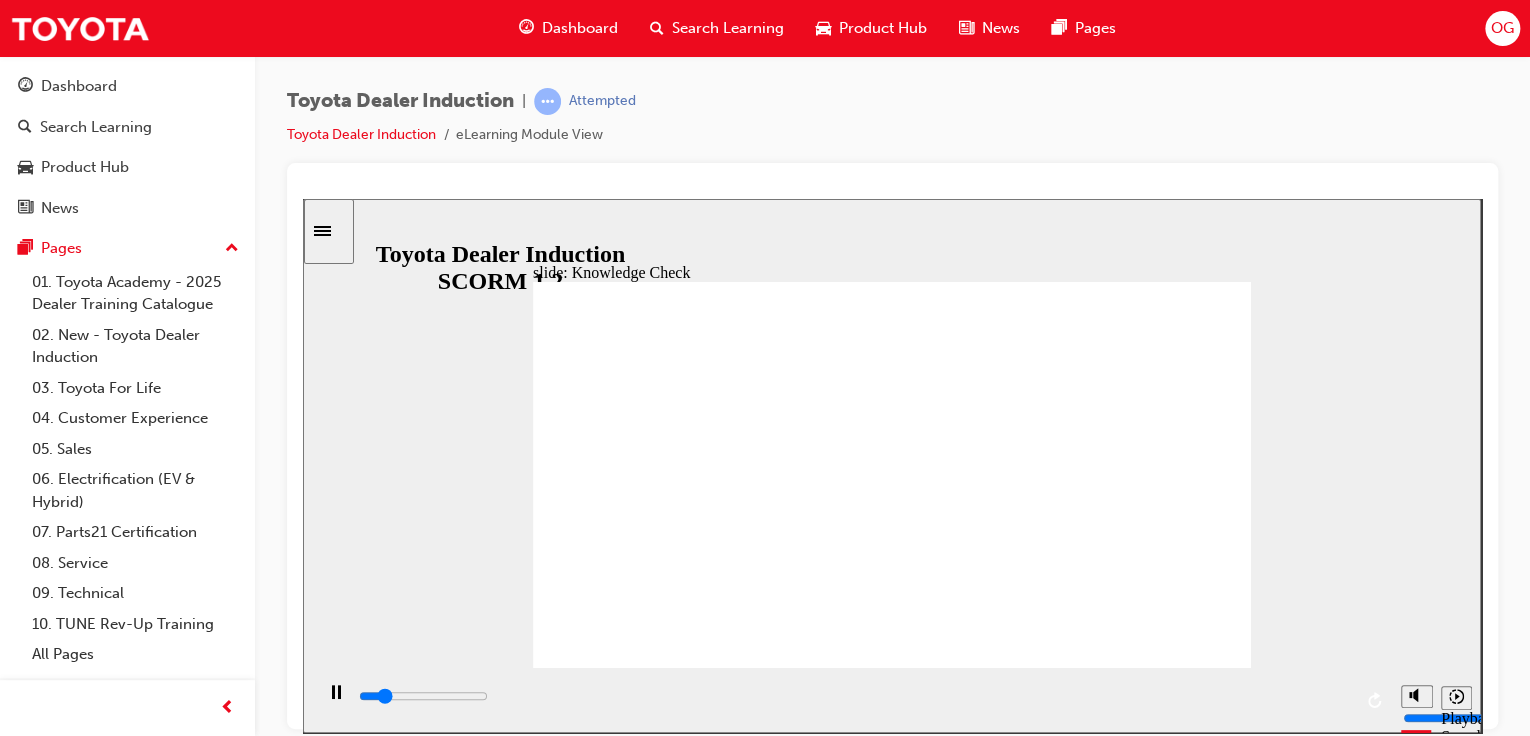 click 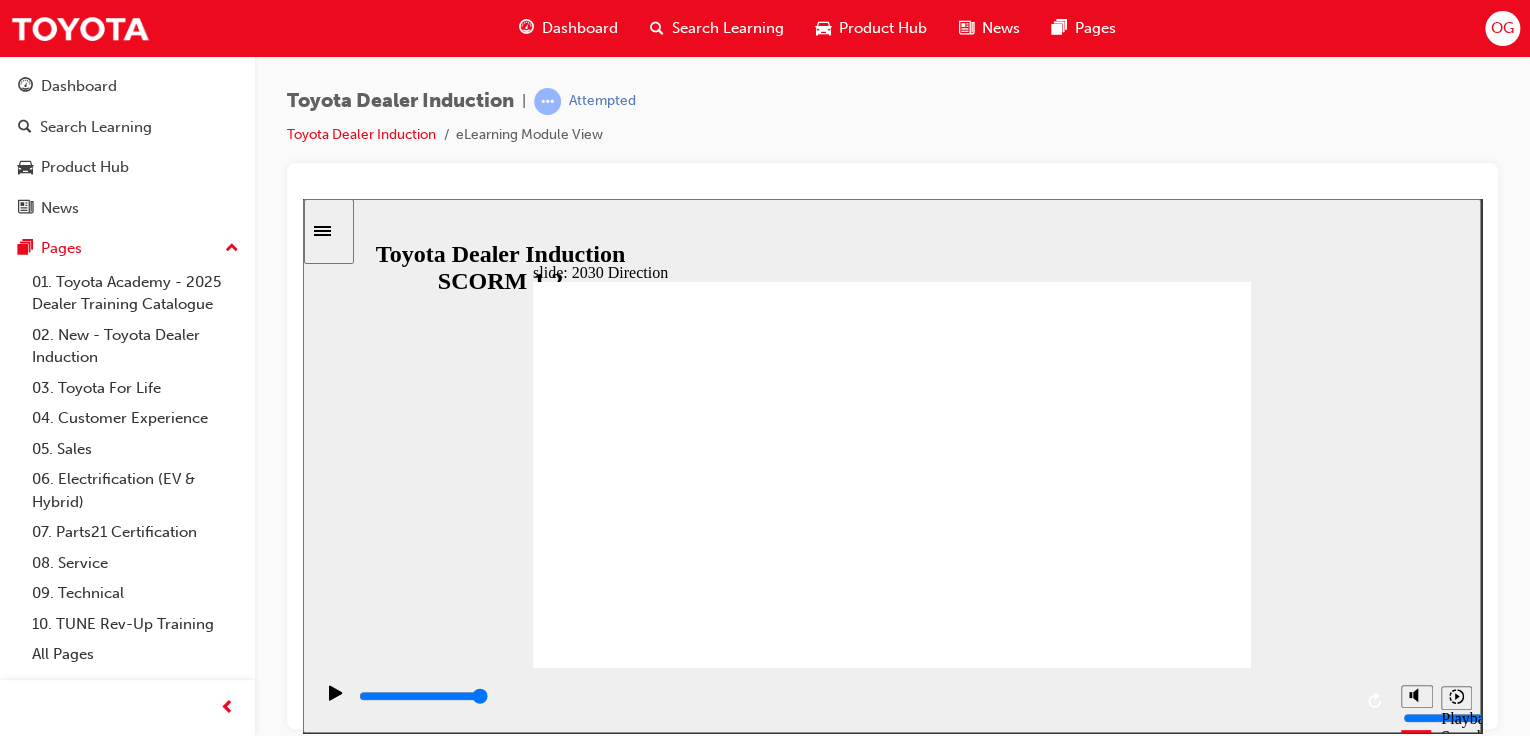 click 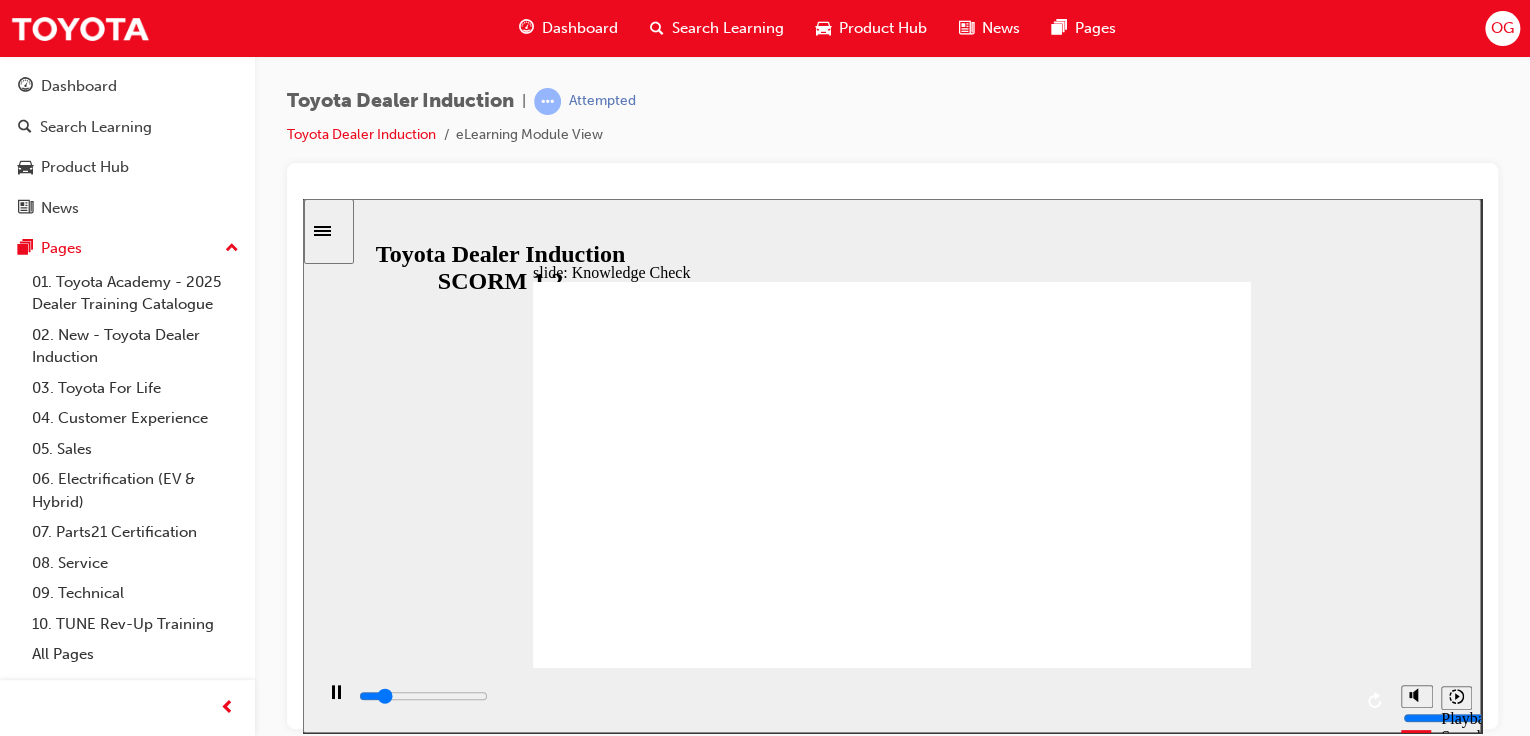 type on "800" 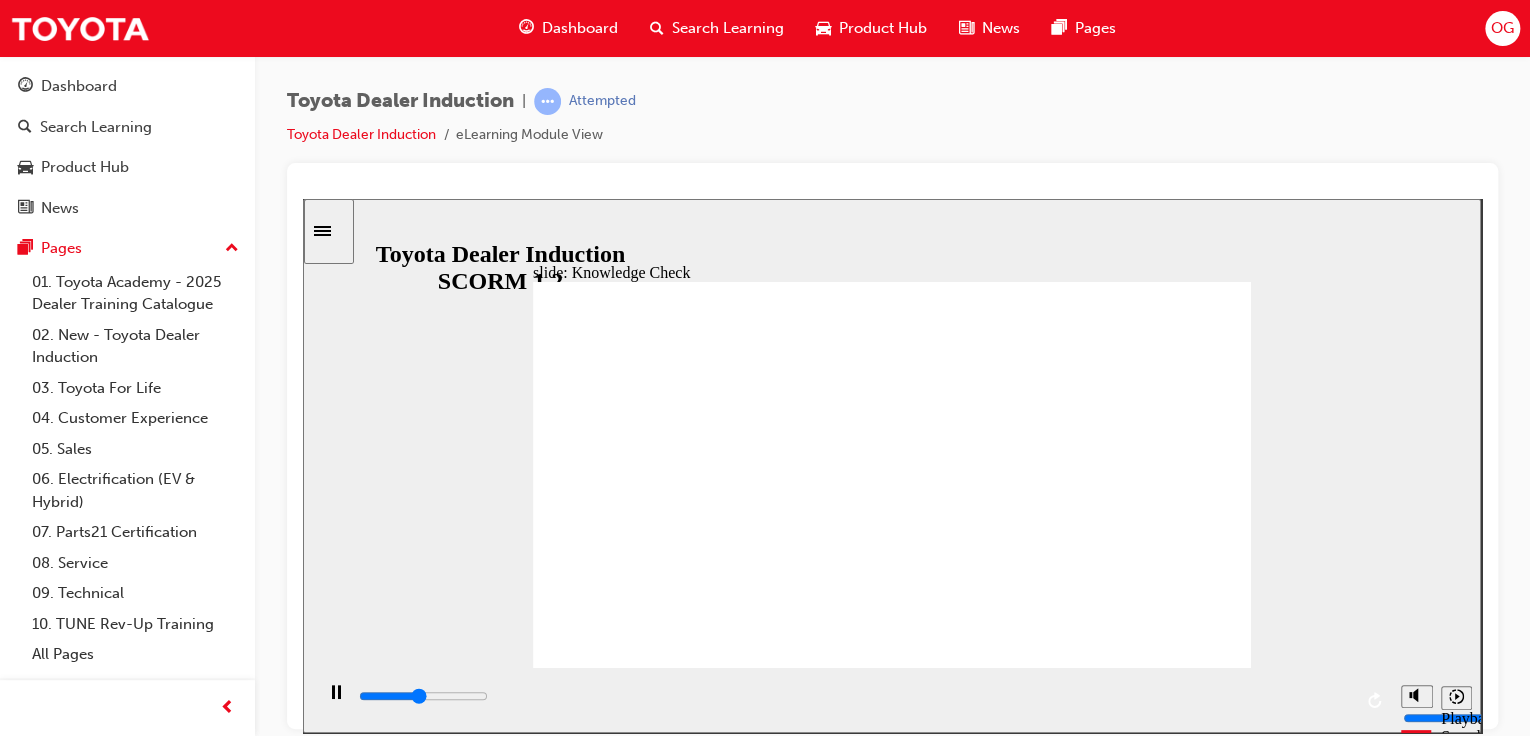 click on "happiness" at bounding box center (659, 1539) 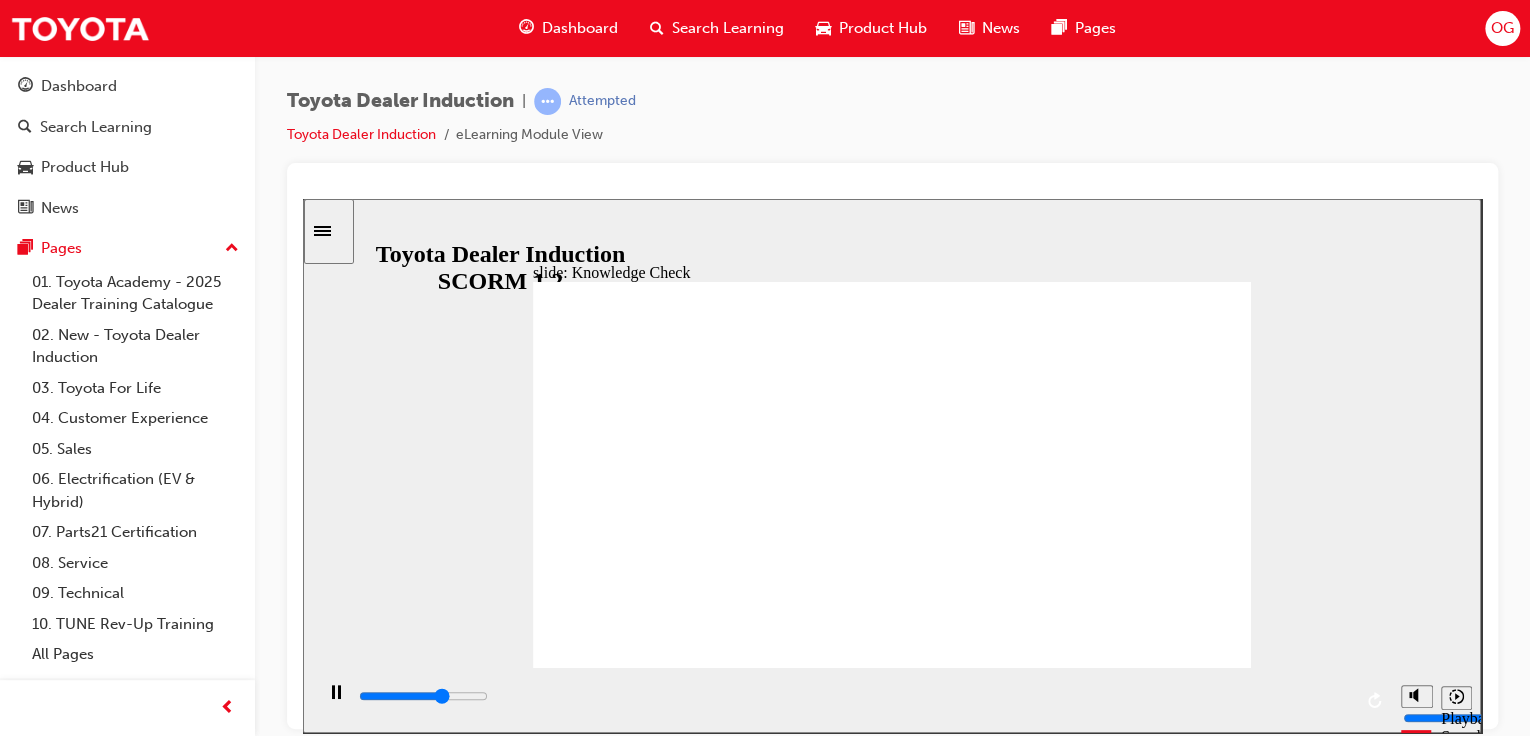 type on "3400" 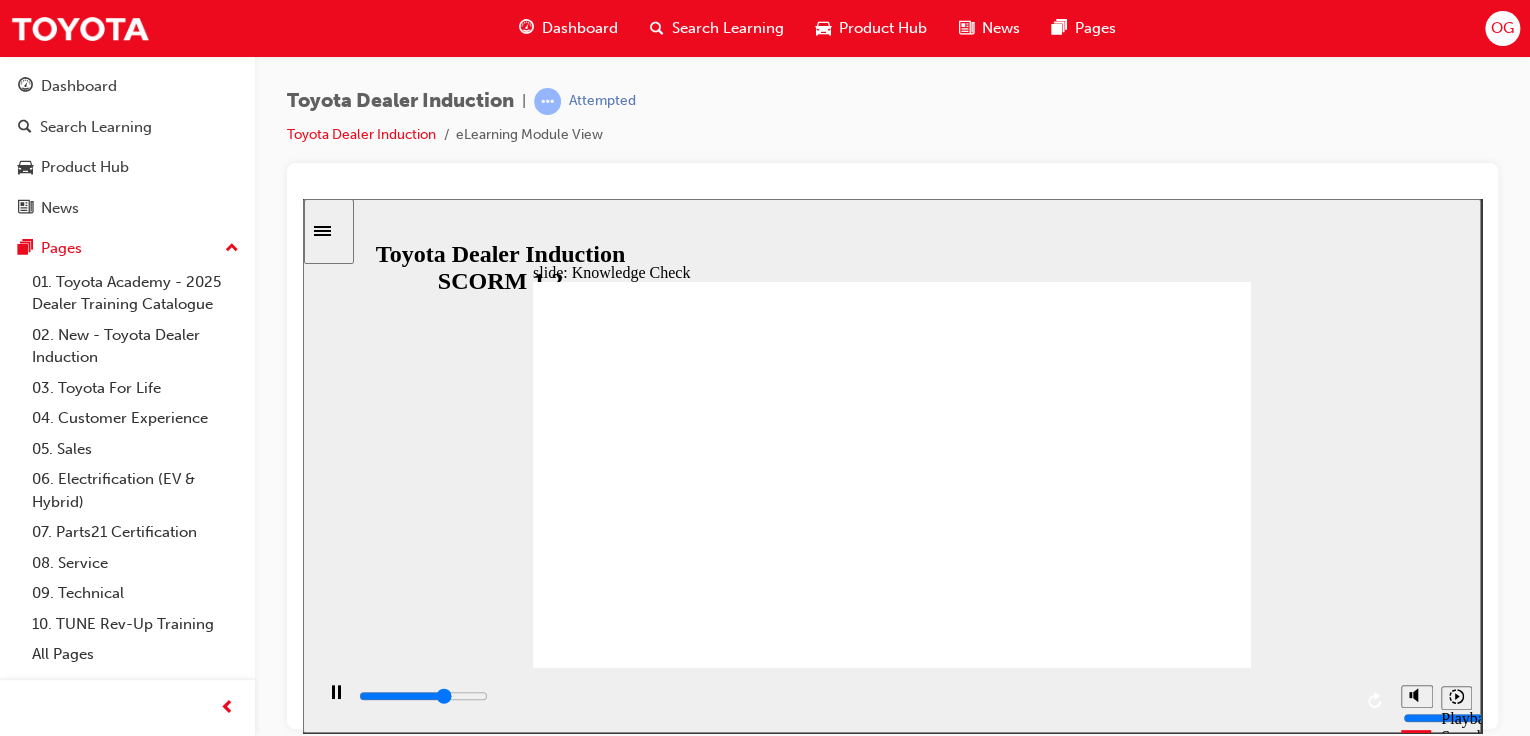 type on "Happiness" 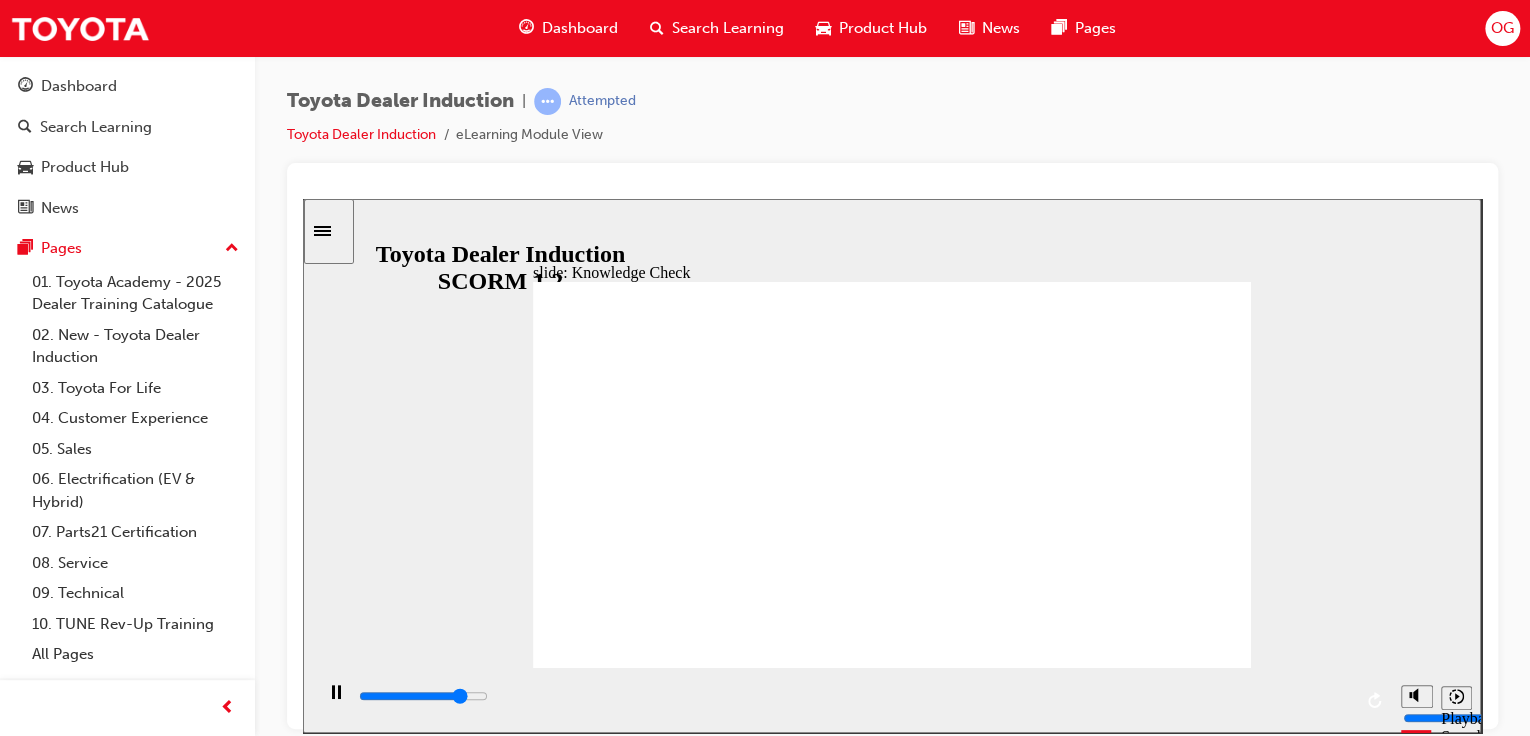 click 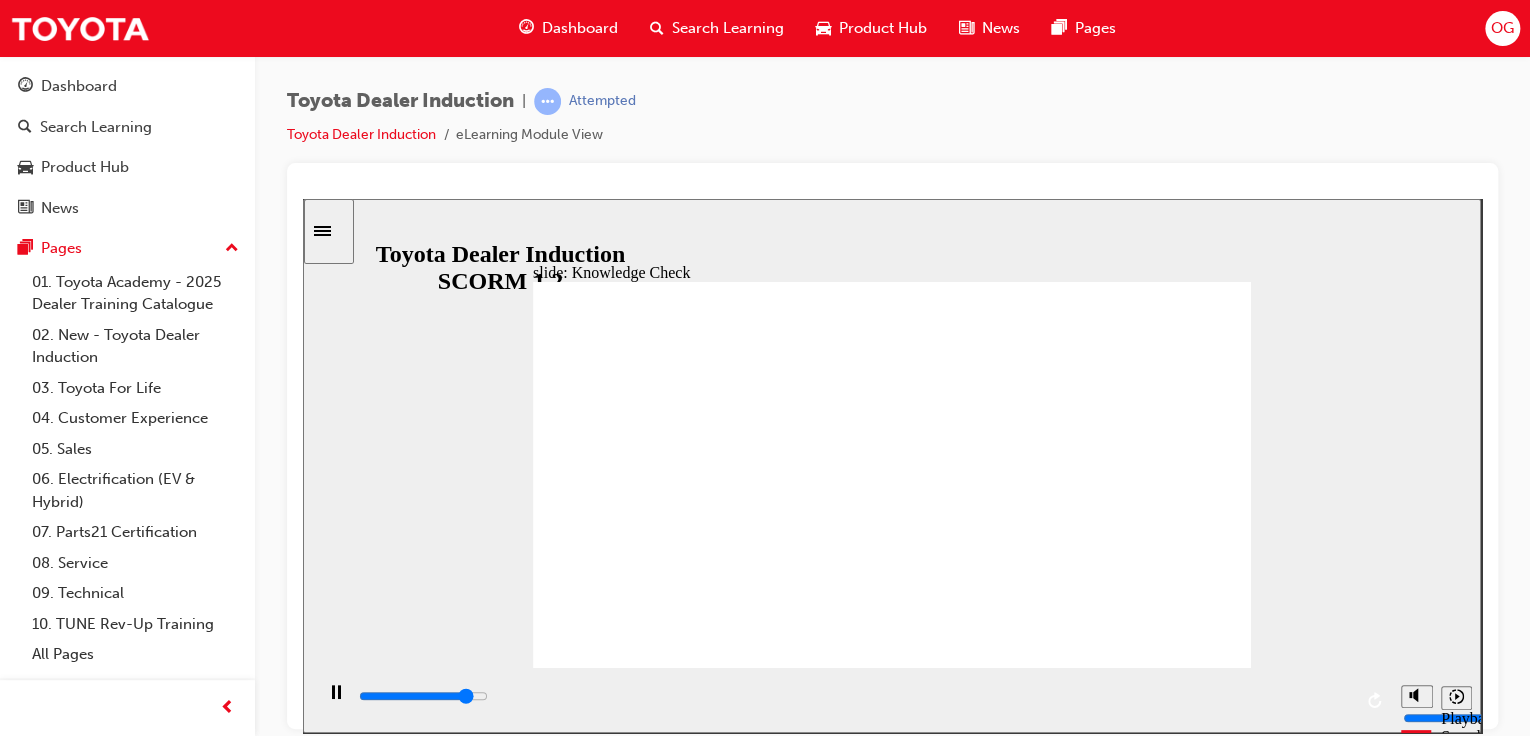 click 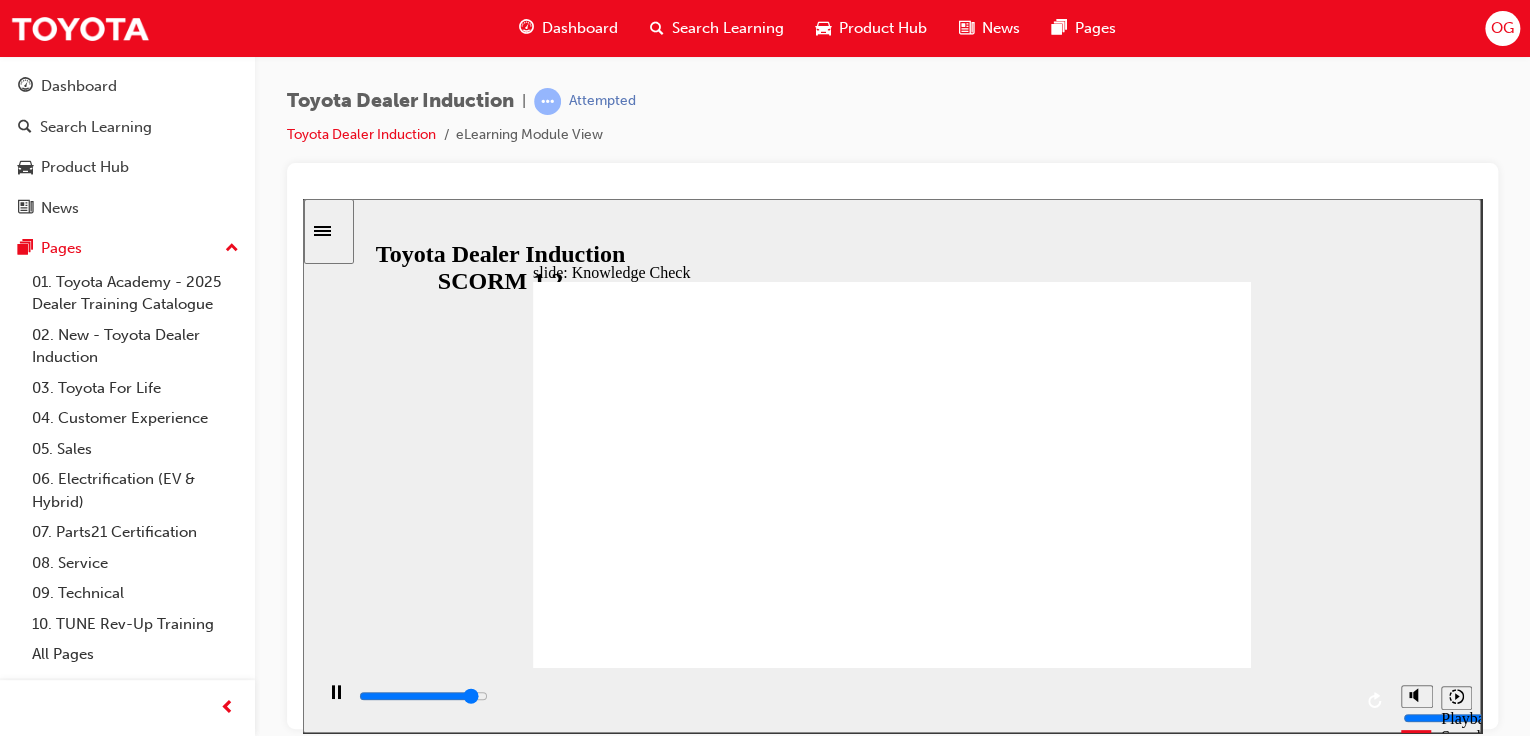 click on "SUBMIT SUBMIT" at bounding box center [1192, 2239] 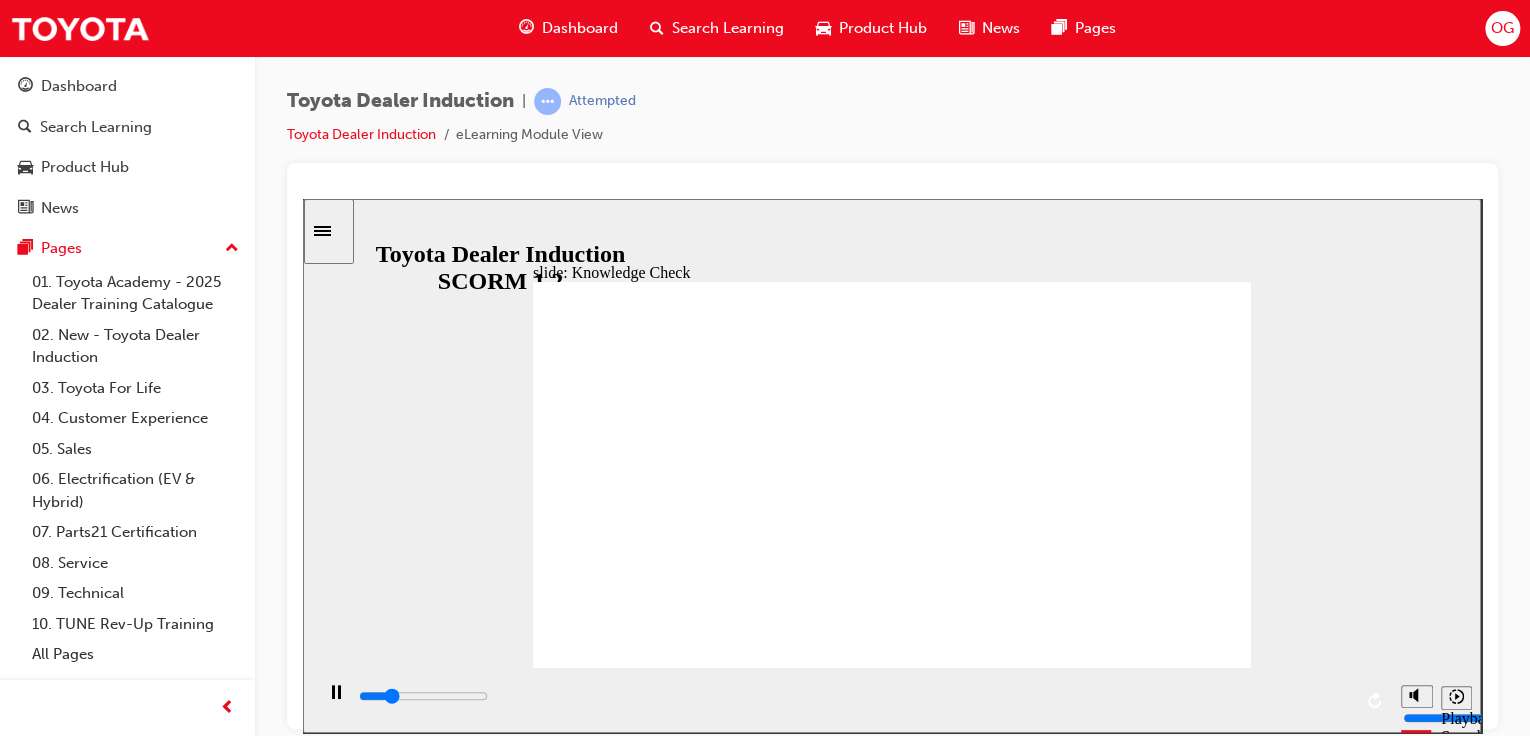 click at bounding box center (659, 1529) 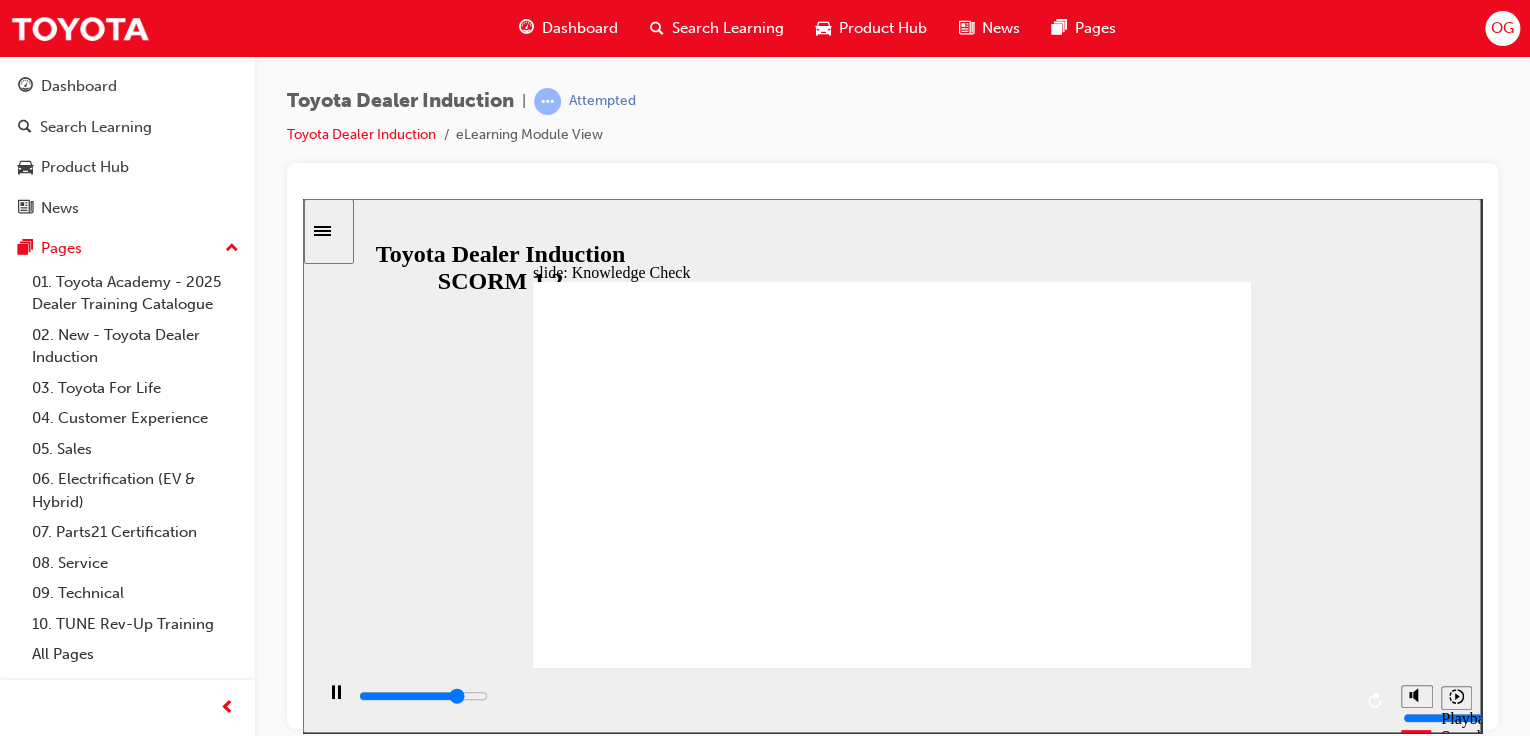 type on "4000" 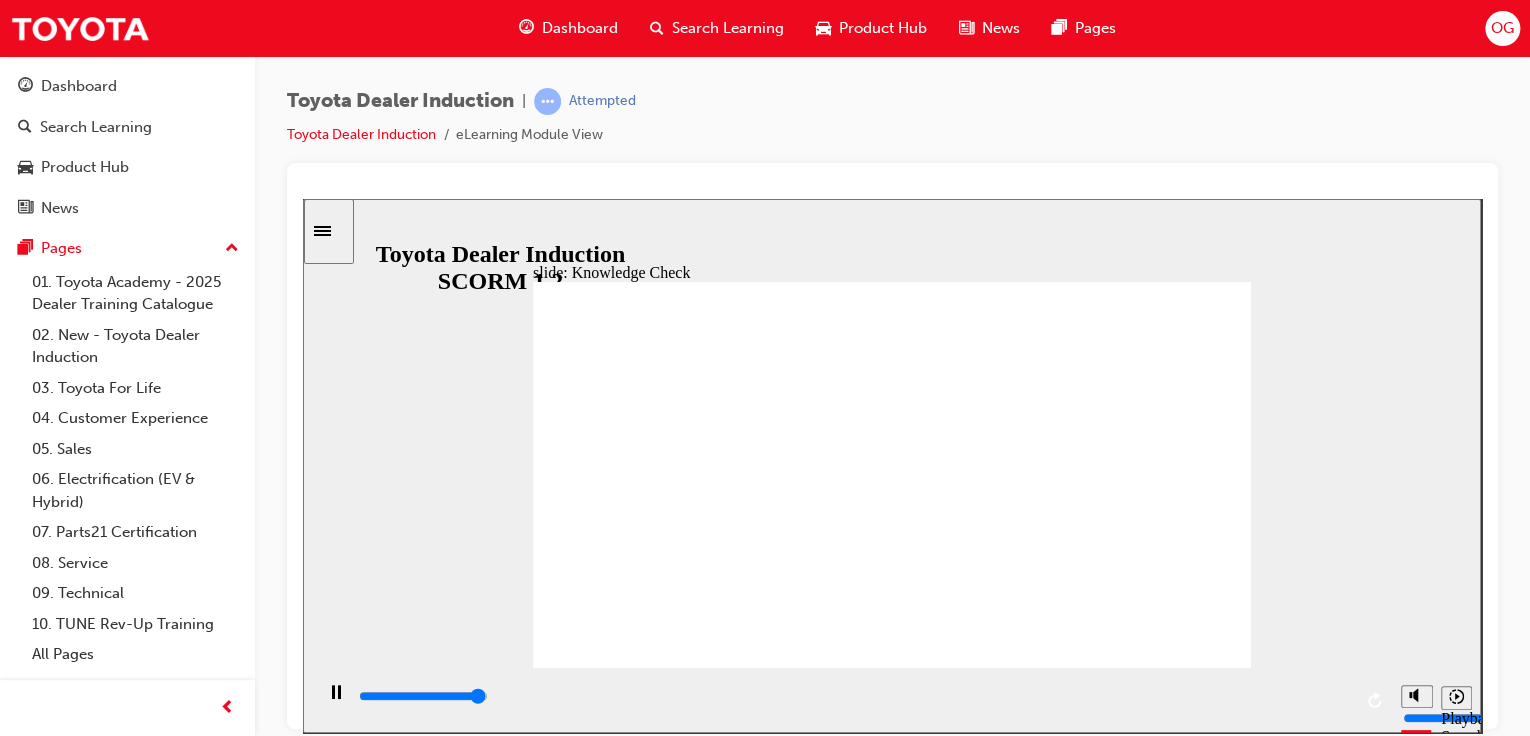click 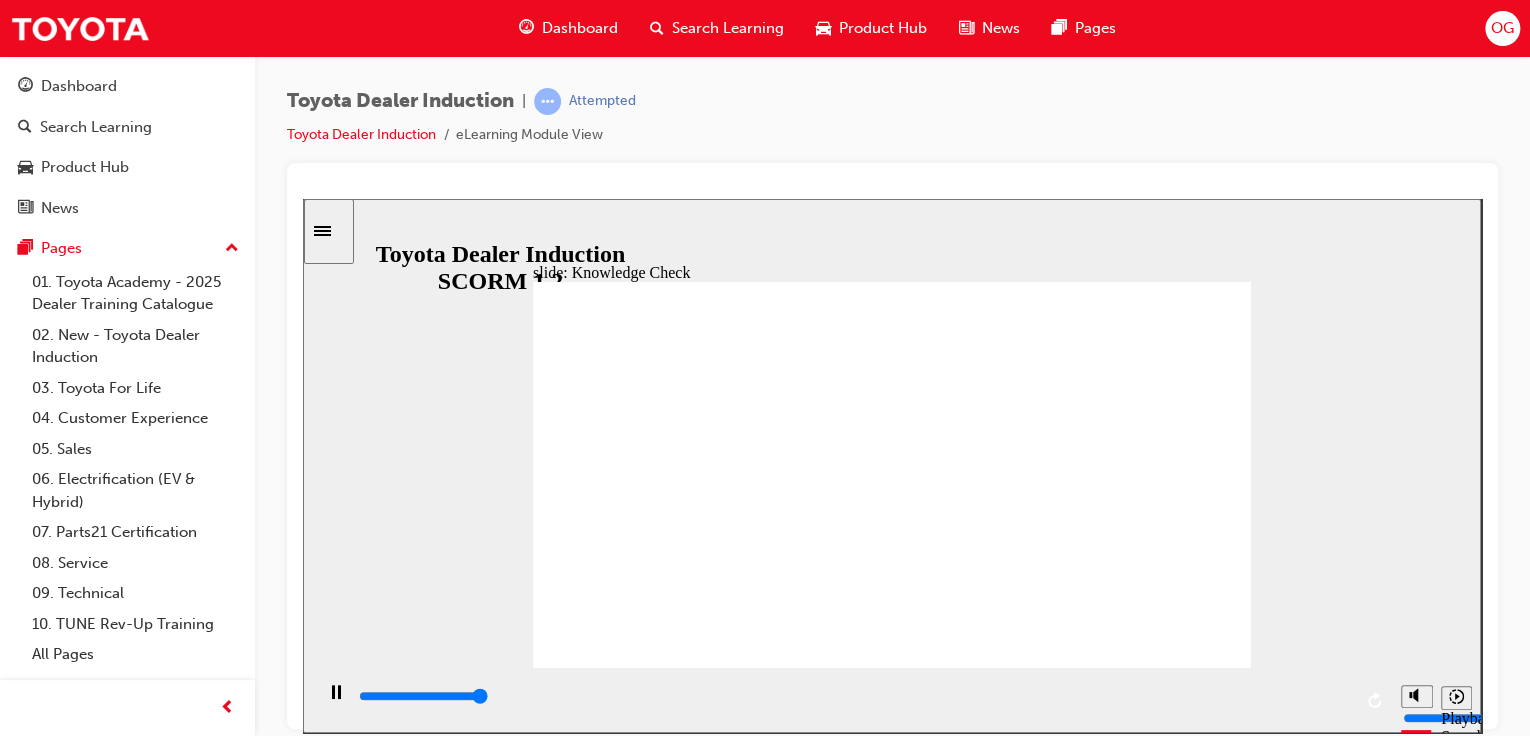 type on "5000" 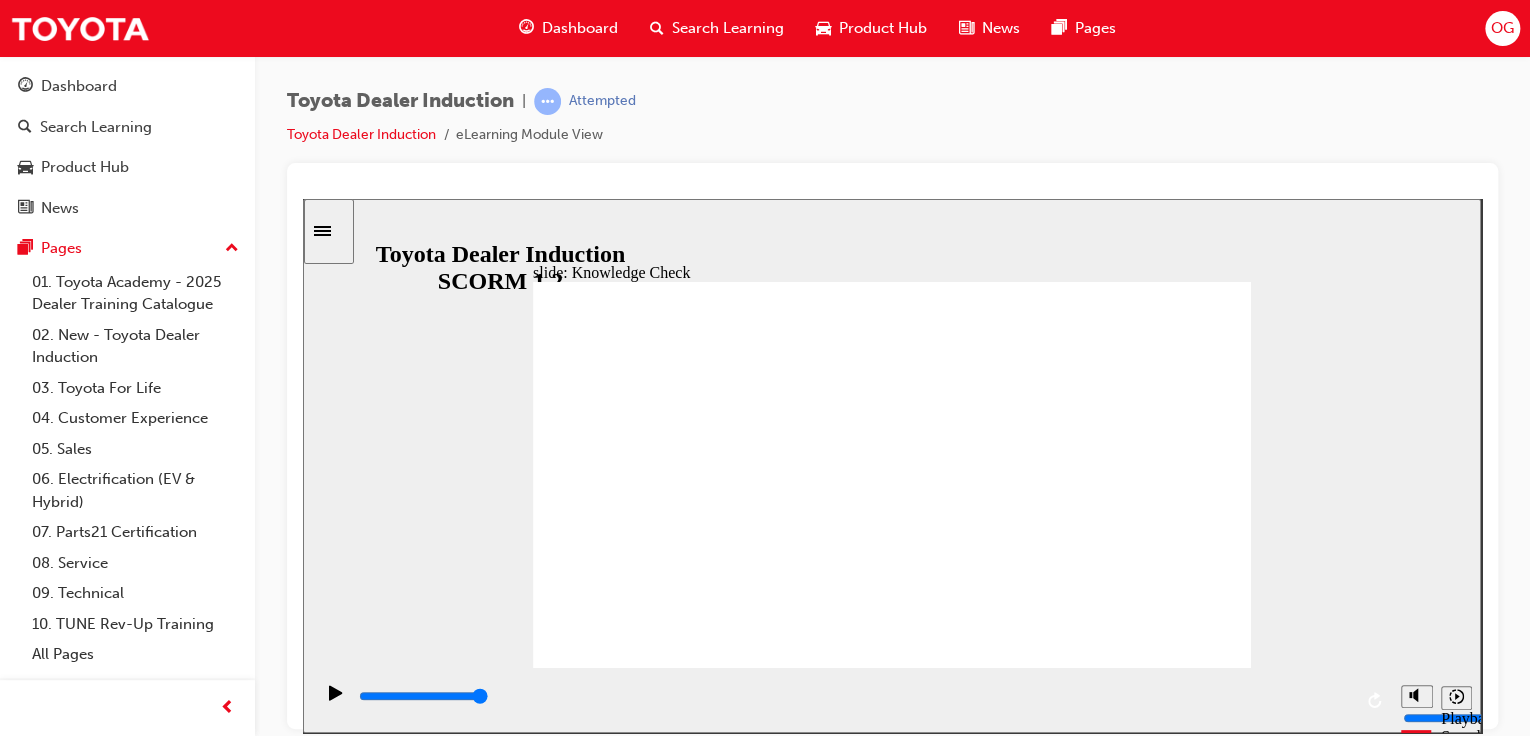 type on "happy" 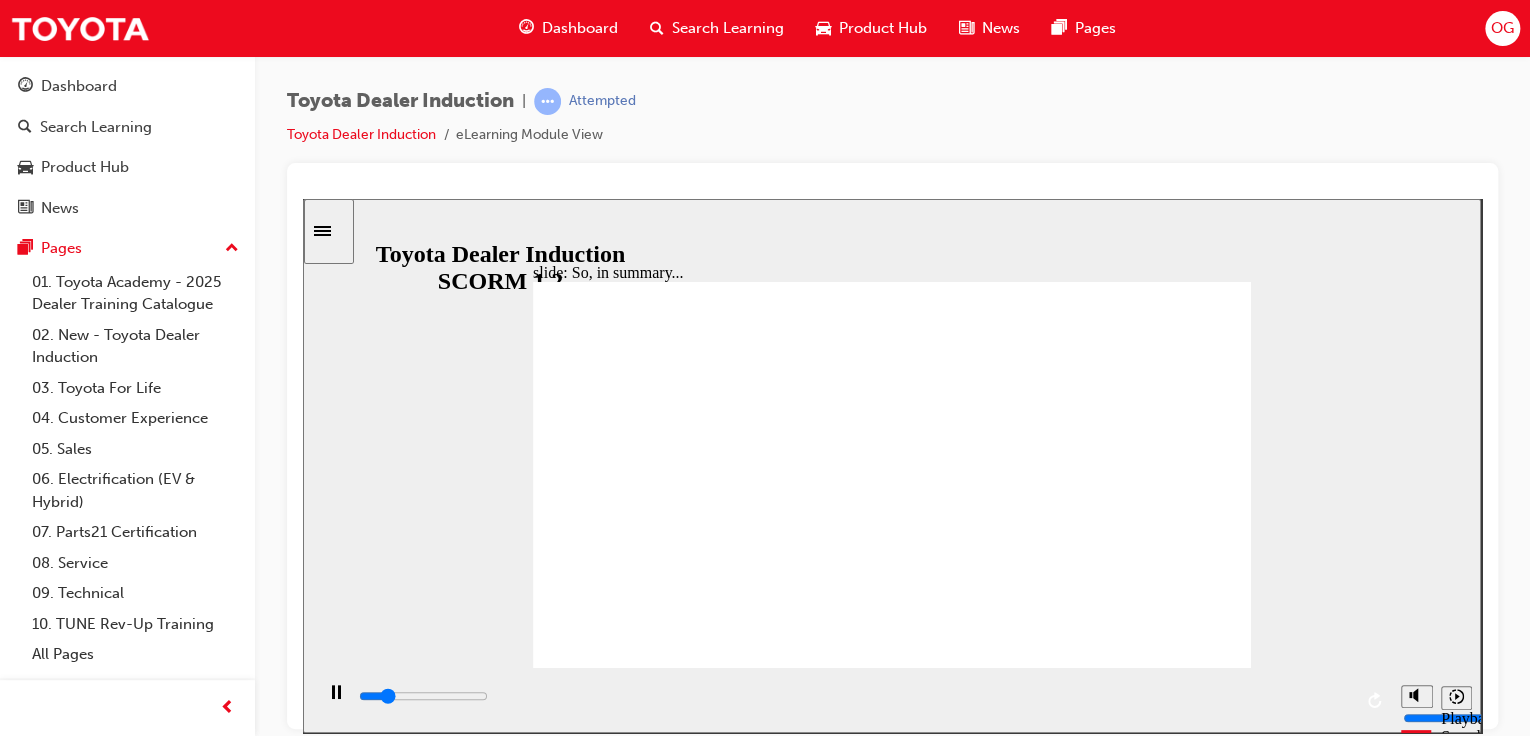 click 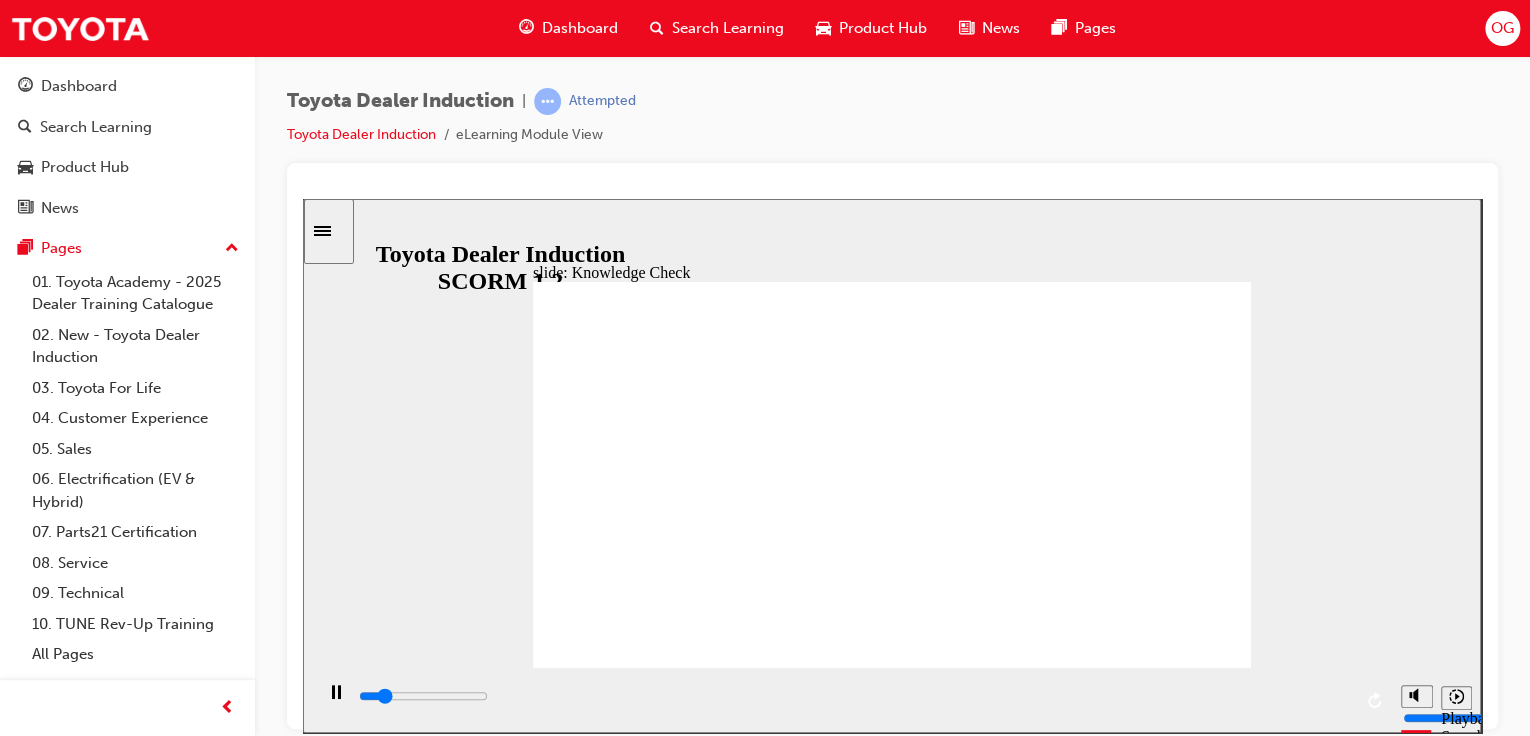 type on "800" 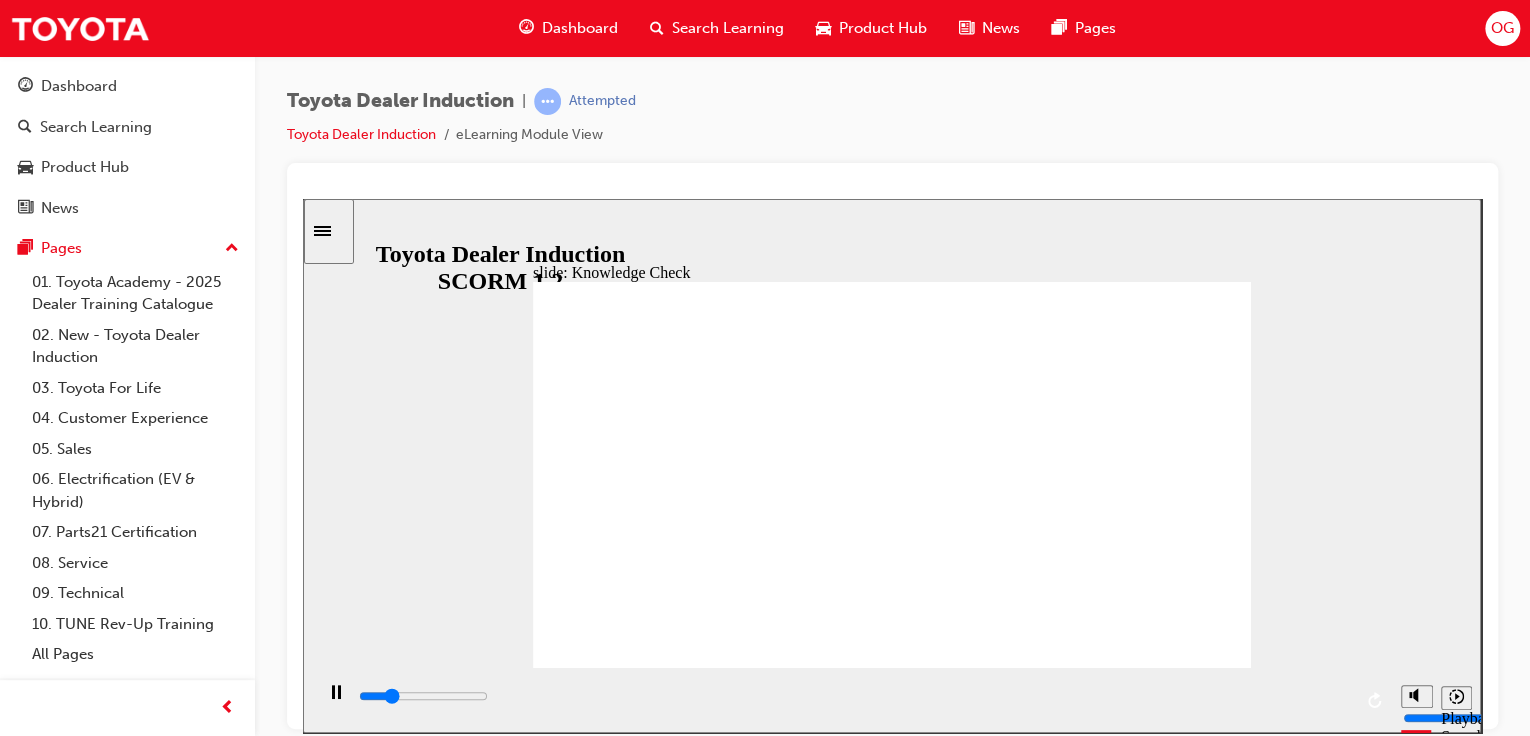 drag, startPoint x: 844, startPoint y: 483, endPoint x: 656, endPoint y: 488, distance: 188.06648 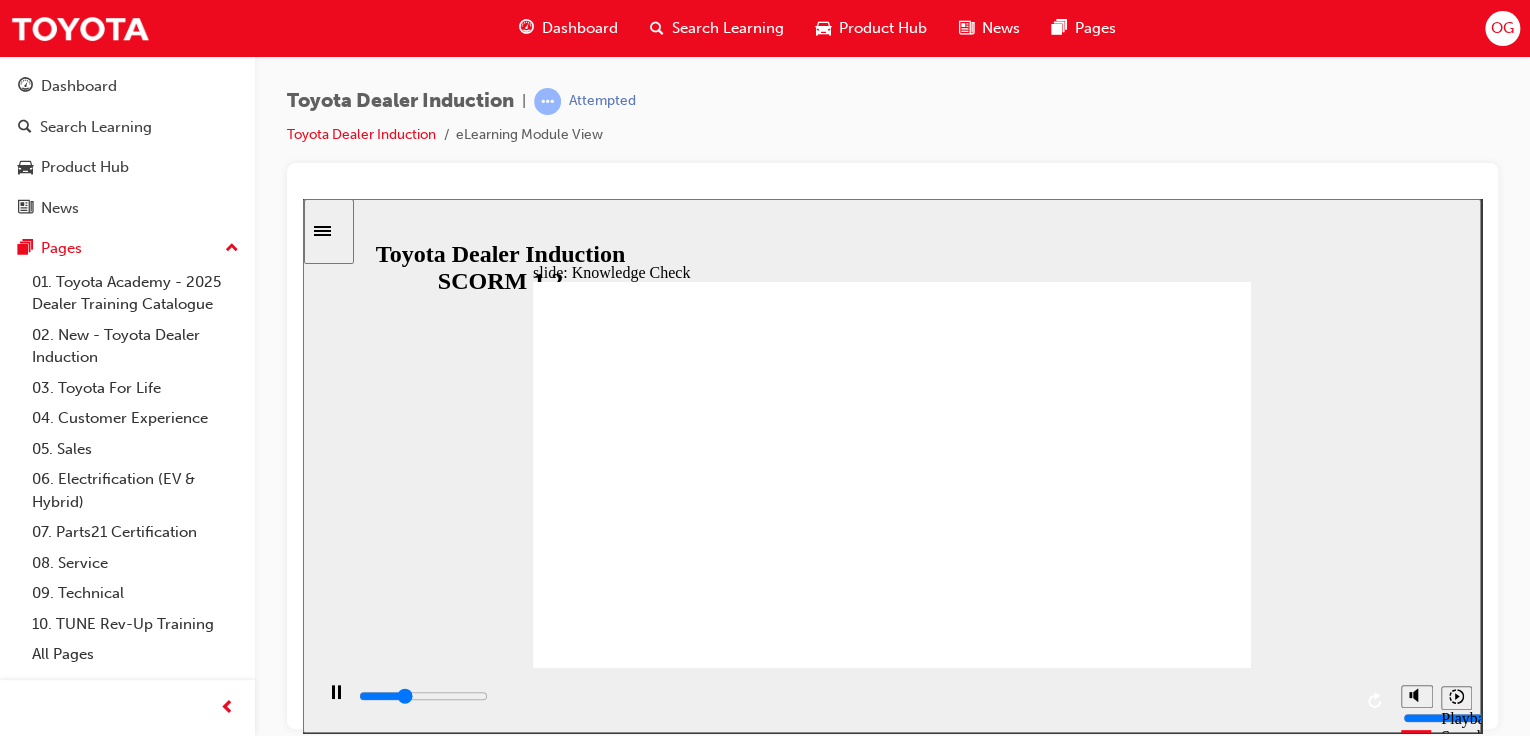 type on "1700" 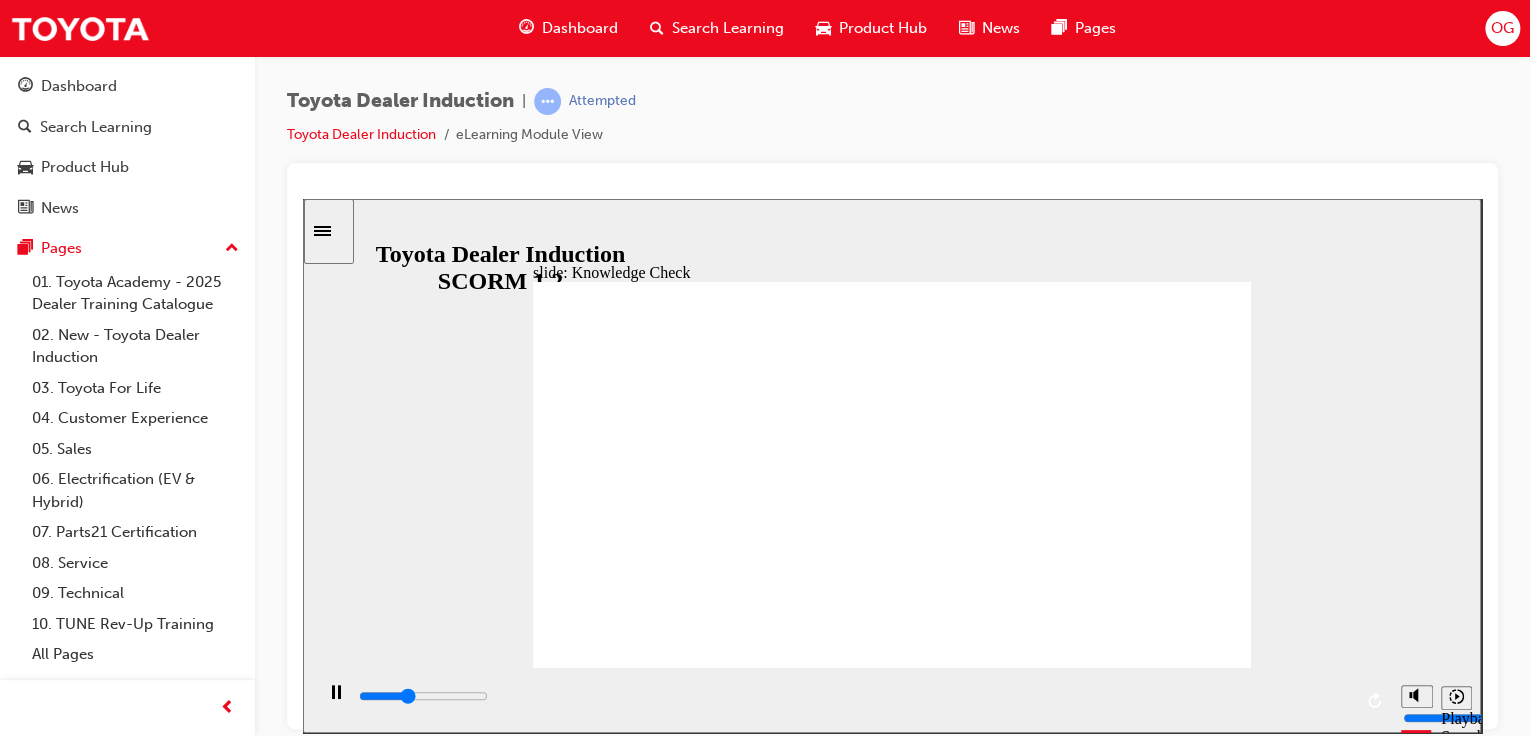 type on "1800" 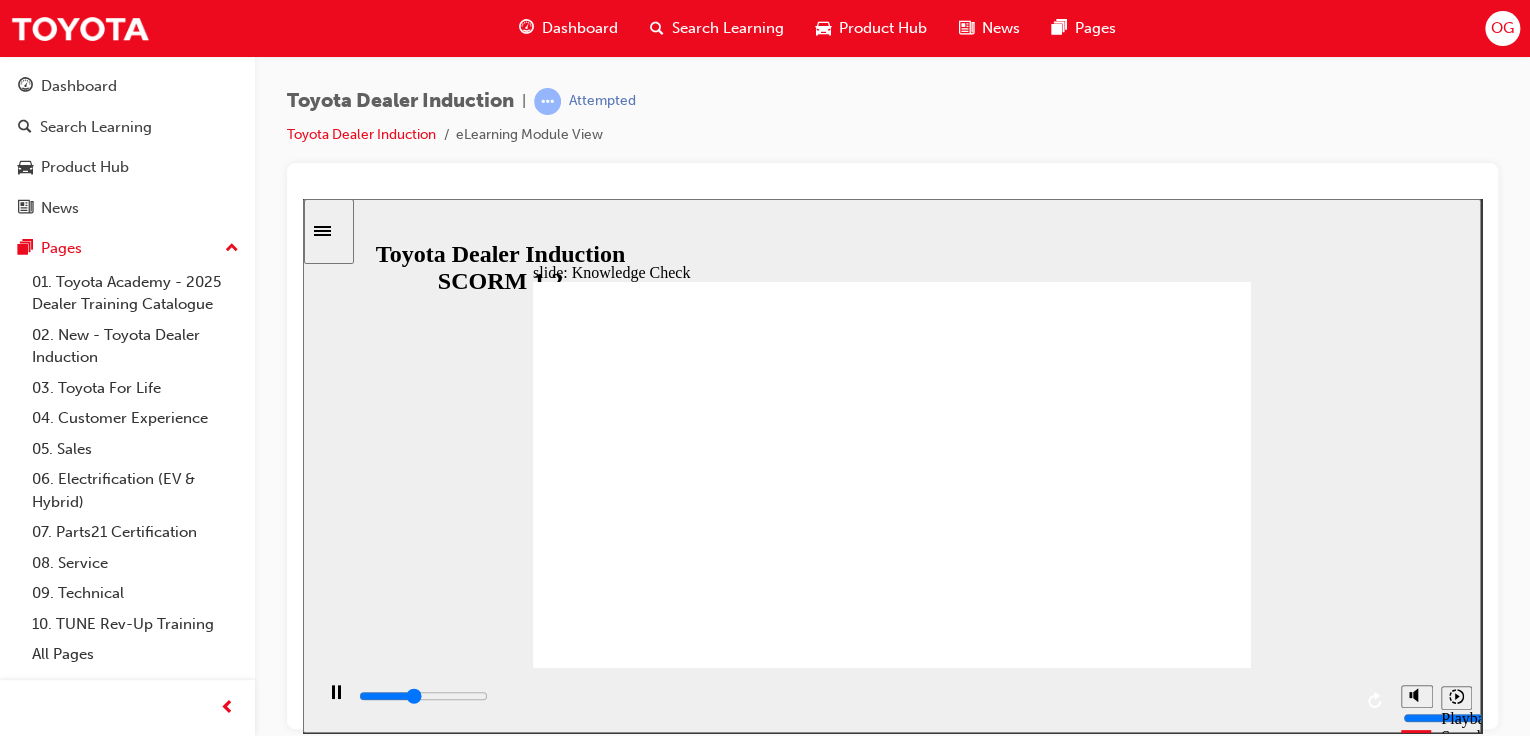 type on "2100" 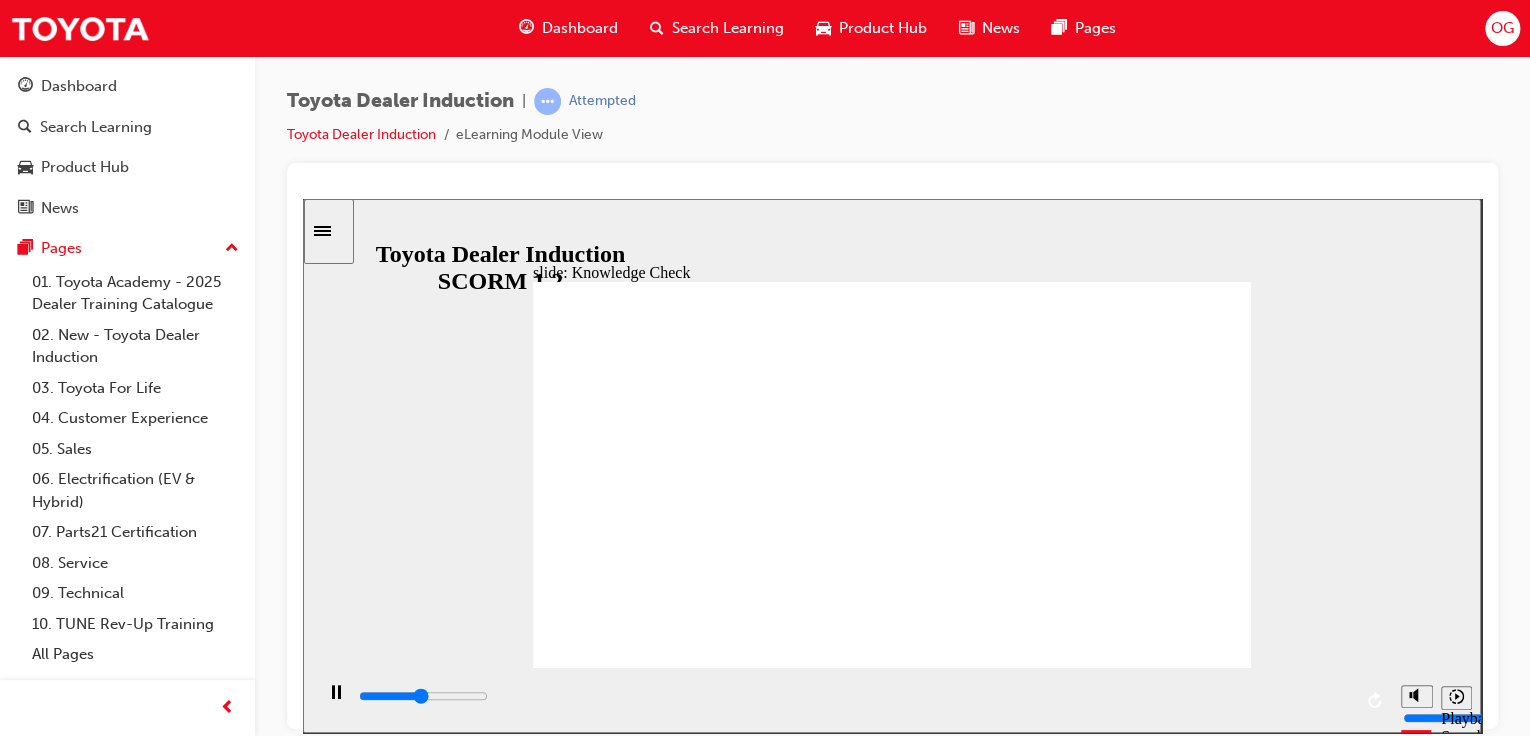 type on "2400" 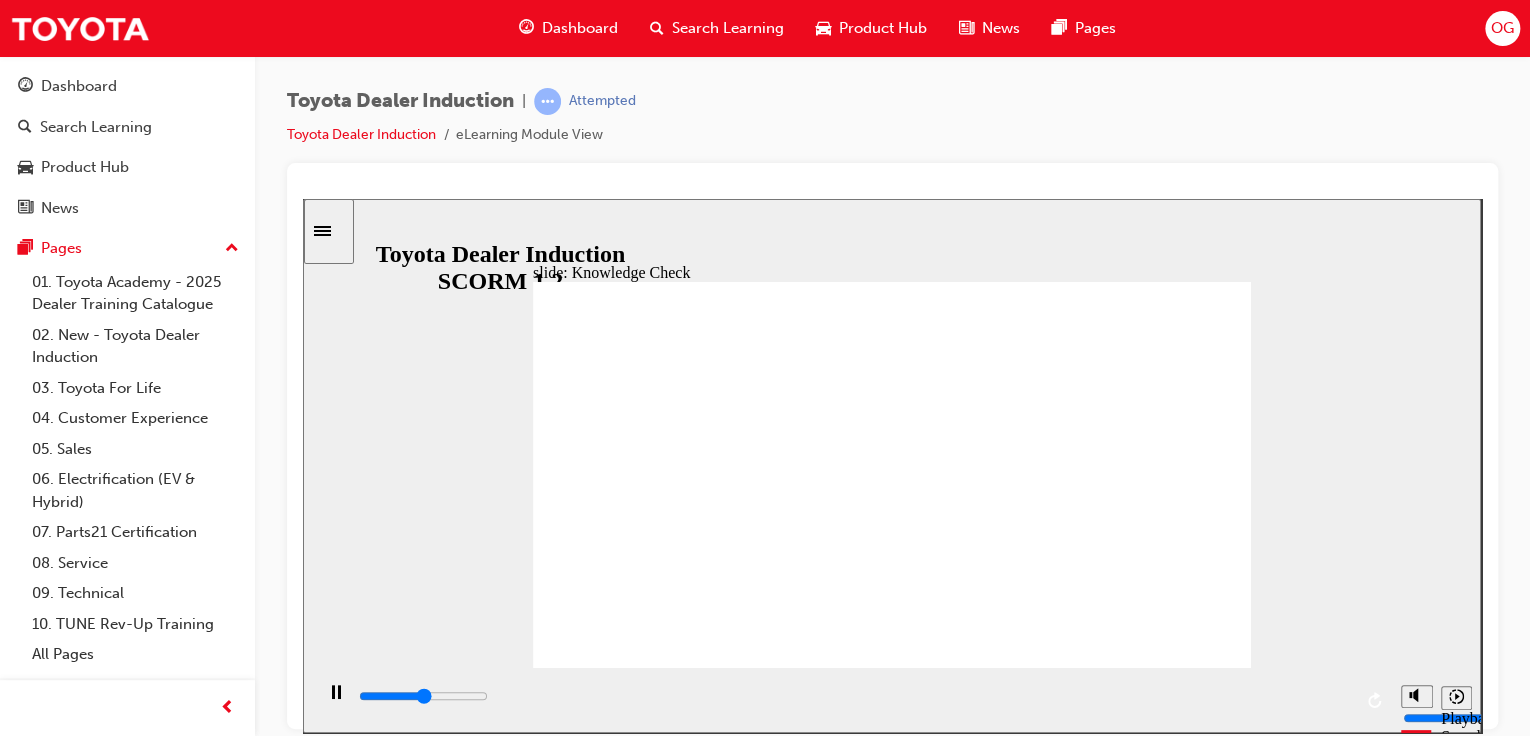 type on "2500" 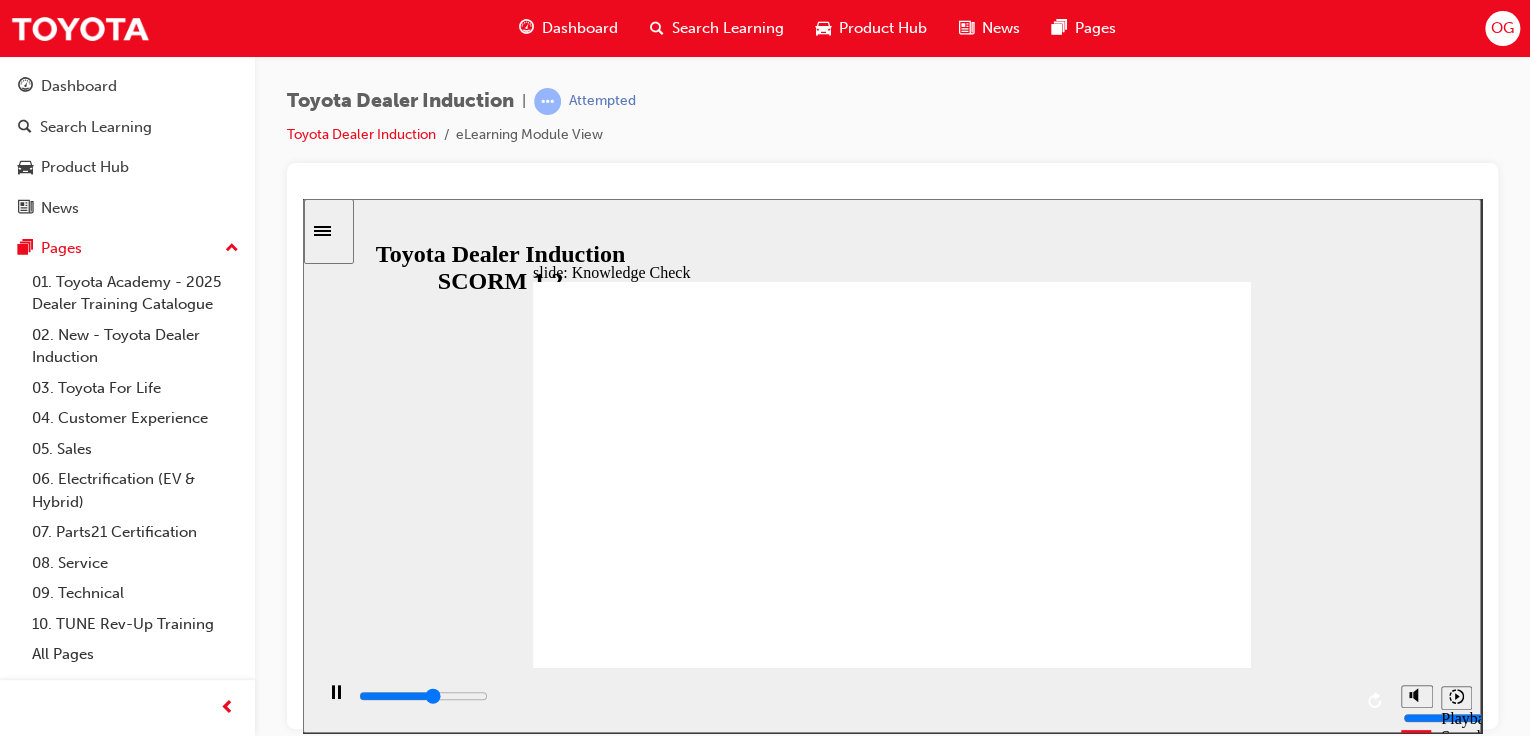type on "2900" 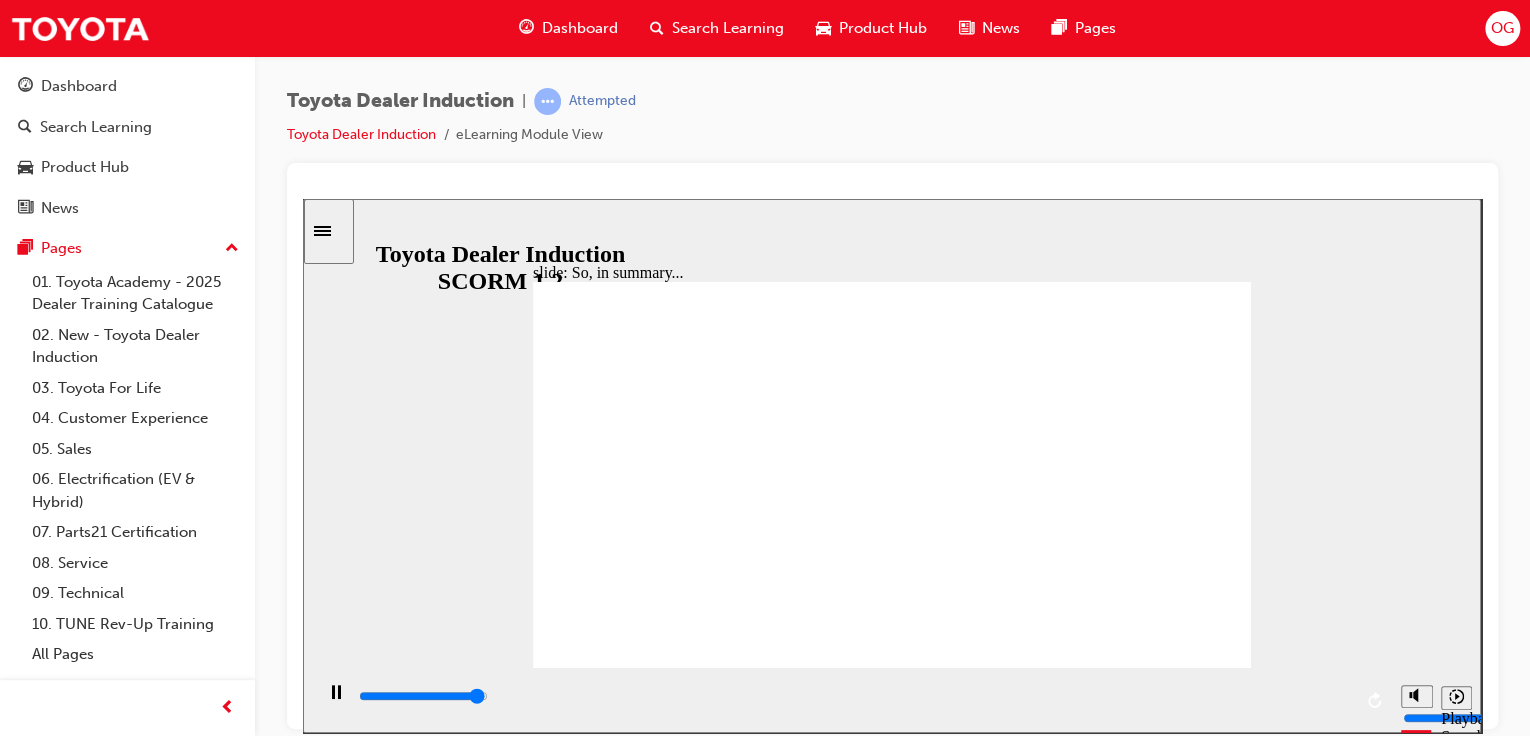 click 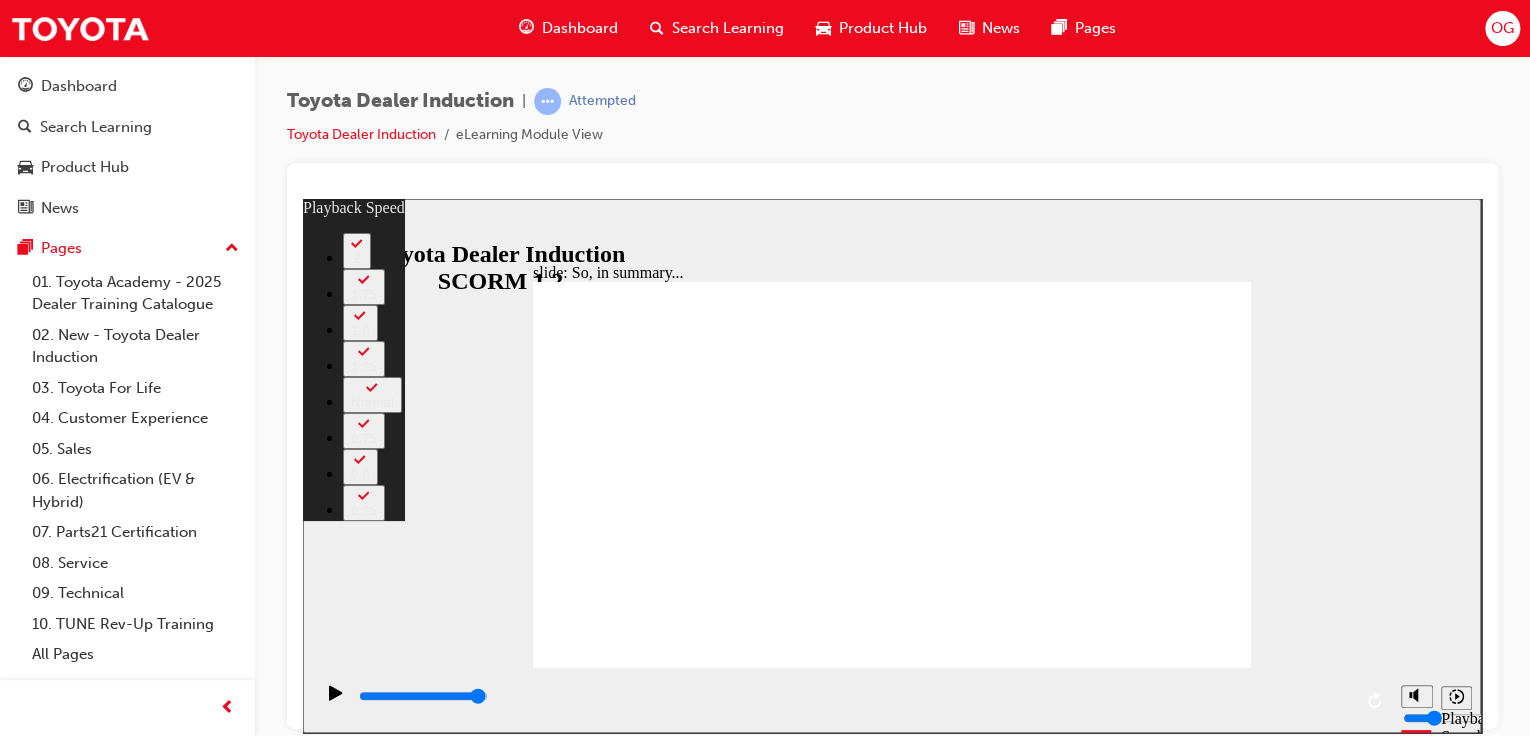 click at bounding box center [892, 4203] 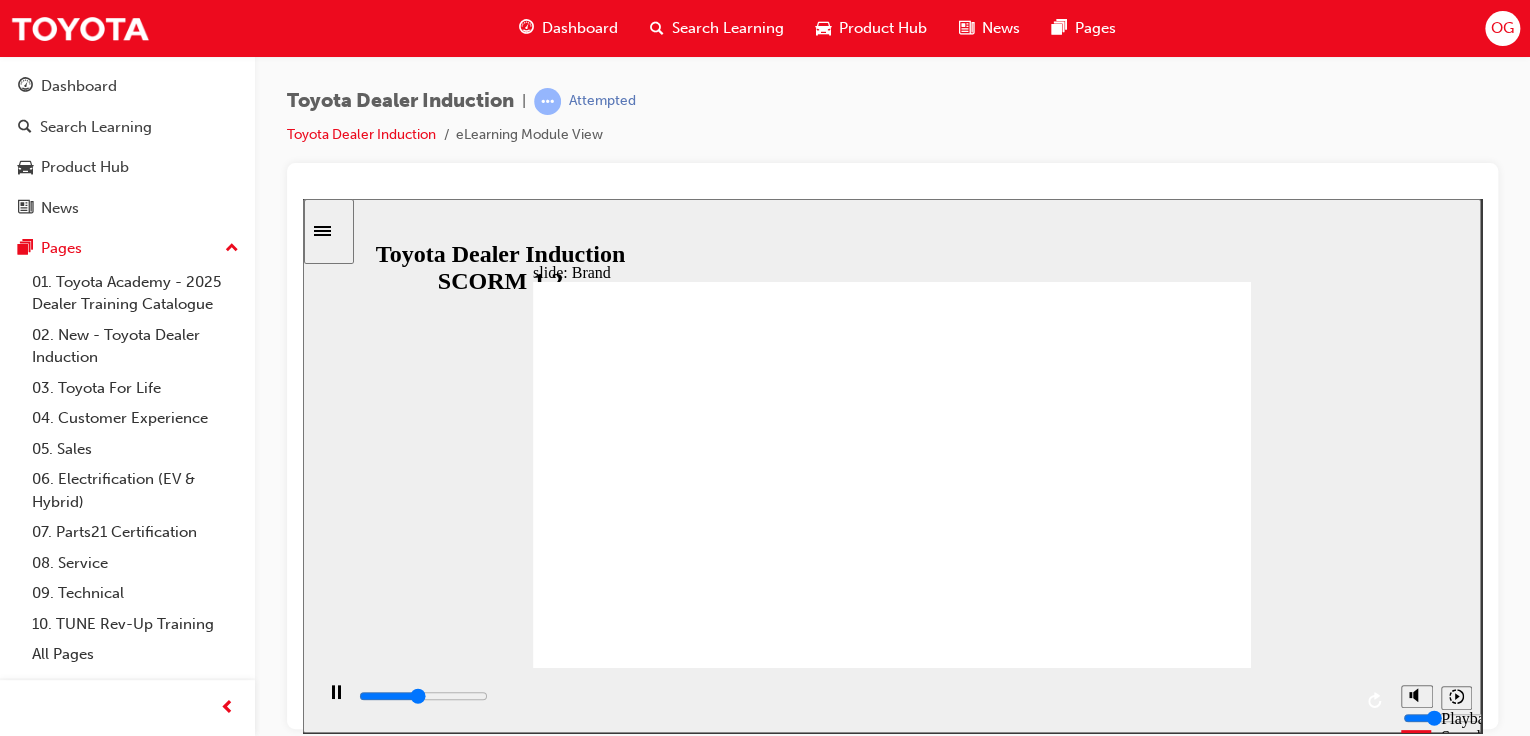 click on "NEXT NEXT" at bounding box center (1187, 2096) 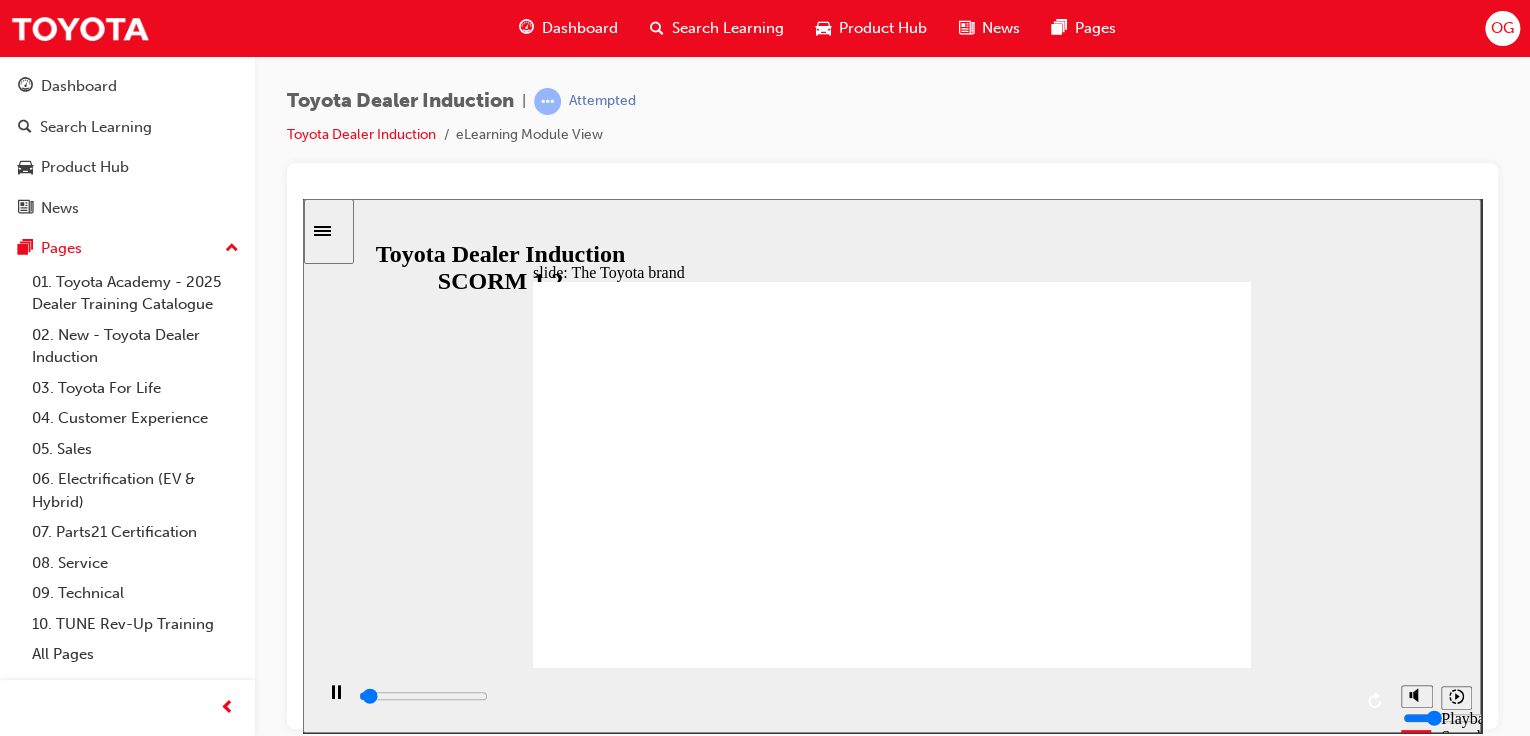 click at bounding box center (892, 1229) 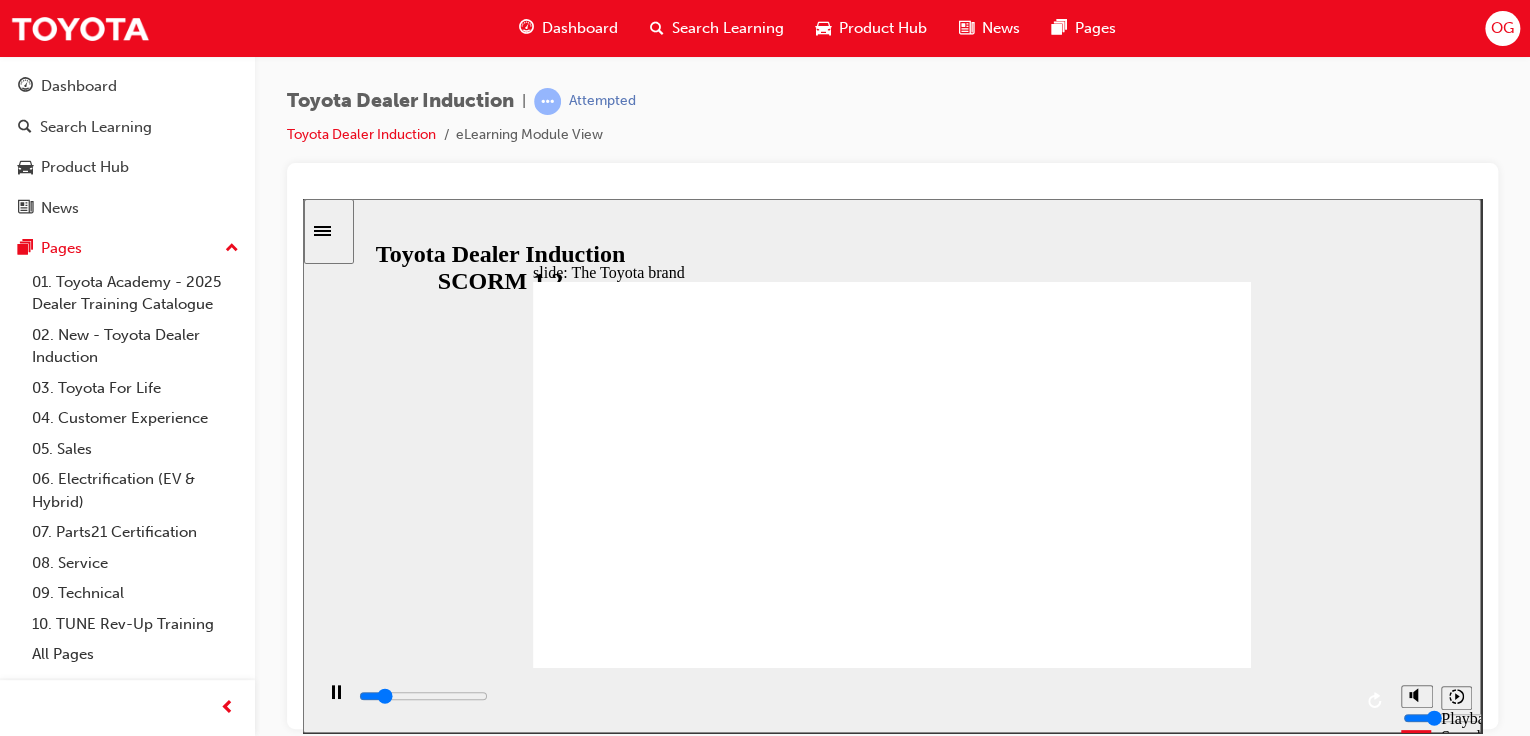 drag, startPoint x: 872, startPoint y: 441, endPoint x: 1024, endPoint y: 412, distance: 154.74171 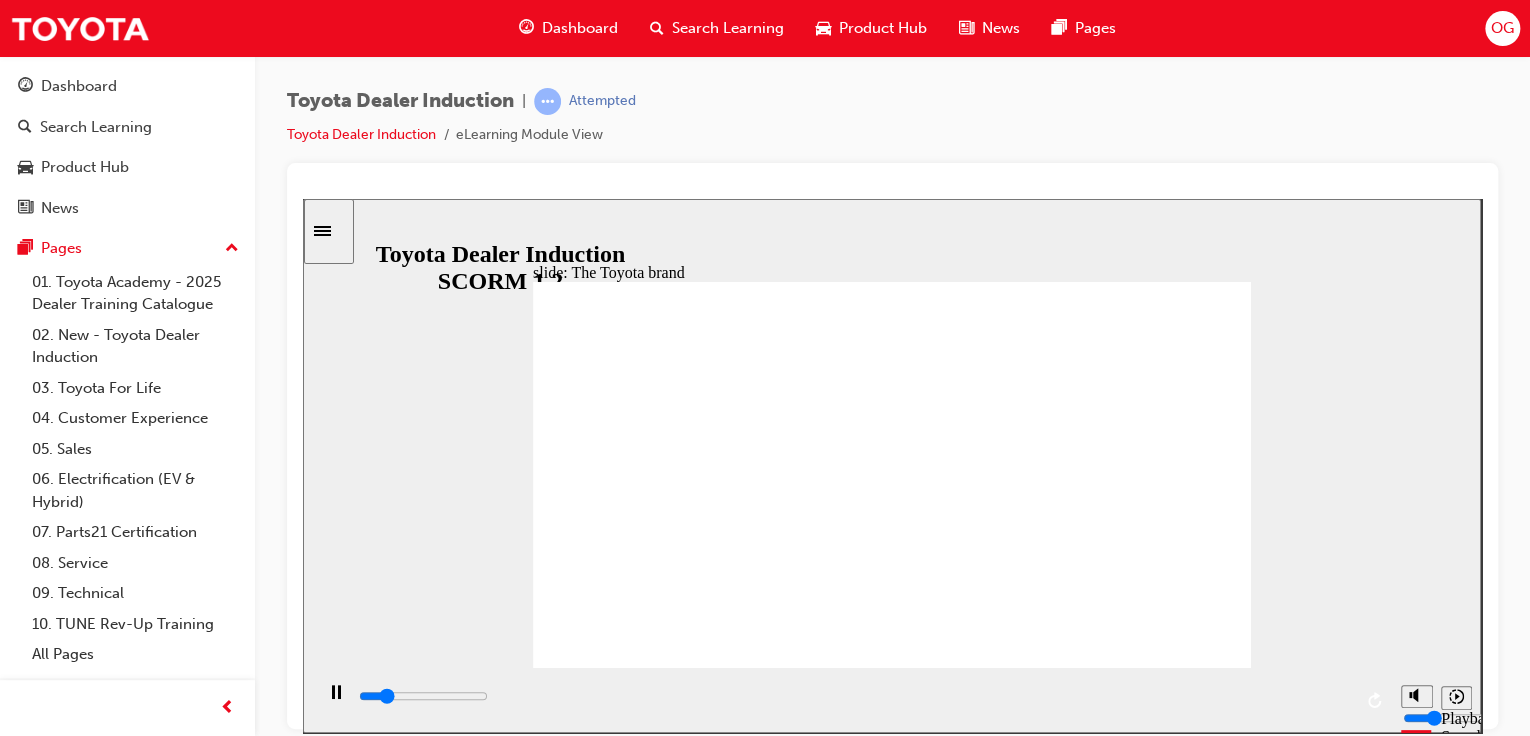 click 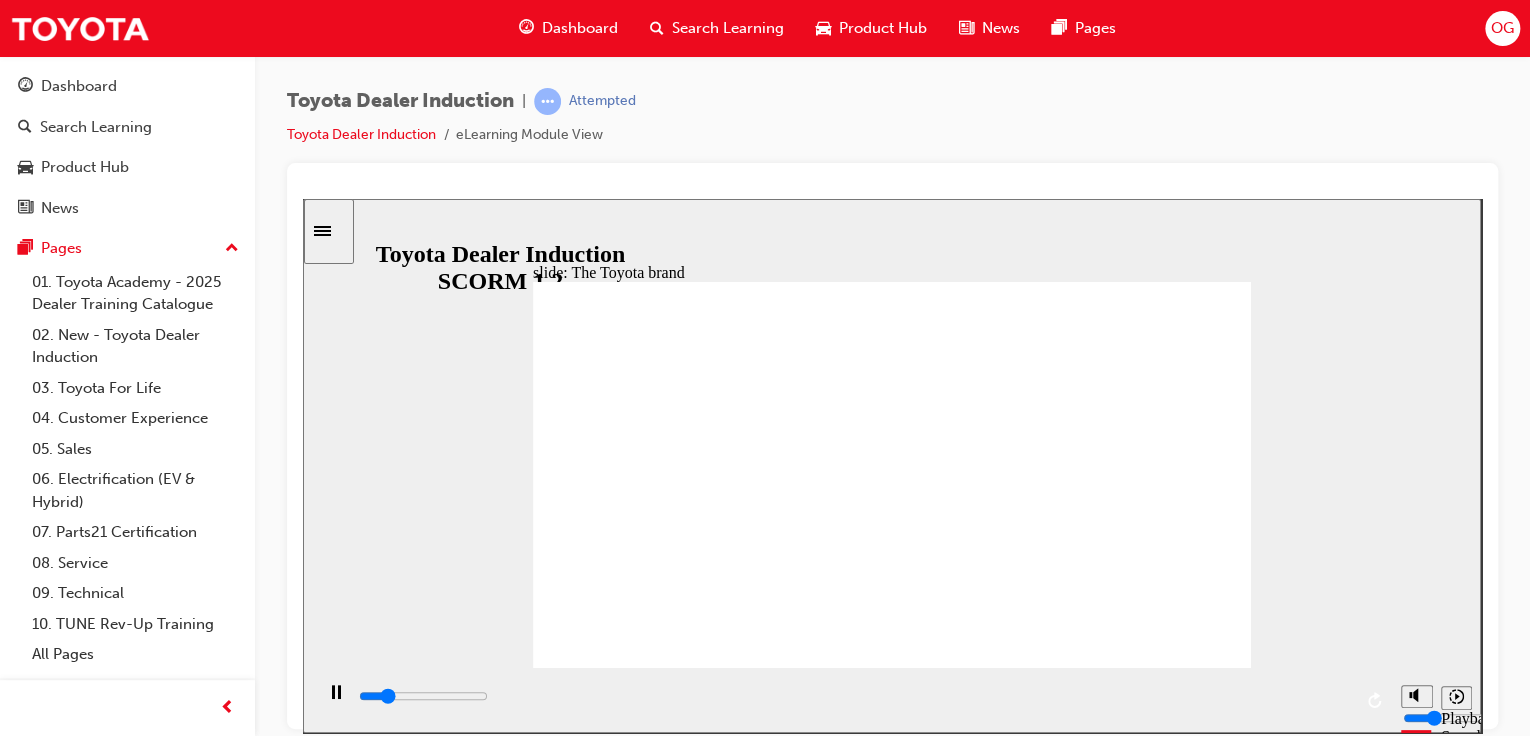 click 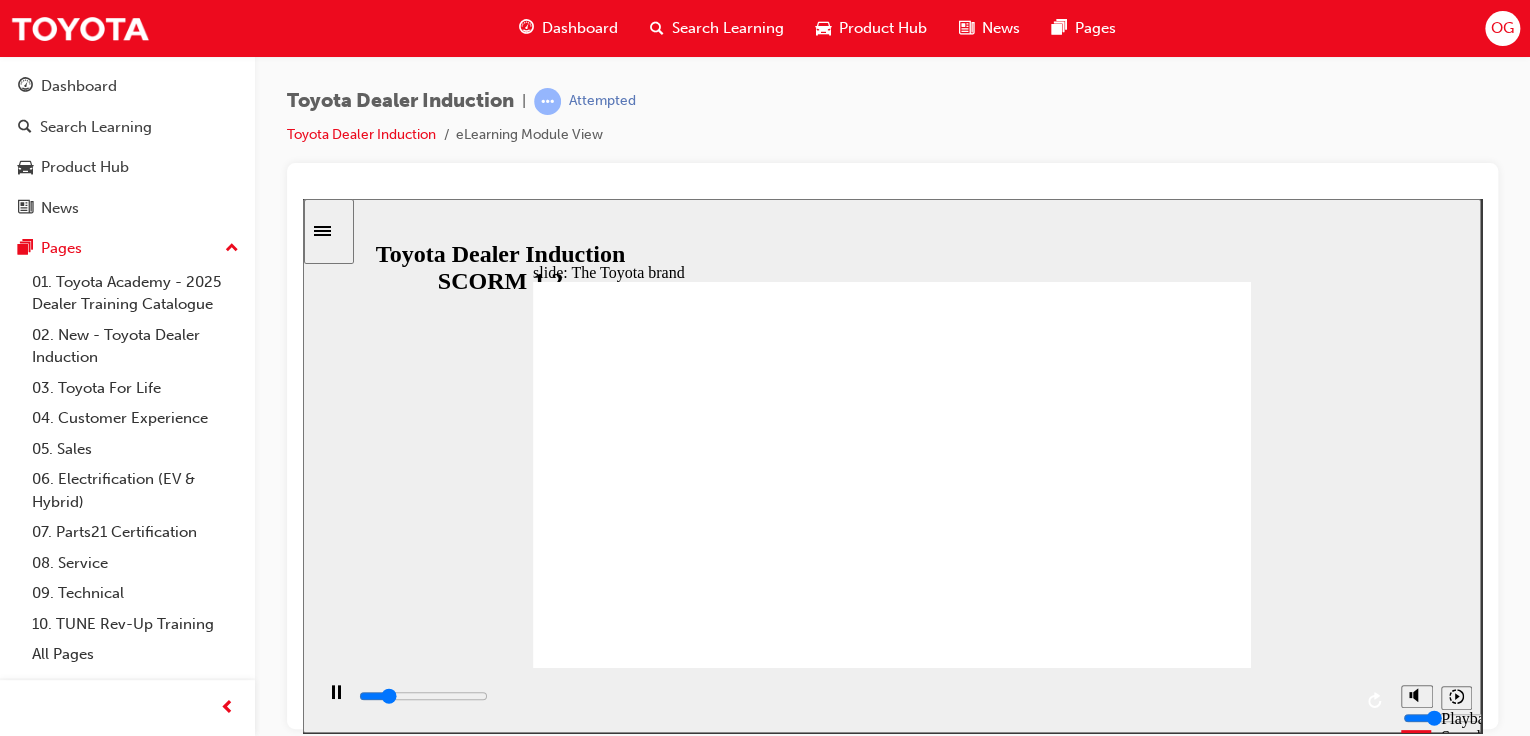 click 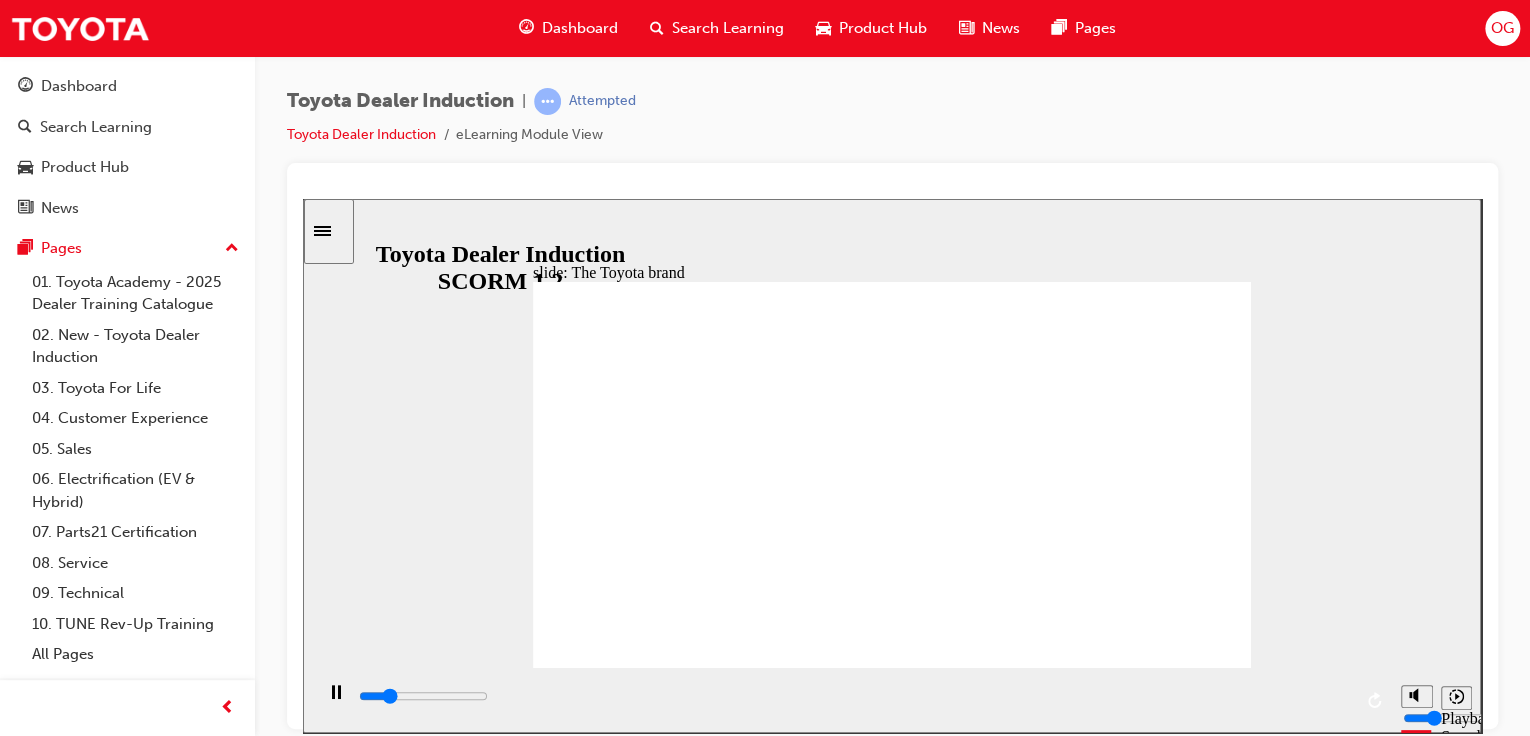 click 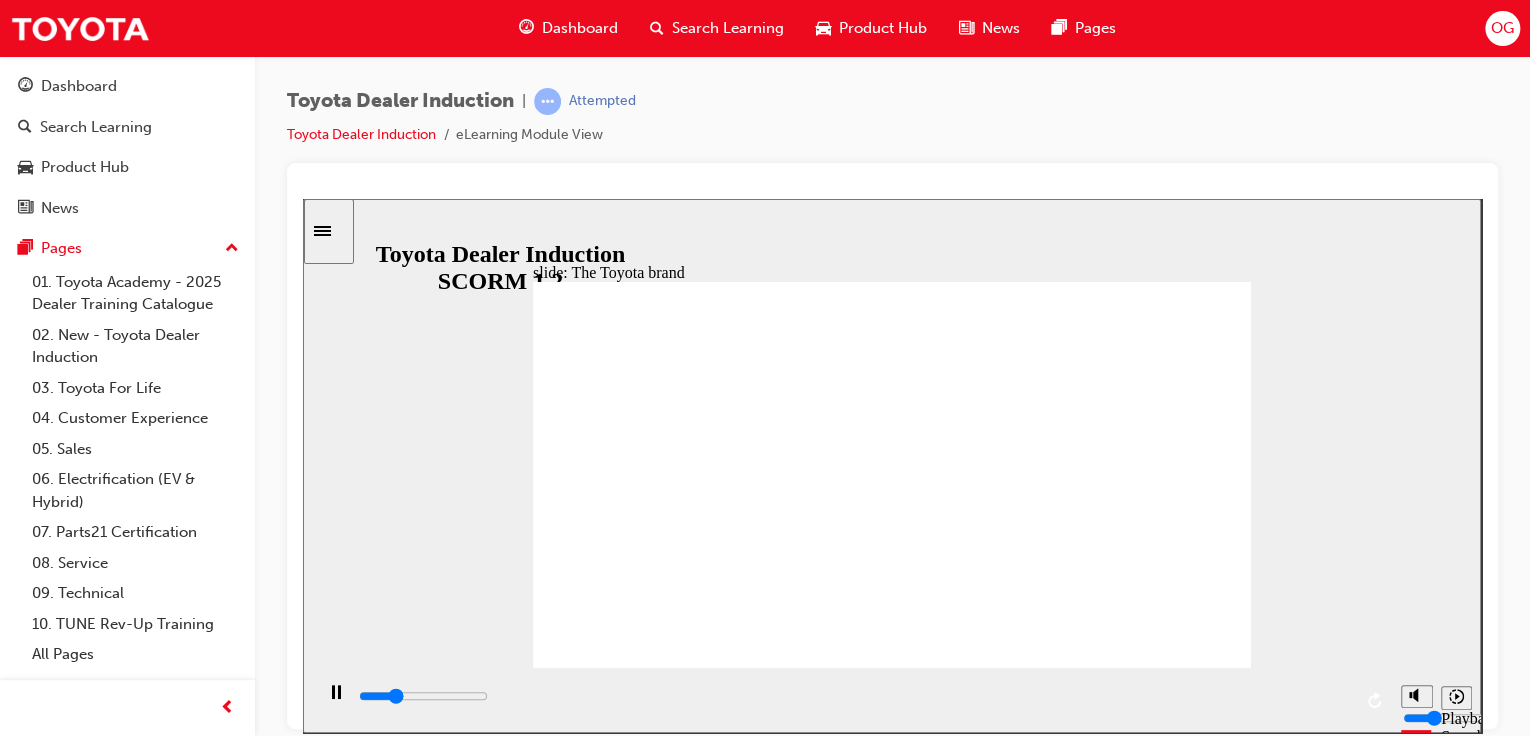 click 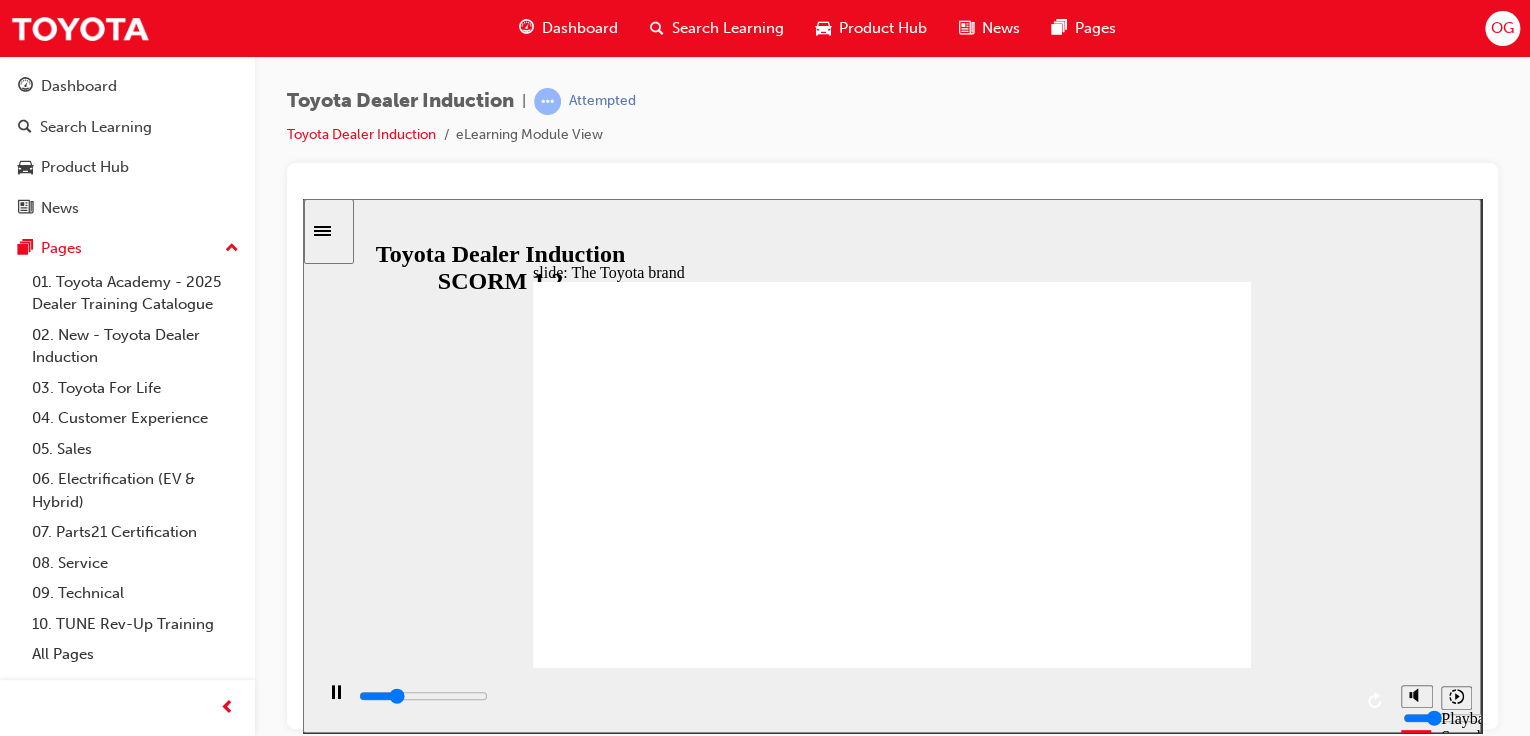 click 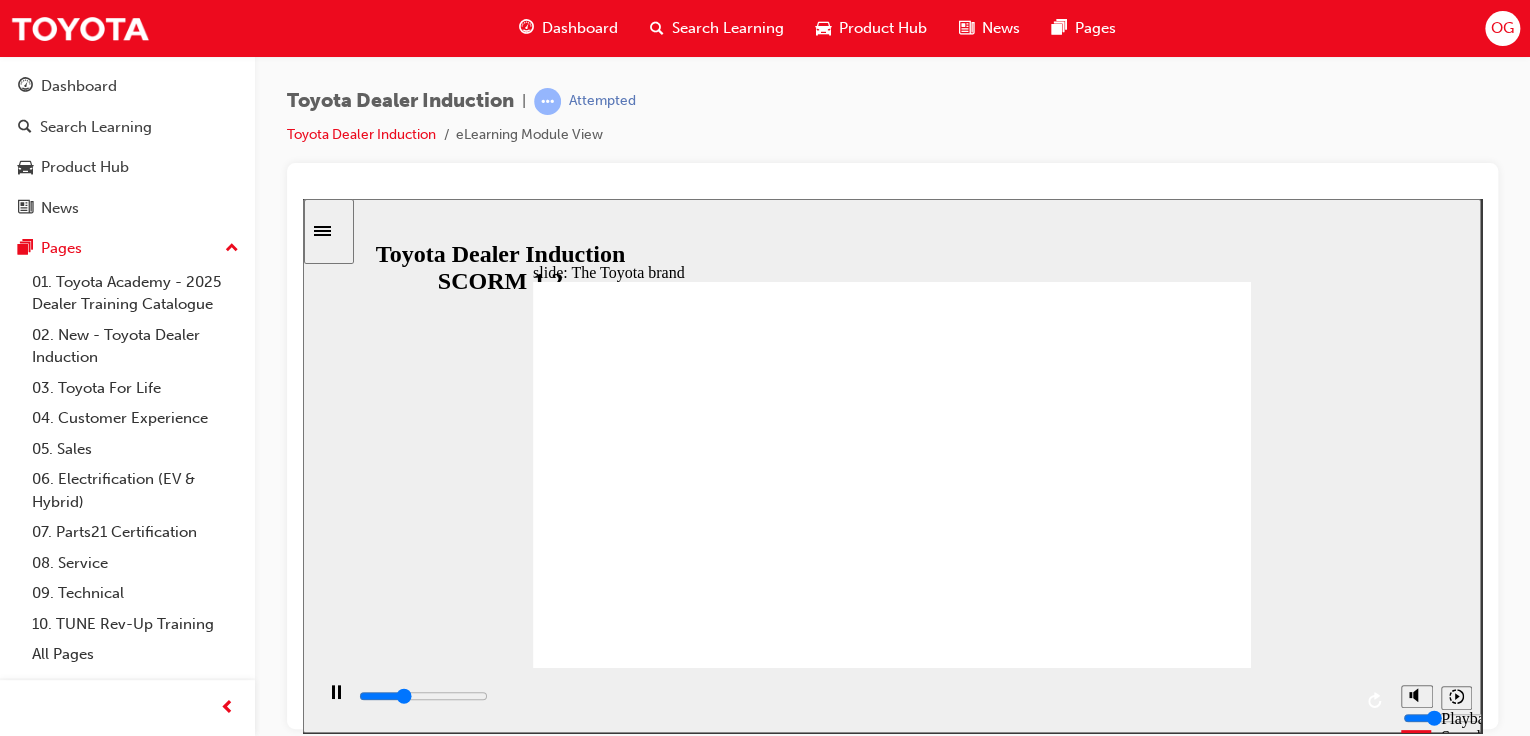 click 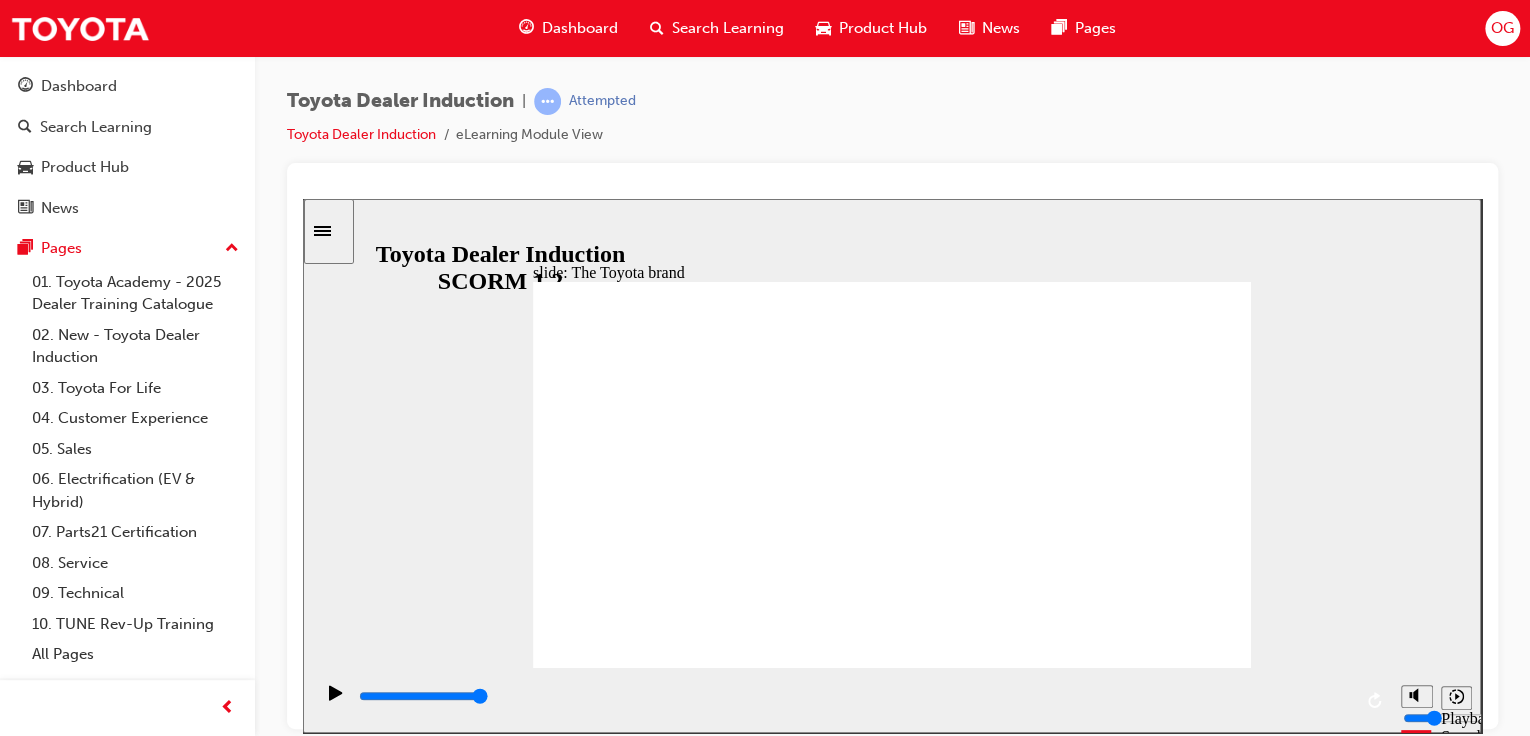 click 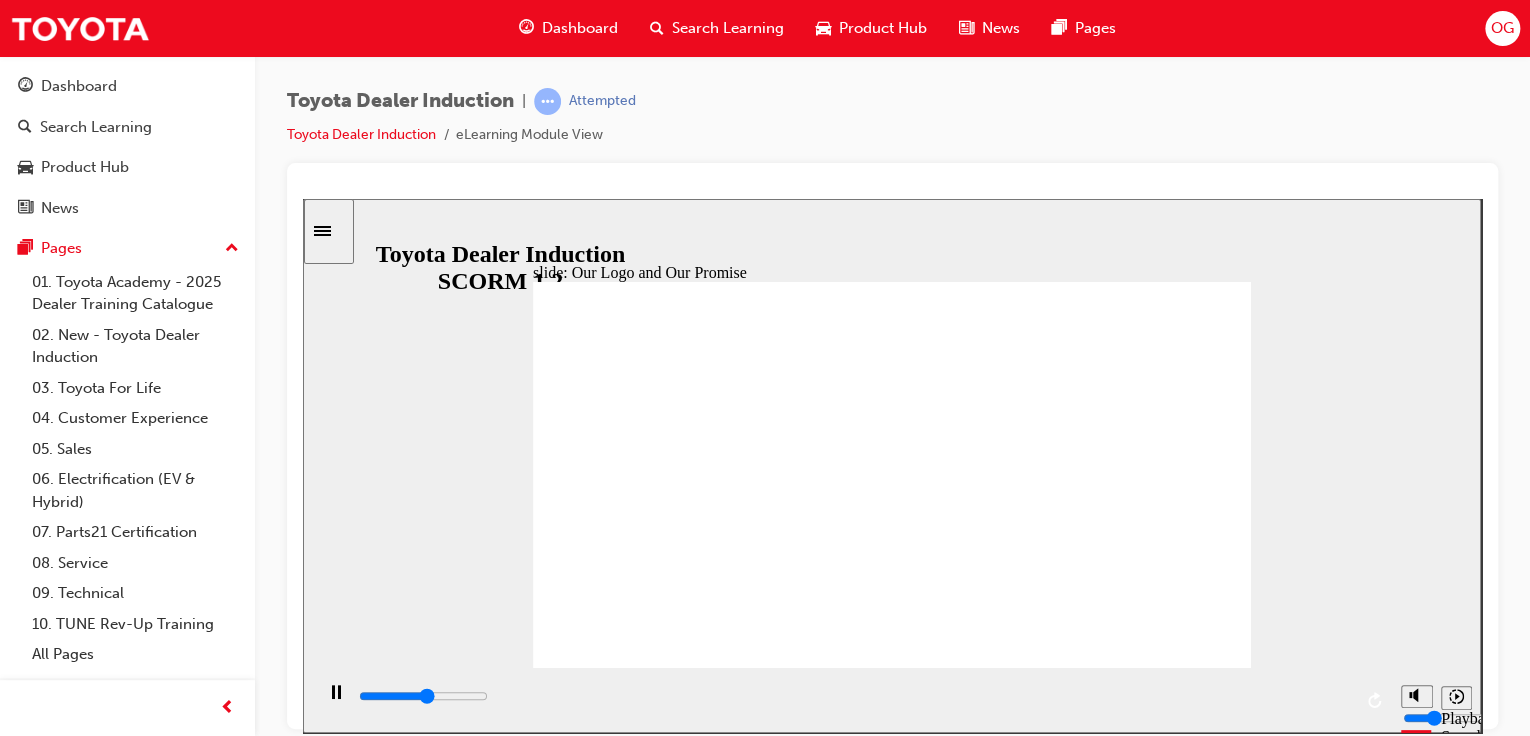 click 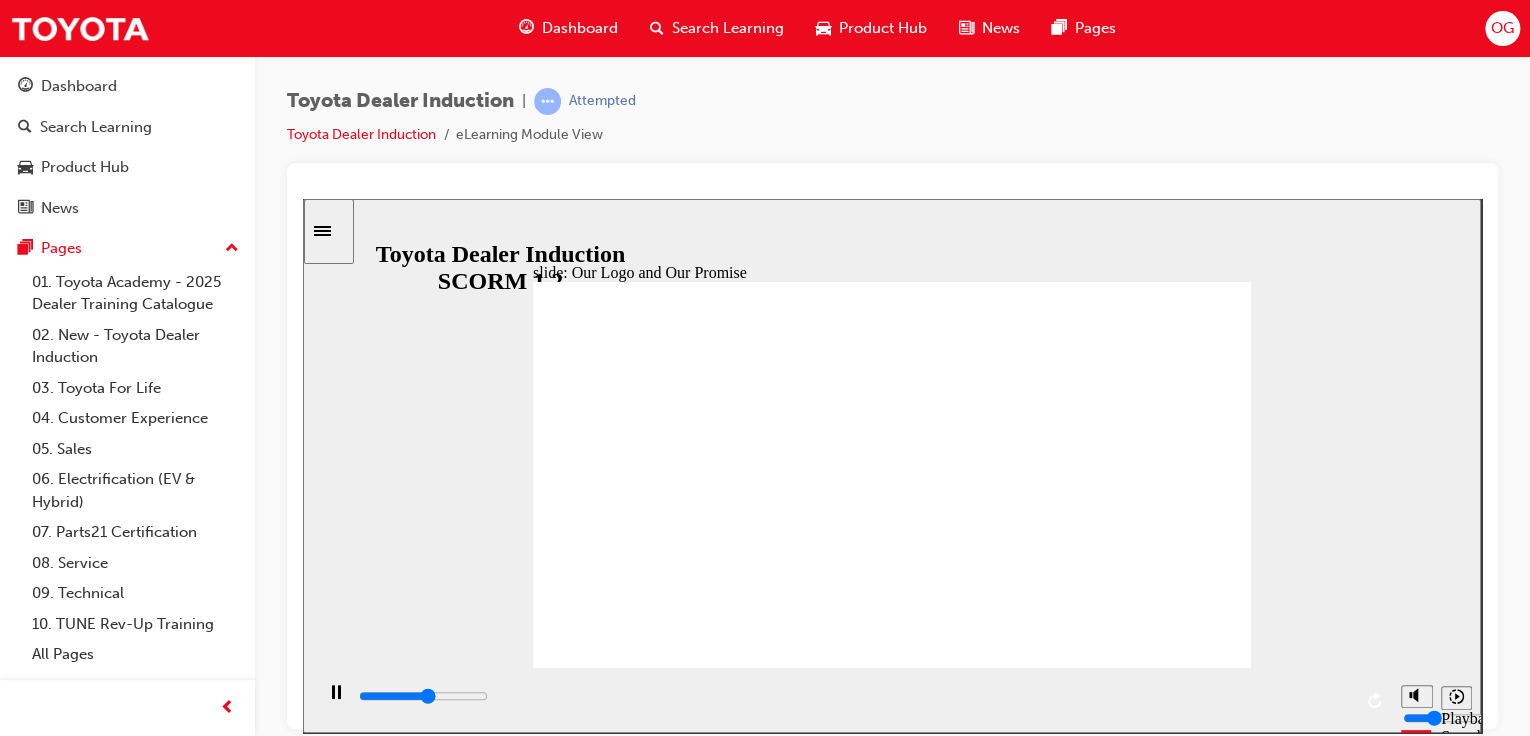 click 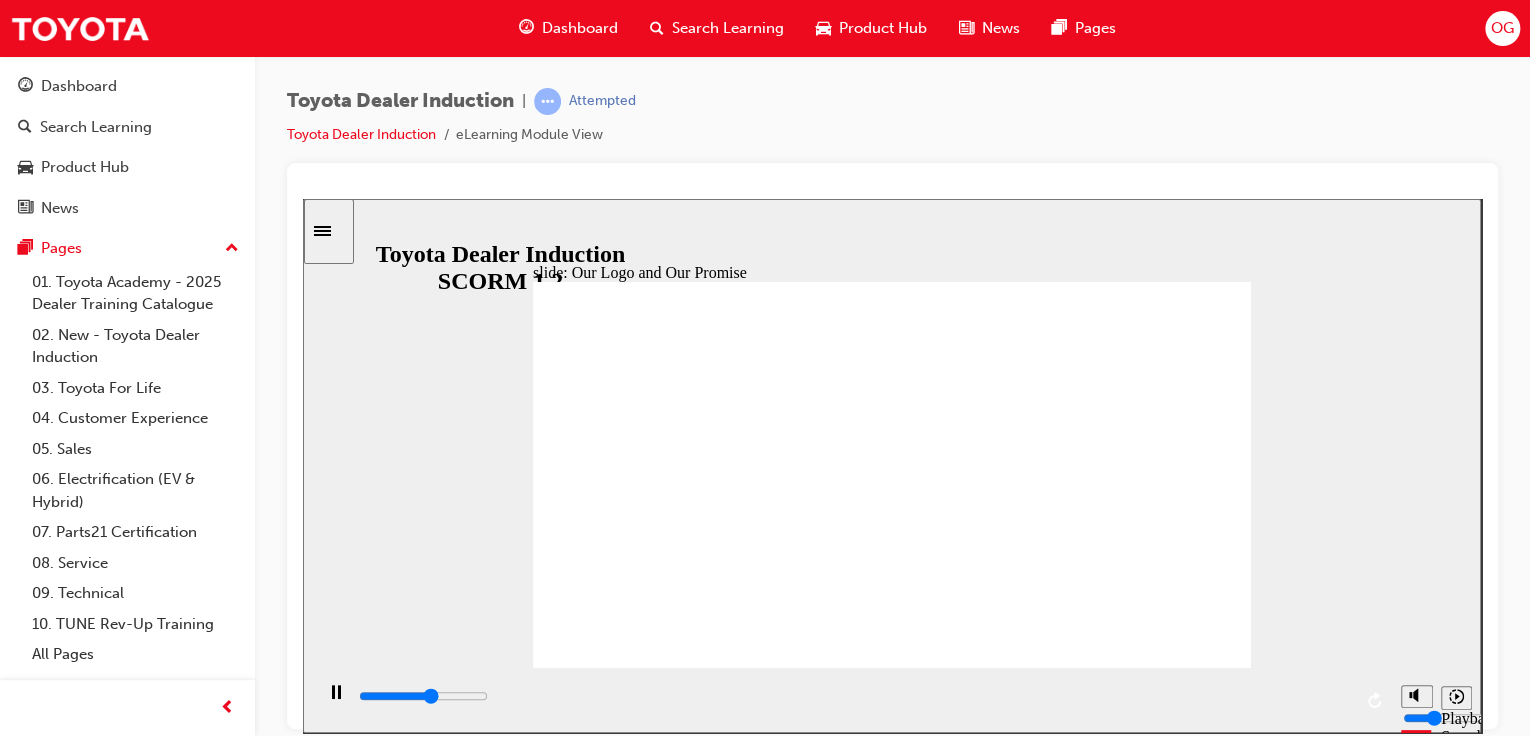 click 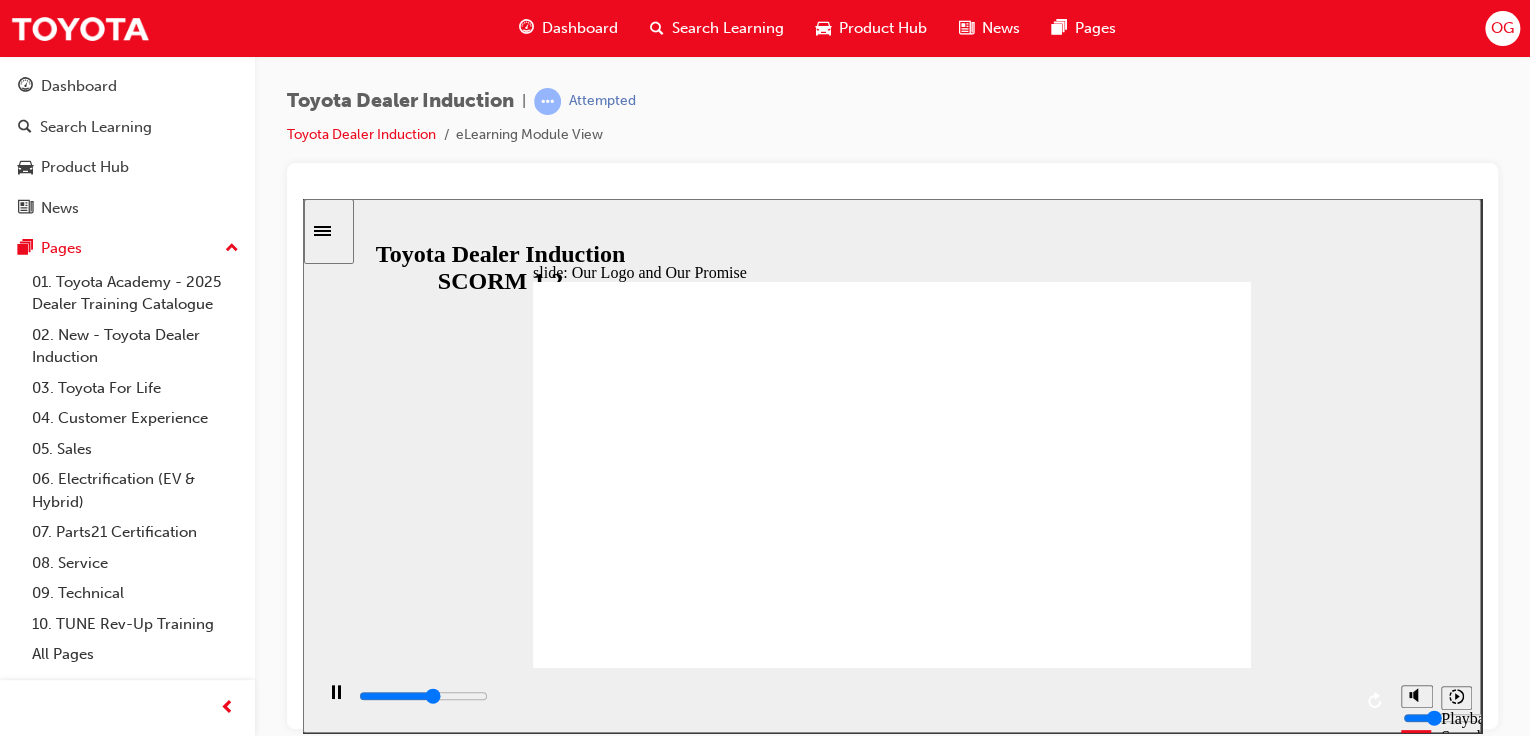 click 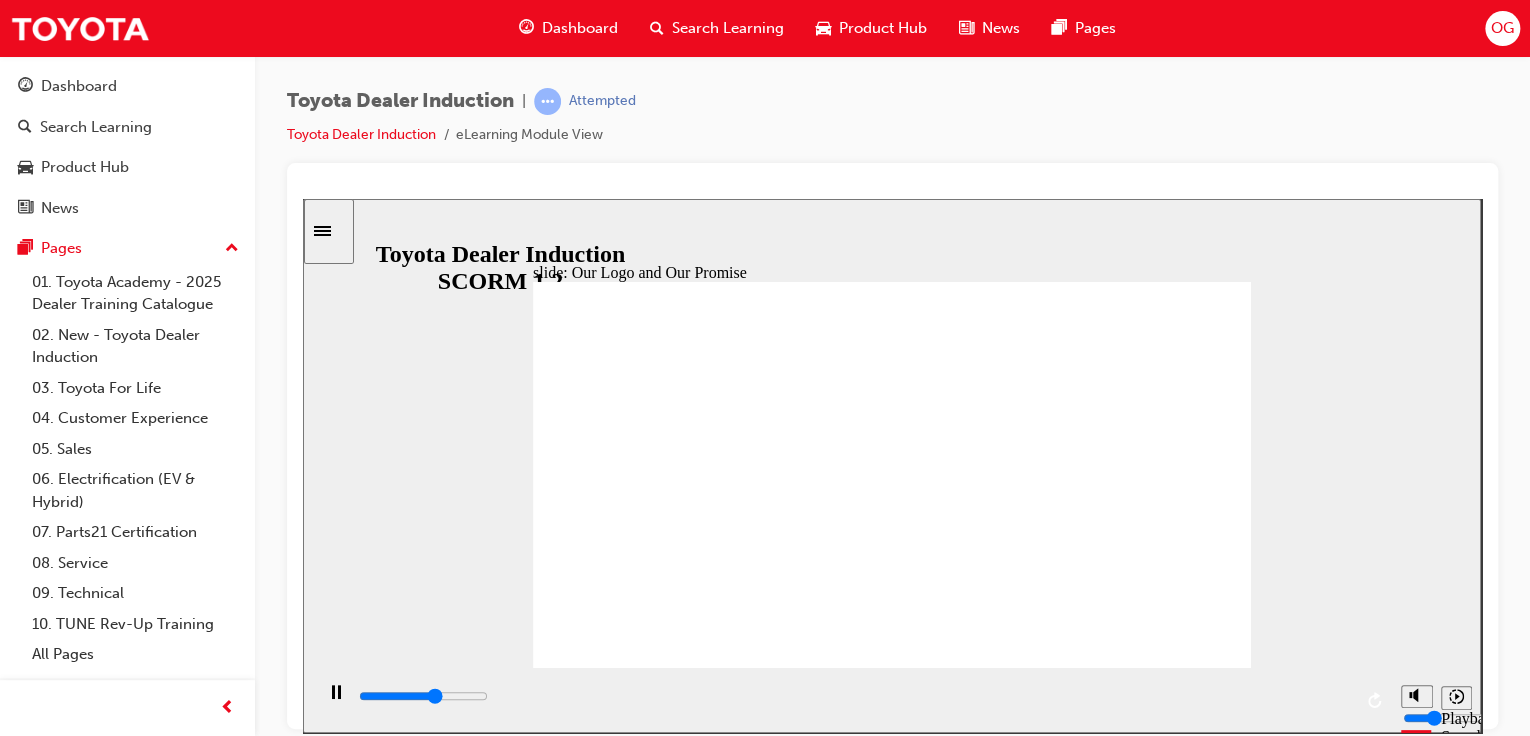 click 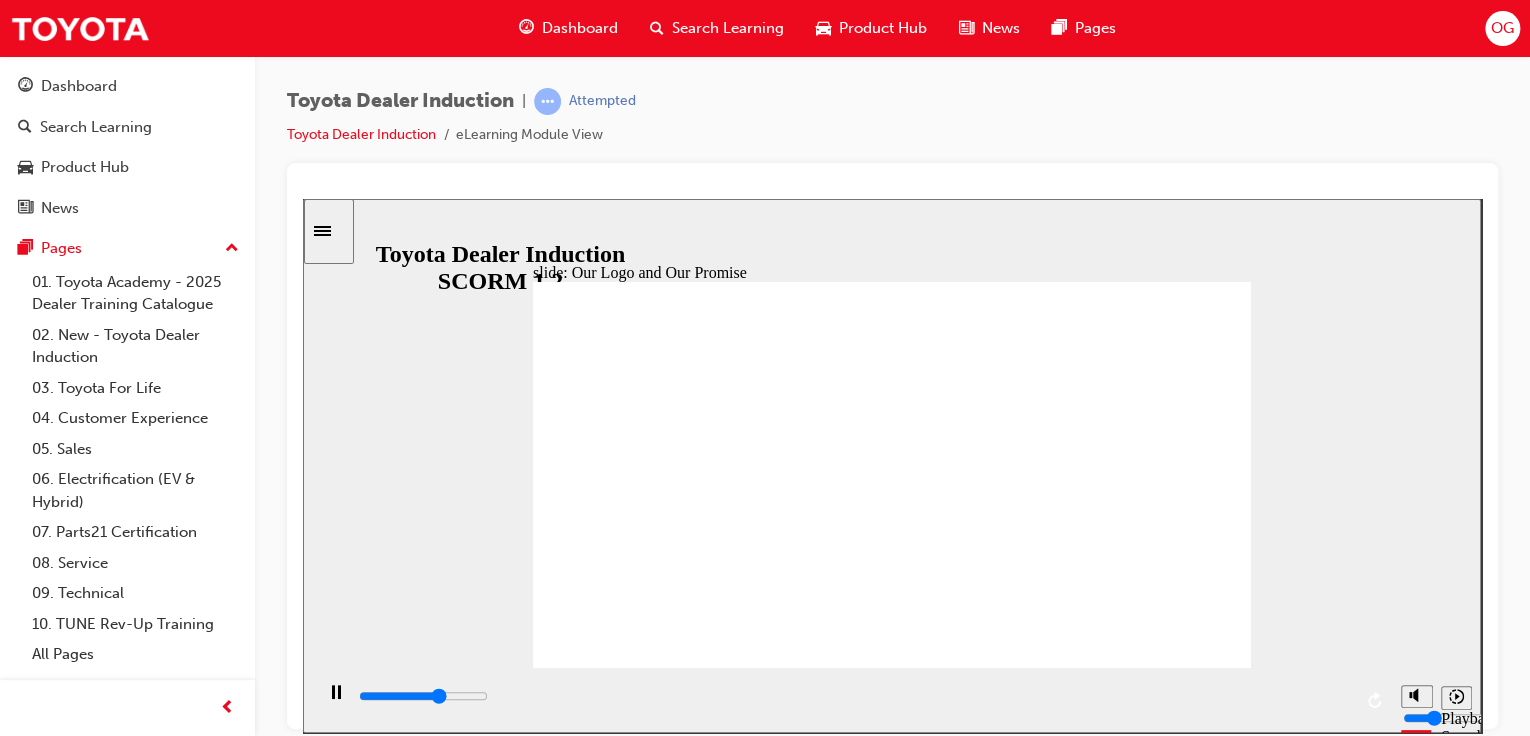 click 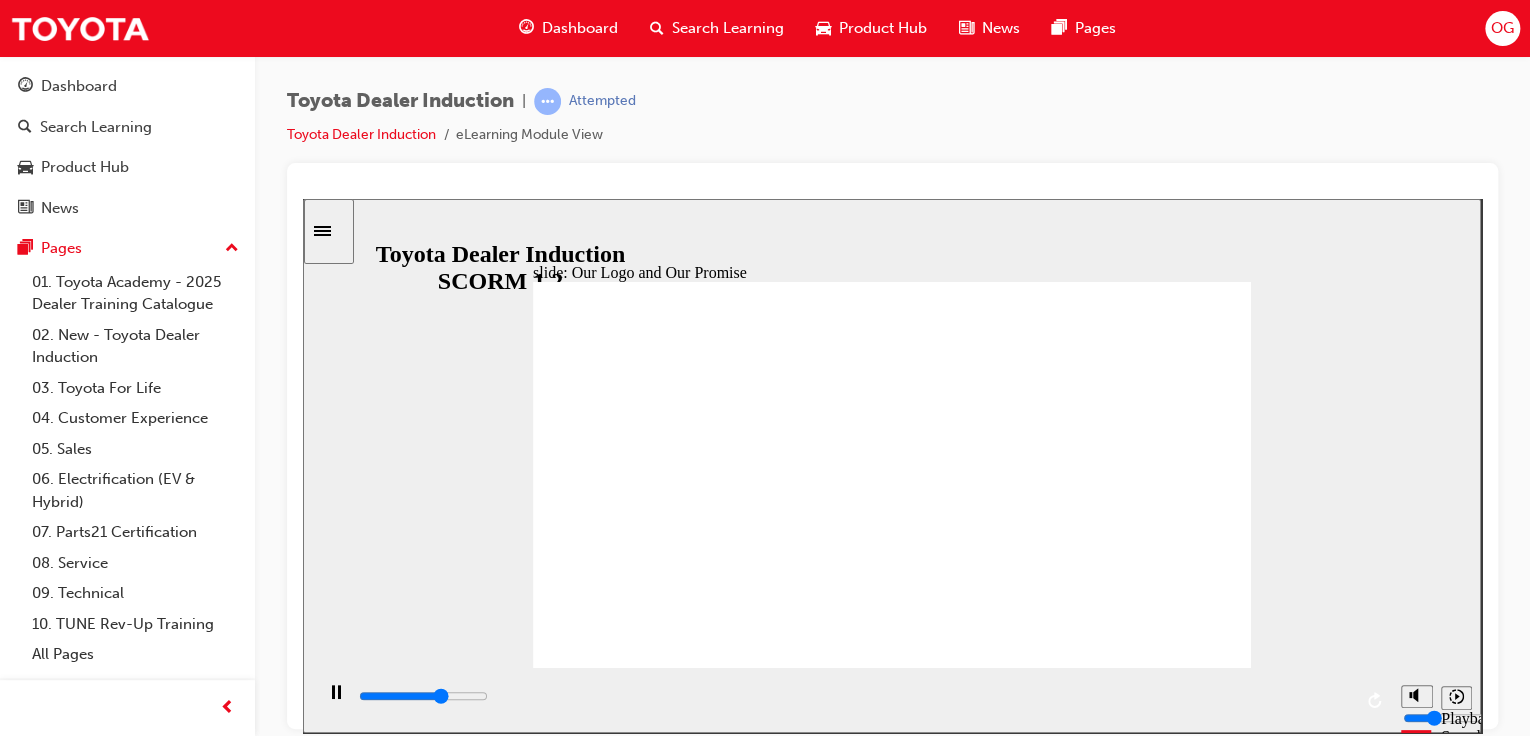 click 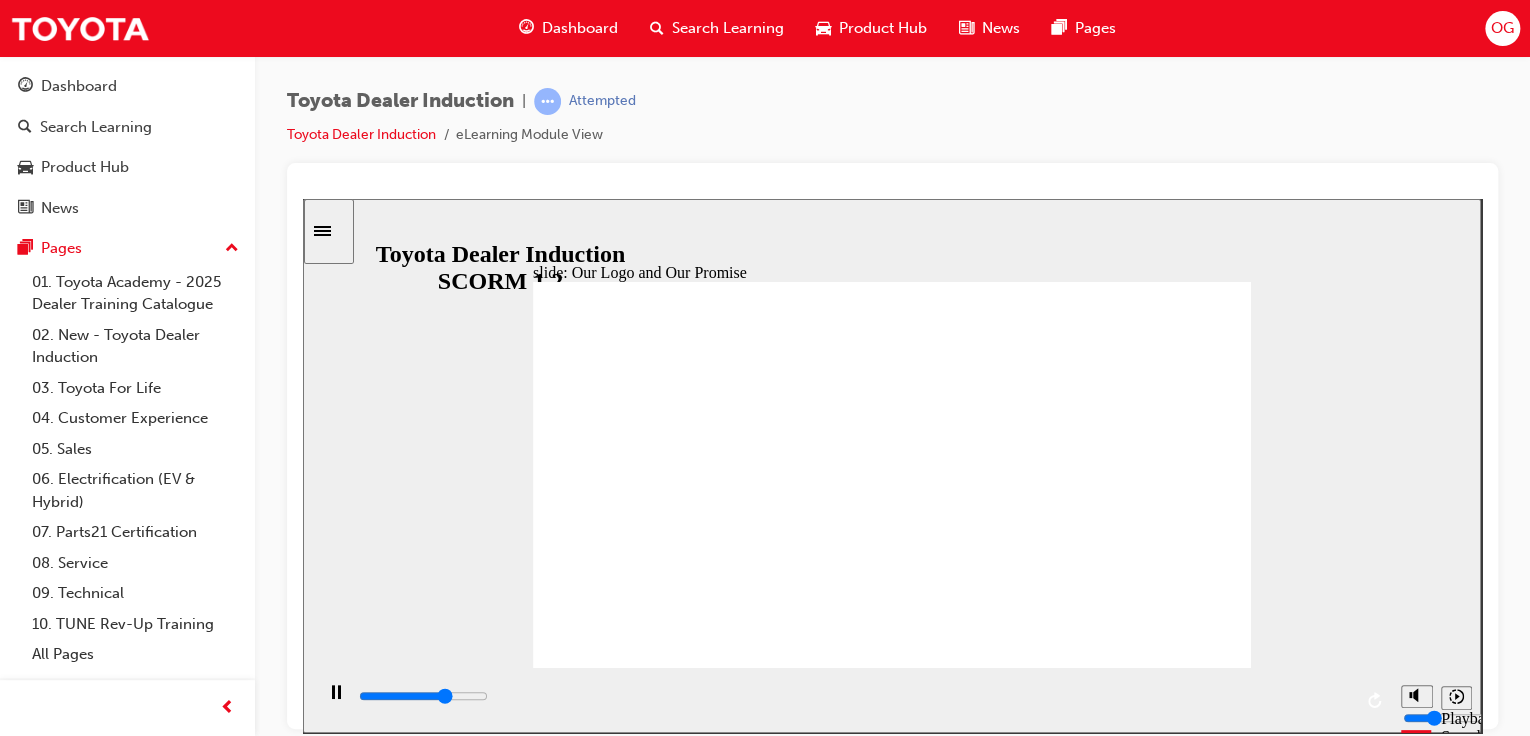 click 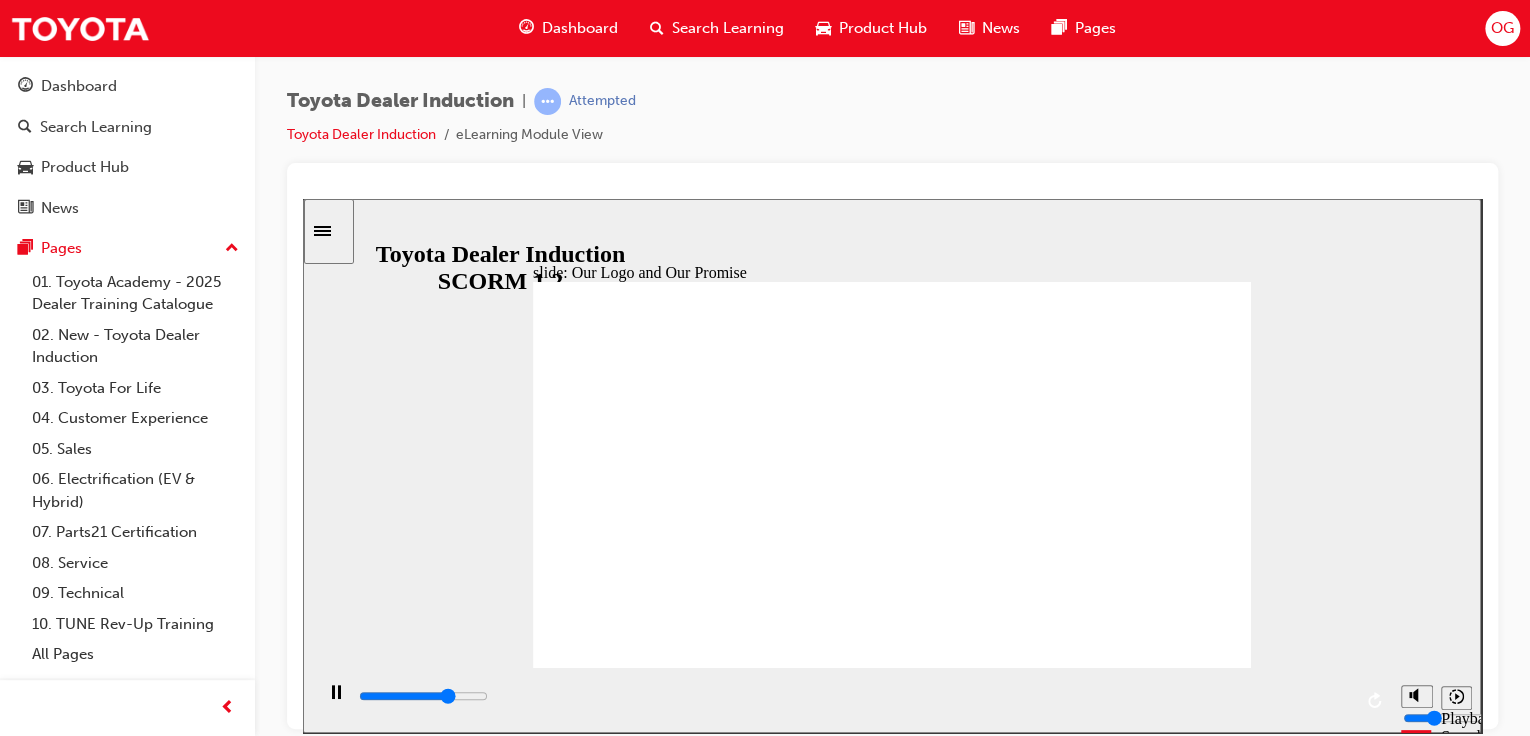 click 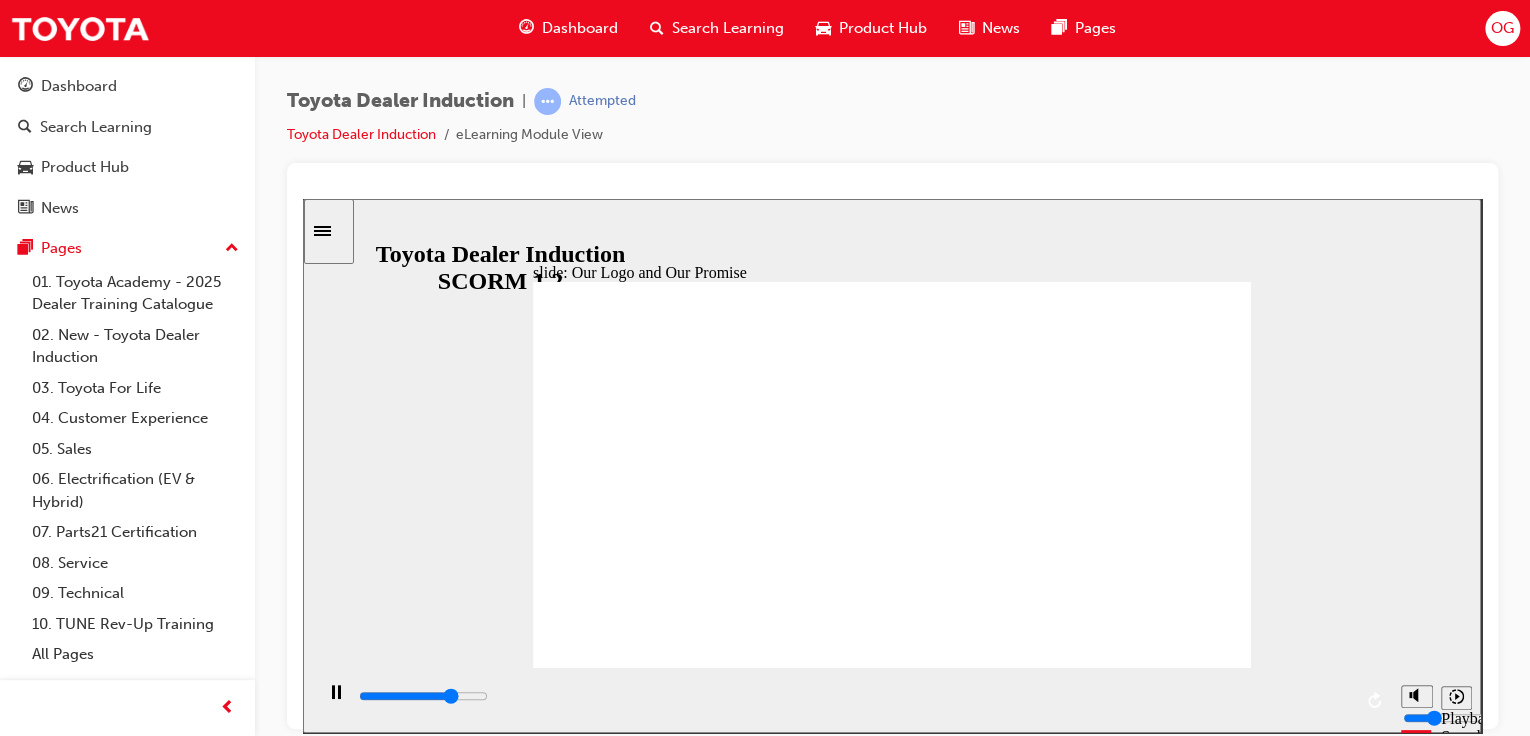 drag, startPoint x: 594, startPoint y: 498, endPoint x: 604, endPoint y: 487, distance: 14.866069 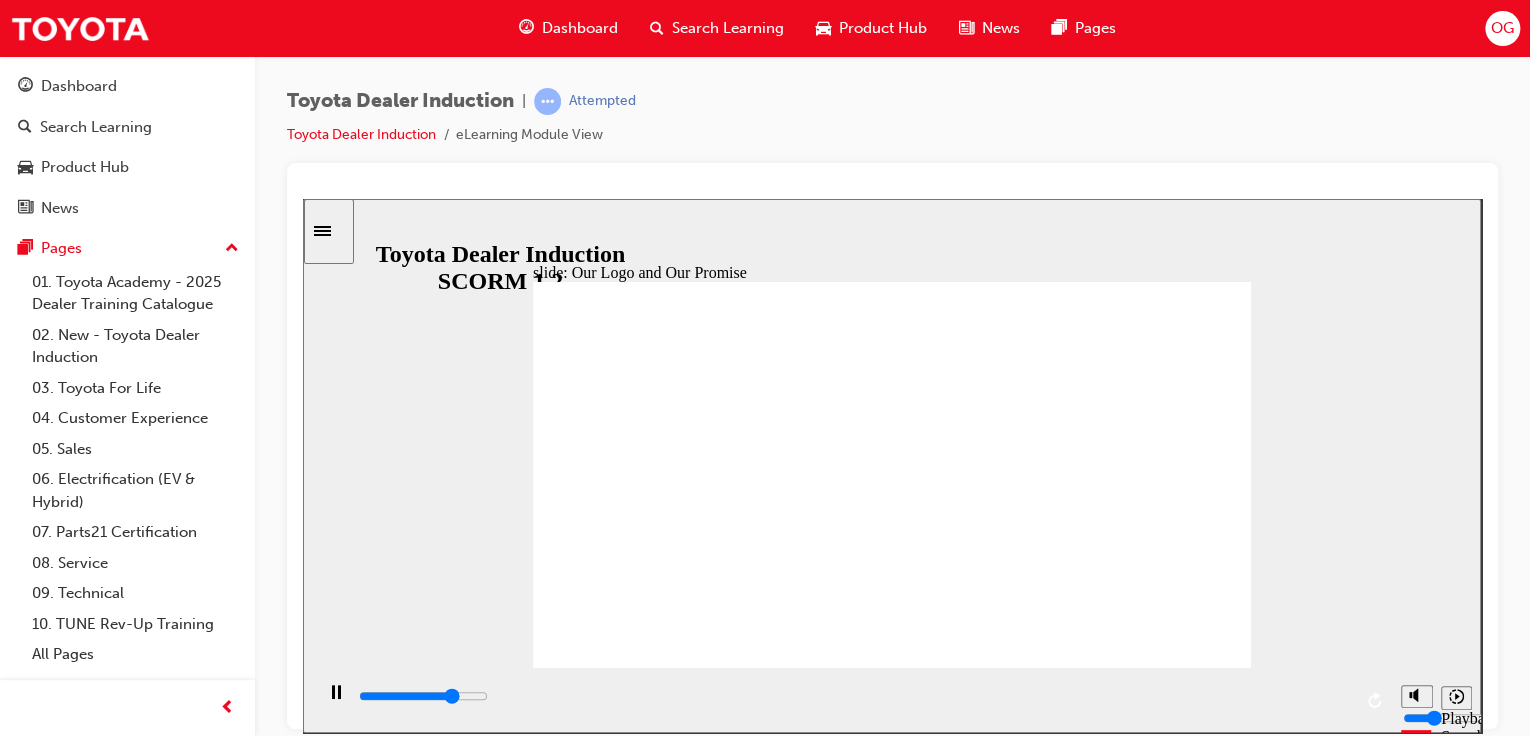 click 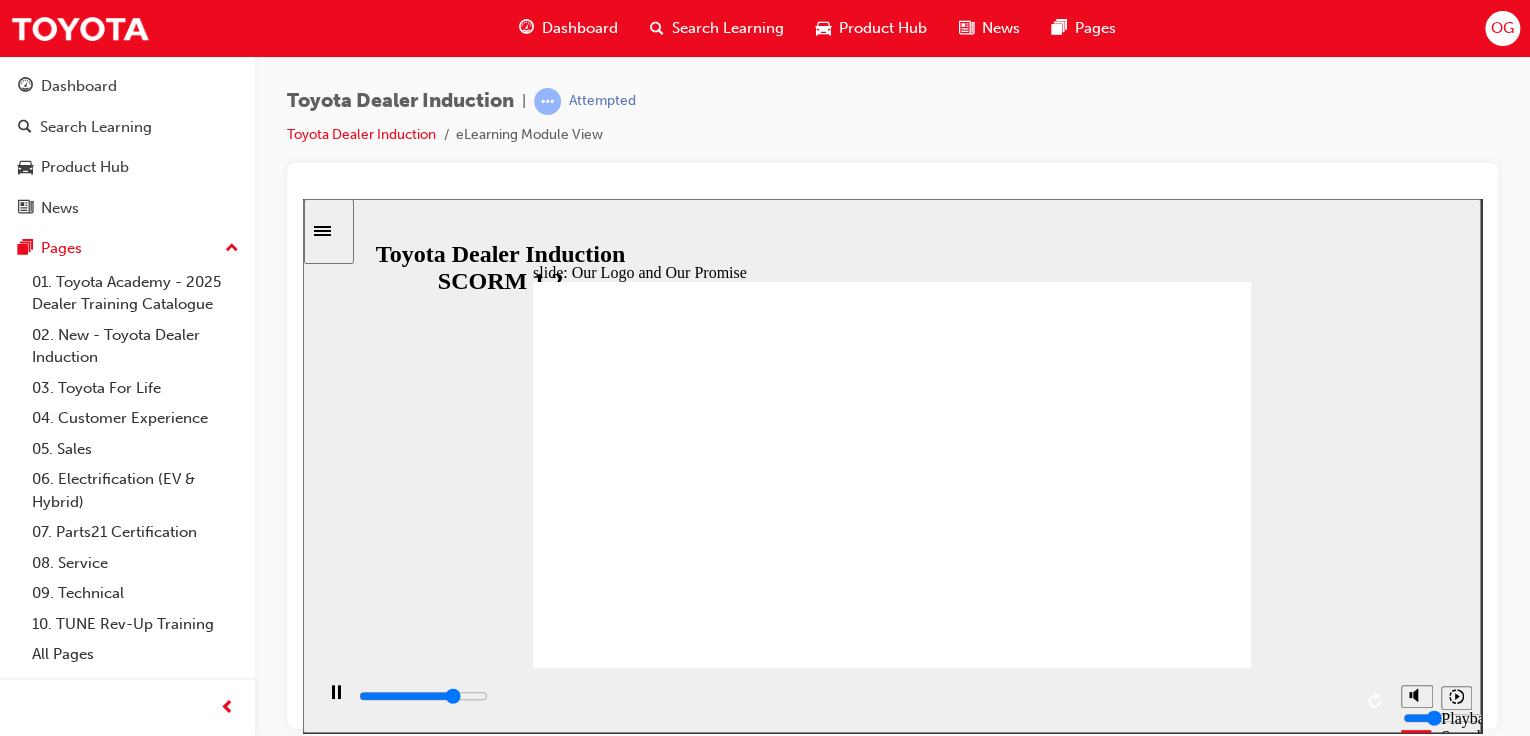 click 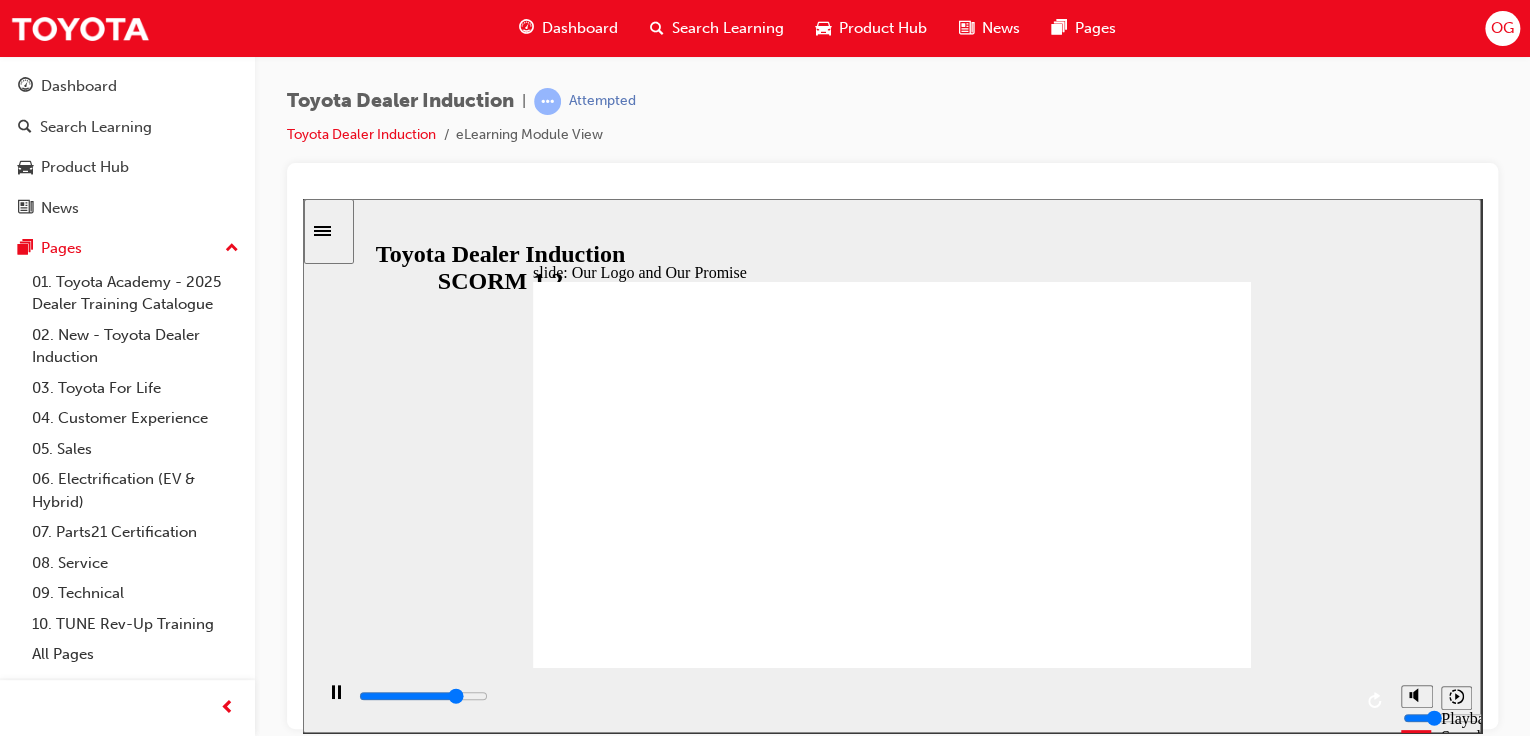 click 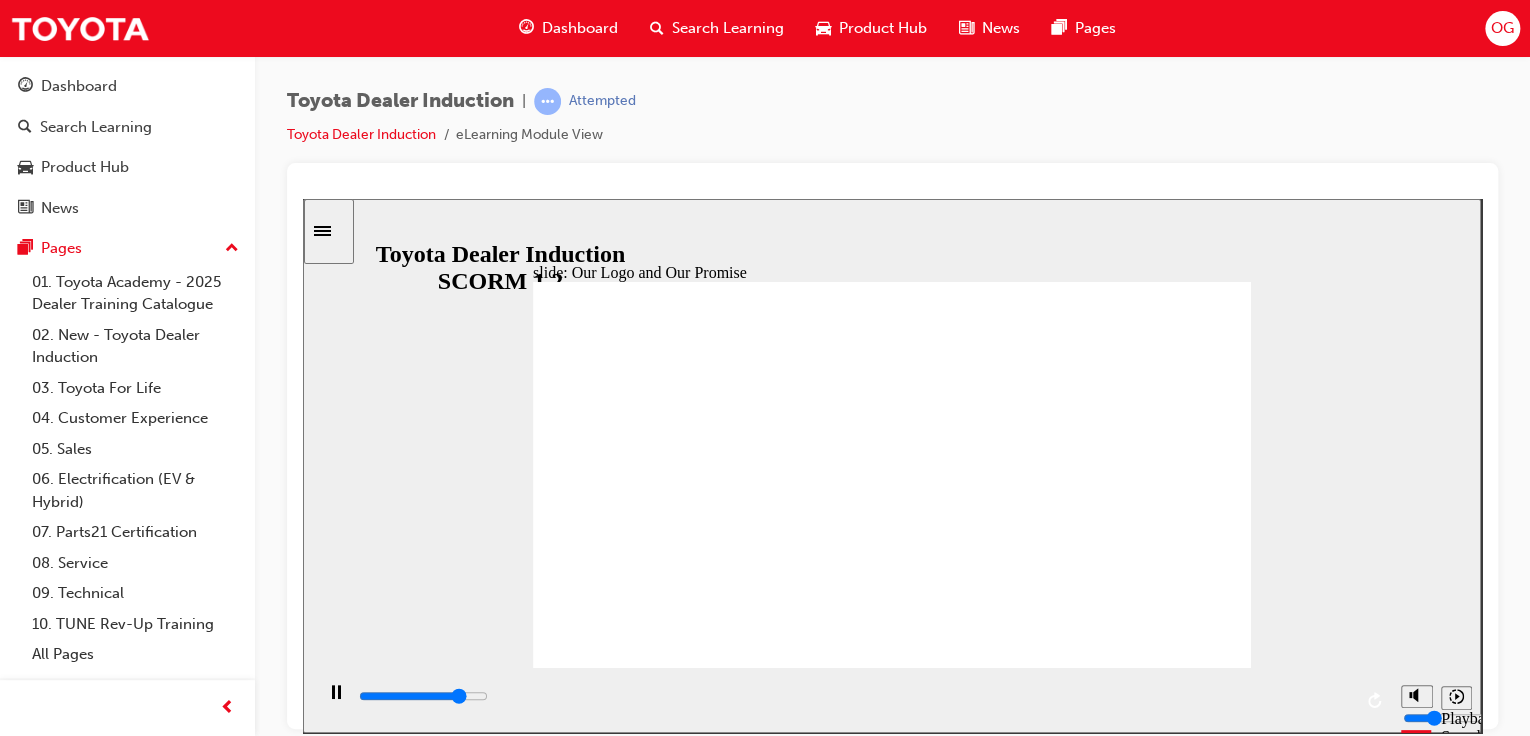click 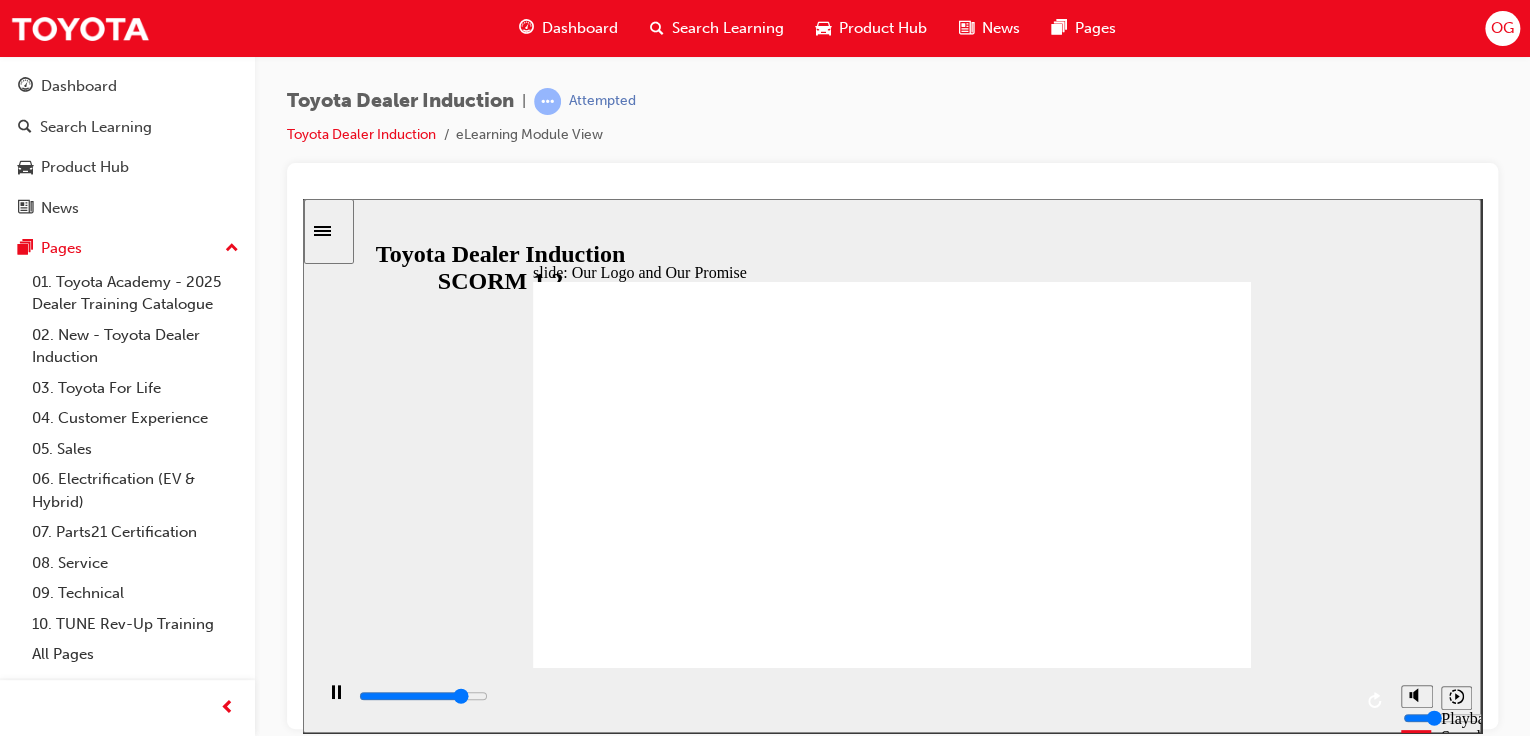 click 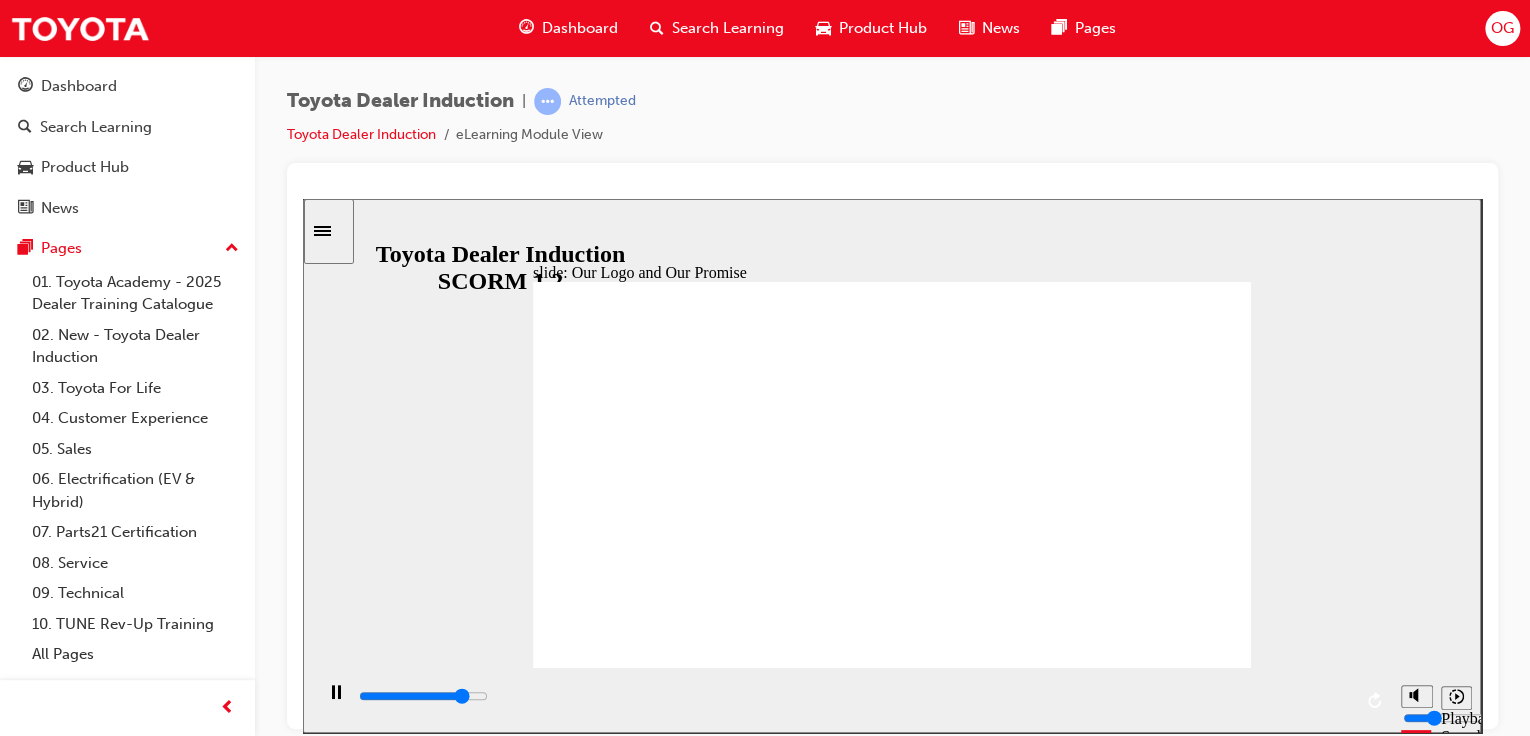 click 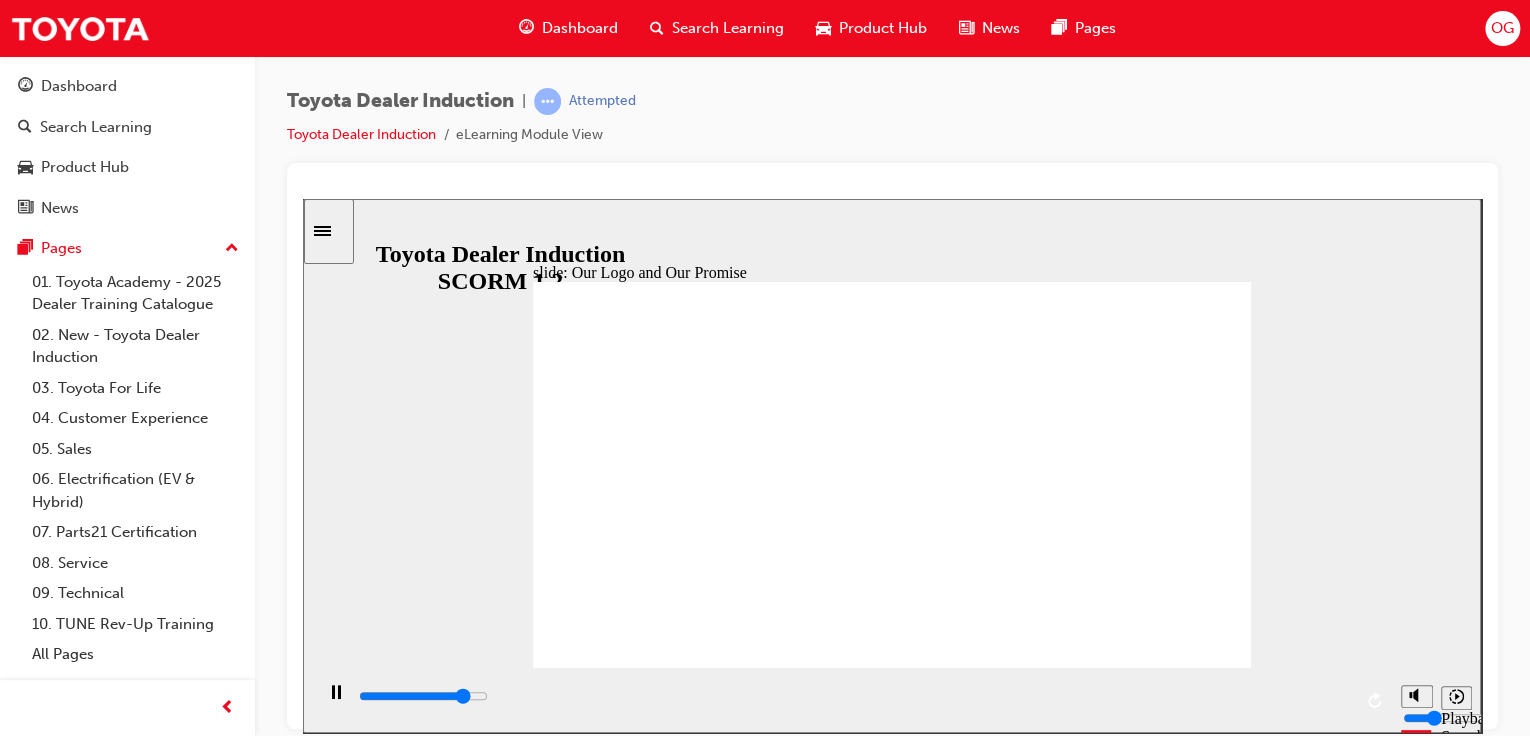 click 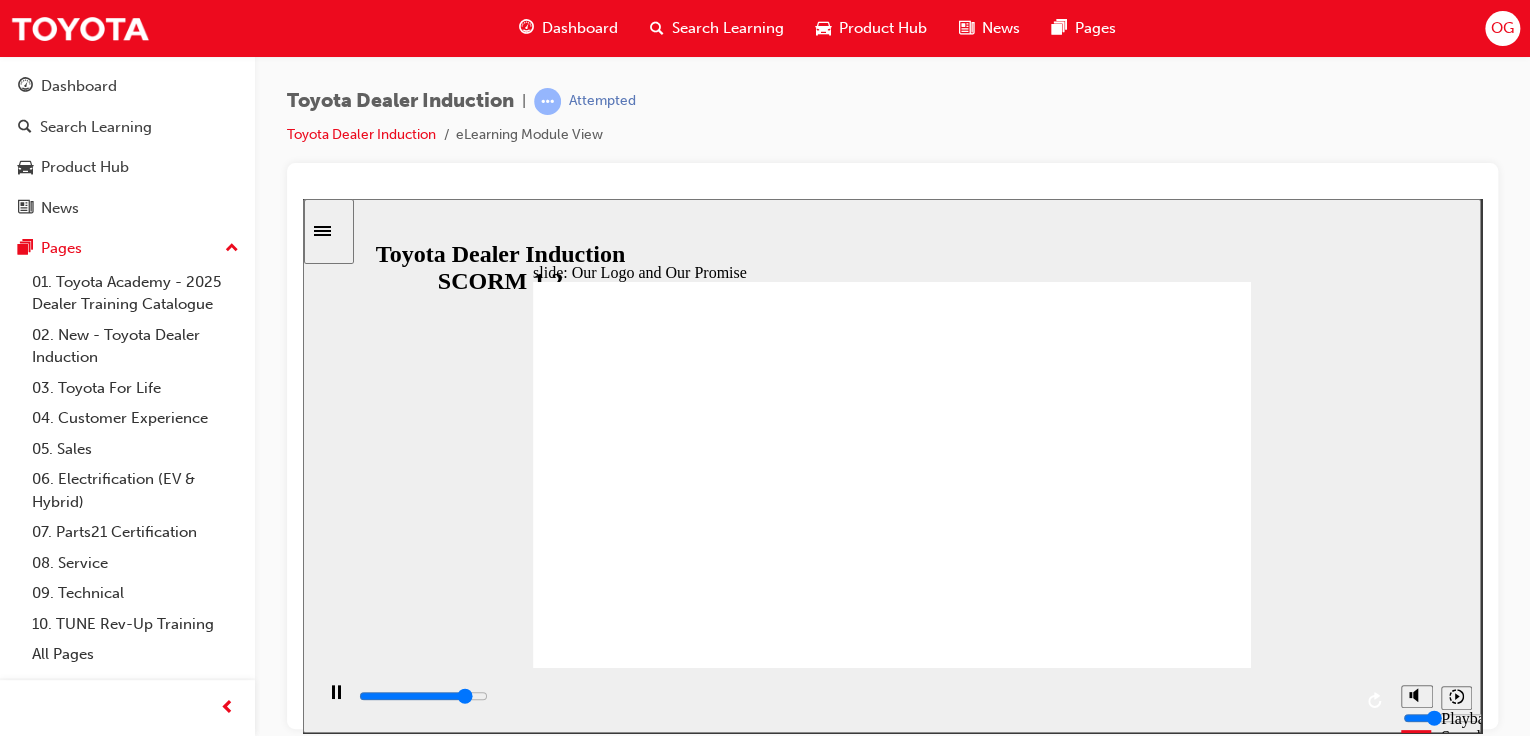 click 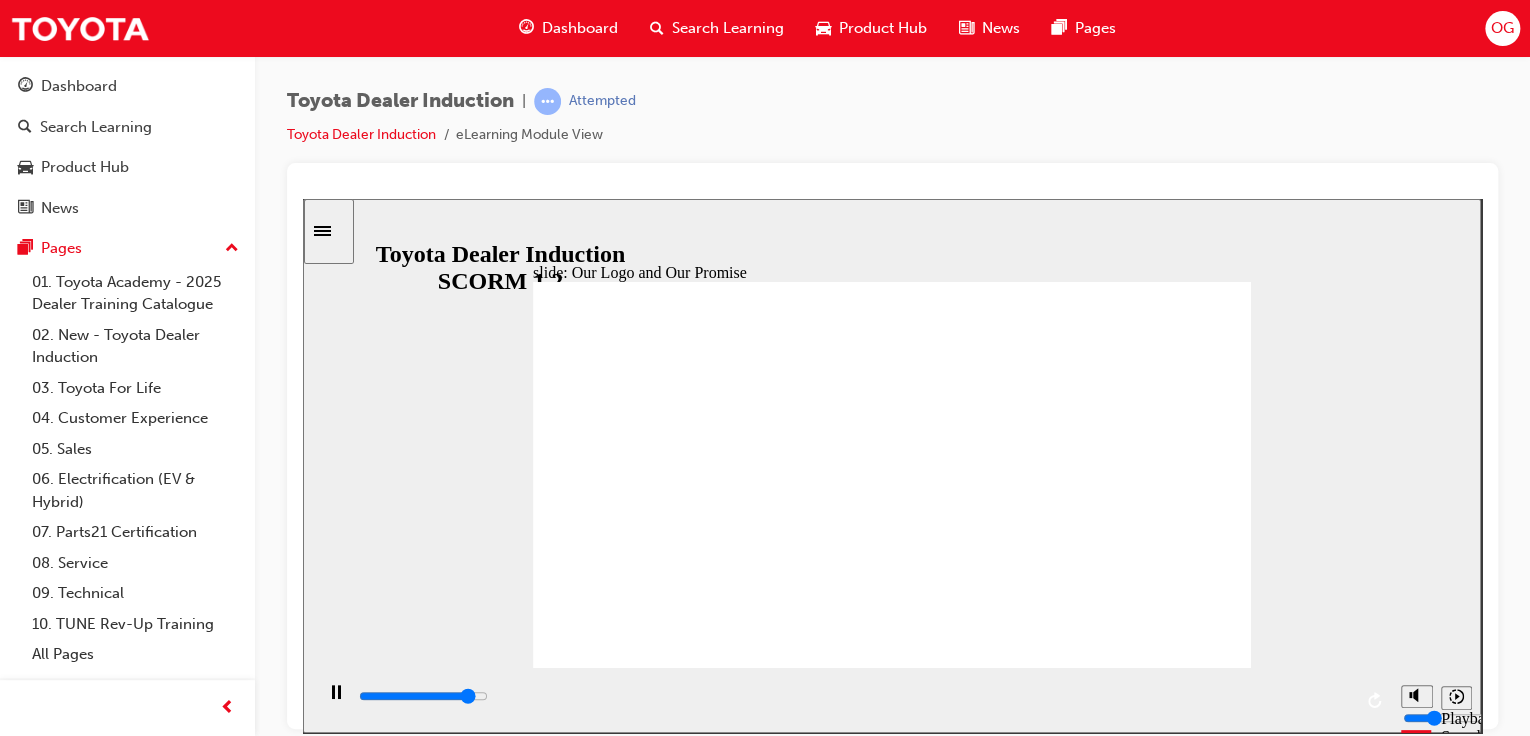 click 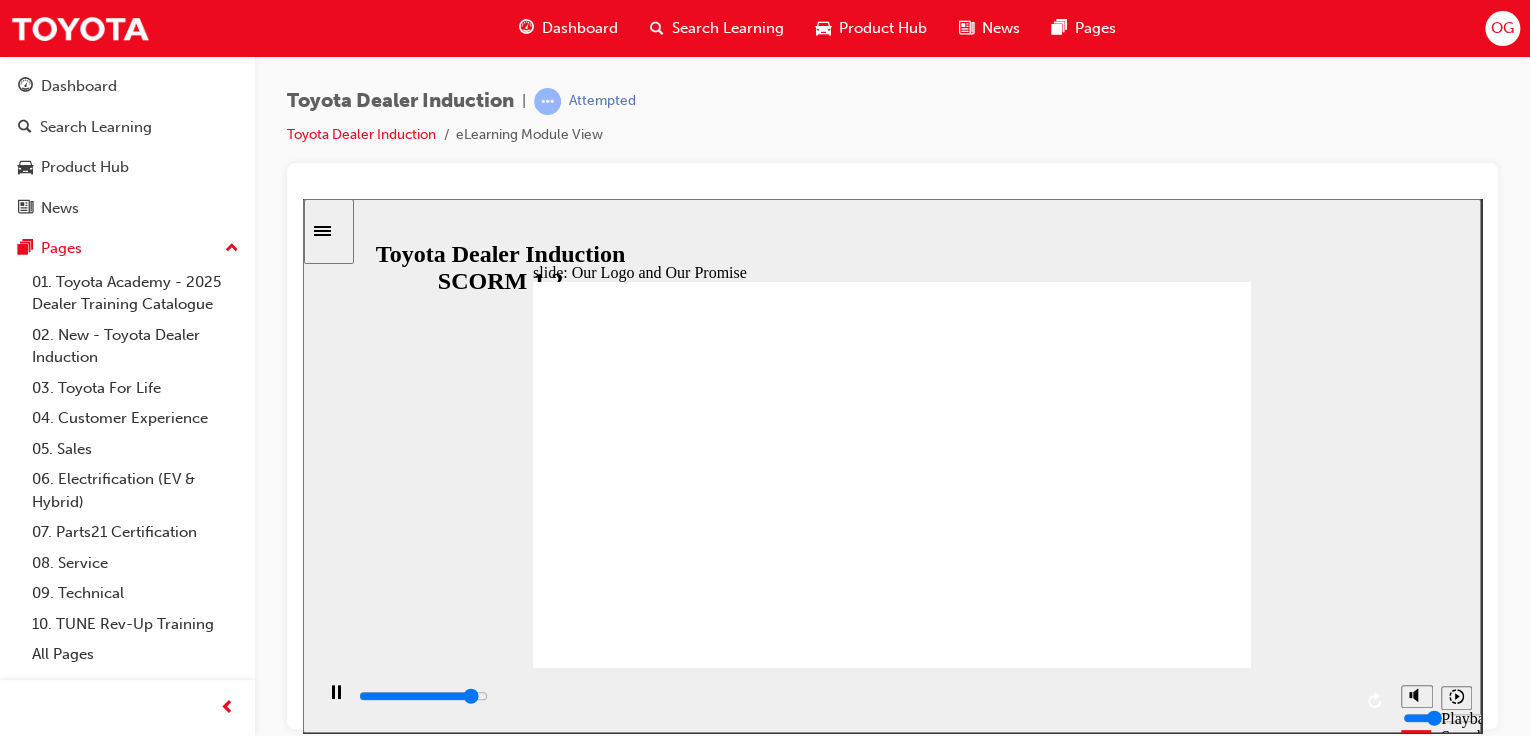 click 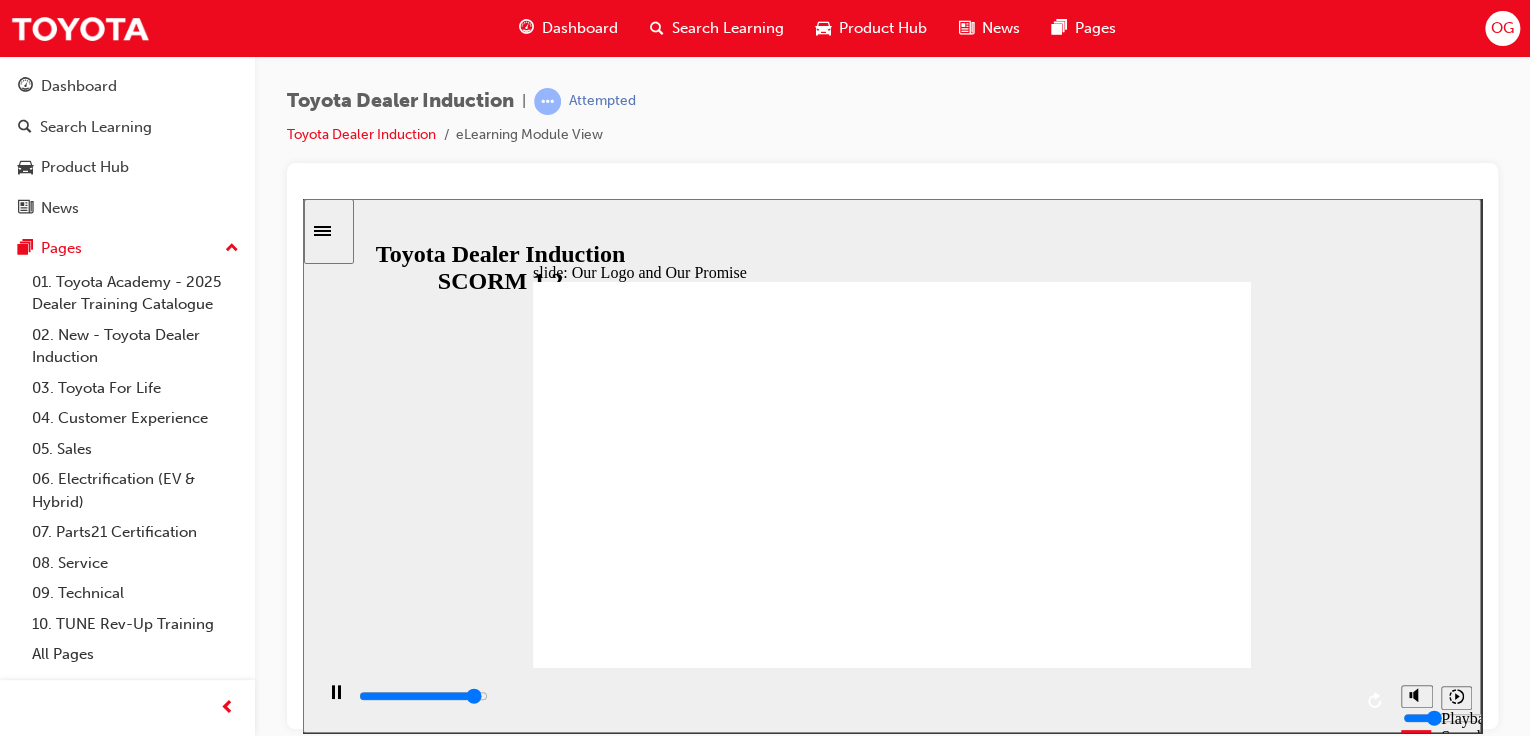 click 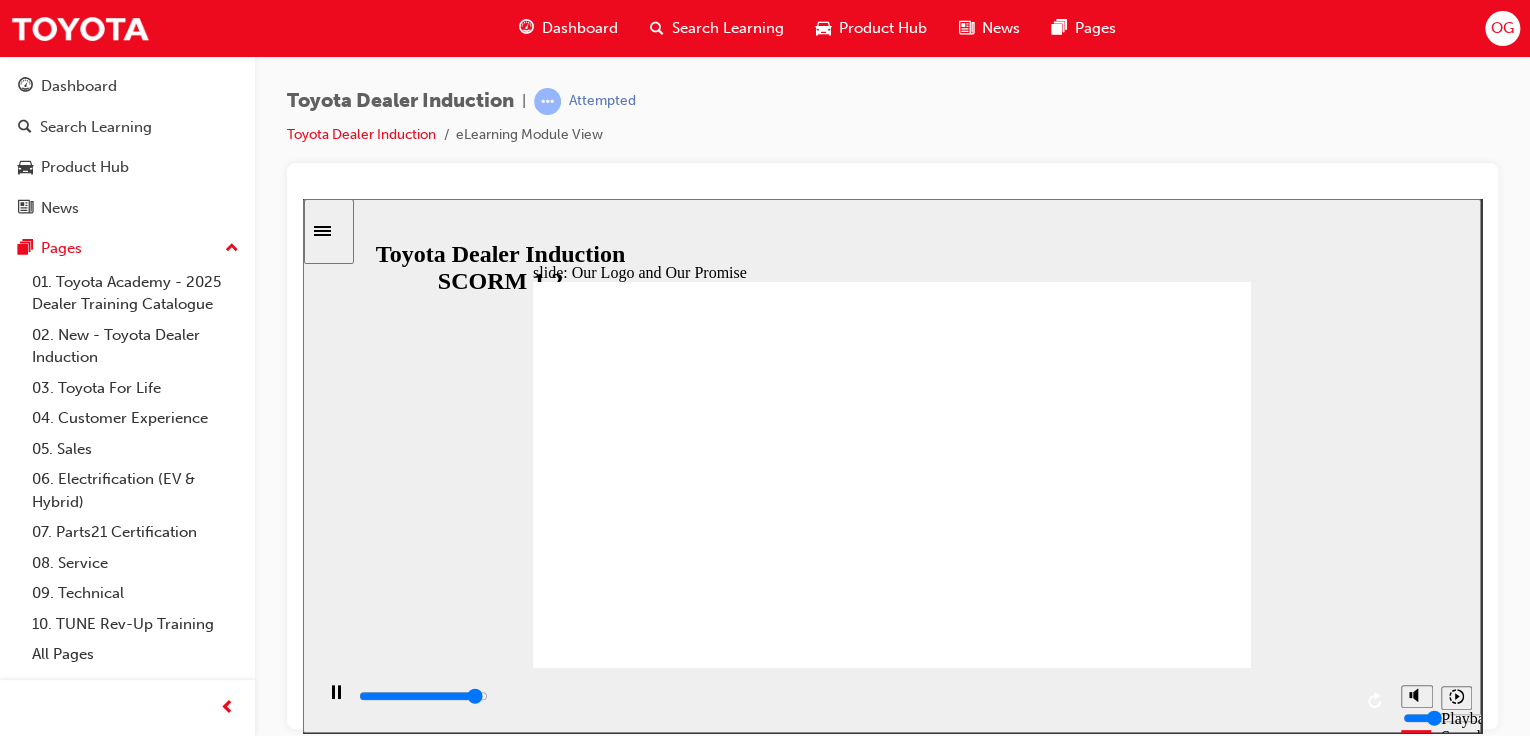click 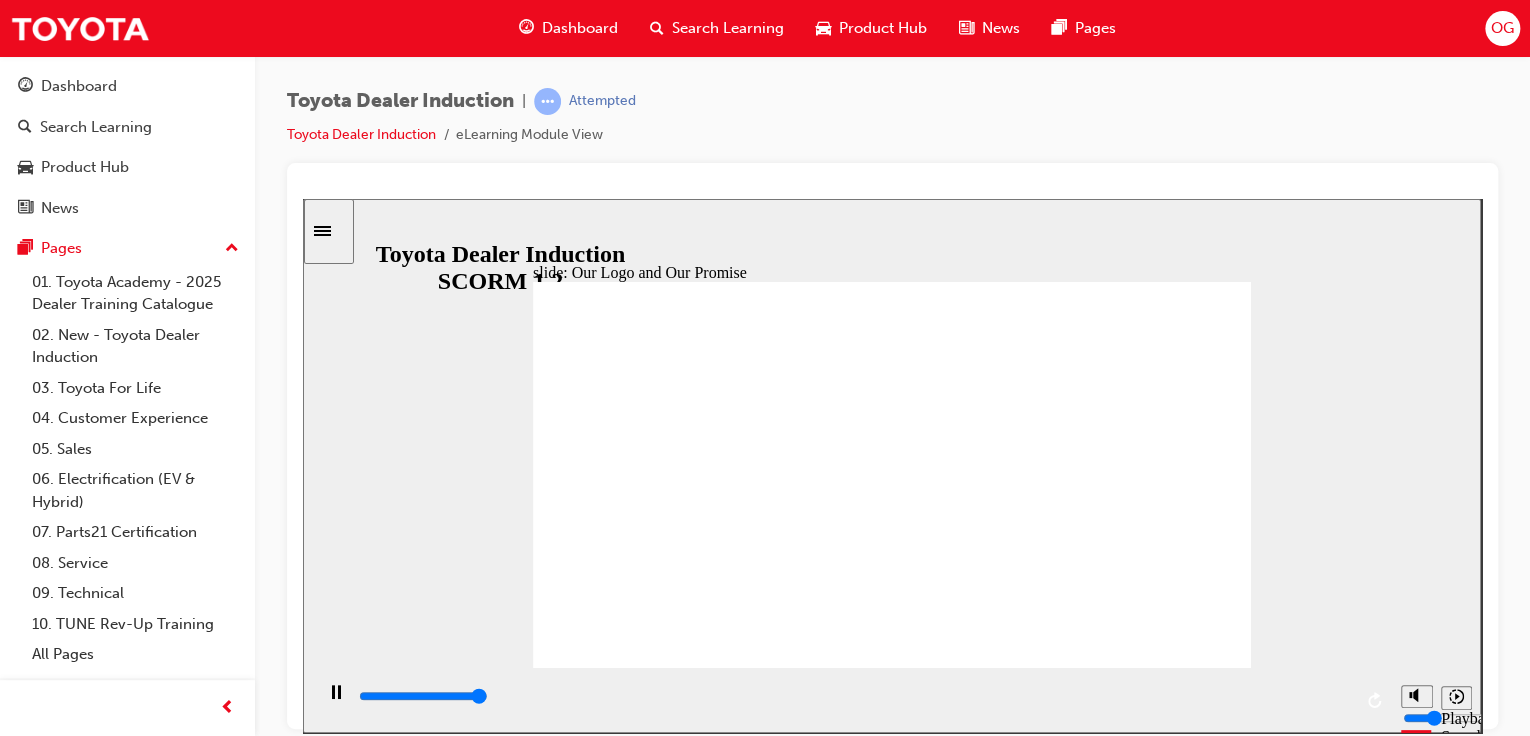 click 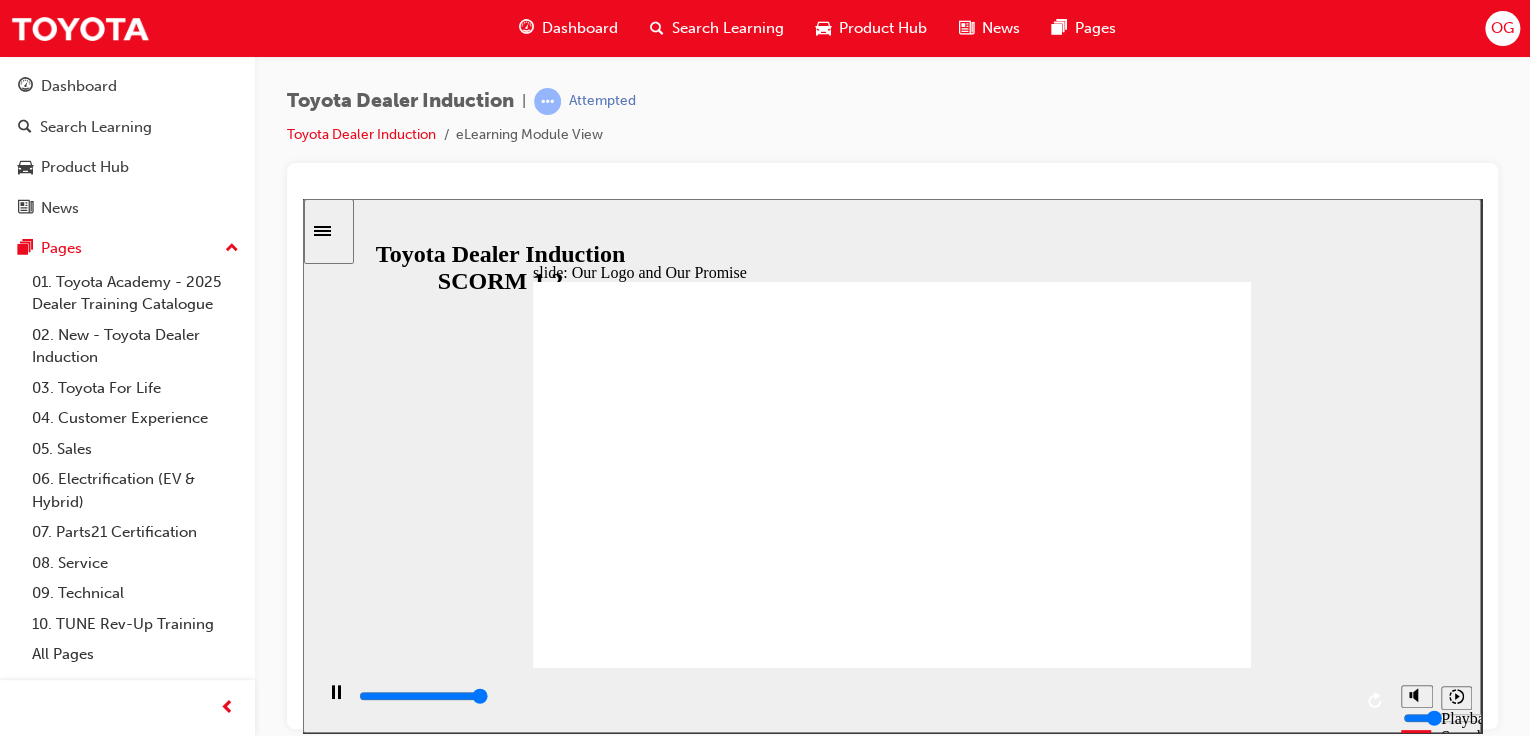 click 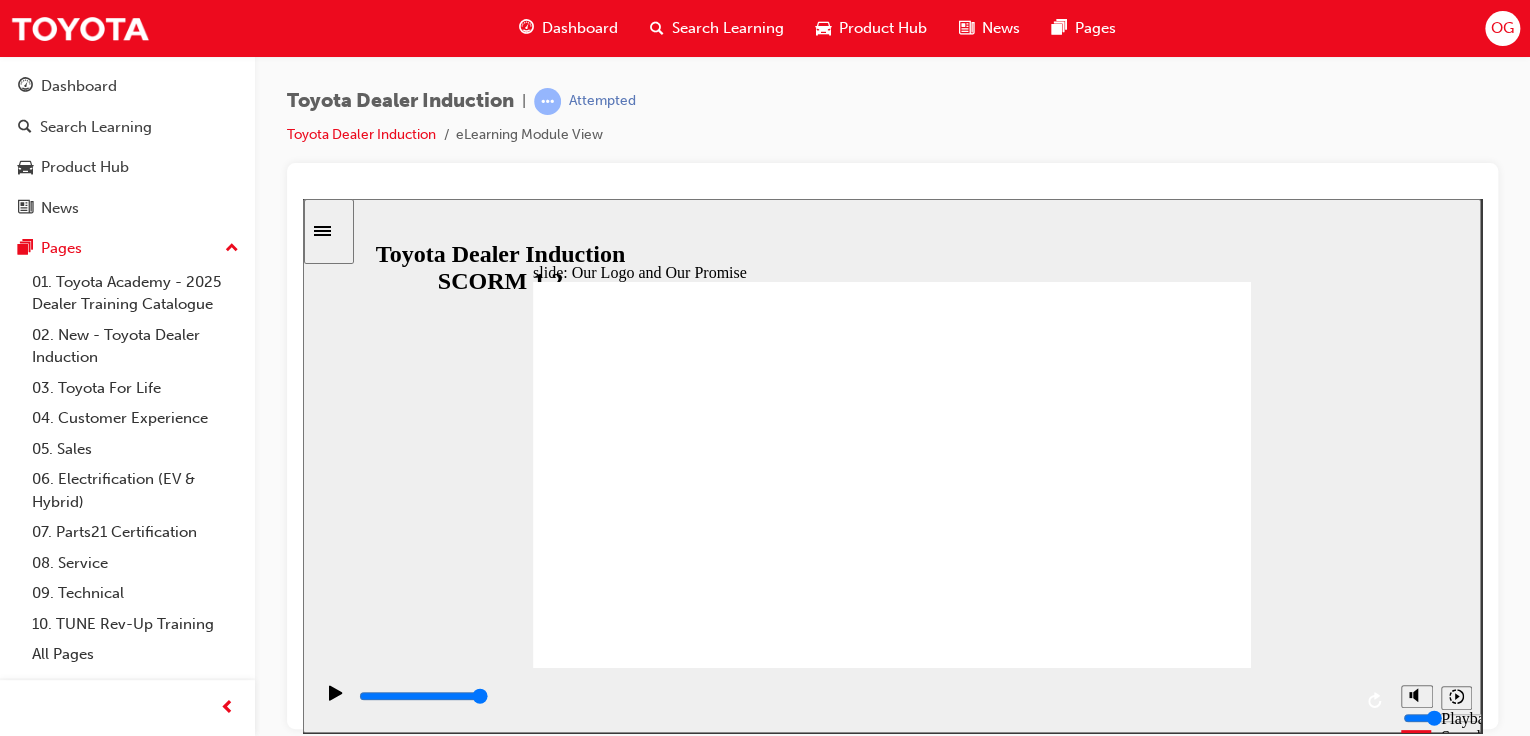 click 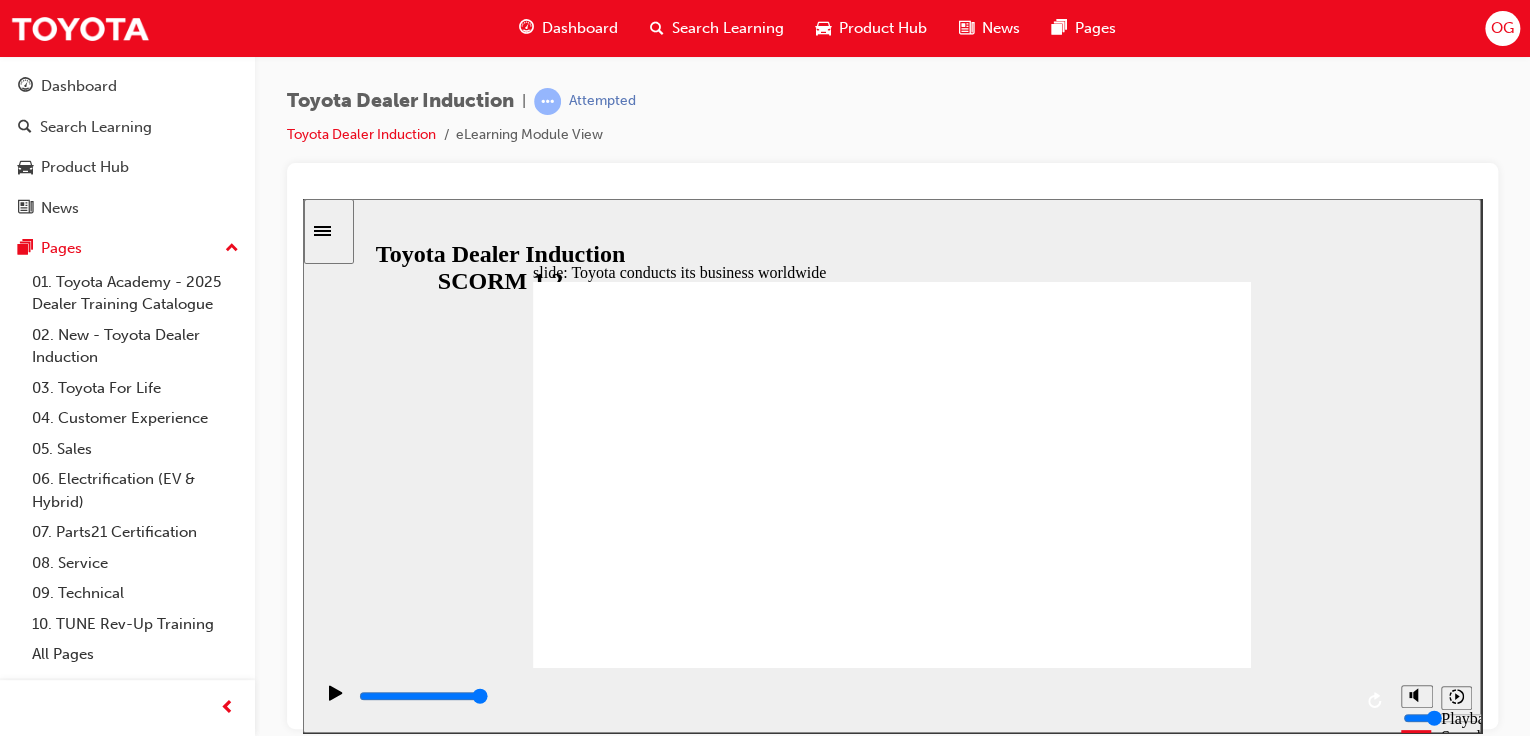 click 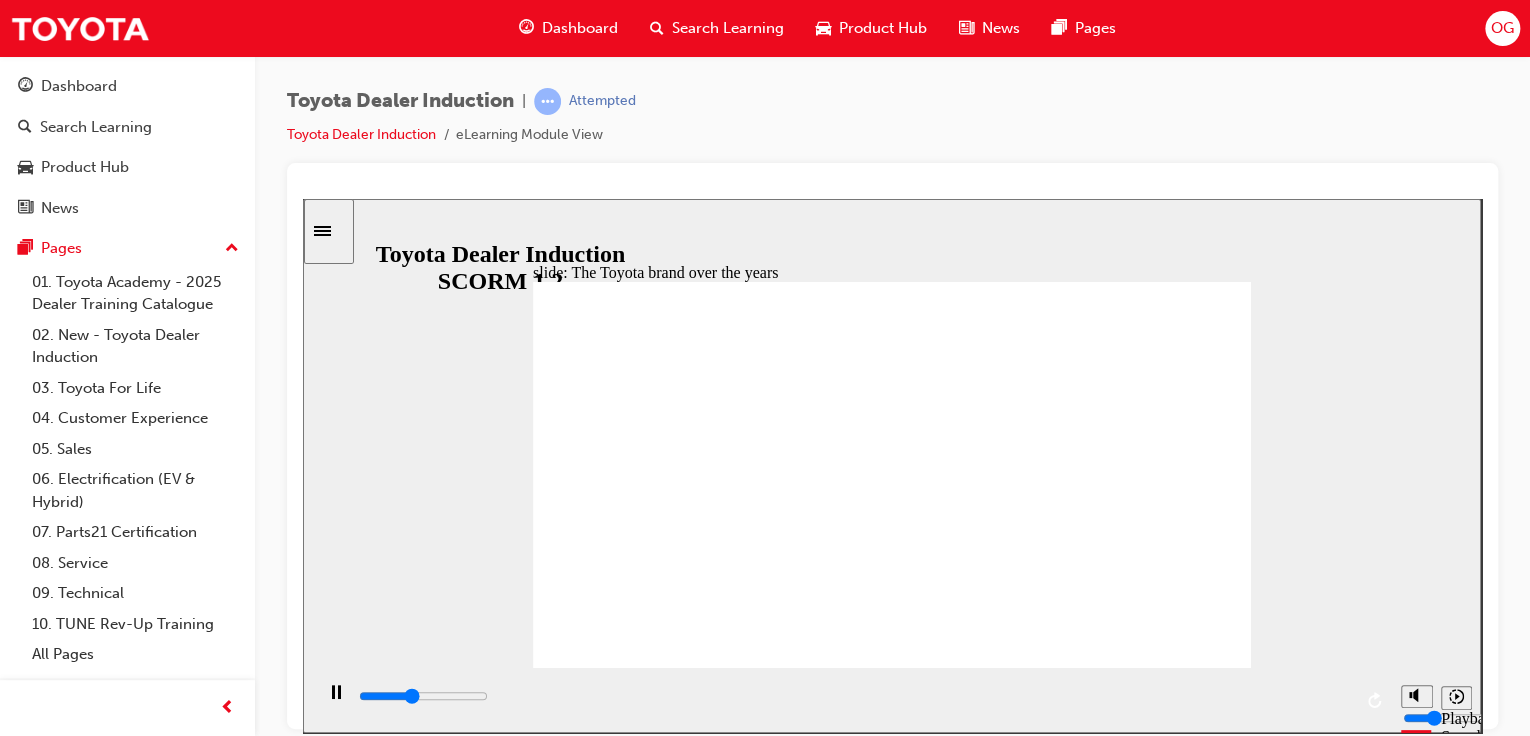 click 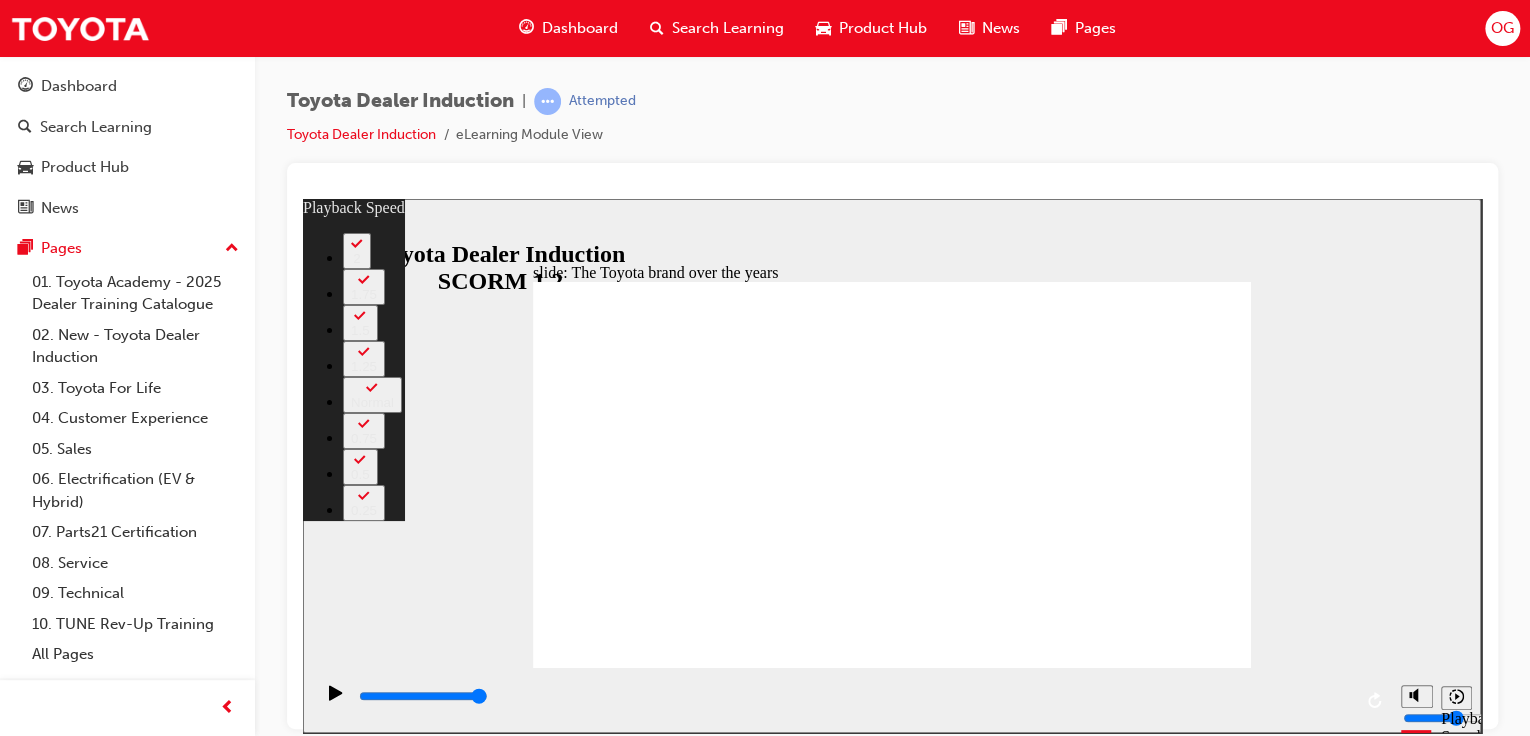 click at bounding box center (896, 4187) 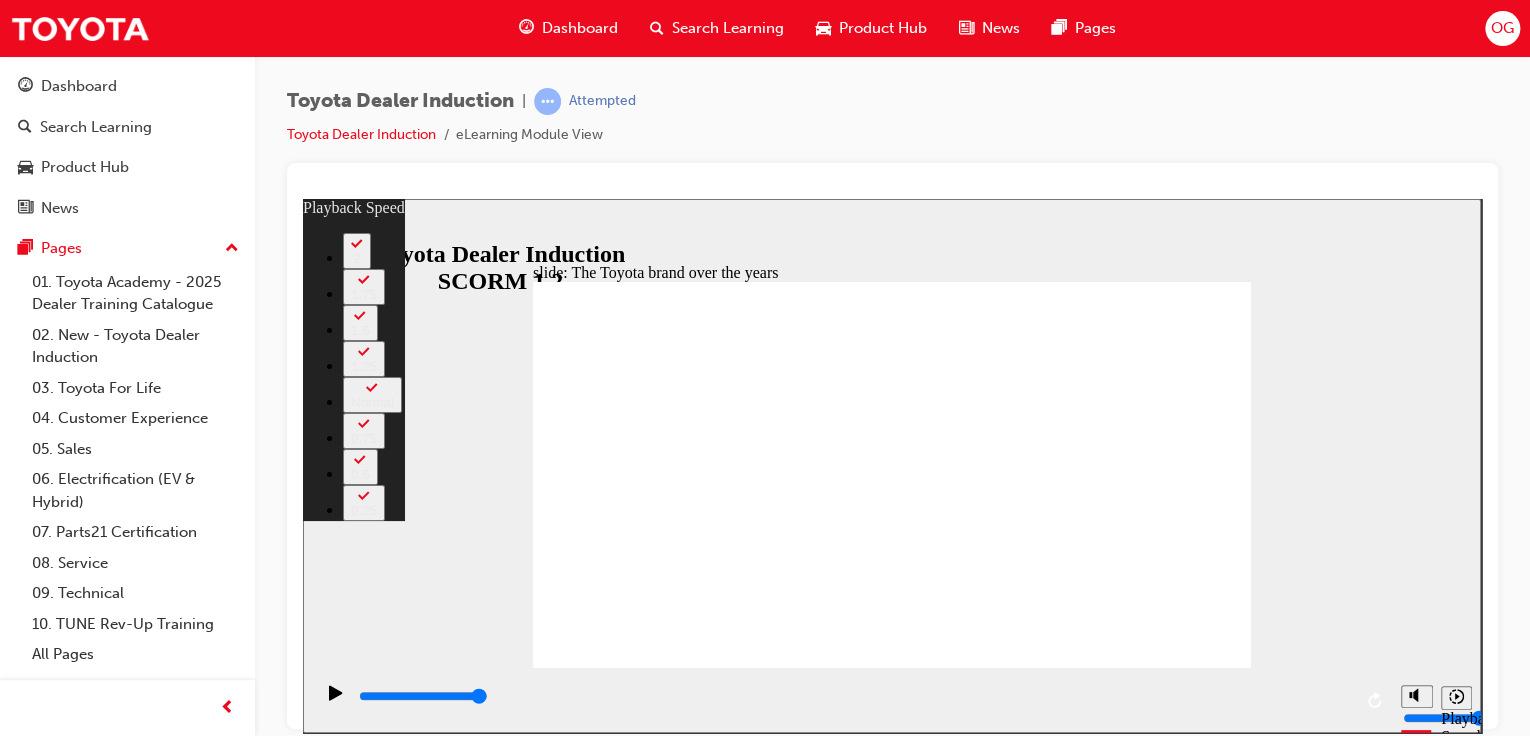 click at bounding box center (896, 4189) 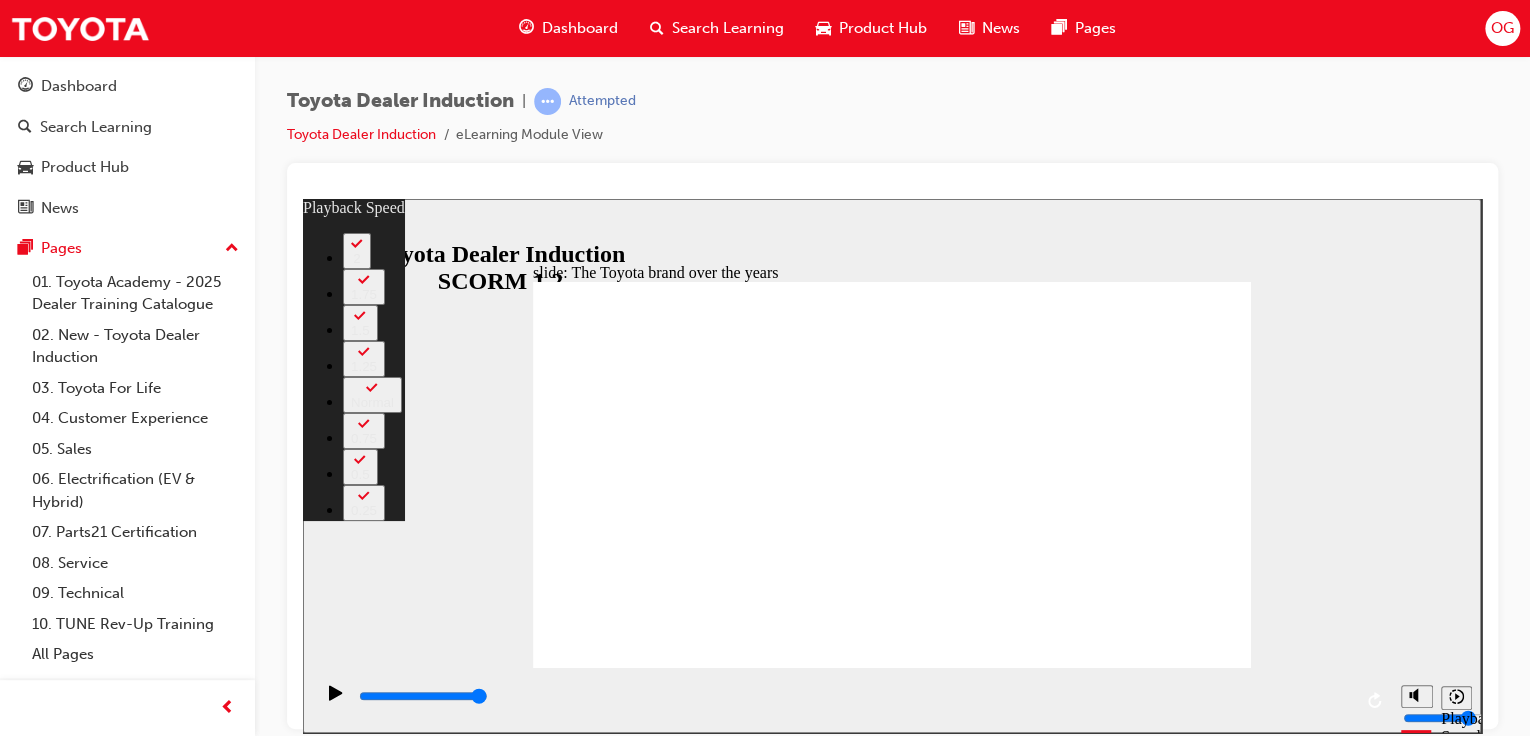 click at bounding box center [896, 4202] 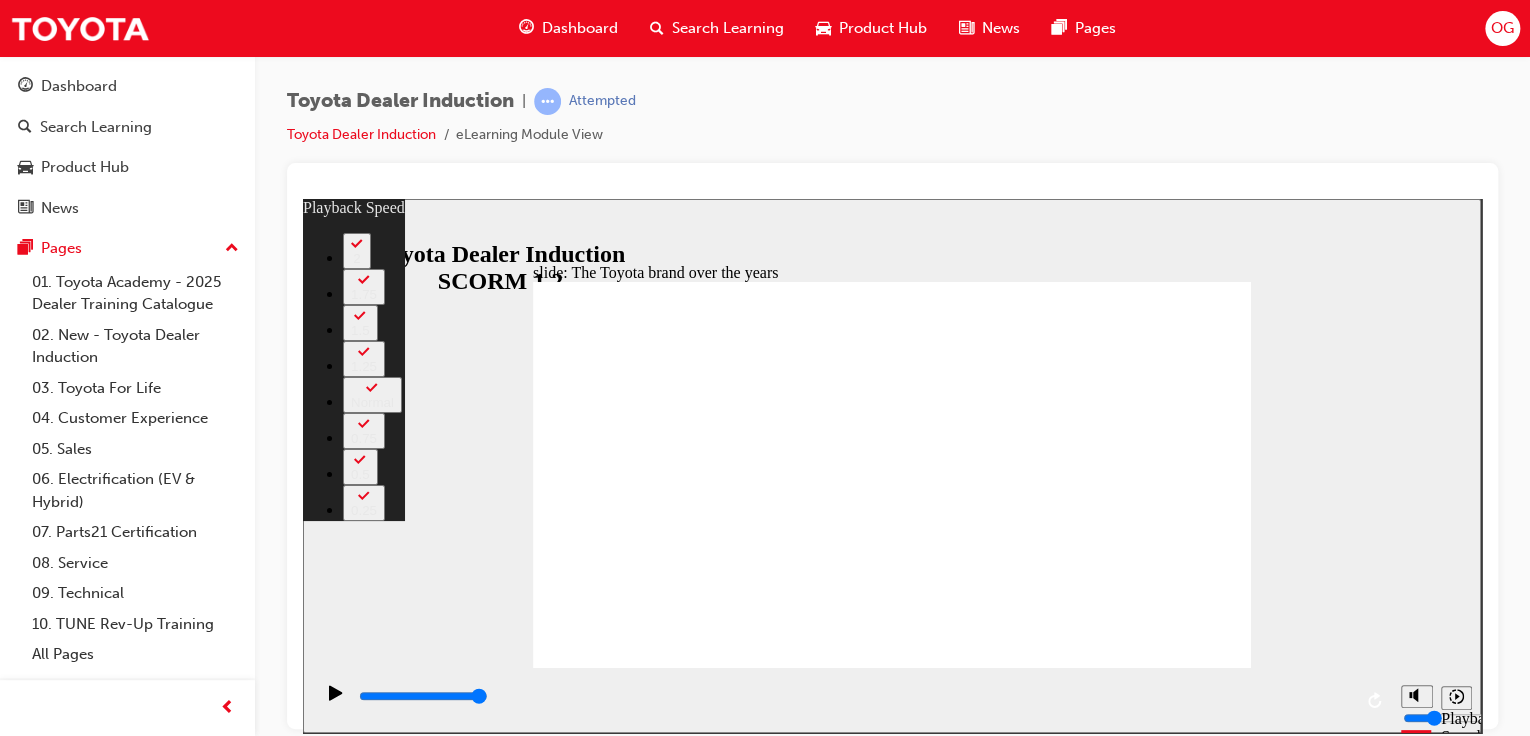 click at bounding box center [896, 4393] 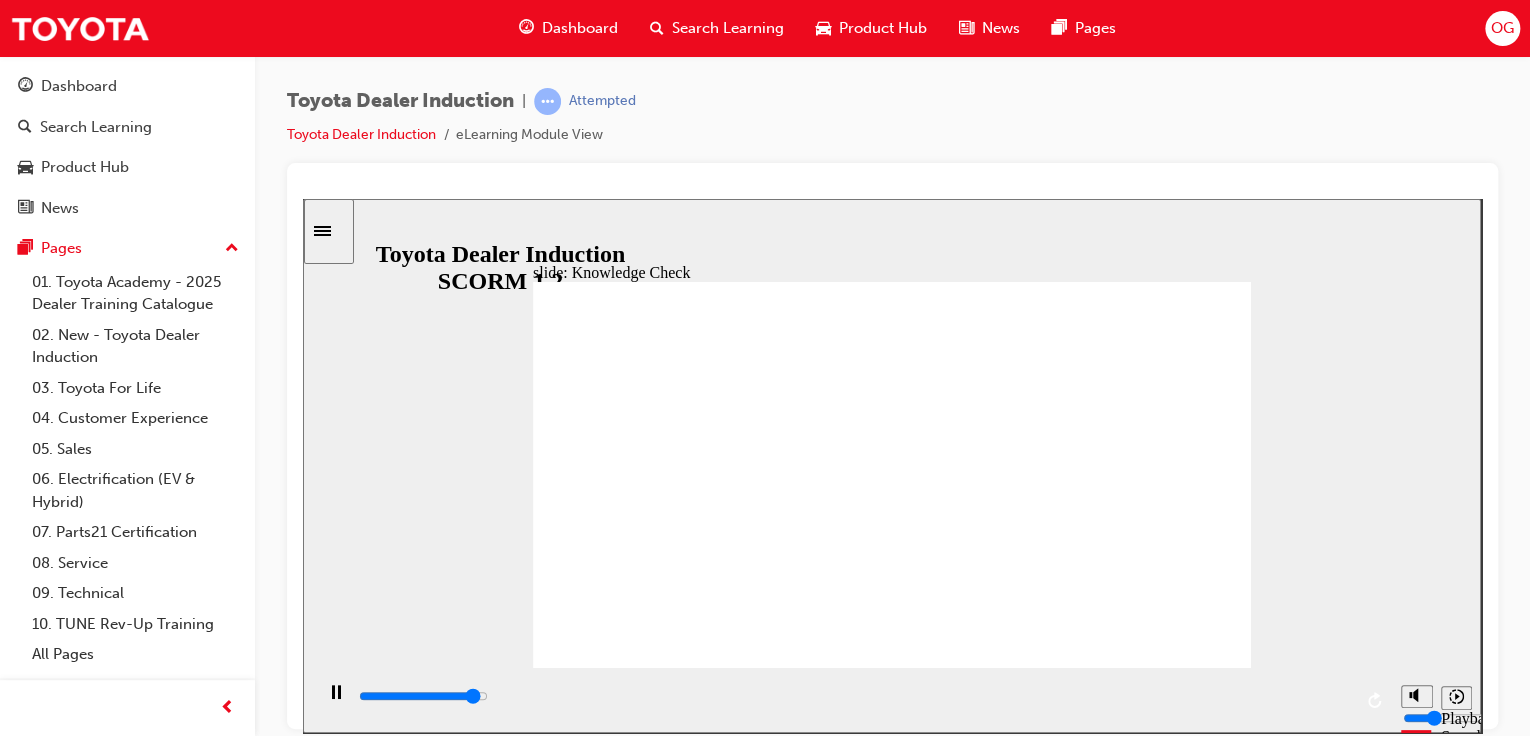 click 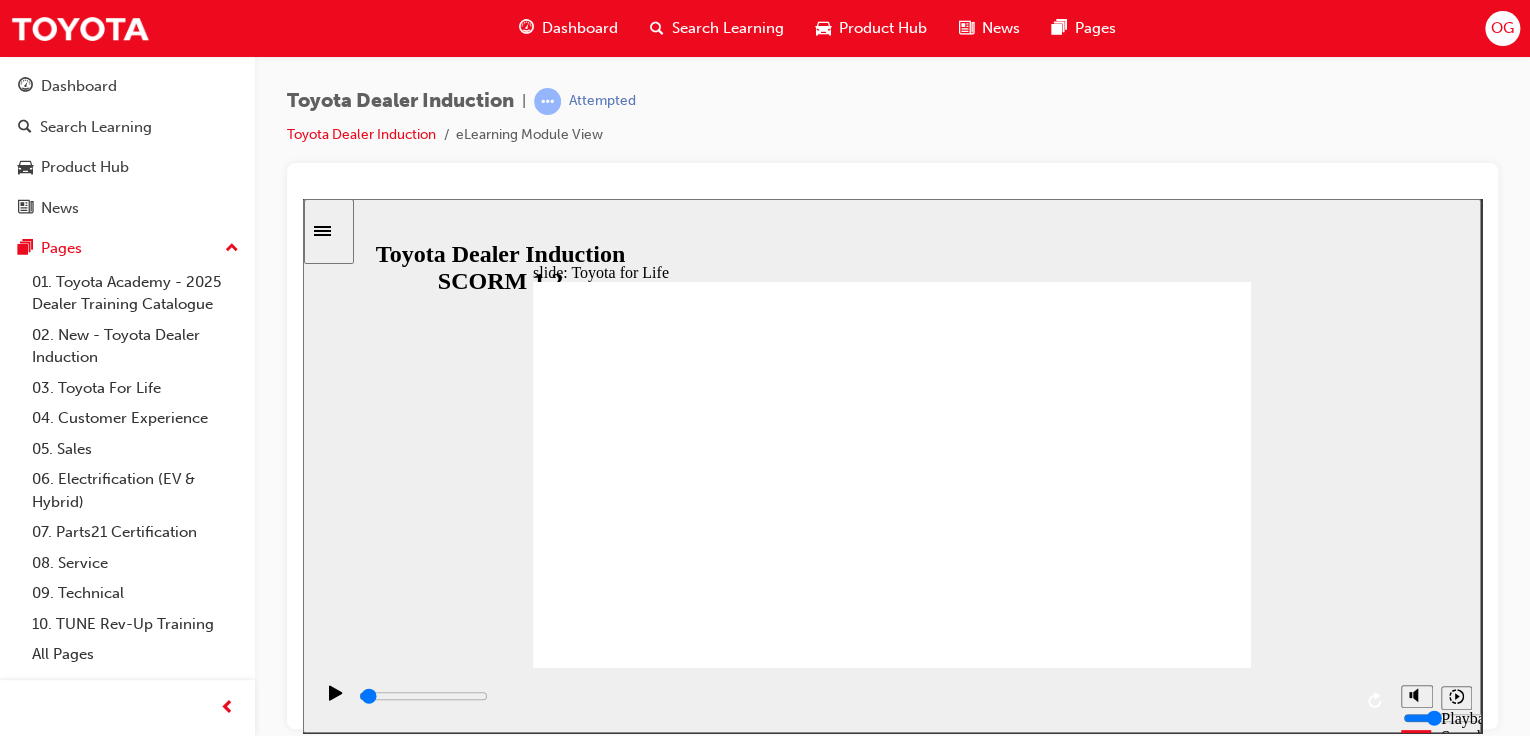 click 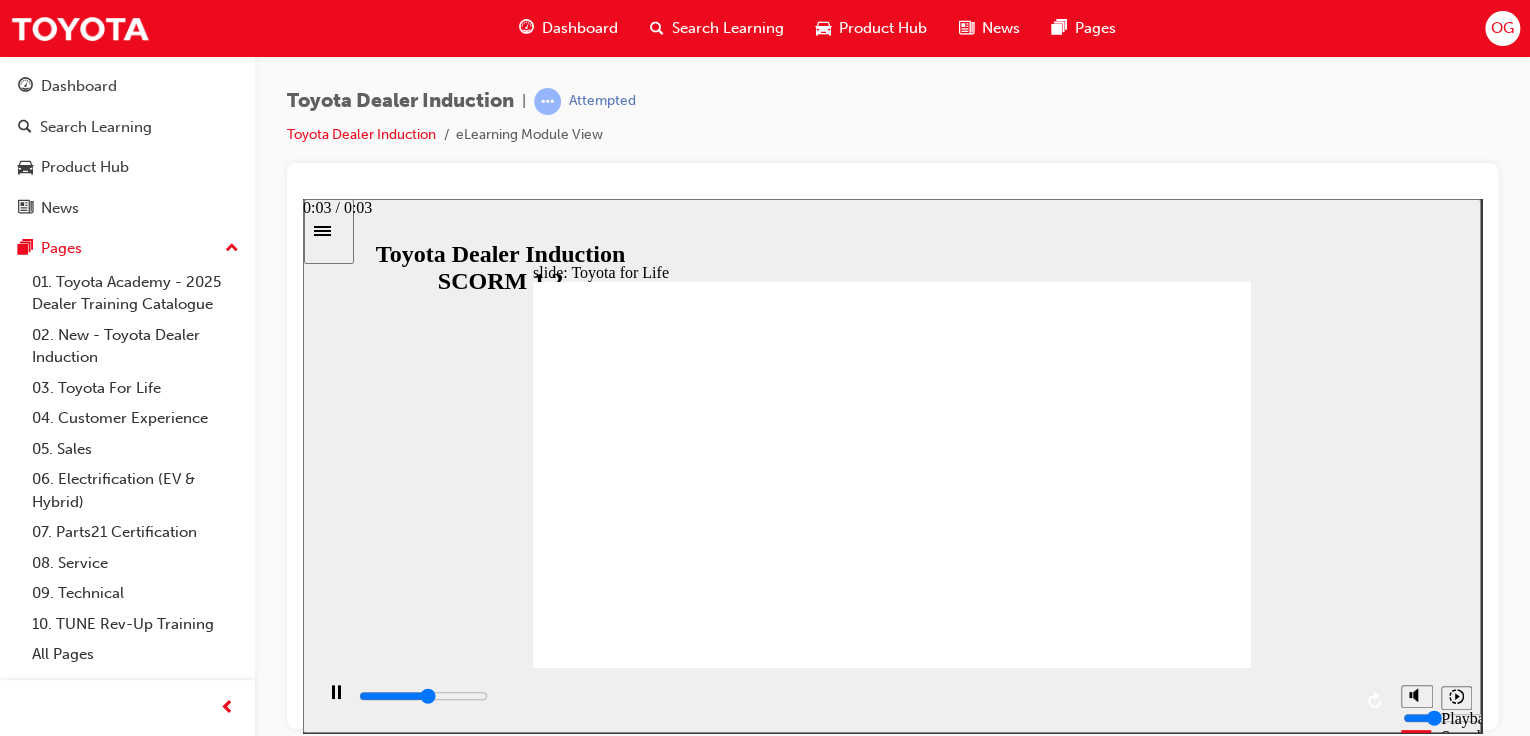 click 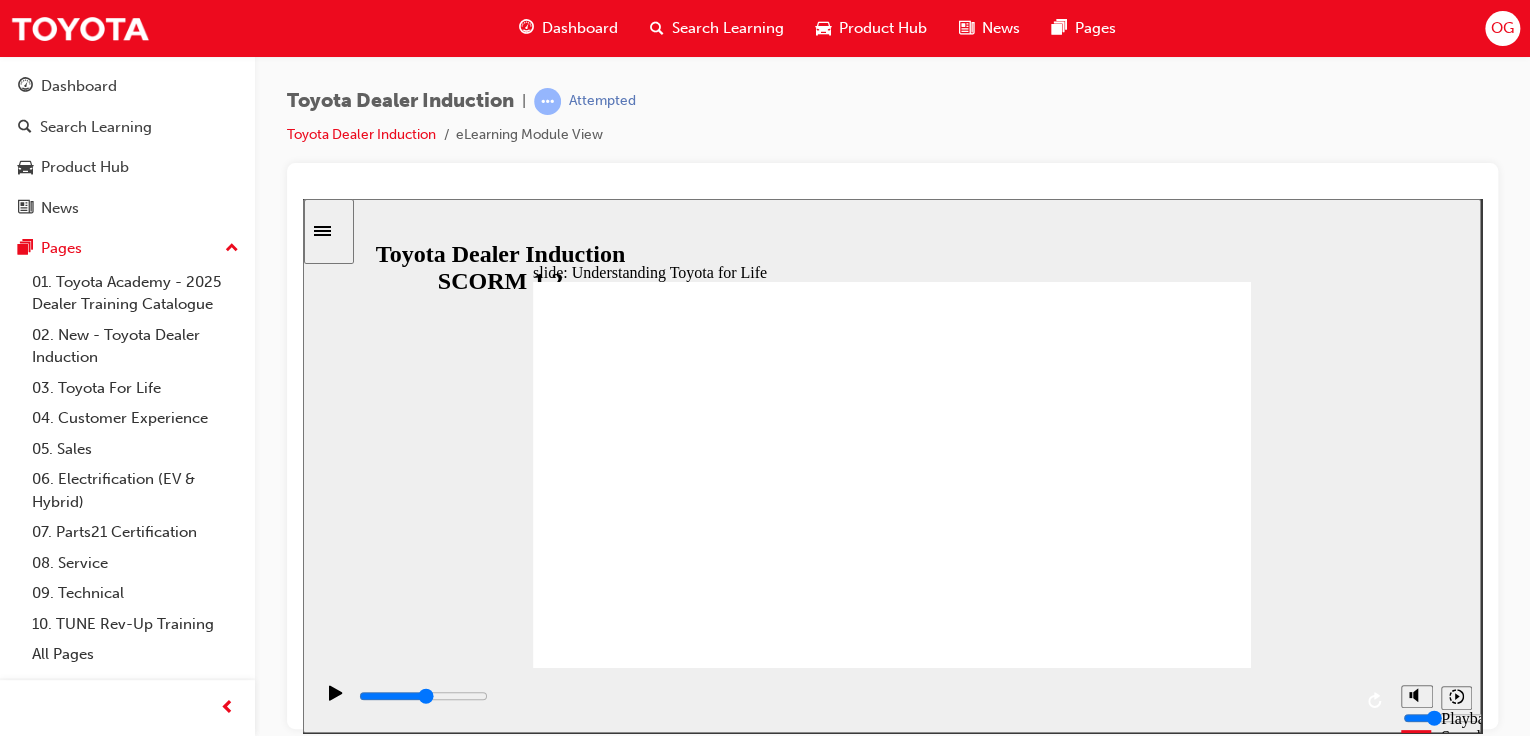 drag, startPoint x: 503, startPoint y: 692, endPoint x: 872, endPoint y: 673, distance: 369.48883 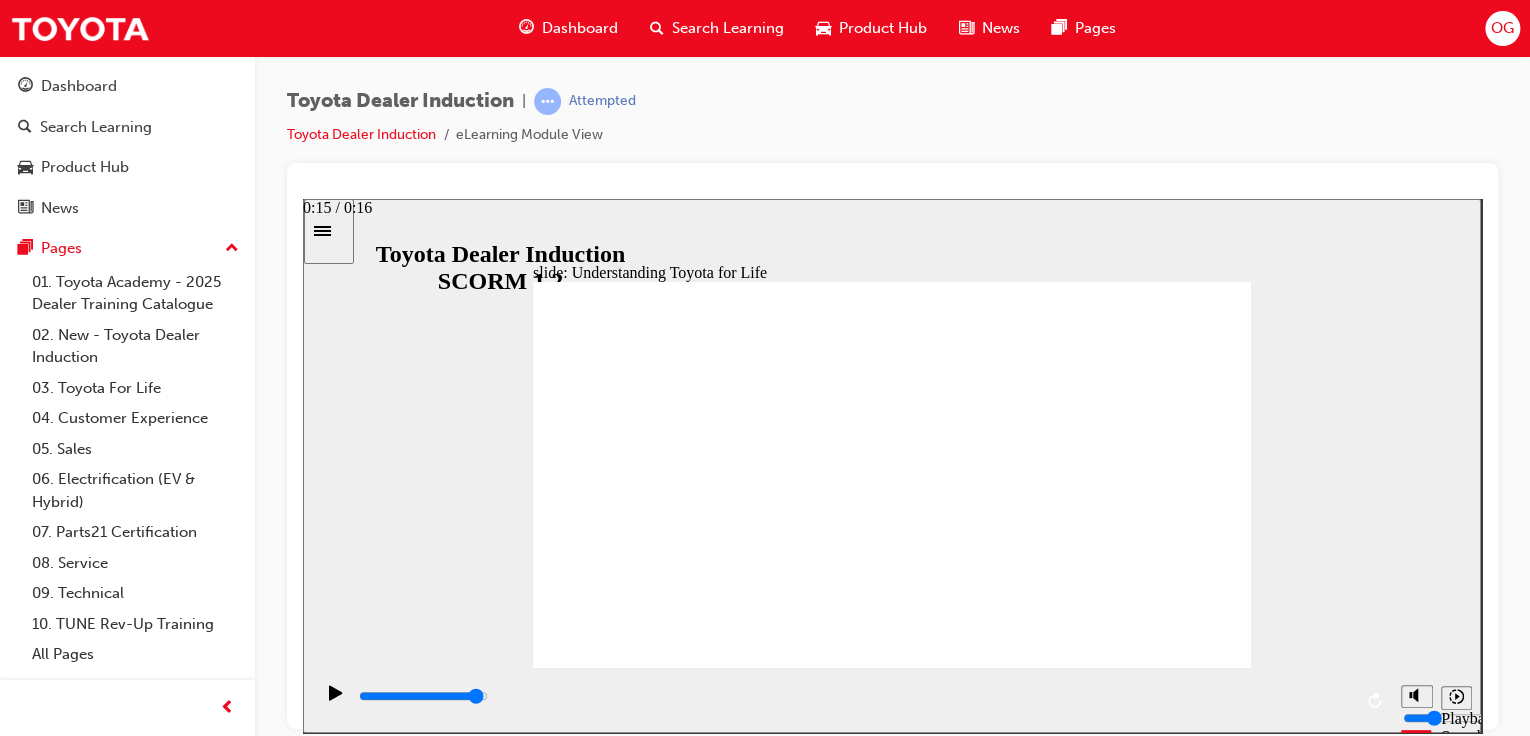 drag, startPoint x: 931, startPoint y: 692, endPoint x: 1322, endPoint y: 686, distance: 391.04602 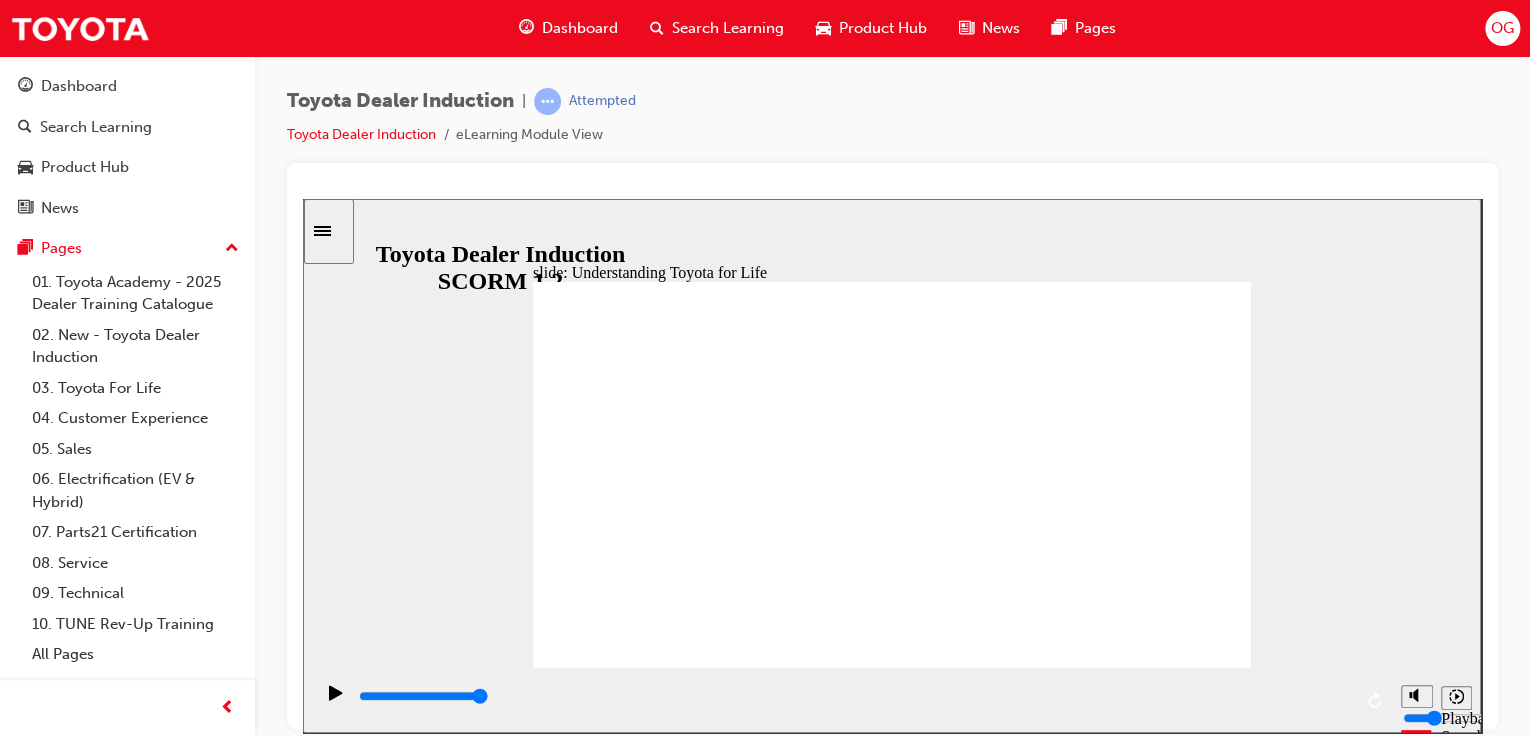 click 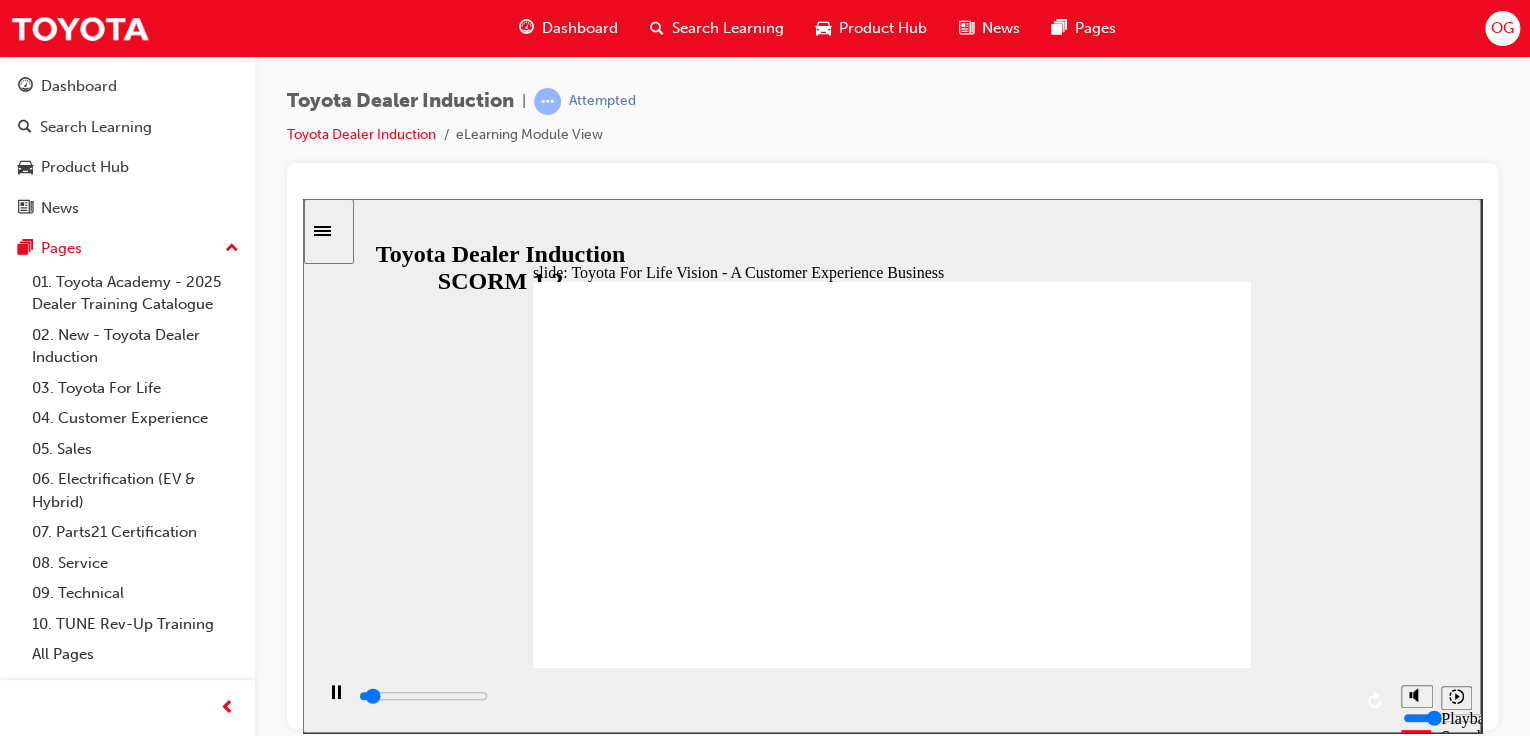 click 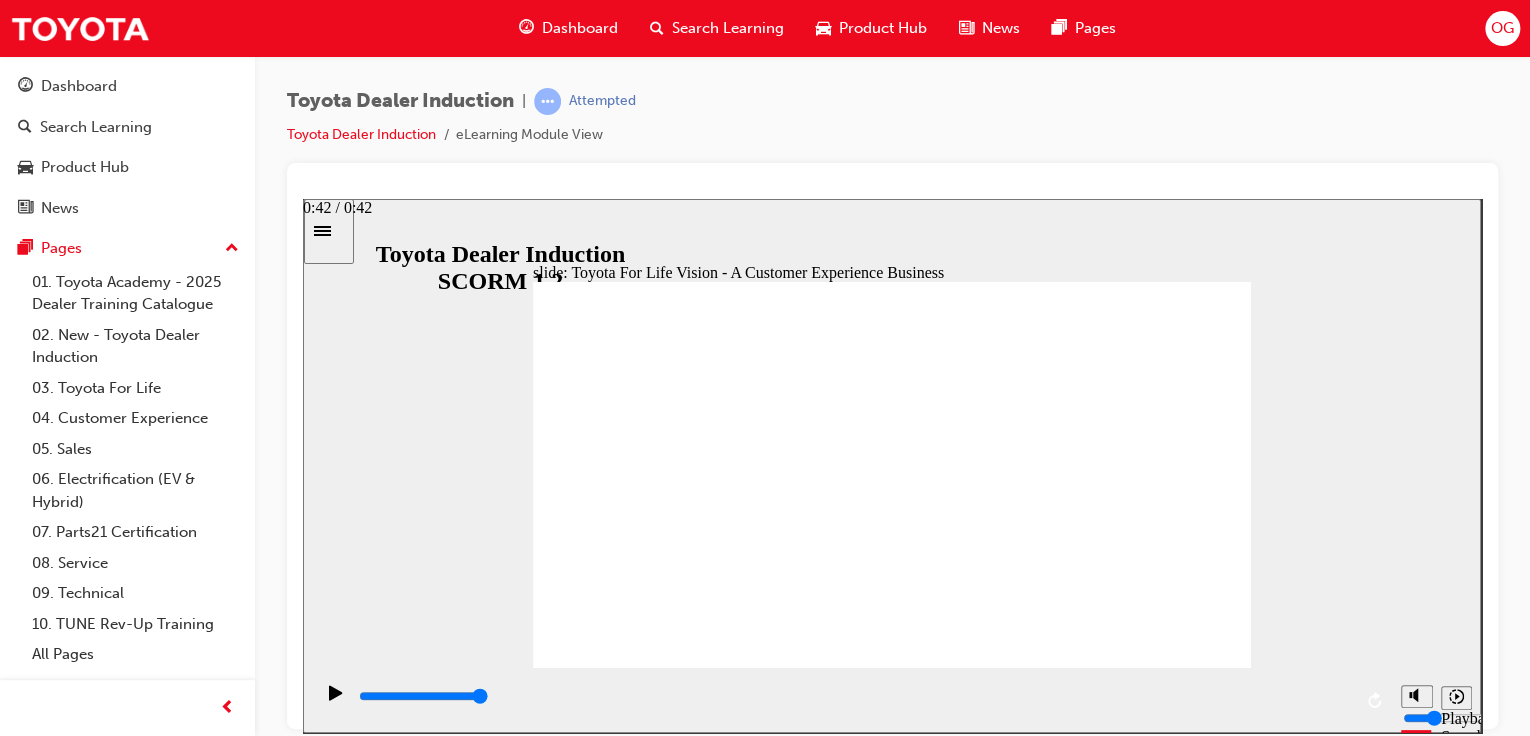 drag, startPoint x: 502, startPoint y: 691, endPoint x: 1360, endPoint y: 685, distance: 858.021 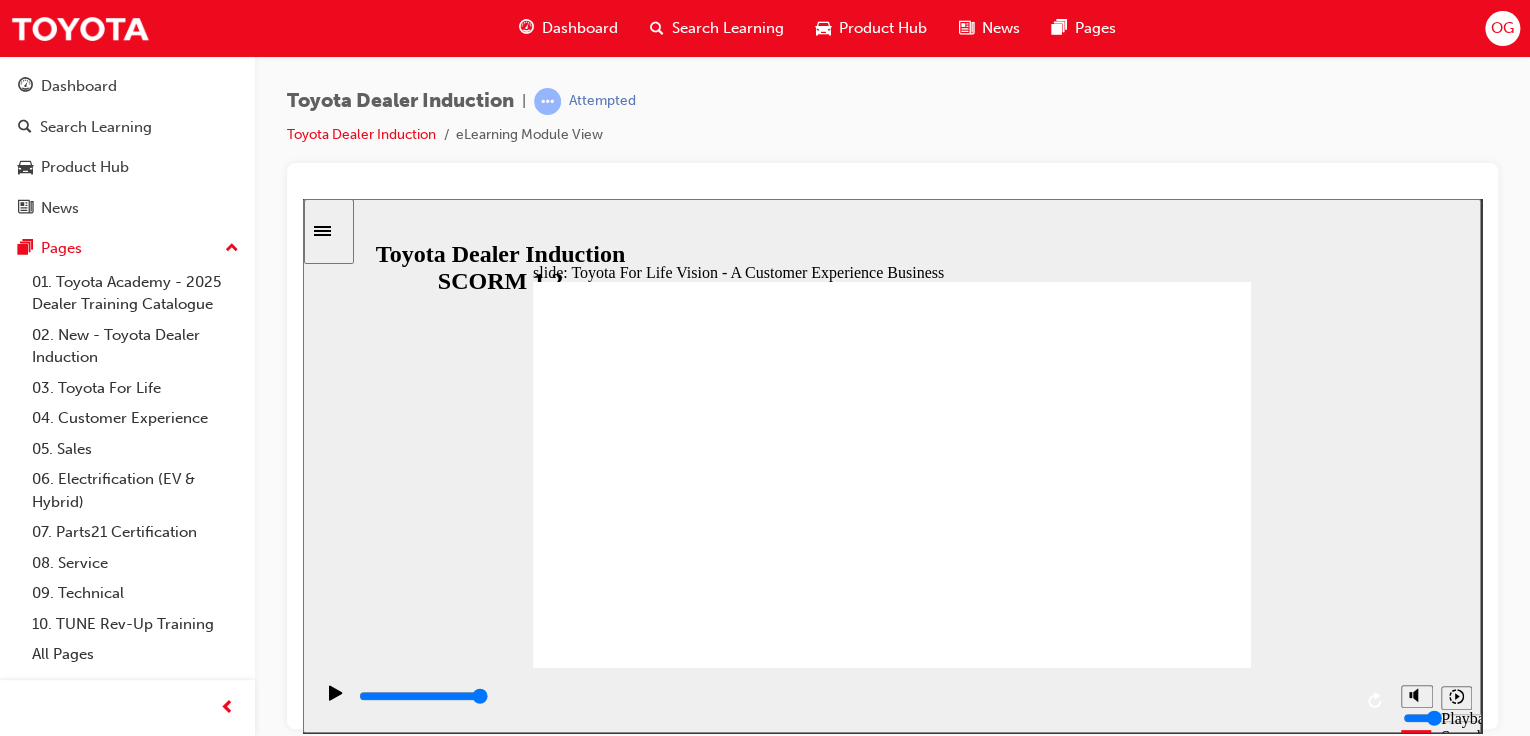 click 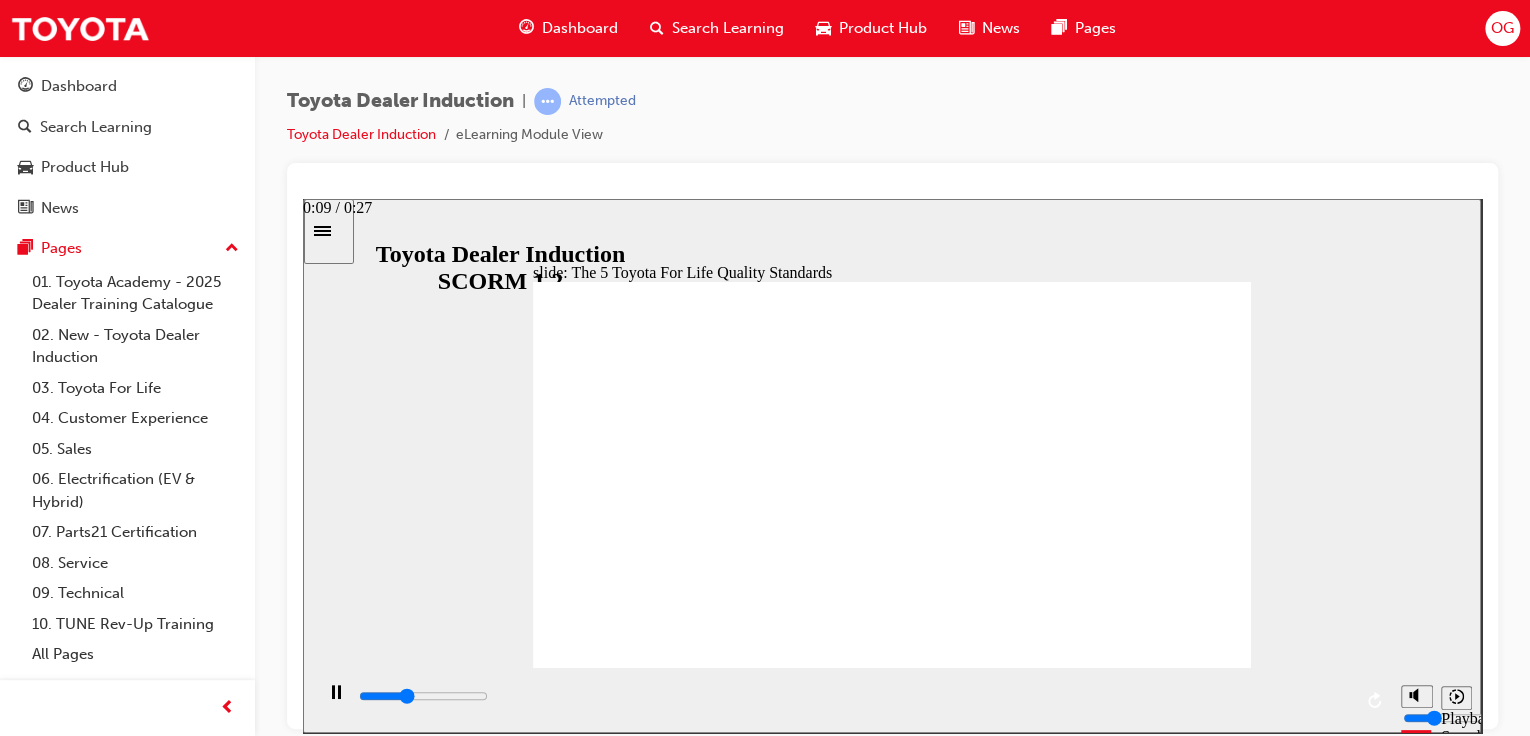 drag, startPoint x: 704, startPoint y: 686, endPoint x: 720, endPoint y: 678, distance: 17.888544 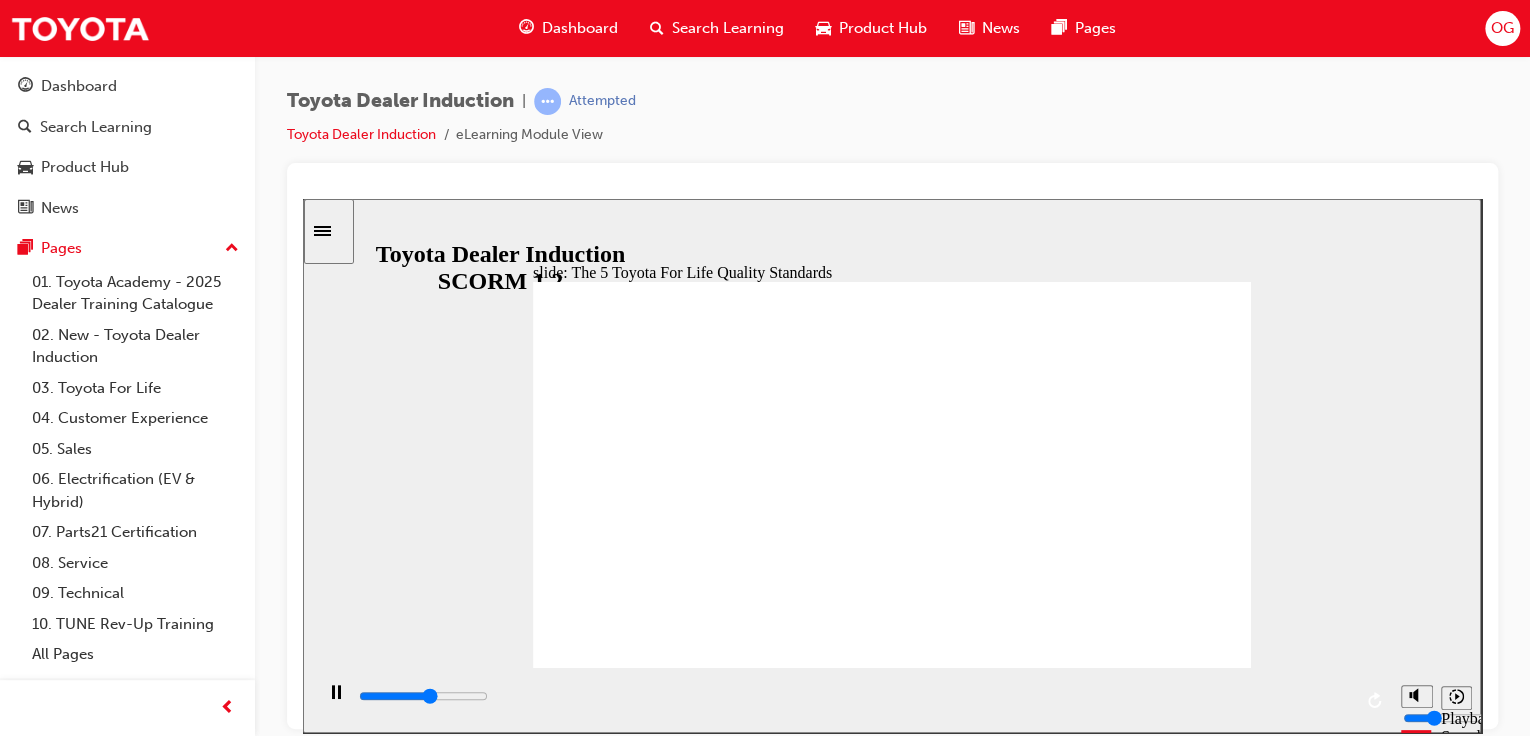 click 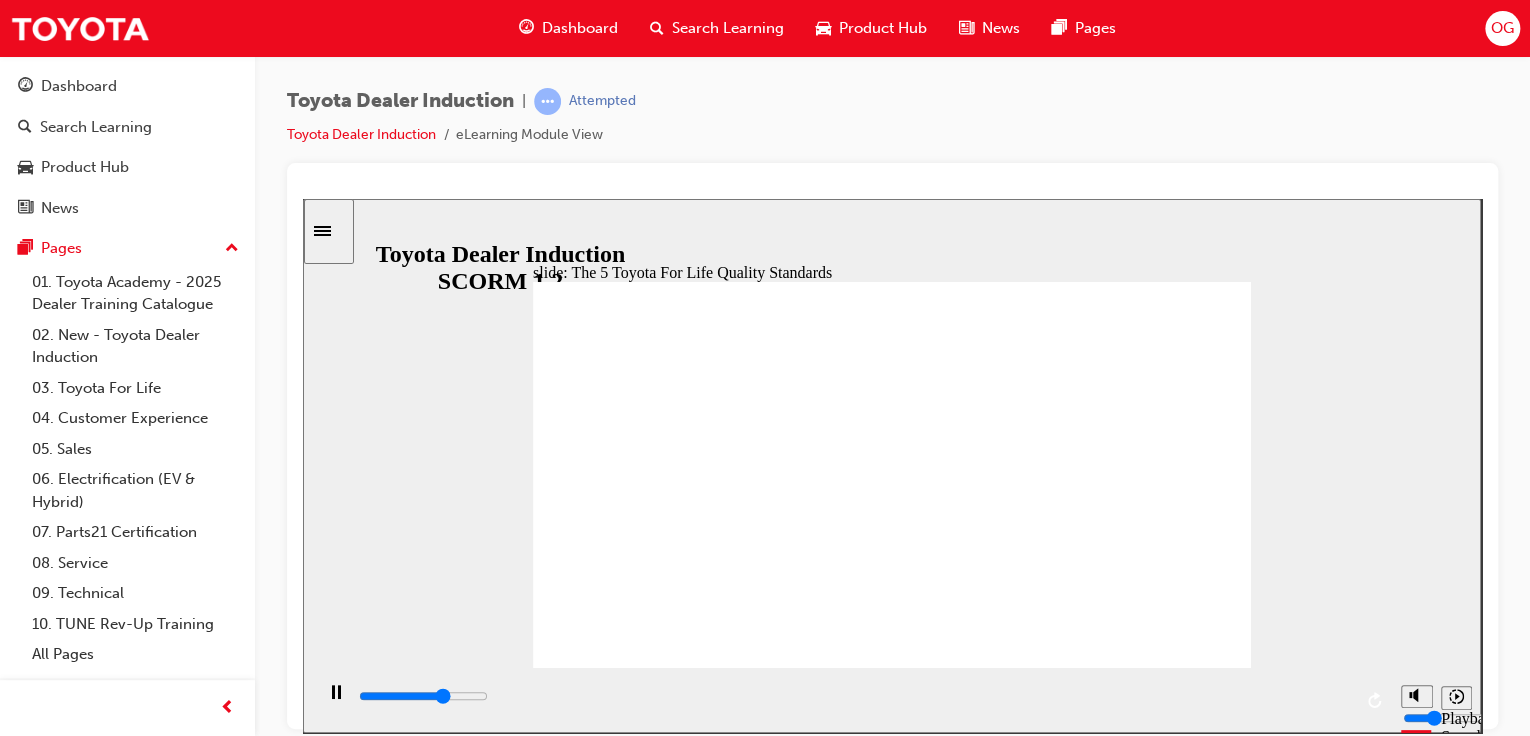 click 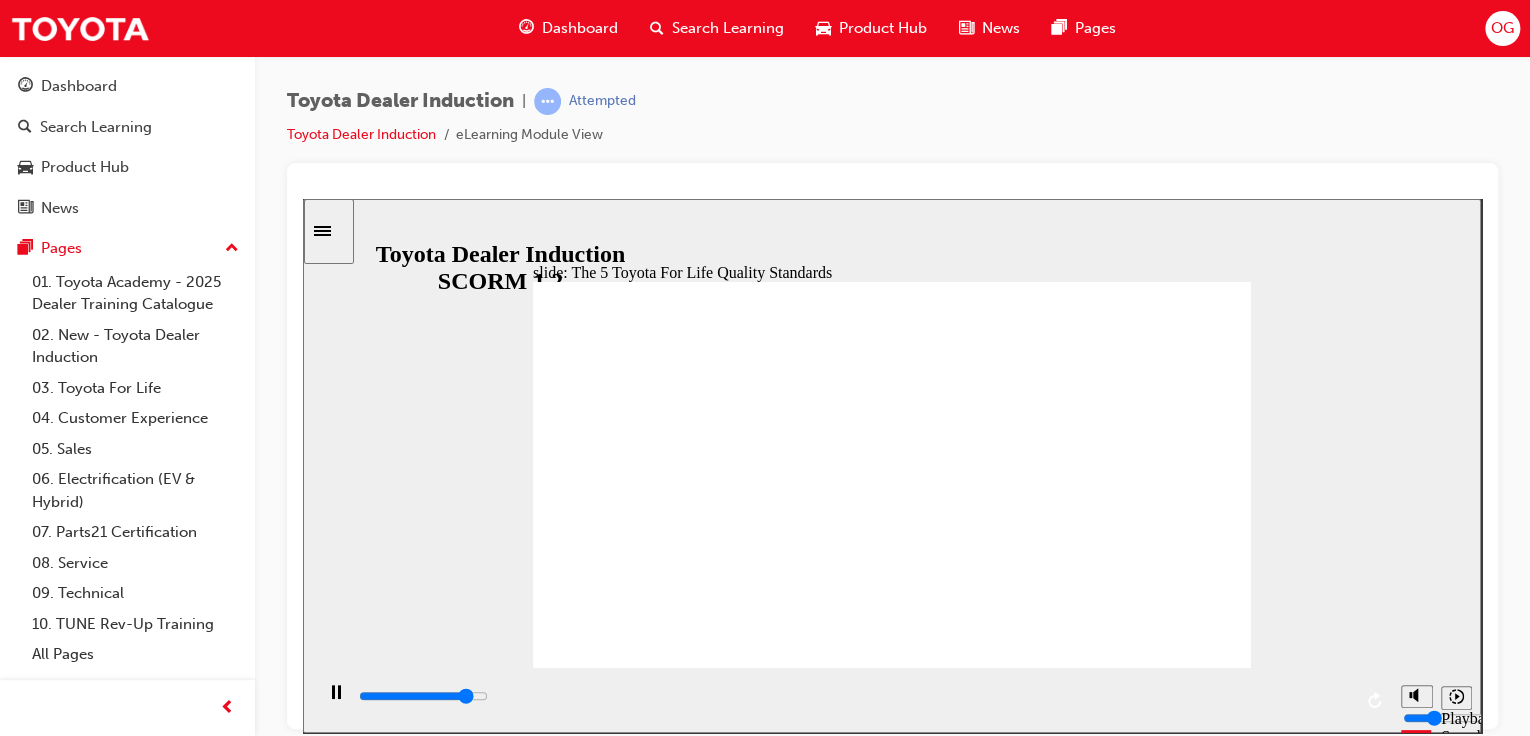 click 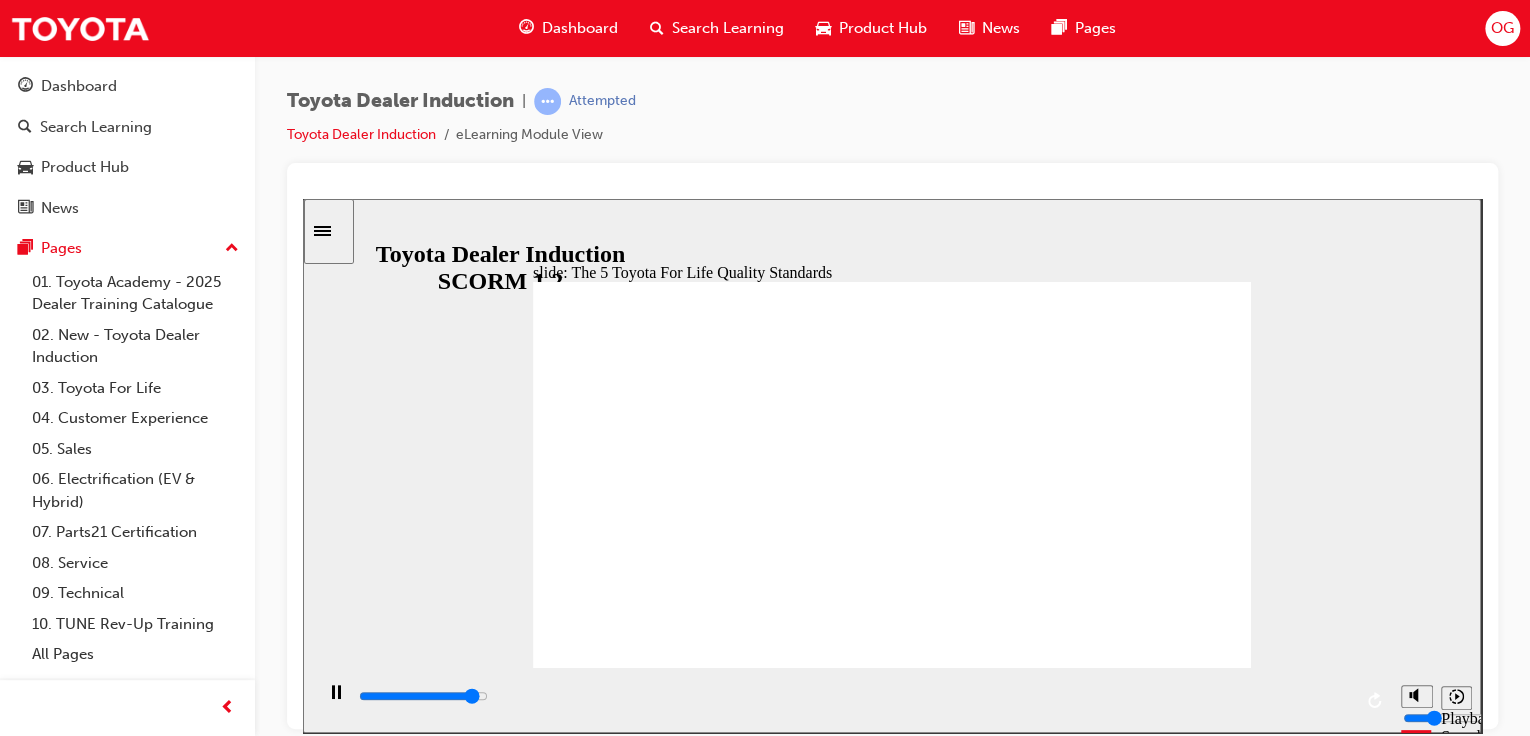 click 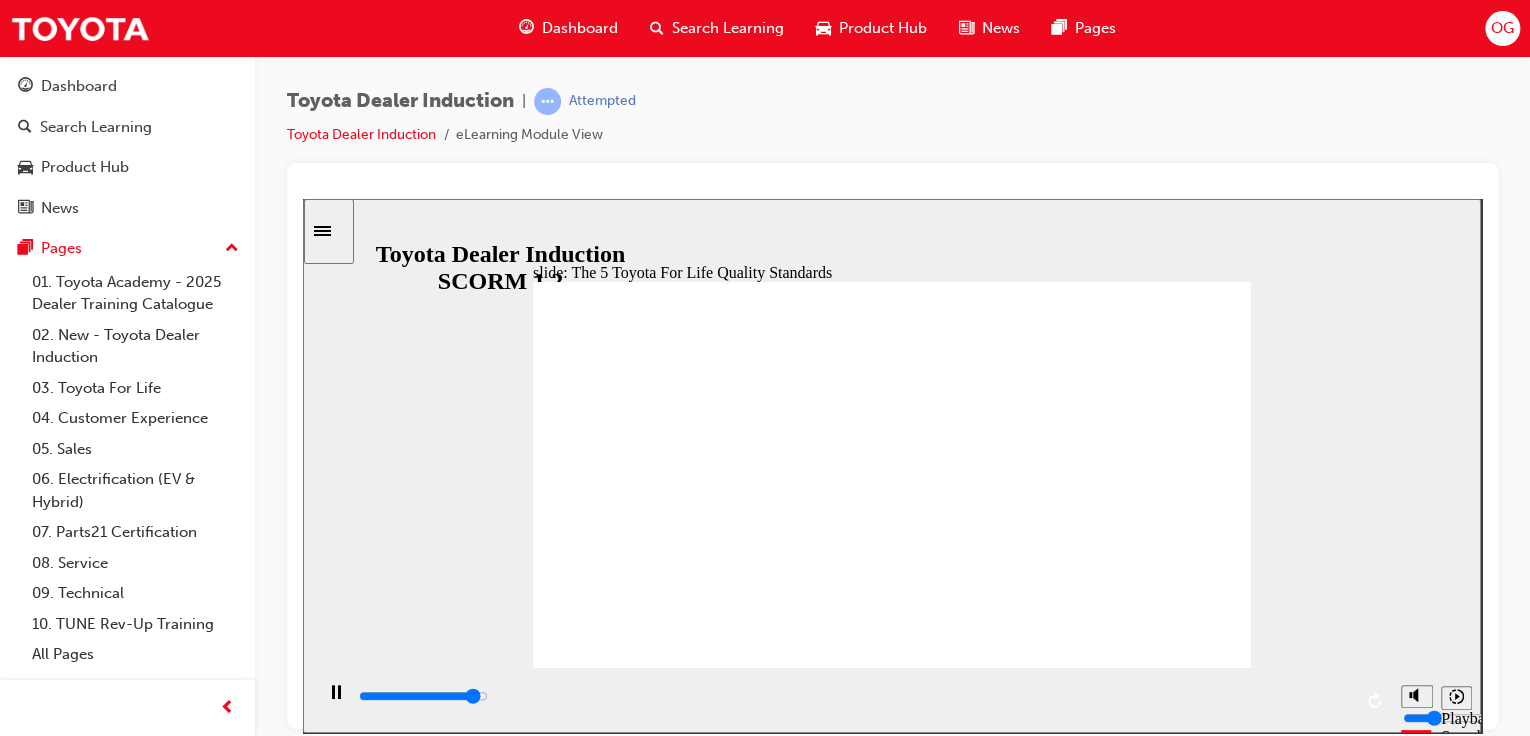 click 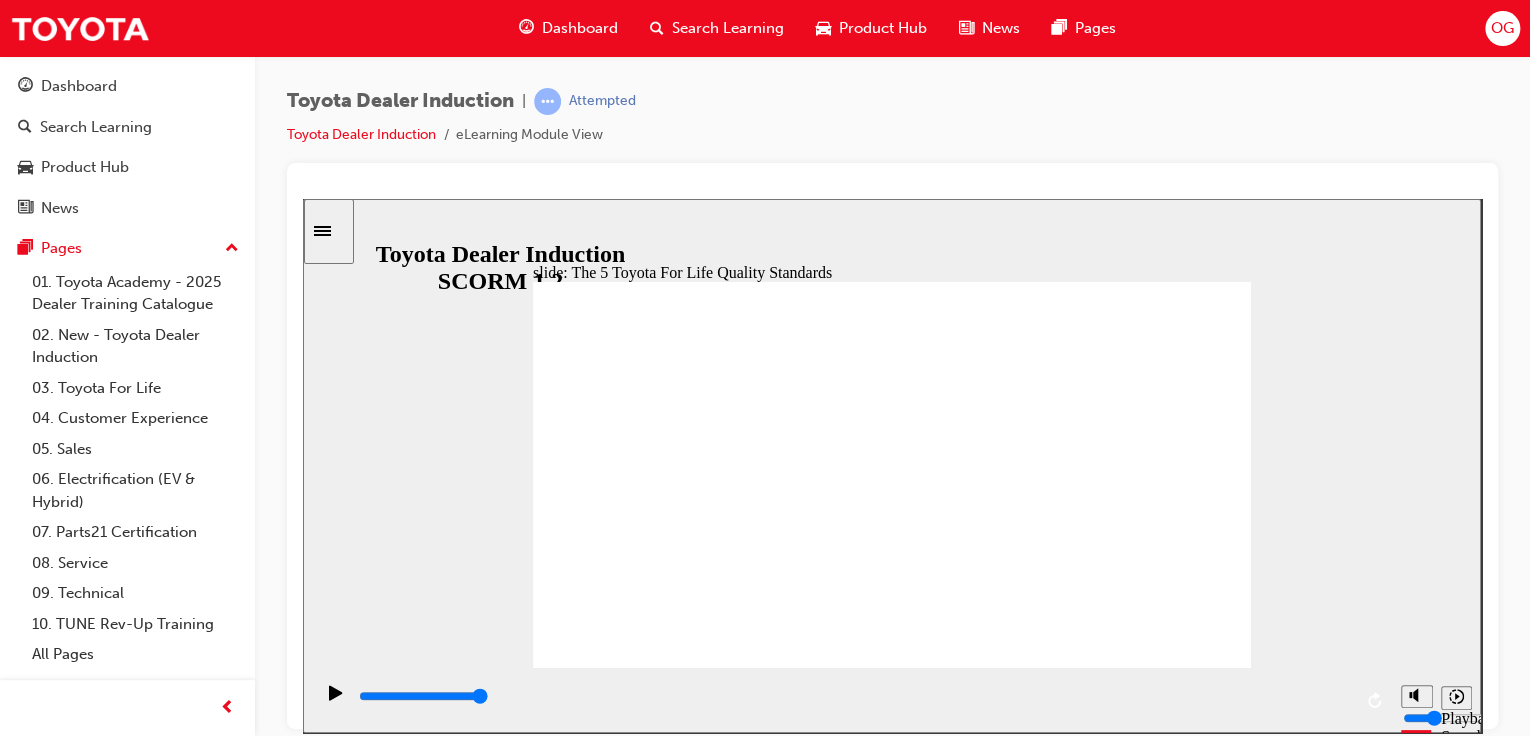 click 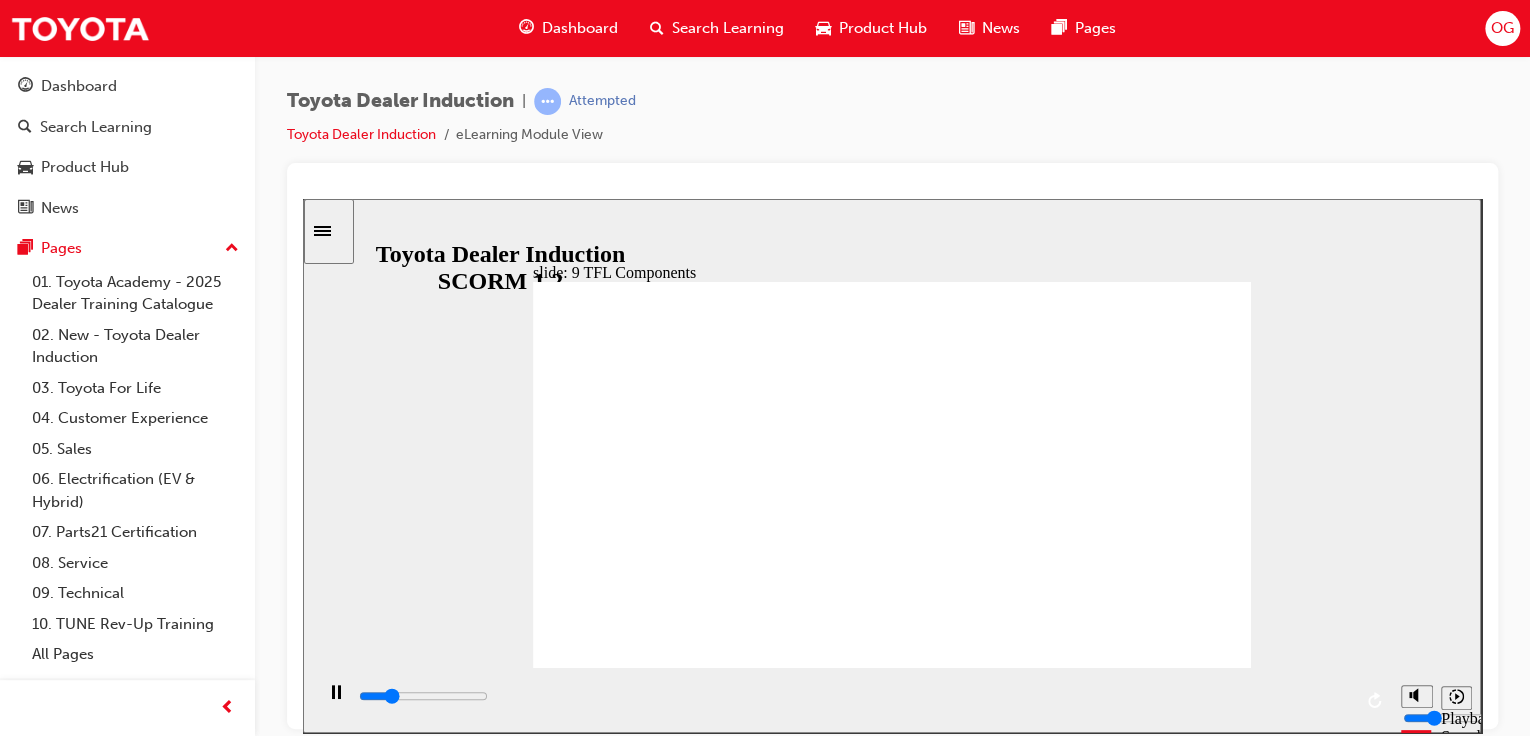 click 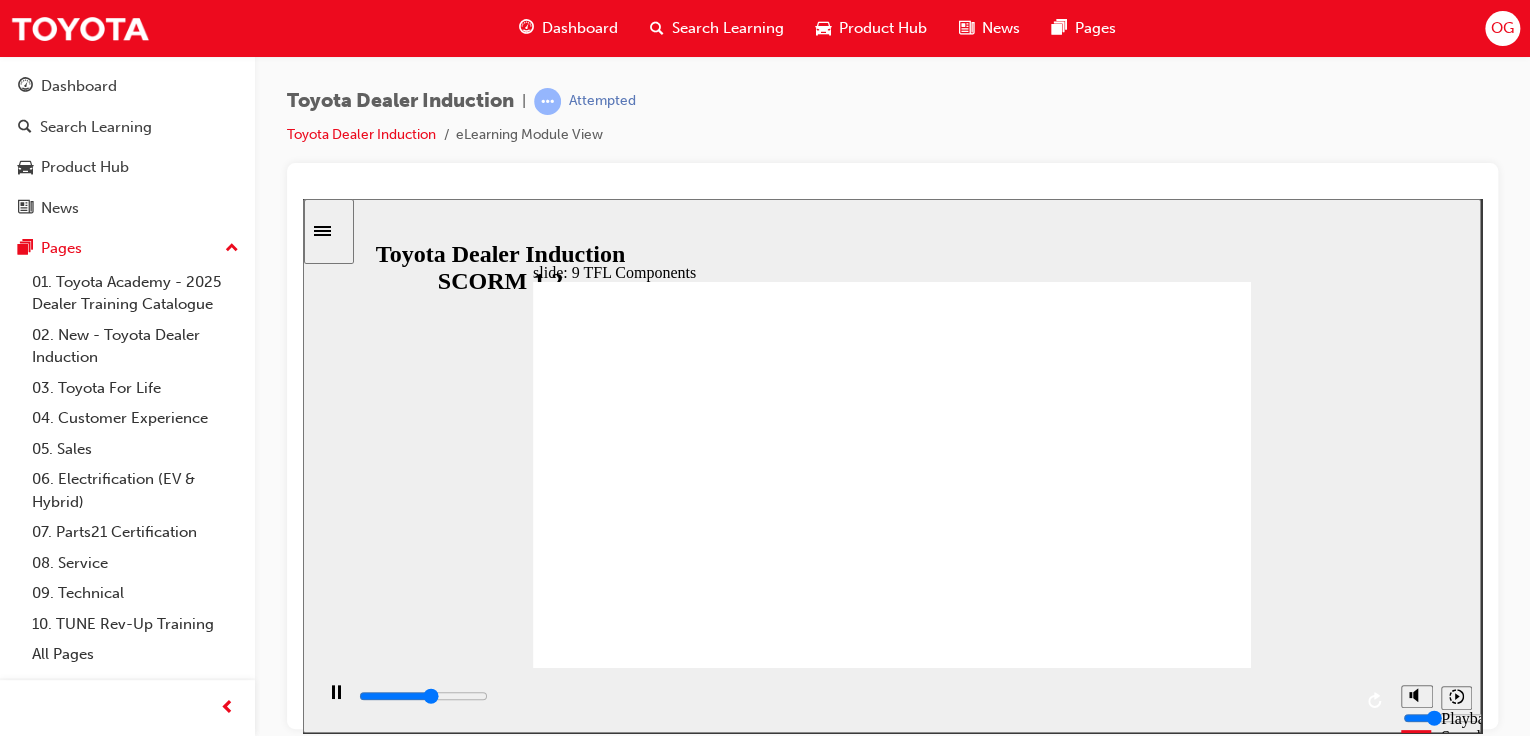 click 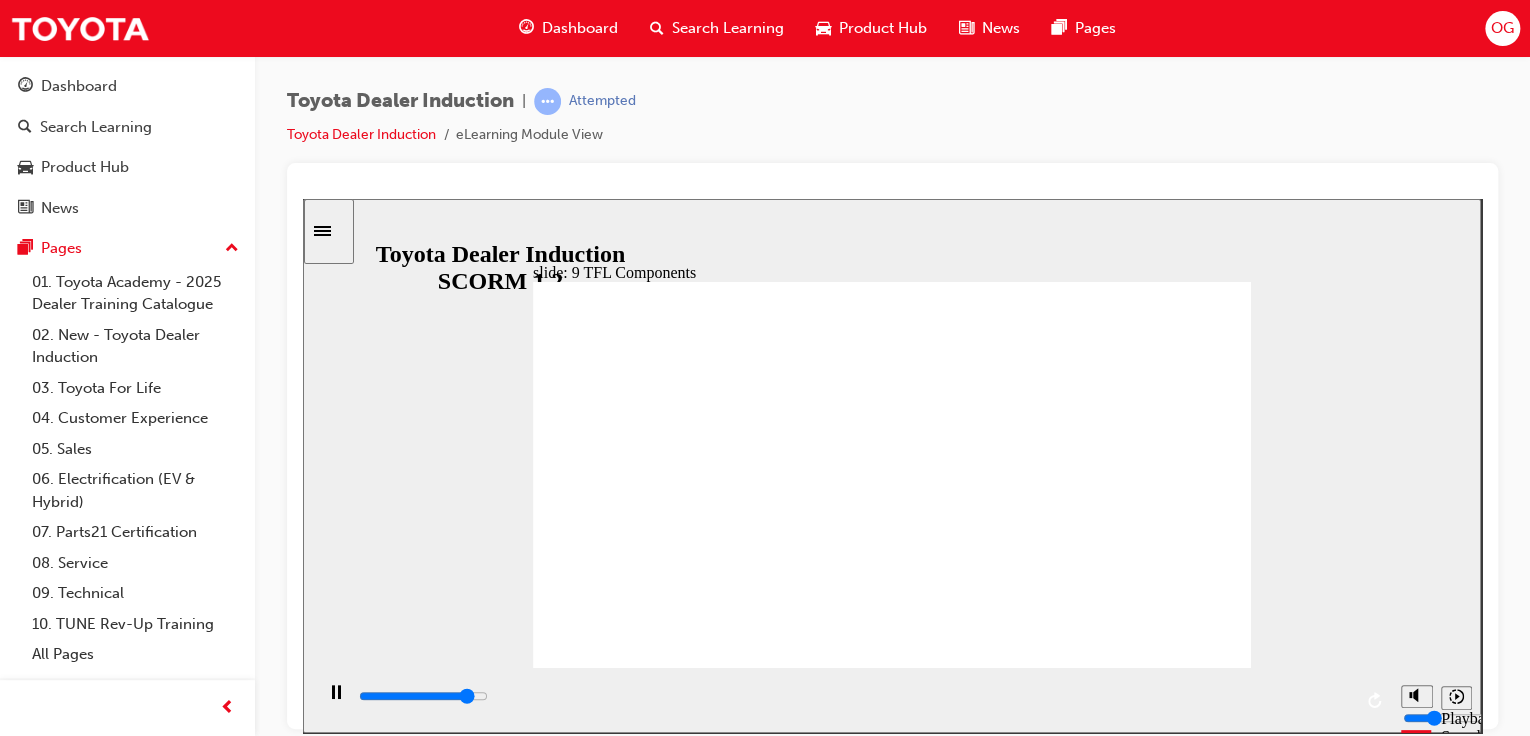 click 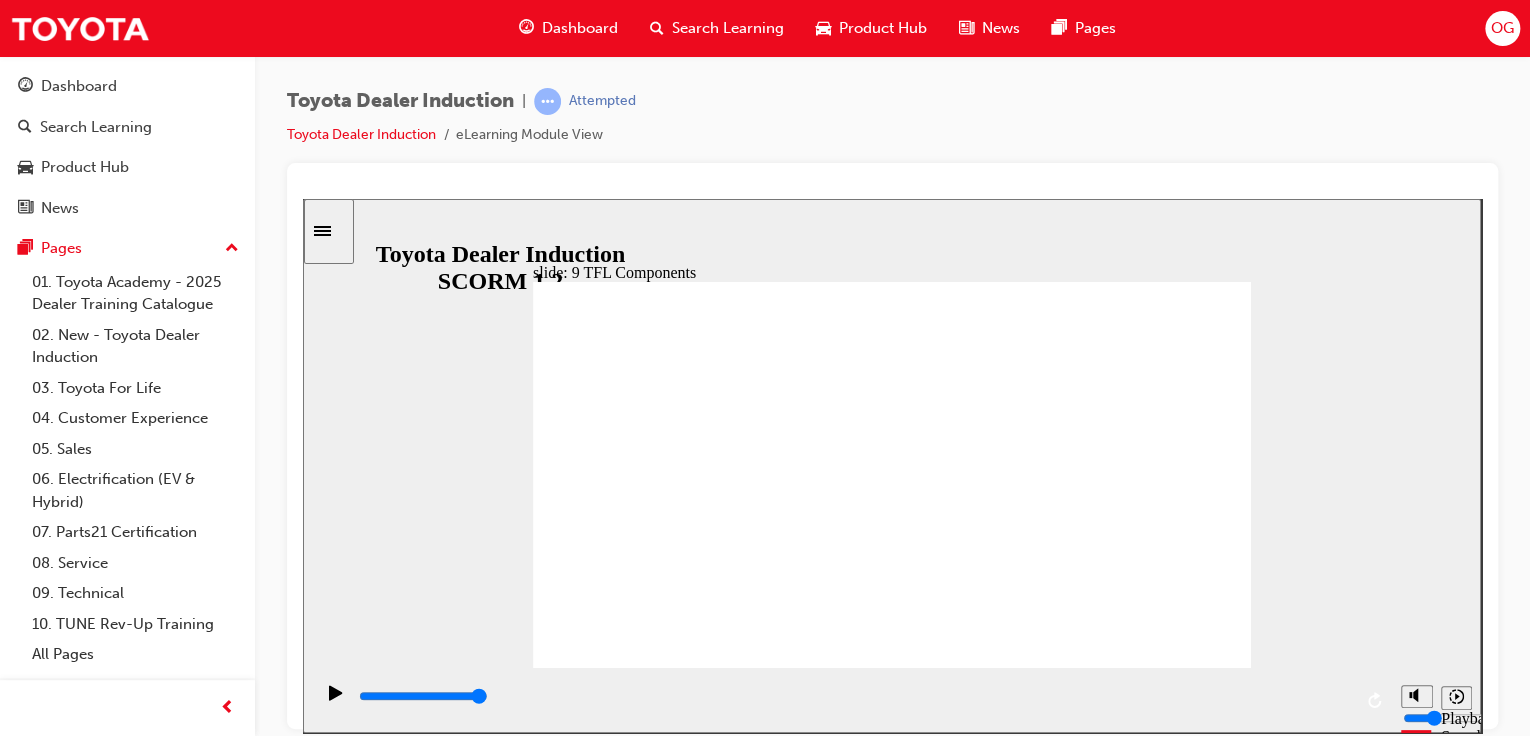 click 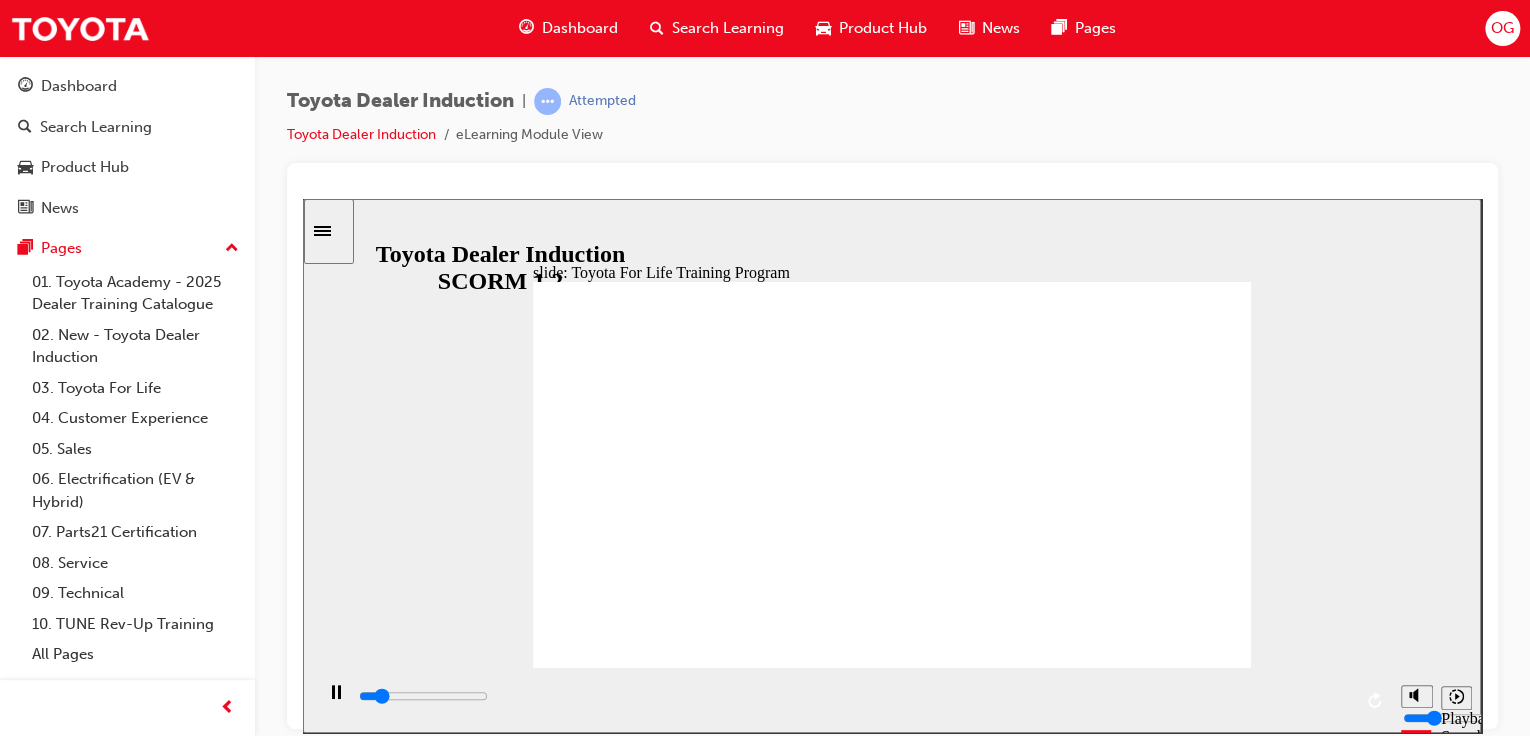 click at bounding box center [892, 1229] 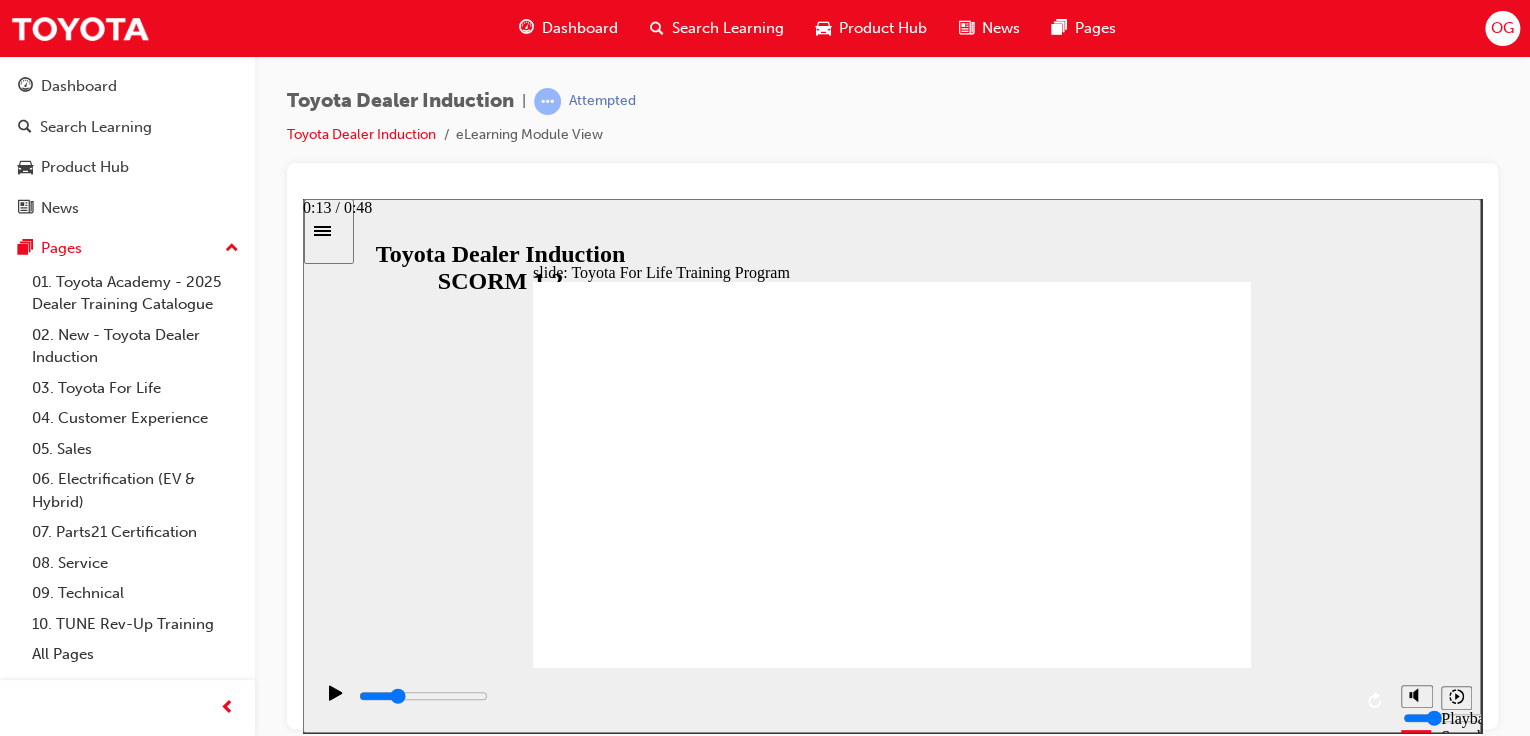click at bounding box center [854, 696] 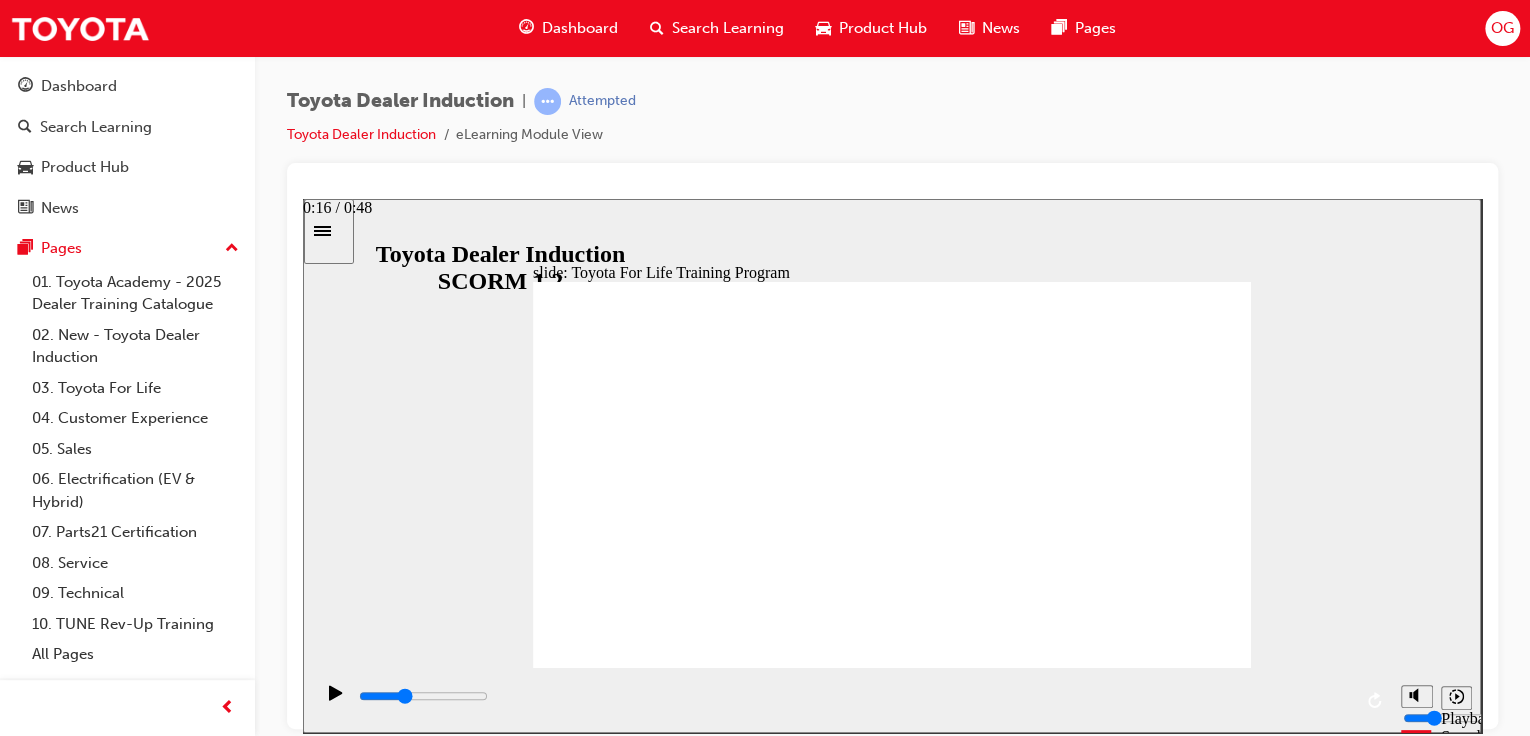 click at bounding box center (854, 696) 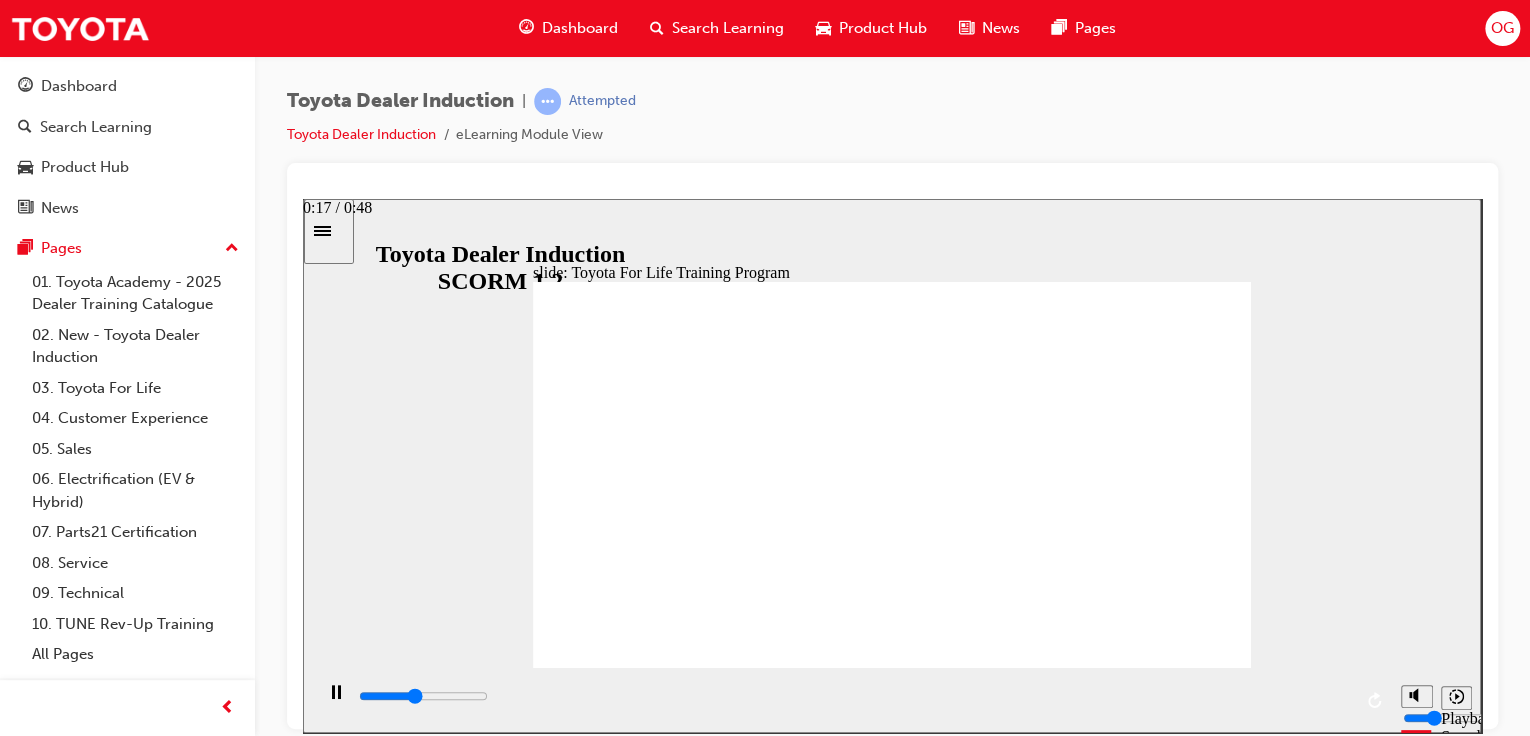 click at bounding box center [854, 696] 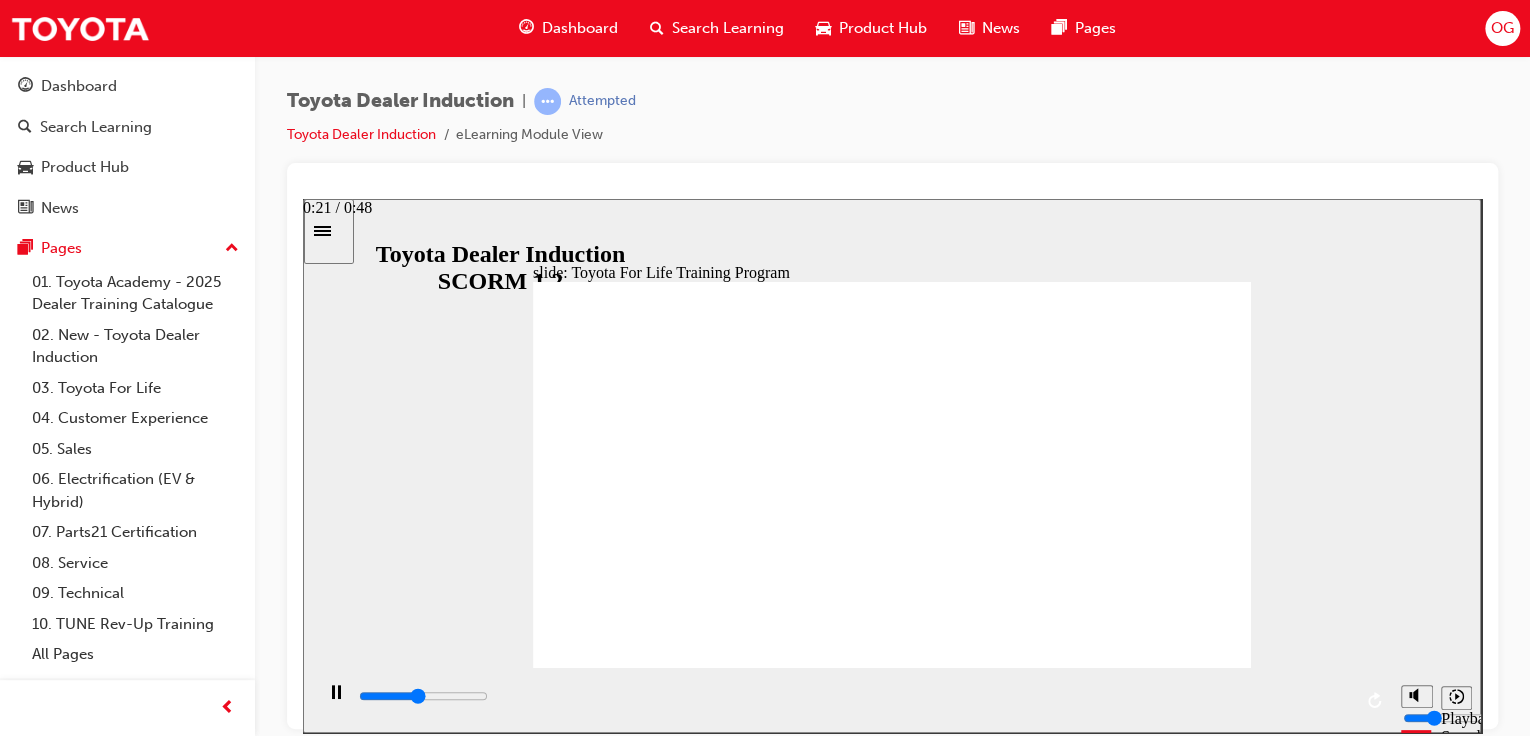 click at bounding box center [854, 696] 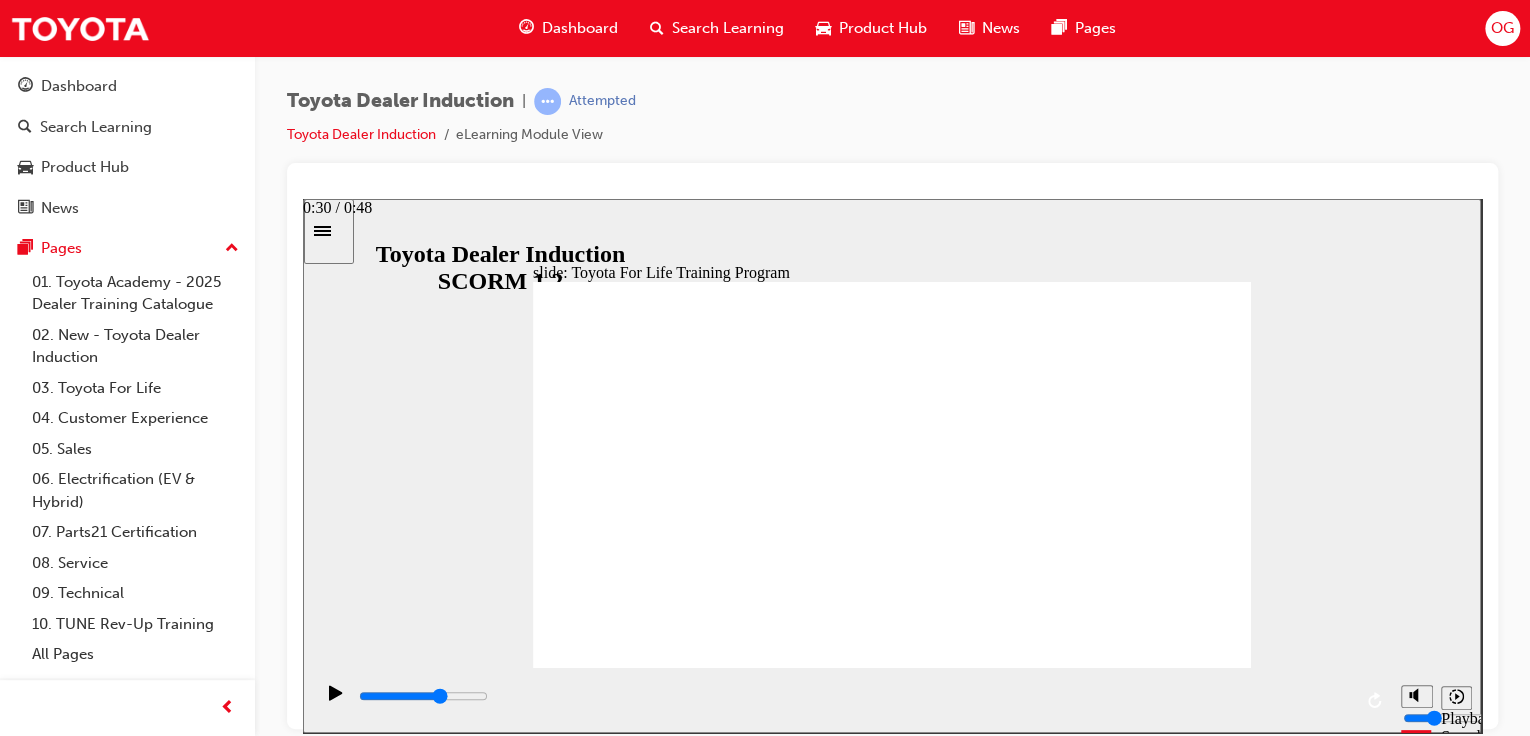 click at bounding box center [854, 696] 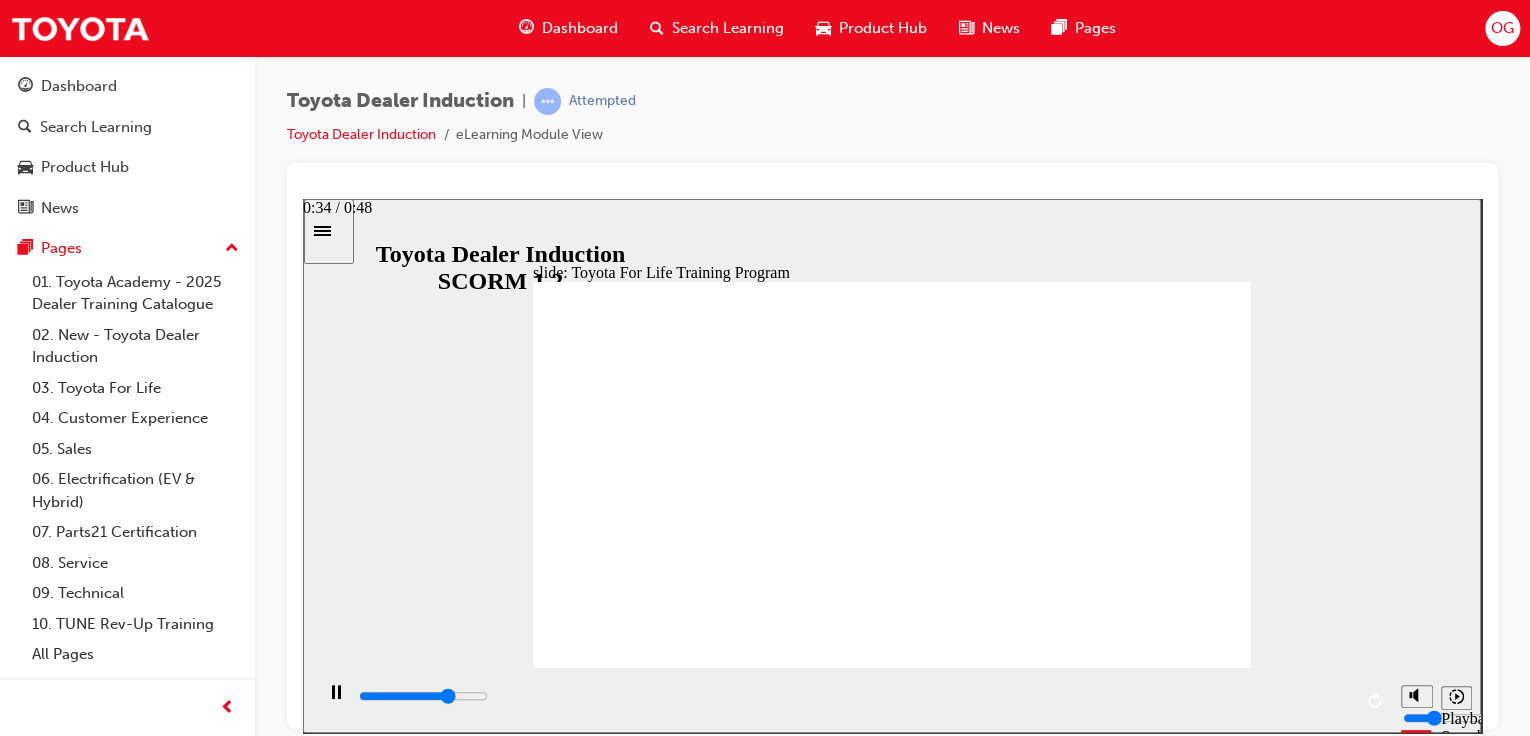 click at bounding box center (854, 696) 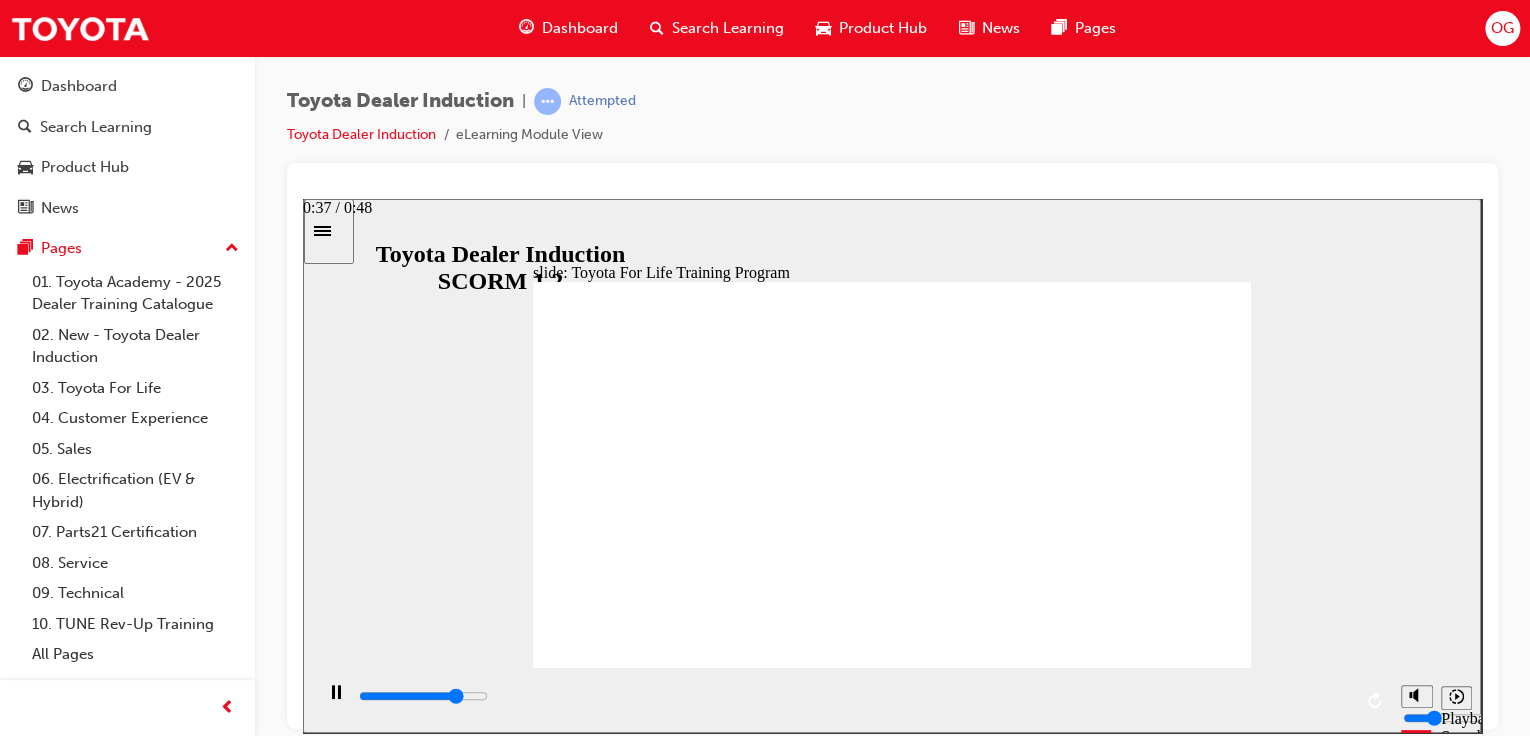 click at bounding box center (854, 700) 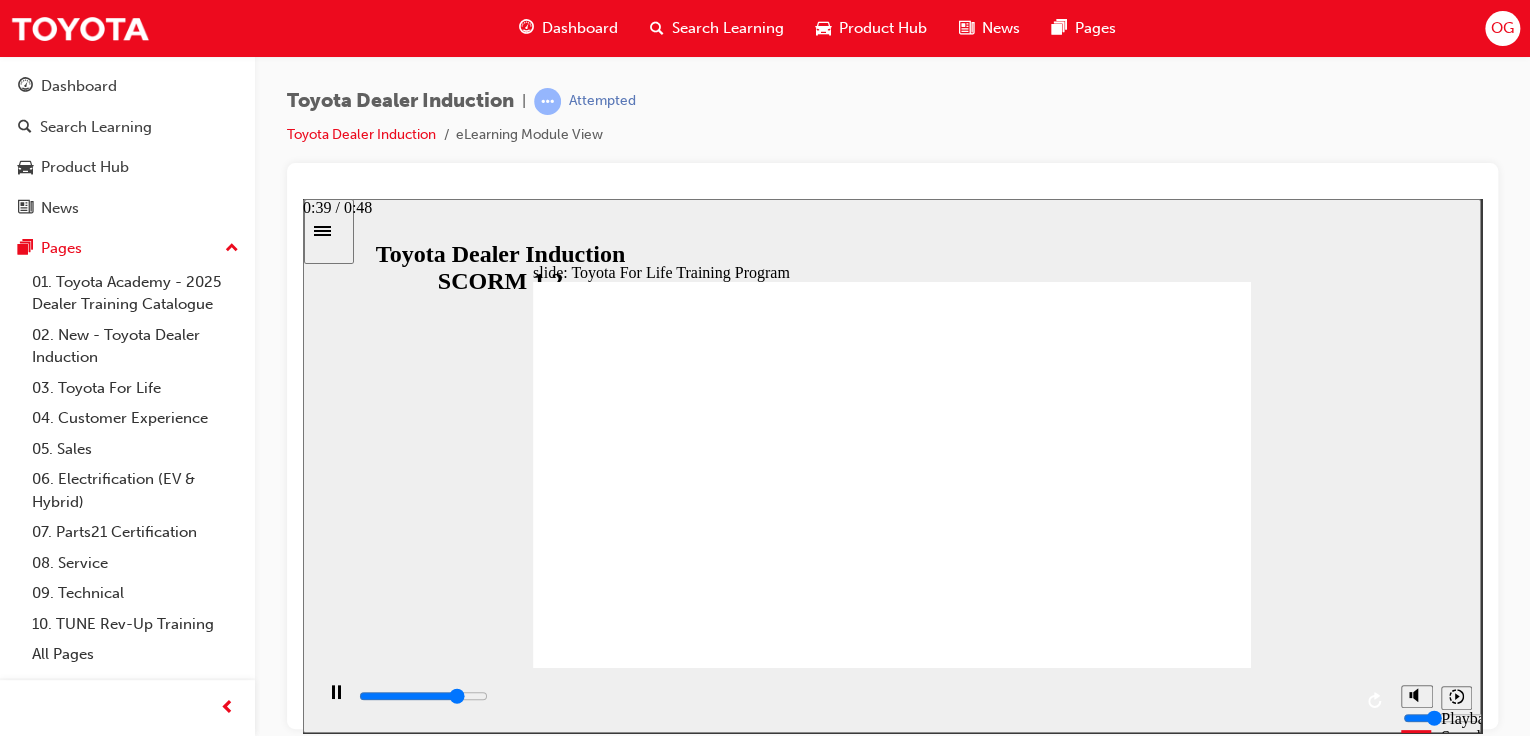 click at bounding box center (852, 699) 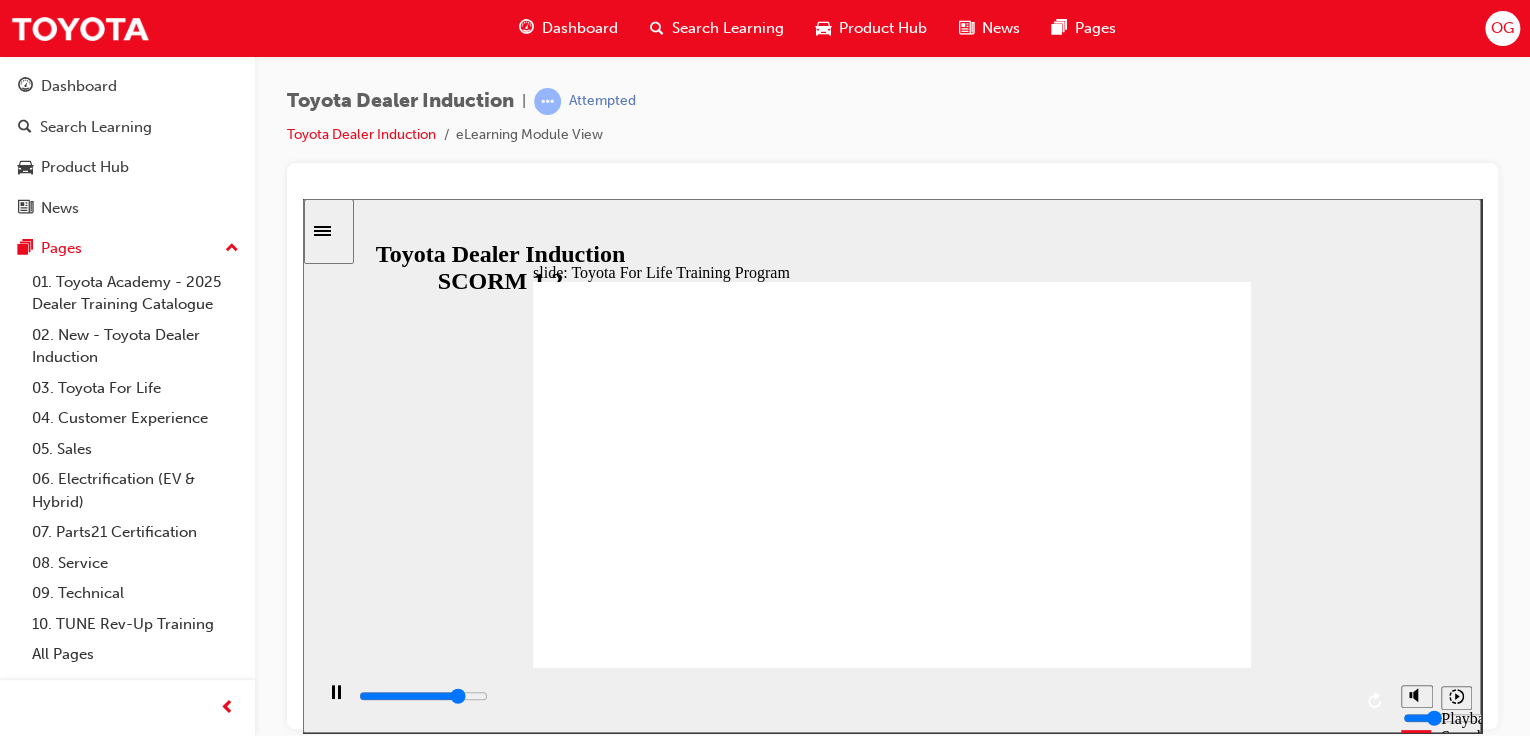 click at bounding box center (852, 699) 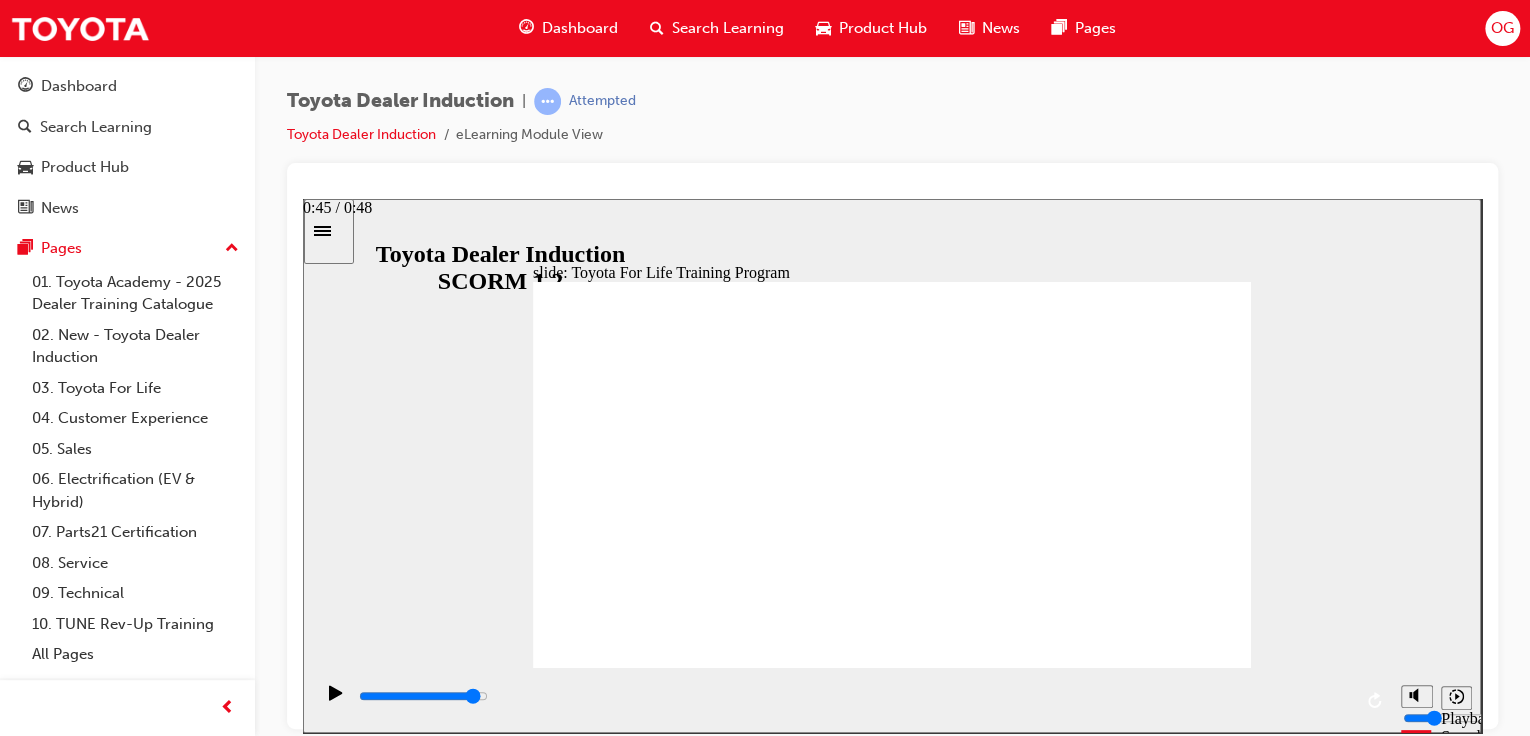 click at bounding box center (423, 695) 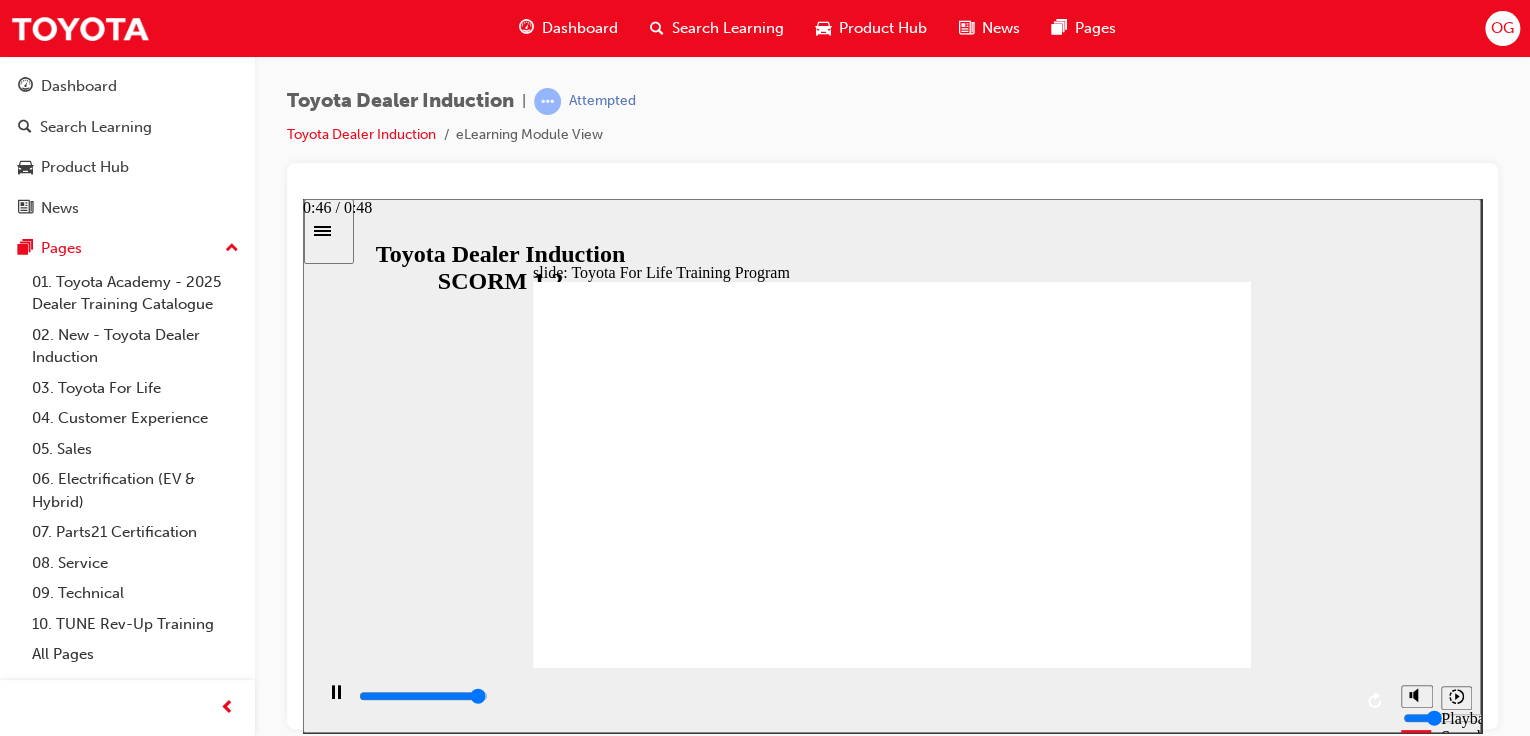 click at bounding box center (854, 696) 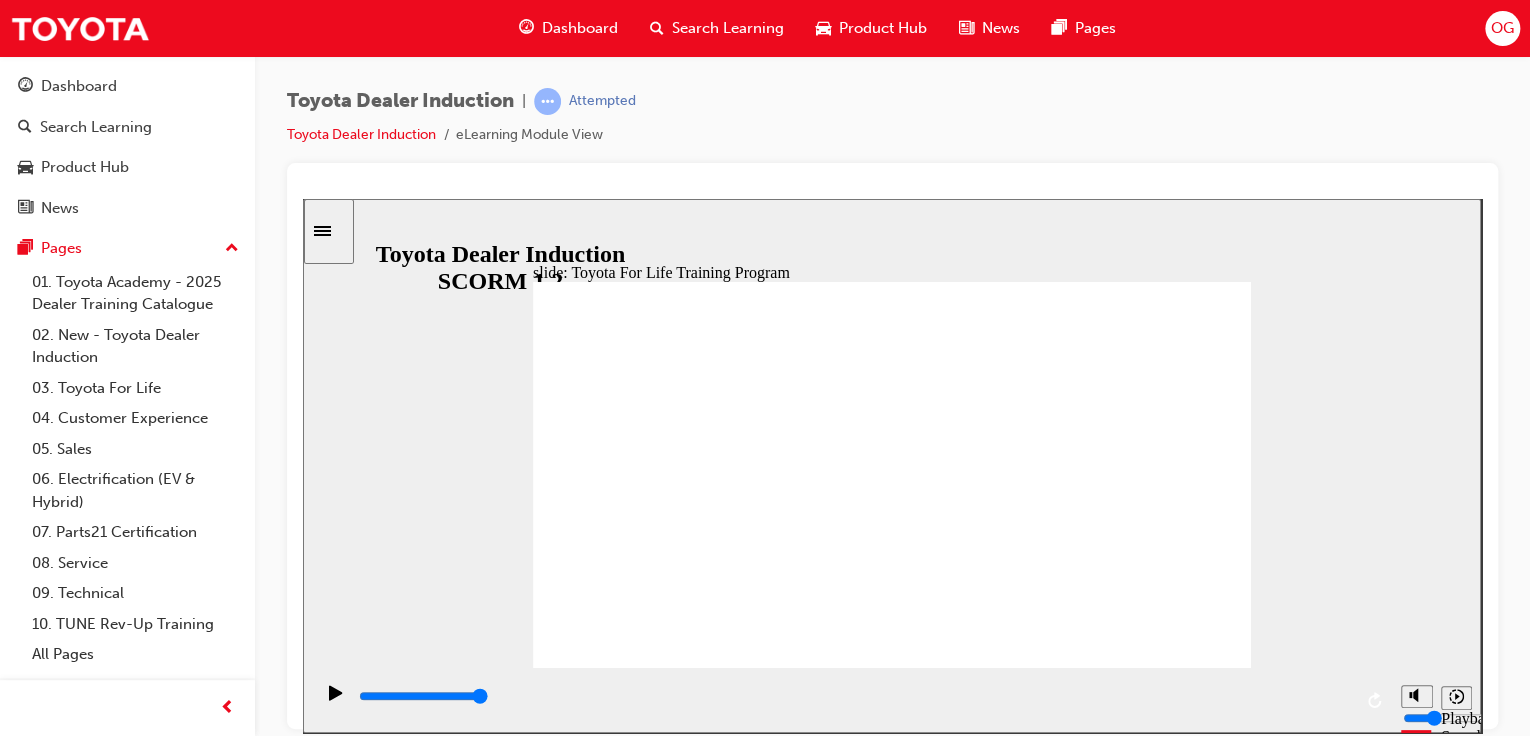 click on "NEXT NEXT" at bounding box center [1187, 2255] 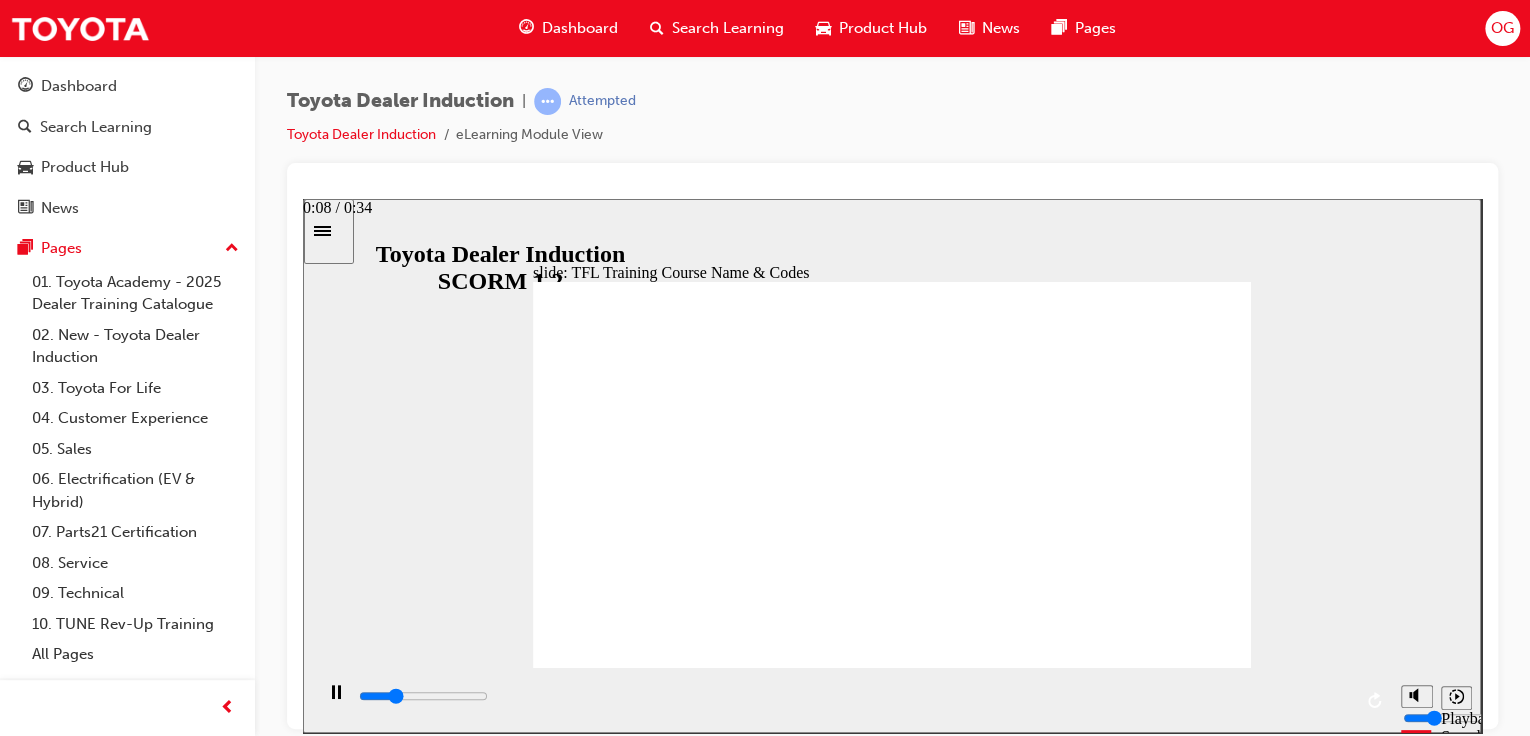 drag, startPoint x: 616, startPoint y: 702, endPoint x: 632, endPoint y: 702, distance: 16 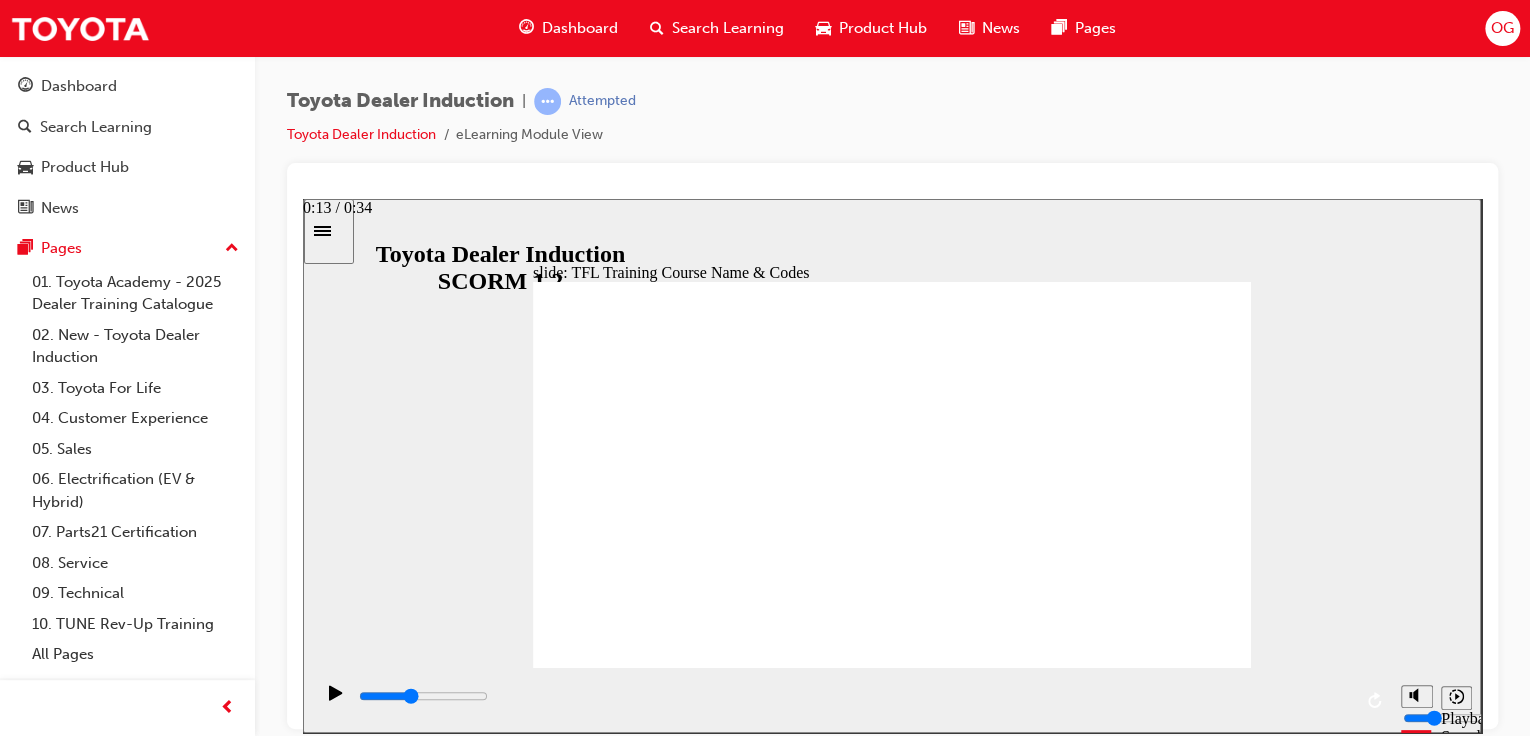 click at bounding box center [854, 696] 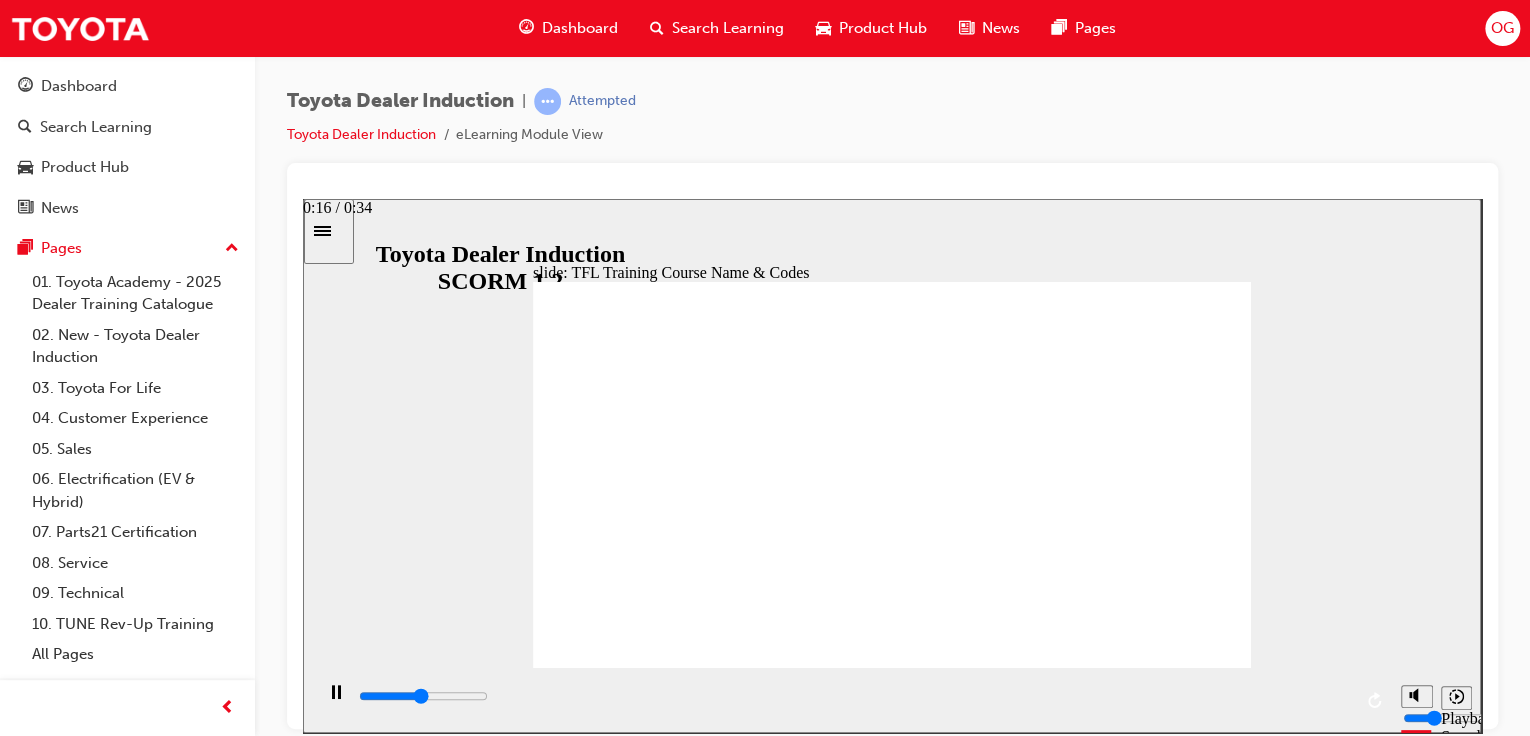 drag, startPoint x: 830, startPoint y: 704, endPoint x: 870, endPoint y: 704, distance: 40 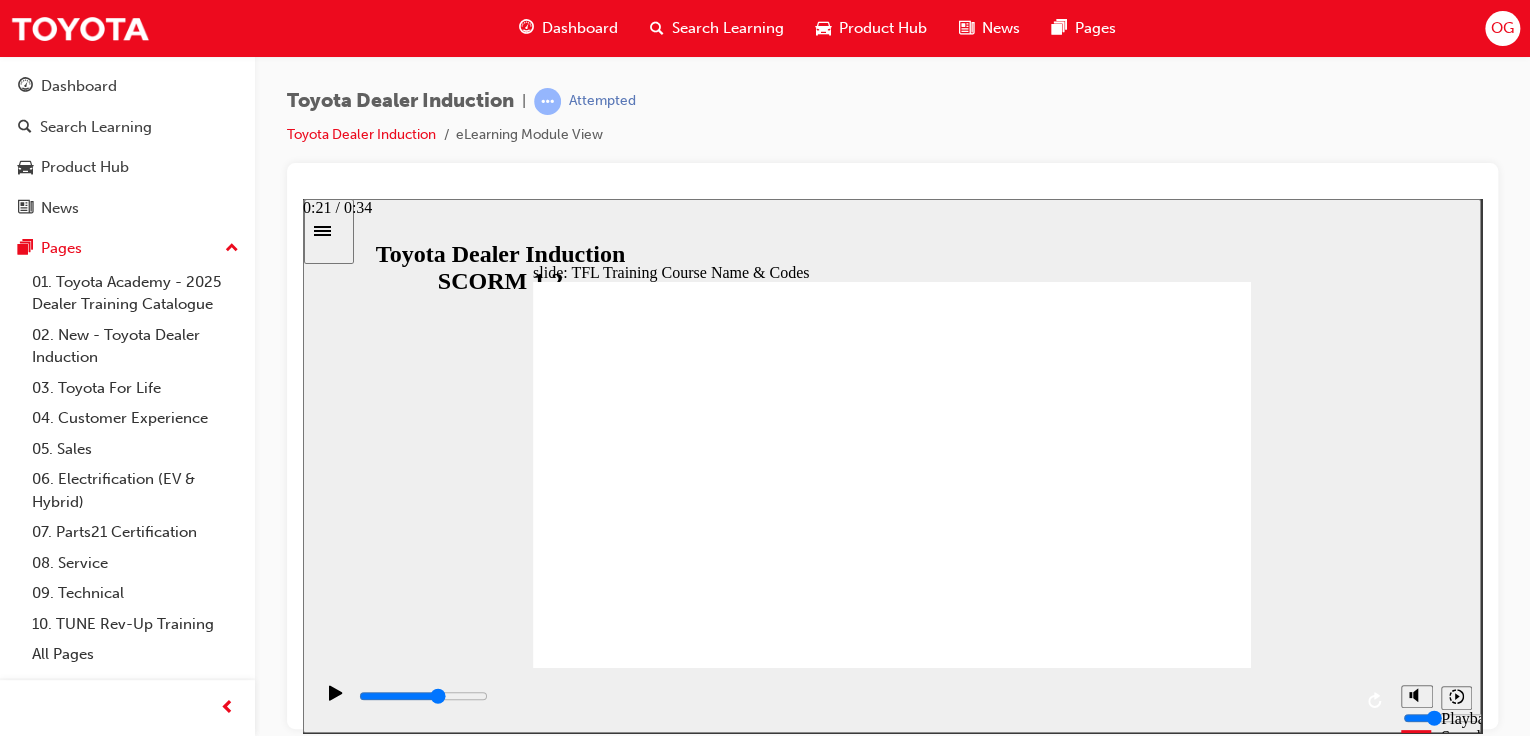 drag, startPoint x: 984, startPoint y: 698, endPoint x: 1064, endPoint y: 698, distance: 80 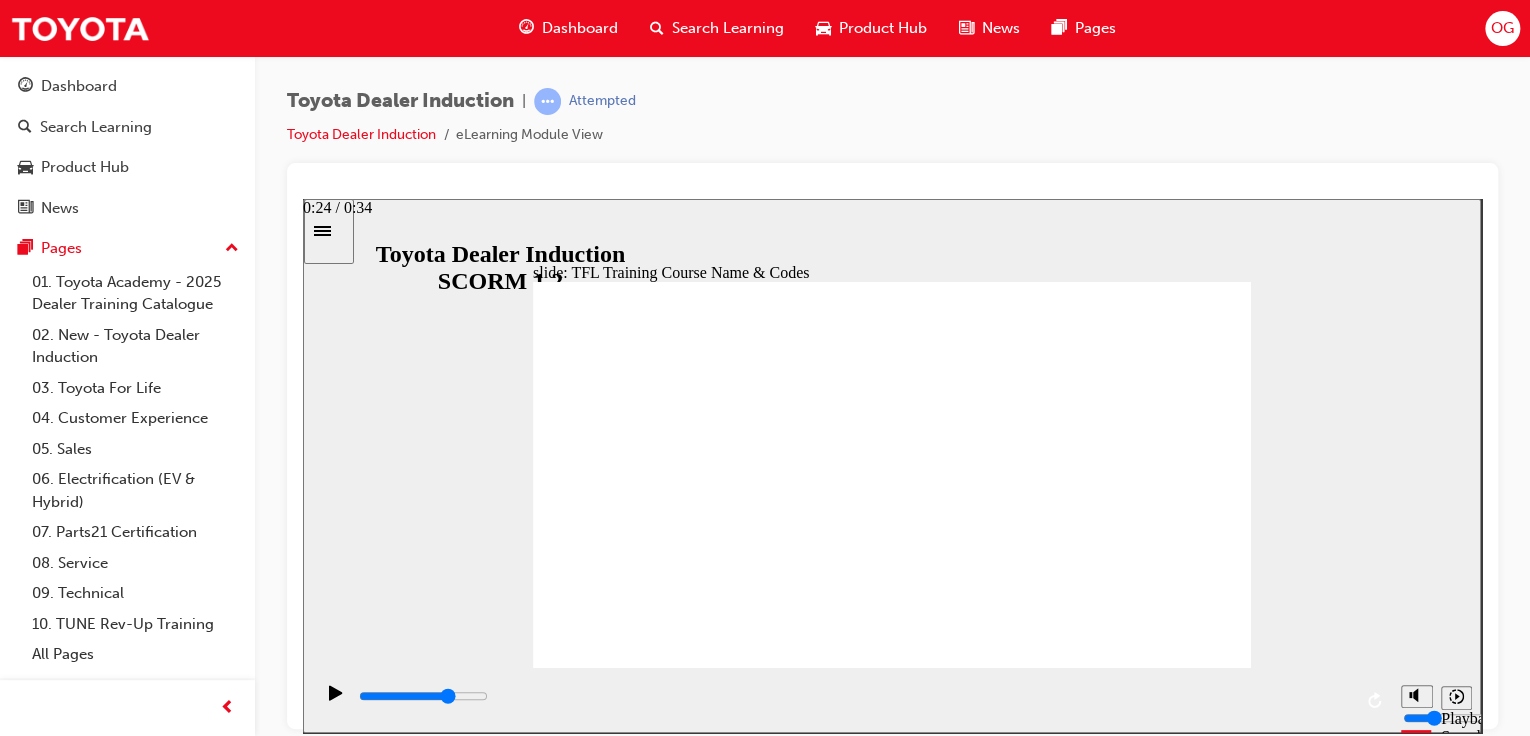 drag, startPoint x: 1071, startPoint y: 698, endPoint x: 1140, endPoint y: 699, distance: 69.00725 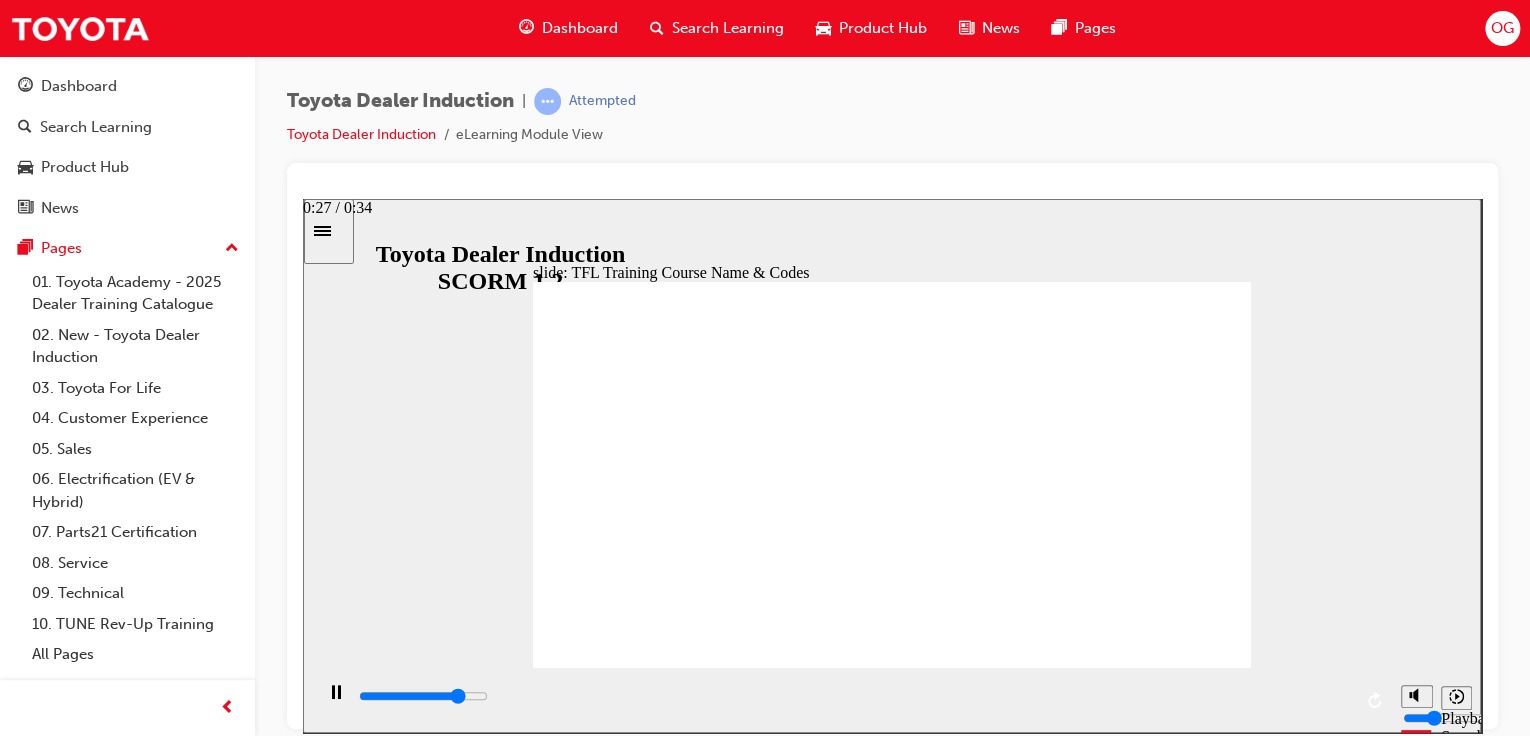 click at bounding box center [423, 695] 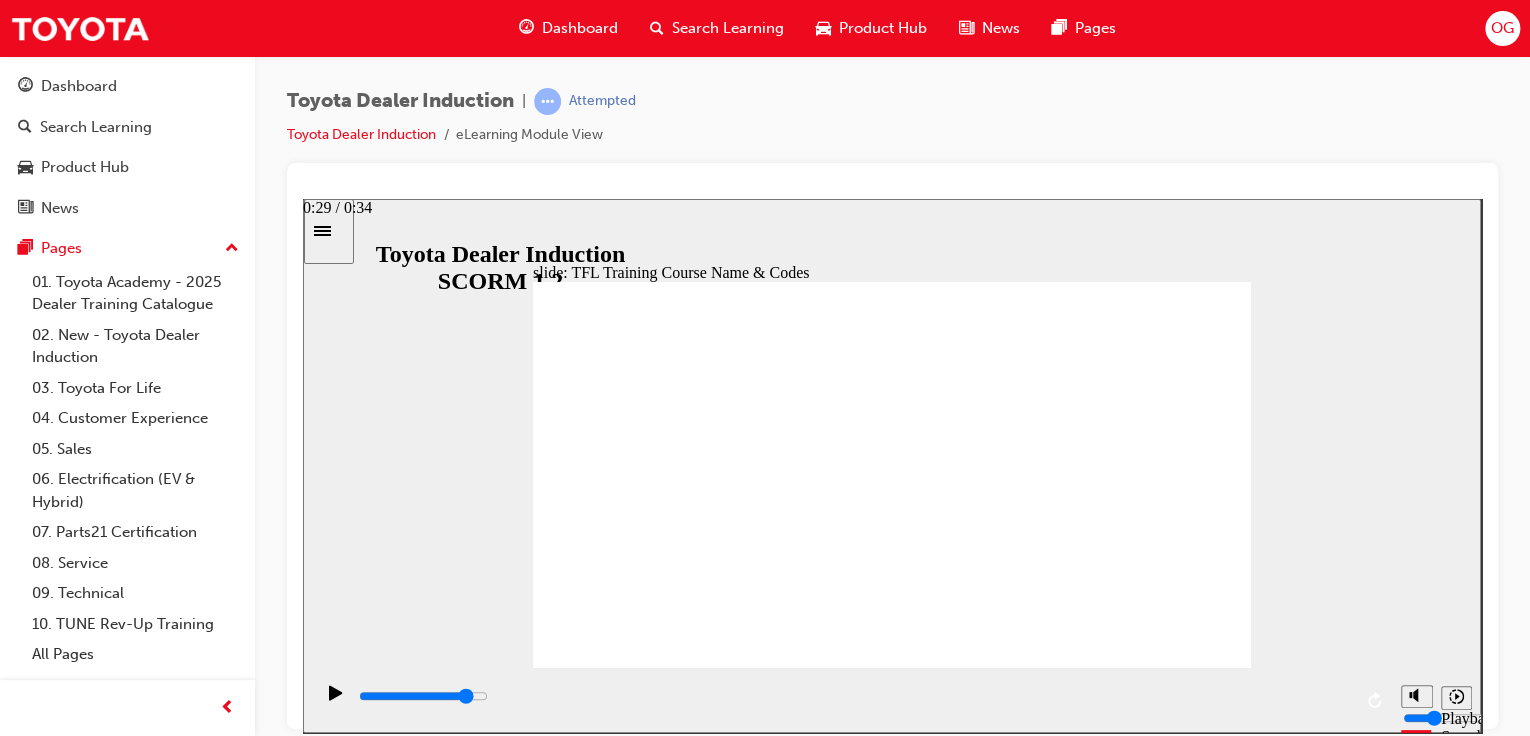 click at bounding box center [423, 695] 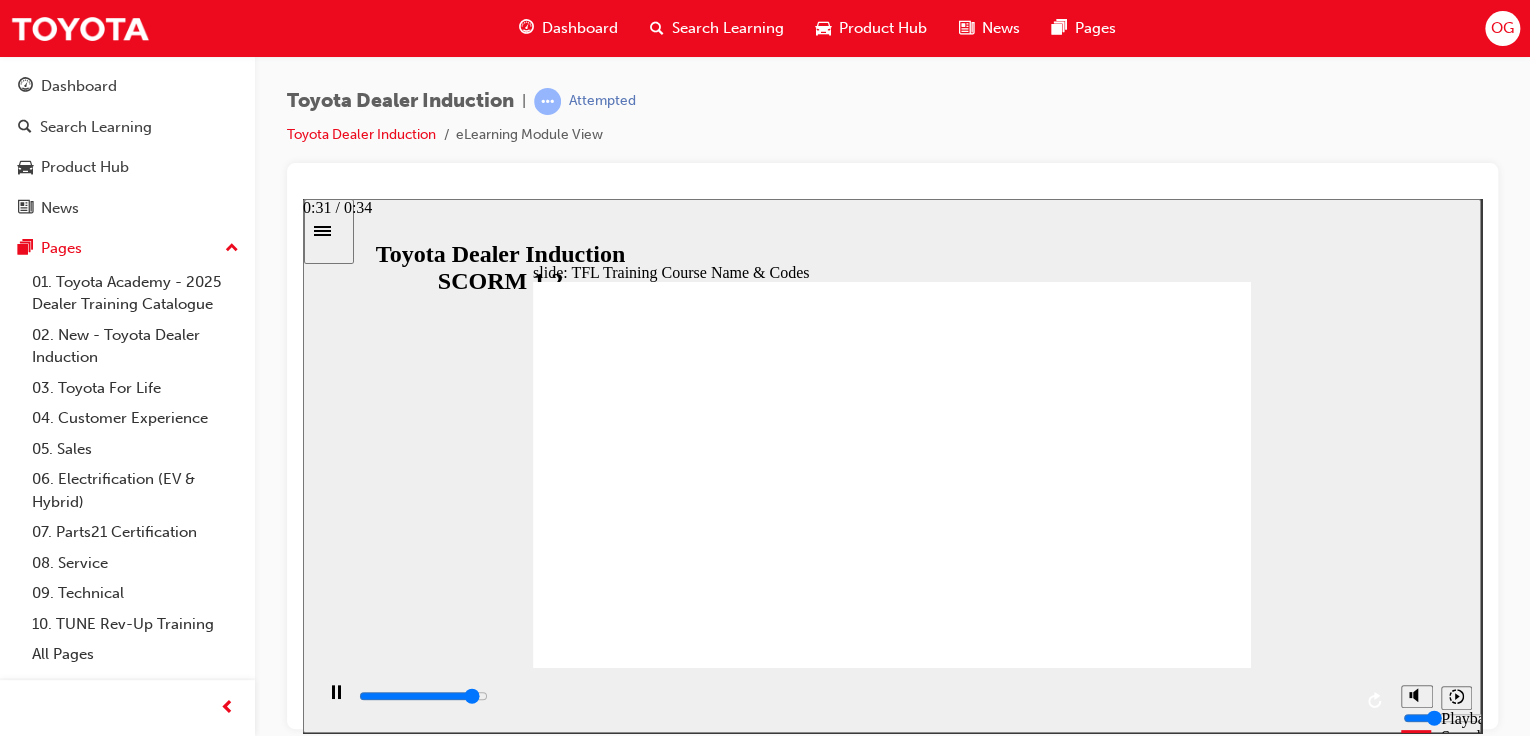 click at bounding box center [423, 695] 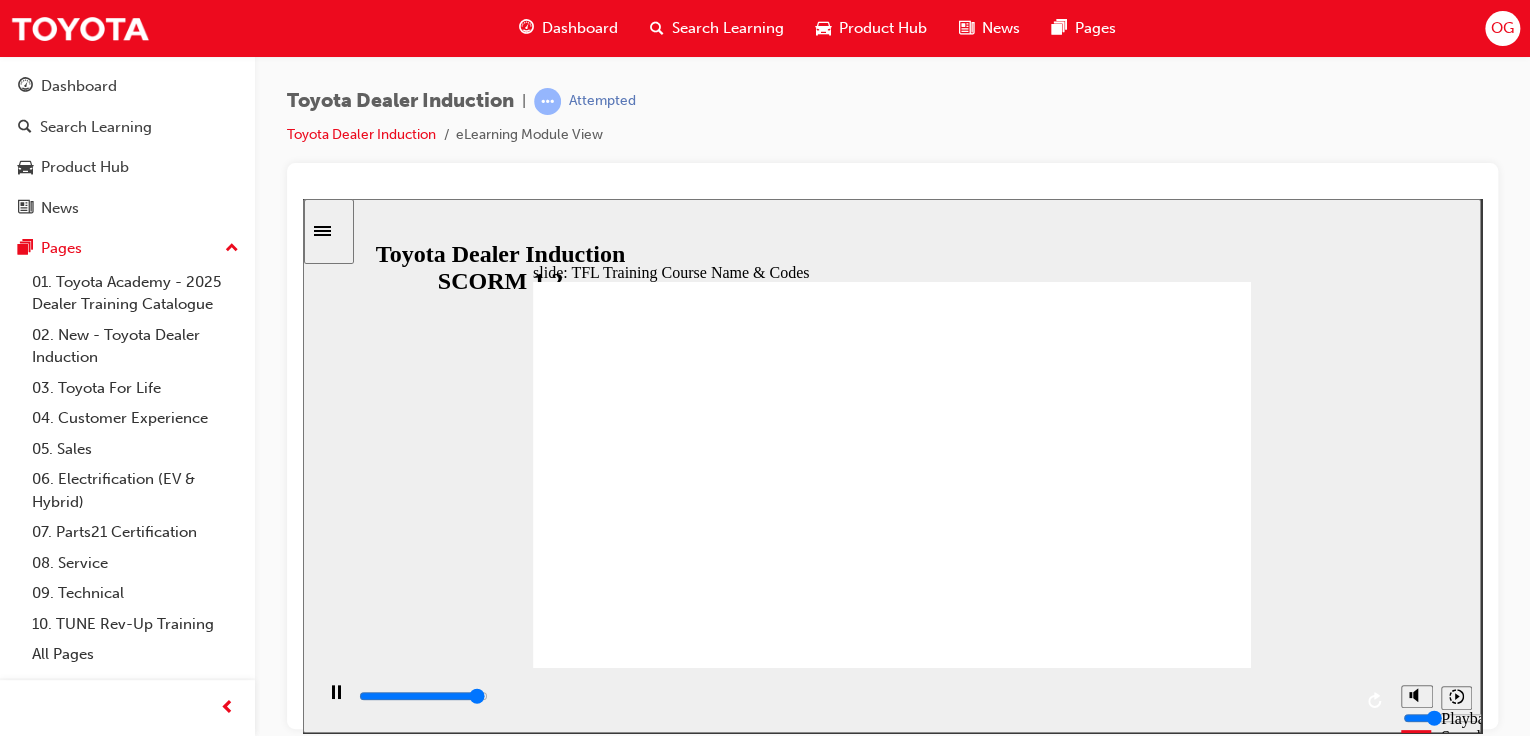 click 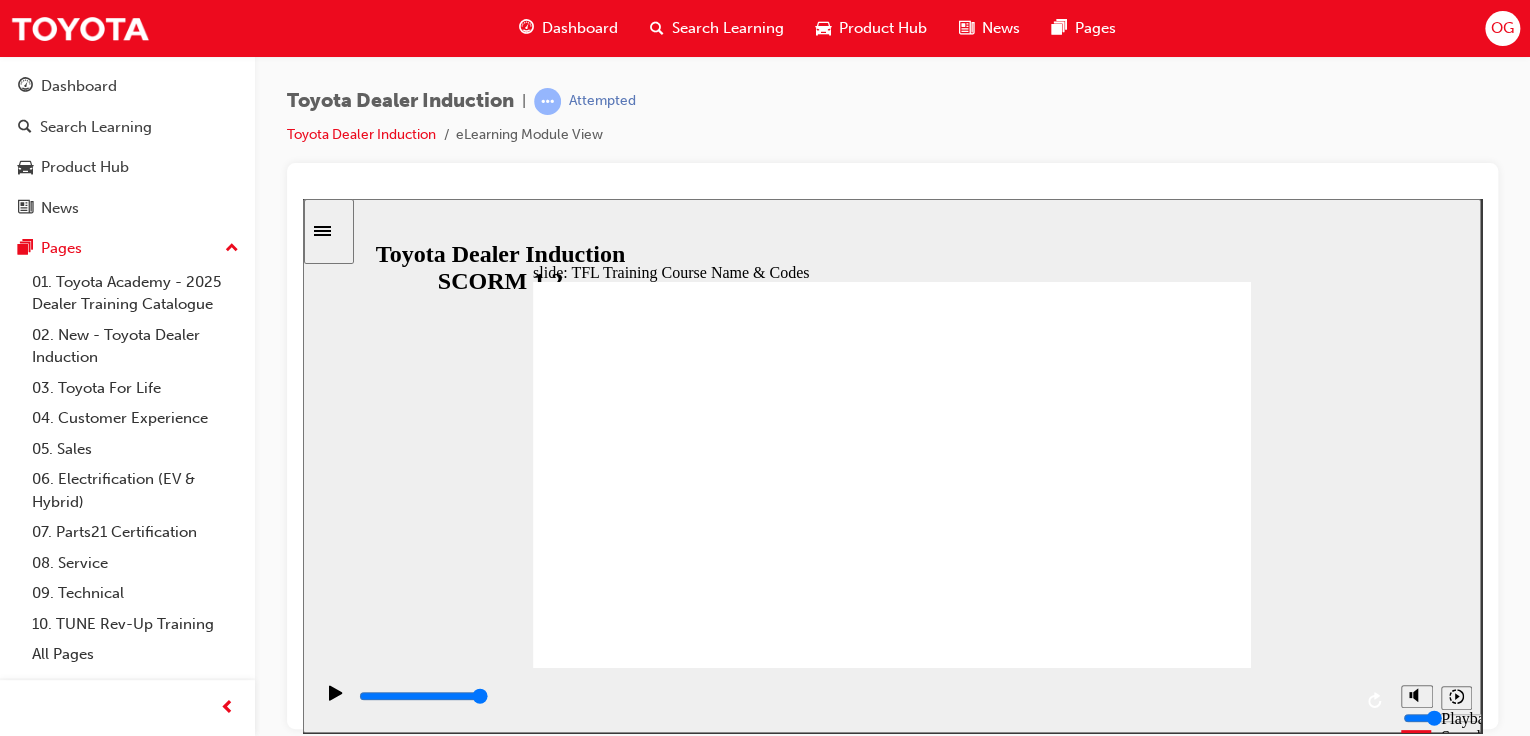 click 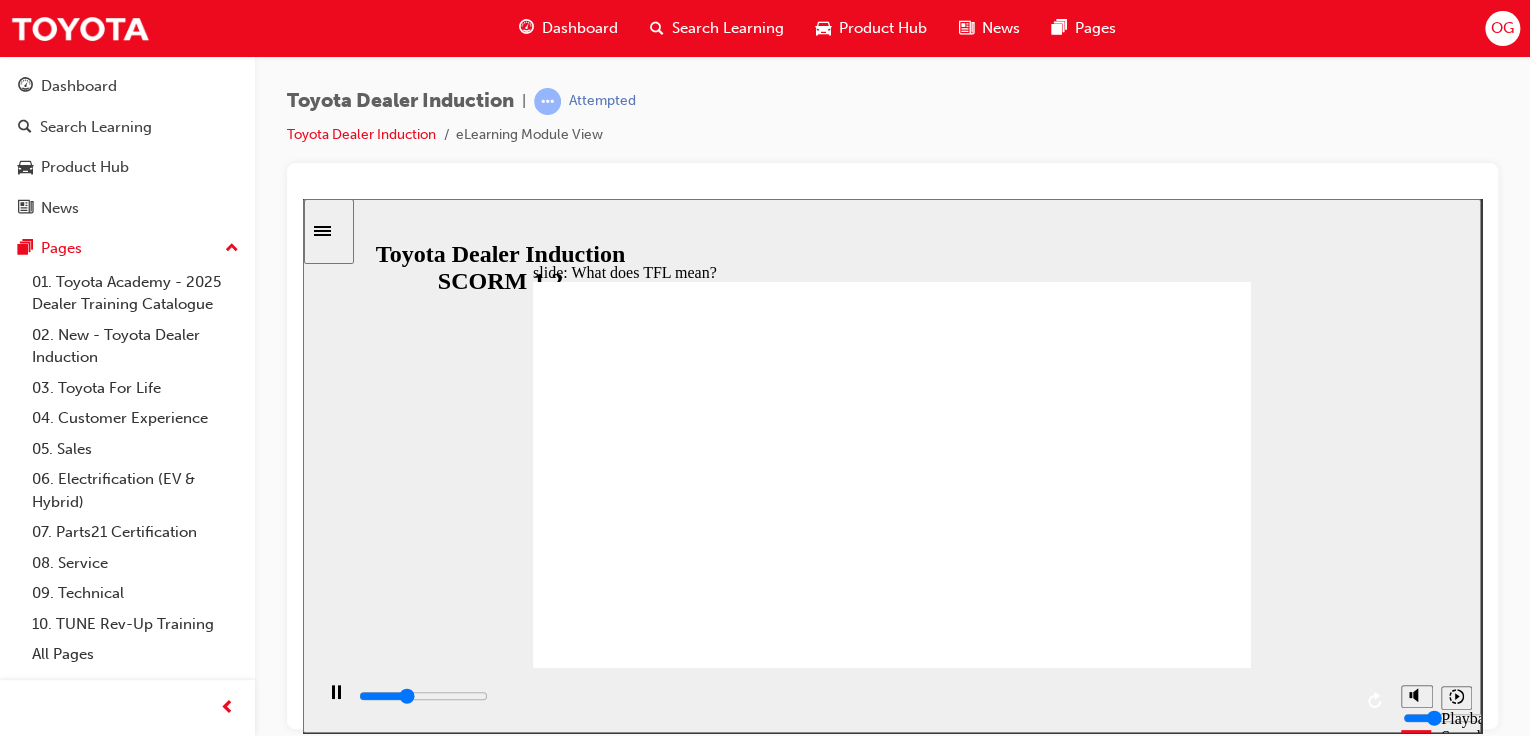 click 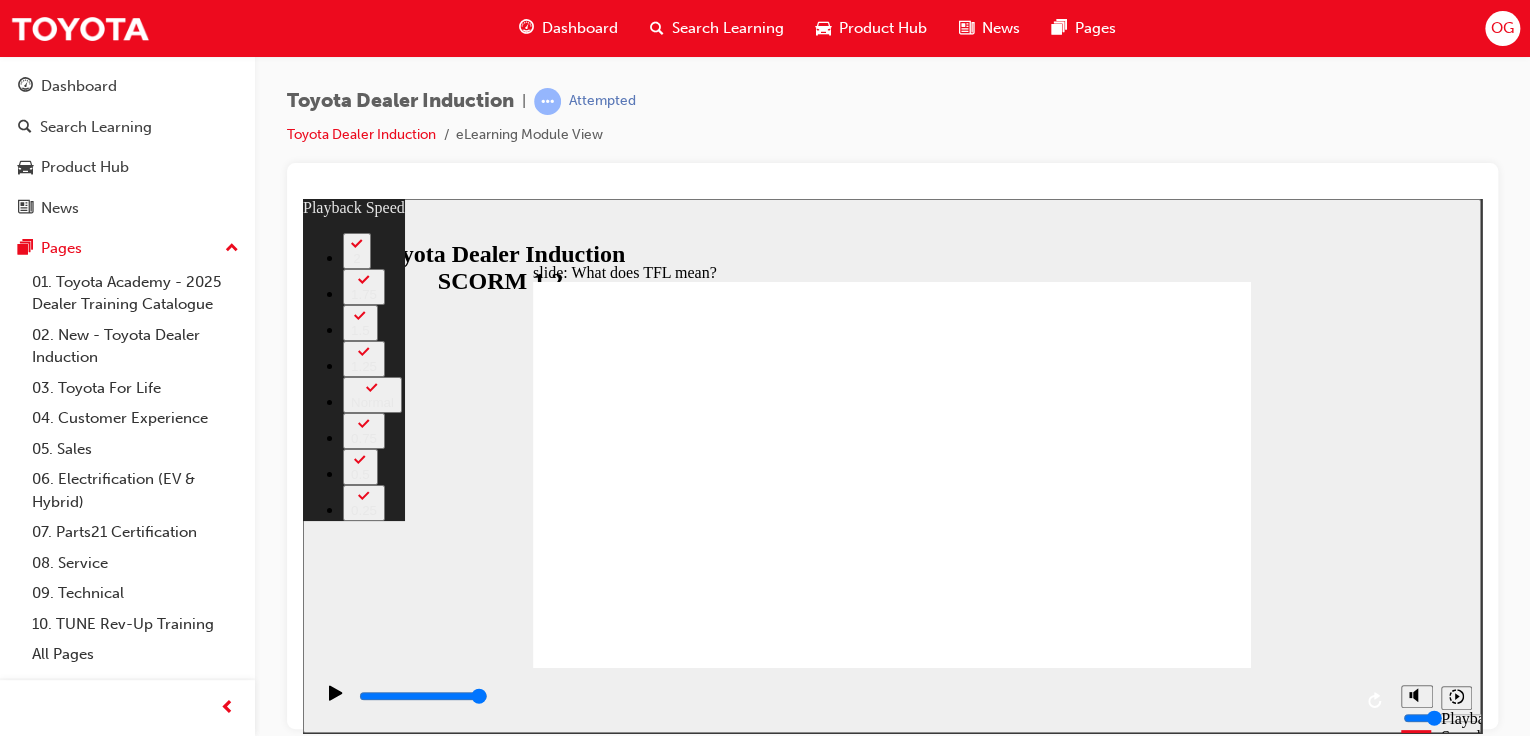 drag, startPoint x: 827, startPoint y: 619, endPoint x: 1225, endPoint y: 644, distance: 398.7844 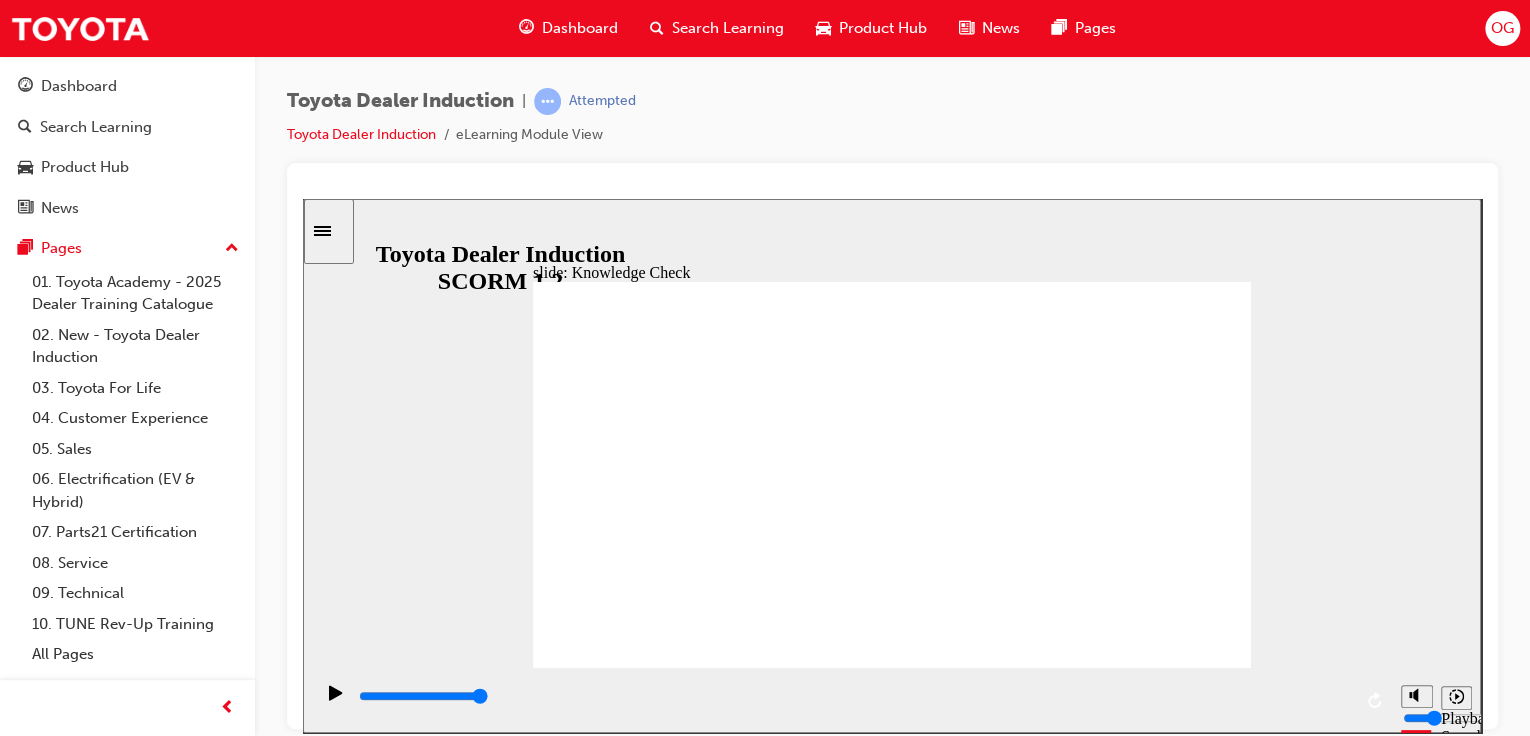 click on "slide: Knowledge Check
Rectangle 1 BACK BACK SUBMIT SUBMIT Knowledge Check Which of the below is NOT part of the Toyota for Life Quality Standards? Select the correct answer: Efficient Innovative On Show Respect Click  Submit  to check your response BACK BACK Respect Innovative Ecient On Show Which o the below is NOT part o the Toyota or Lie Quality Standards? Select the correct answer: Click  Submit  to check your response SUBMIT SUBMIT Knowledge Check Back to top
Playback Speed" at bounding box center [892, 465] 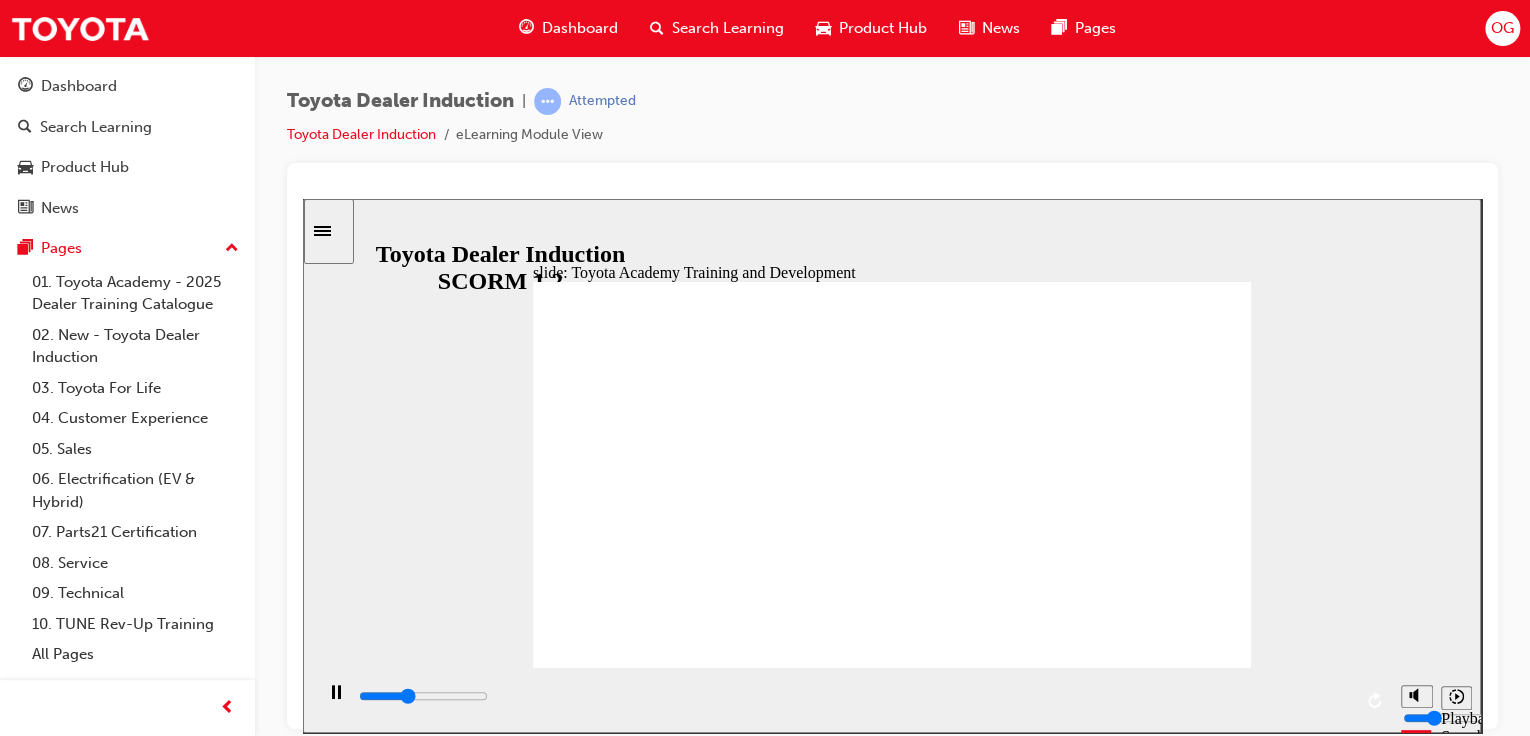 click on "BACK BACK" at bounding box center [595, 2123] 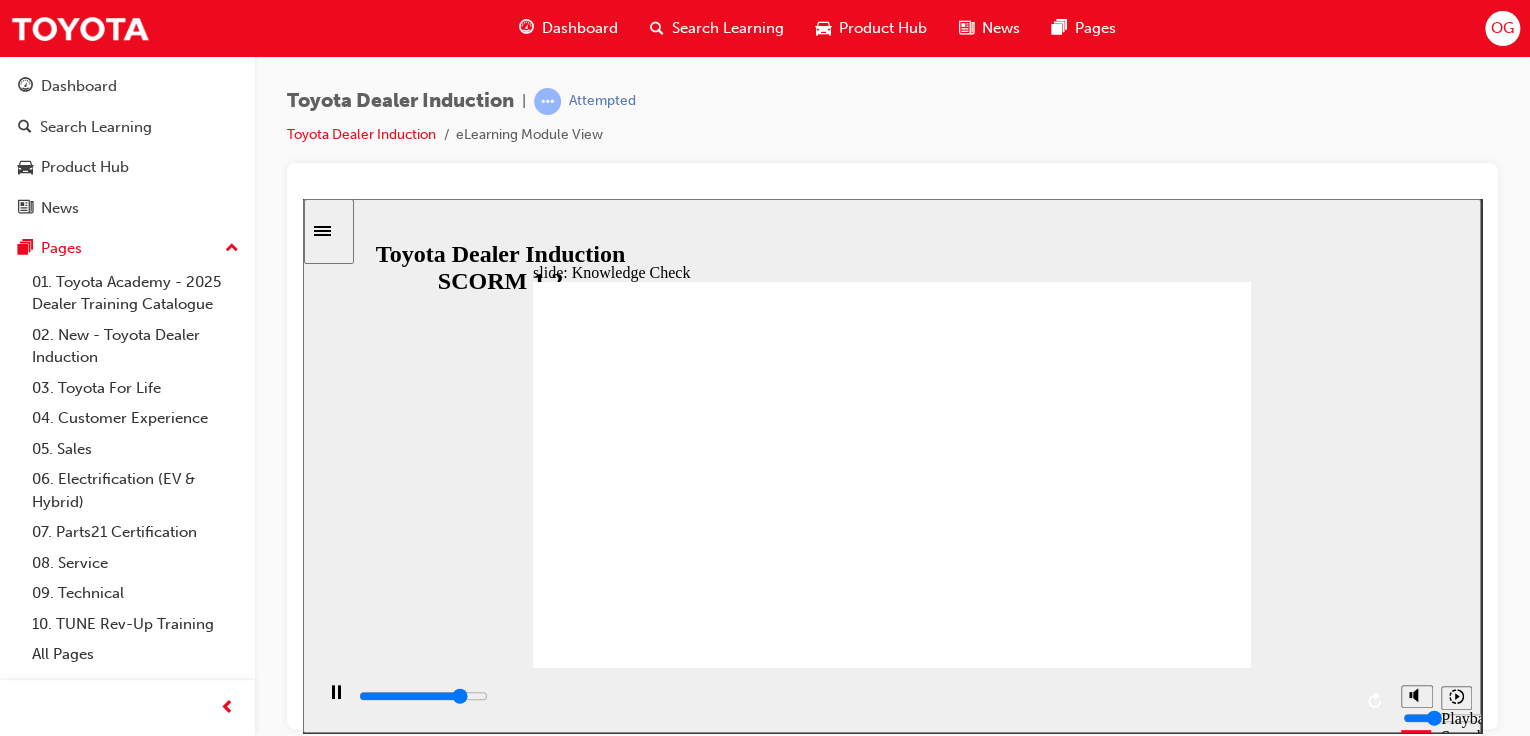 click 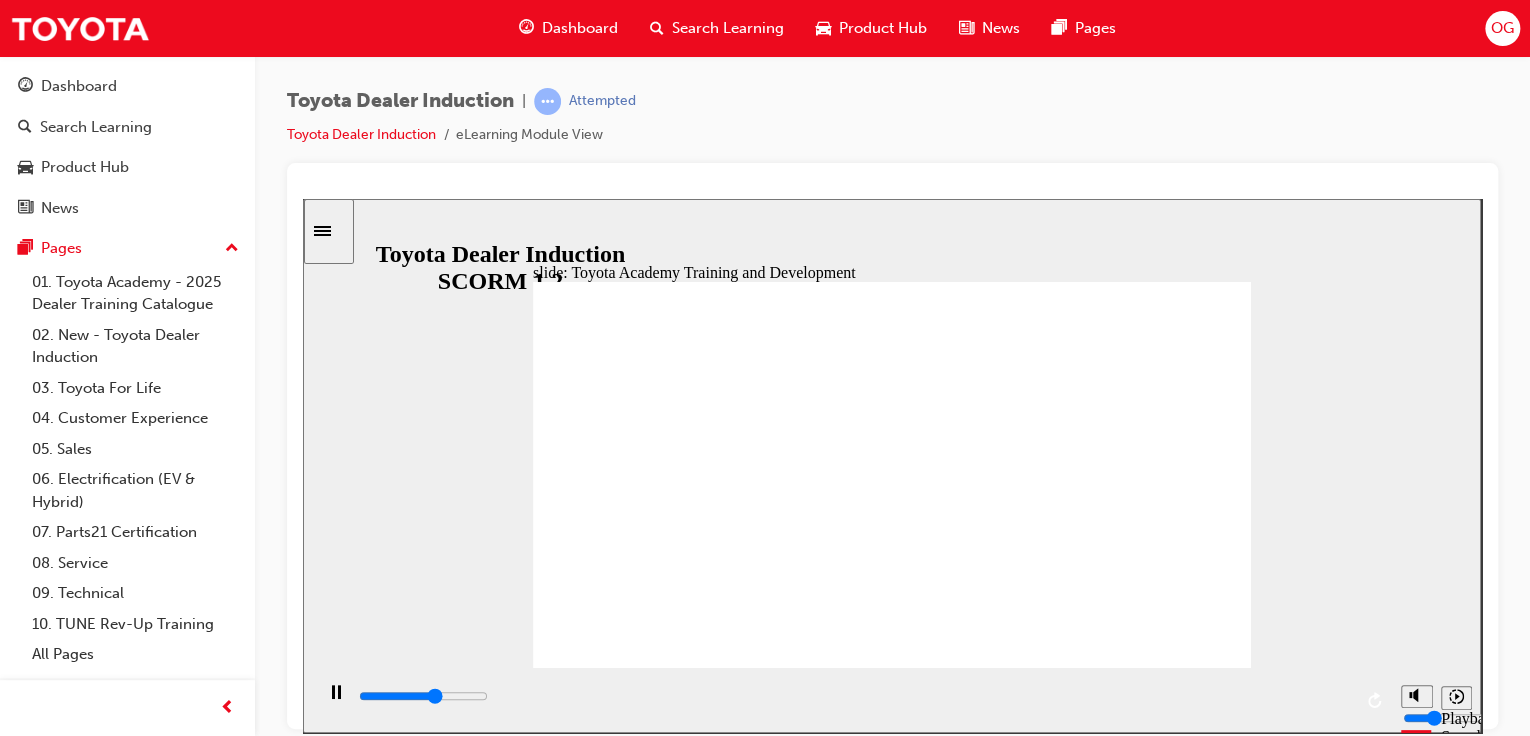 click on "NEXT NEXT" at bounding box center [1187, 2153] 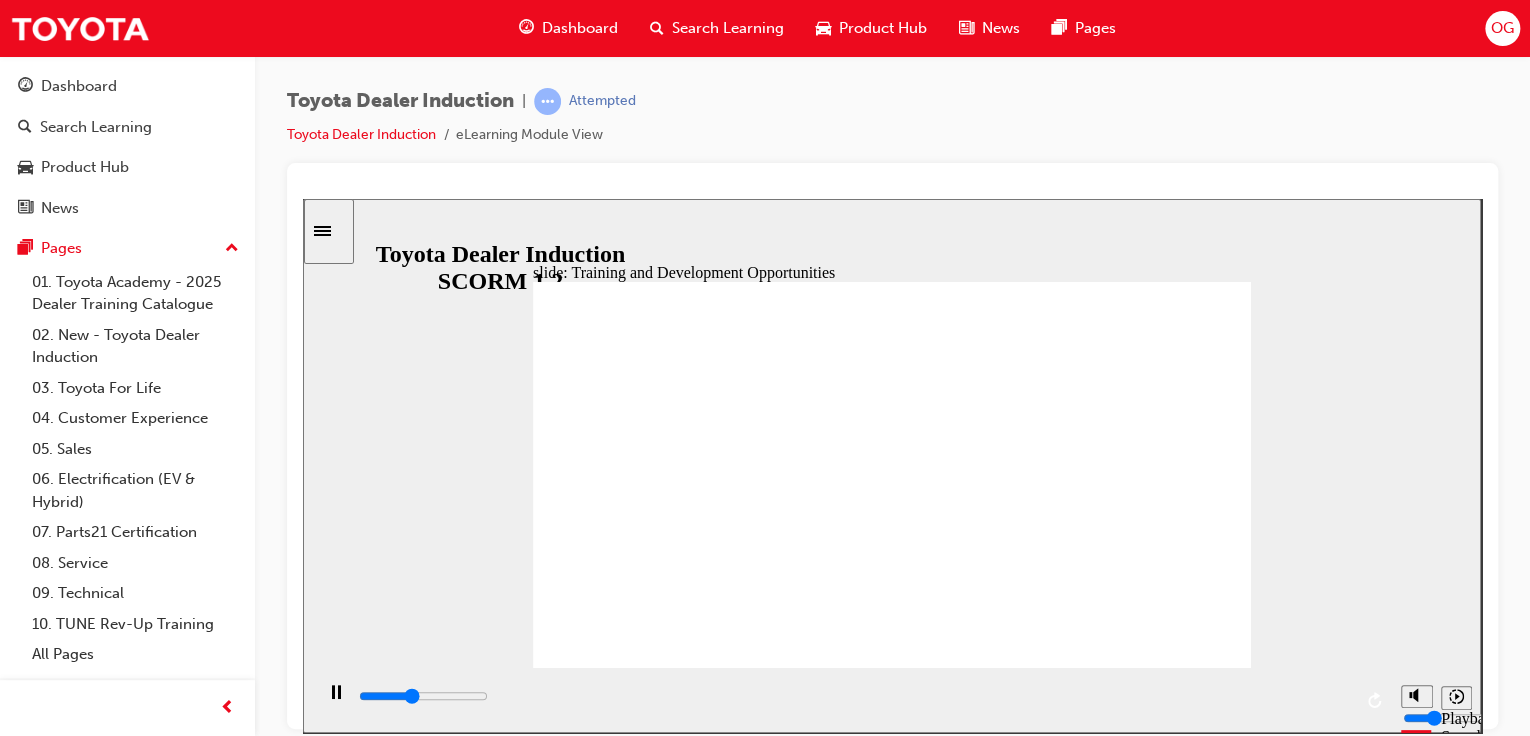 click 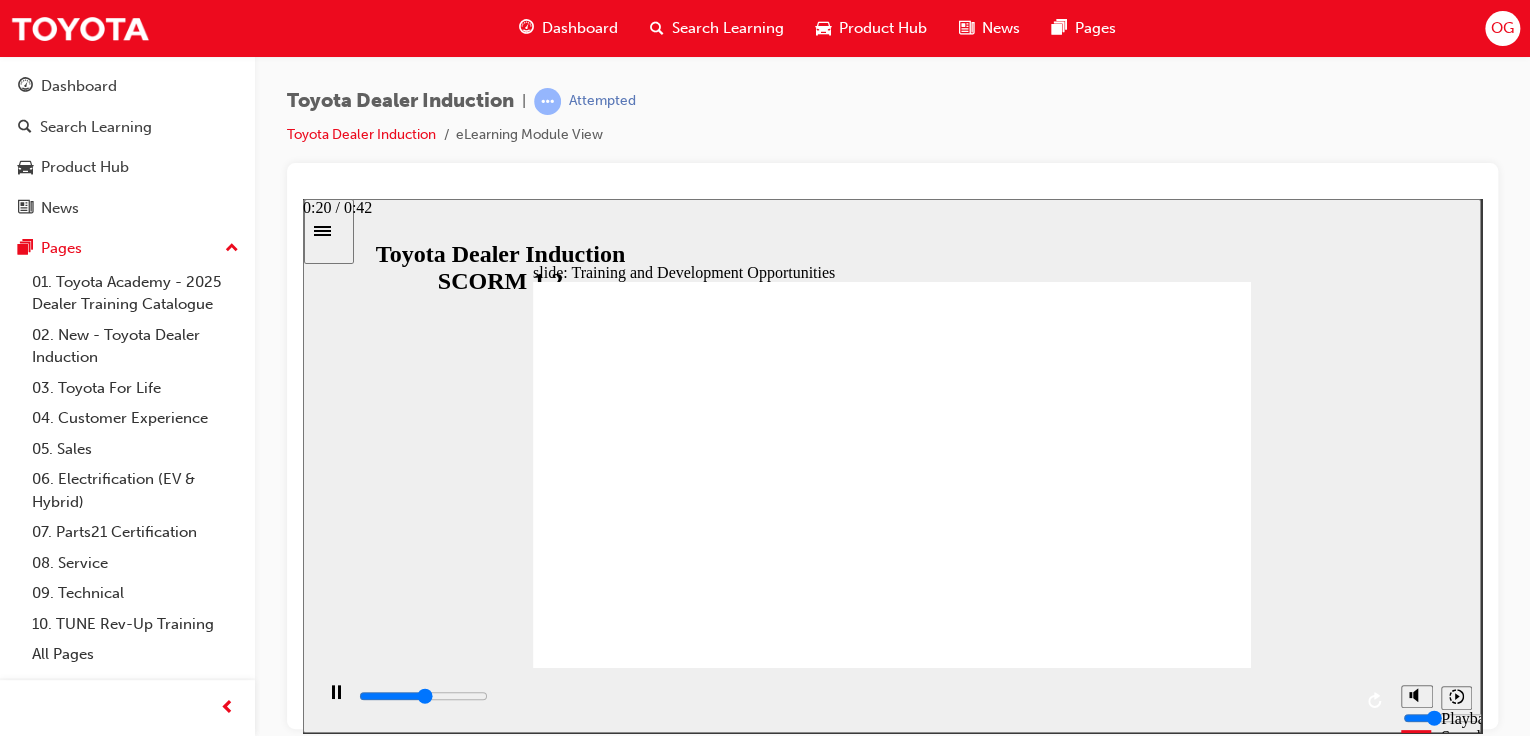 click at bounding box center (854, 696) 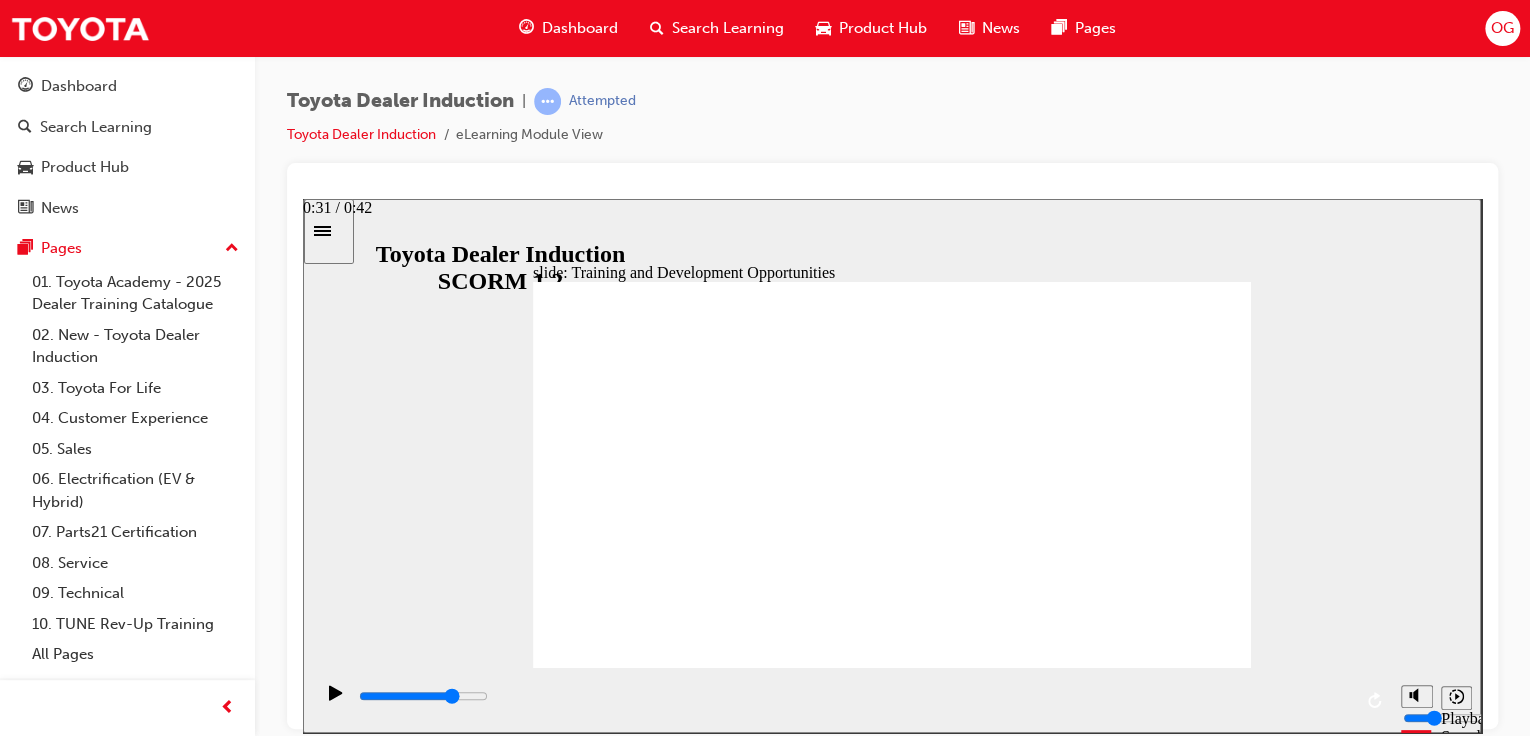 click at bounding box center [854, 696] 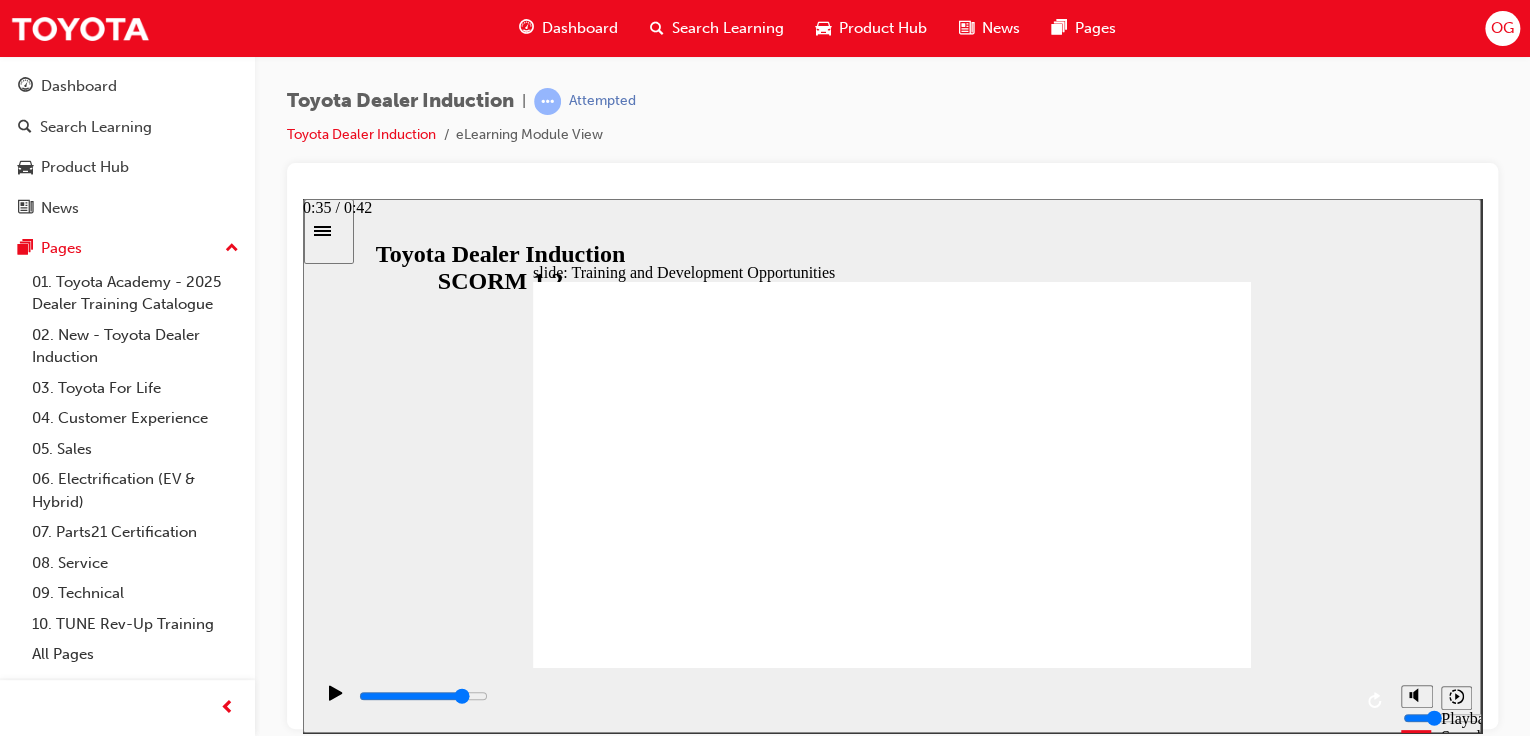 click at bounding box center (854, 696) 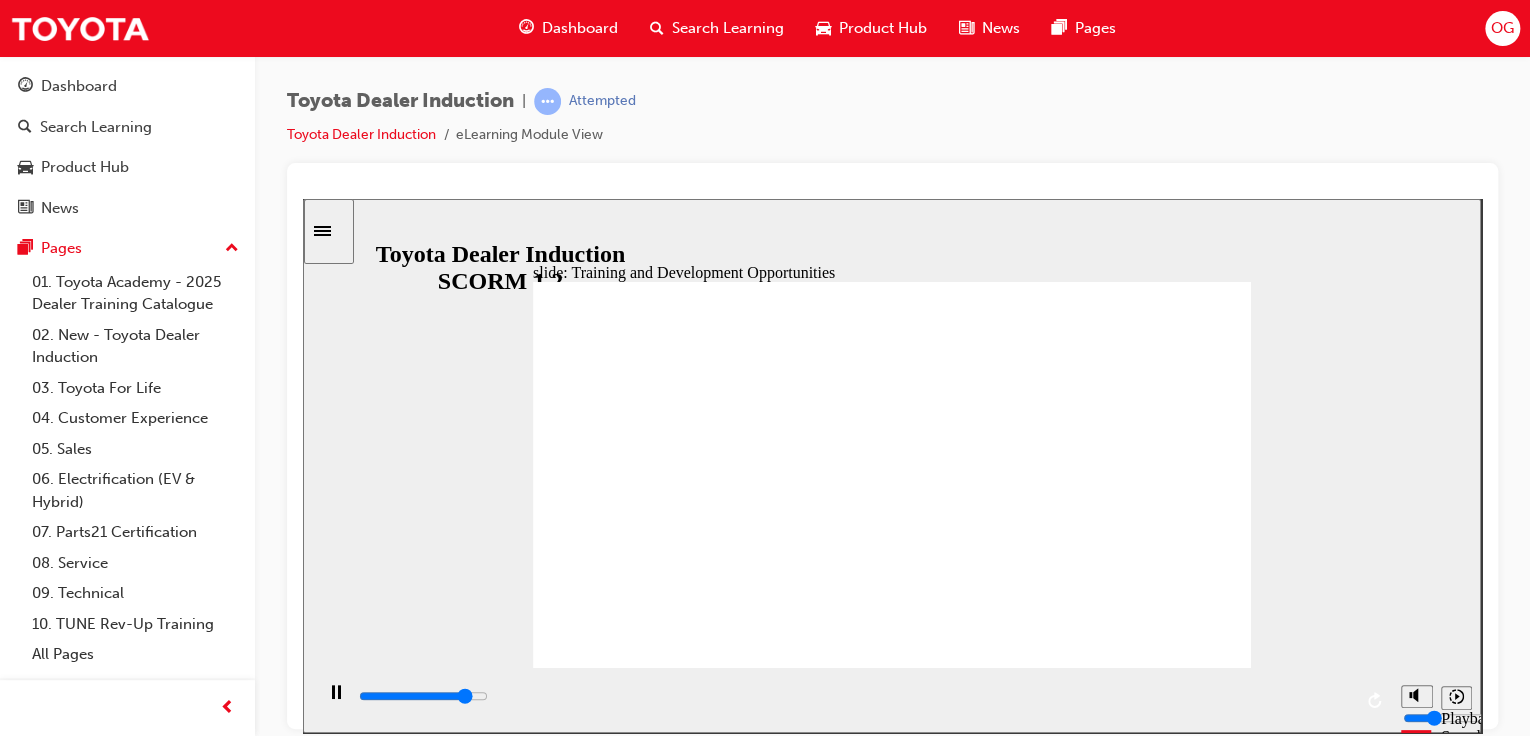 click on "Qualication &  Certication Qualication &  Certication" at bounding box center (746, 2202) 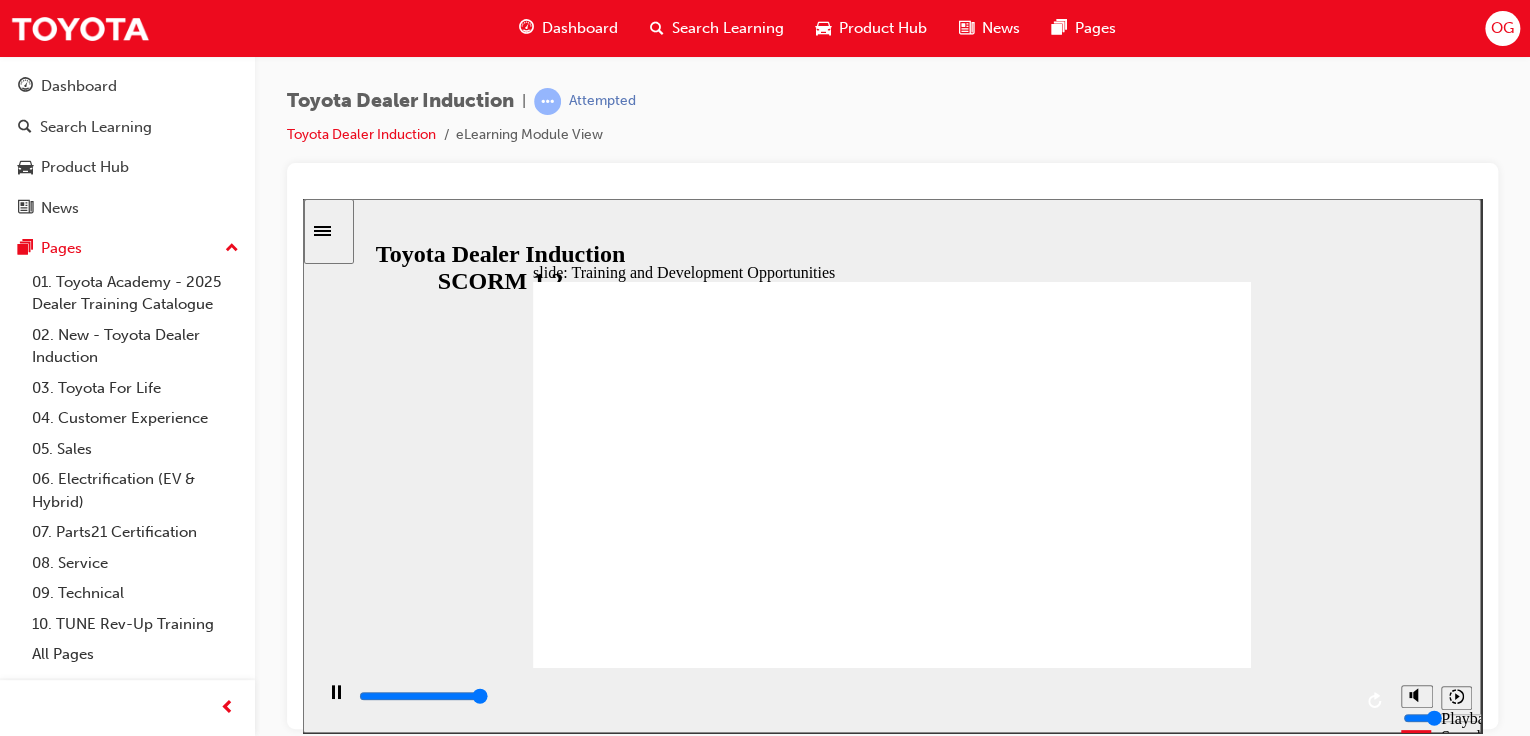 click 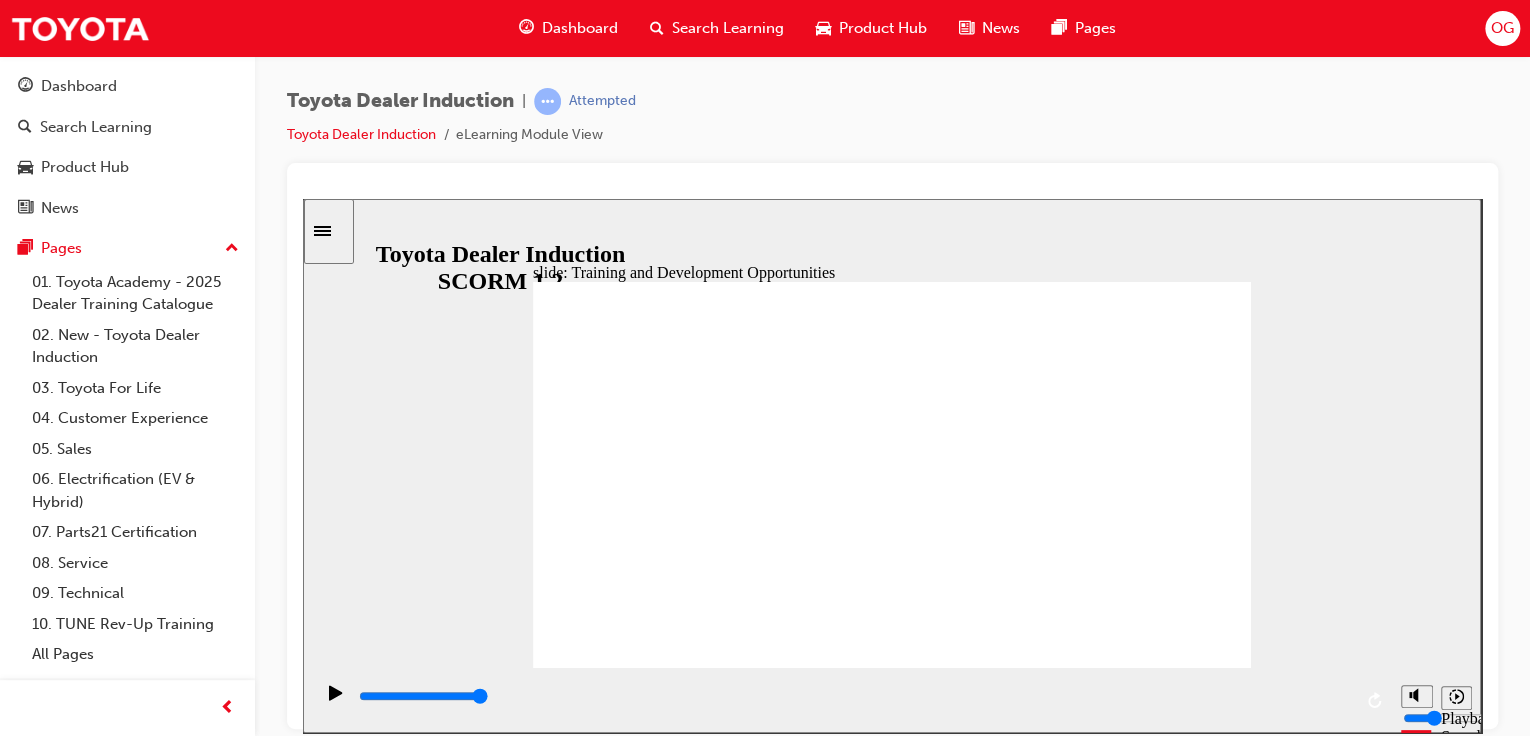 click 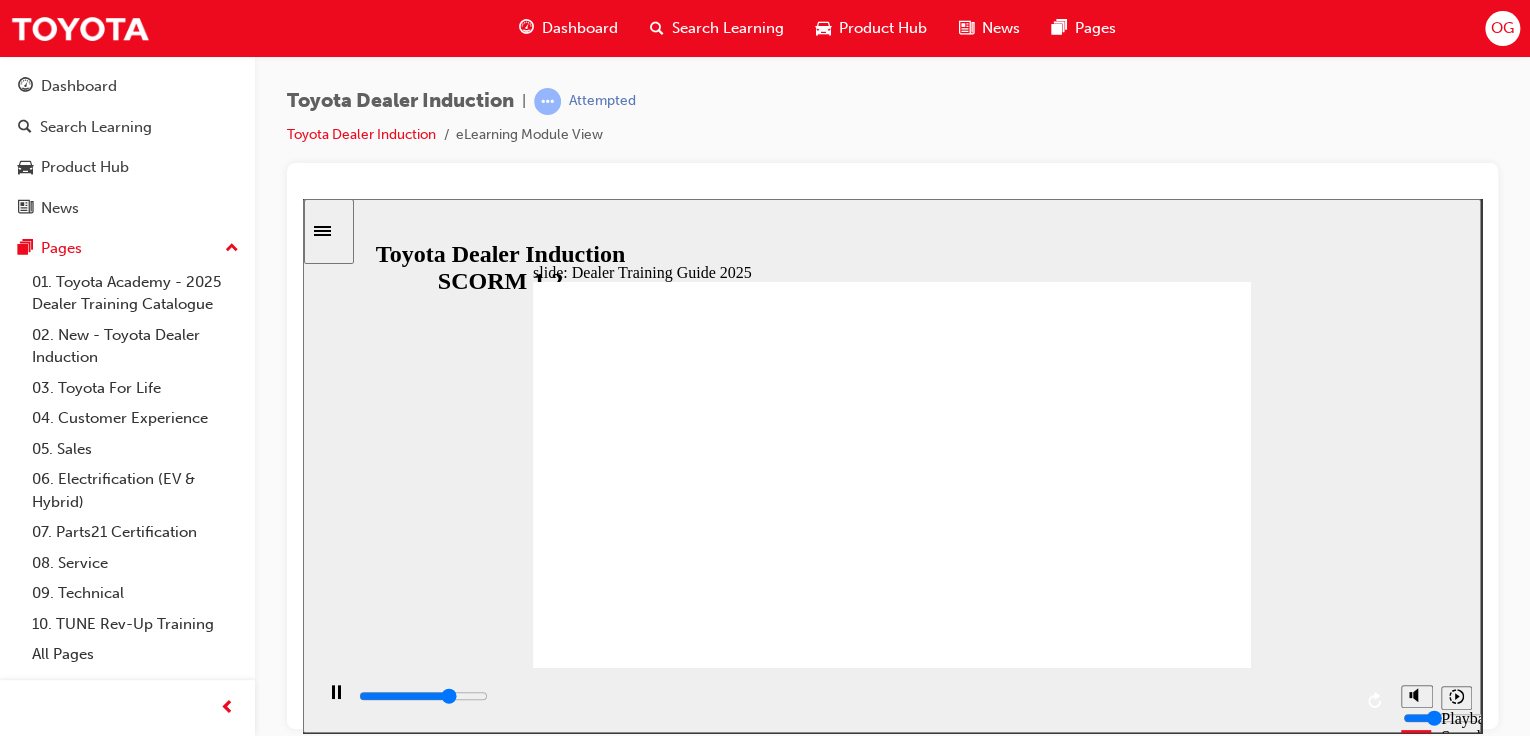 click 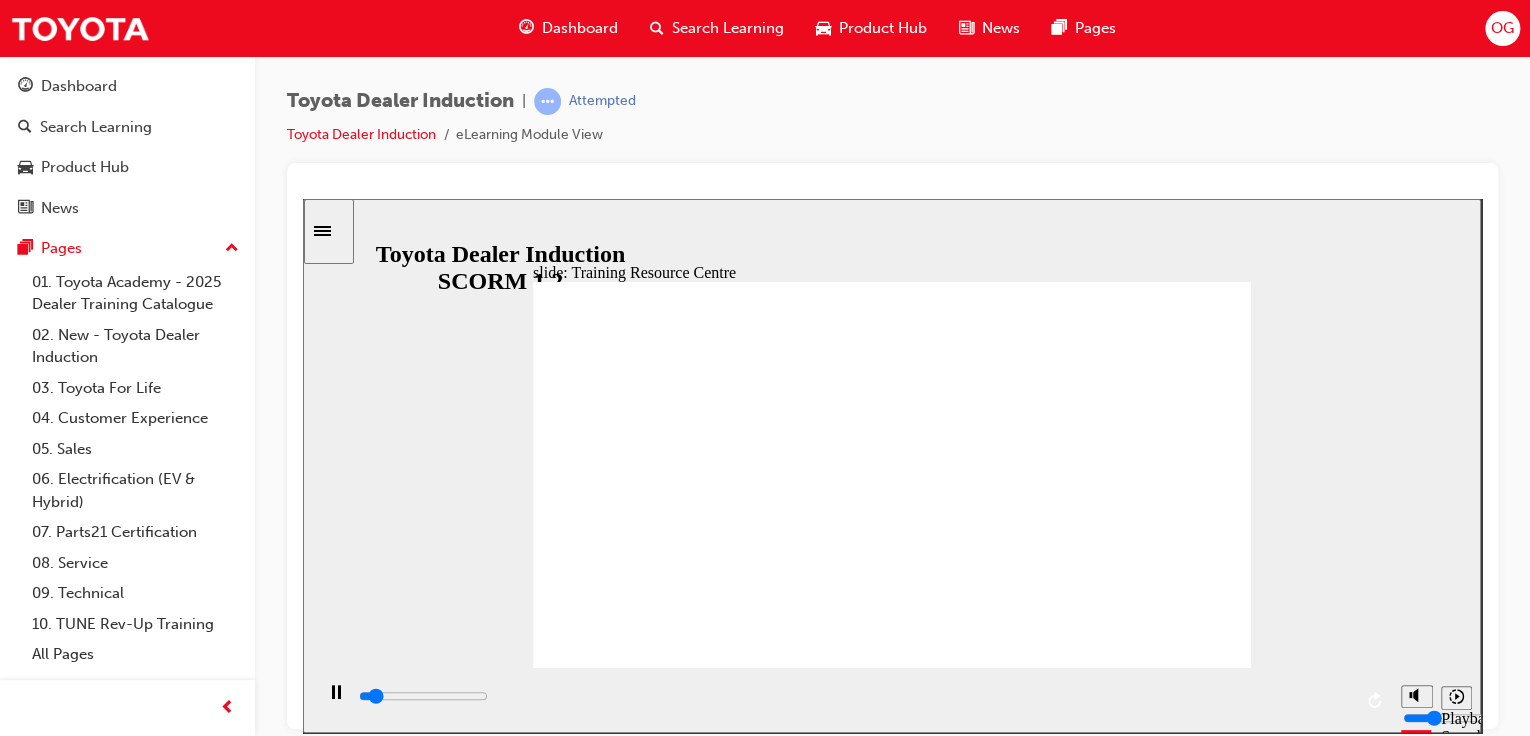 click at bounding box center (892, 1229) 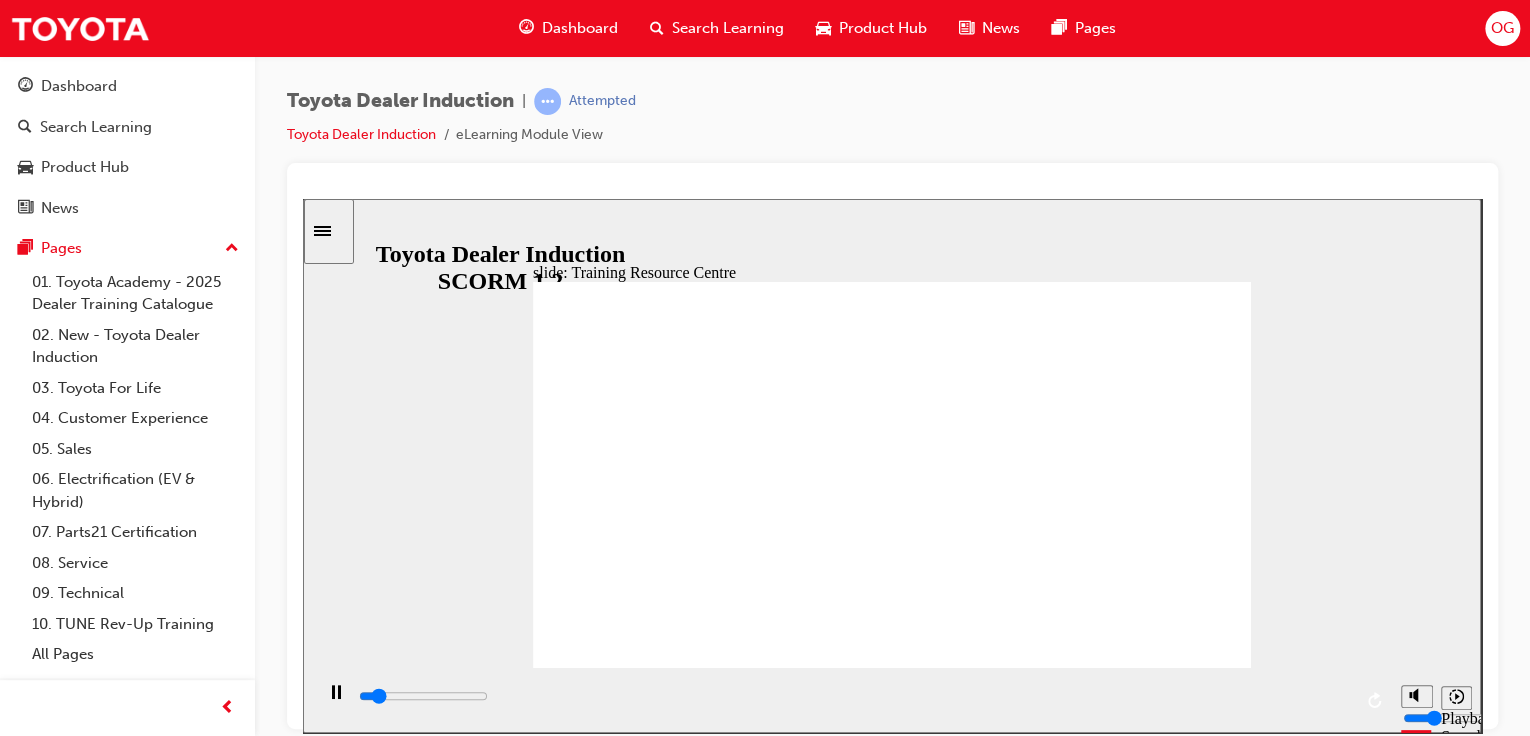 click 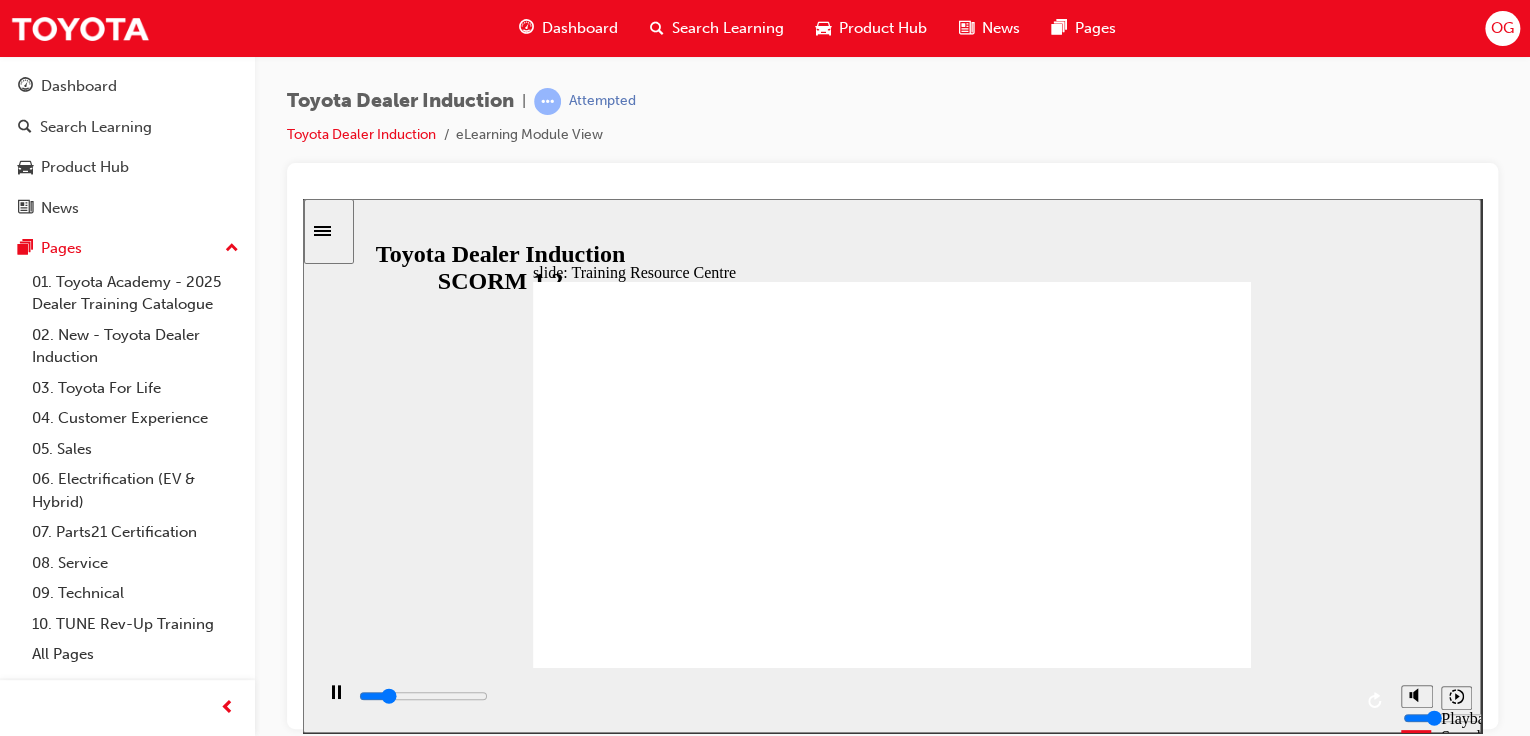 click 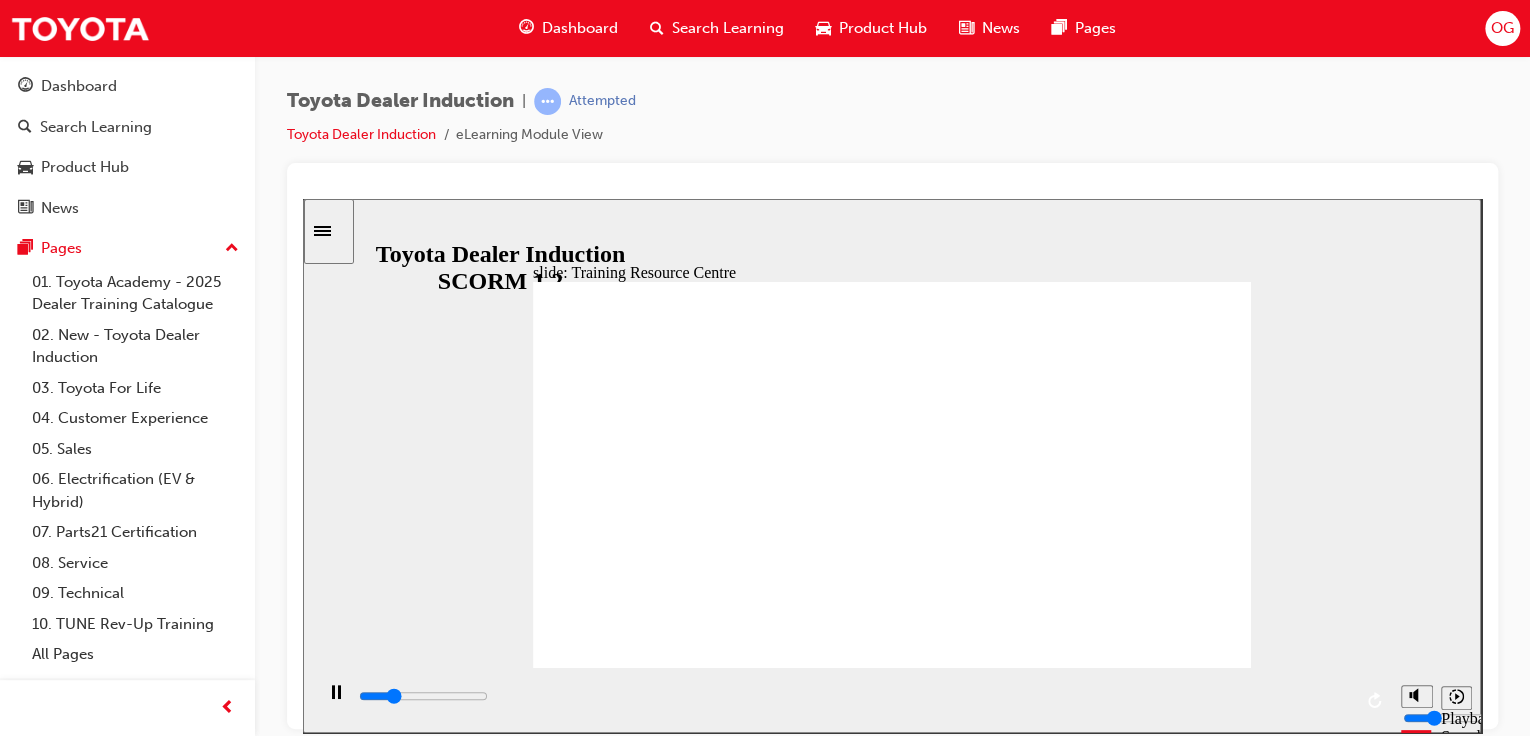 click 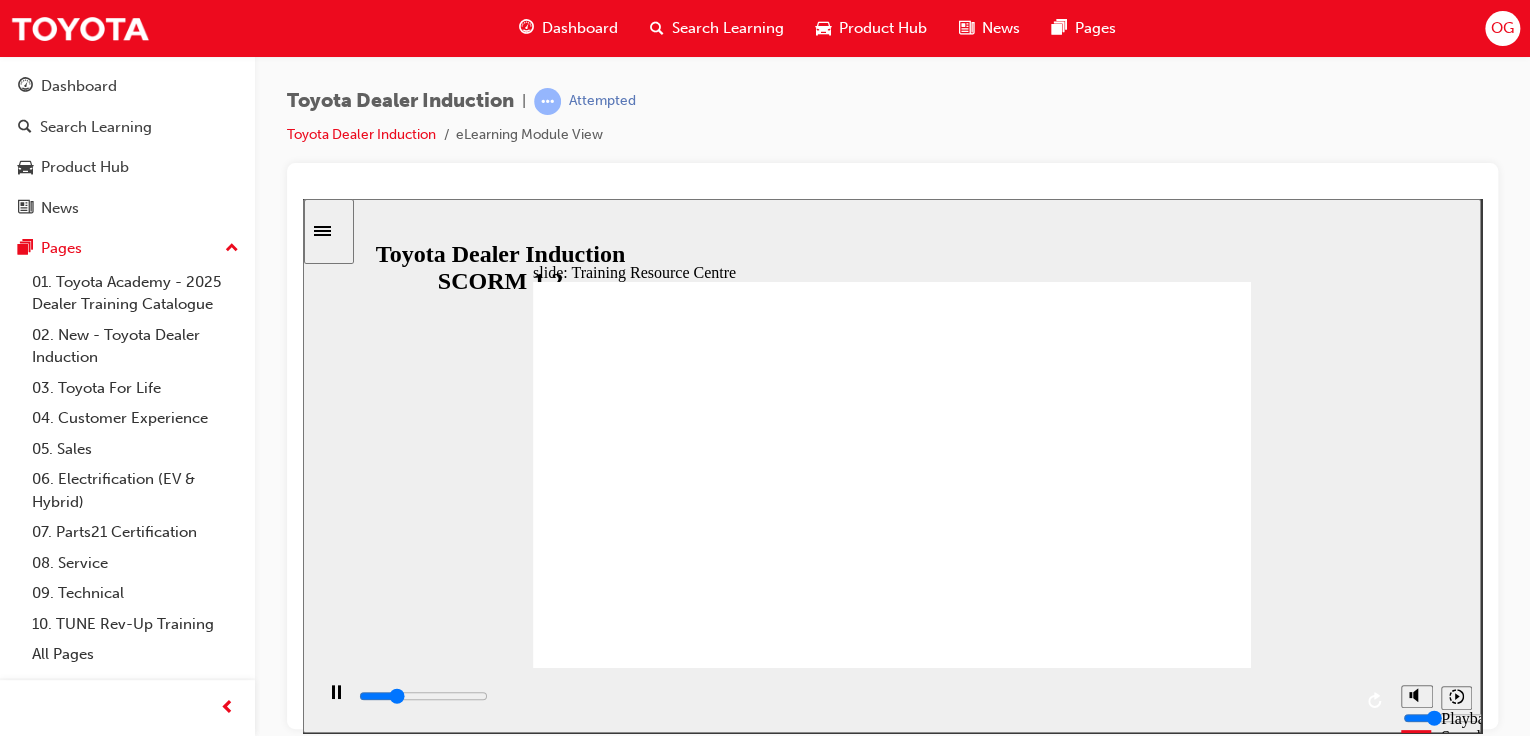 click 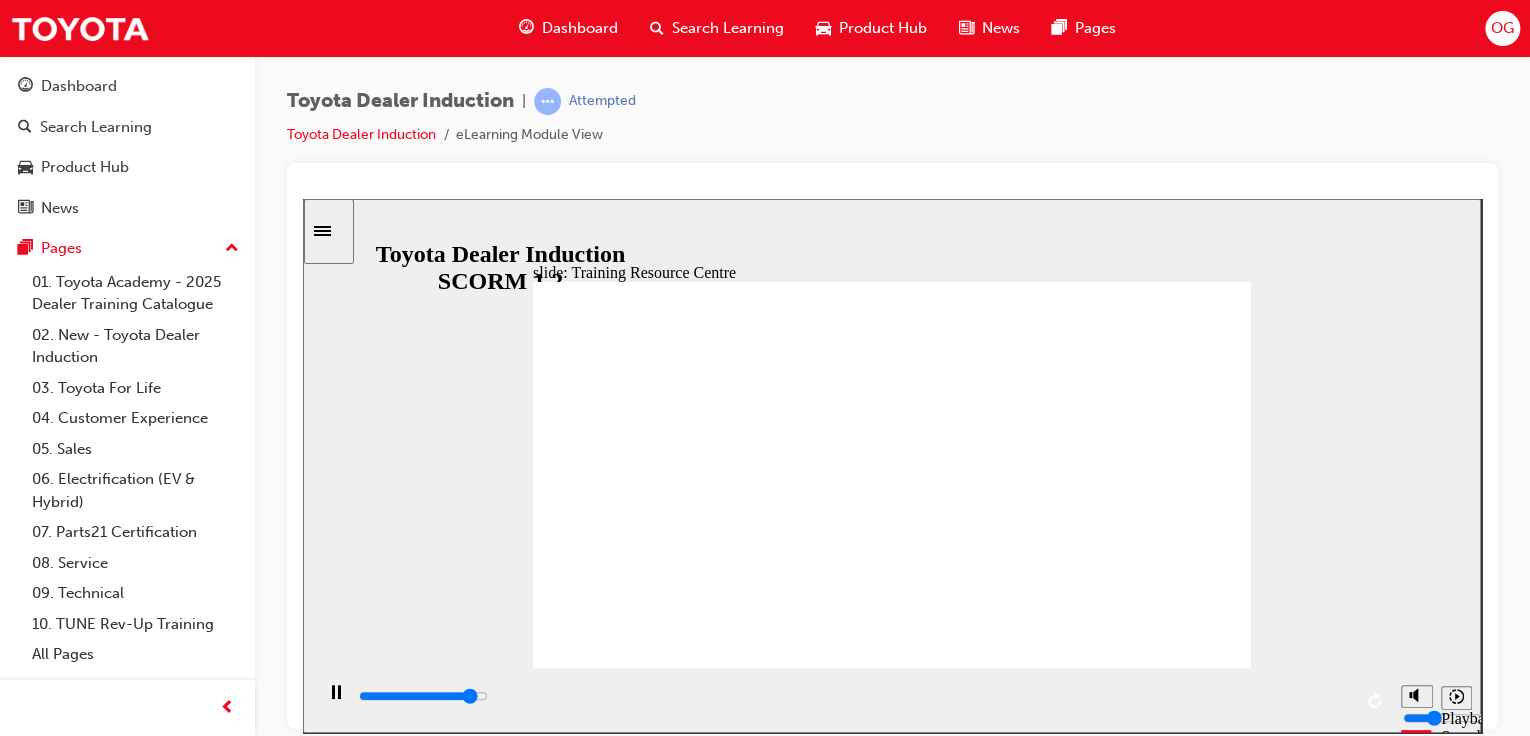 drag, startPoint x: 1074, startPoint y: 574, endPoint x: 1096, endPoint y: 574, distance: 22 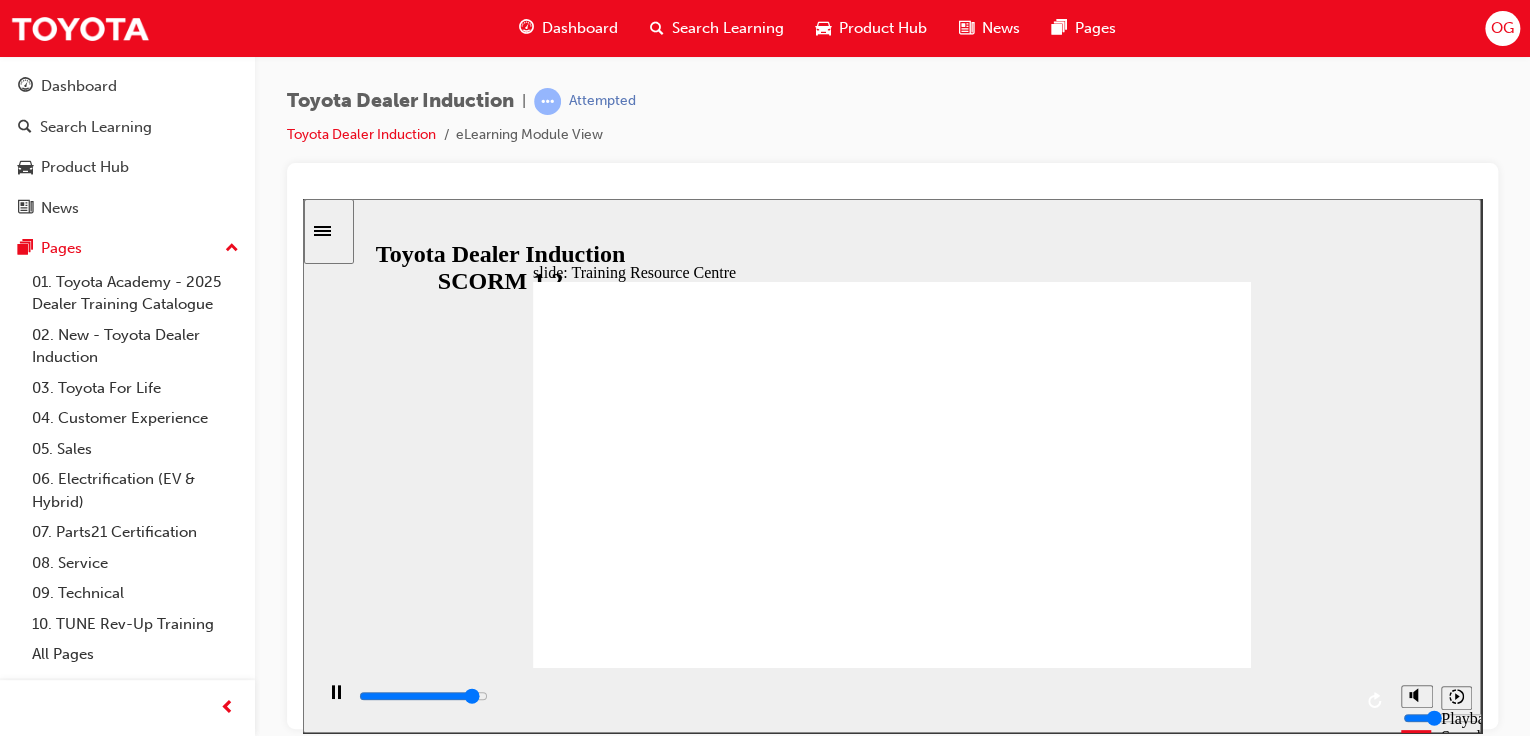 drag, startPoint x: 1108, startPoint y: 590, endPoint x: 1132, endPoint y: 590, distance: 24 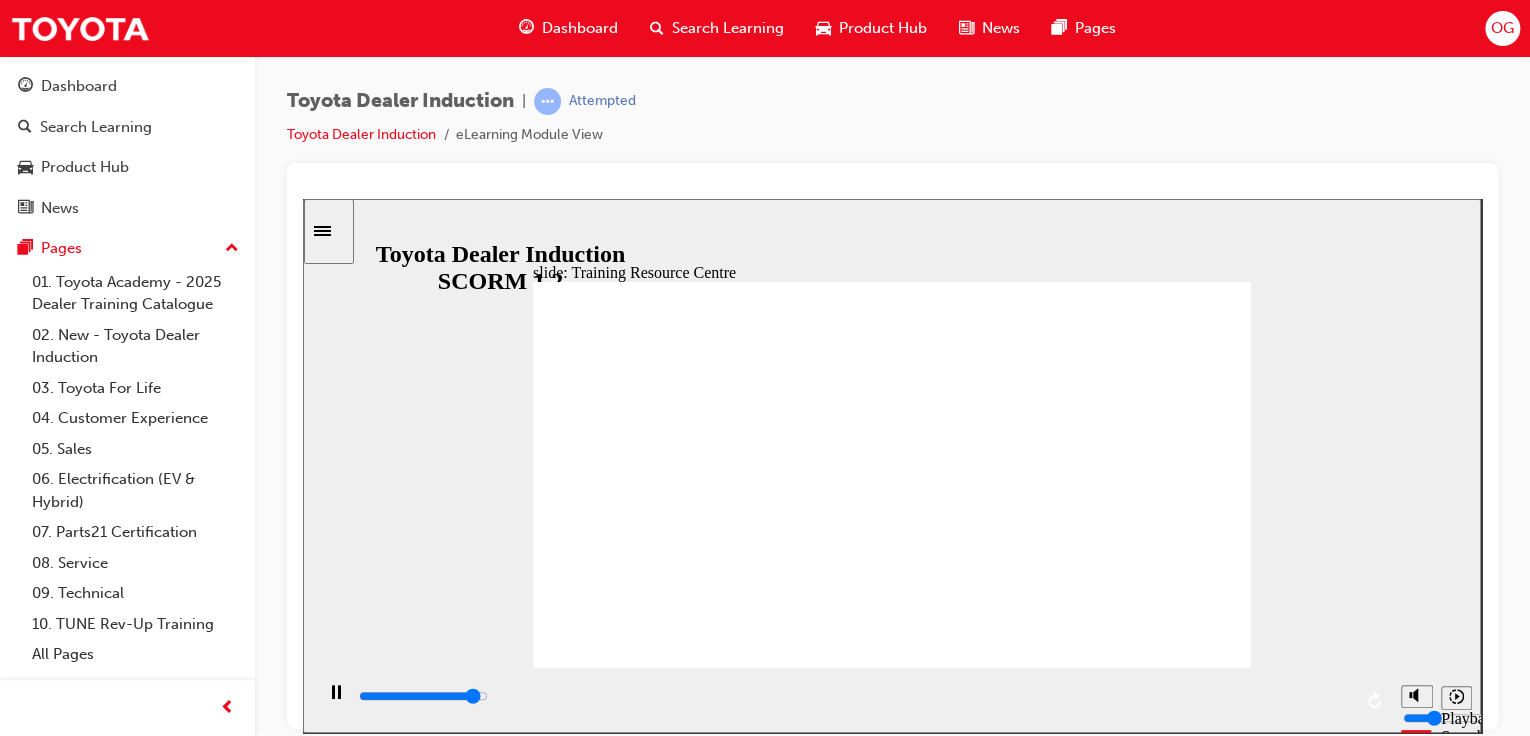 click 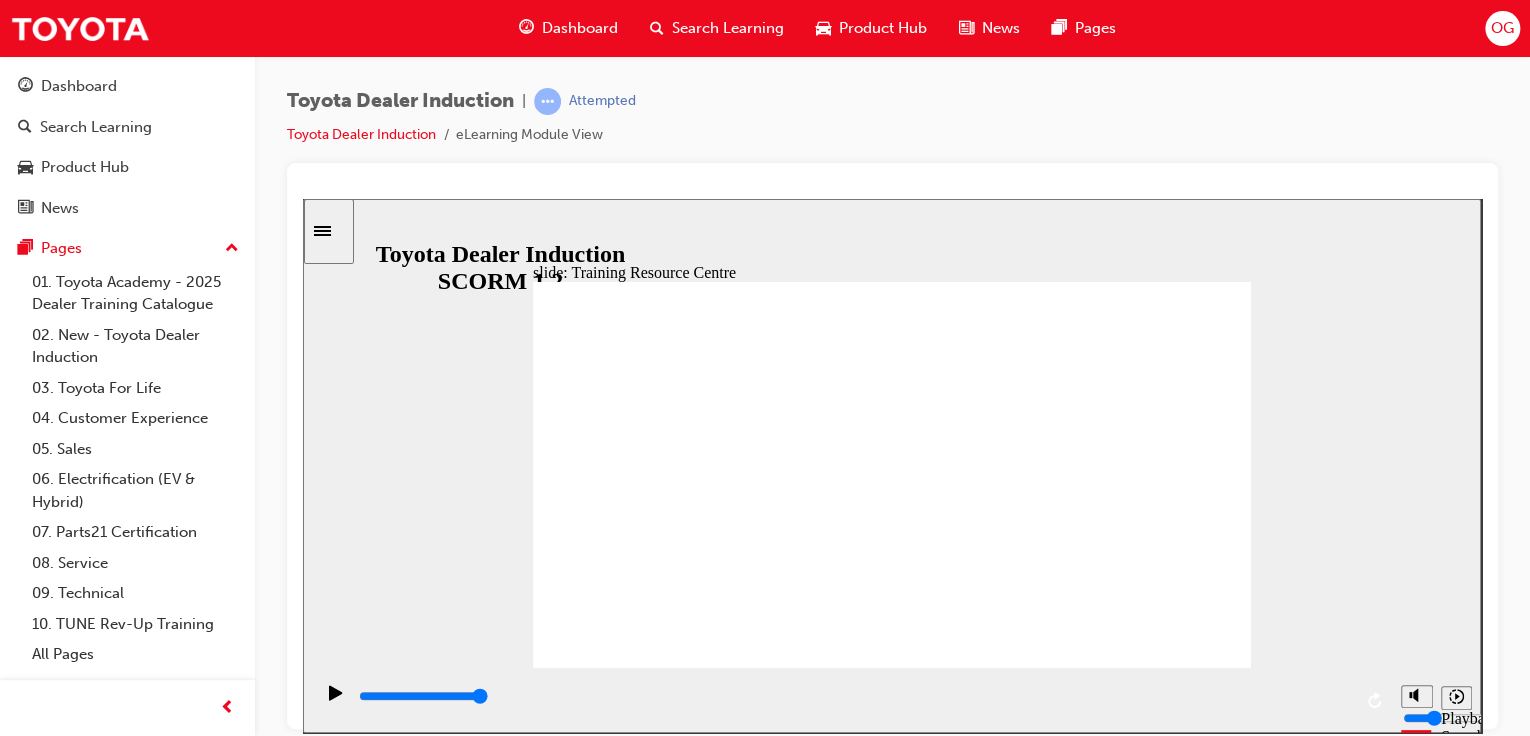 click 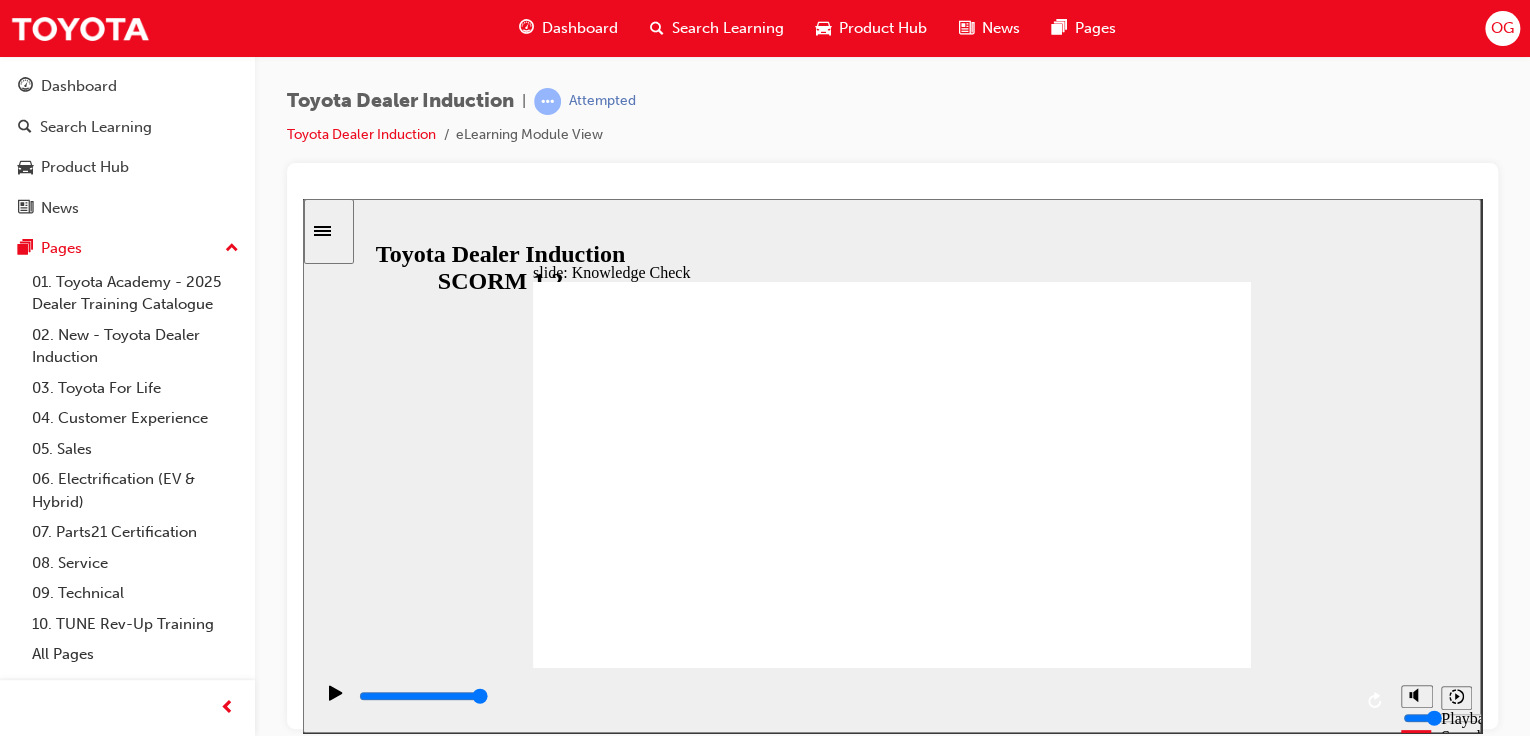 click 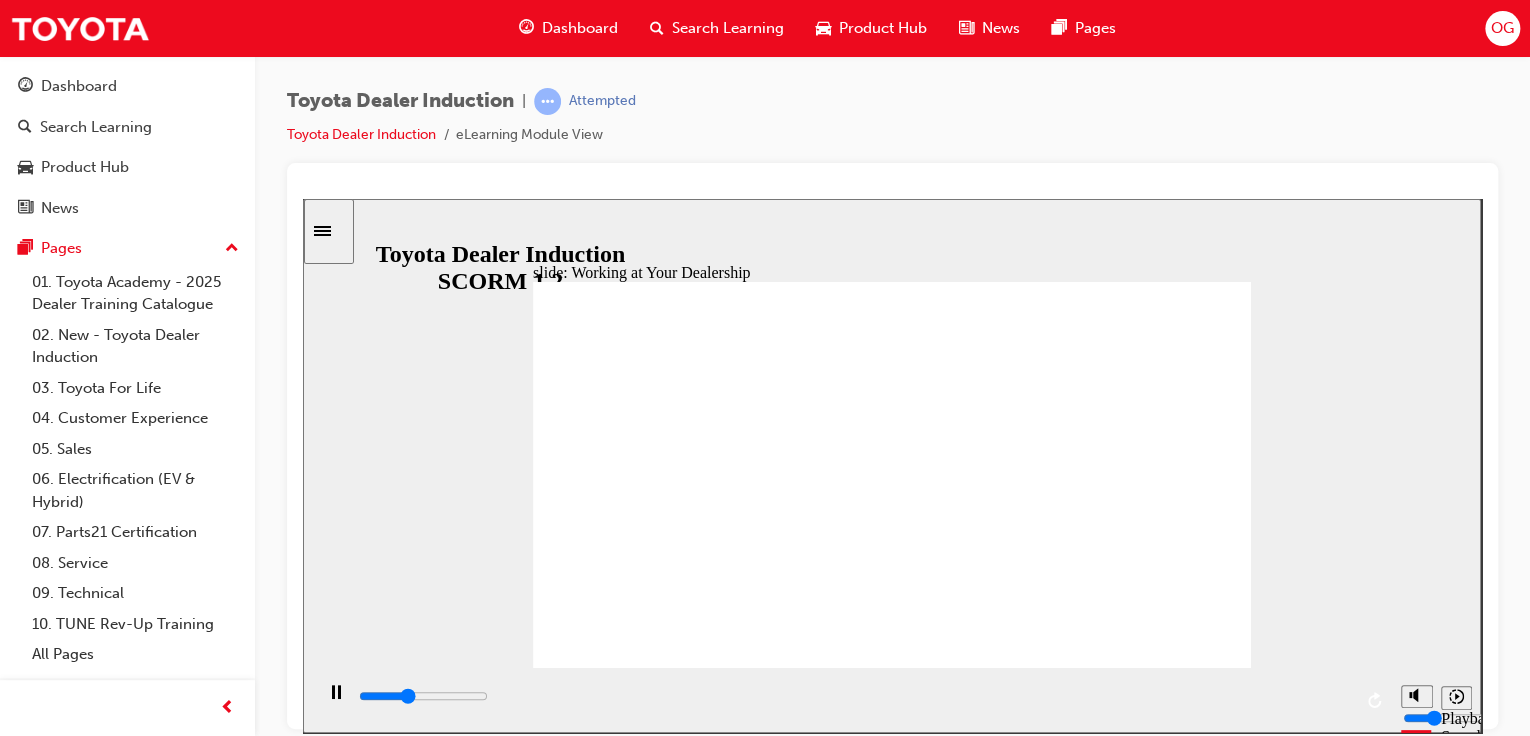 click on "NEXT NEXT" at bounding box center [1187, 2153] 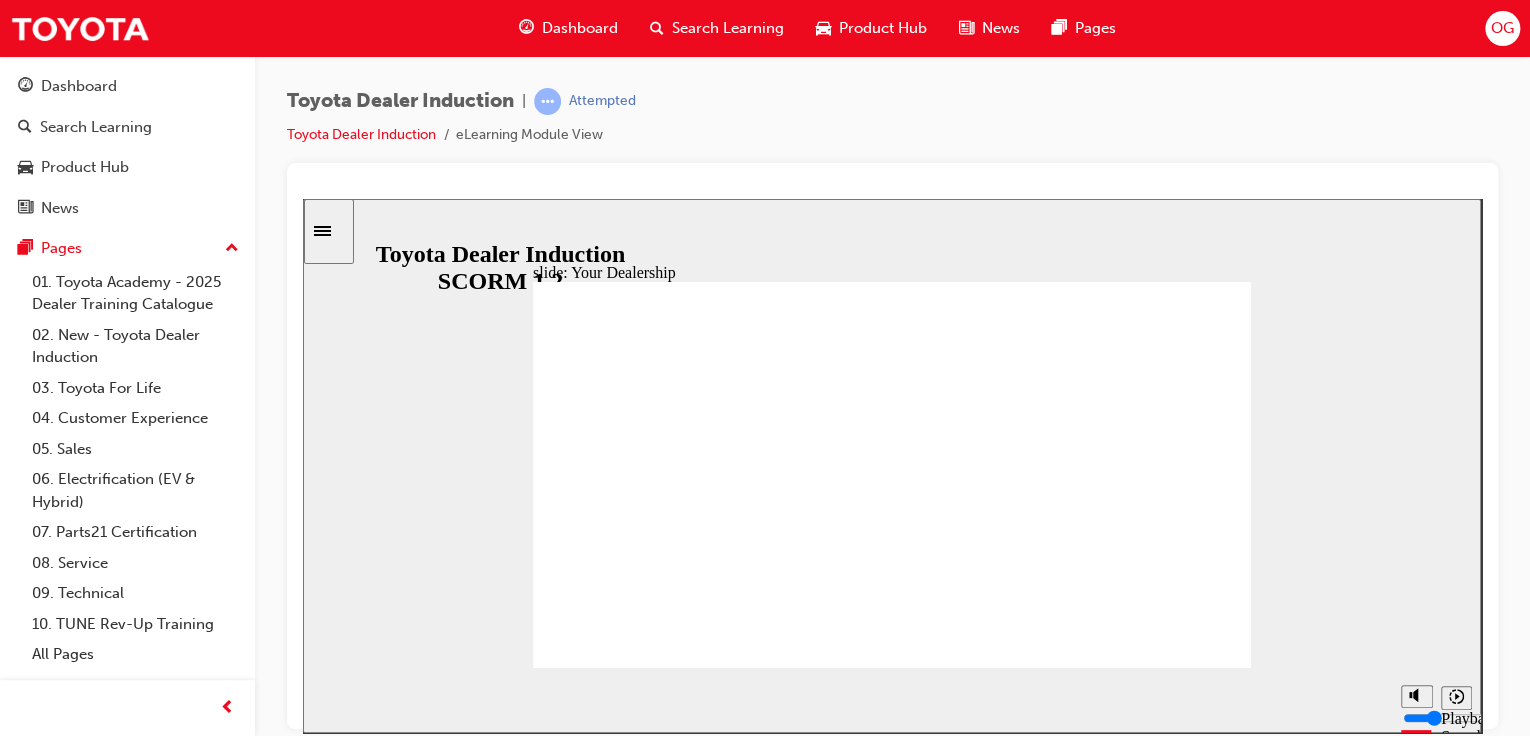 click at bounding box center [683, 1724] 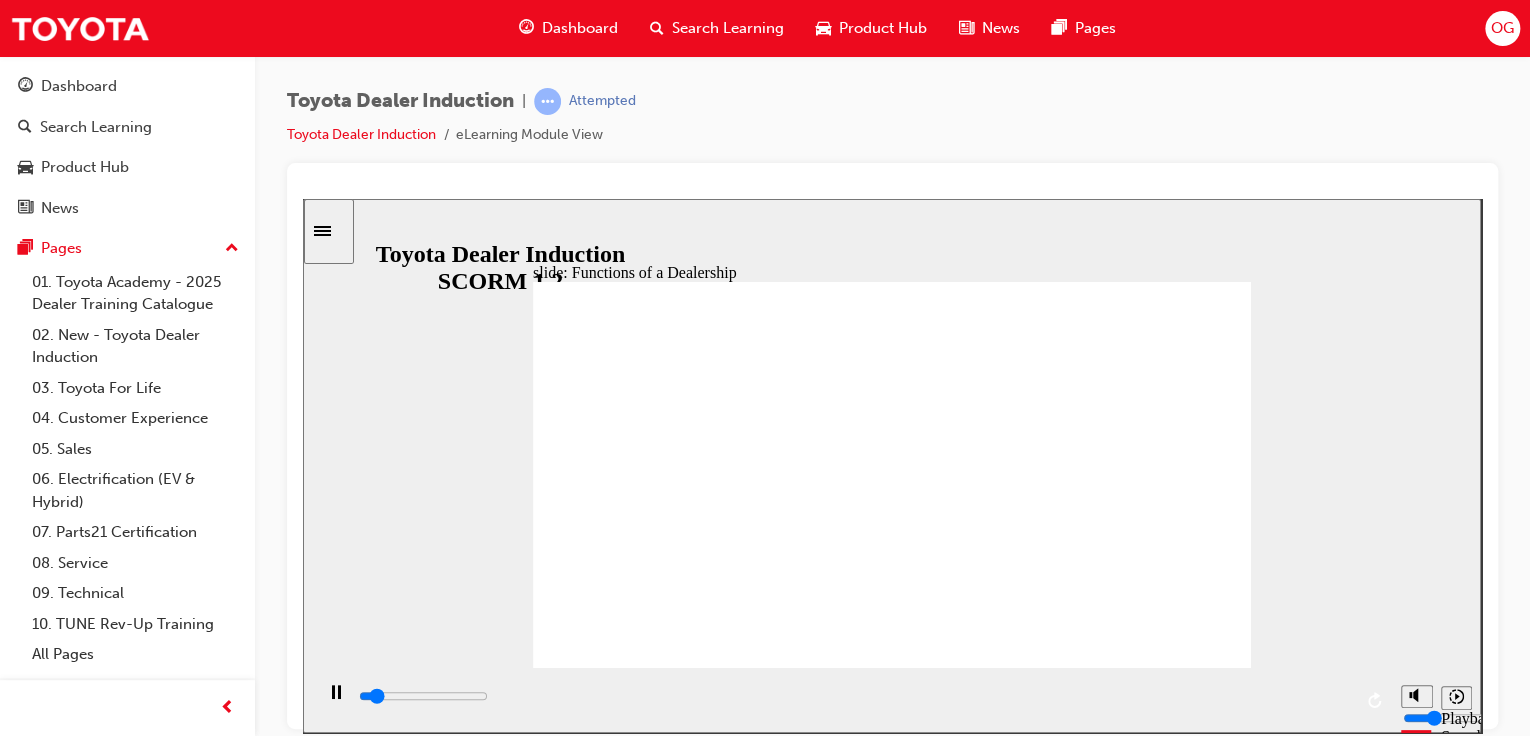 click 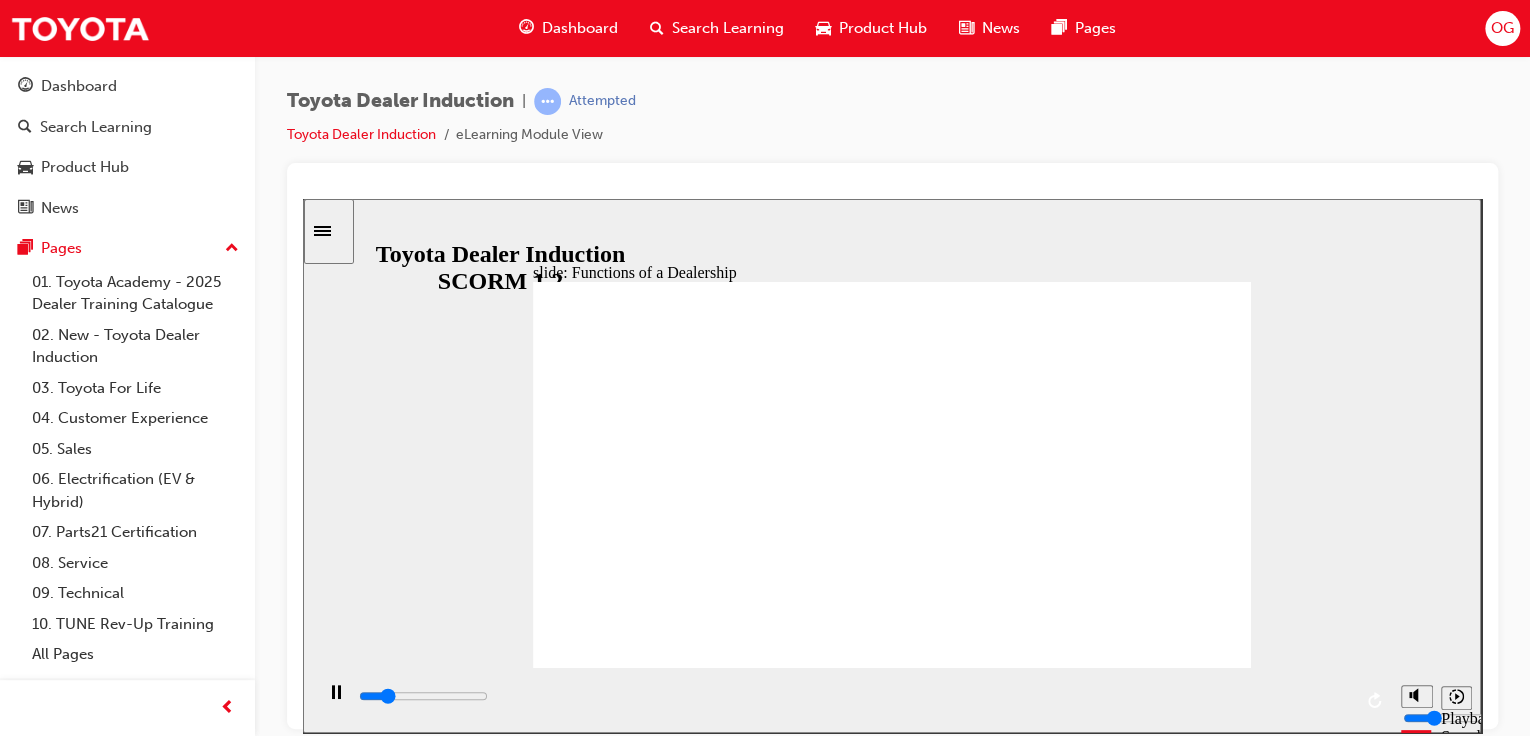 click on "slide: Functions of a Dealership
Rectangle 1 Rectangle 2 Functions of a Dealership Be sure to introduce your customer to your  Business Manager  or  Finance Team . The process of building loyalty starts through the  Sales Department… Ensure  delivery of the vehicle is  completed on-time Rectangle 8 Rectangle 8 Rectangle 8 Rectangle 8 Rectangle 8 check icon 1 Freeform 1 Freeform 2 BACK BACK NEXT NEXT The process o building loyalty starts through the  Sales Department… Ensure  delivery o the vehicle is  completed on-time BACK BACK Be sure to introduce your customer to your  Business Manager  or  Finance Team . Functions o a Dealership NEXT NEXT Back to top
2" at bounding box center [892, 465] 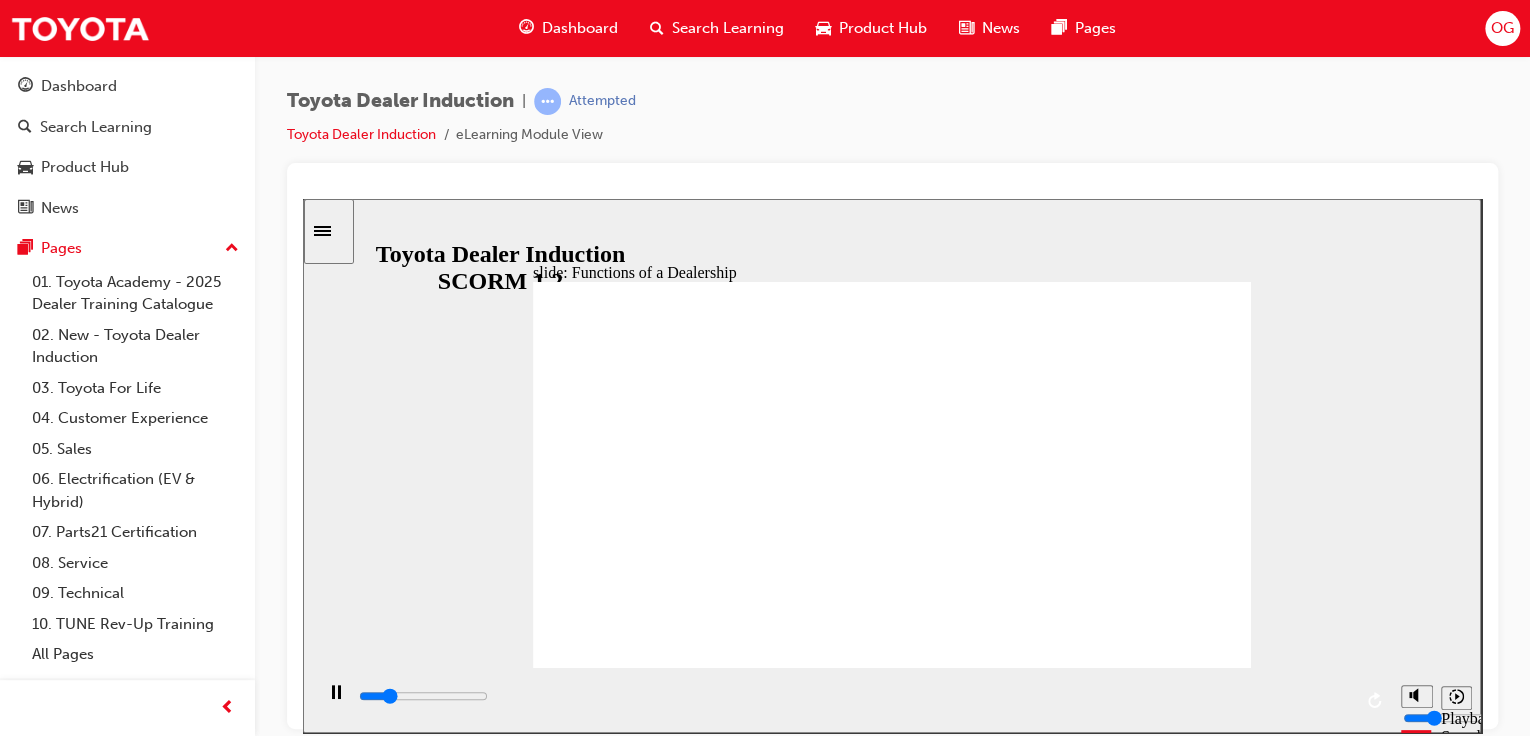 click on "slide: Functions of a Dealership
Rectangle 1 Rectangle 2 Functions of a Dealership Be sure to introduce your customer to your  Business Manager  or  Finance Team . The process of building loyalty starts through the  Sales Department… Ensure  delivery of the vehicle is  completed on-time Rectangle 8 Rectangle 8 Rectangle 8 Rectangle 8 Rectangle 8 check icon 1 Freeform 1 Freeform 2 BACK BACK NEXT NEXT The process o building loyalty starts through the  Sales Department… Ensure  delivery o the vehicle is  completed on-time BACK BACK Be sure to introduce your customer to your  Business Manager  or  Finance Team . Functions o a Dealership NEXT NEXT Back to top
2" at bounding box center (892, 465) 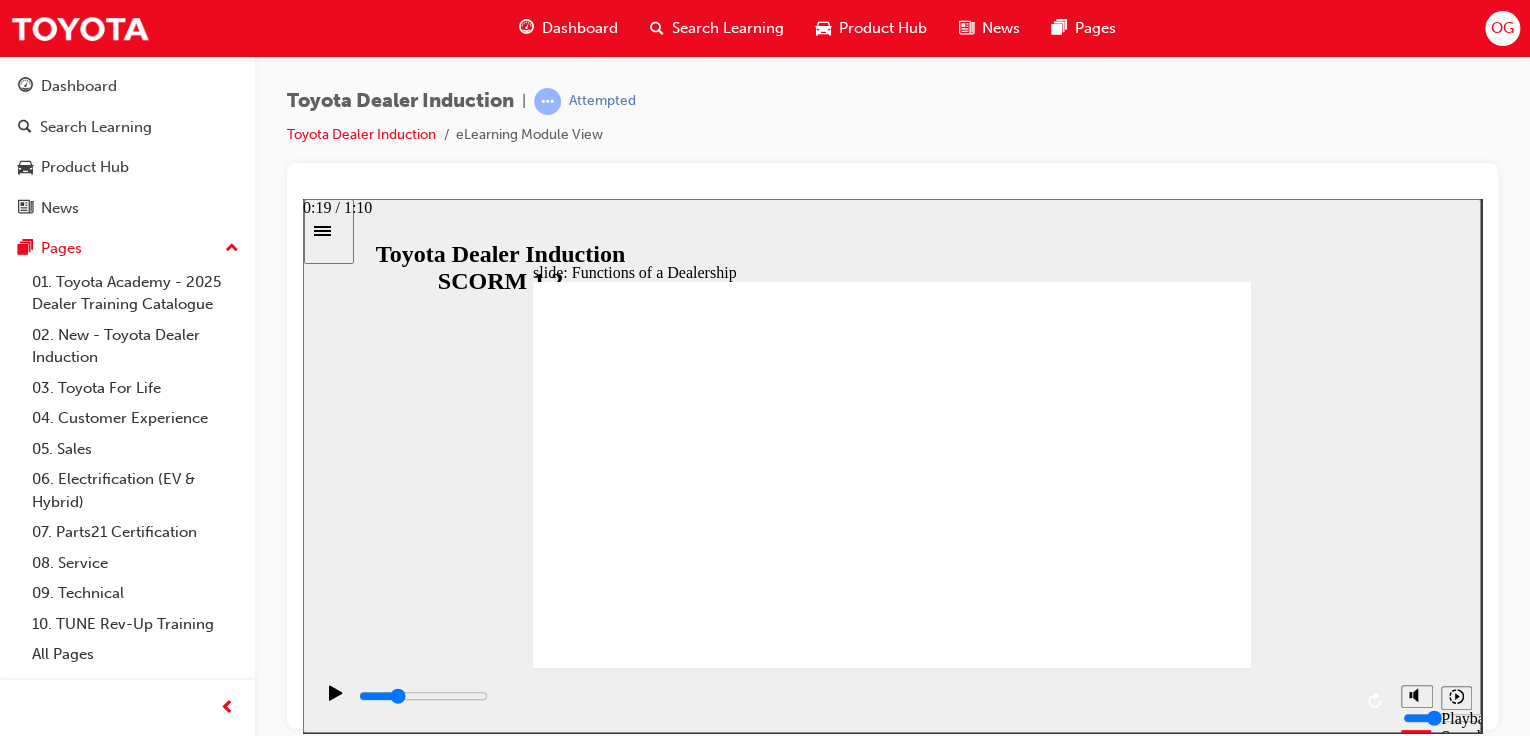 click at bounding box center [854, 696] 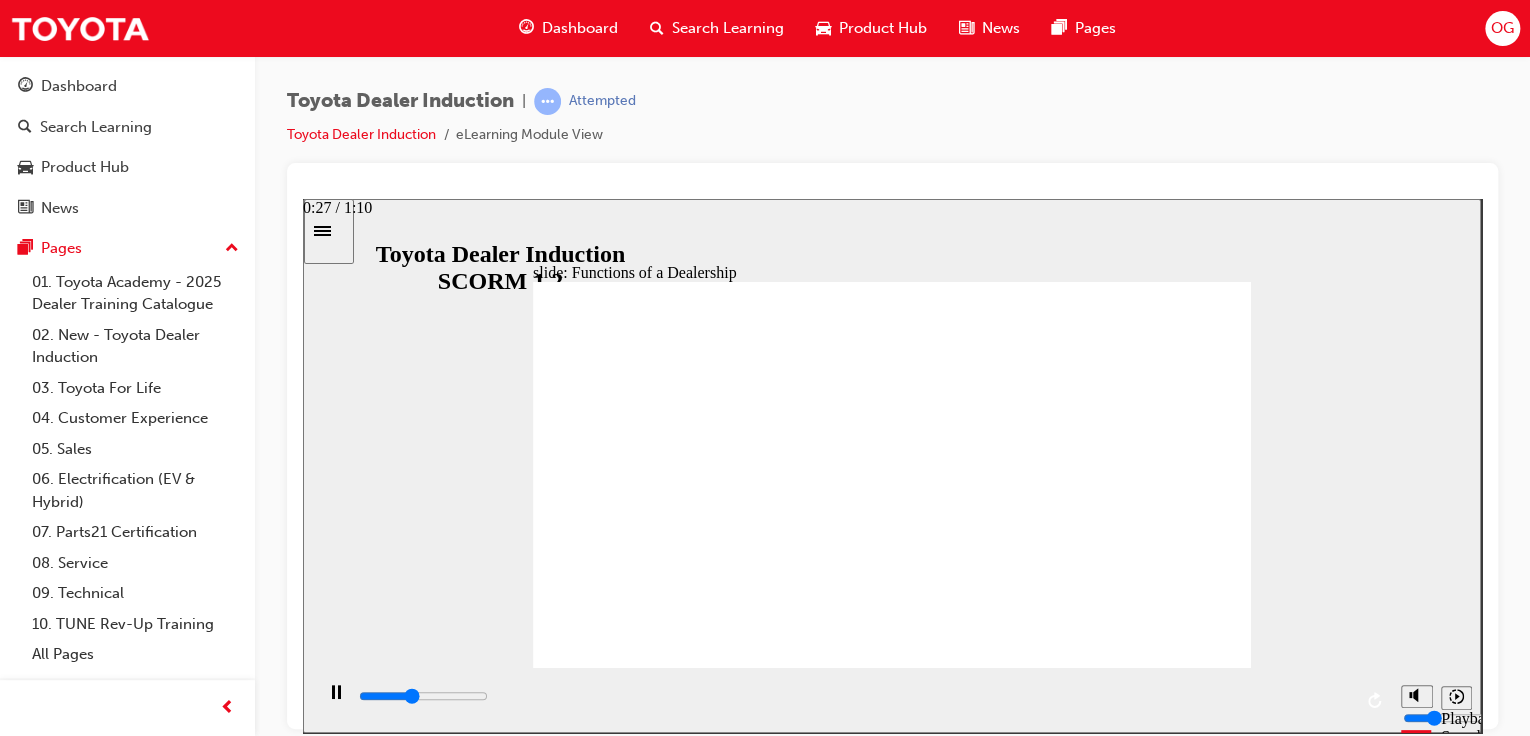 click at bounding box center [423, 695] 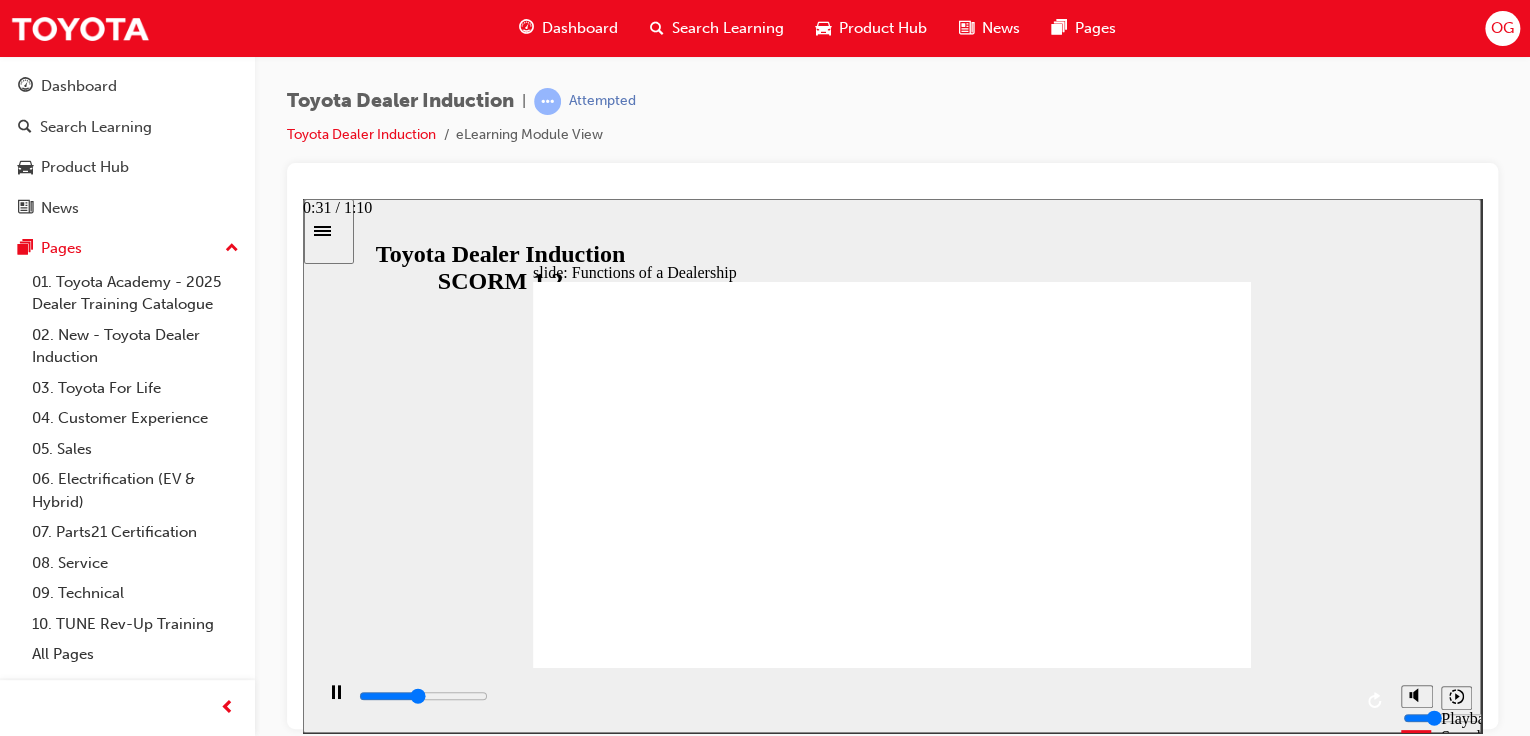 click at bounding box center (423, 695) 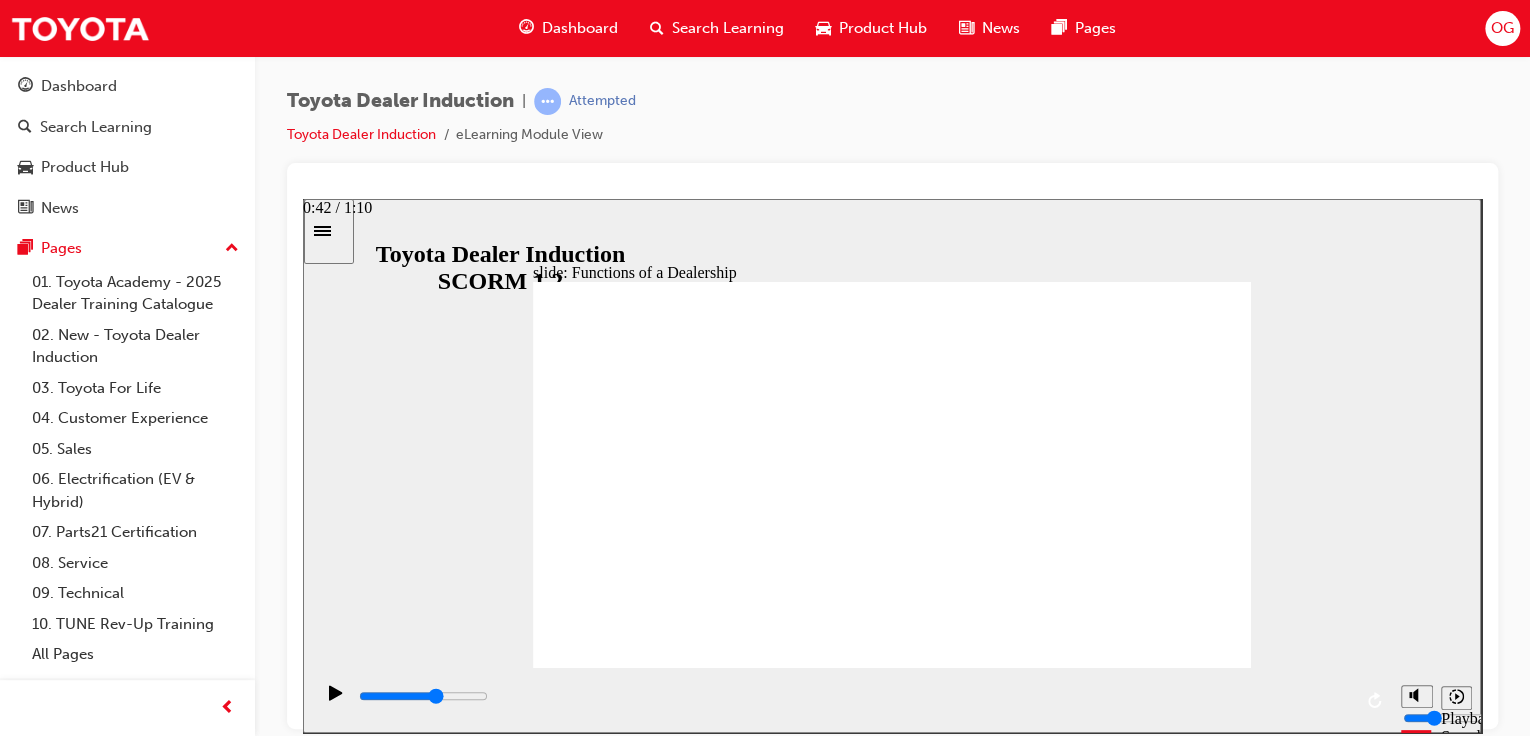 drag, startPoint x: 961, startPoint y: 706, endPoint x: 1044, endPoint y: 704, distance: 83.02409 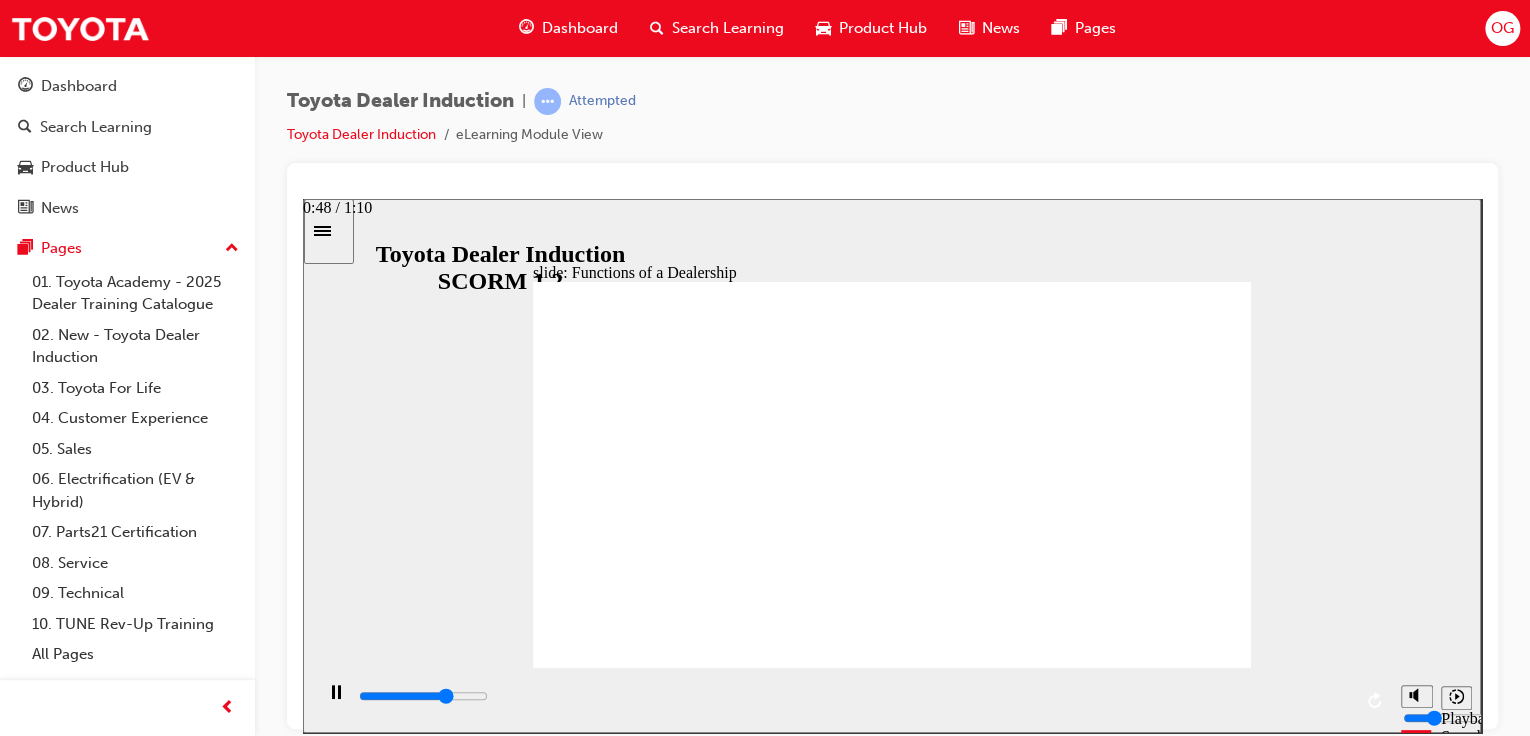click at bounding box center [423, 695] 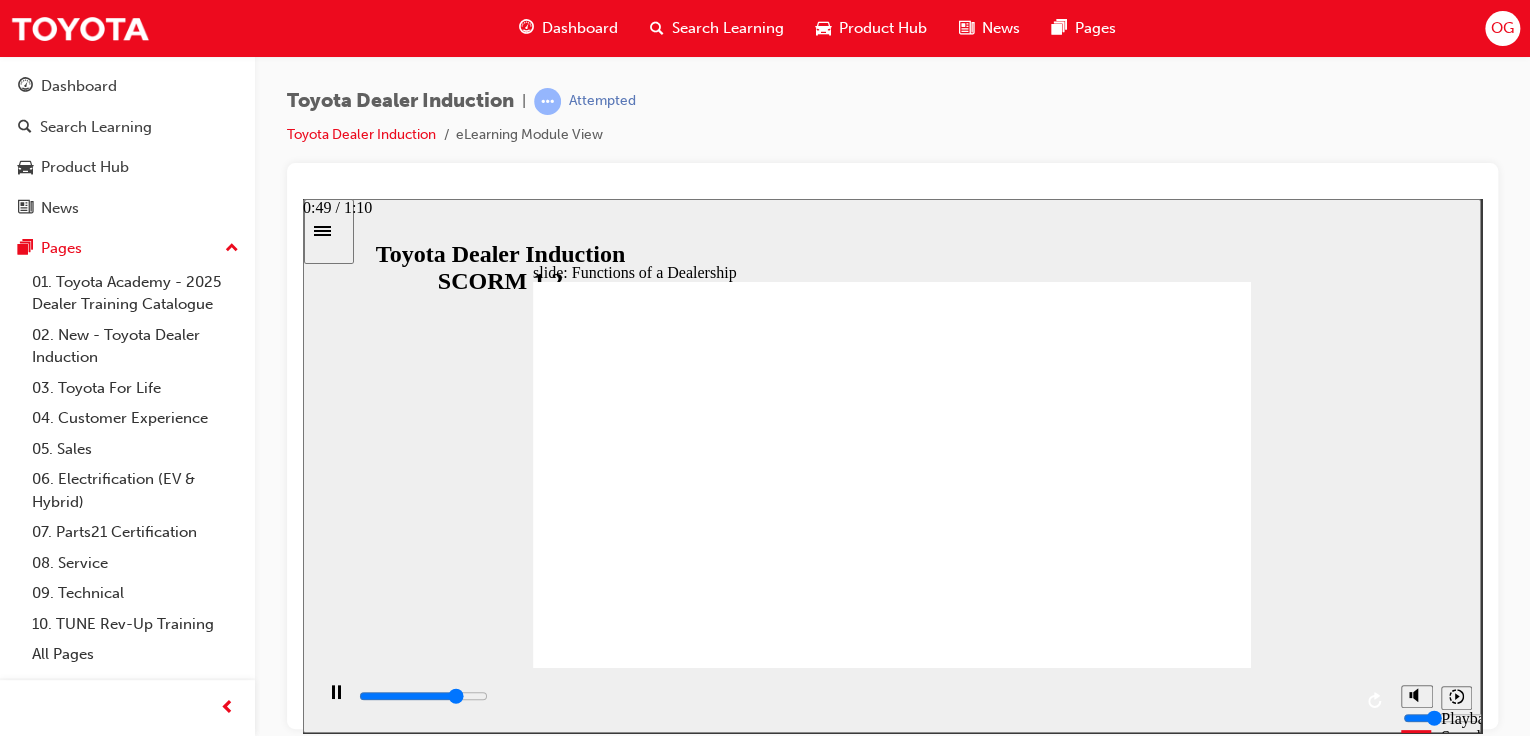 click at bounding box center [423, 695] 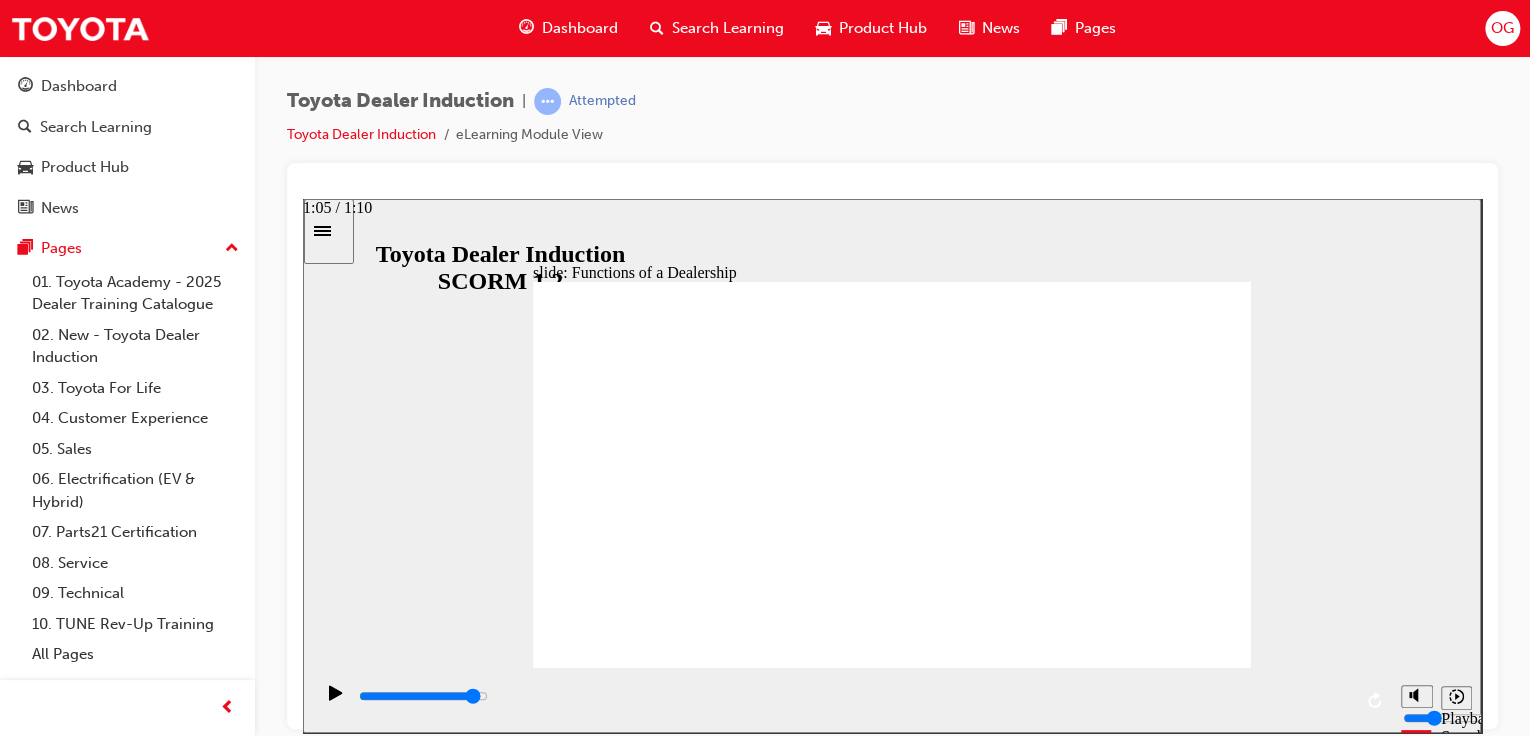 click at bounding box center [854, 696] 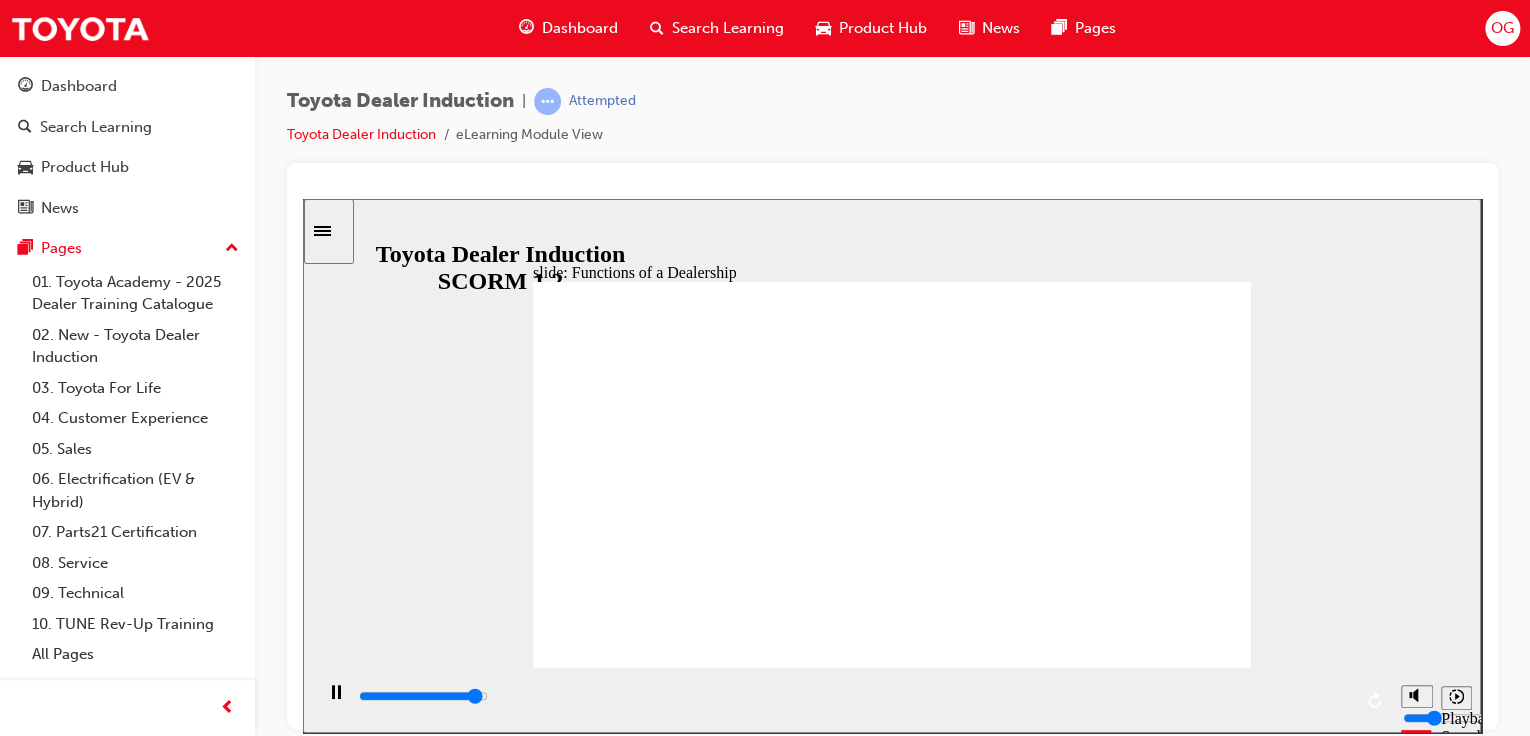 click 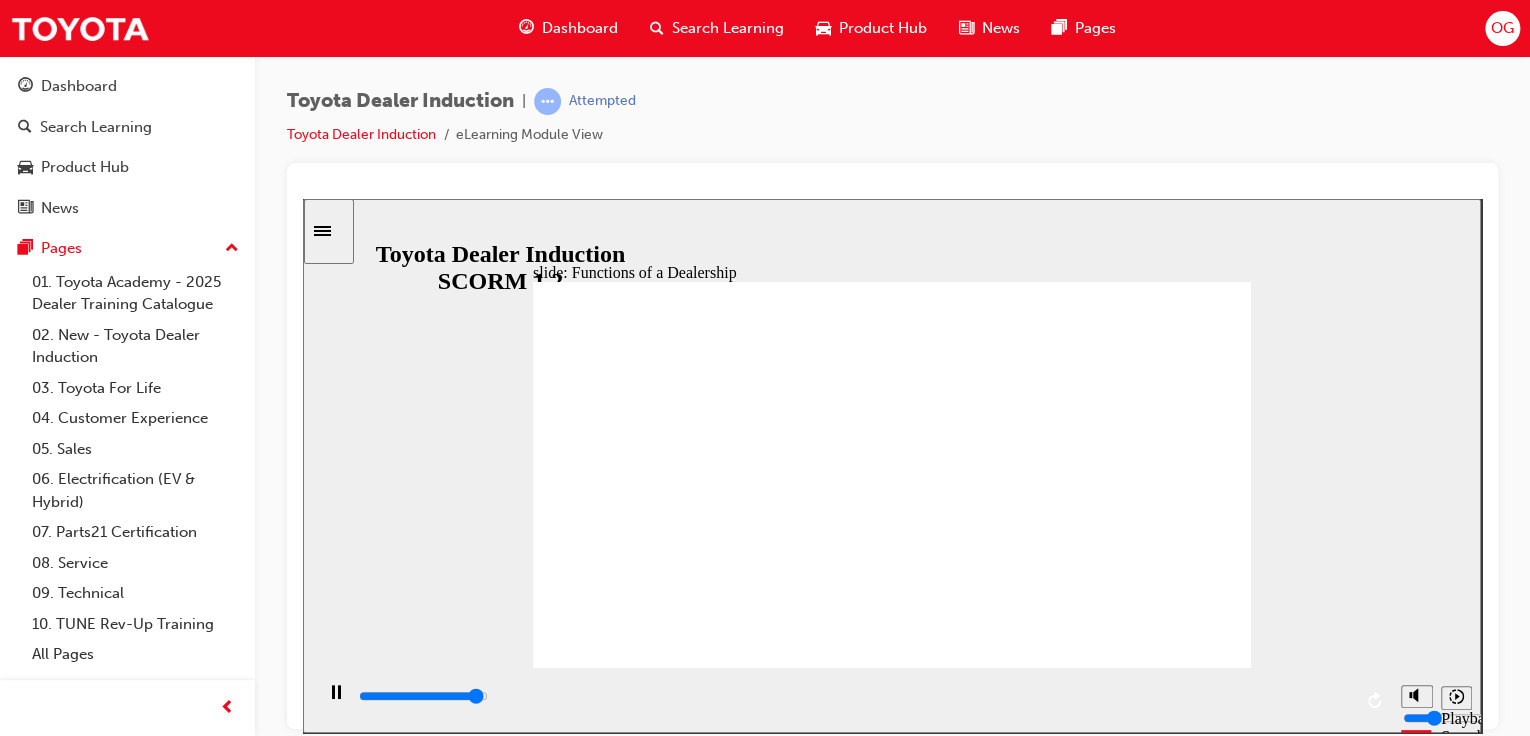 click 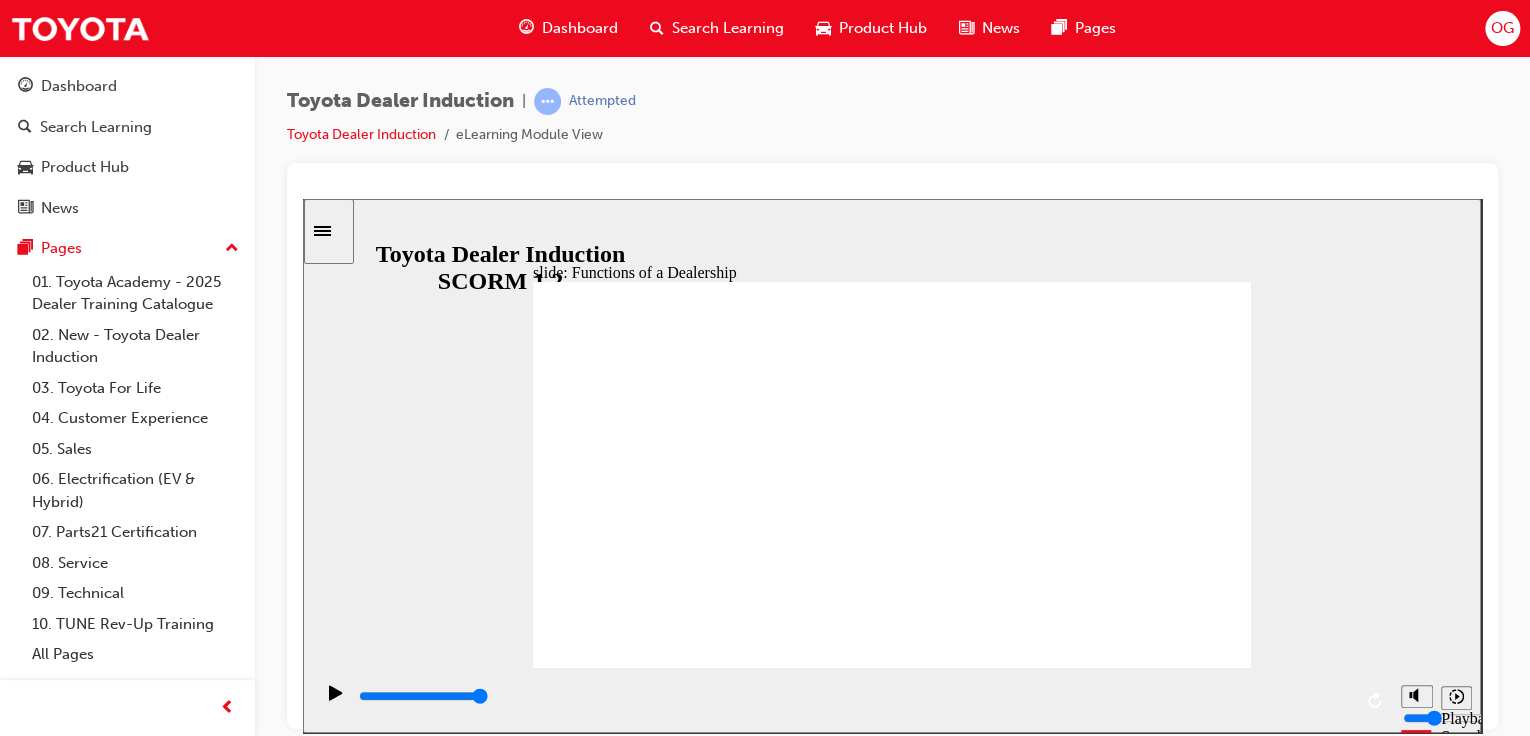 click on "NEXT NEXT" at bounding box center (1187, 9116) 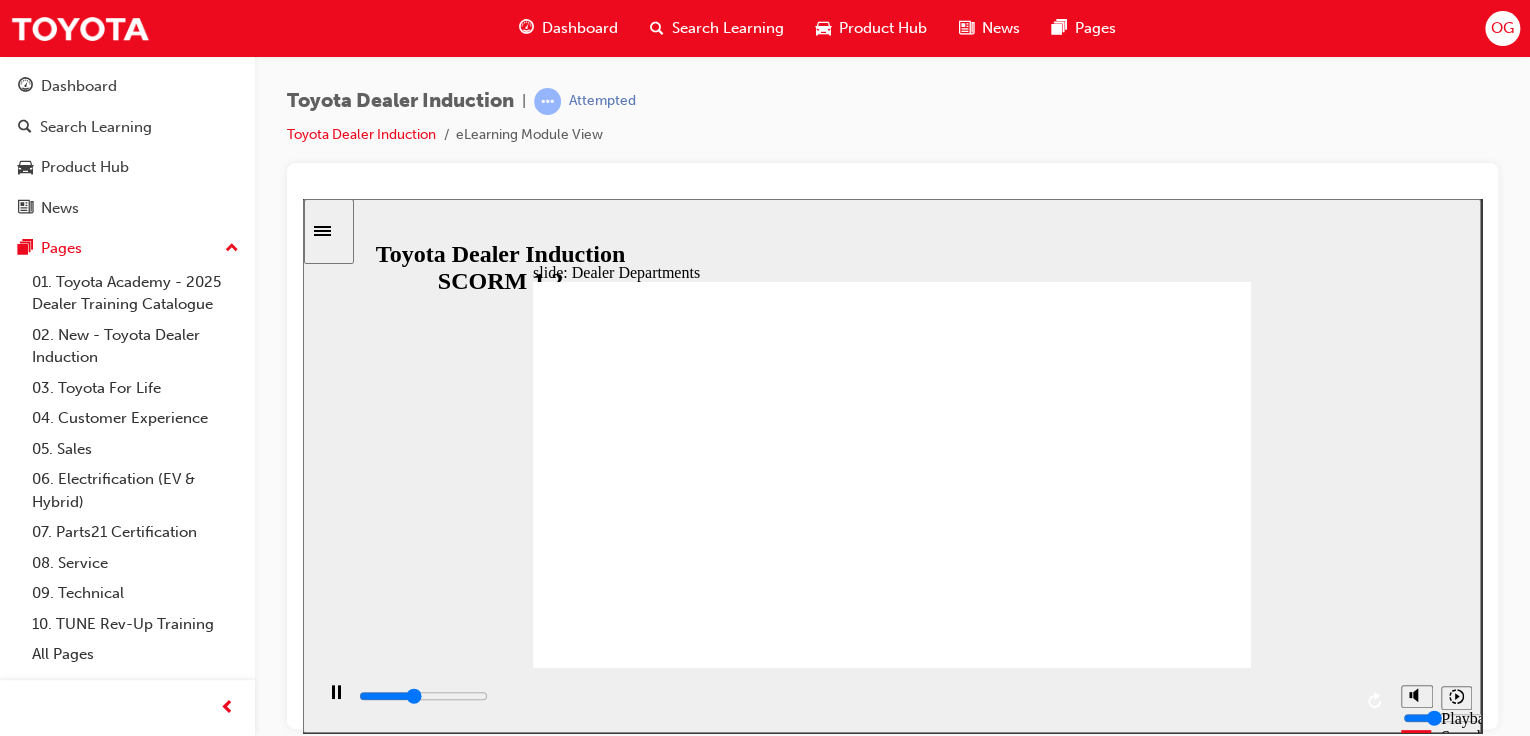 click 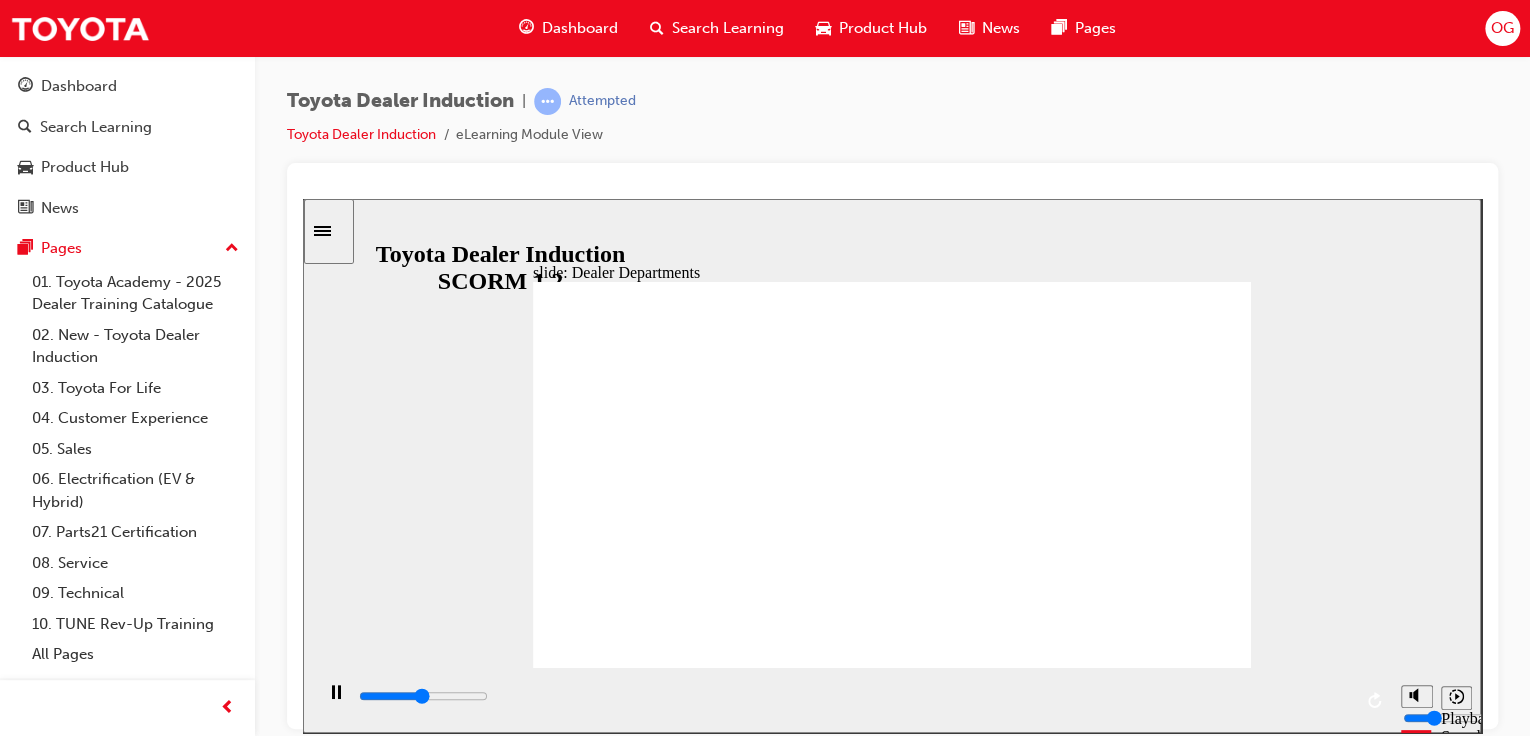 click 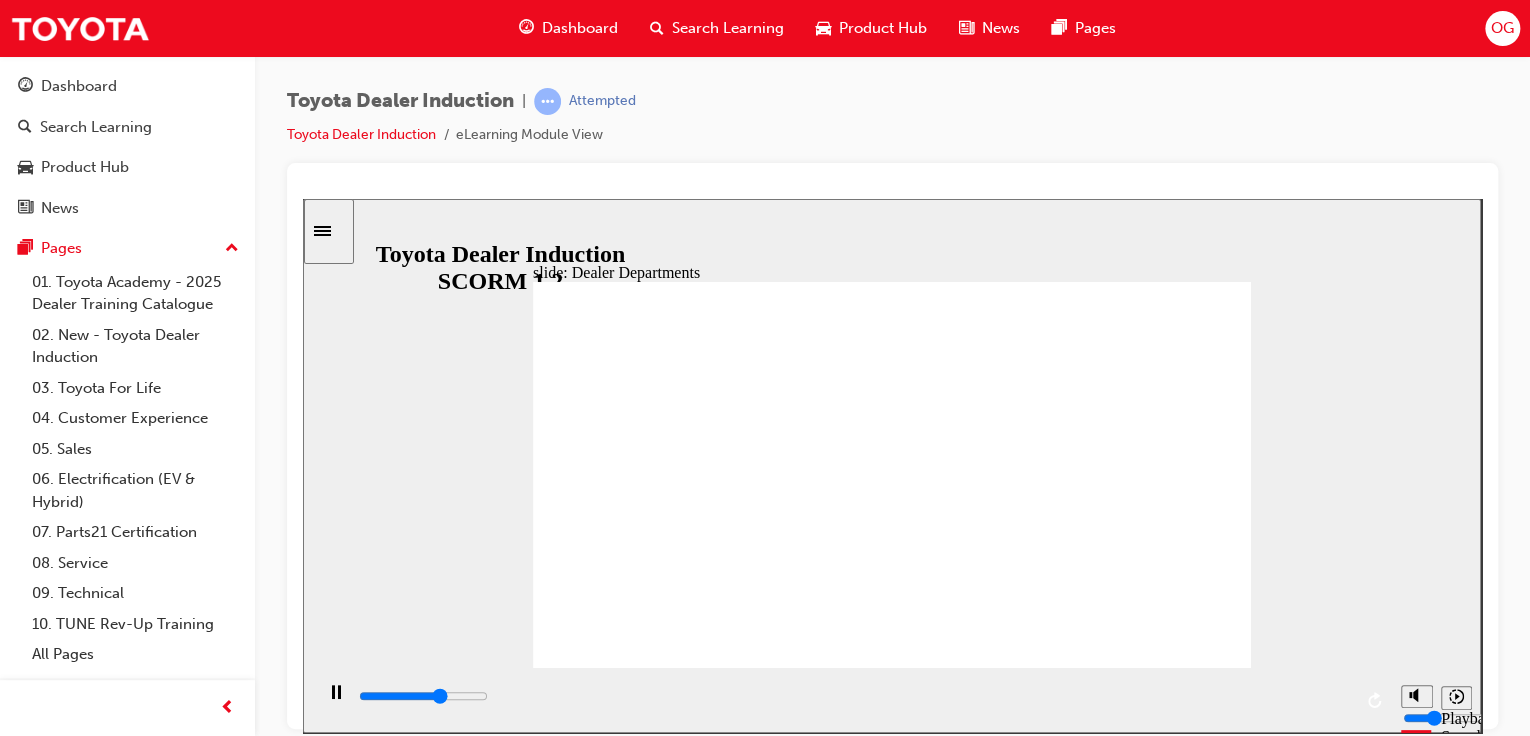 click 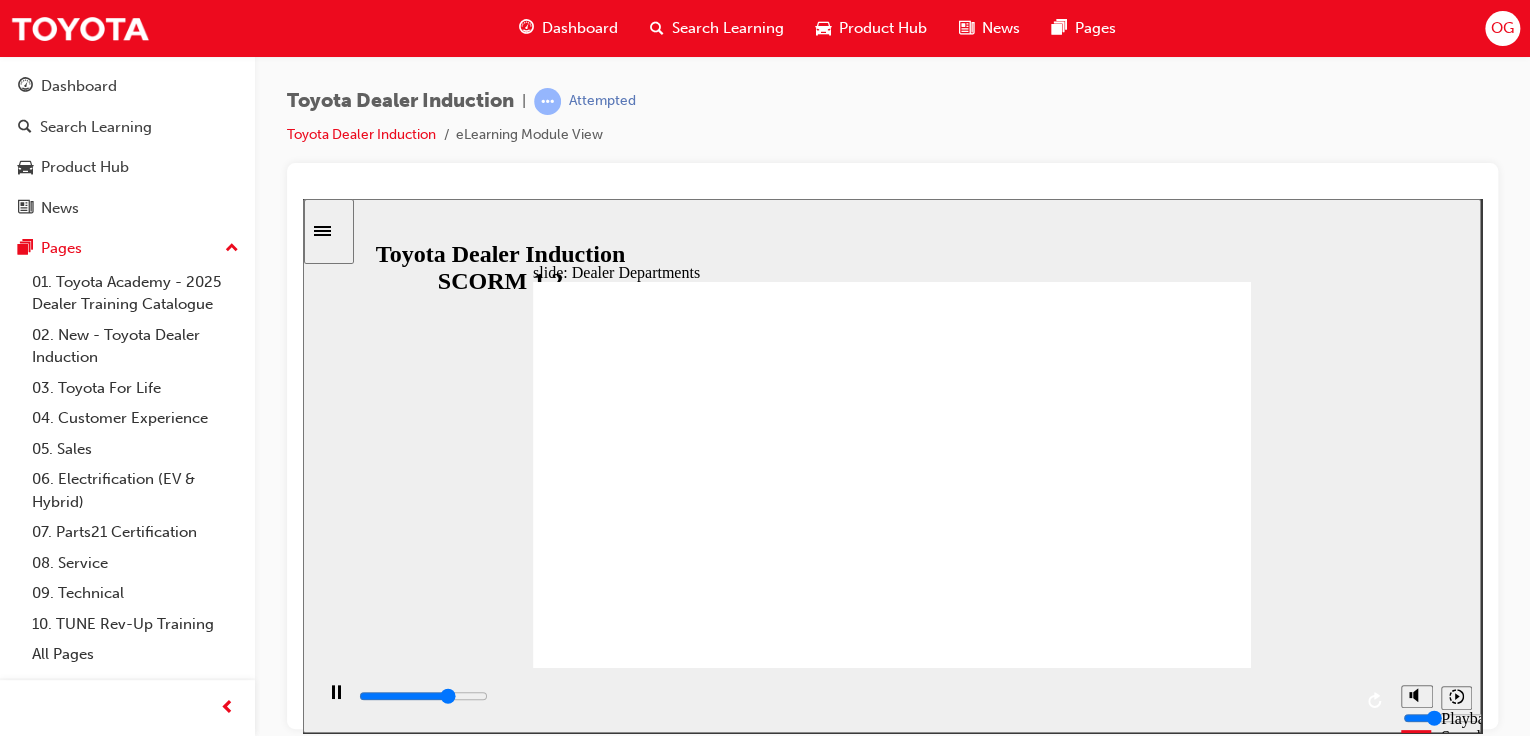 drag, startPoint x: 721, startPoint y: 500, endPoint x: 764, endPoint y: 534, distance: 54.81788 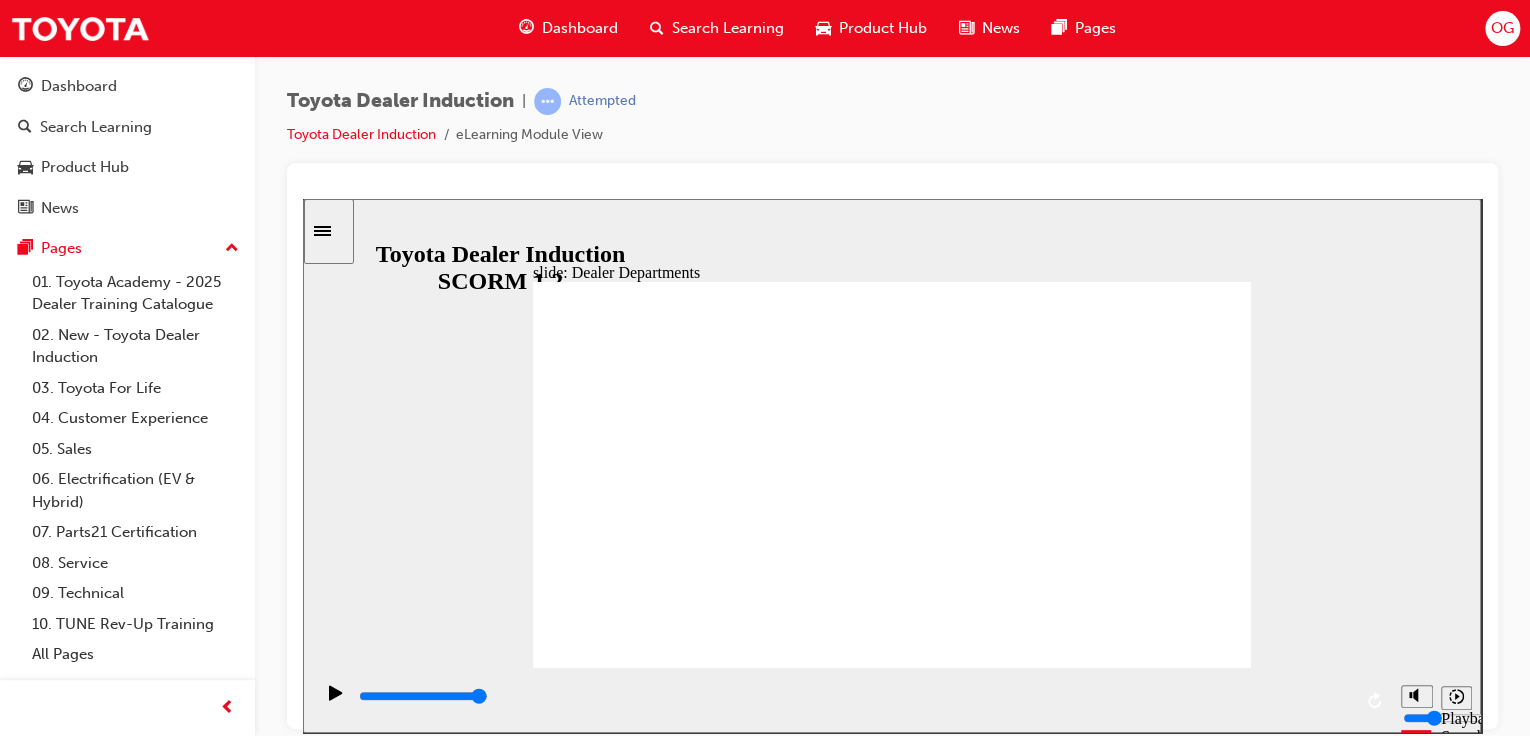 click 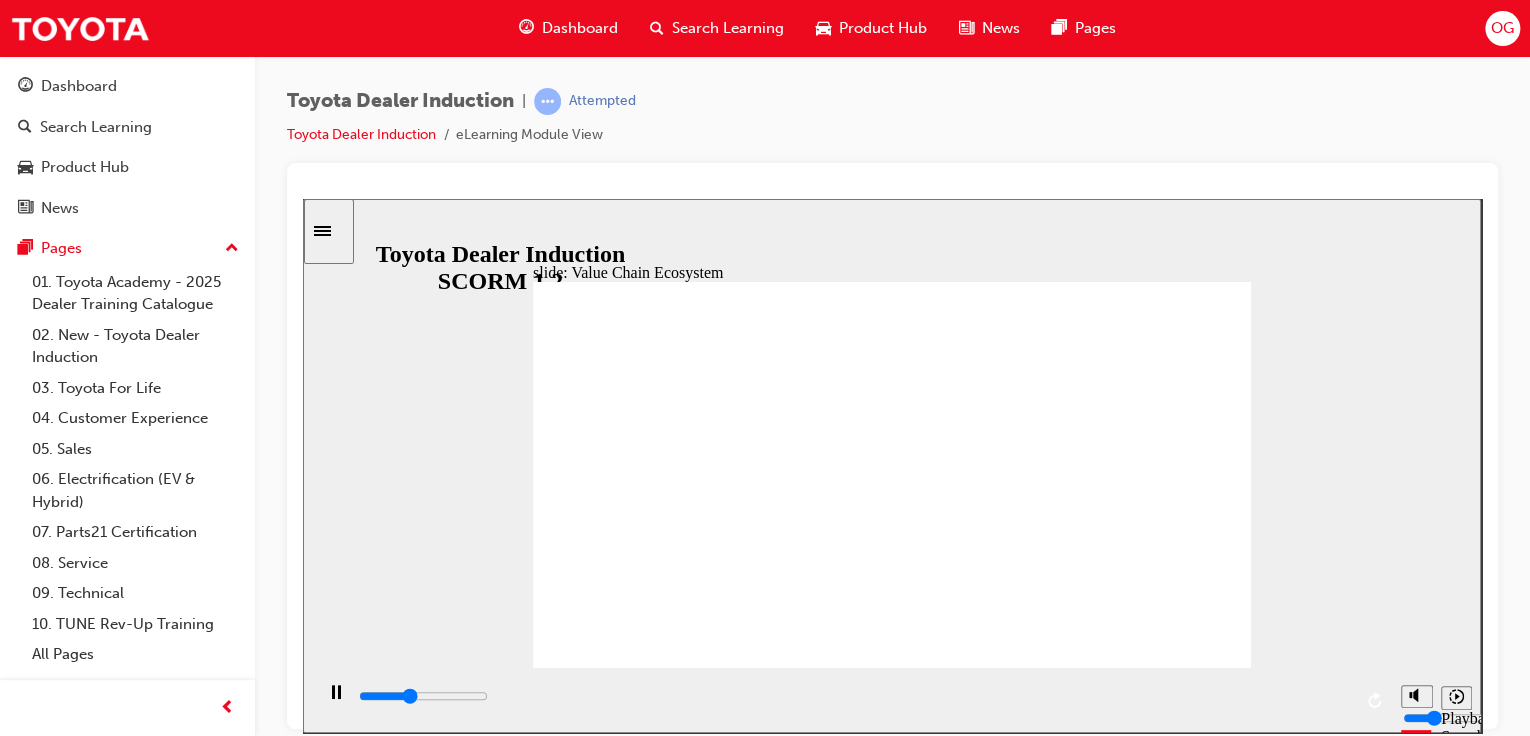 click 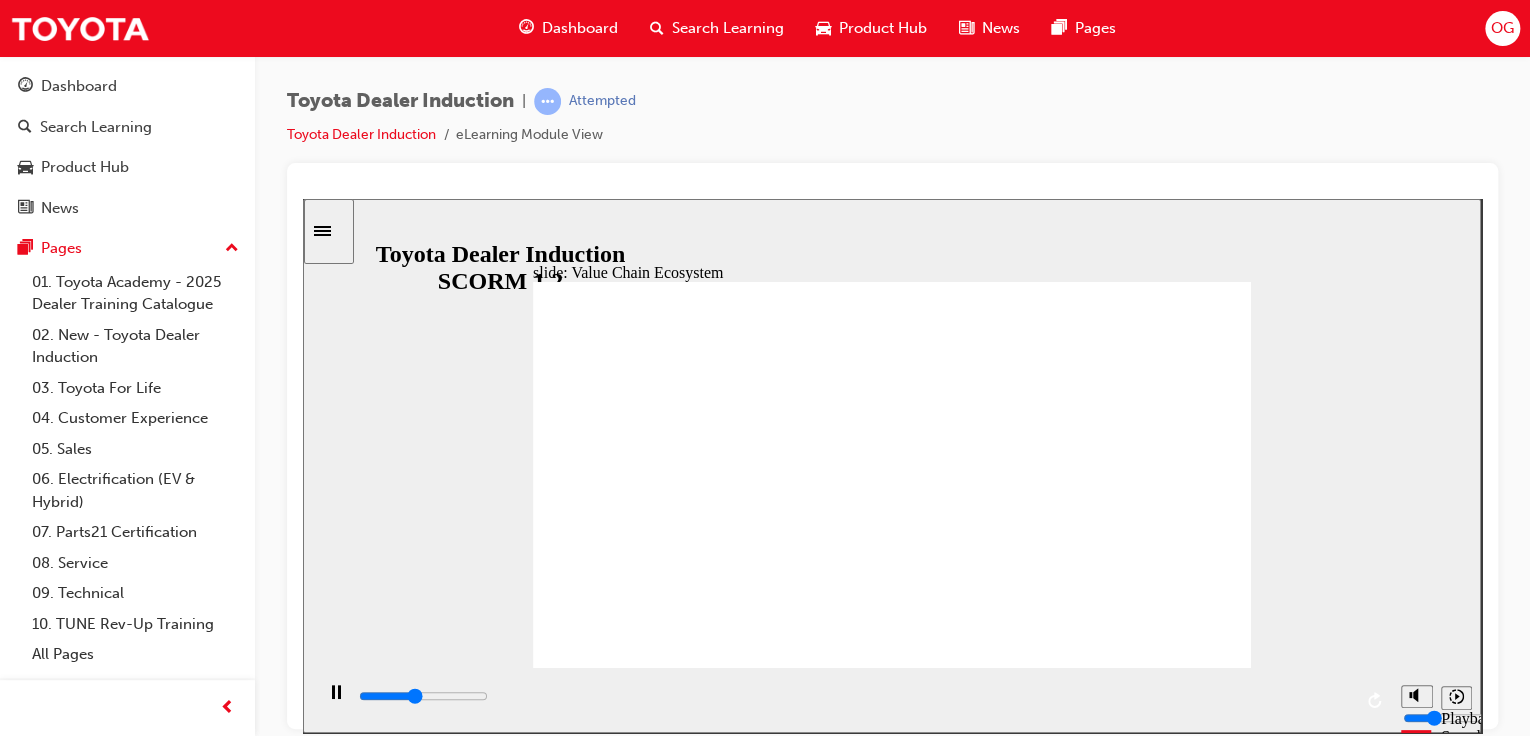 click 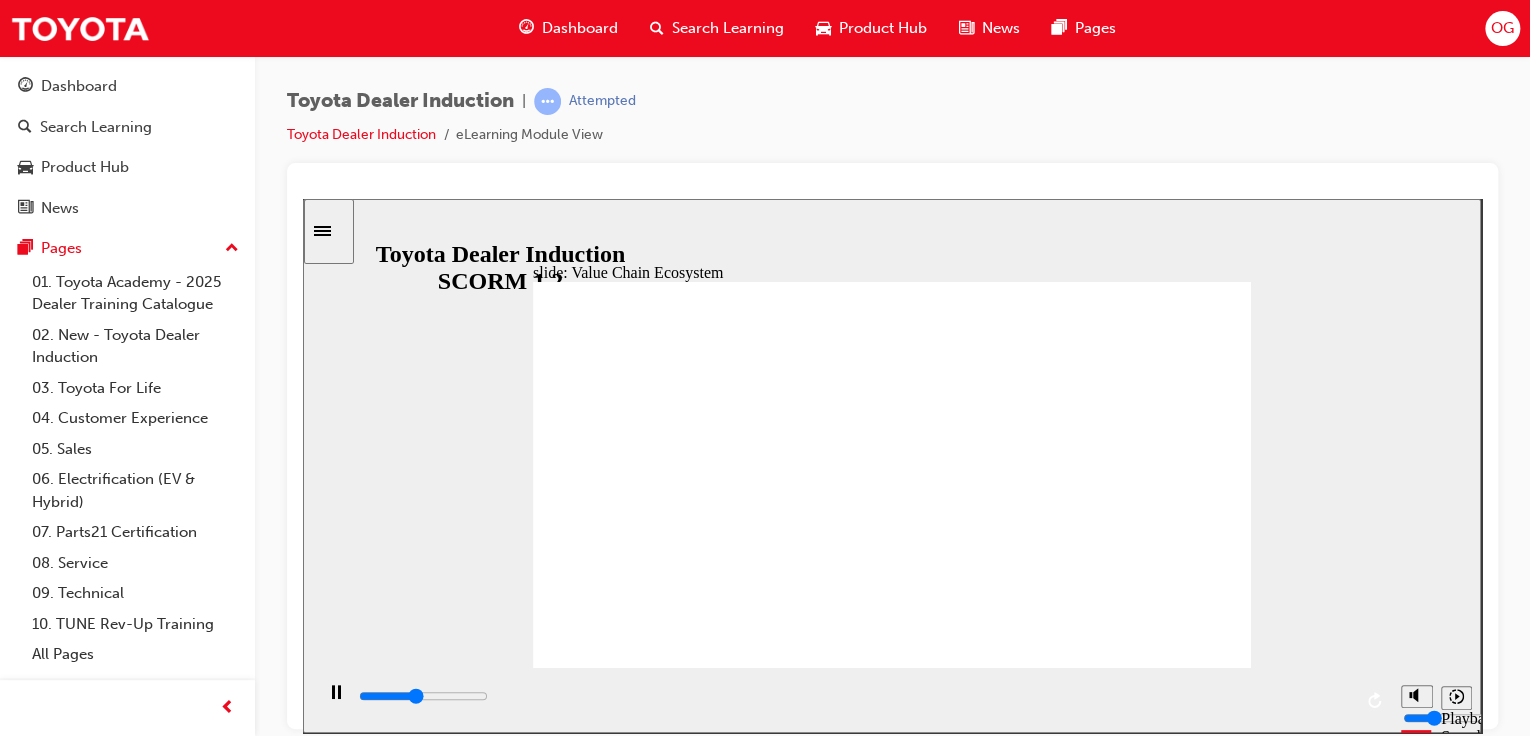 click 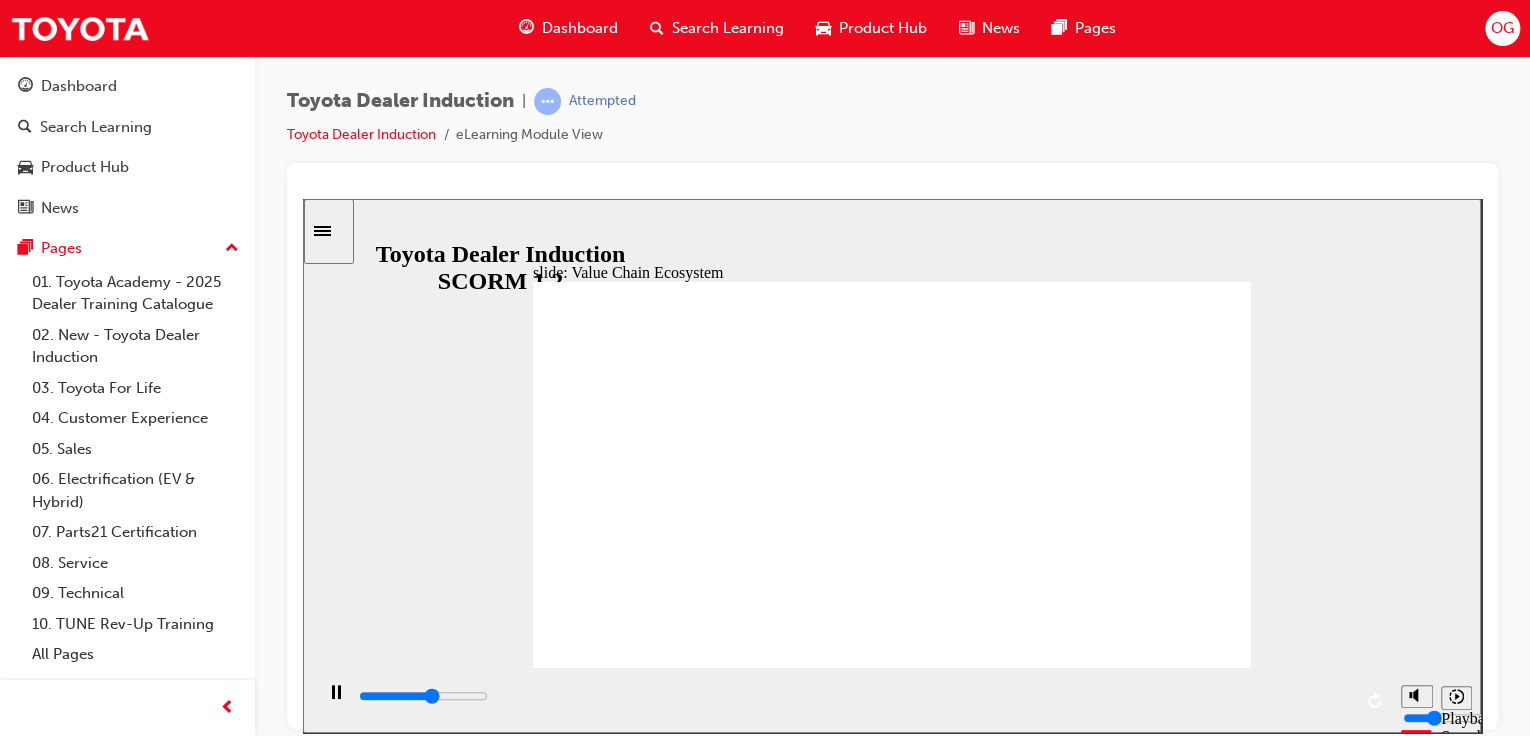 click 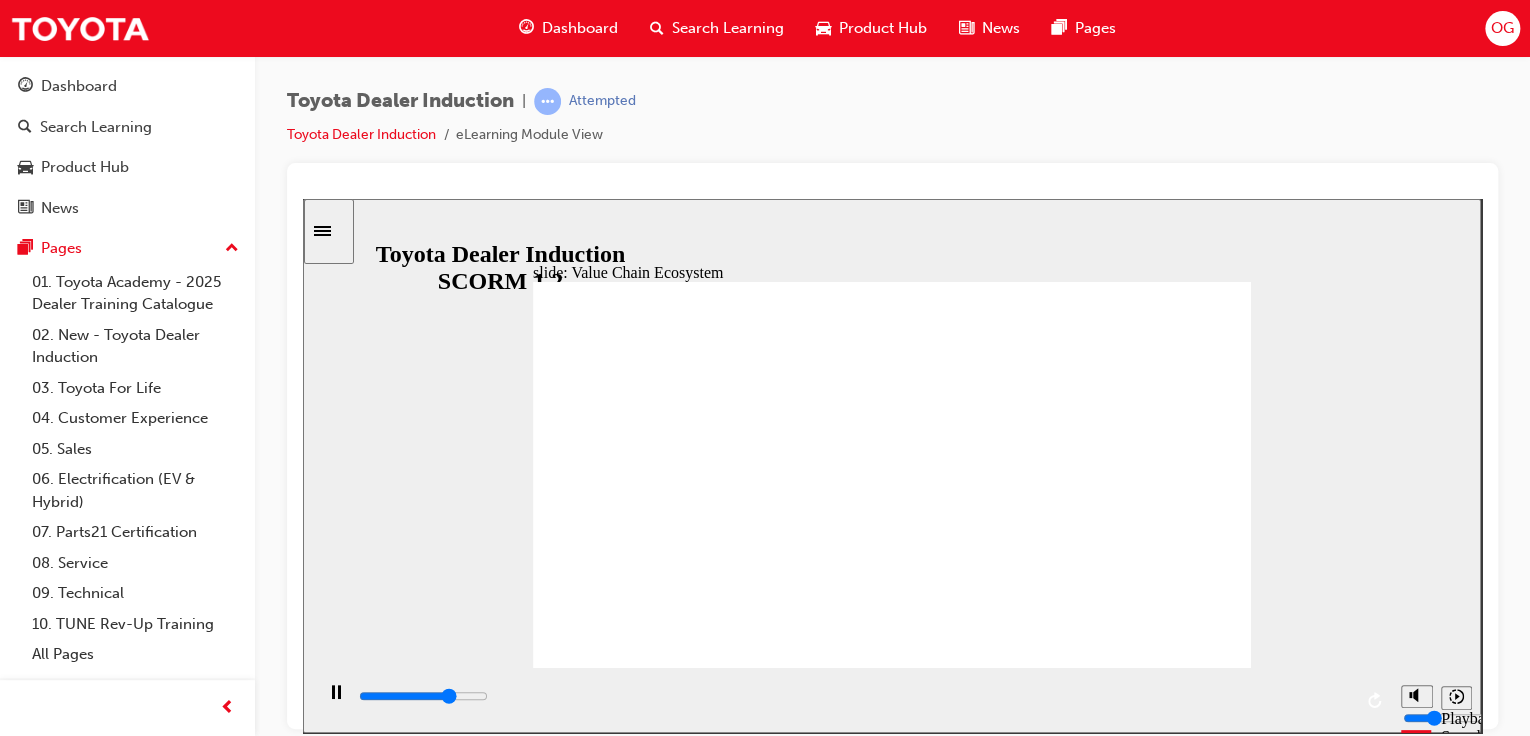 click 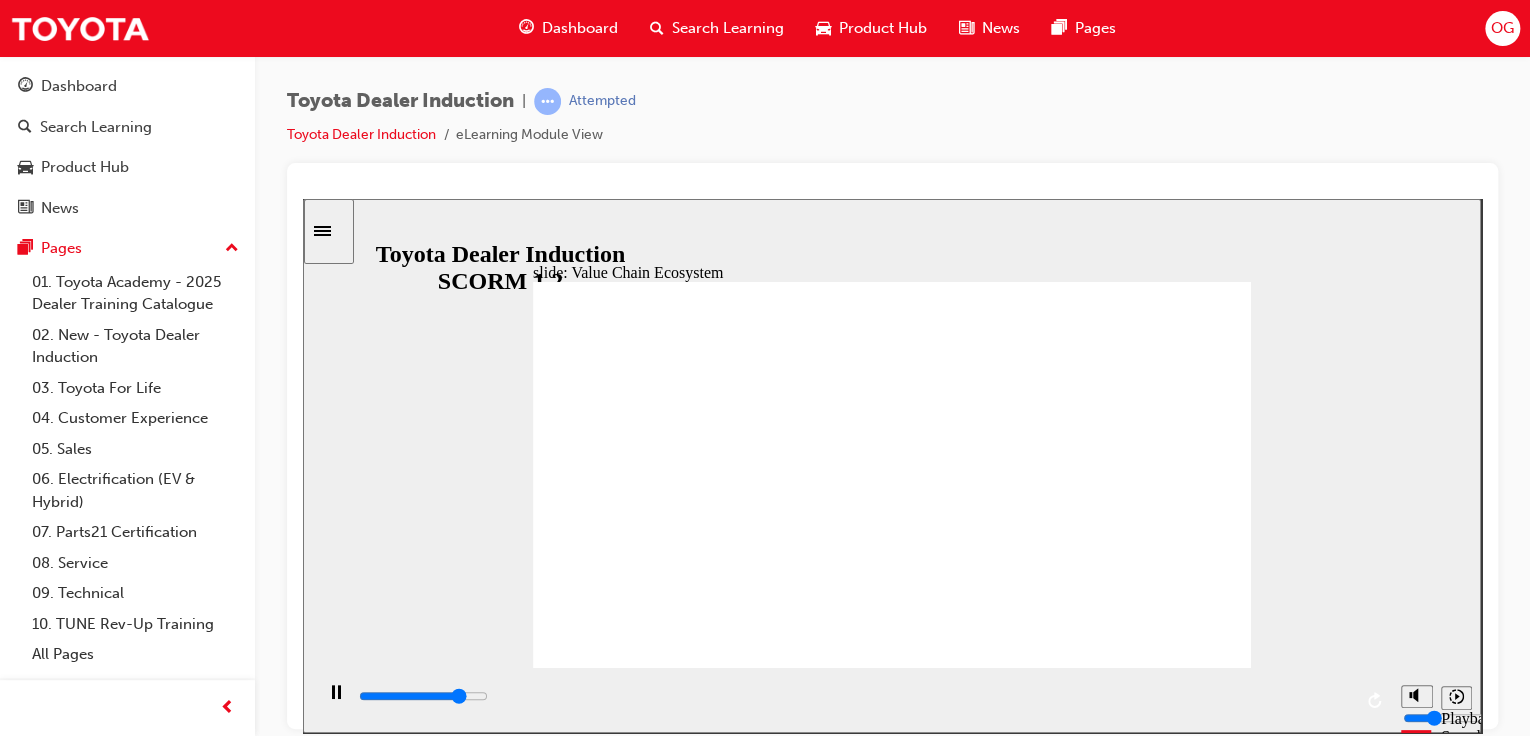 click 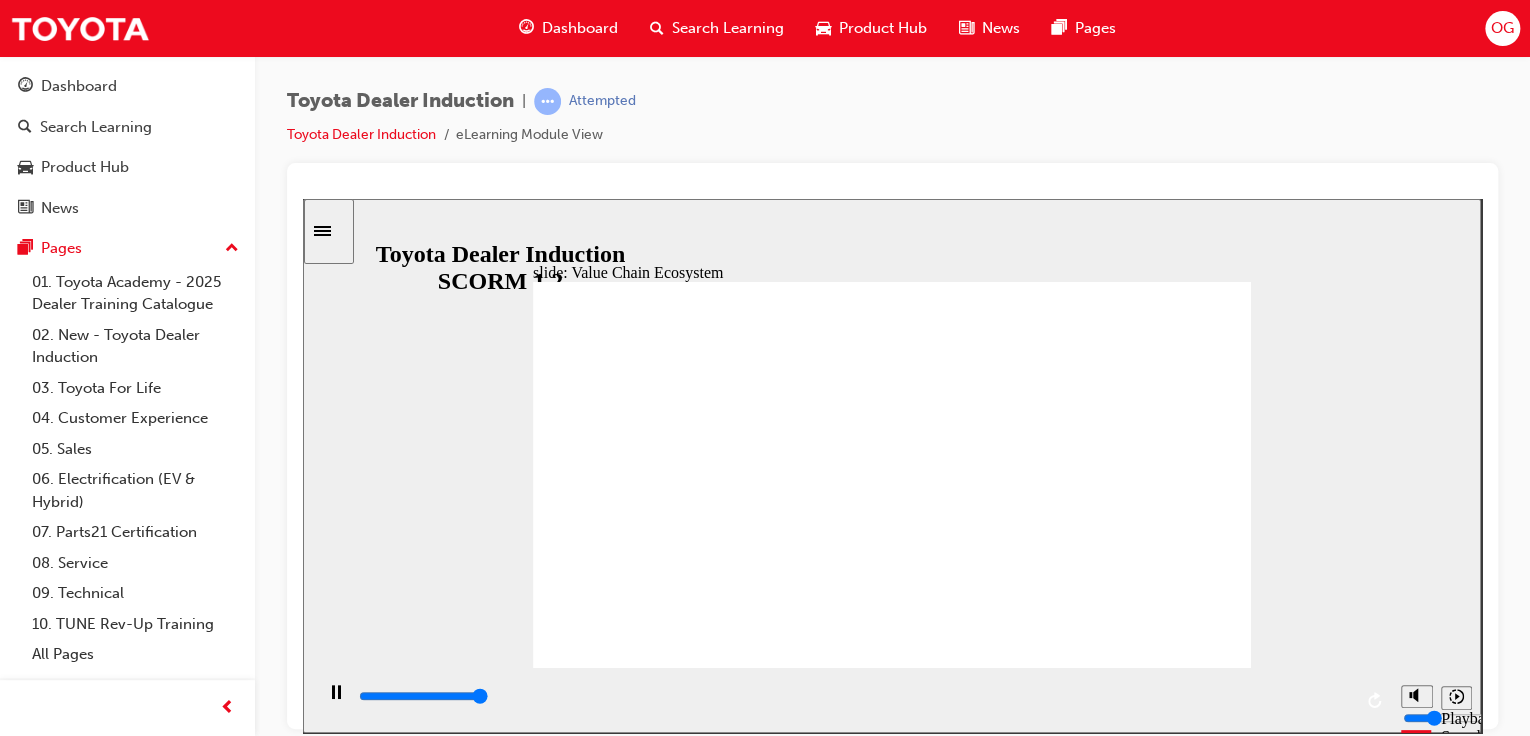 click 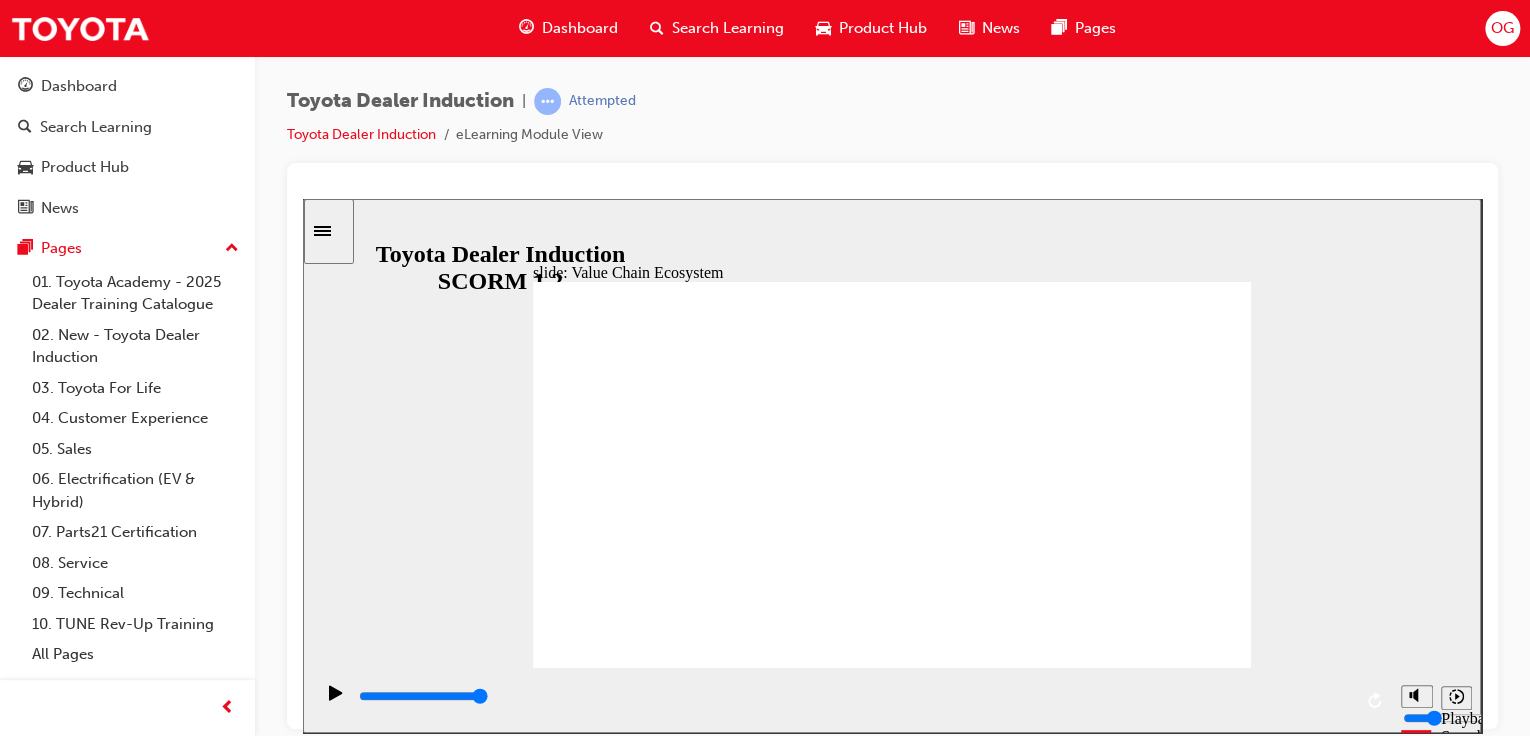 drag, startPoint x: 1176, startPoint y: 231, endPoint x: 1160, endPoint y: 270, distance: 42.154476 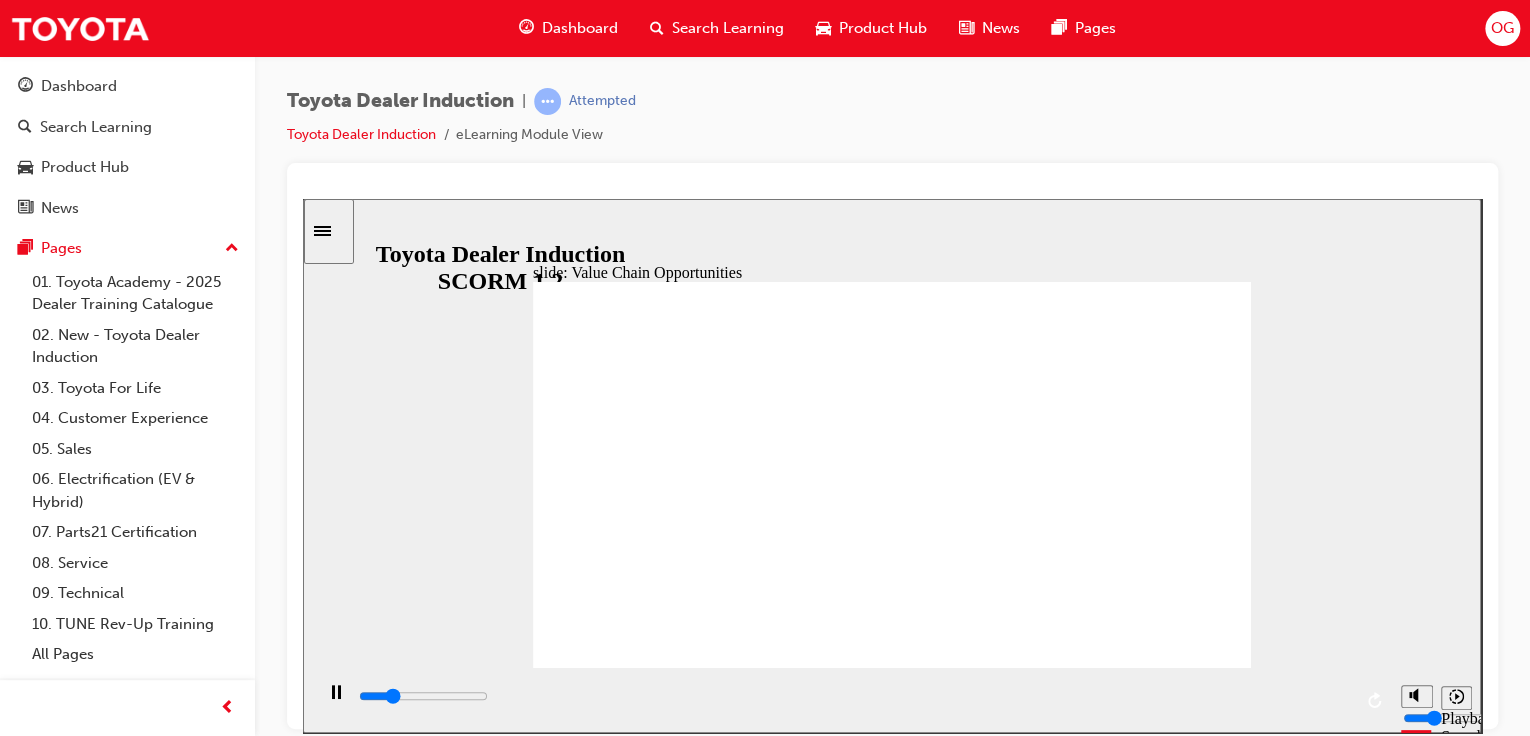 click 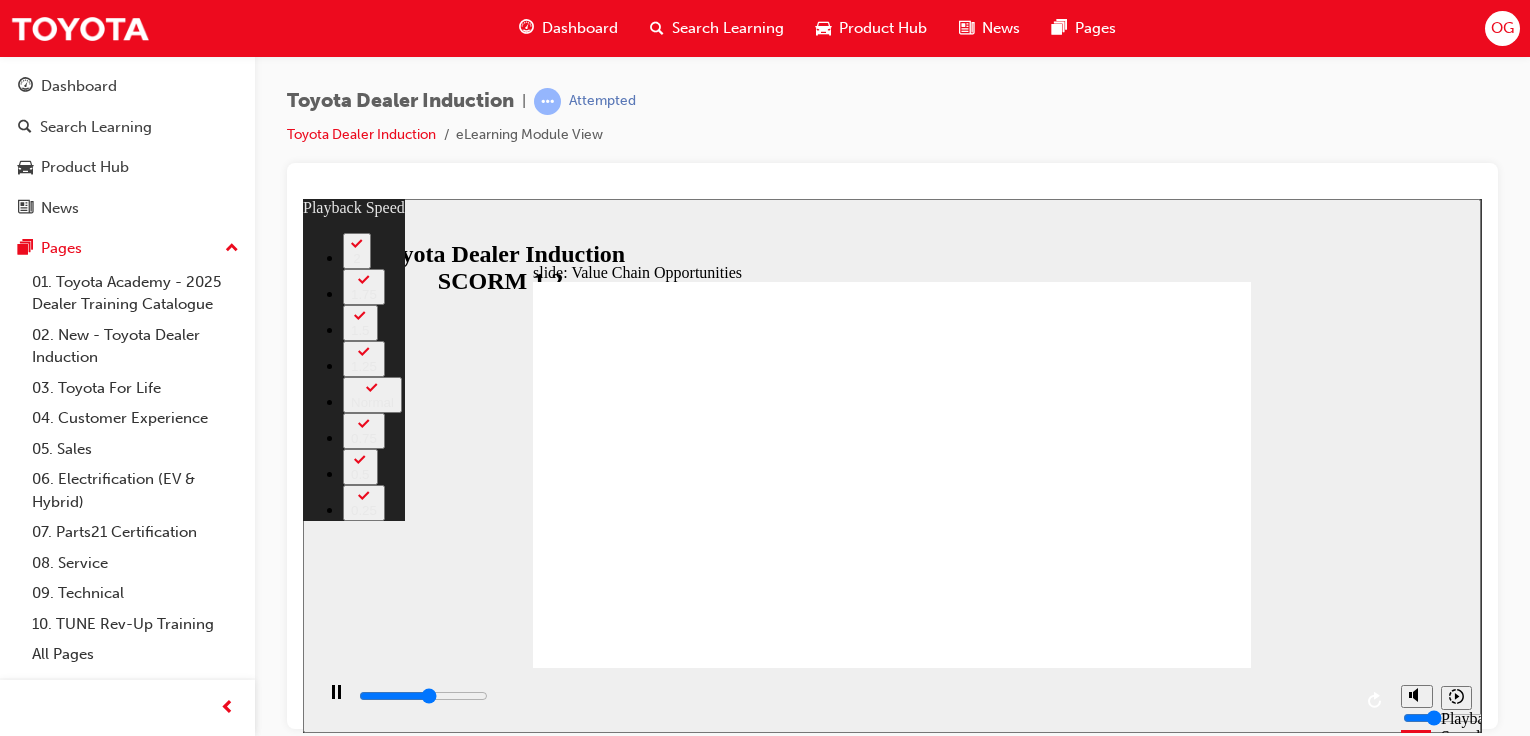 scroll, scrollTop: 0, scrollLeft: 0, axis: both 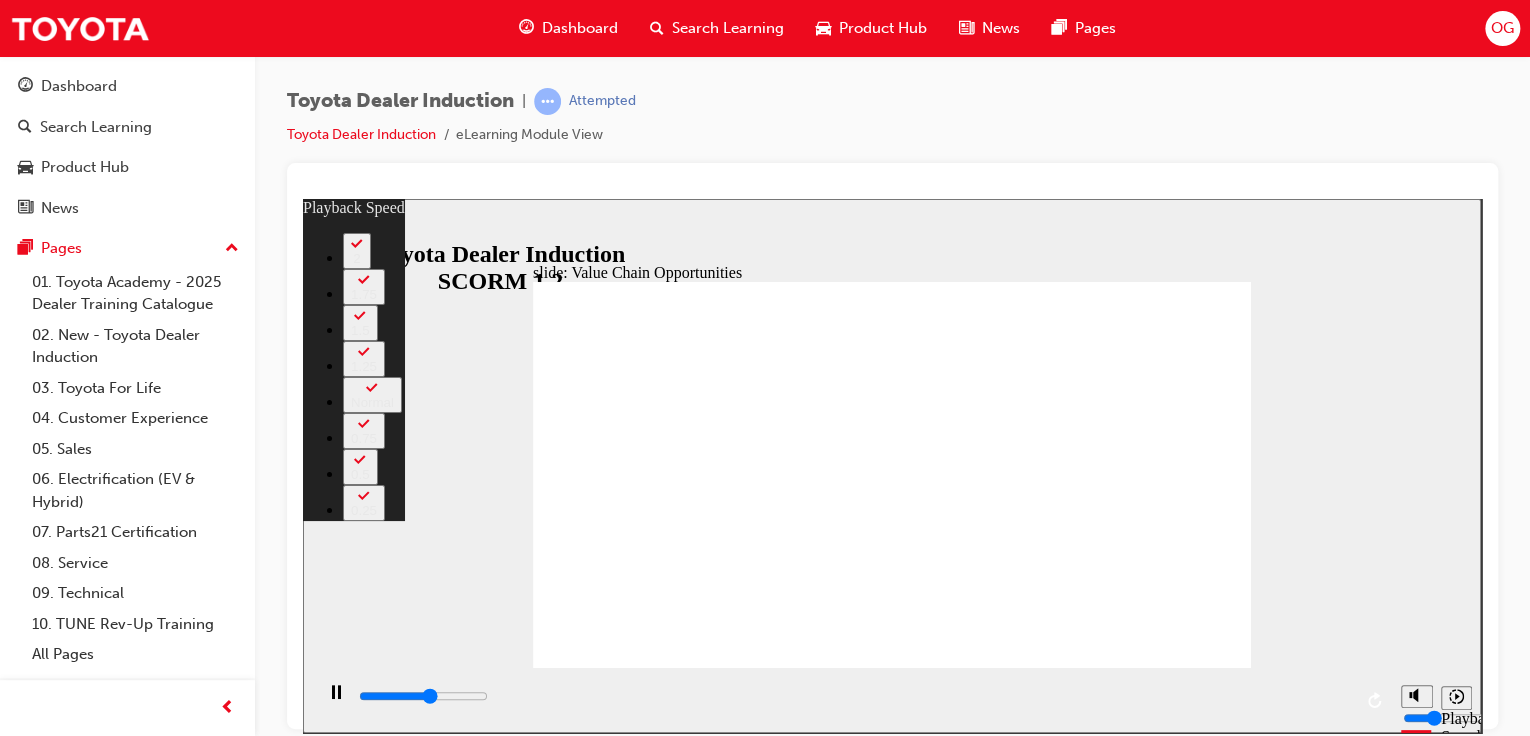 type on "6300" 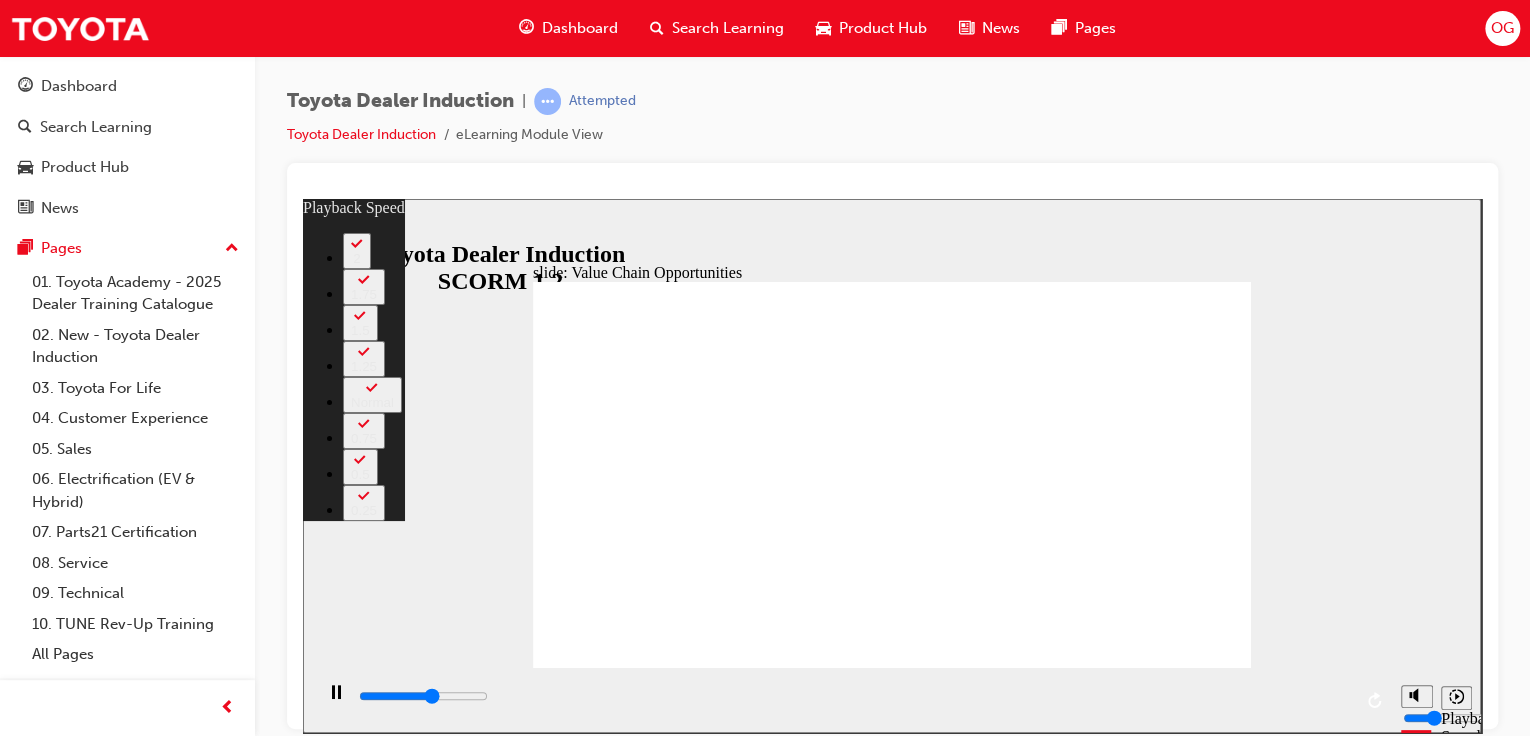 type on "6600" 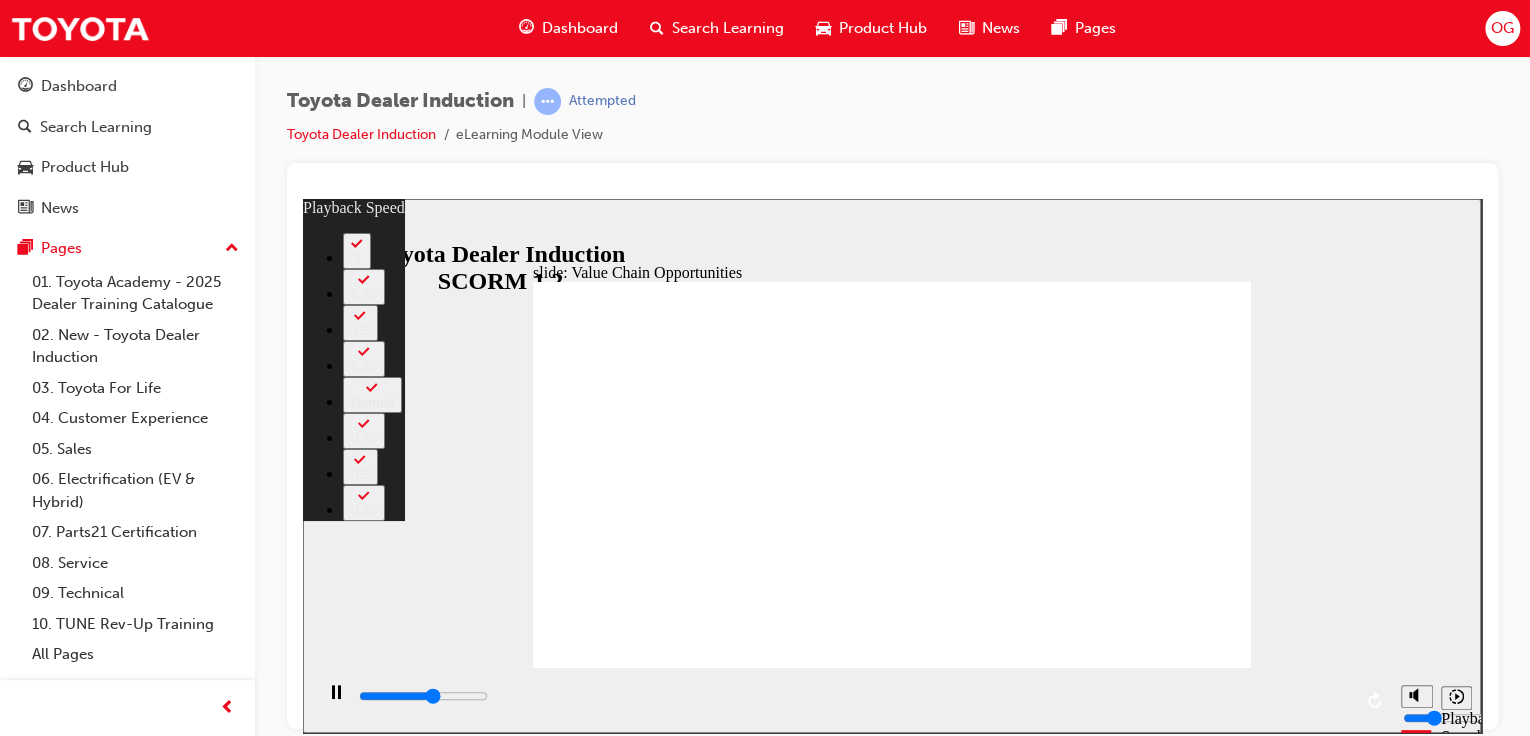 type on "4" 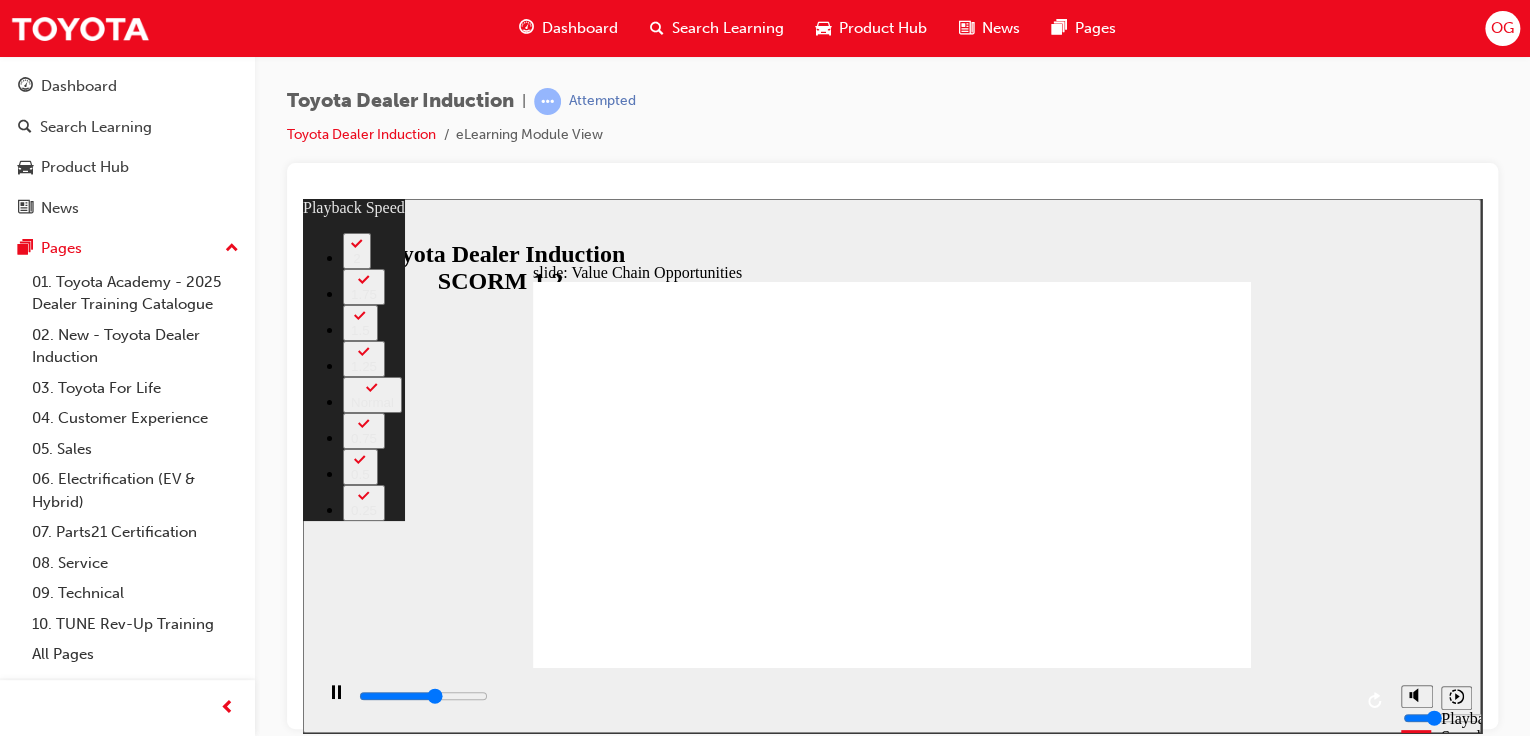 type on "6800" 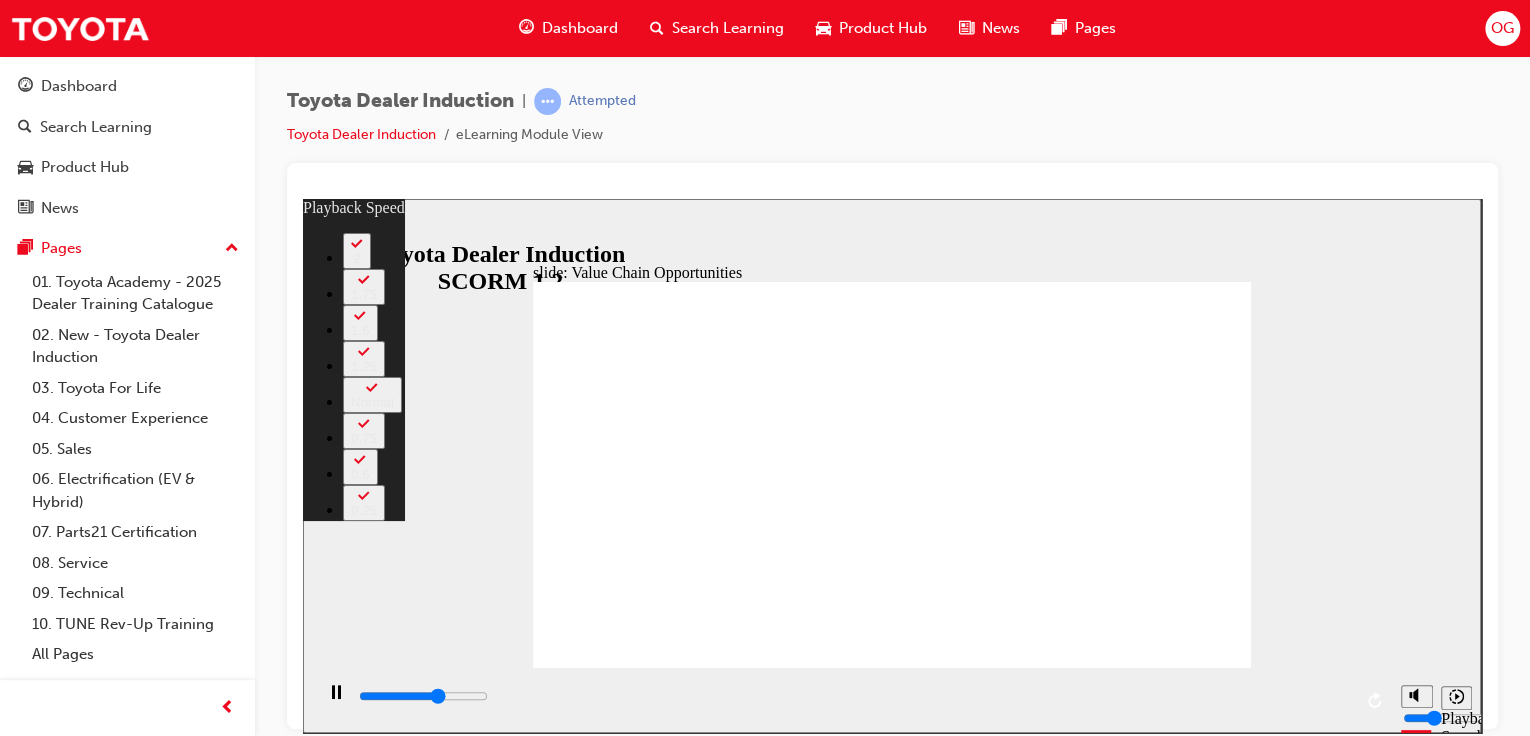 type on "7100" 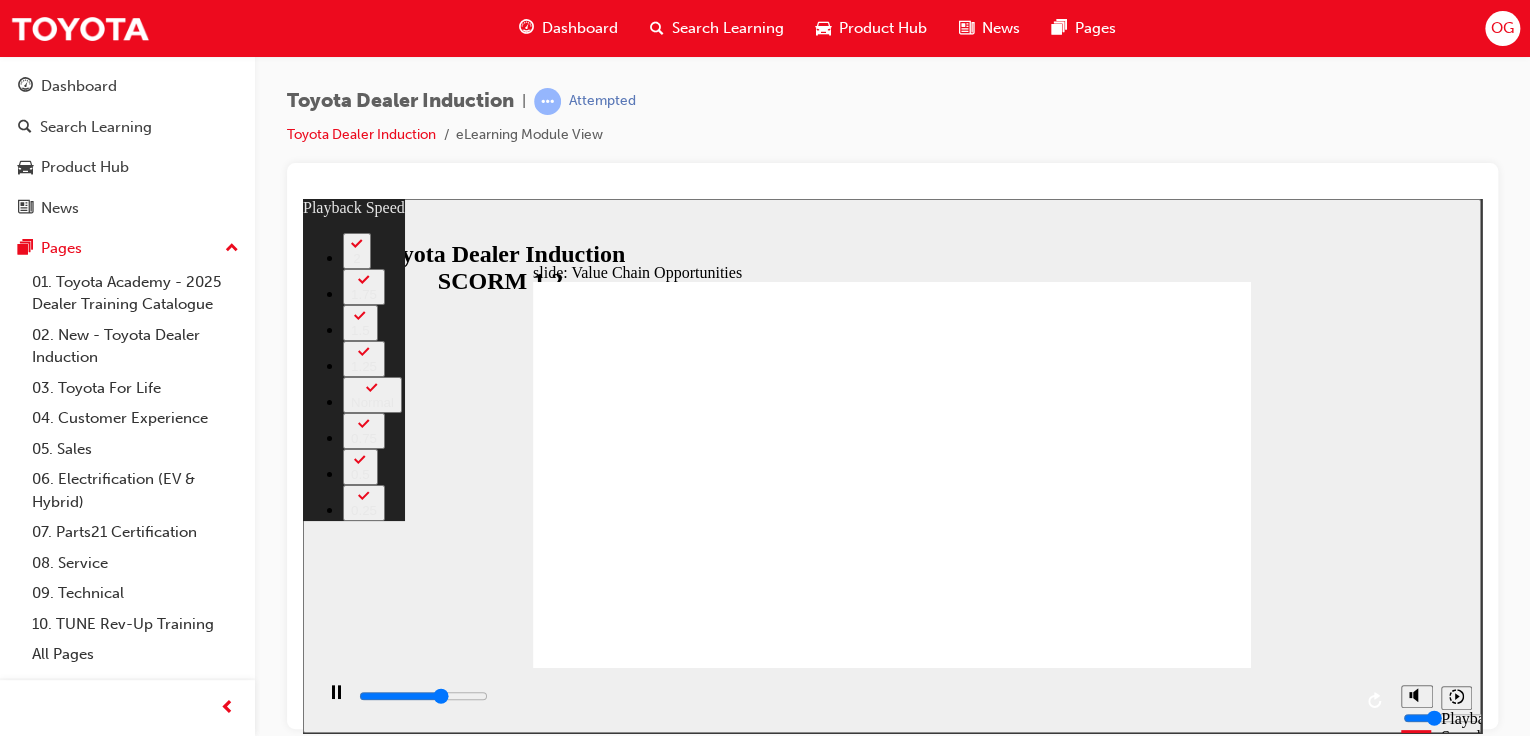 type on "7400" 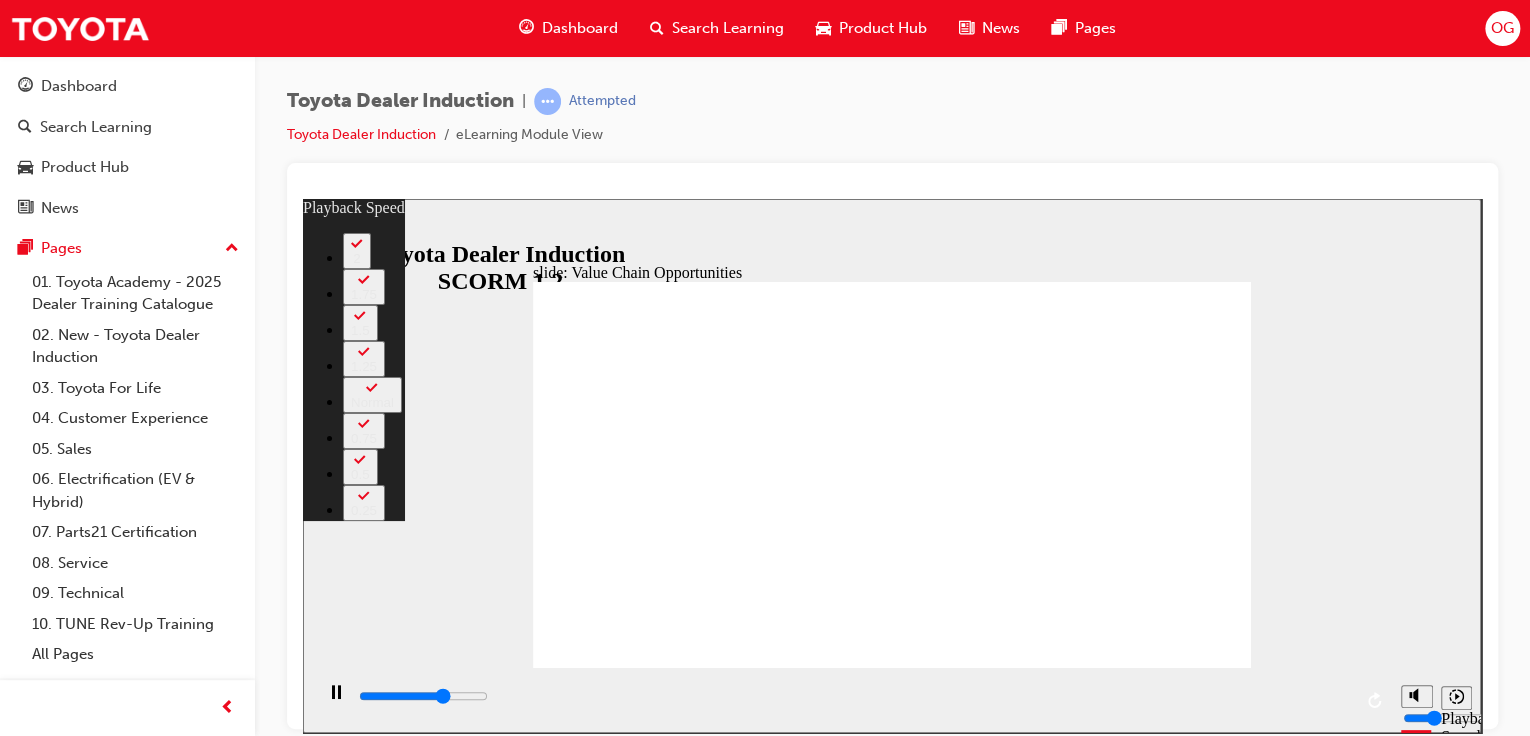 type on "7600" 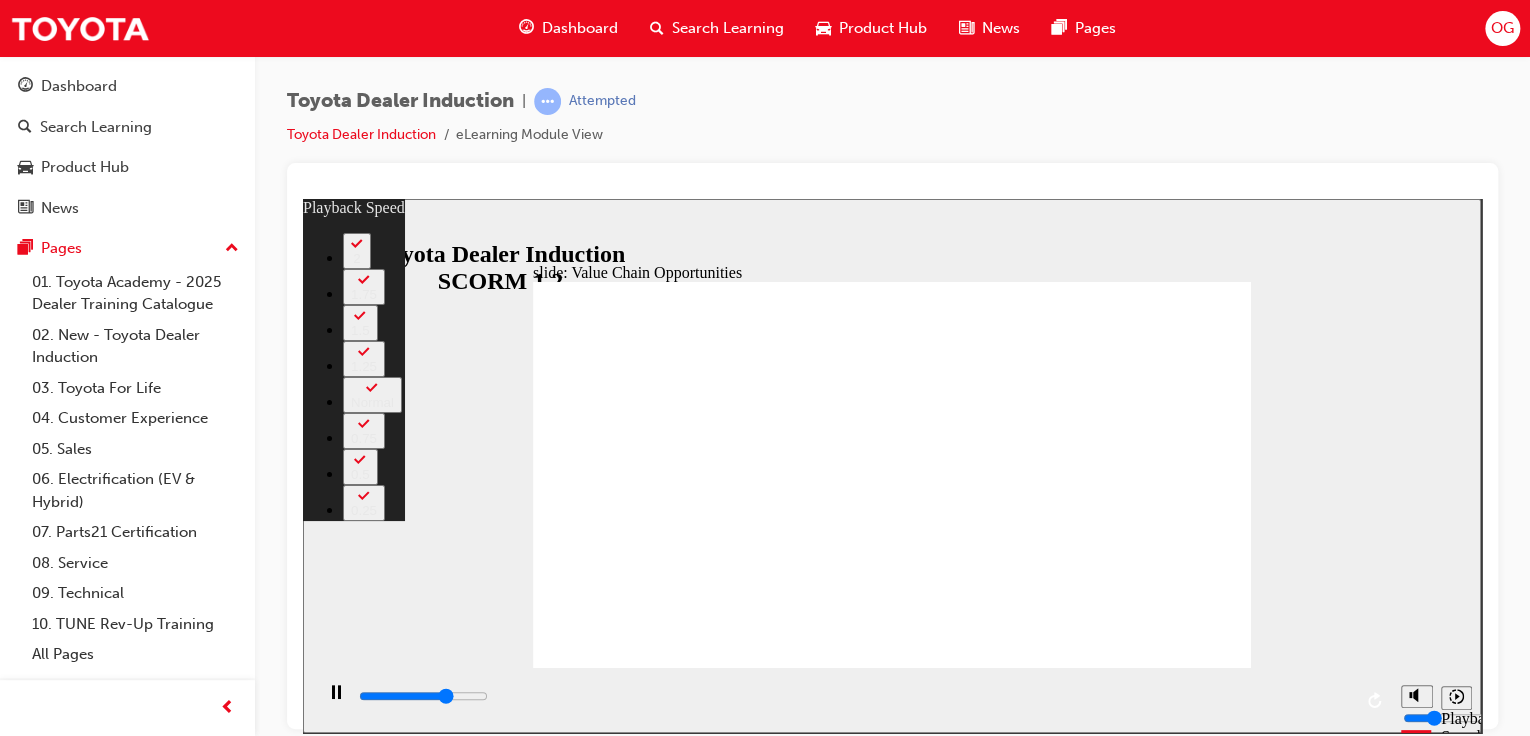 type on "7900" 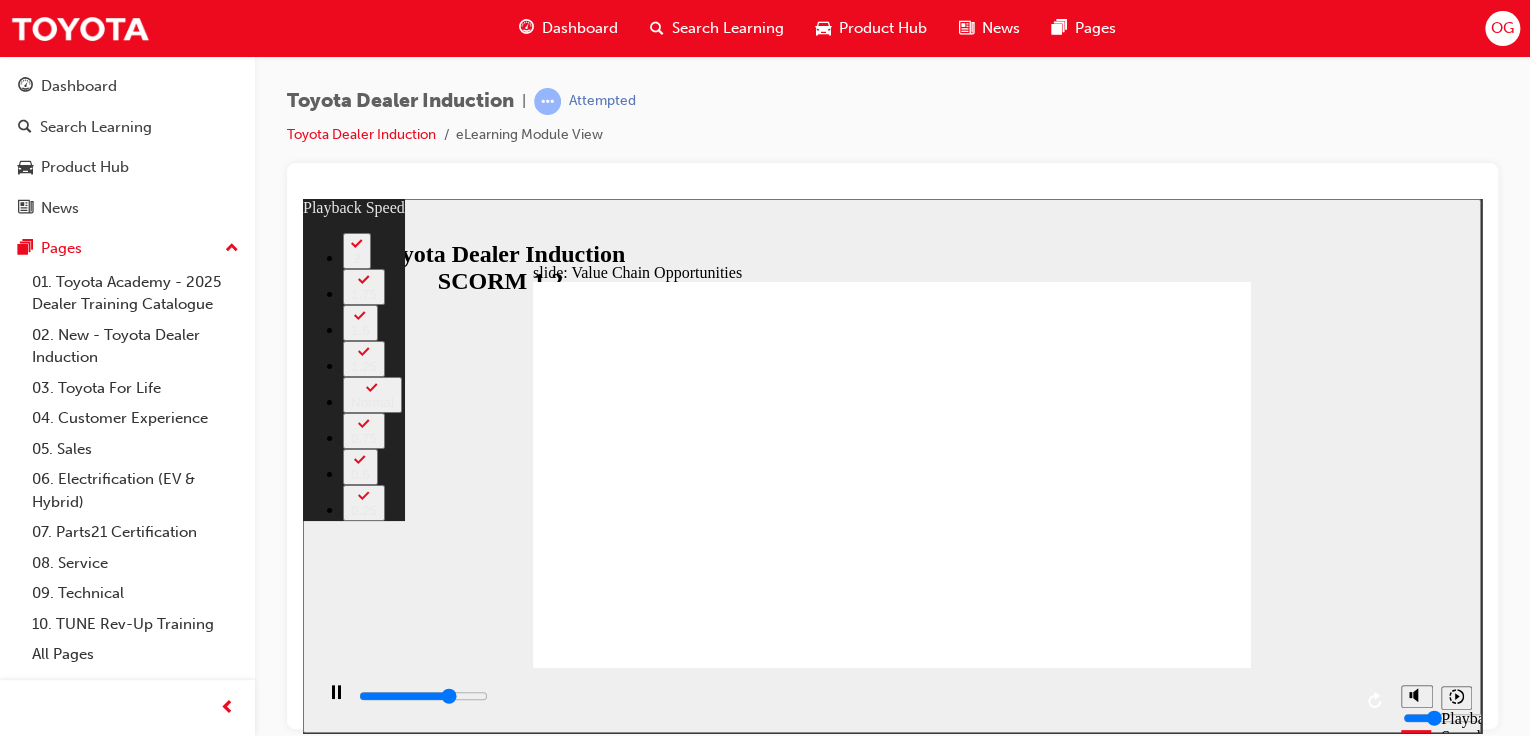 type on "8200" 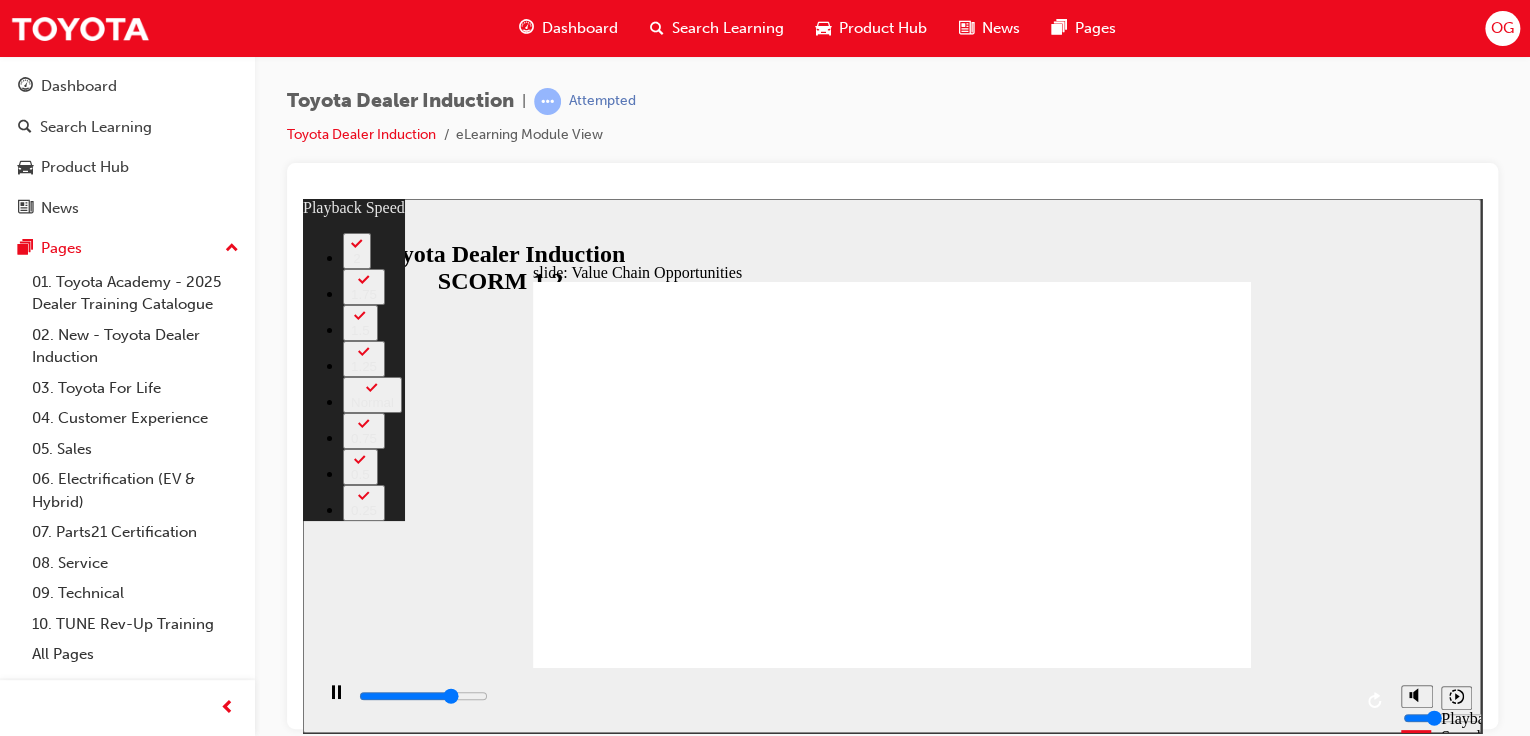 type on "8400" 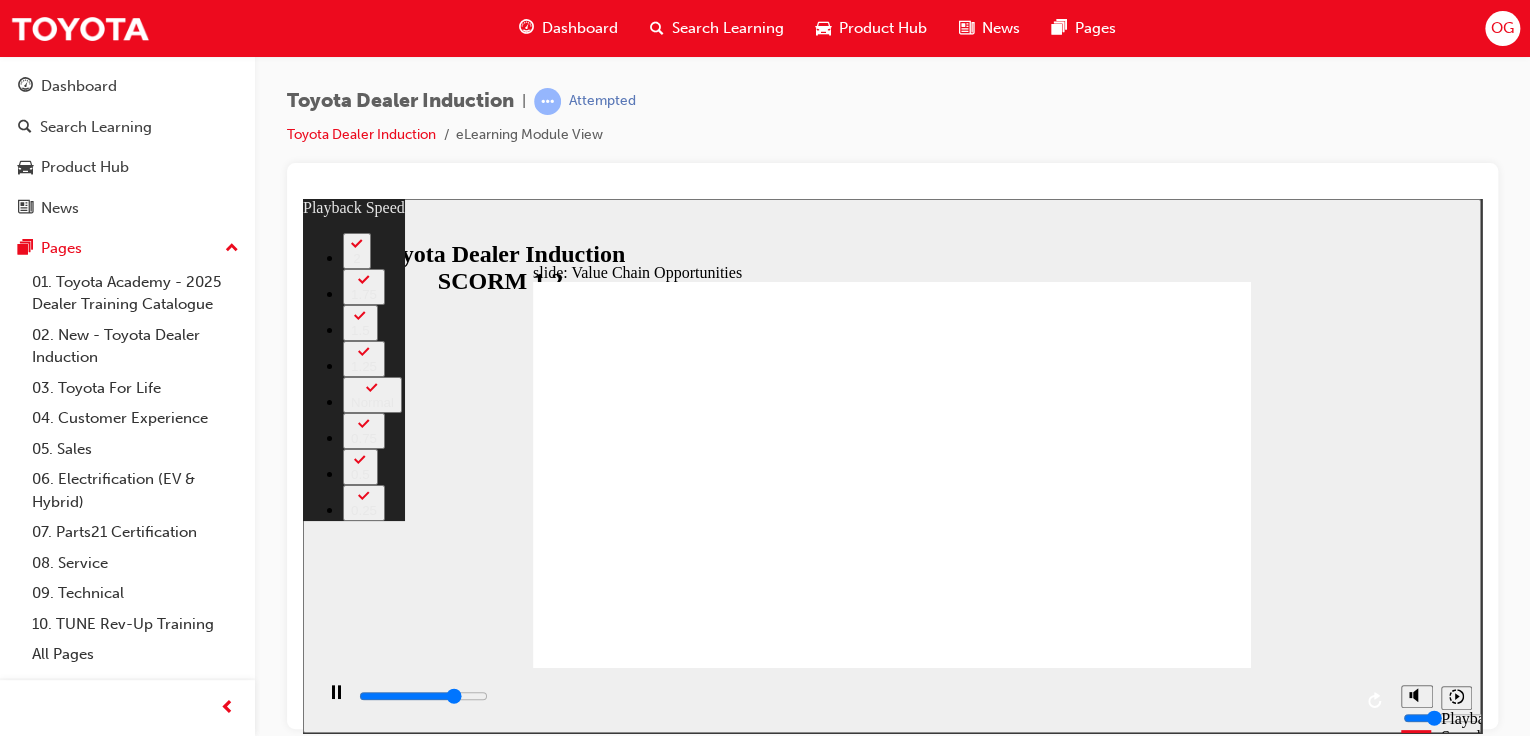 type on "8700" 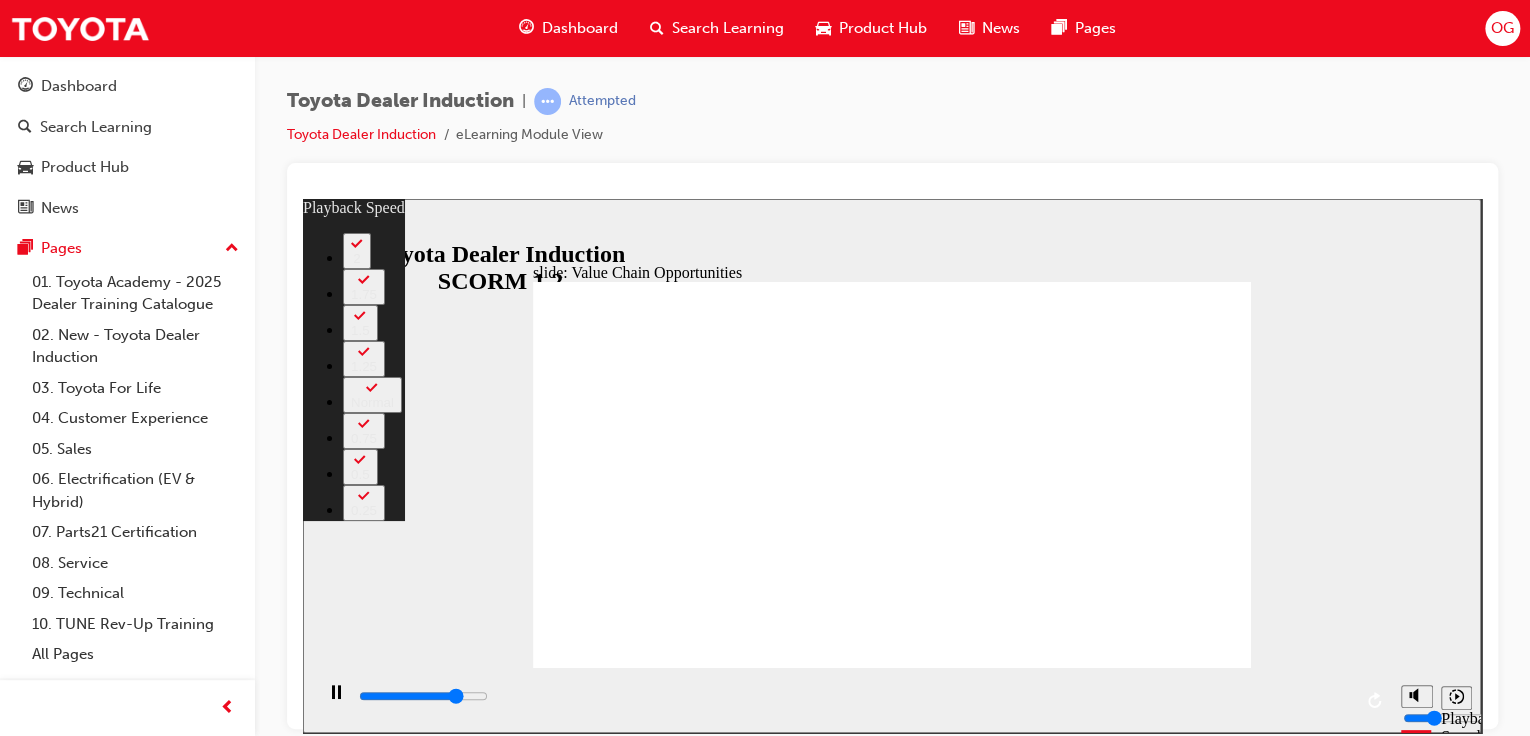 type on "9000" 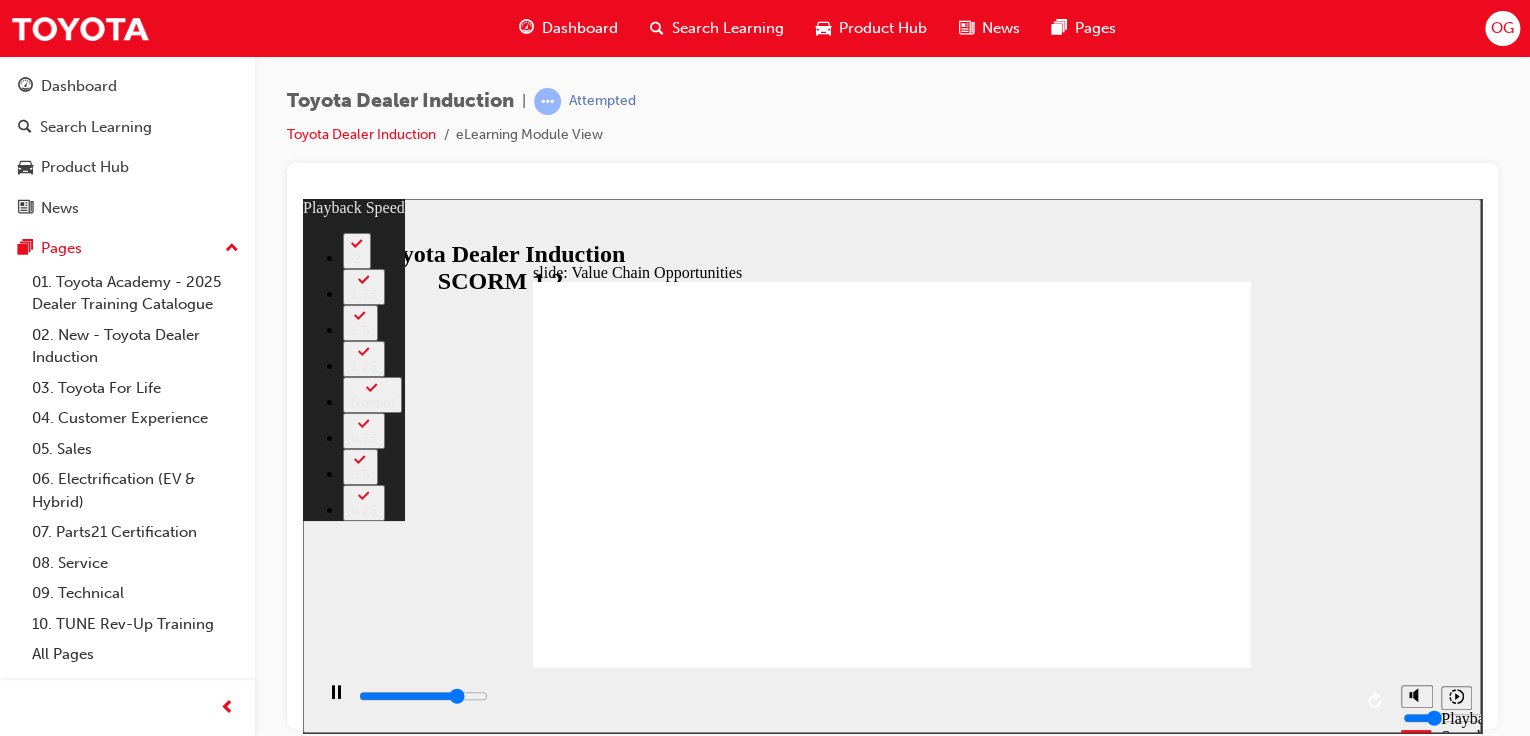 type on "6" 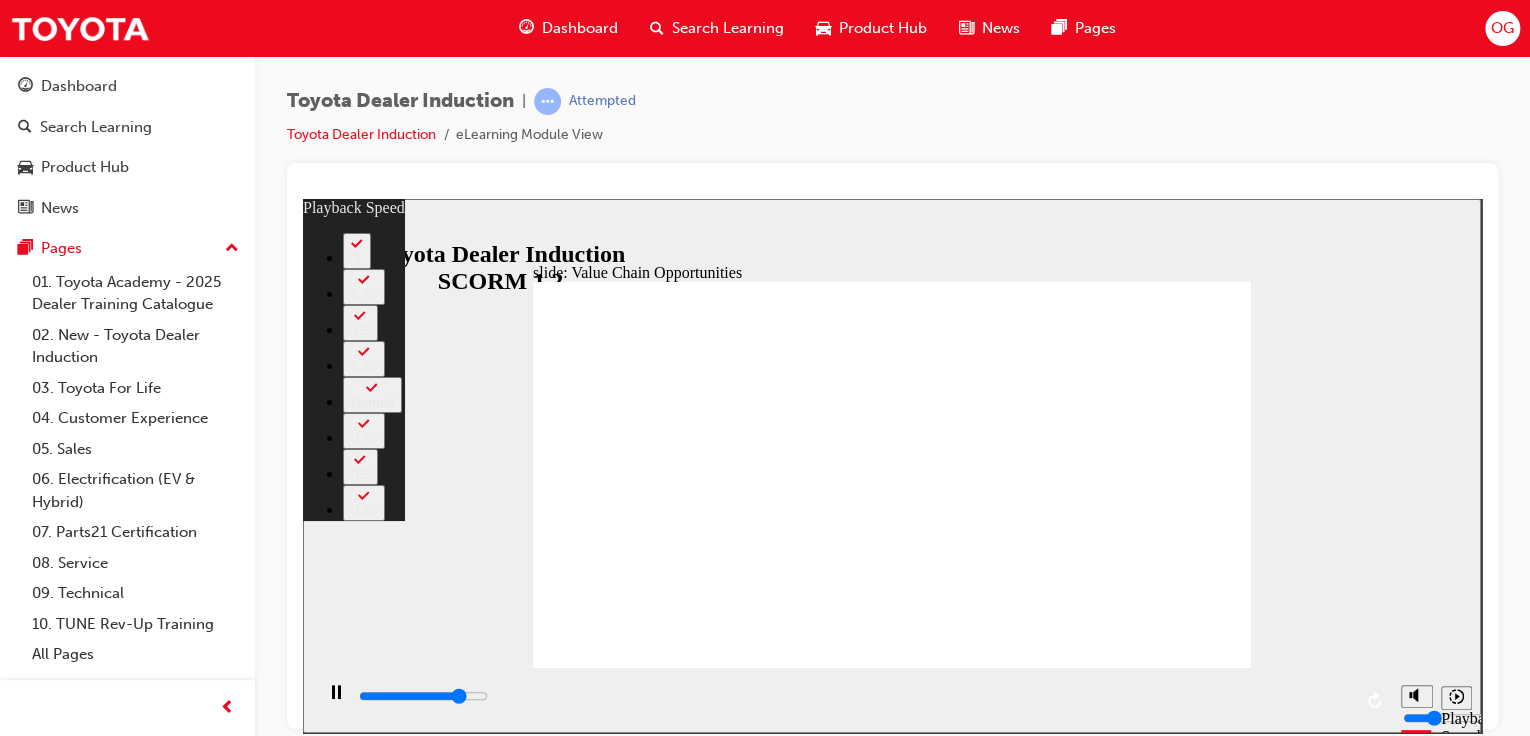 type on "9200" 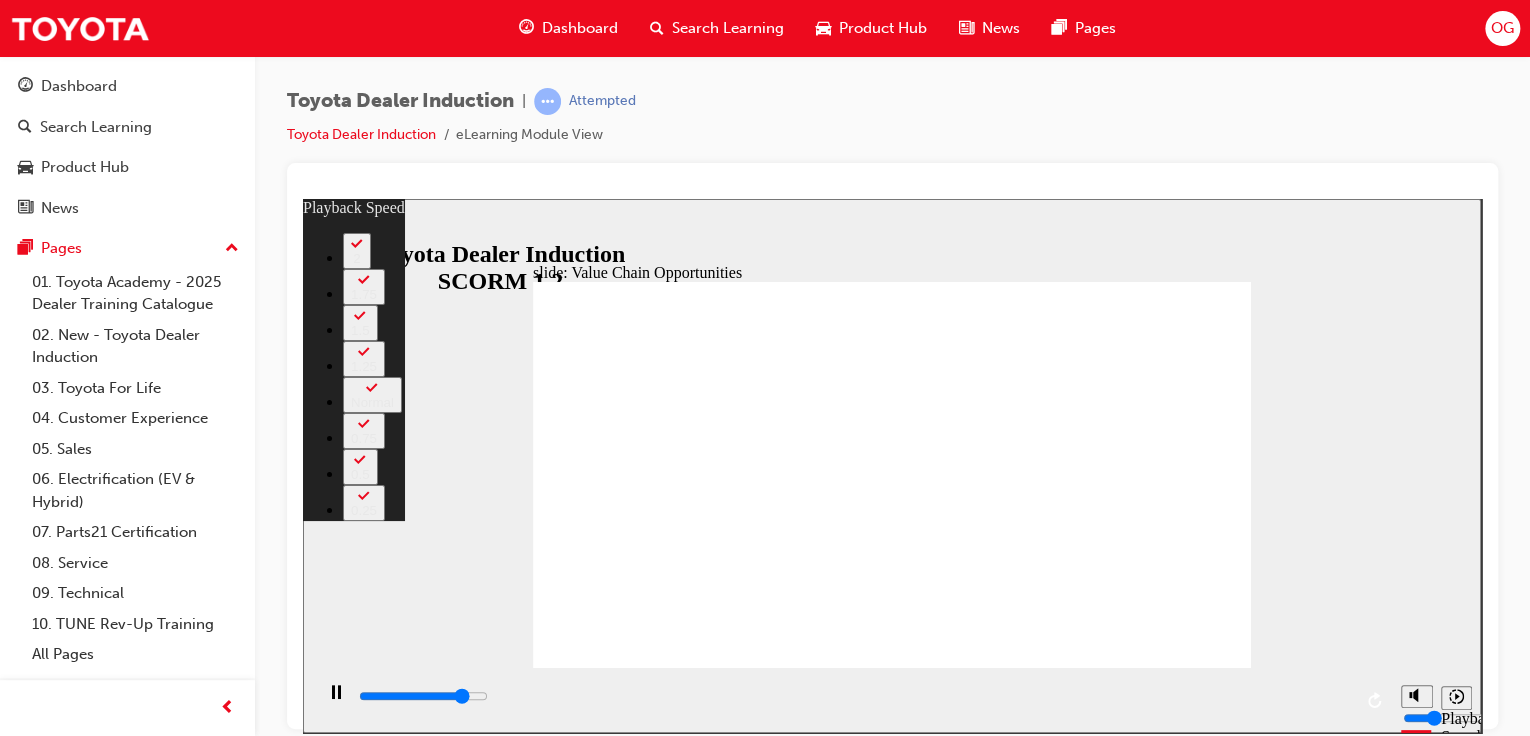 type on "9500" 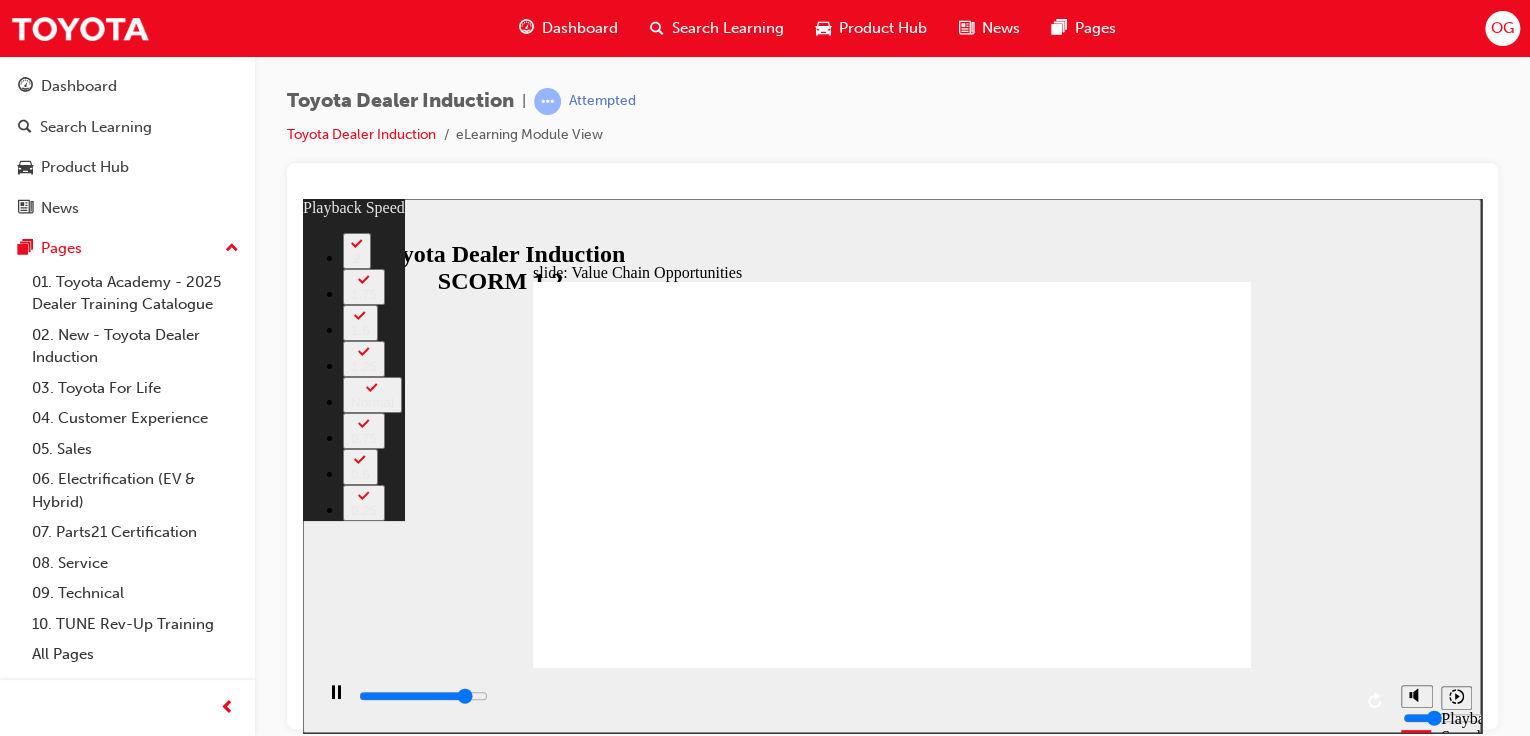 type on "9800" 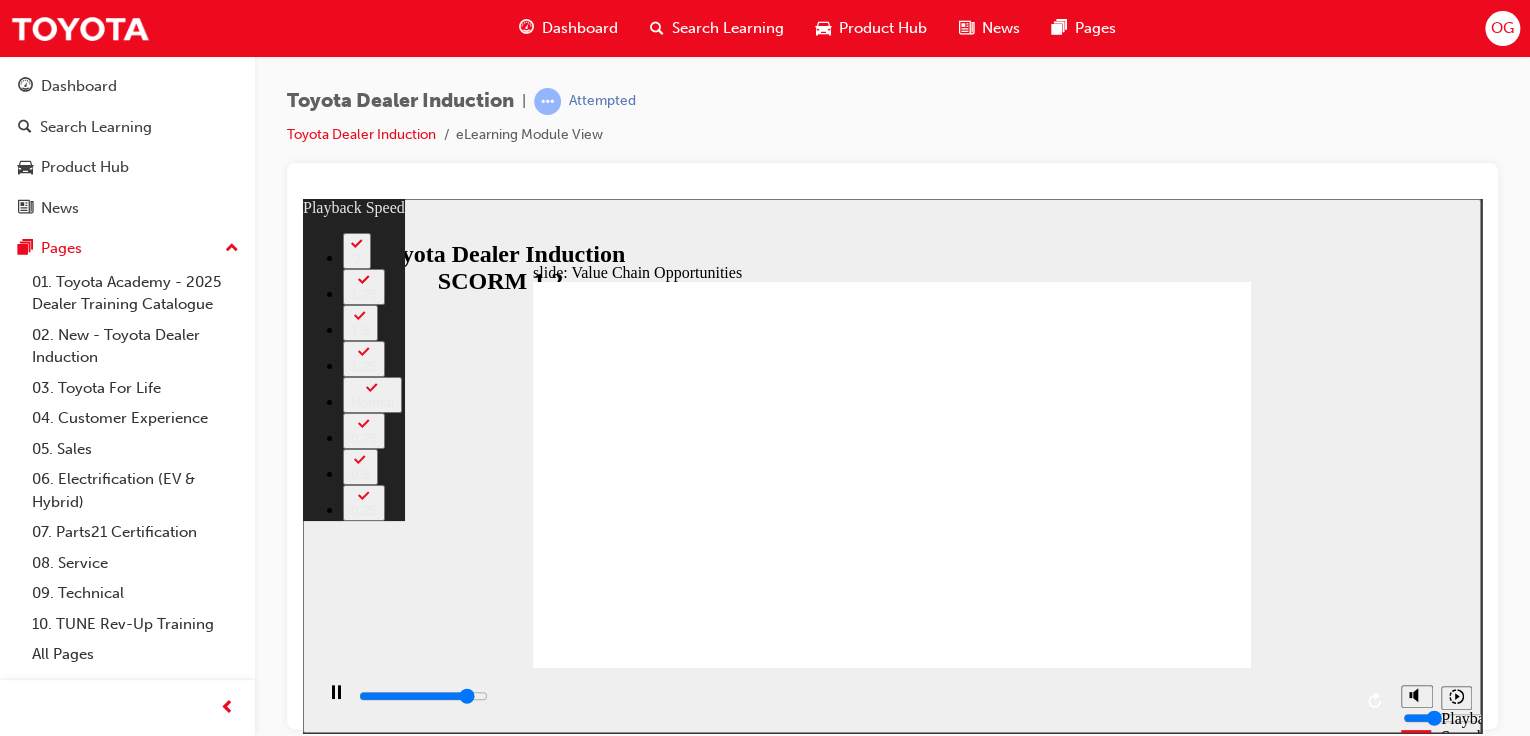 type on "10000" 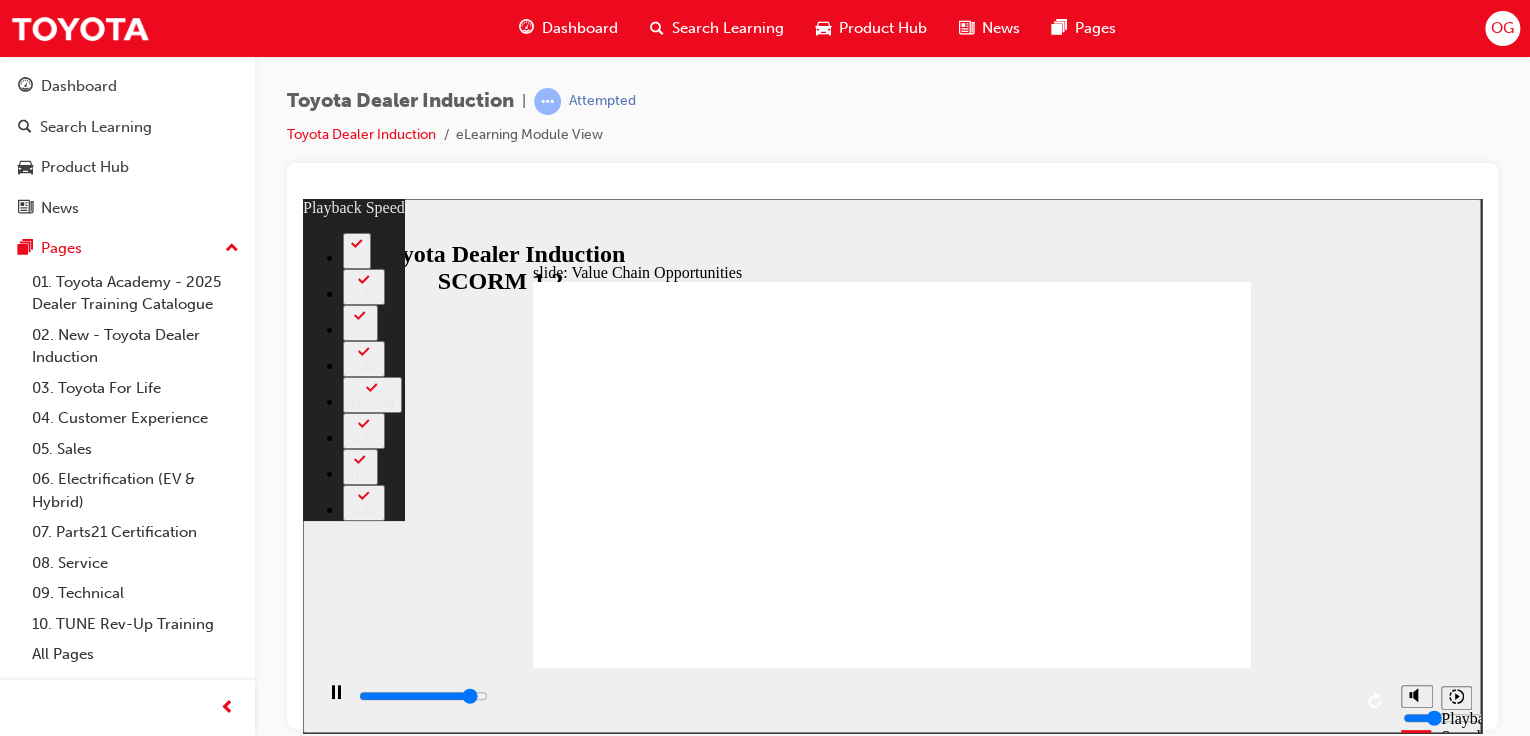 type on "10300" 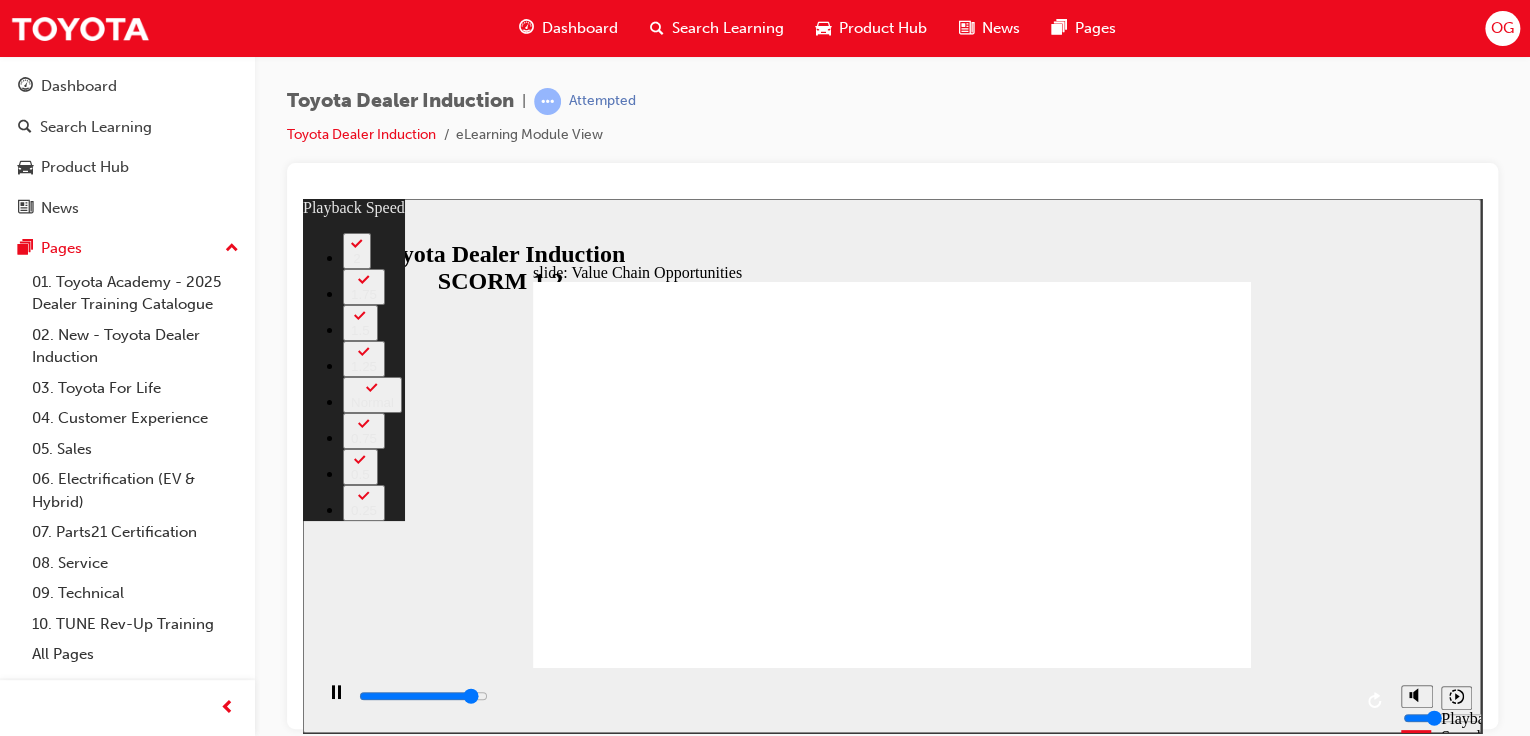 type on "10400" 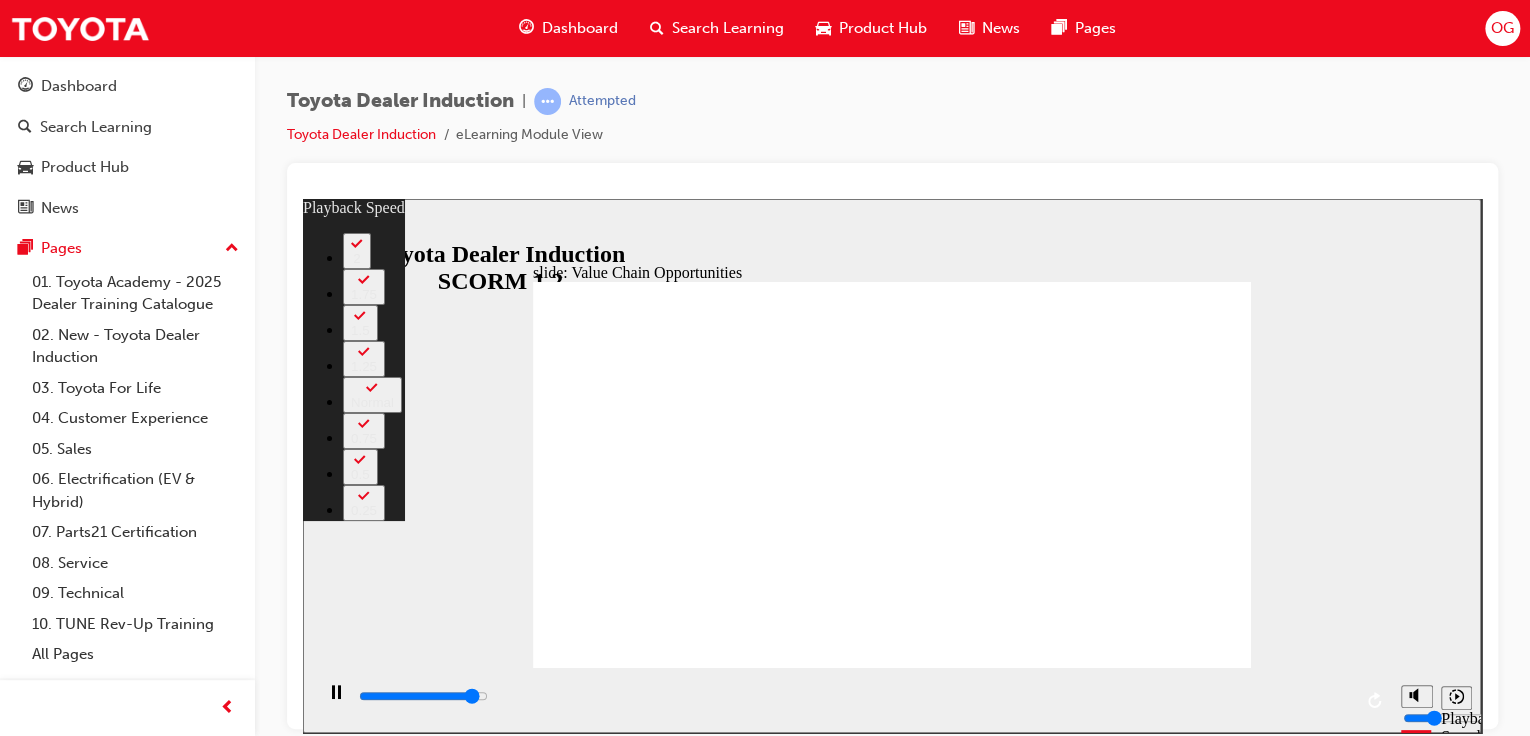 drag, startPoint x: 648, startPoint y: 628, endPoint x: 687, endPoint y: 628, distance: 39 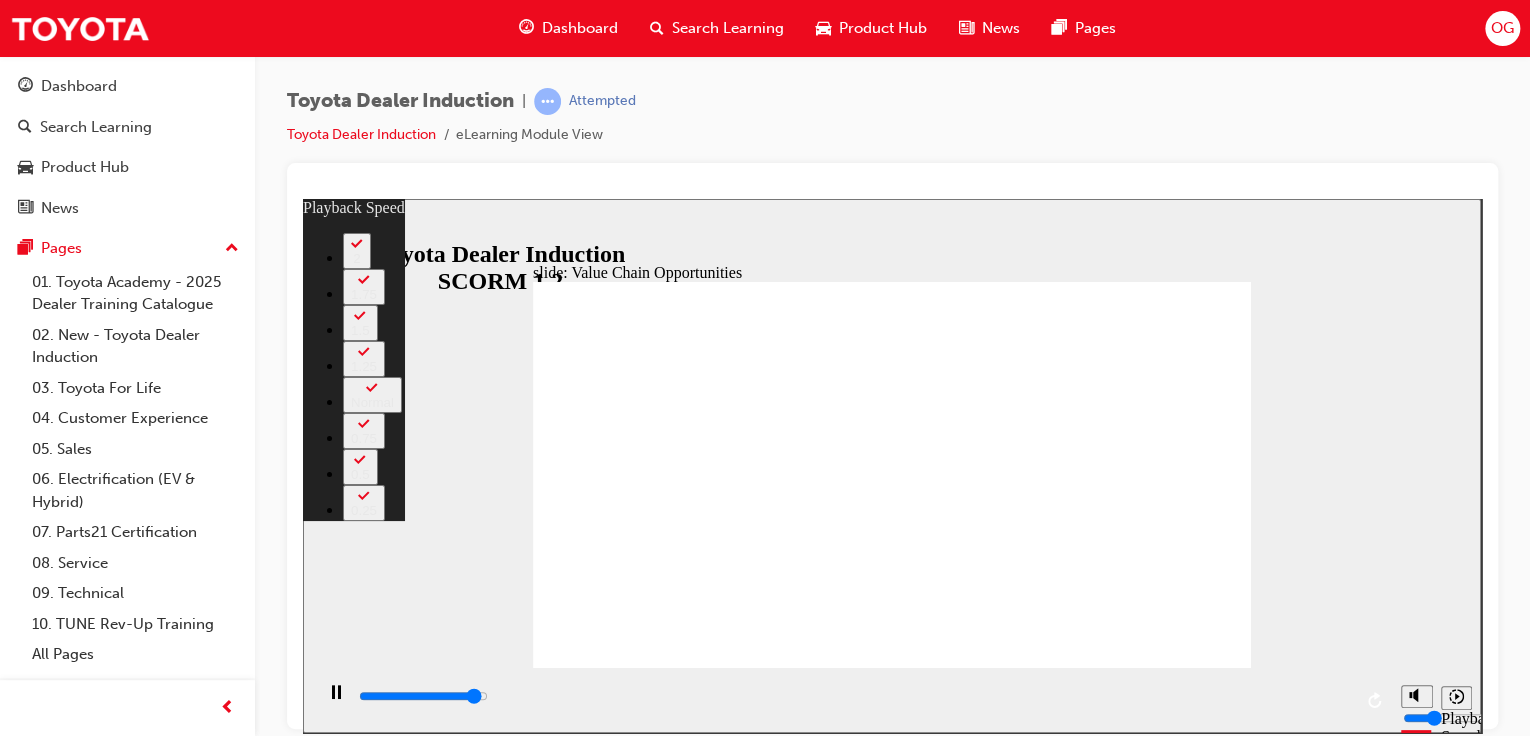 type on "10700" 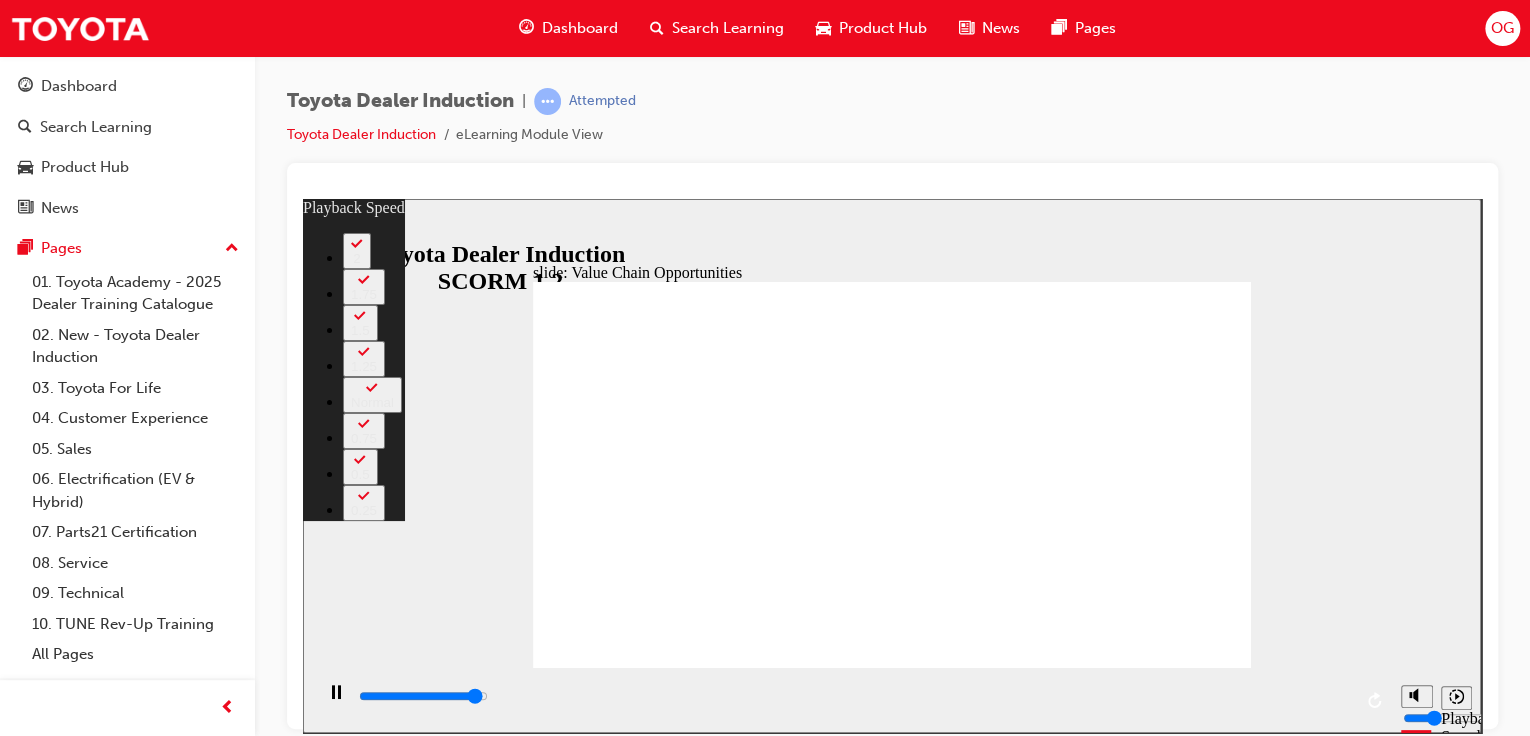 click at bounding box center (892, 3179) 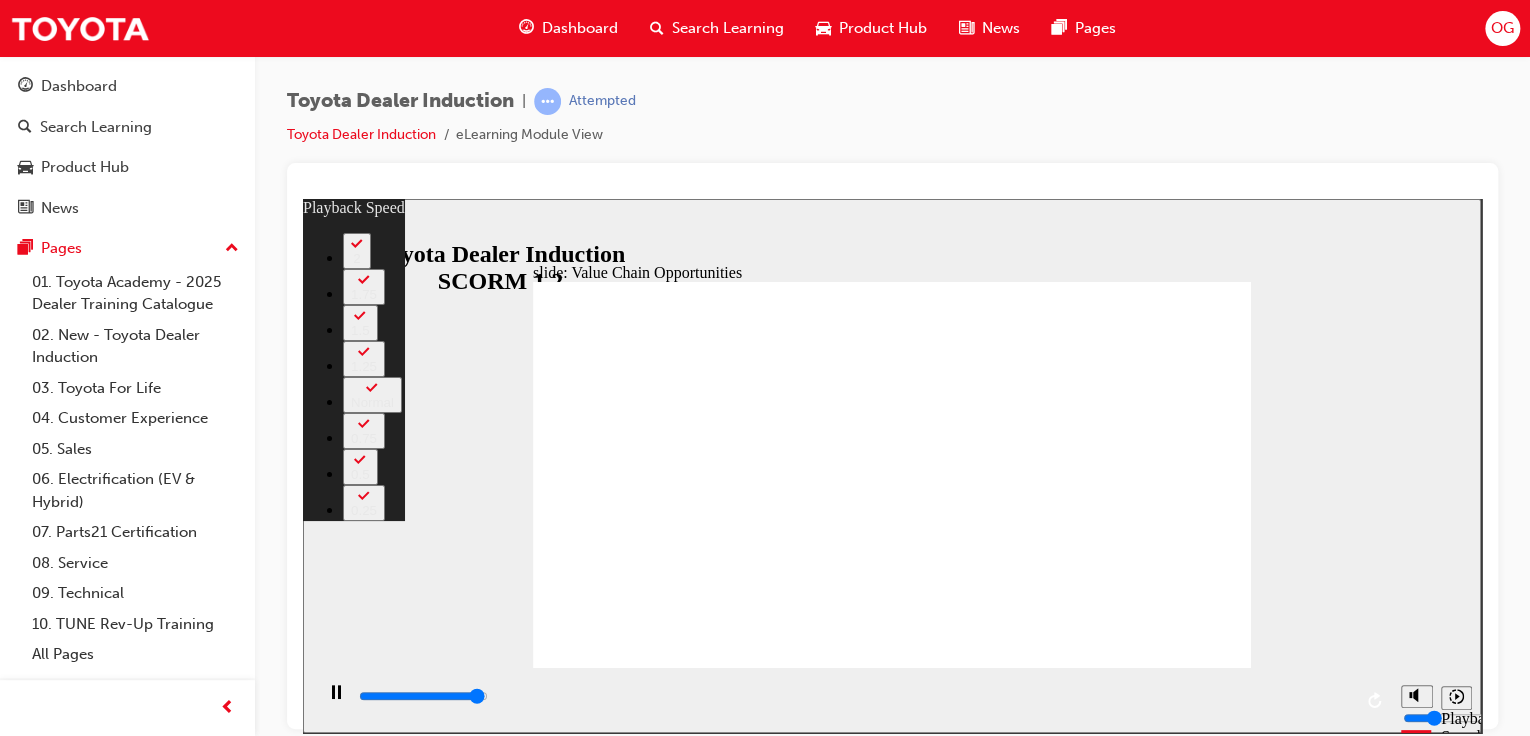 type on "11000" 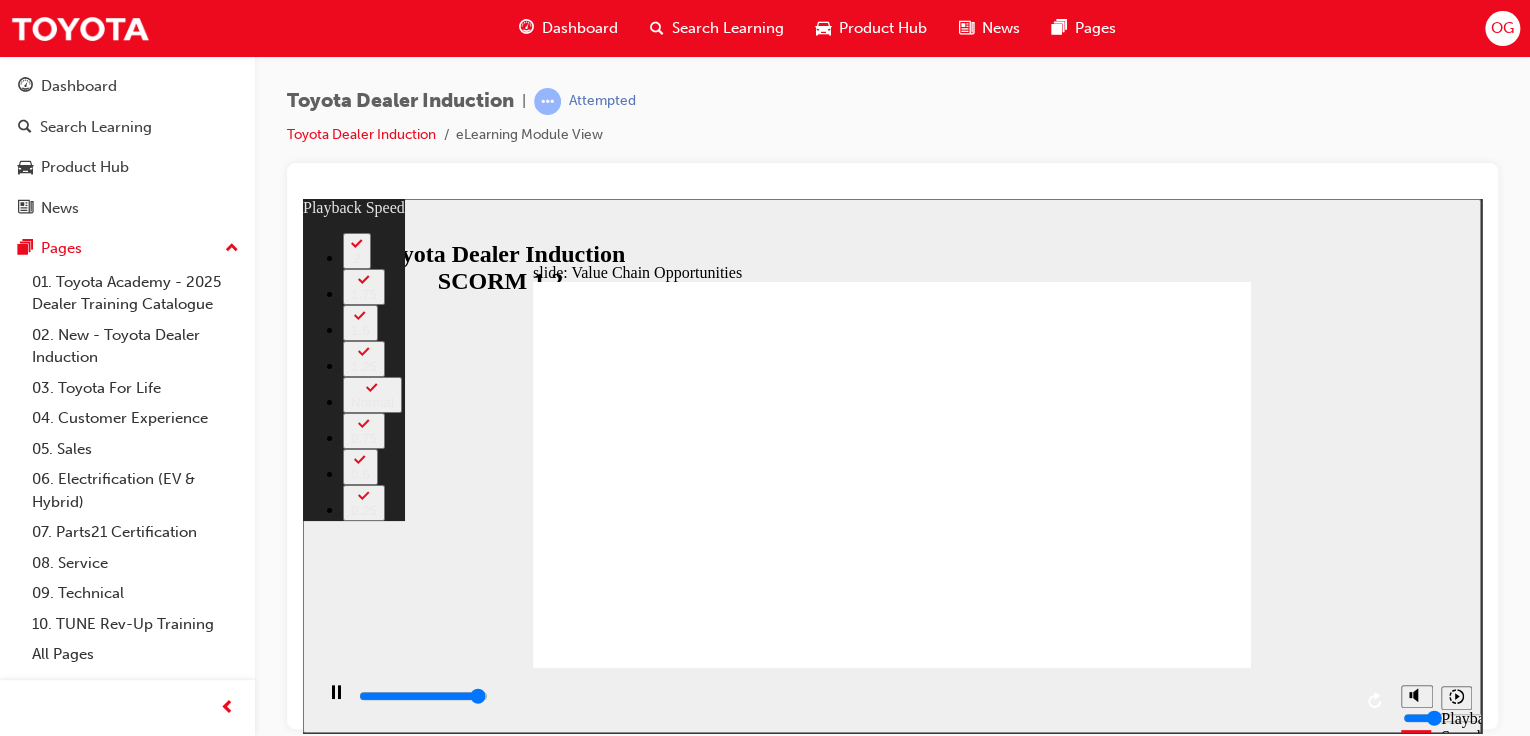 type on "23" 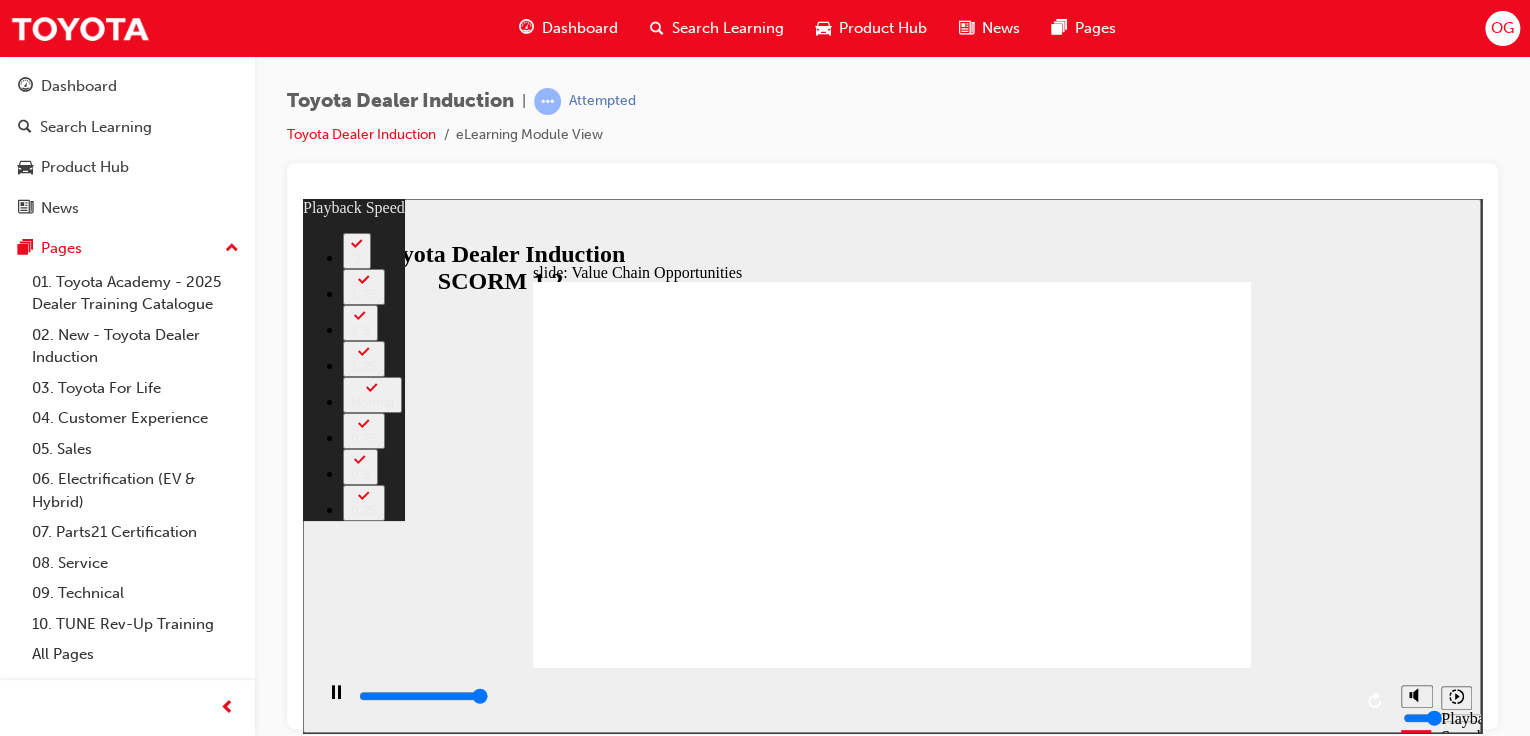 type on "11300" 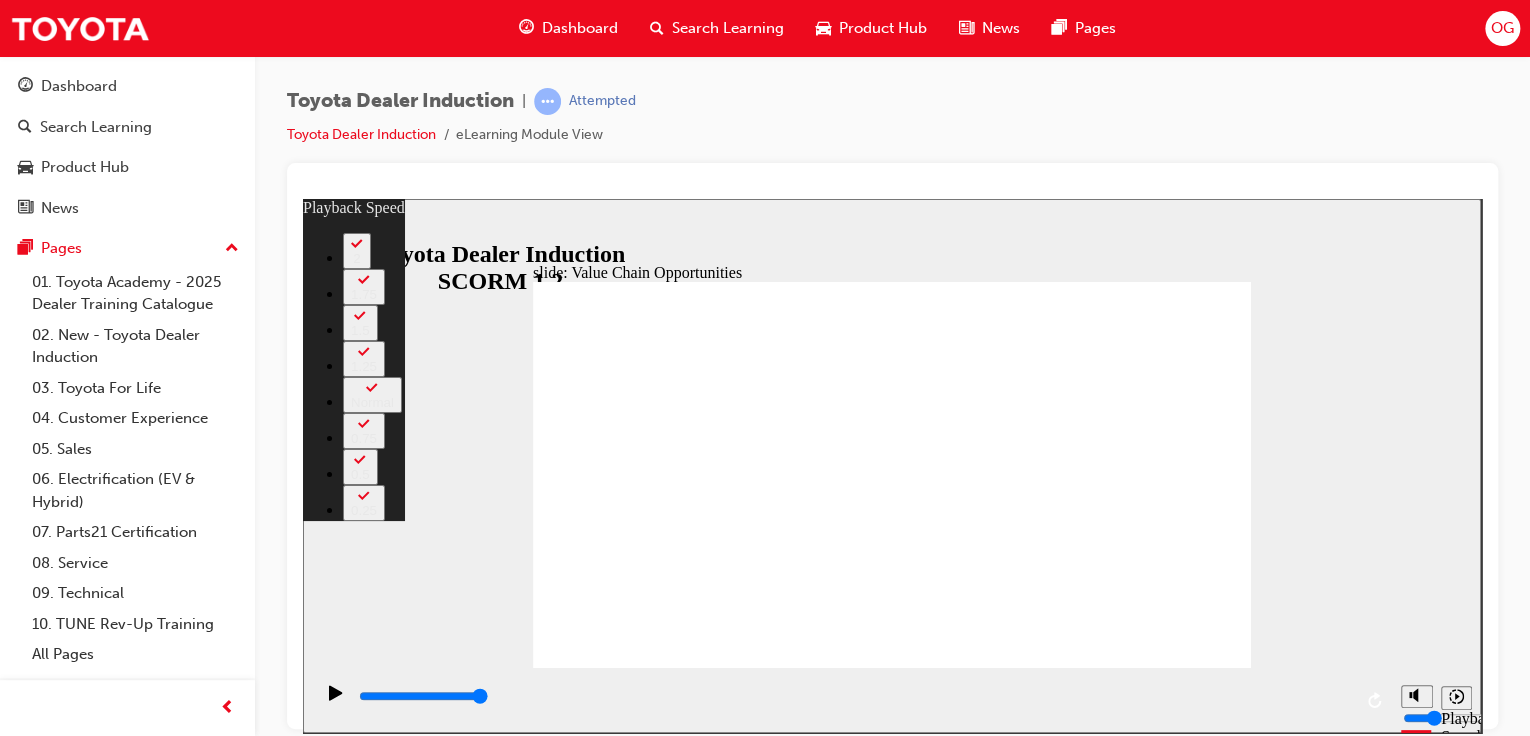 drag, startPoint x: 894, startPoint y: 625, endPoint x: 960, endPoint y: 631, distance: 66.27216 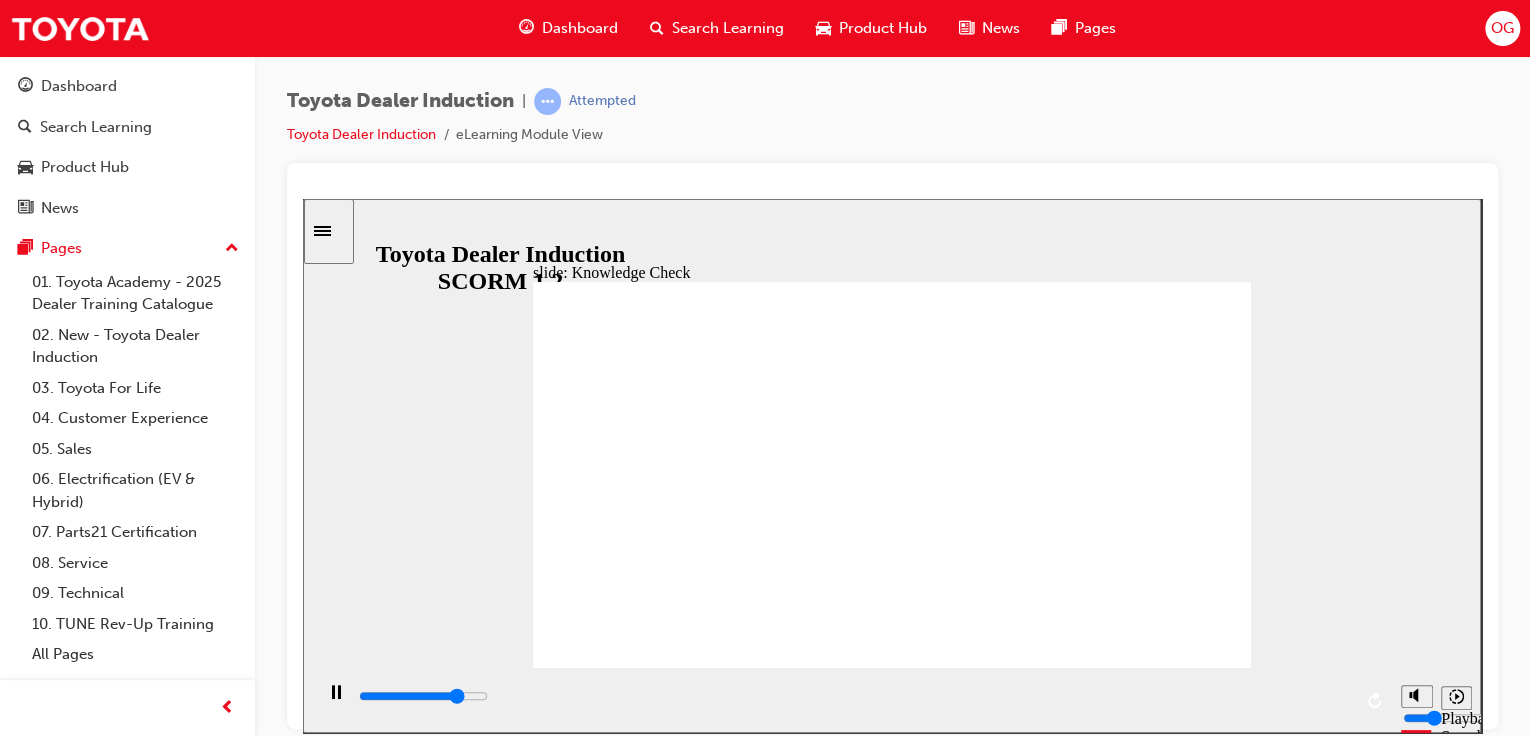type on "4100" 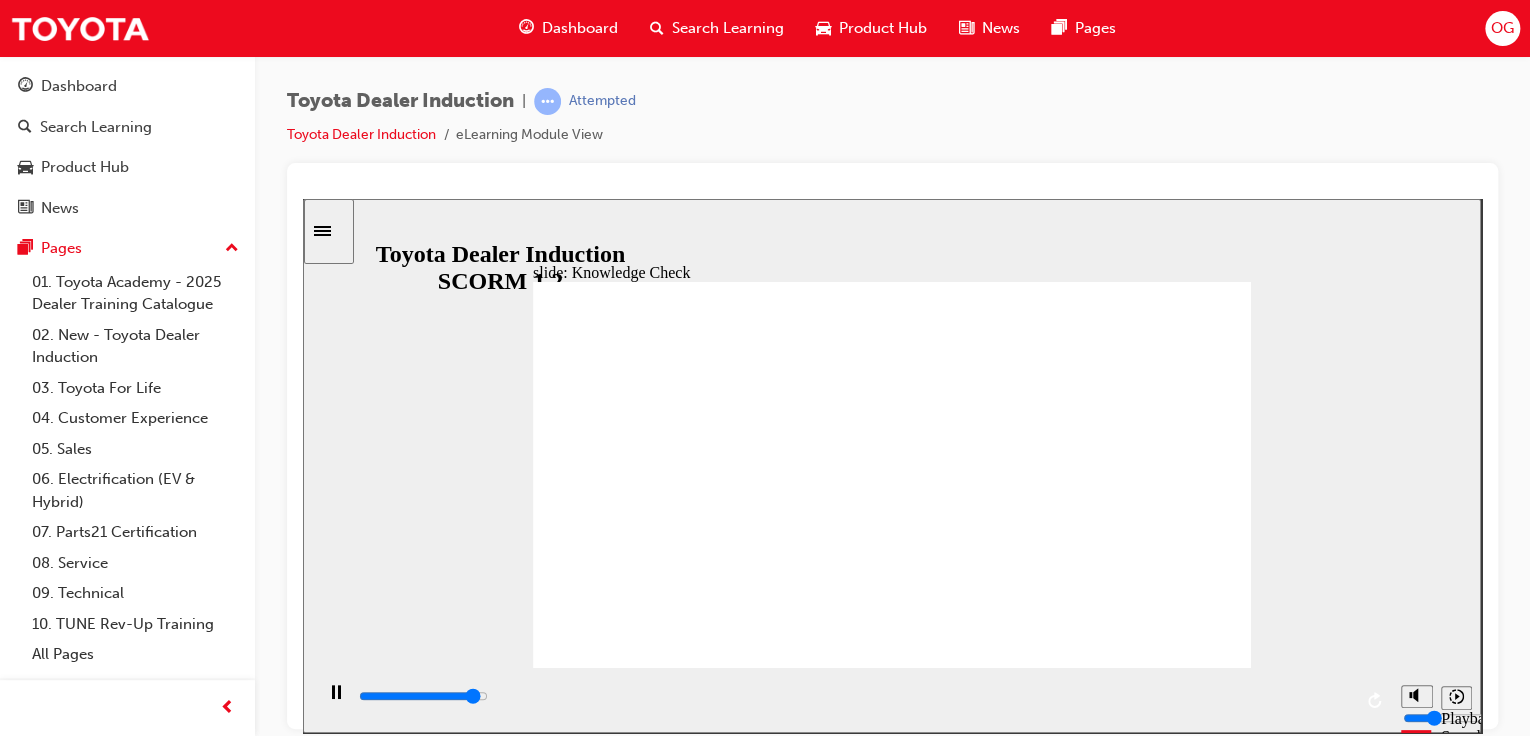 click 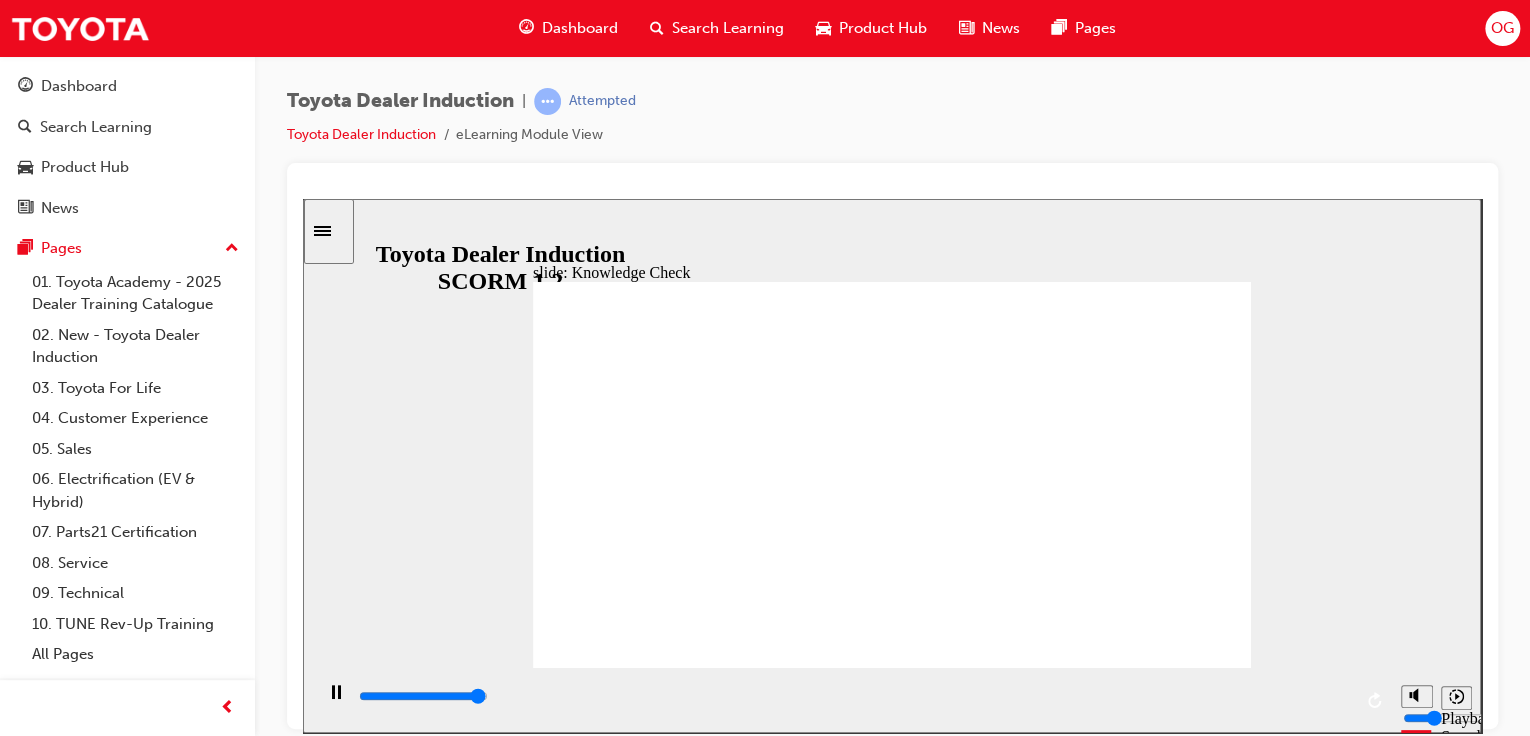 click on "SUBMIT SUBMIT" at bounding box center [1192, 2429] 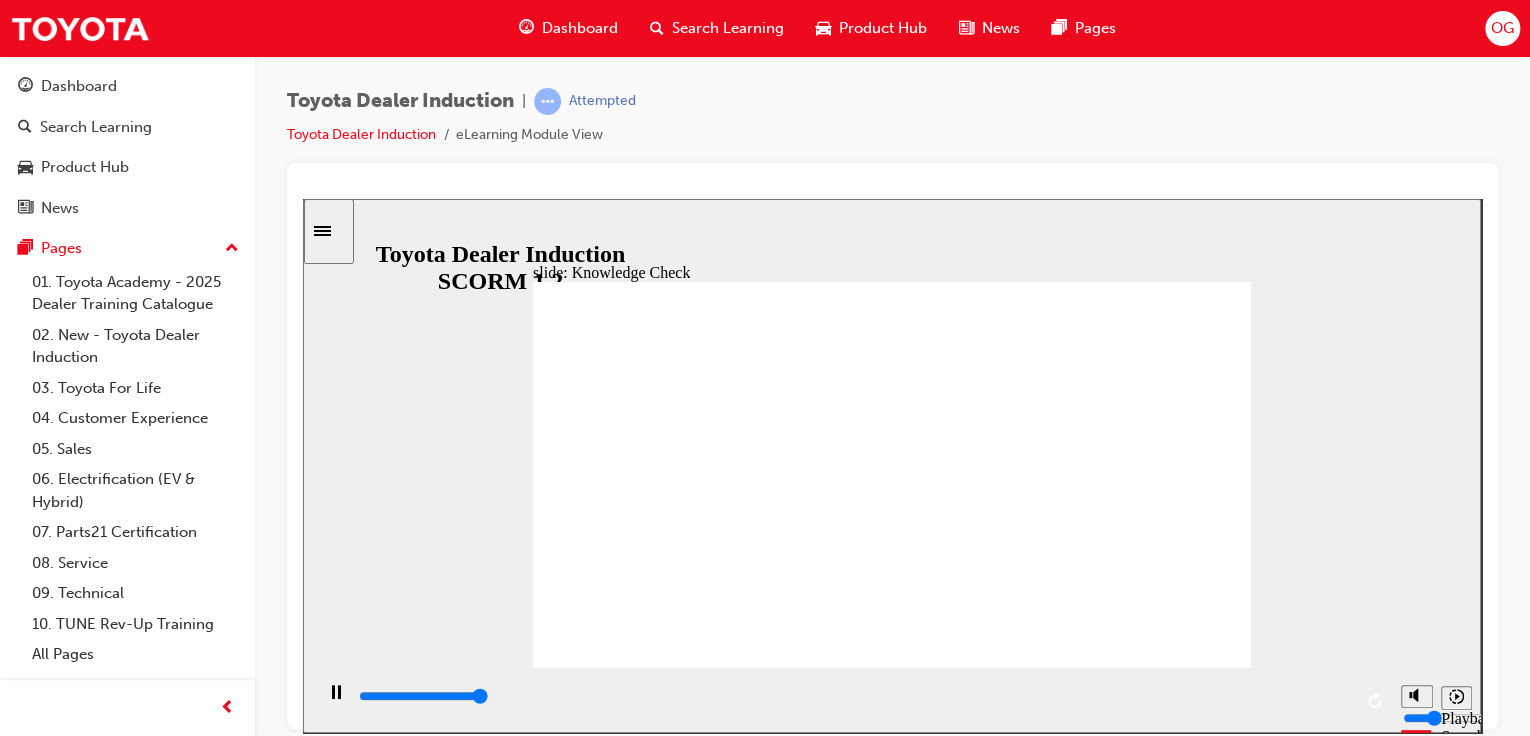 type on "5000" 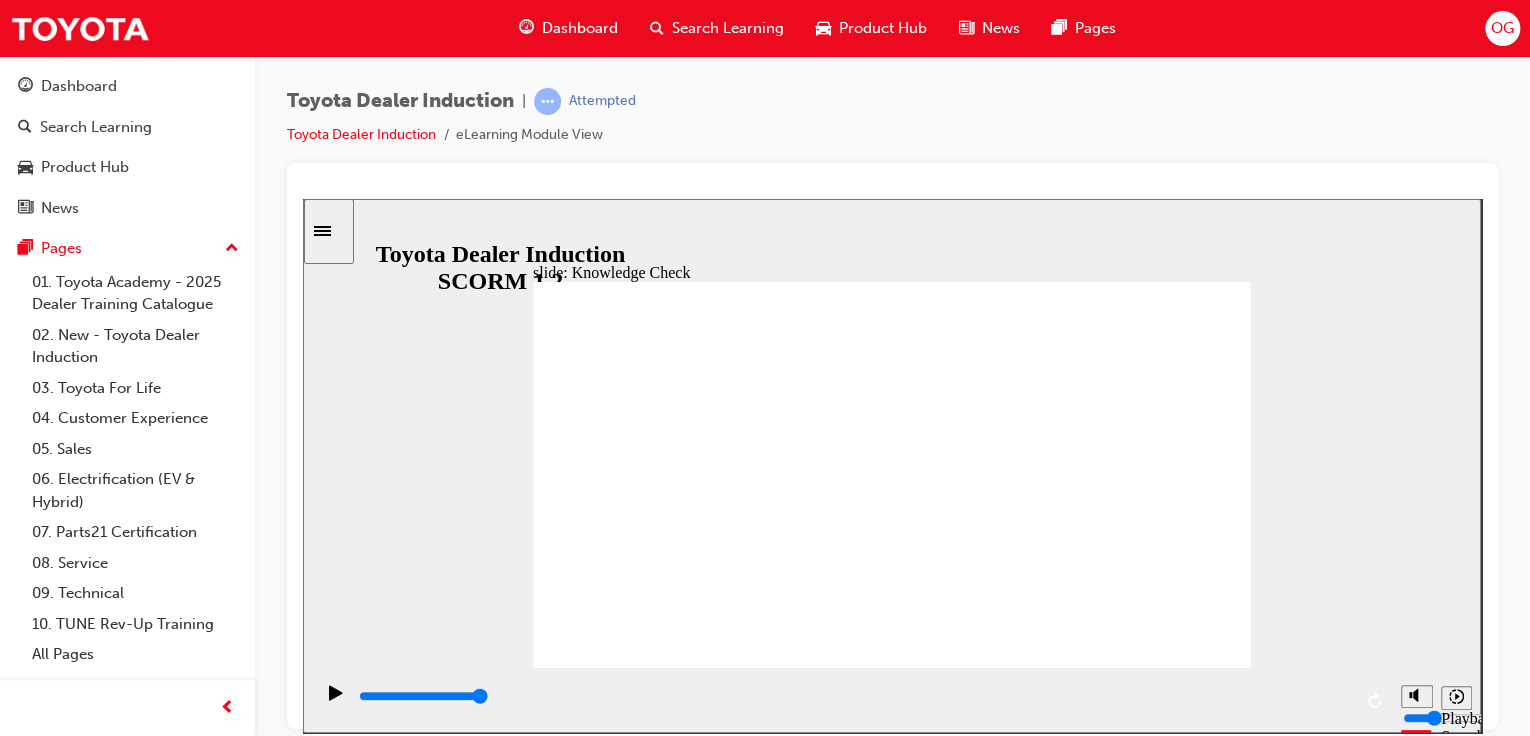 radio on "true" 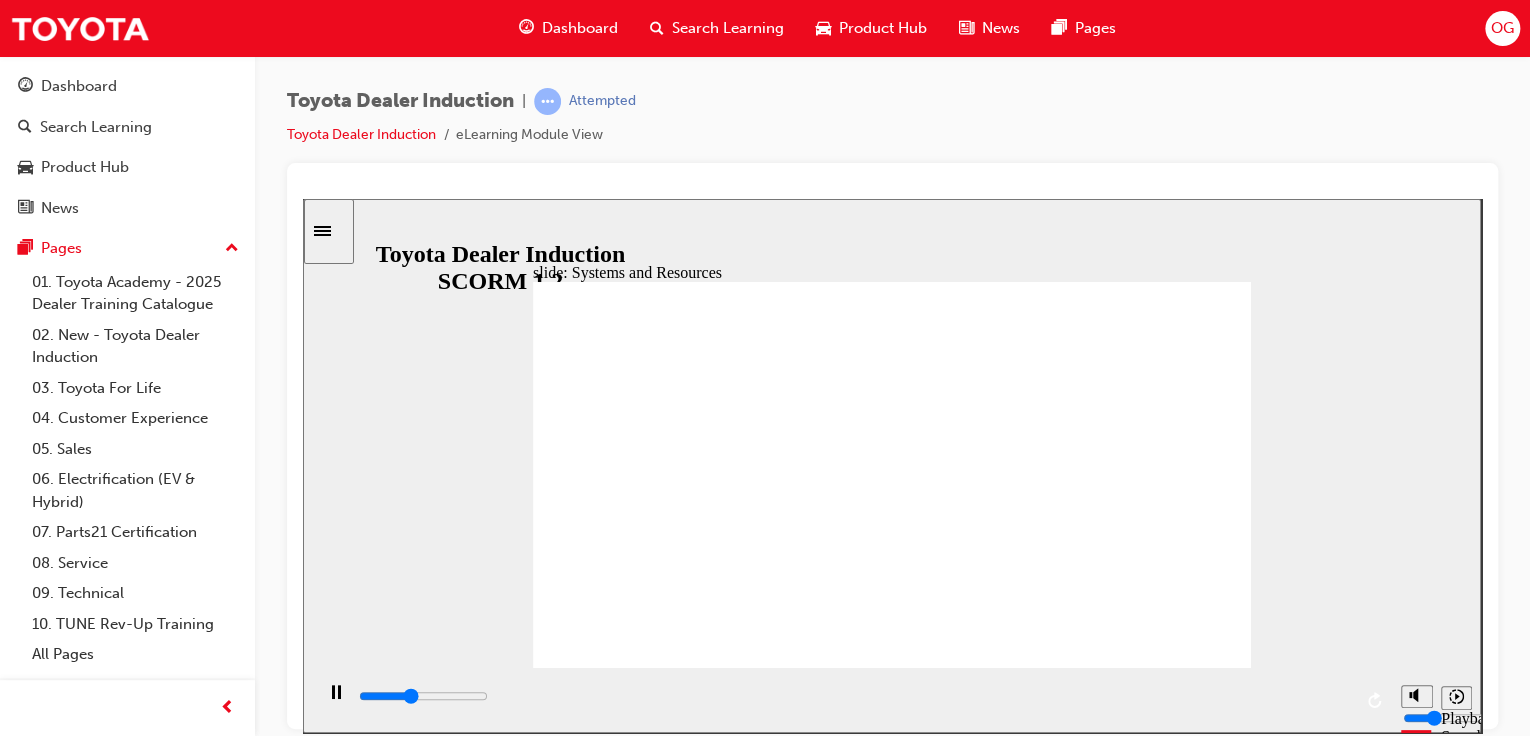 click 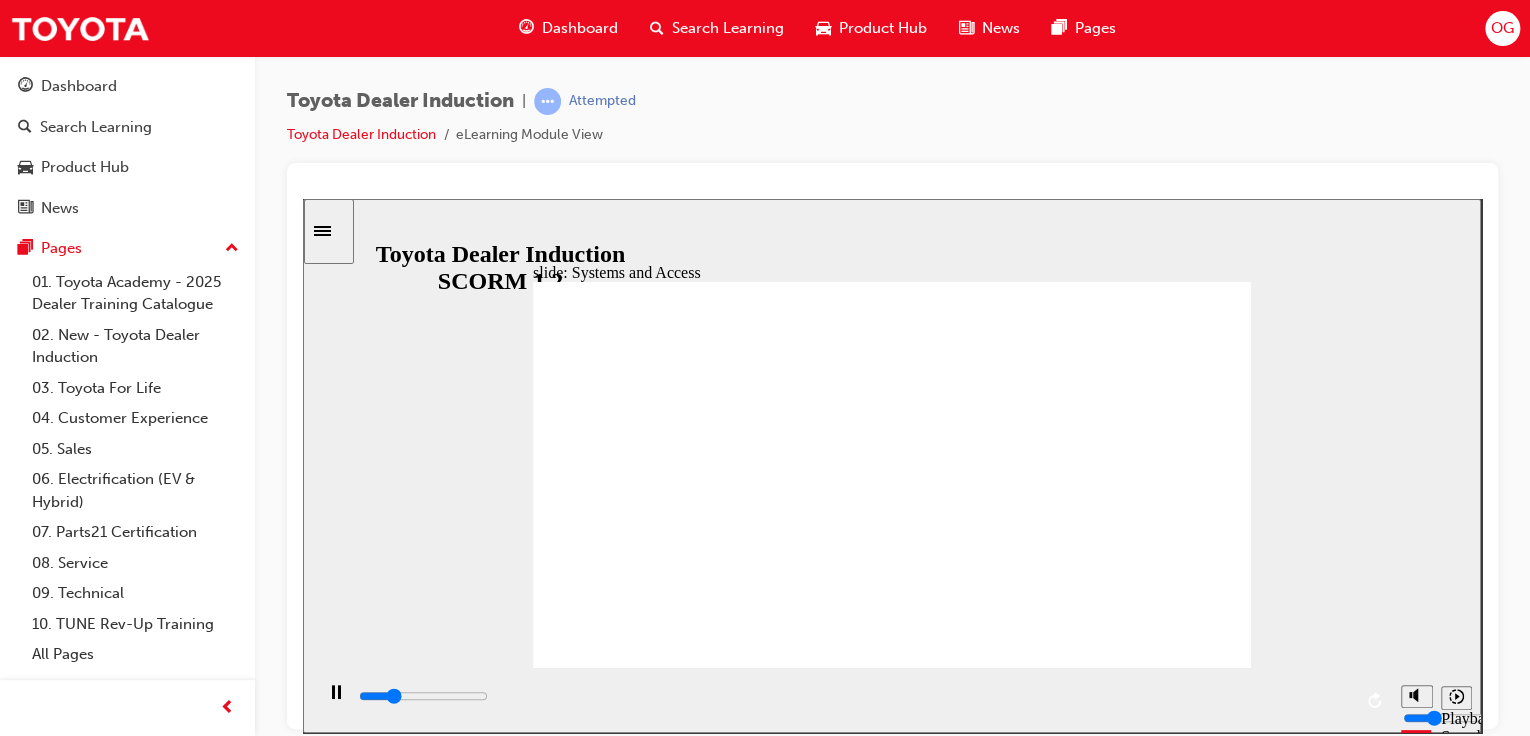 click 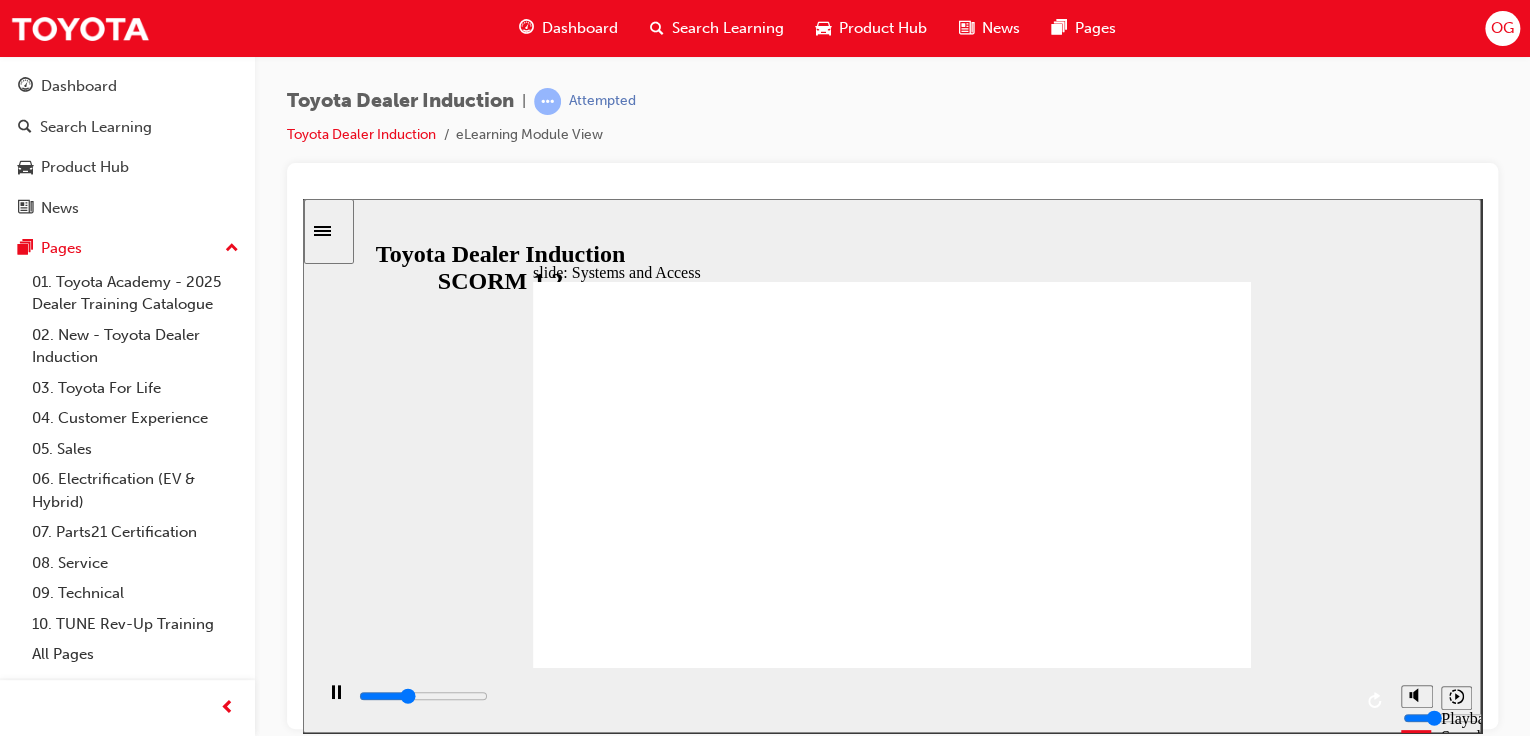 click 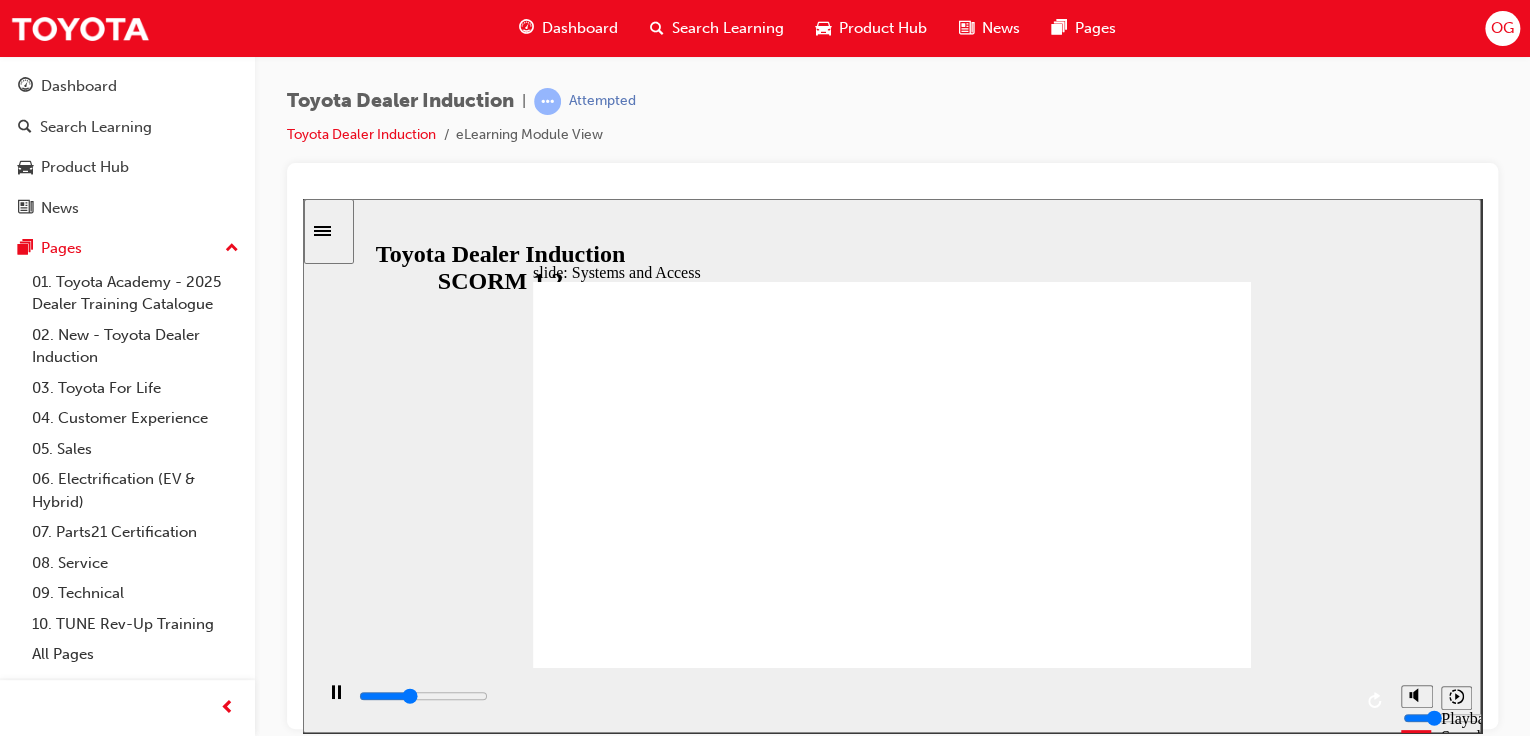 click 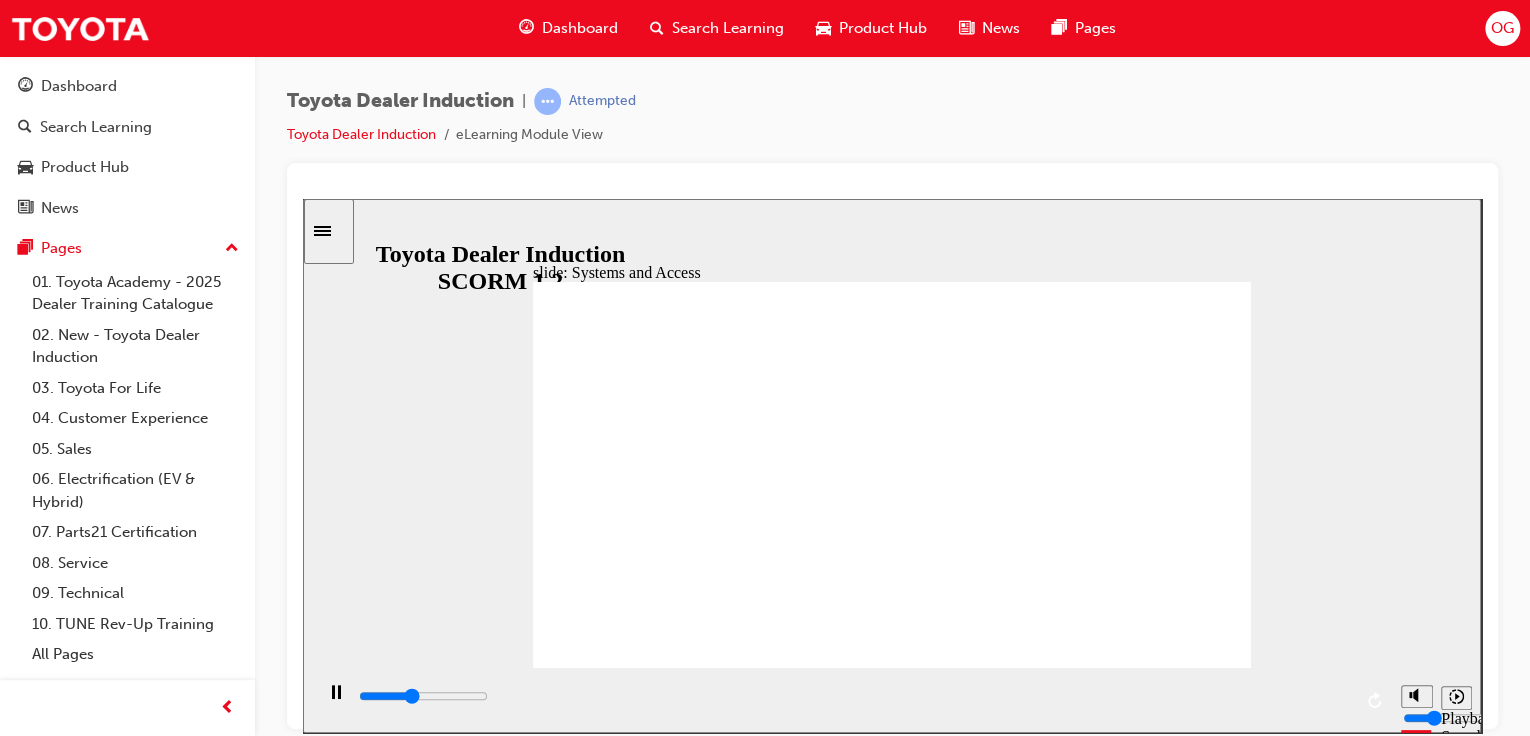 click 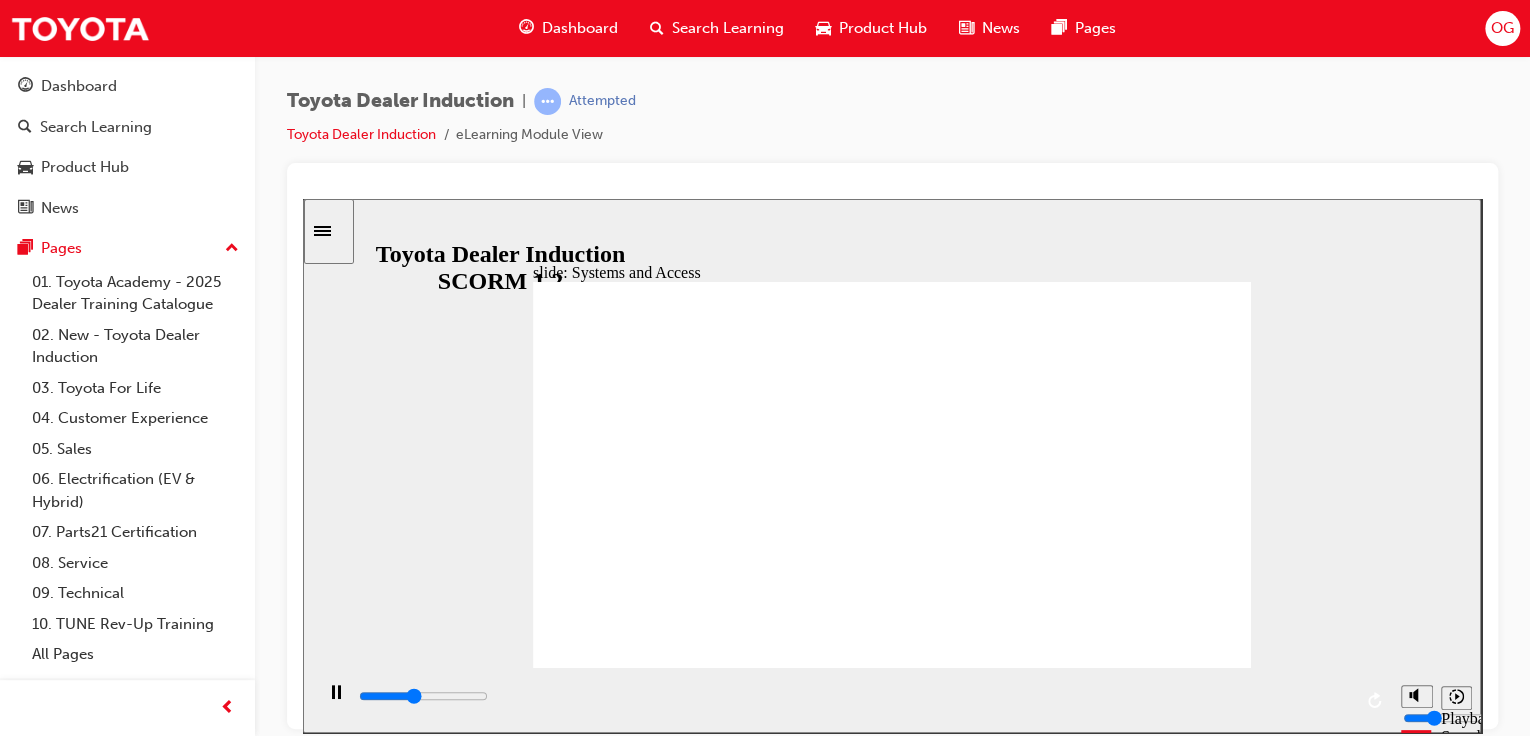 click 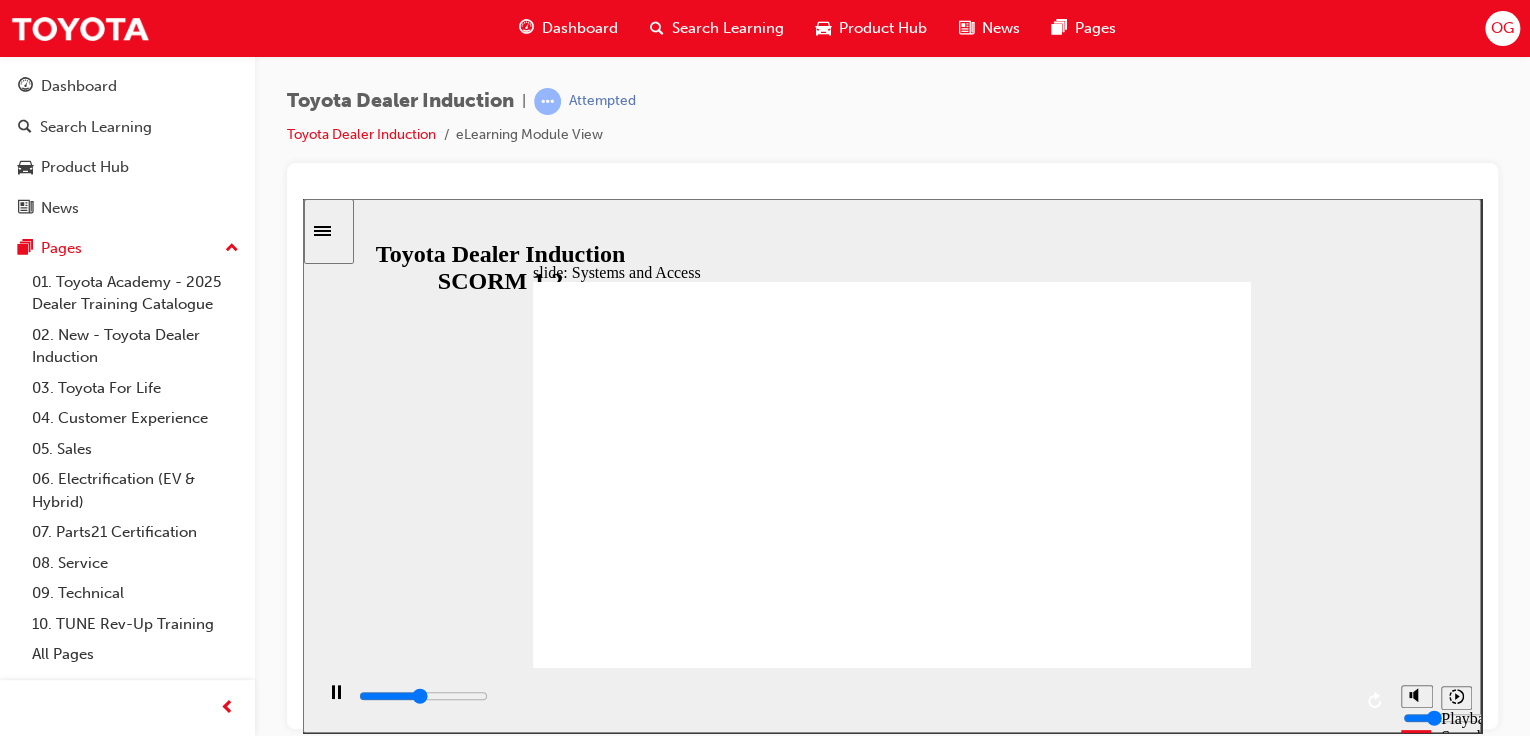 click 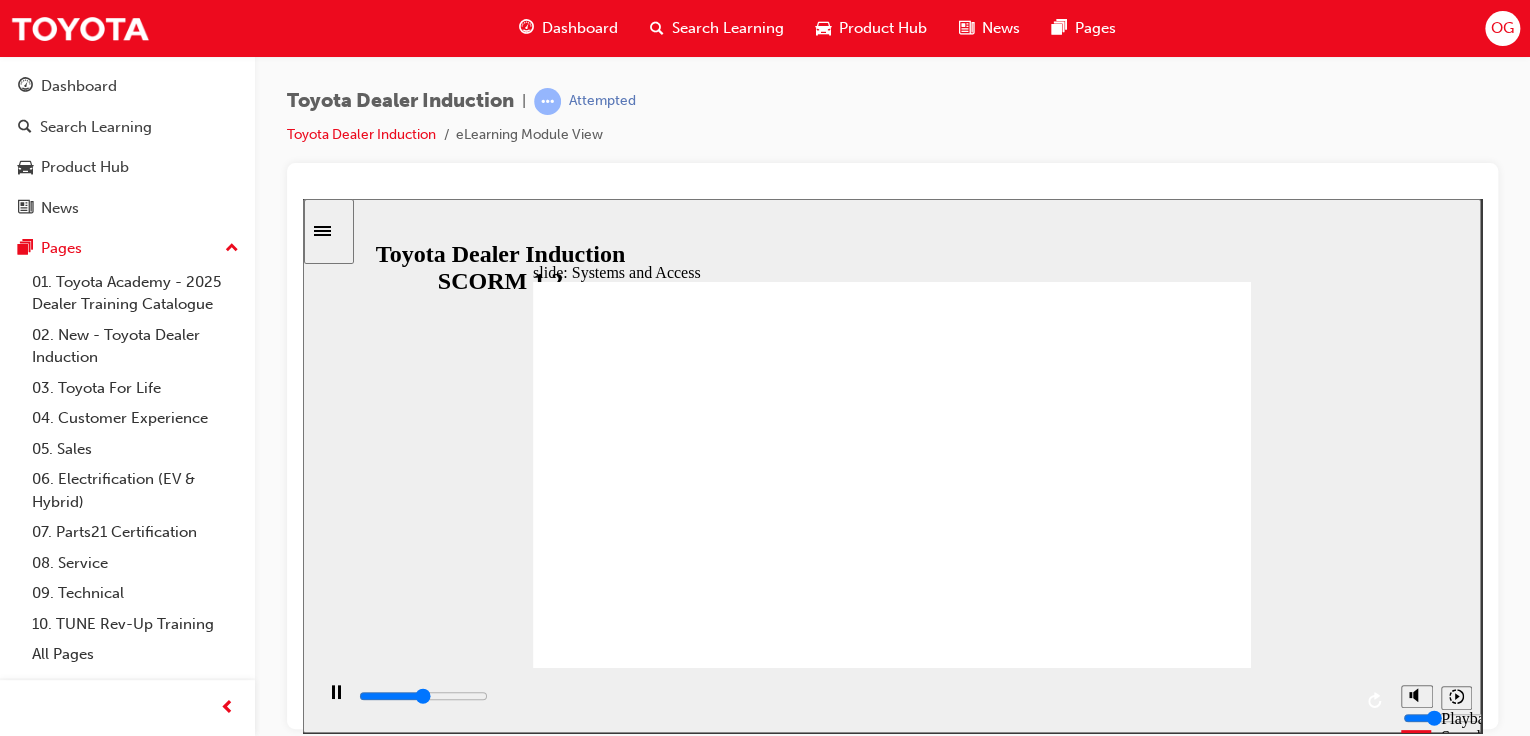 click 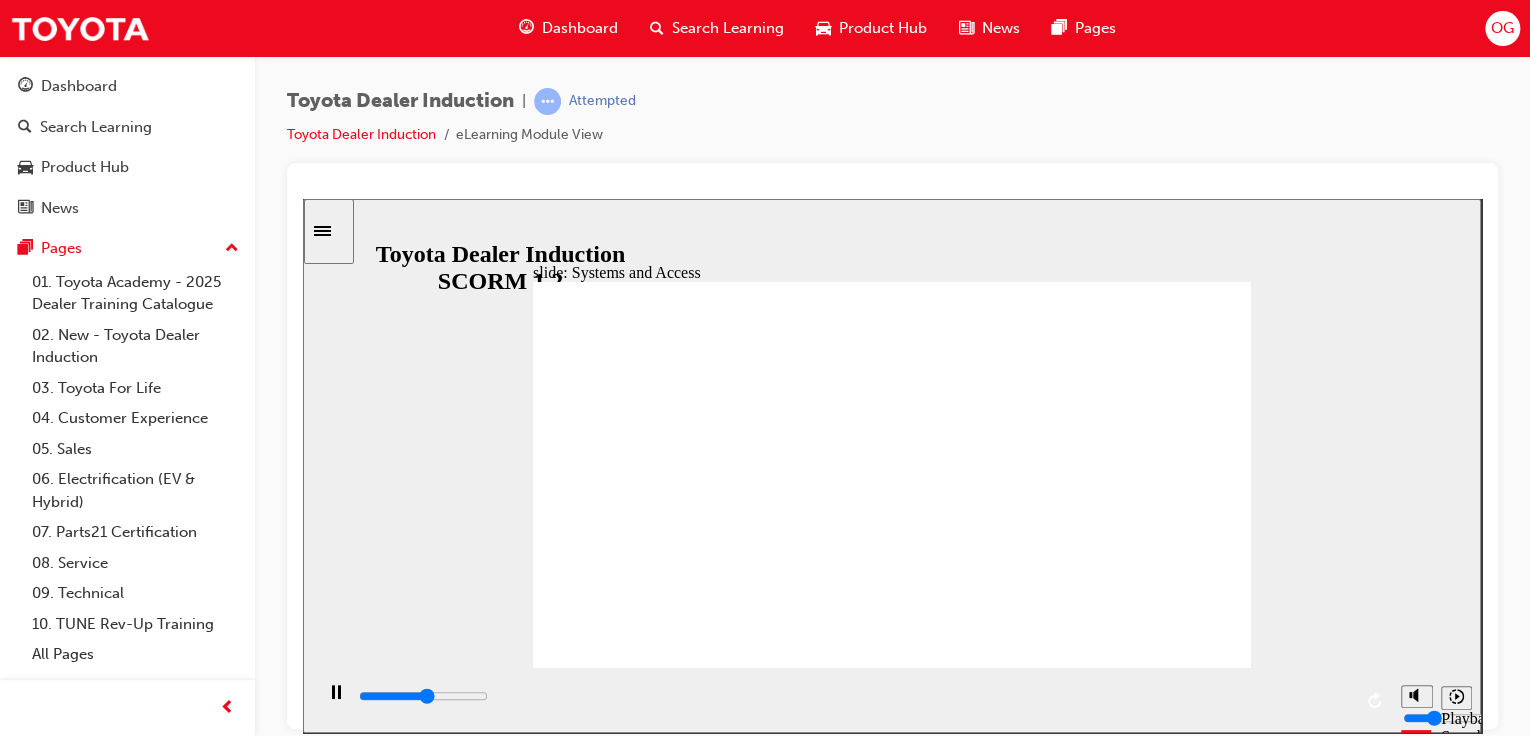 click 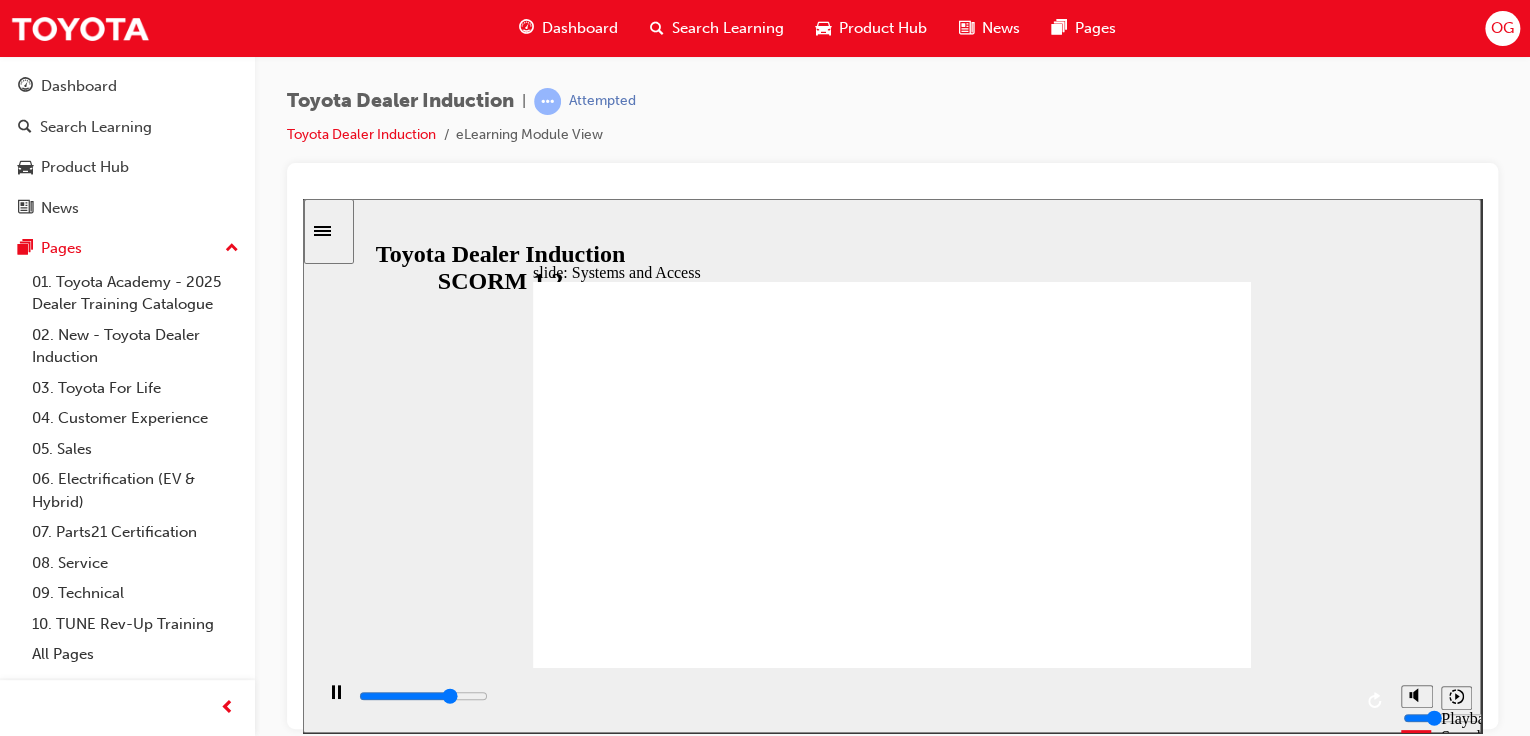 click 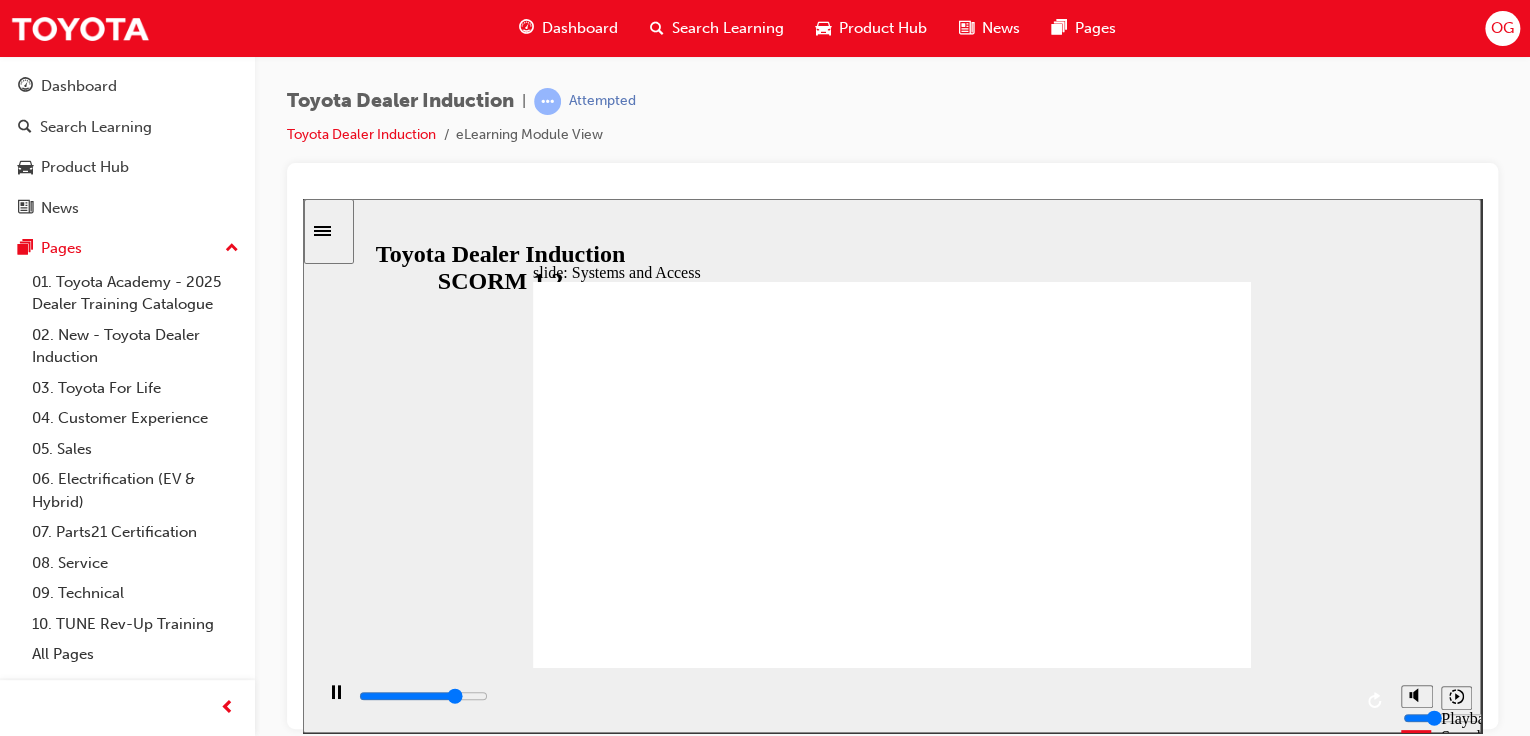 click 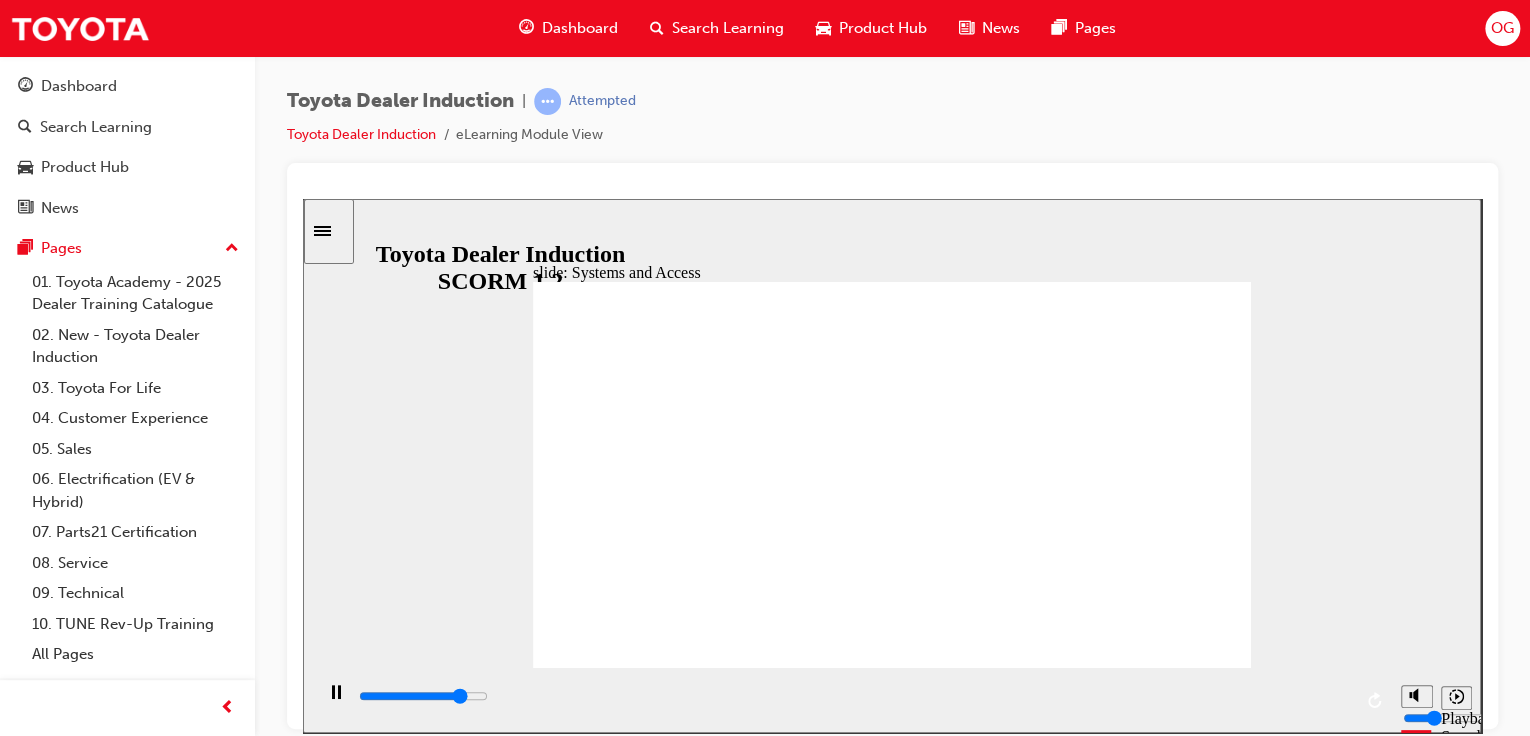 click 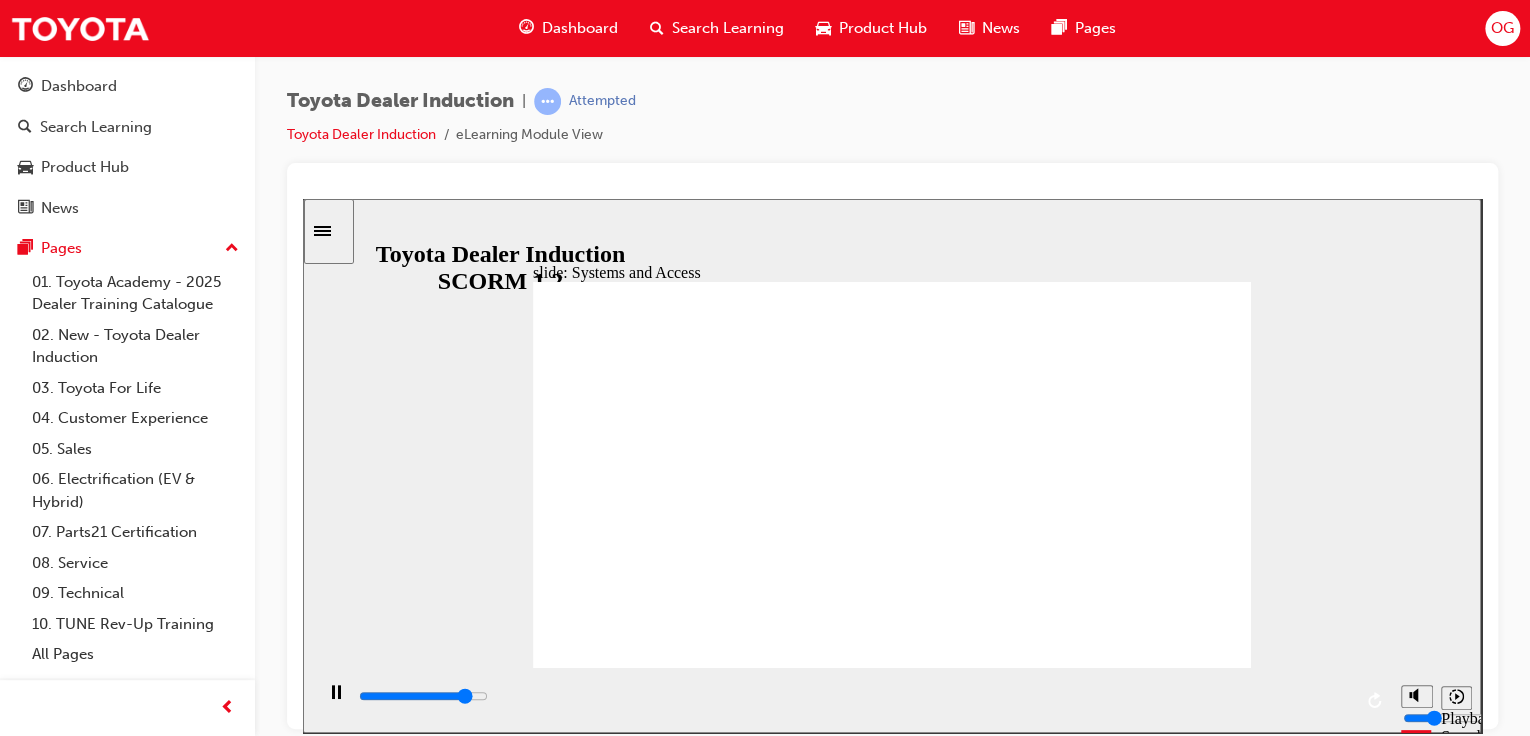 click 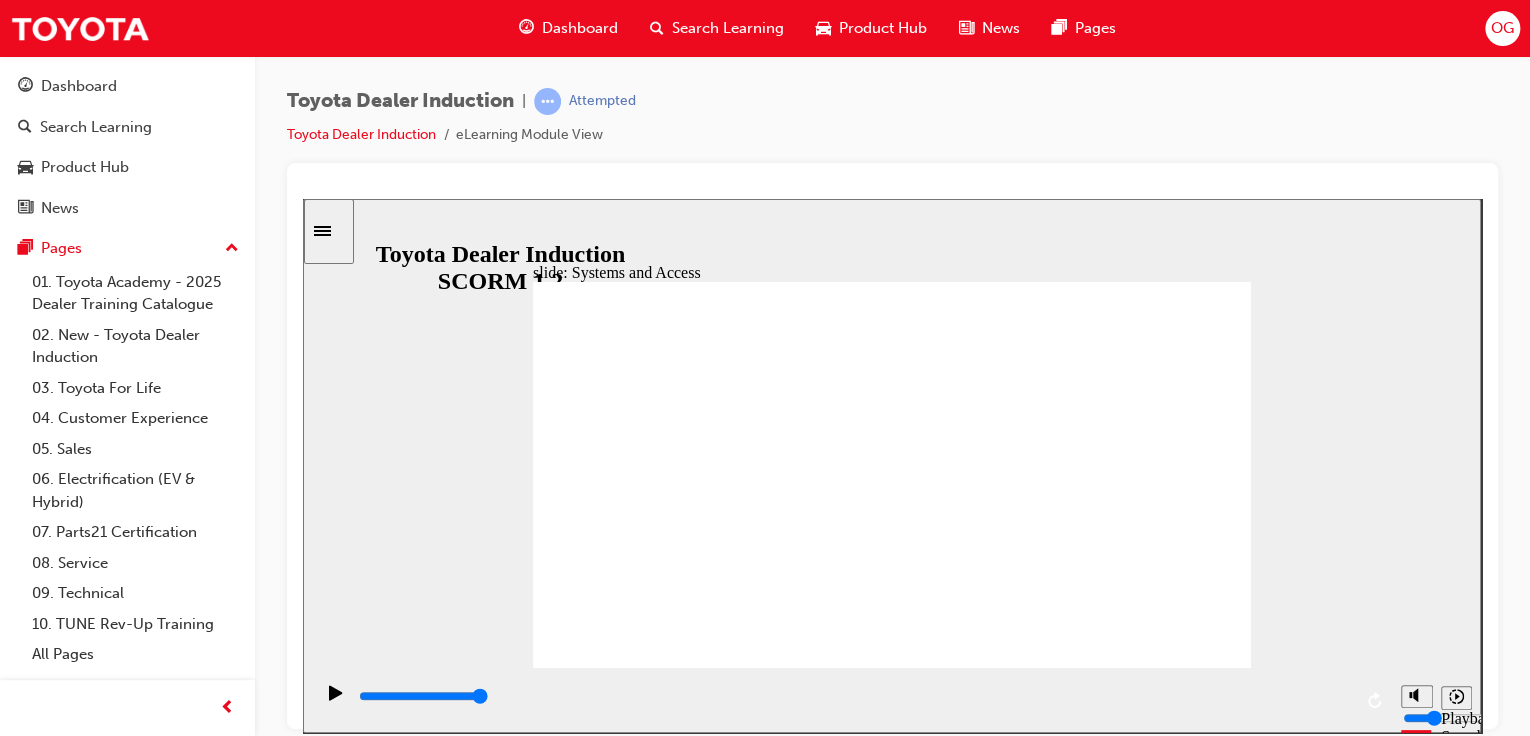 click on "The Dealer Ino Hub enables Dealer Sta to seek technical, repair, warranty and recall  inormation using vehicle VINs. • Find specic vehicle technical repair manuals and diagnostic inormation in bulletin orm. • View the videos and visit the Key Announcements area rom the Homepage. Speak to your  Manager or  access." at bounding box center (892, 2473) 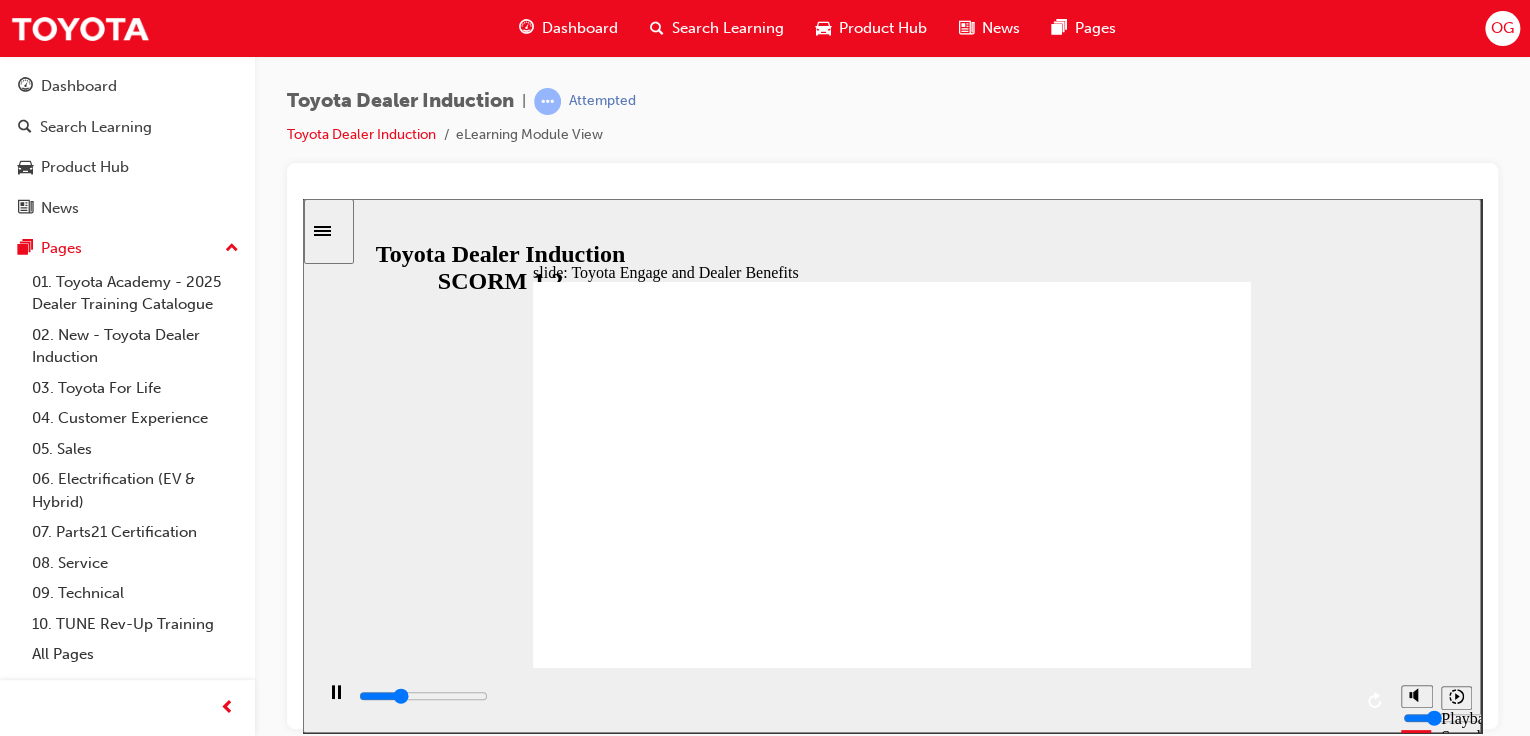 click 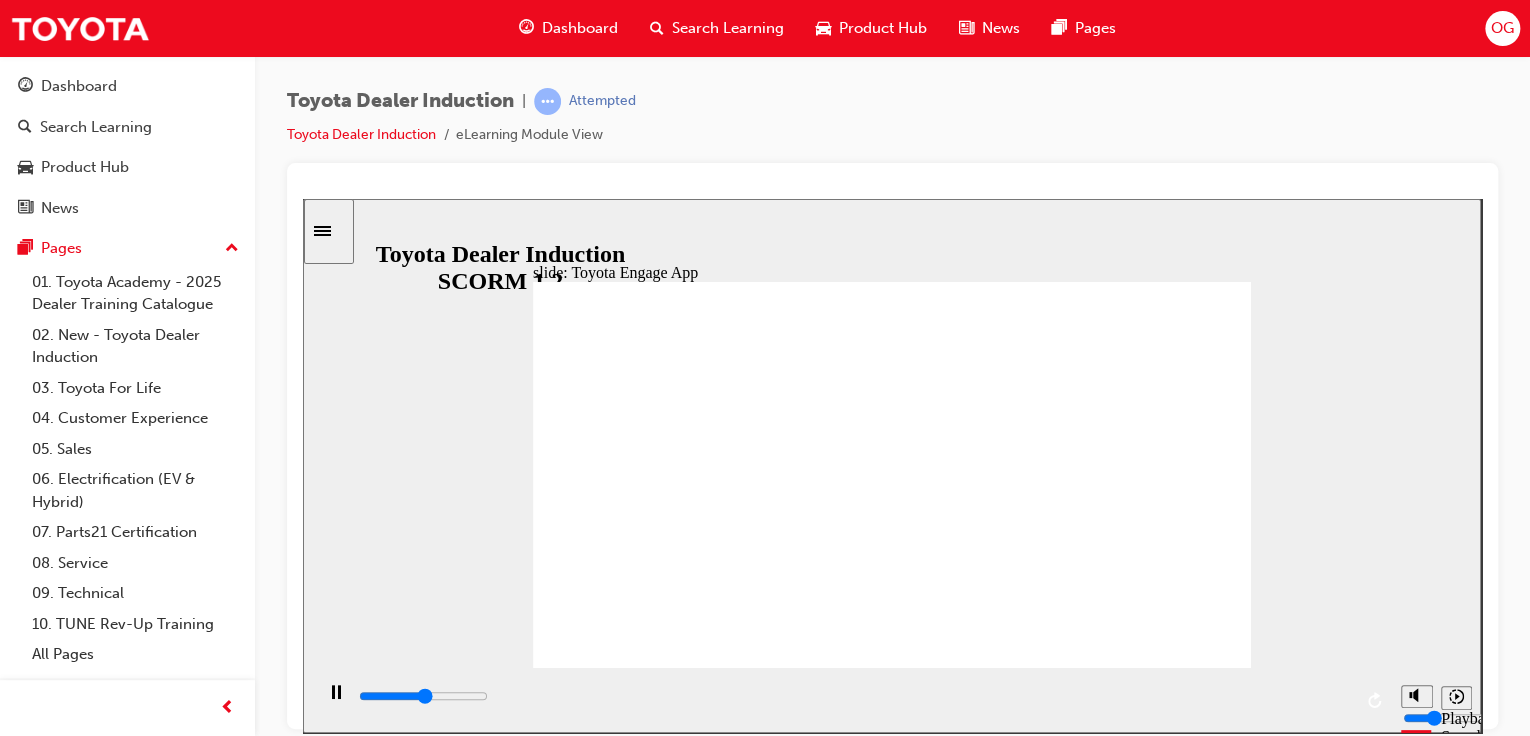 click 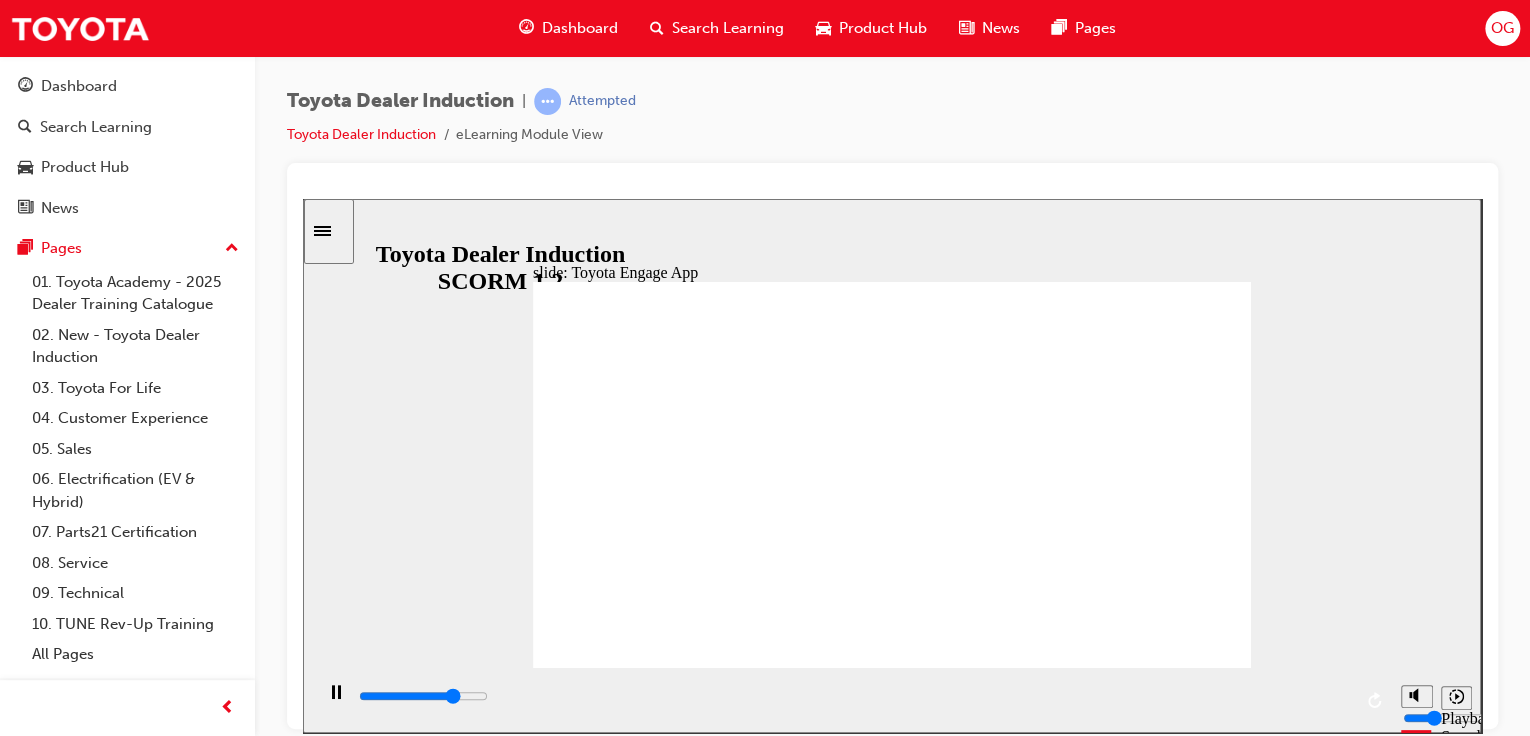 click 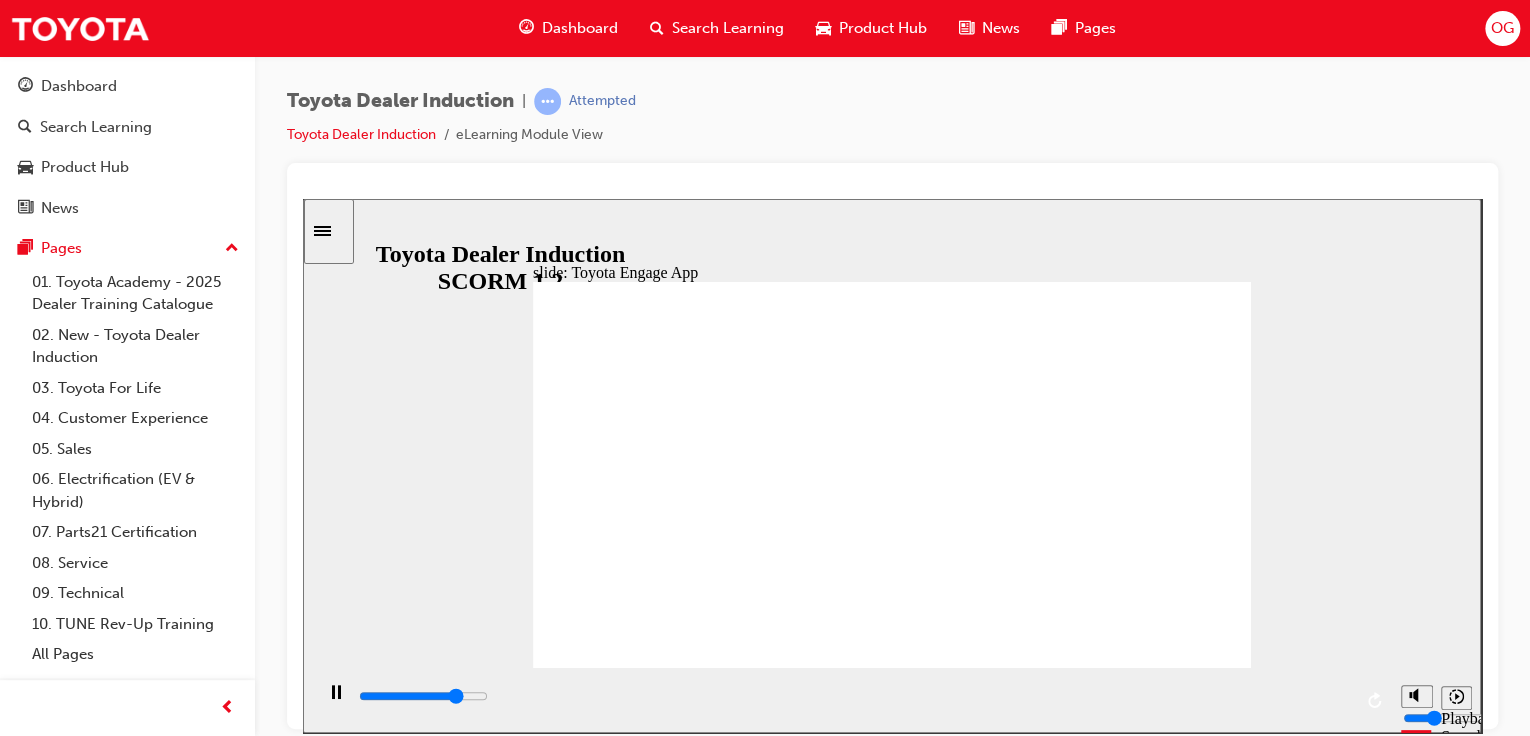 click 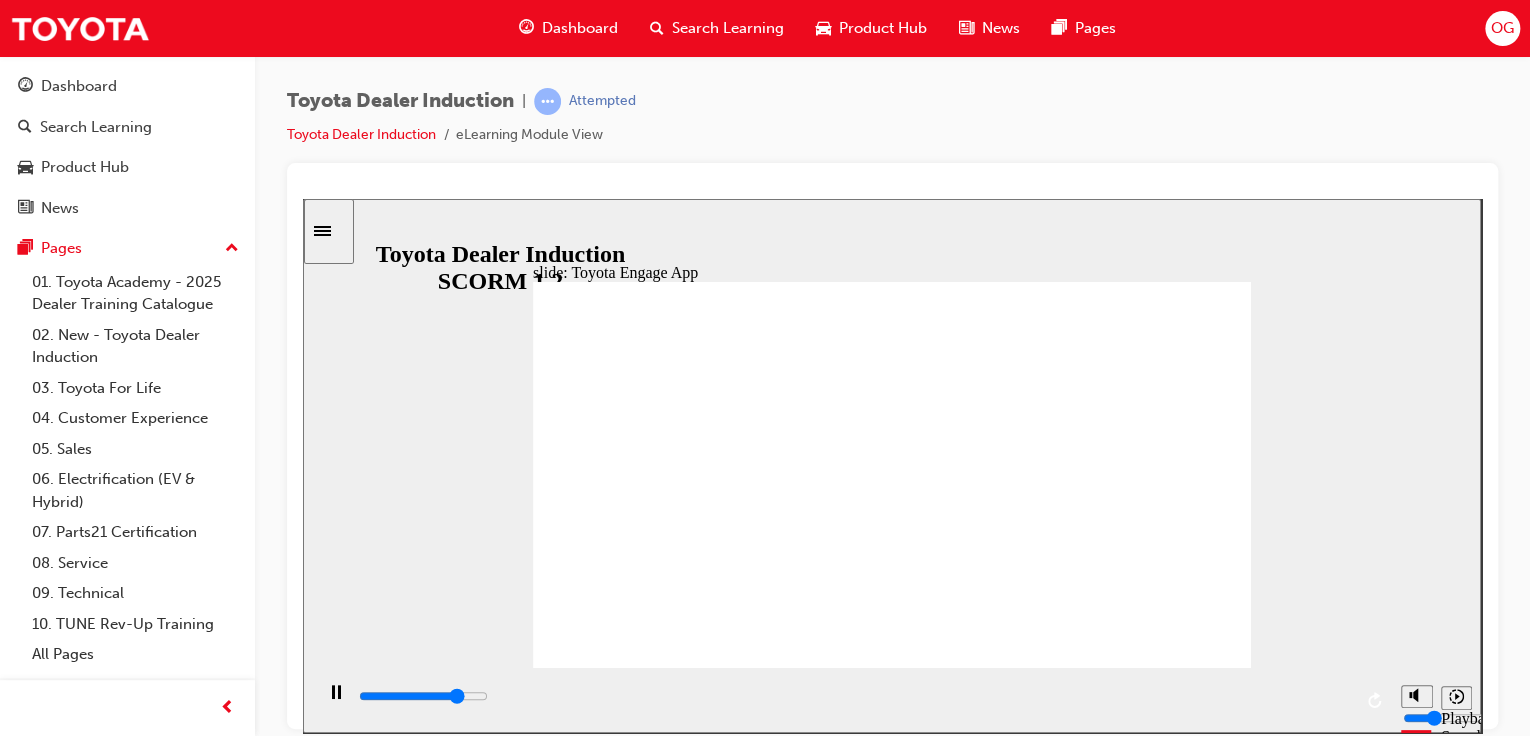 click 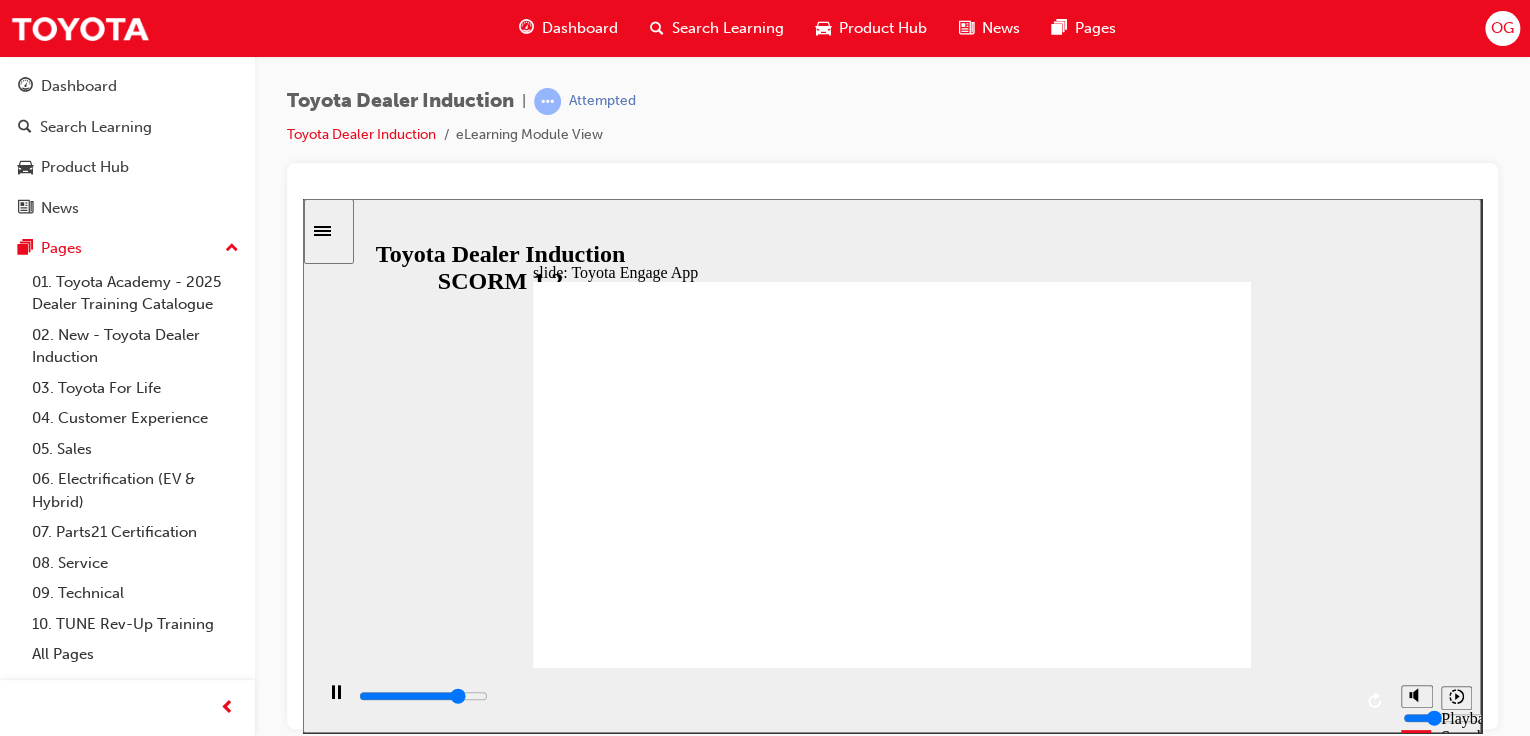 click 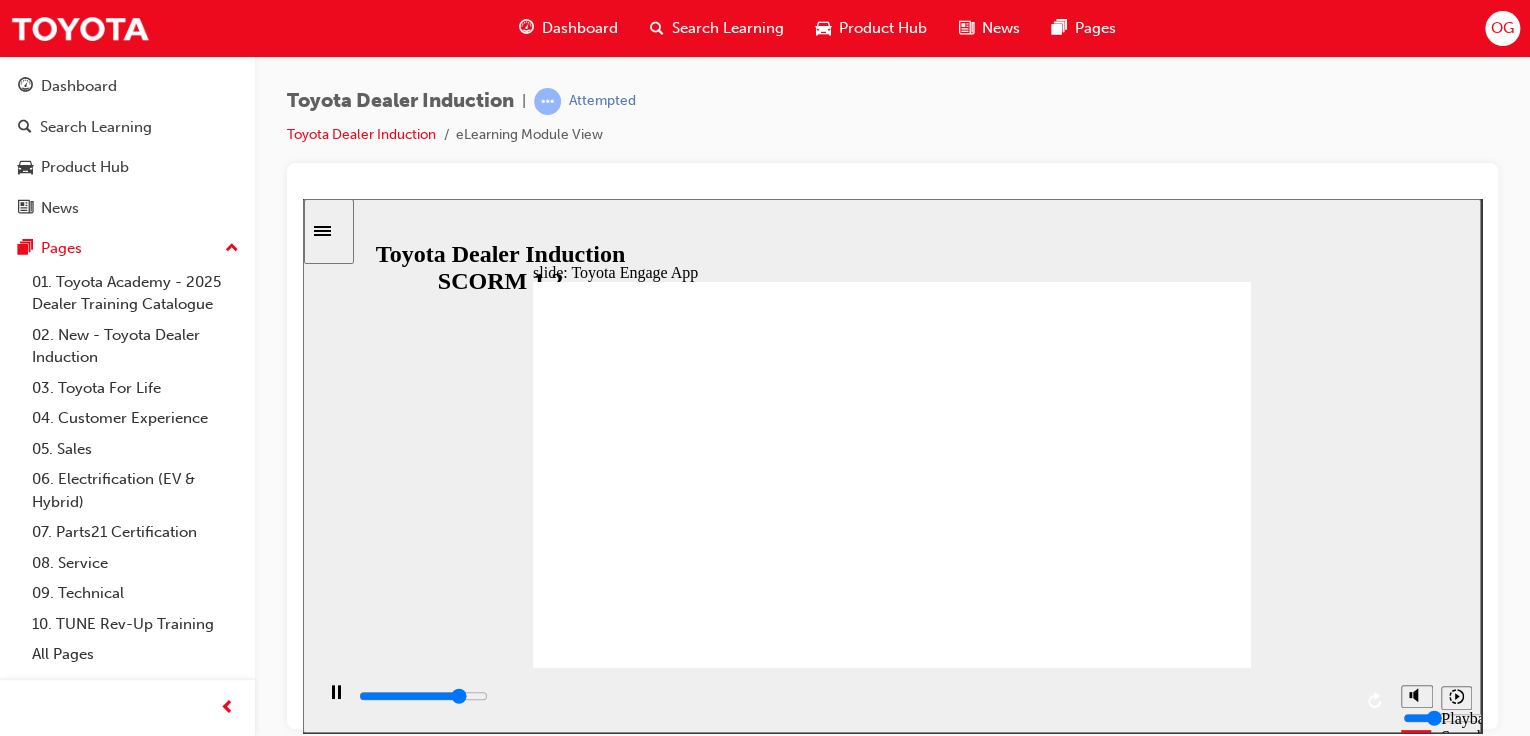 click 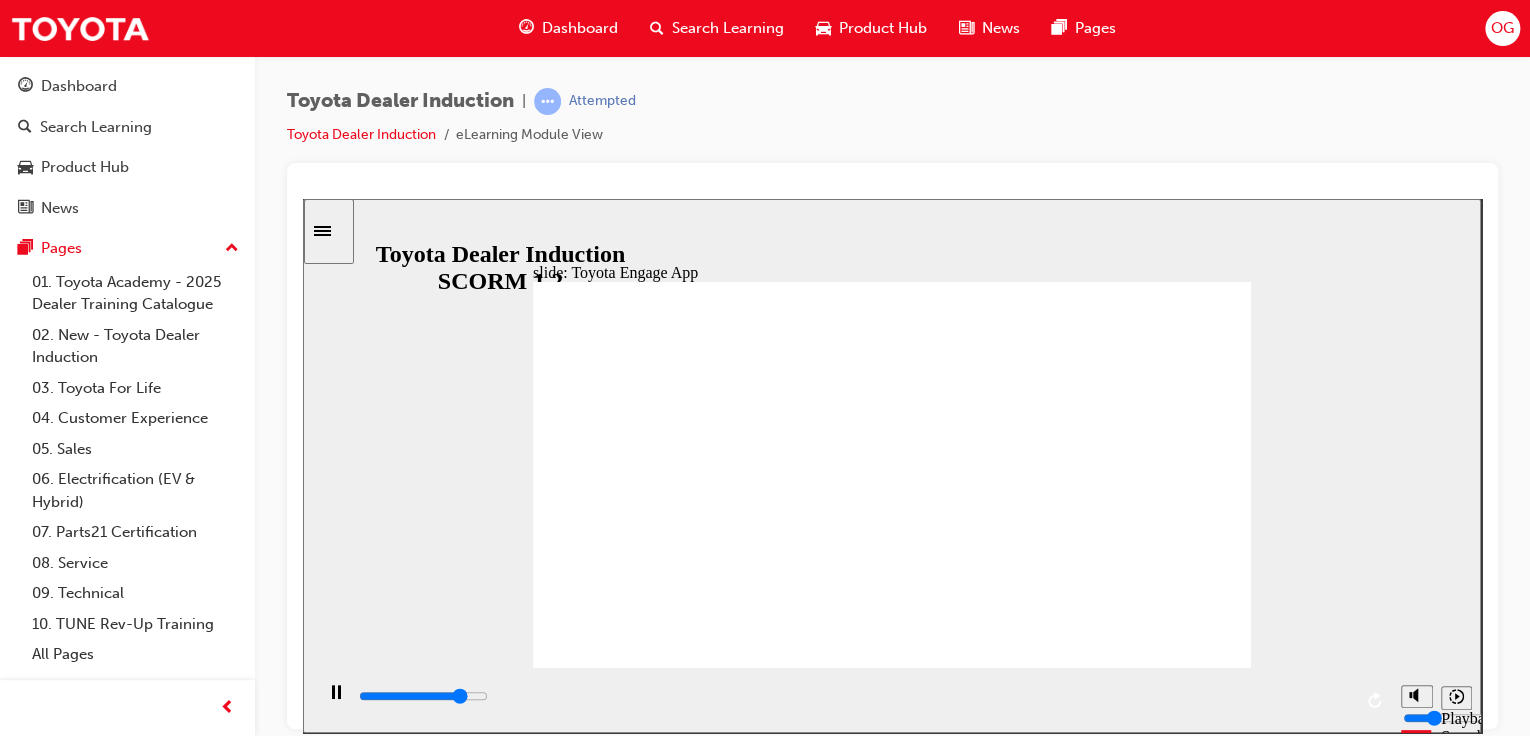 click 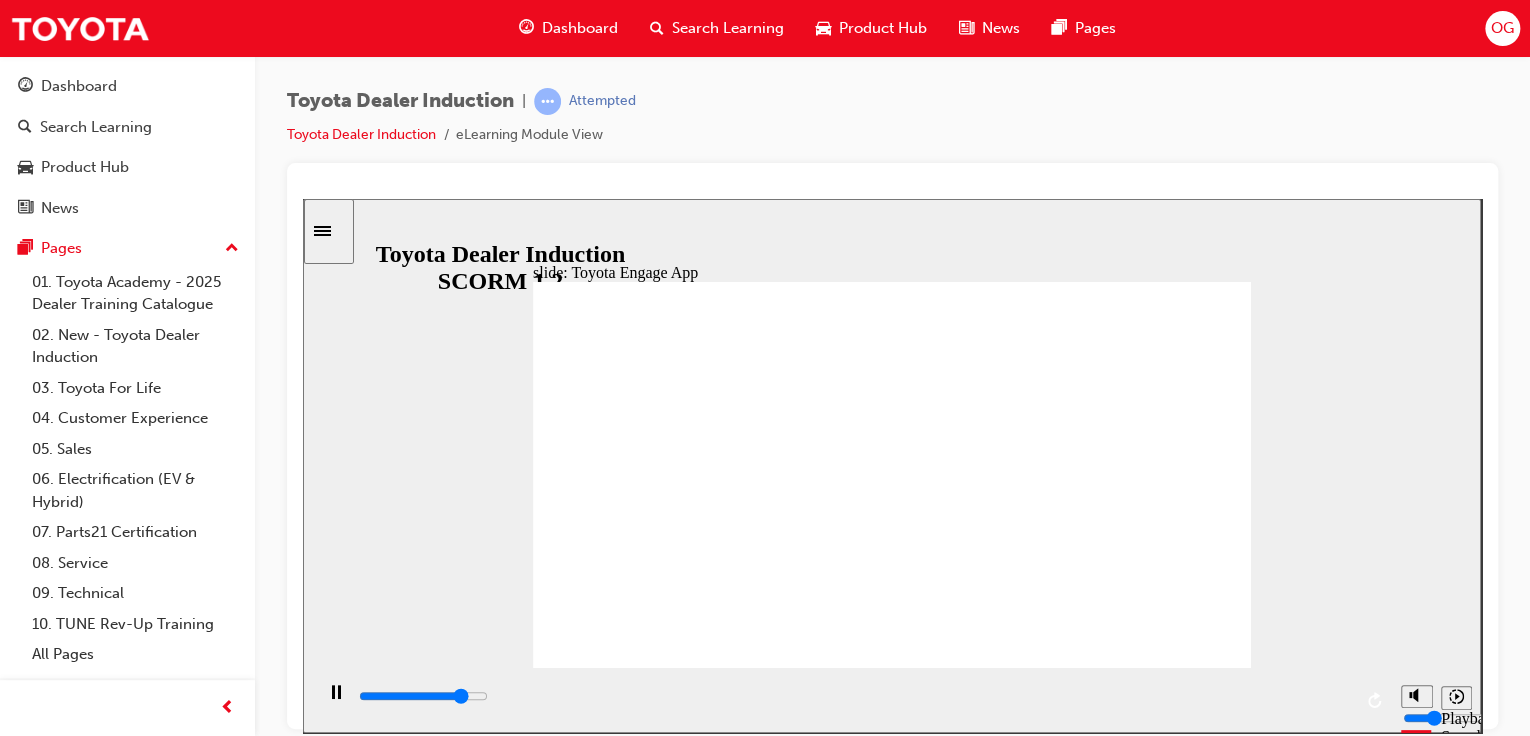 click 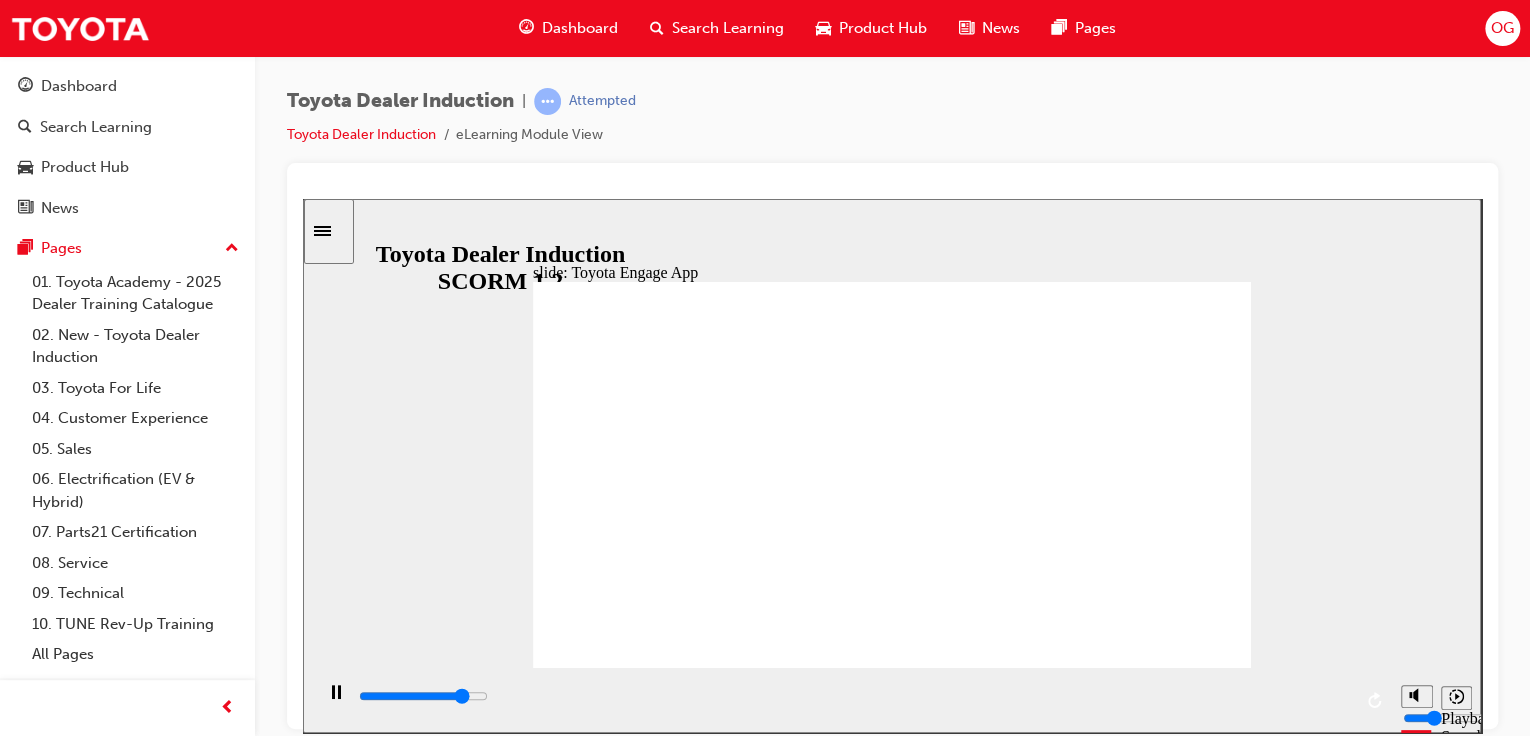click 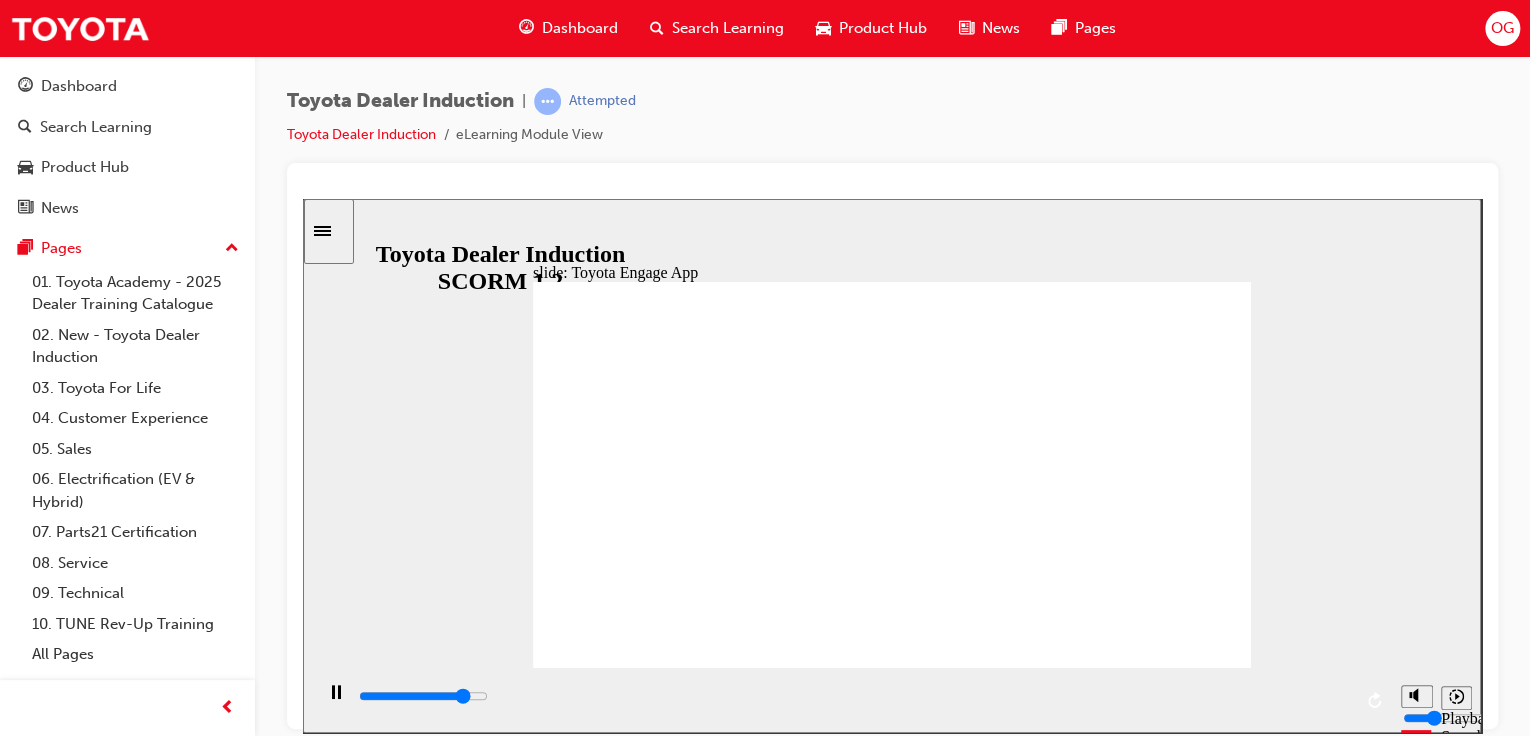 click 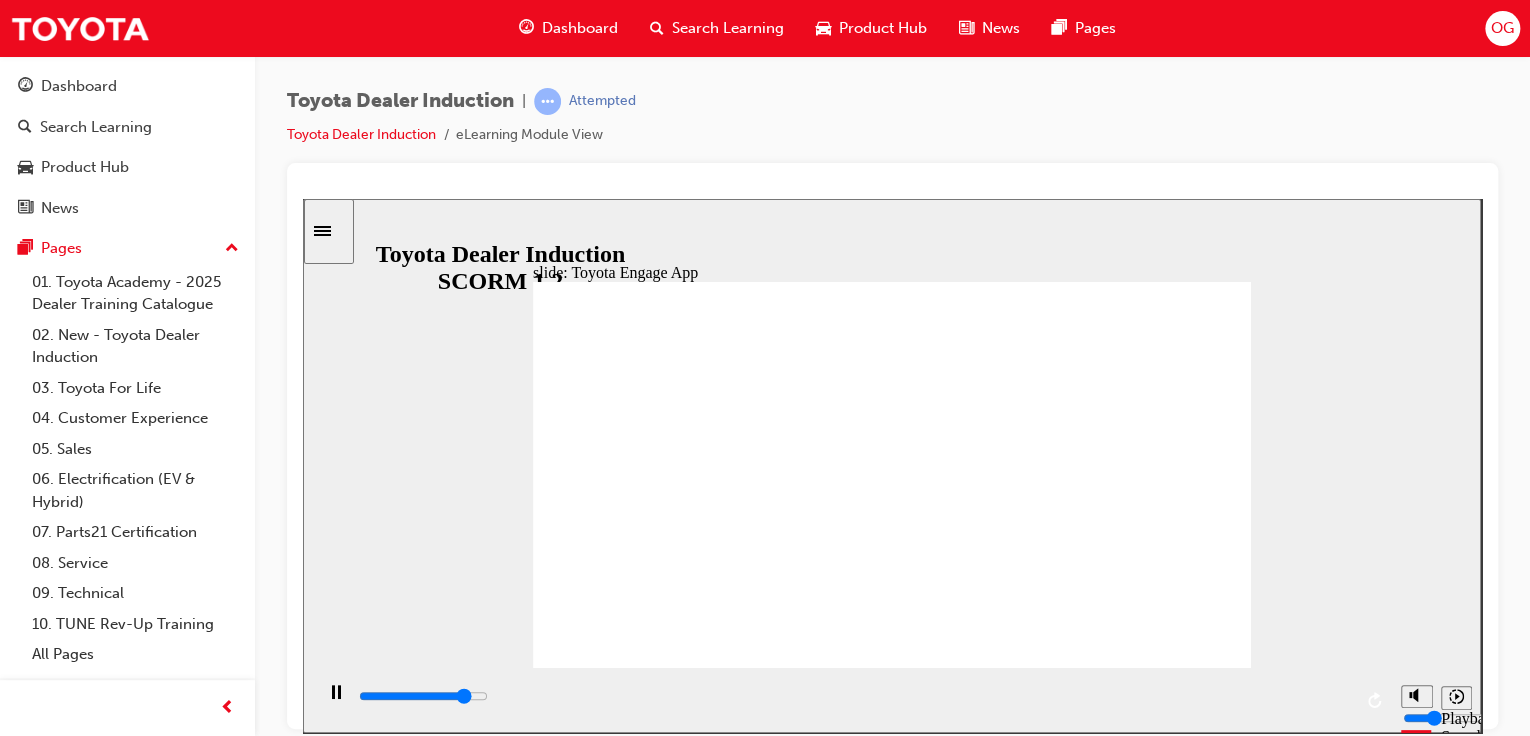 click 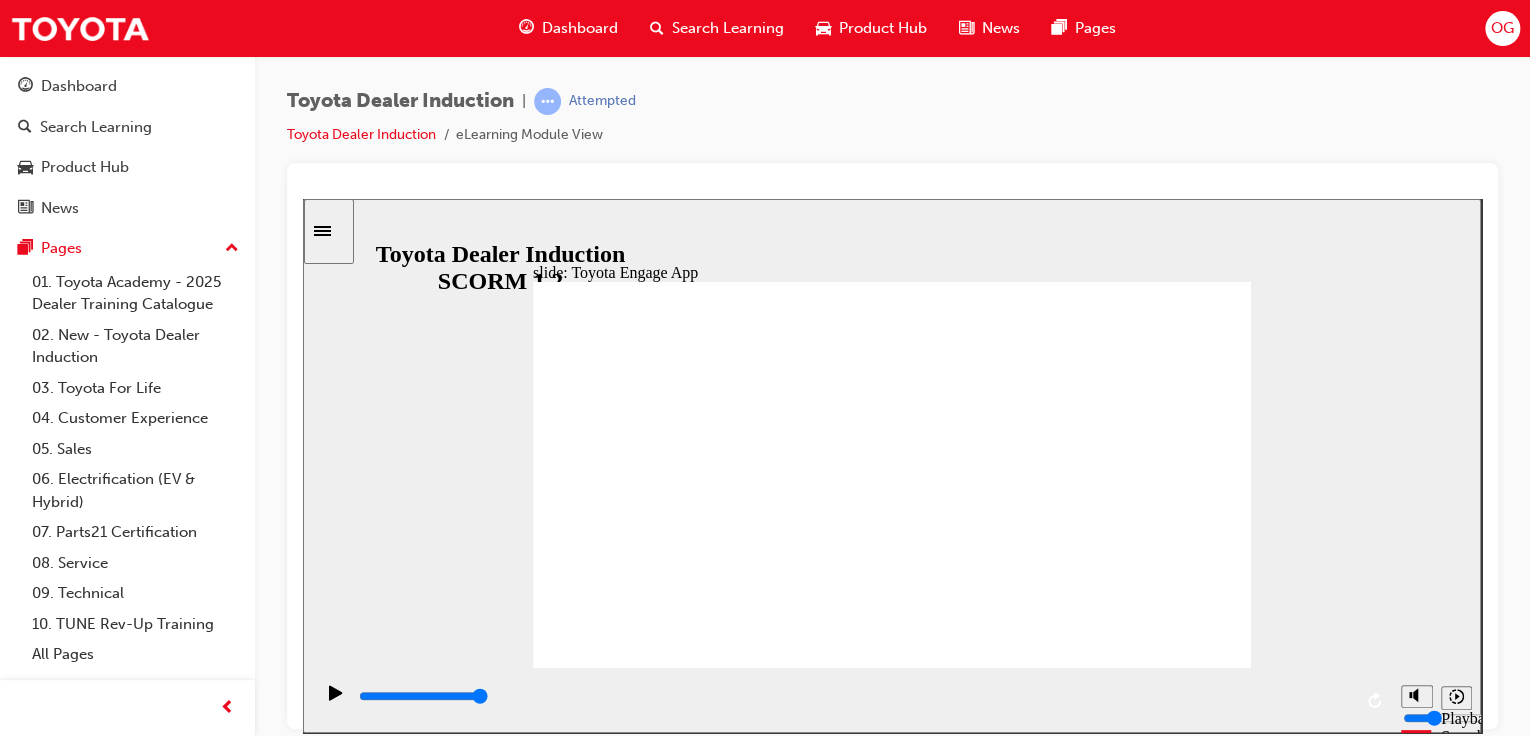 click on "NEXT NEXT" at bounding box center (1187, 2866) 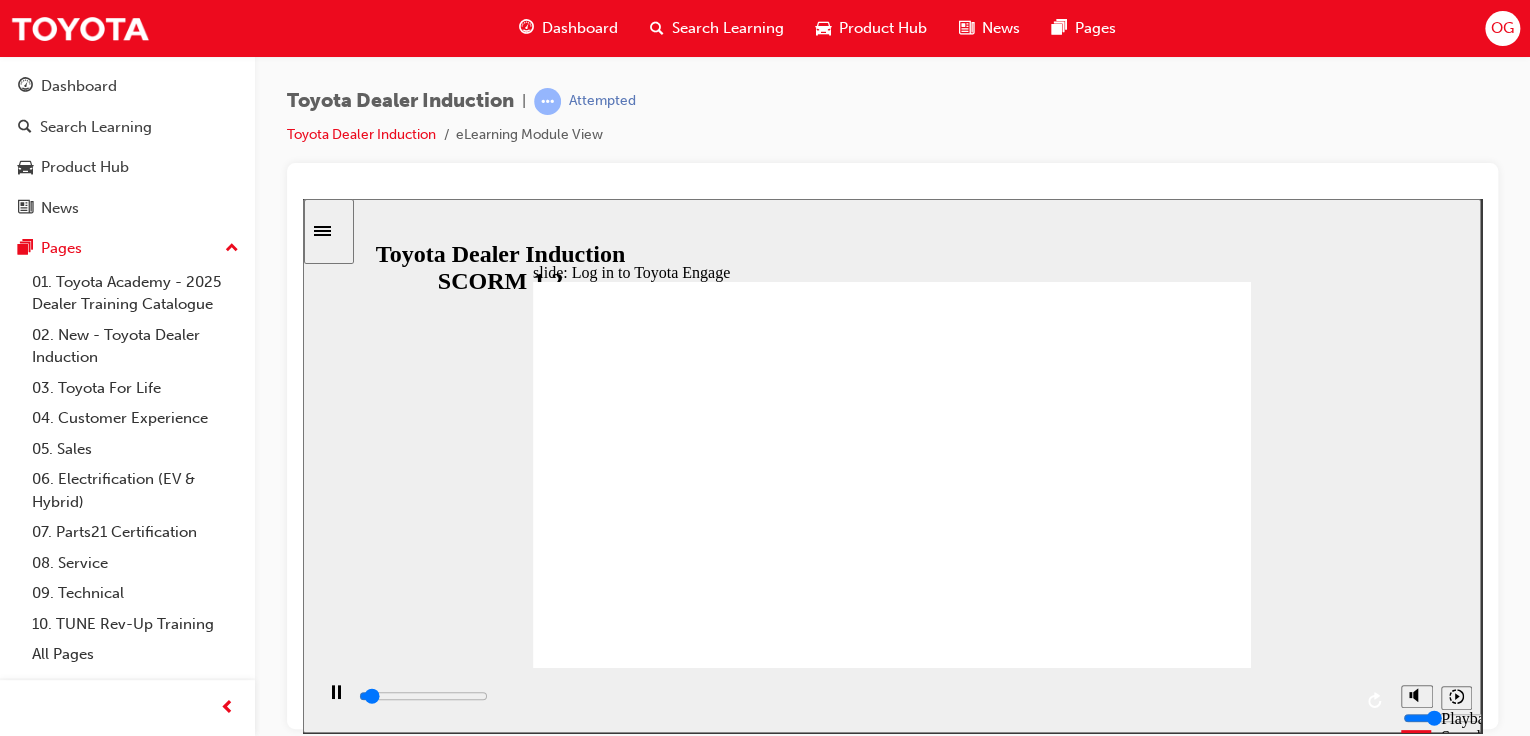 click 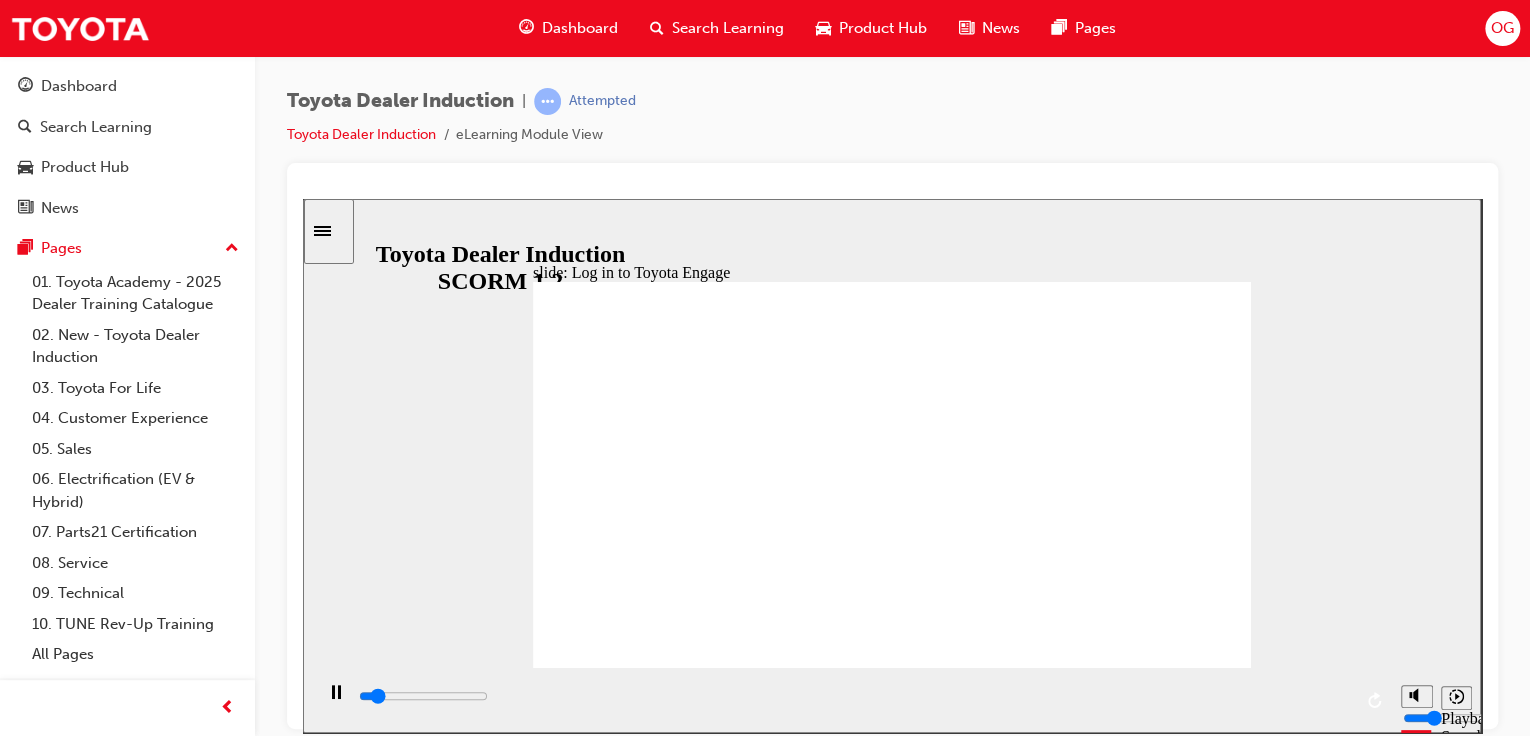click 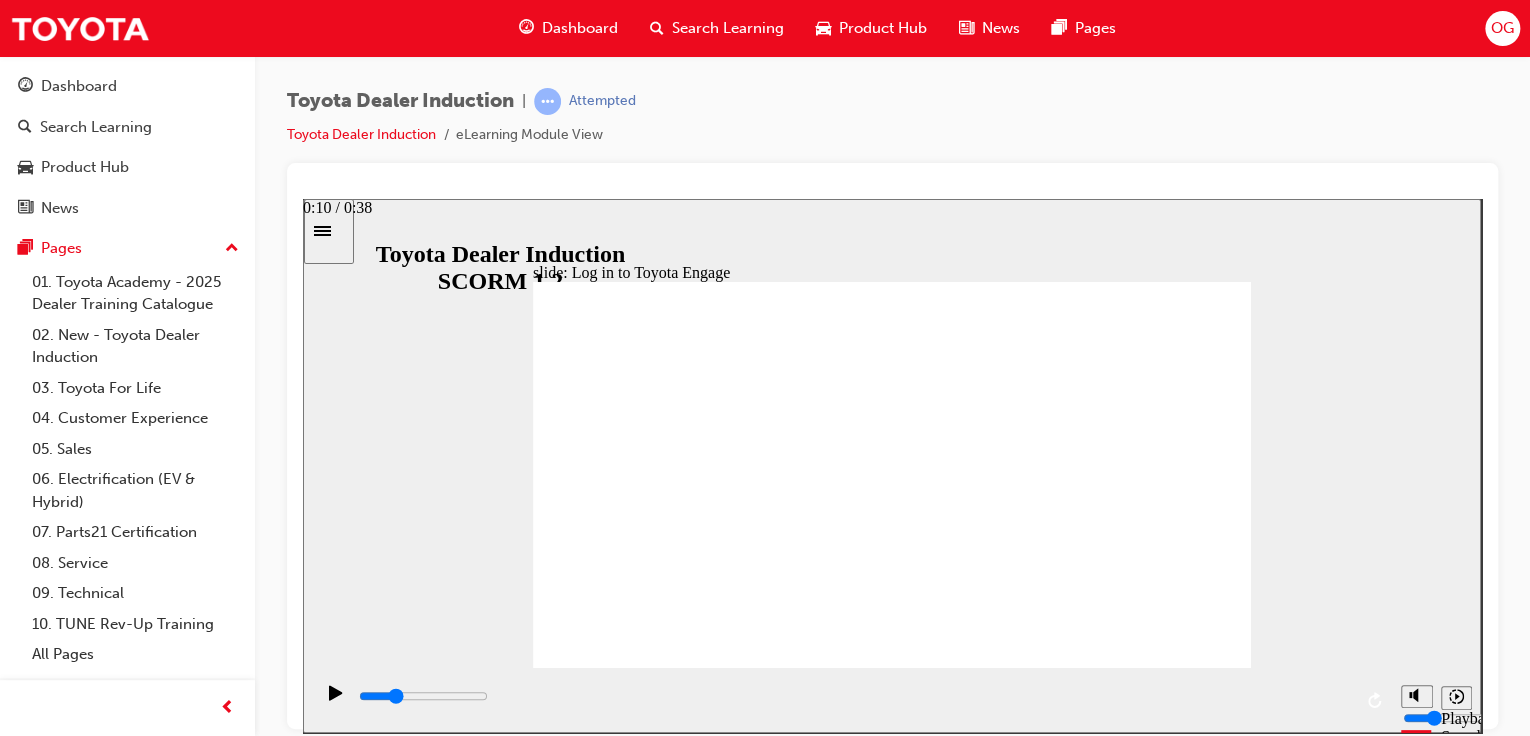 drag, startPoint x: 615, startPoint y: 699, endPoint x: 641, endPoint y: 706, distance: 26.925823 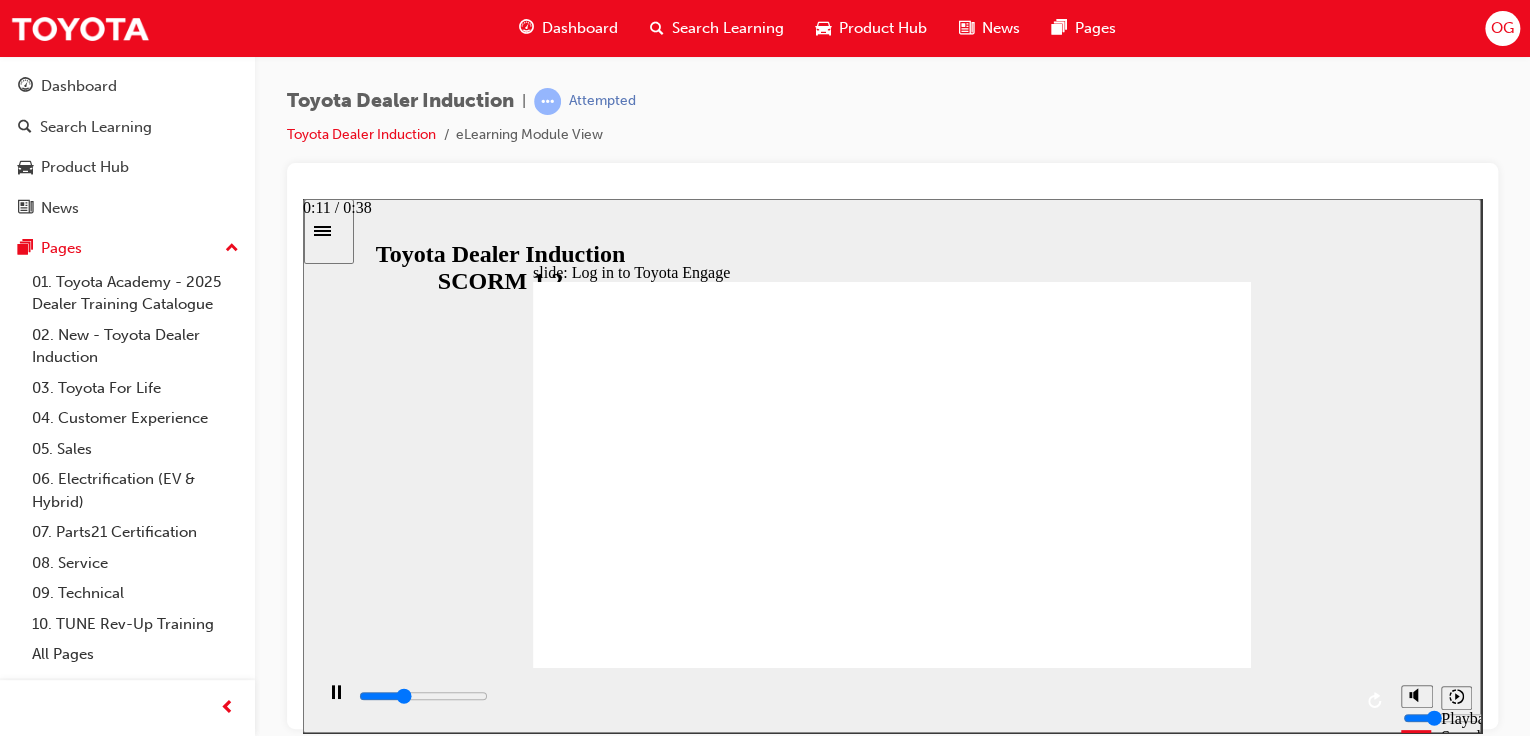 click at bounding box center [423, 695] 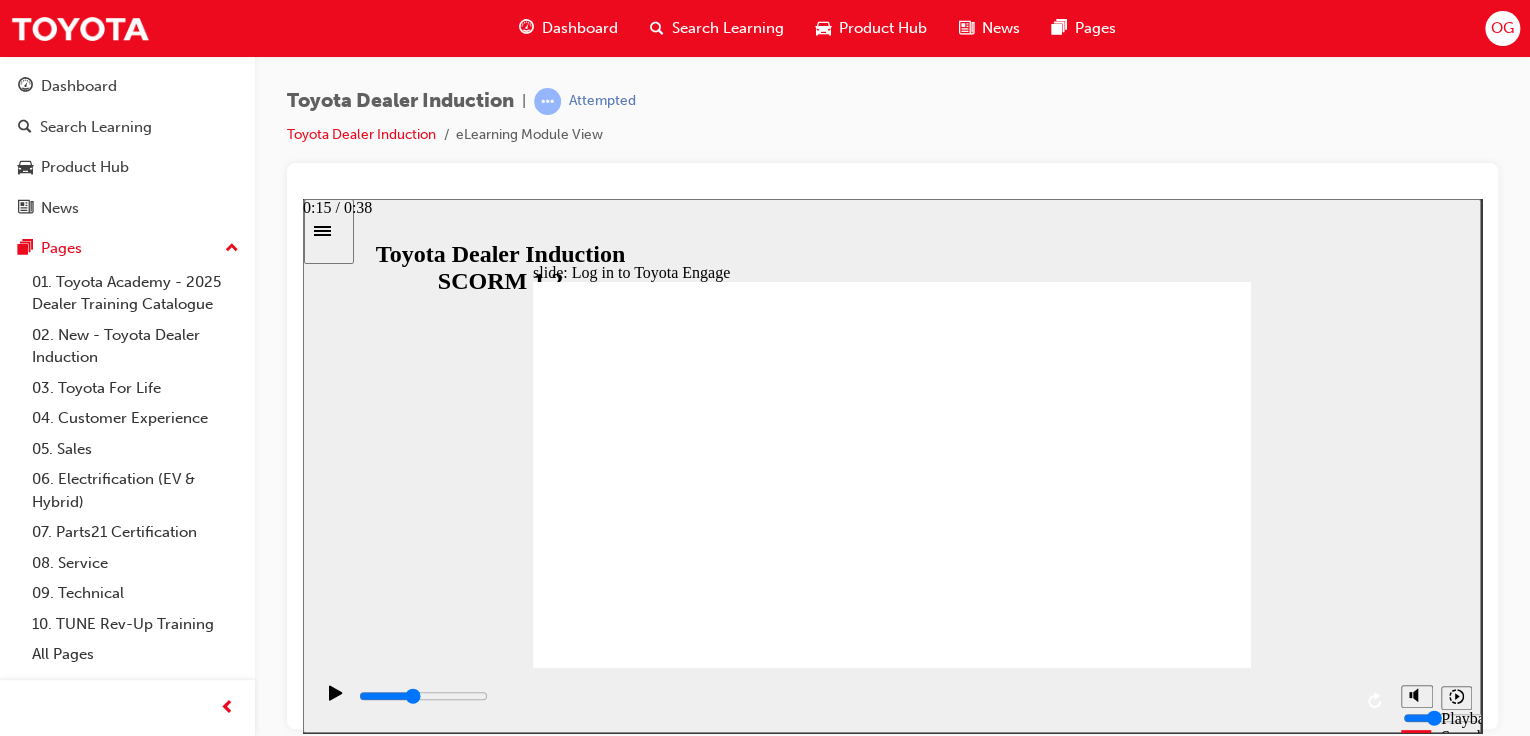 click at bounding box center [854, 696] 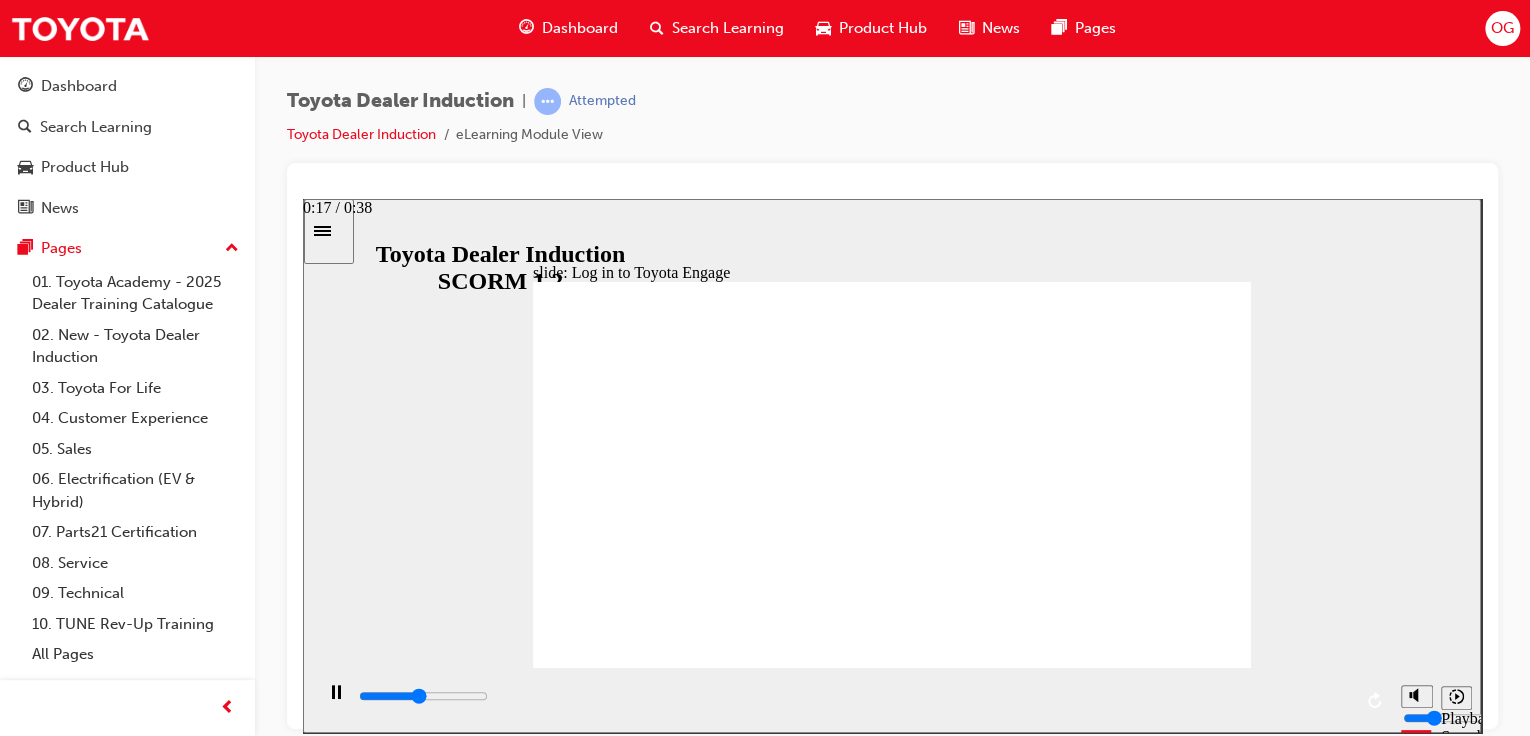 drag, startPoint x: 819, startPoint y: 692, endPoint x: 918, endPoint y: 706, distance: 99.985 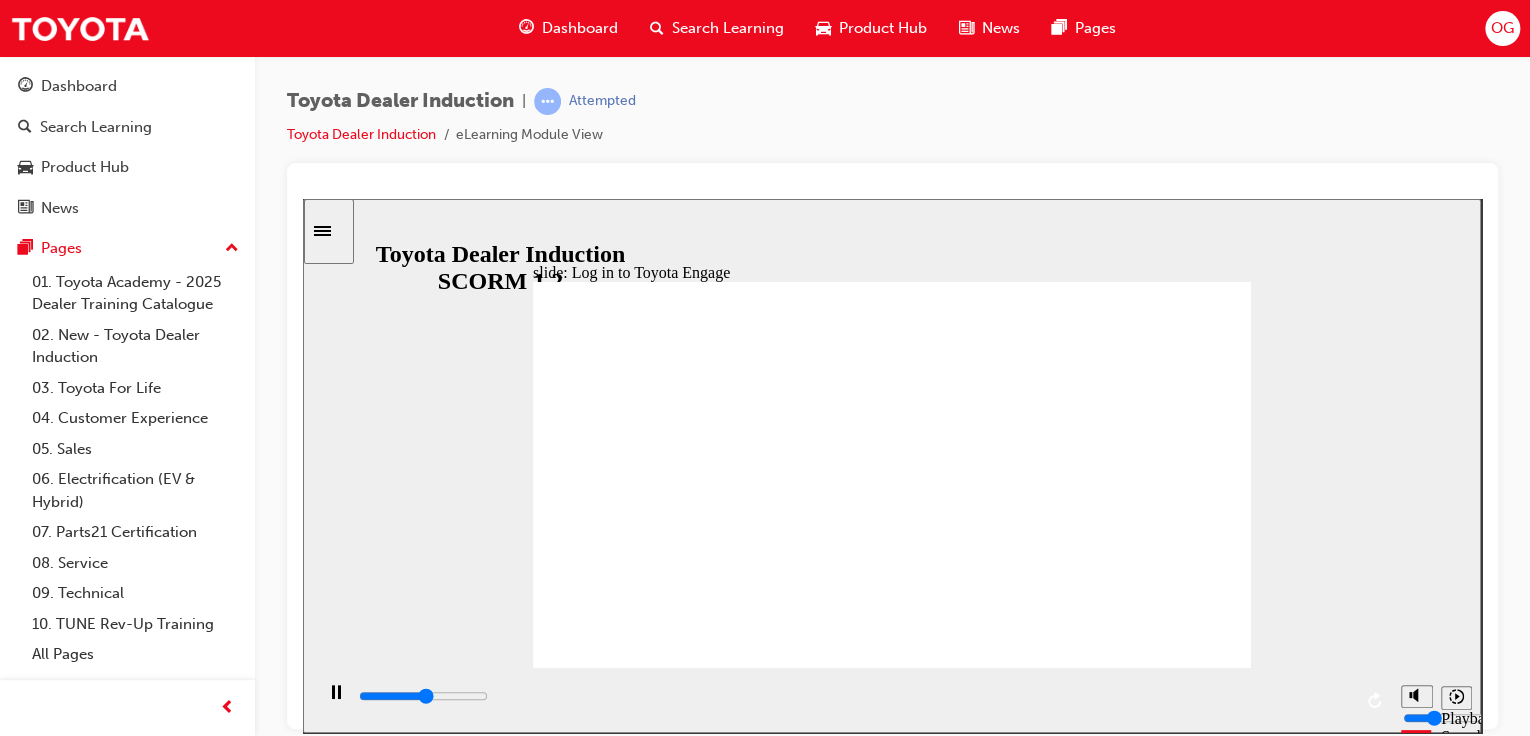 click 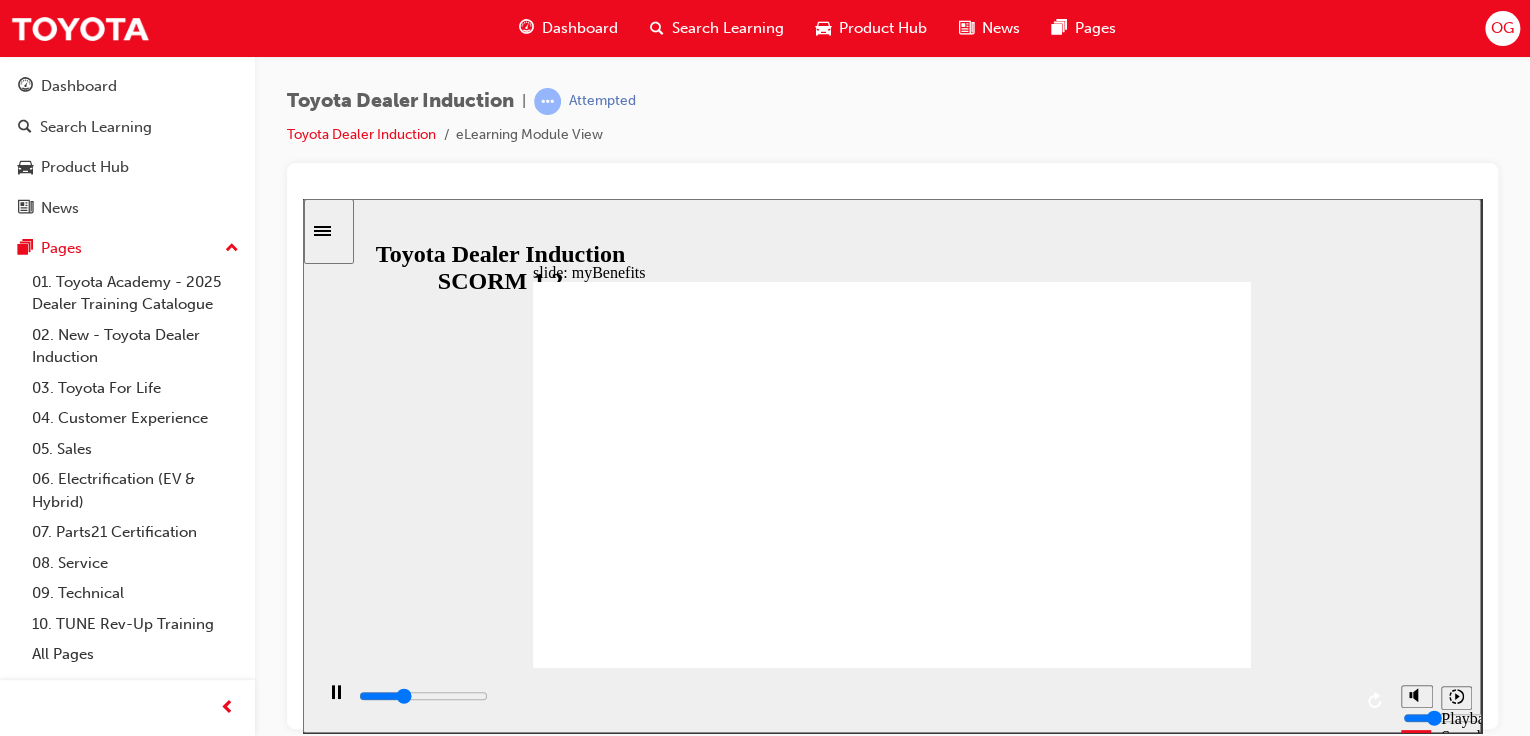 drag, startPoint x: 1052, startPoint y: 426, endPoint x: 947, endPoint y: 508, distance: 133.22537 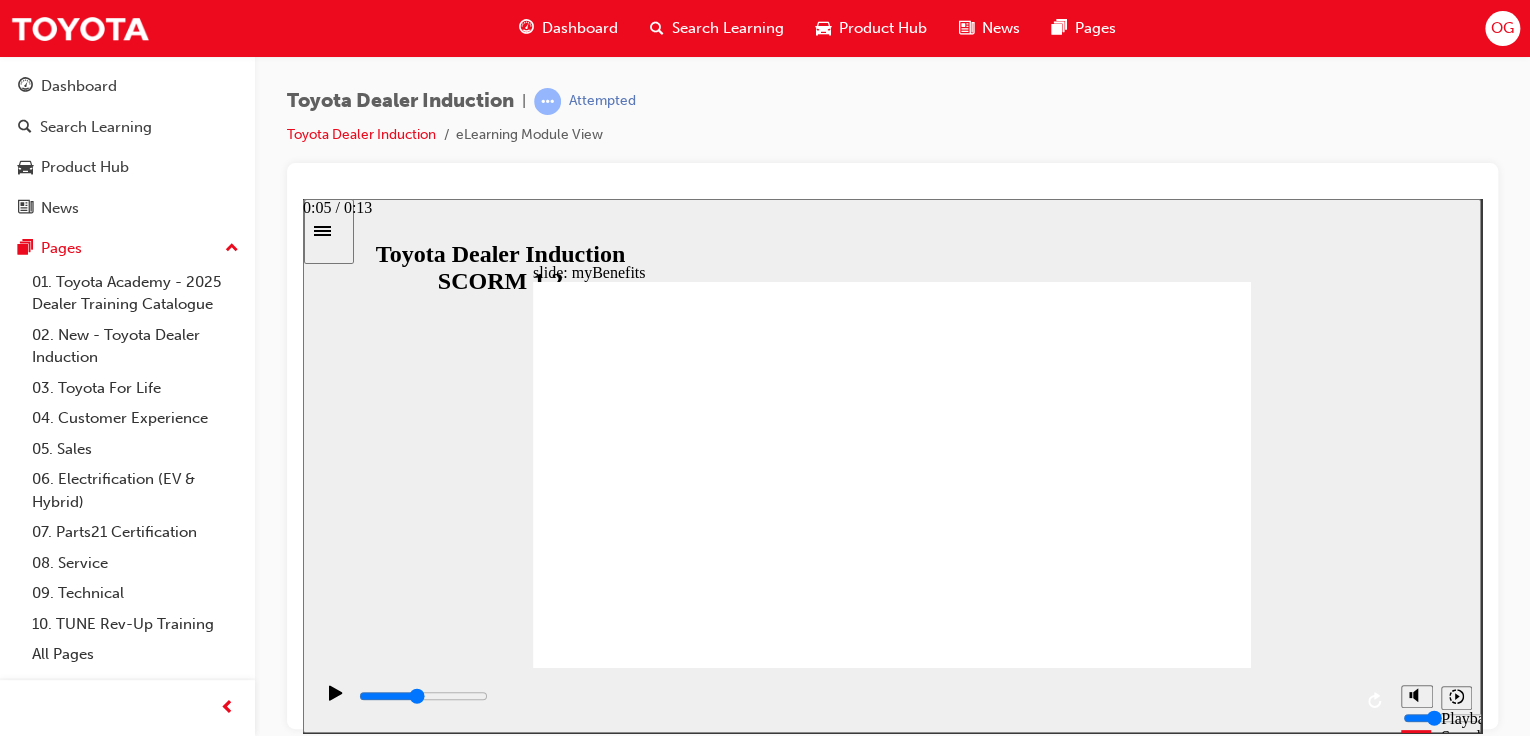click at bounding box center (854, 696) 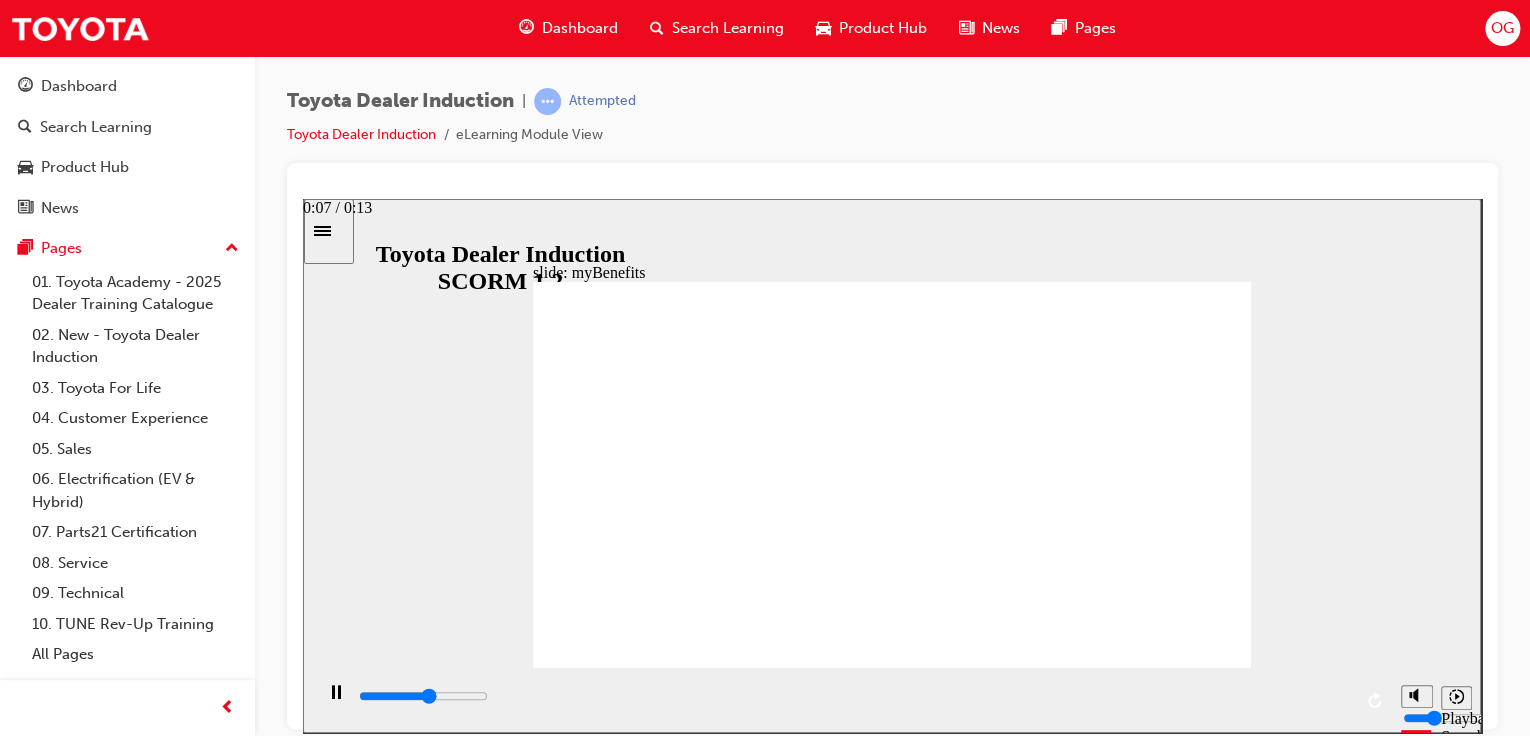 drag, startPoint x: 901, startPoint y: 690, endPoint x: 991, endPoint y: 688, distance: 90.02222 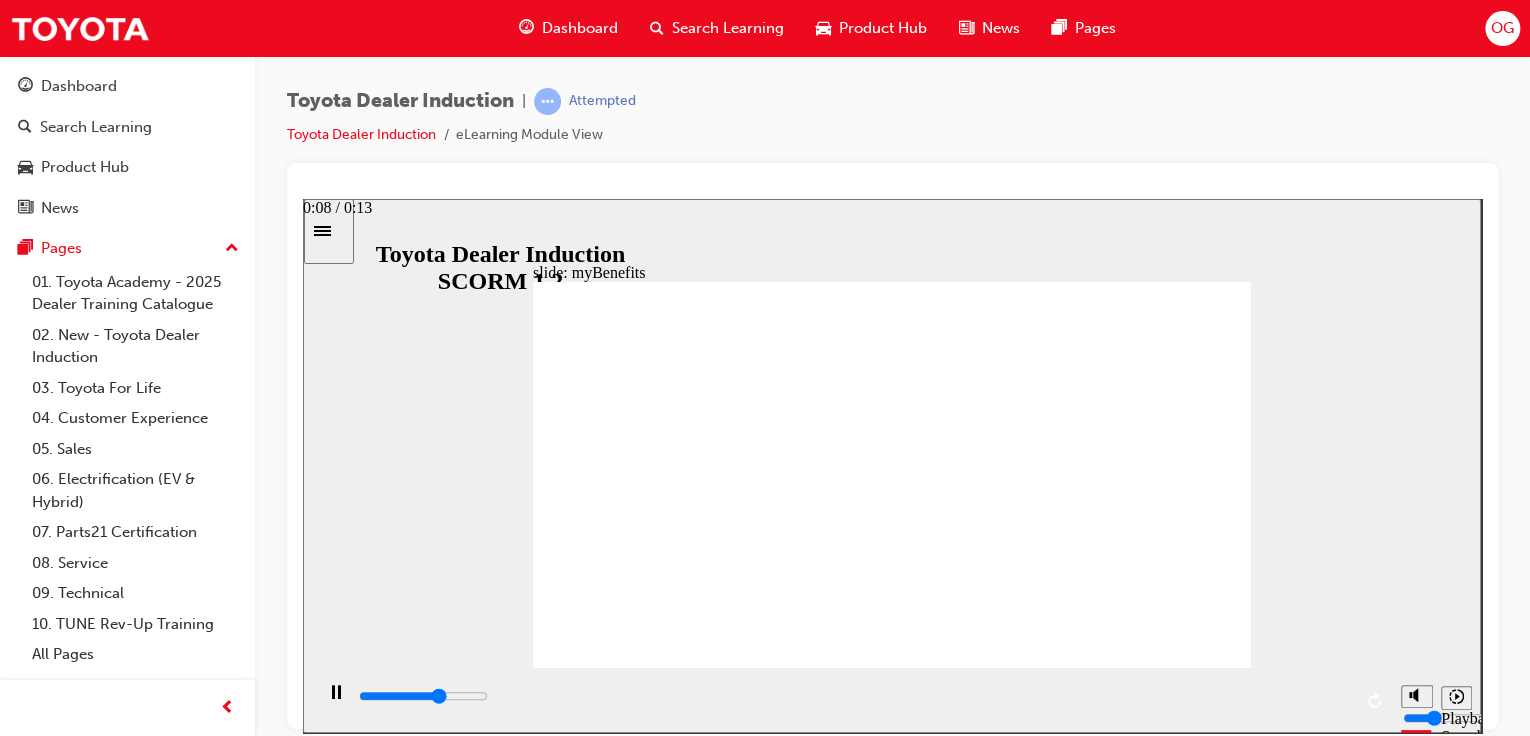 click at bounding box center (854, 700) 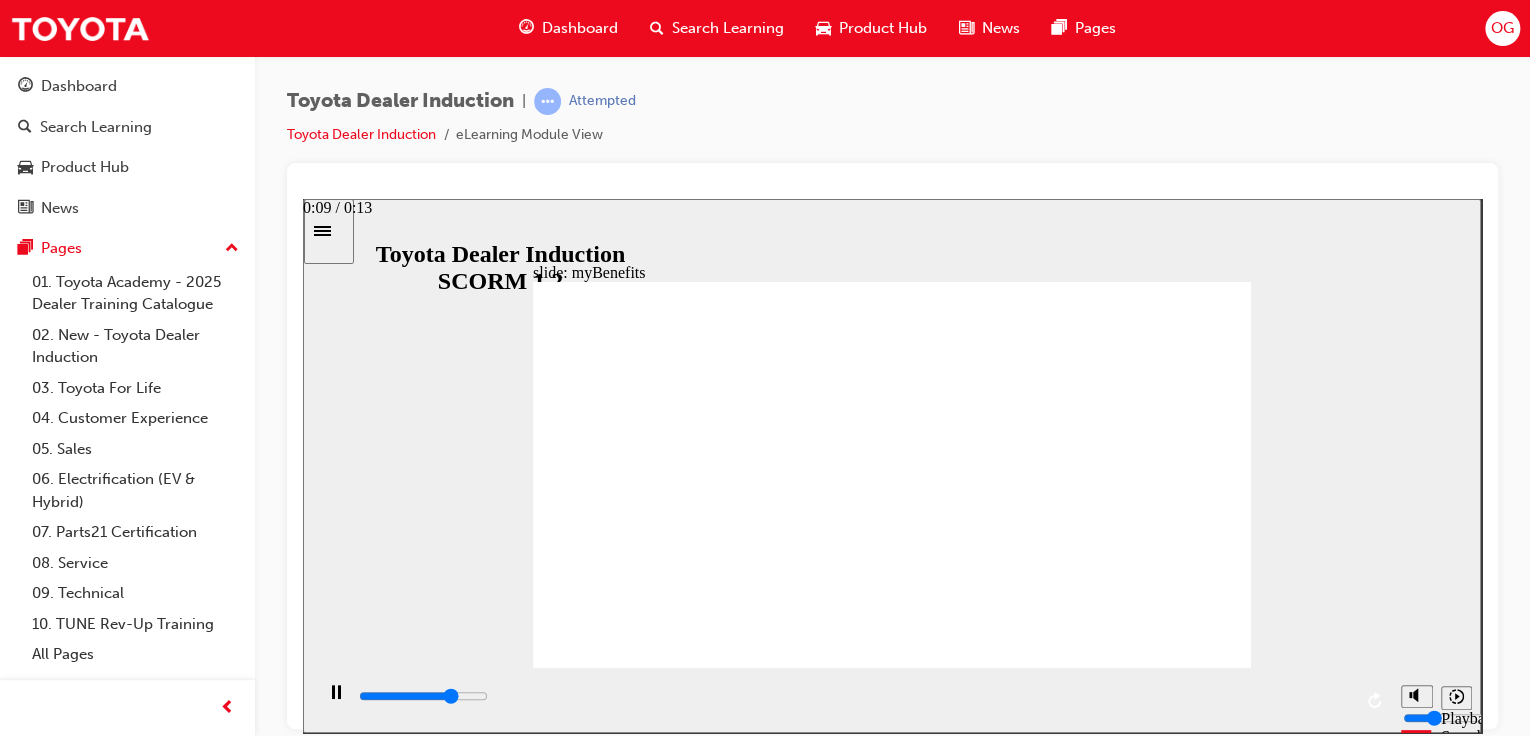 click at bounding box center [854, 696] 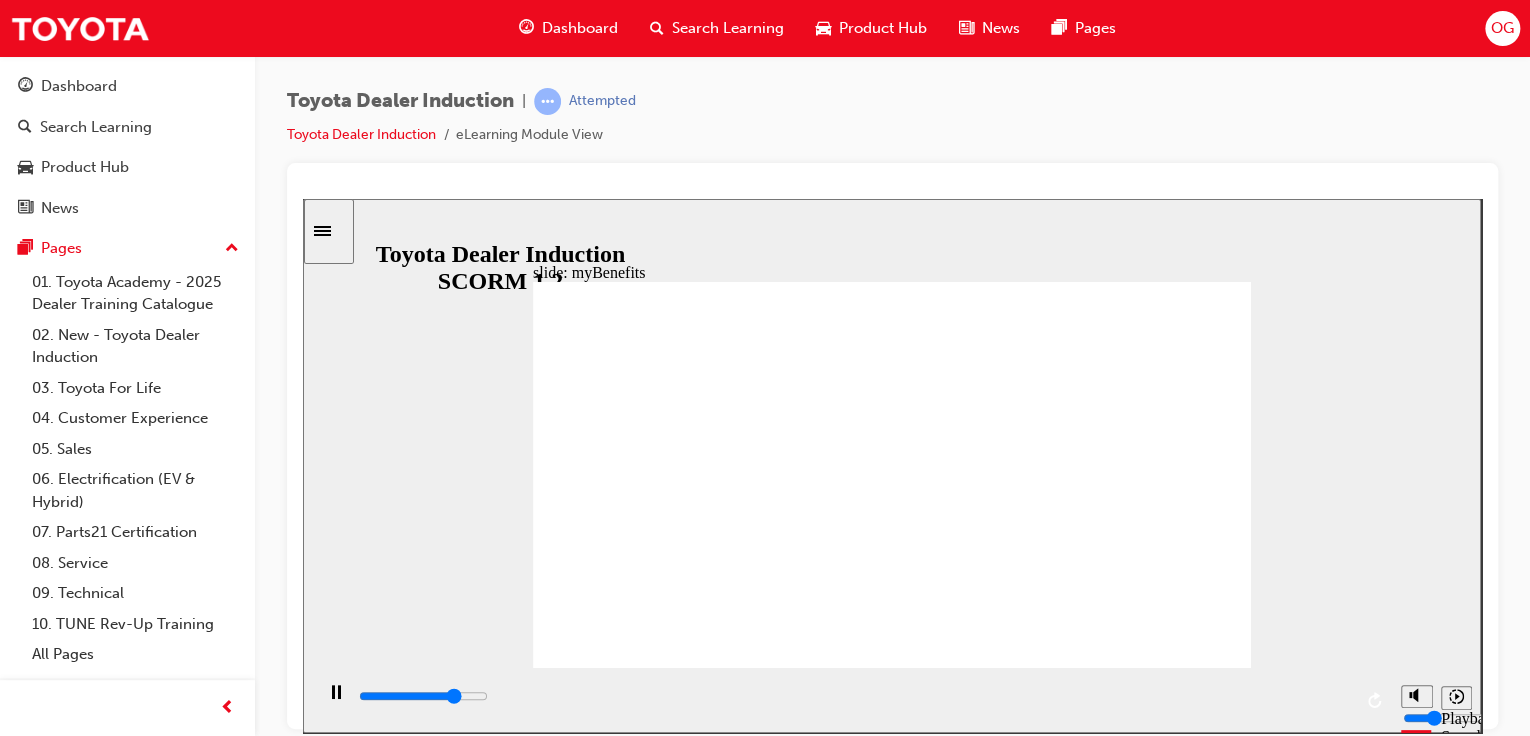 click at bounding box center [852, 699] 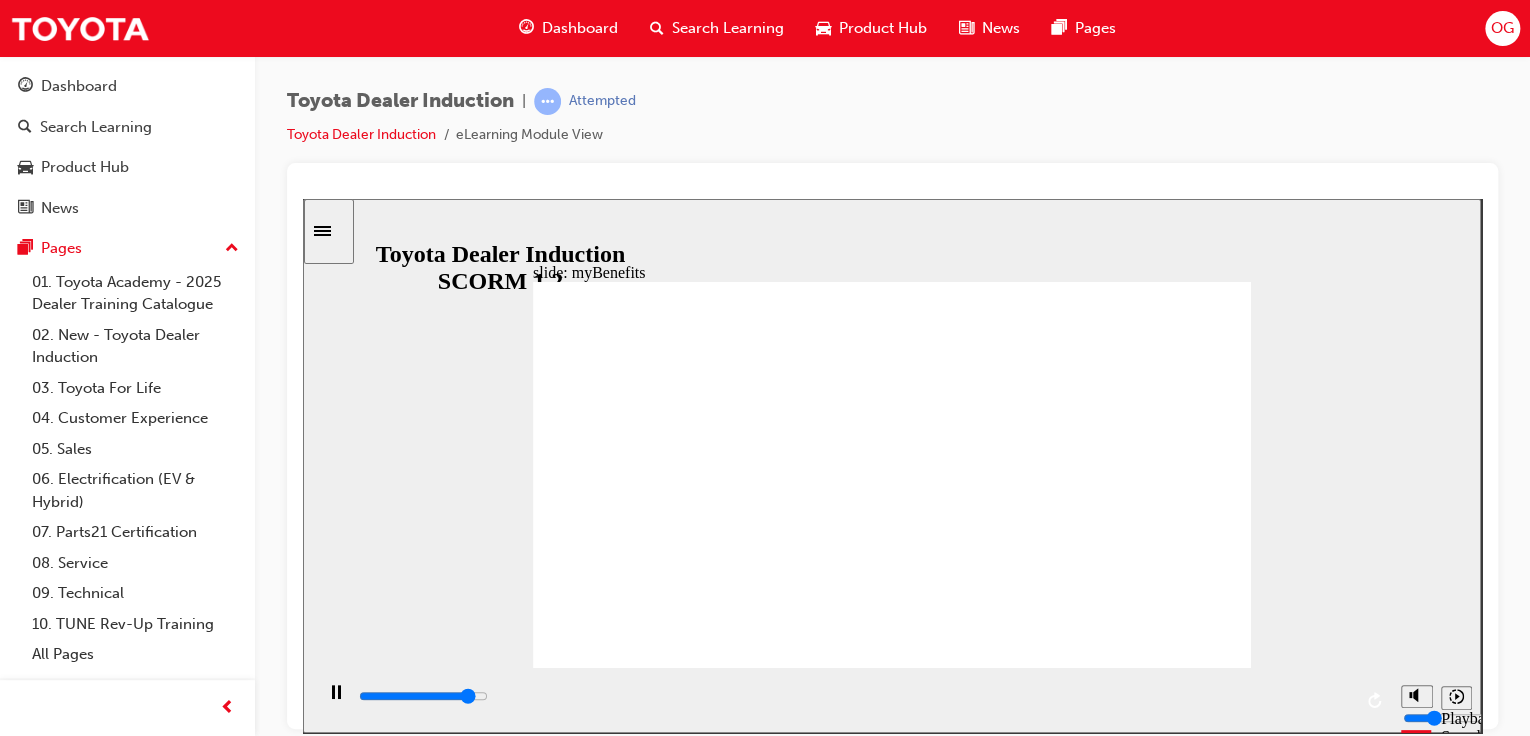 click 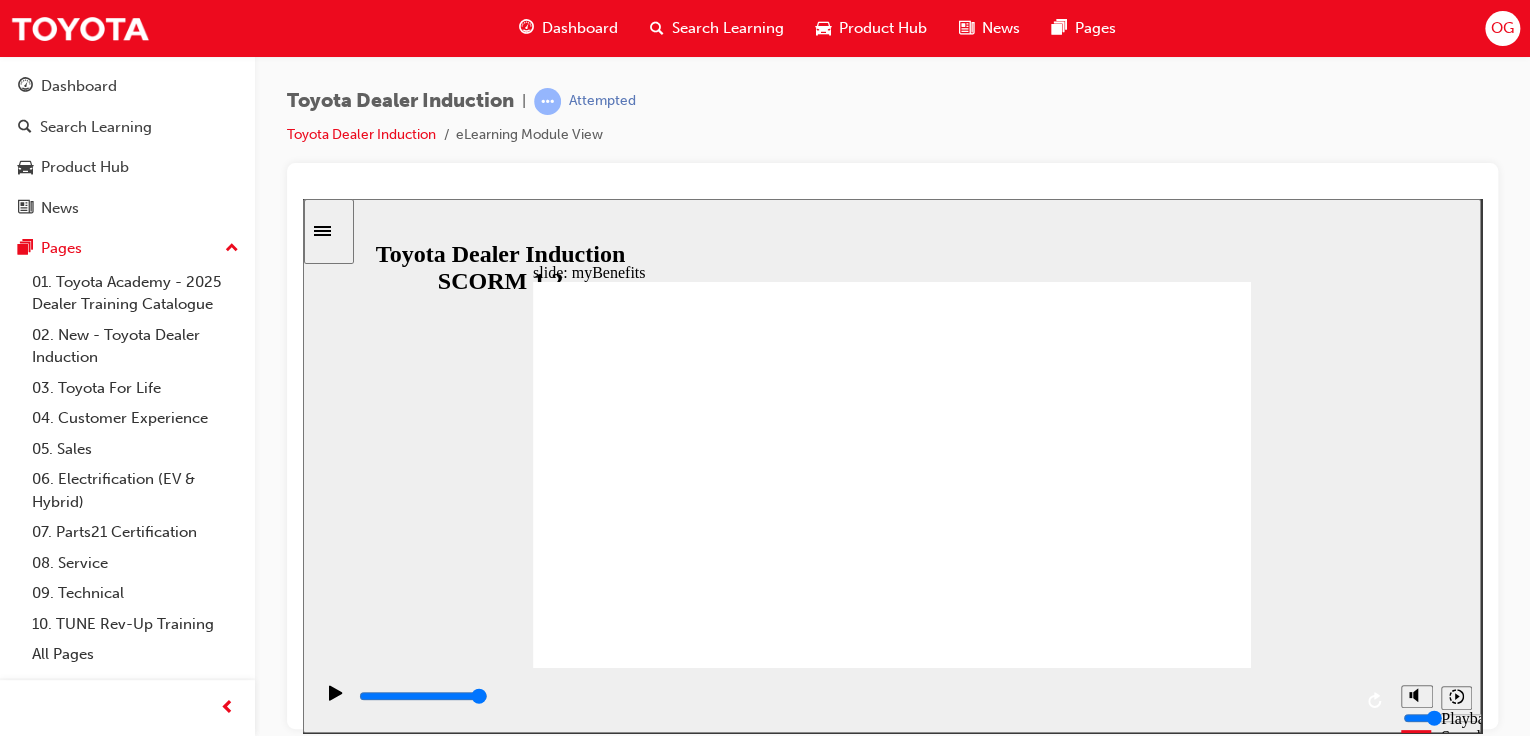 click 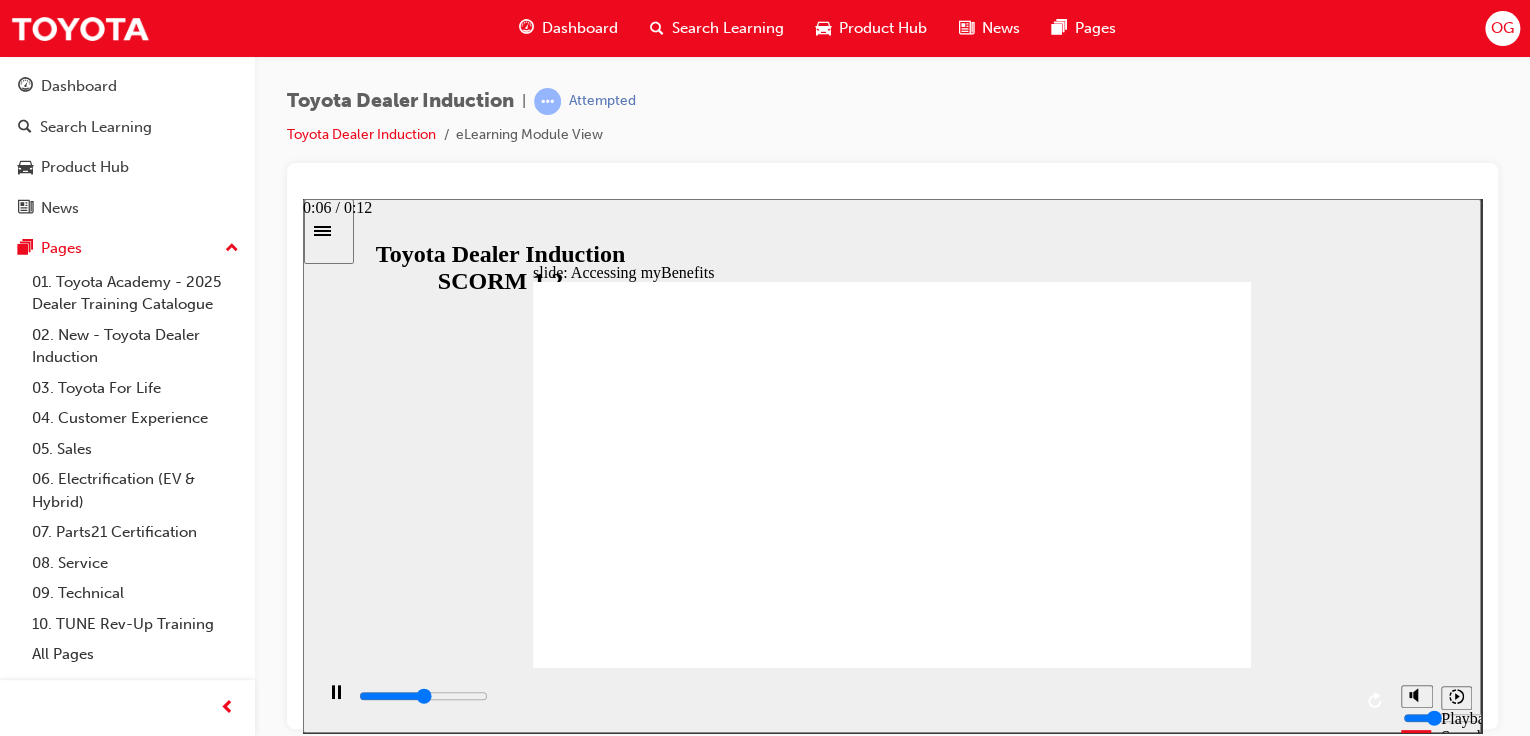 click at bounding box center [423, 695] 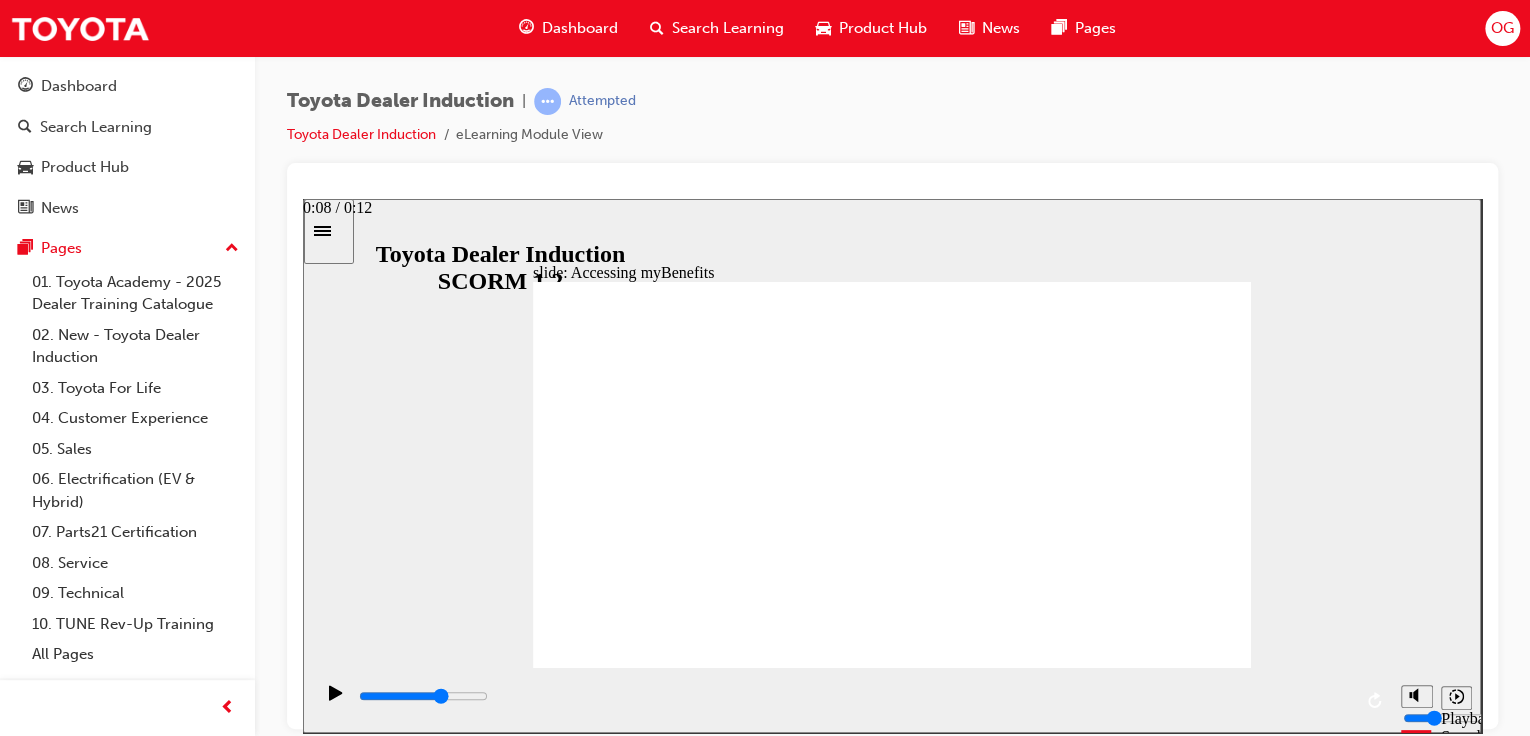 click at bounding box center [854, 700] 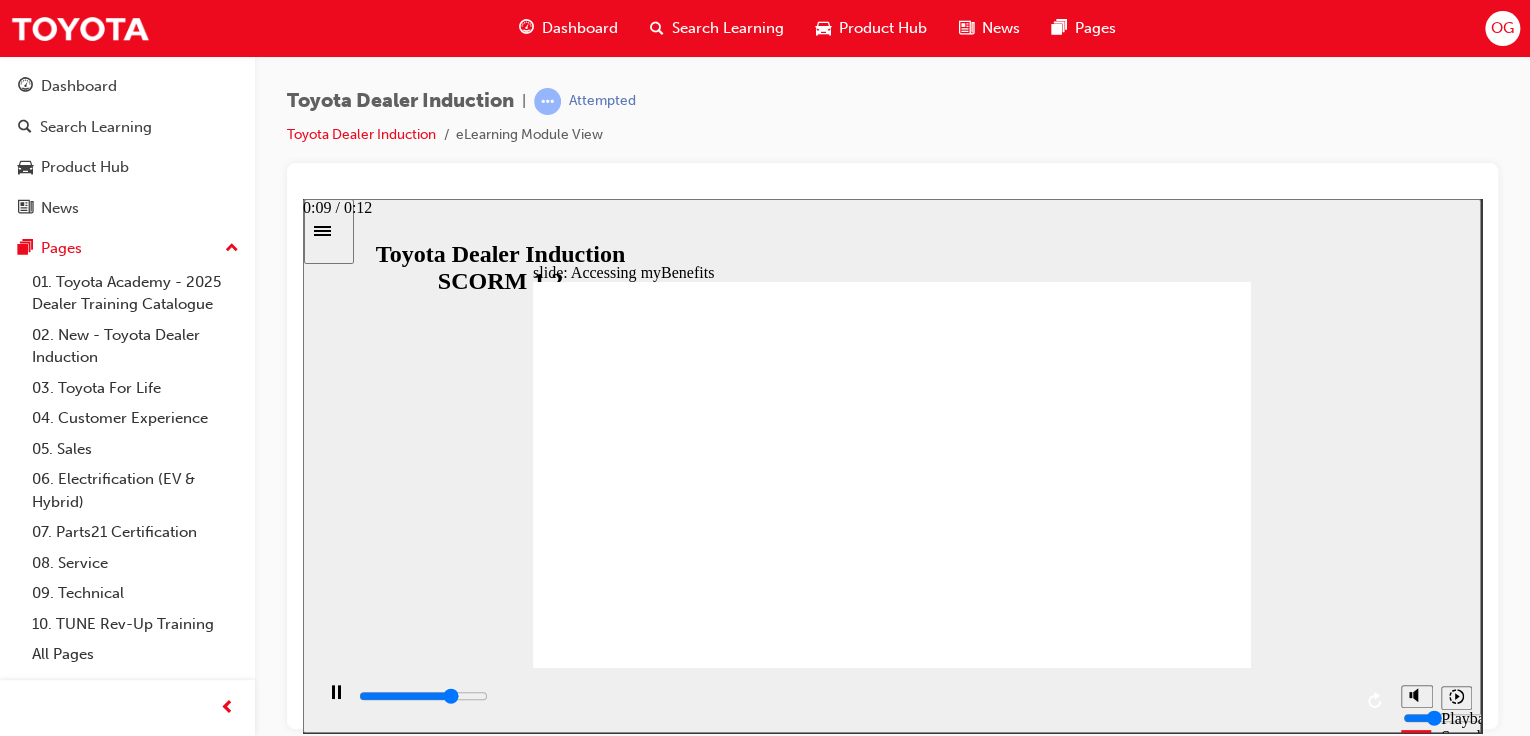 click at bounding box center [854, 696] 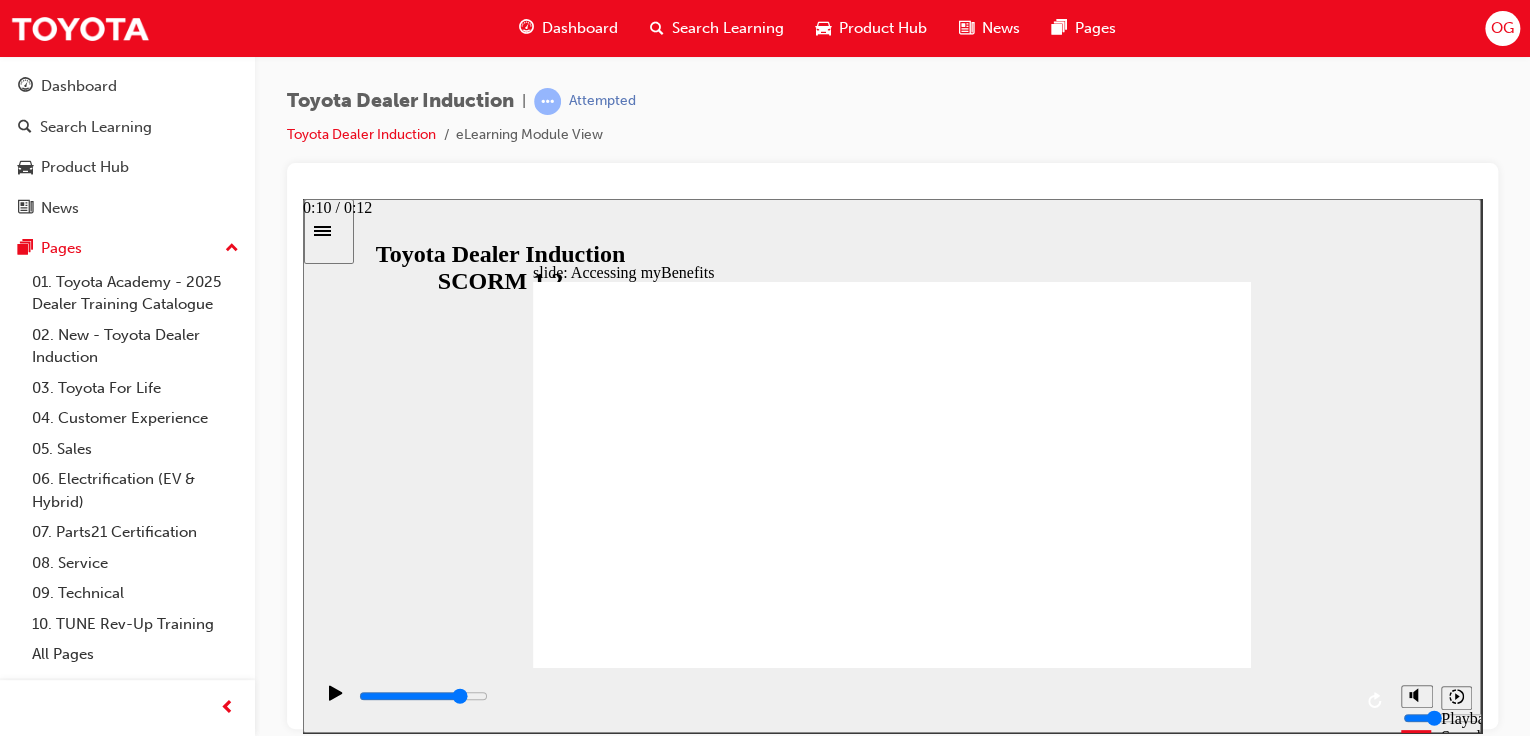 click at bounding box center (854, 696) 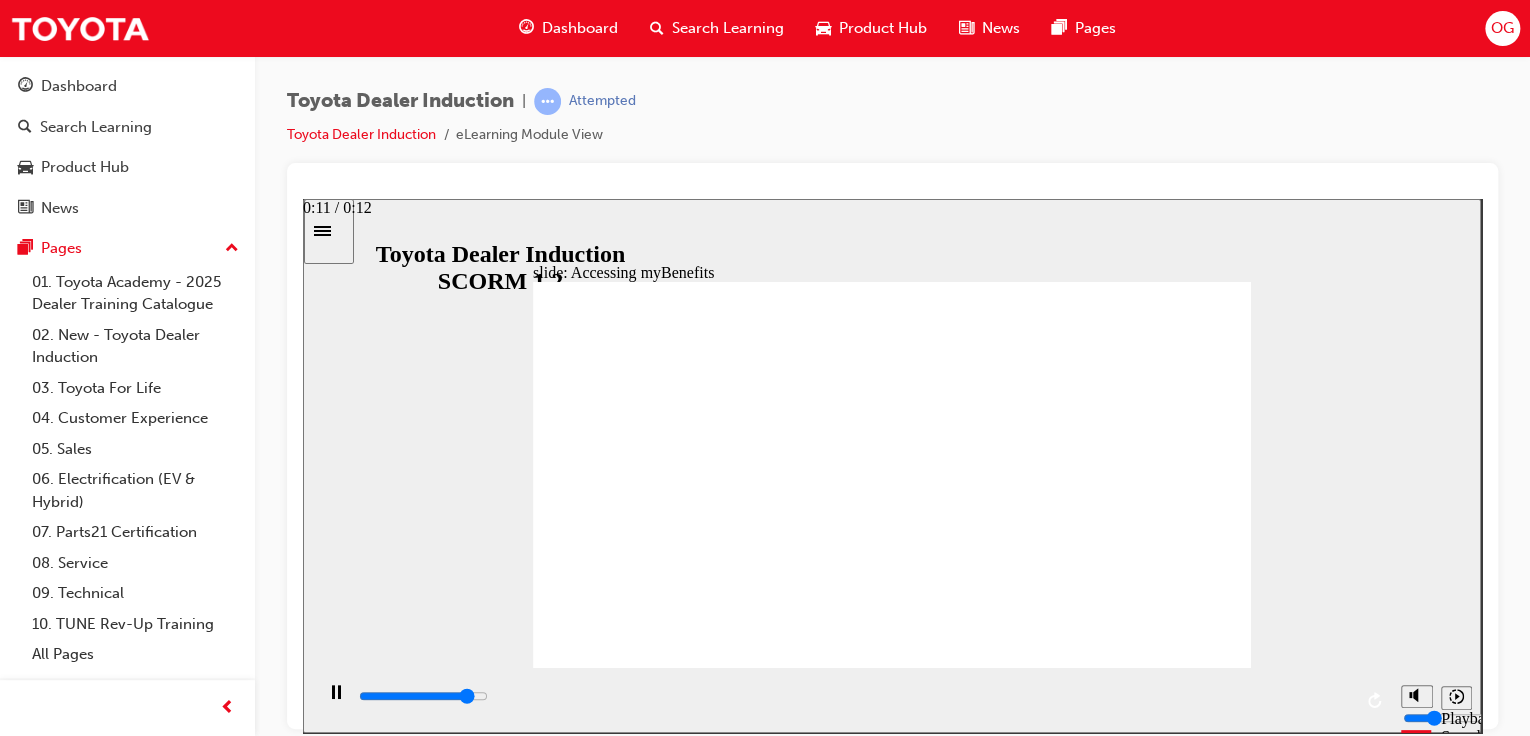 click at bounding box center [854, 700] 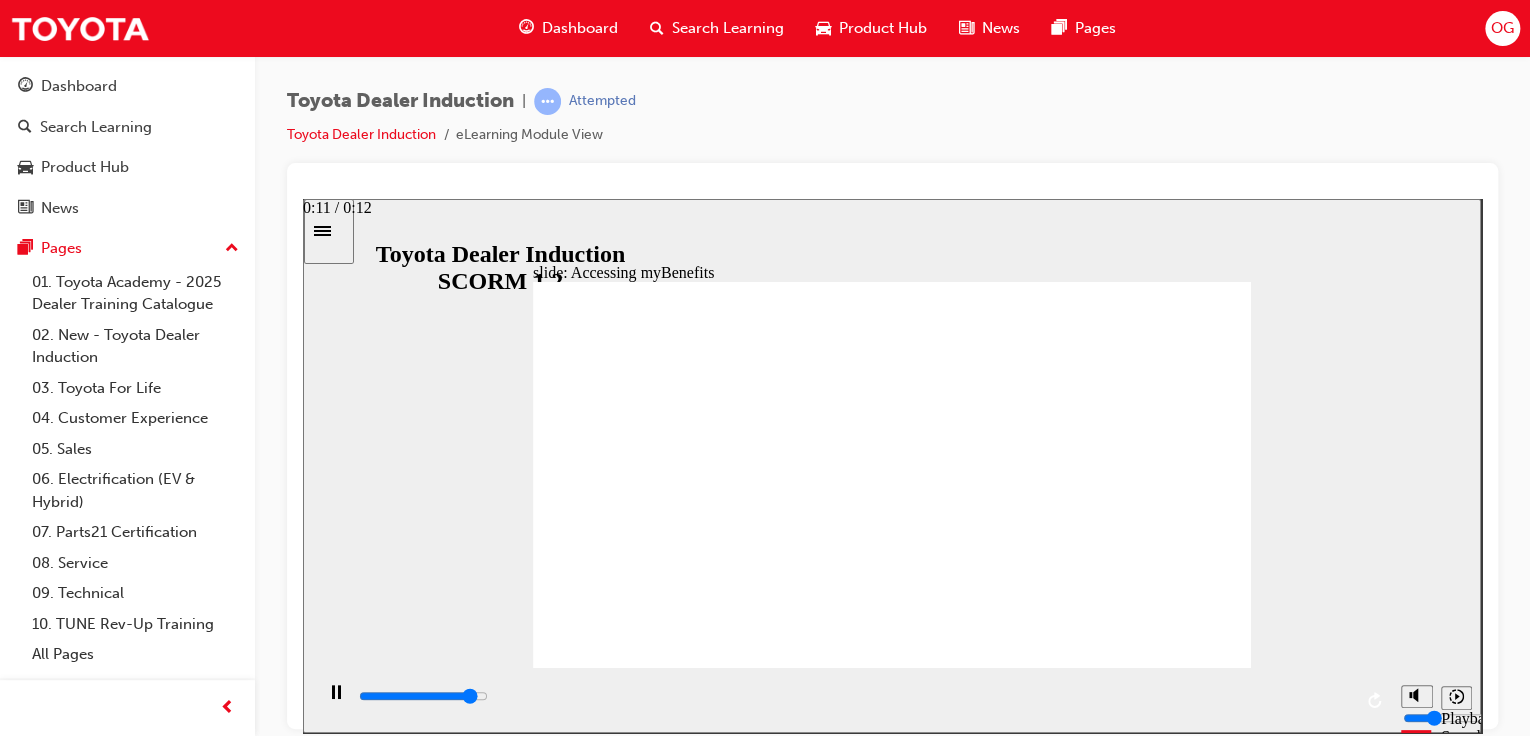 click at bounding box center (852, 699) 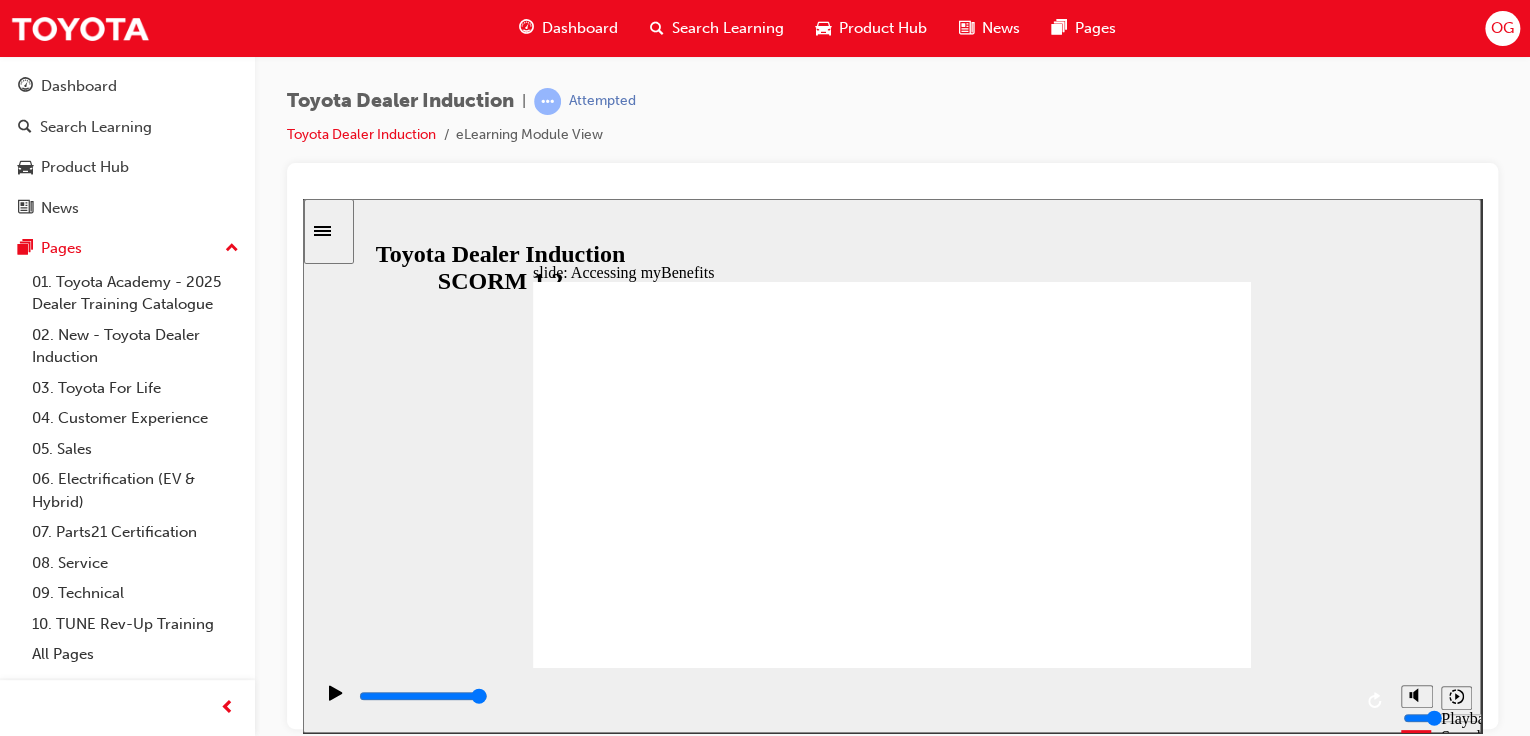 click 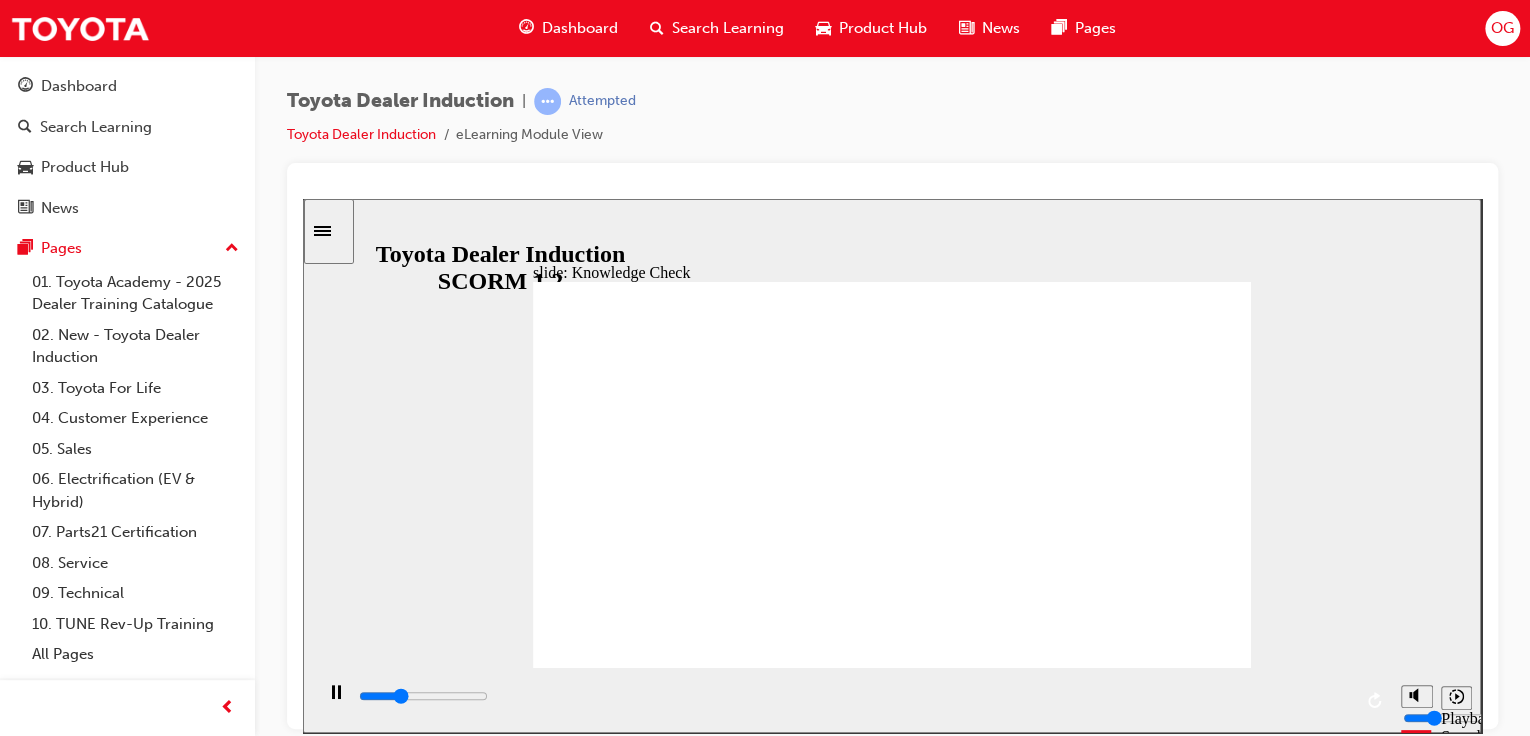 click at bounding box center [659, 1539] 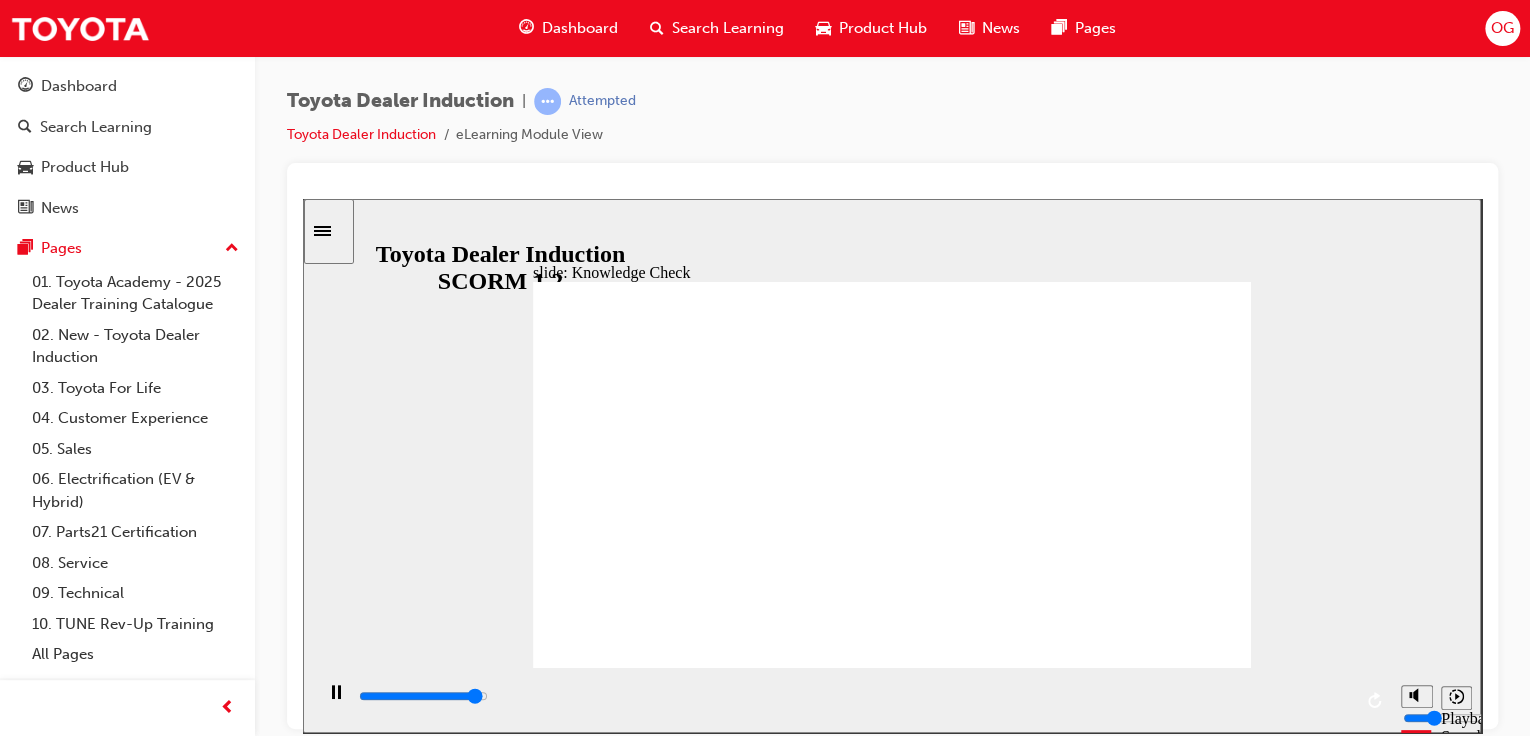 type on "4800" 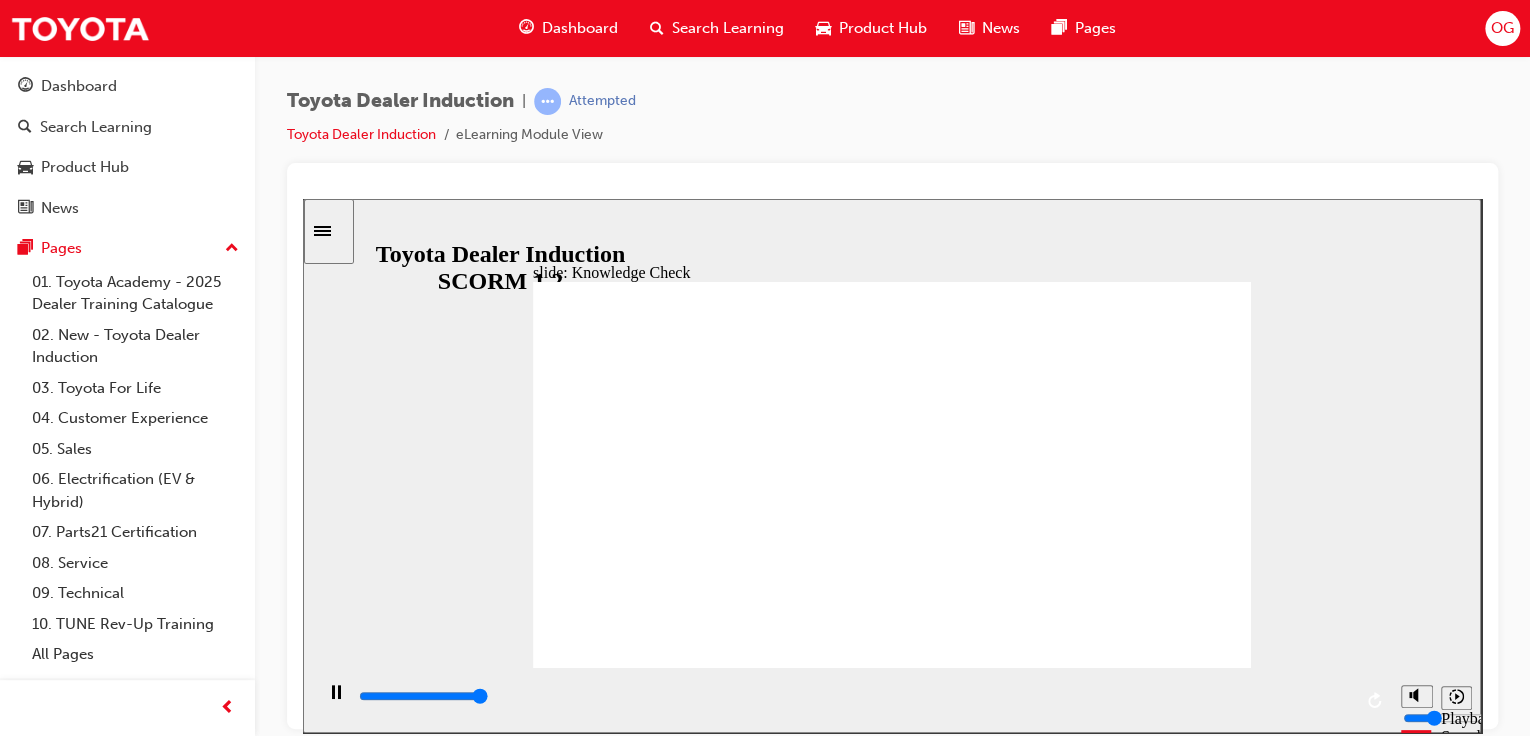 type on "5000" 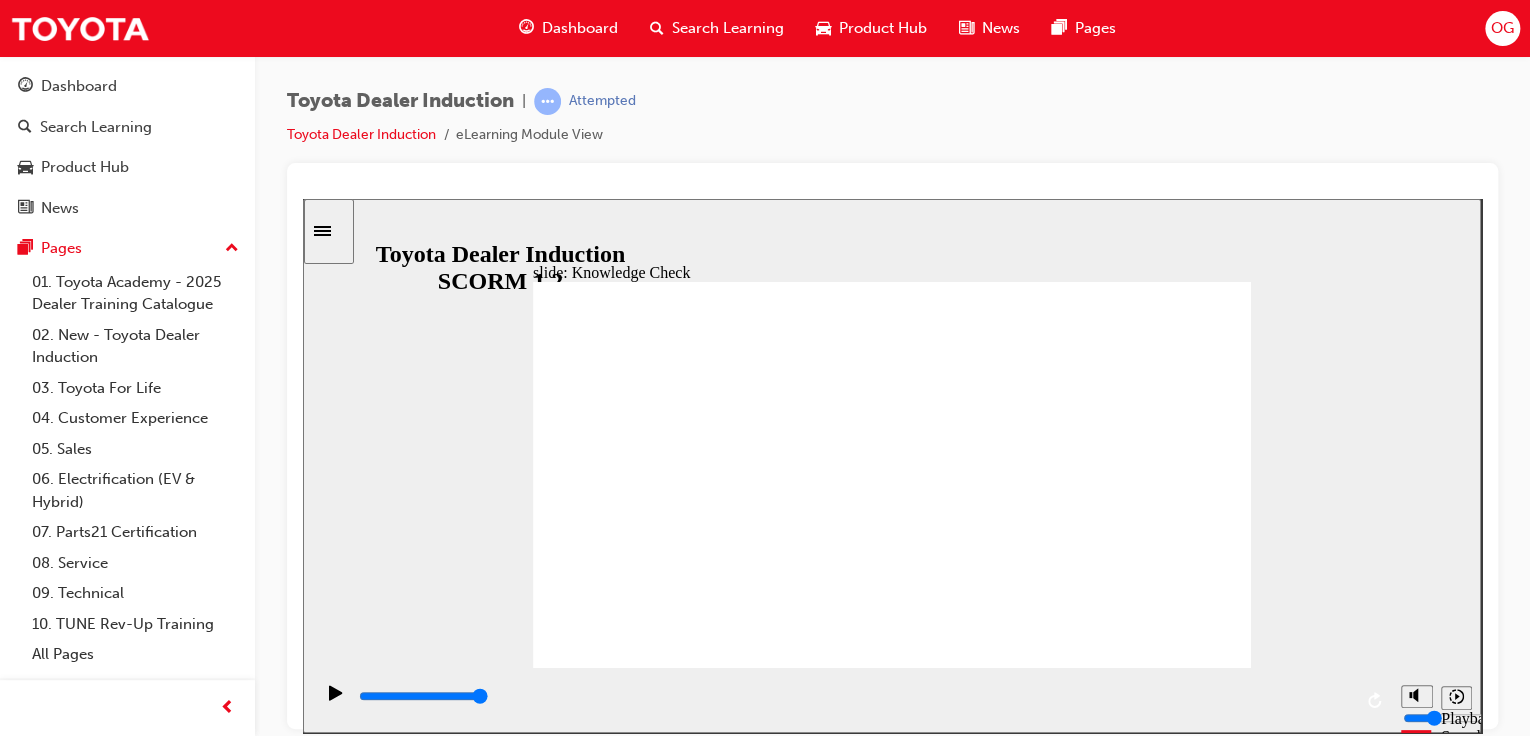 click 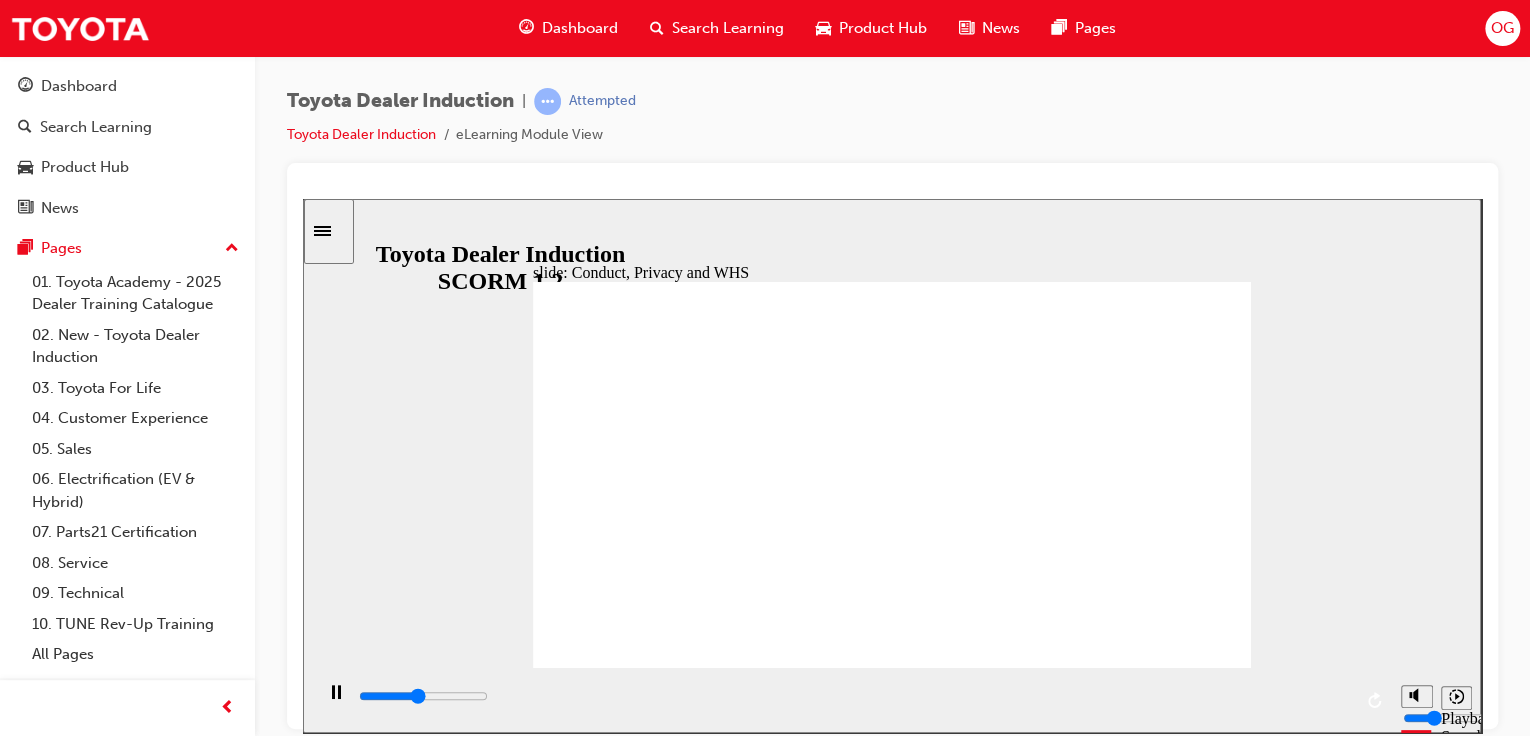 drag, startPoint x: 1145, startPoint y: 623, endPoint x: 1192, endPoint y: 641, distance: 50.32892 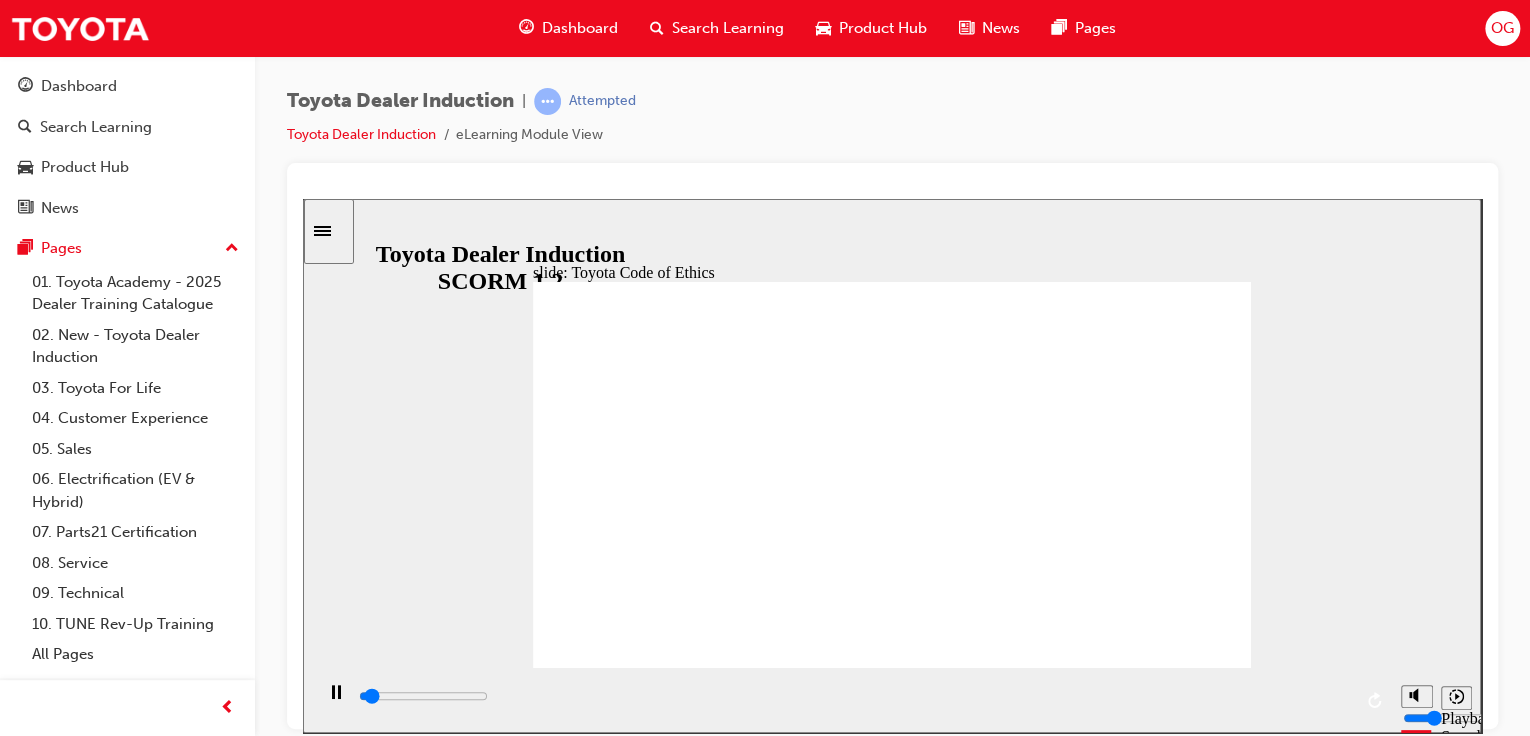 click 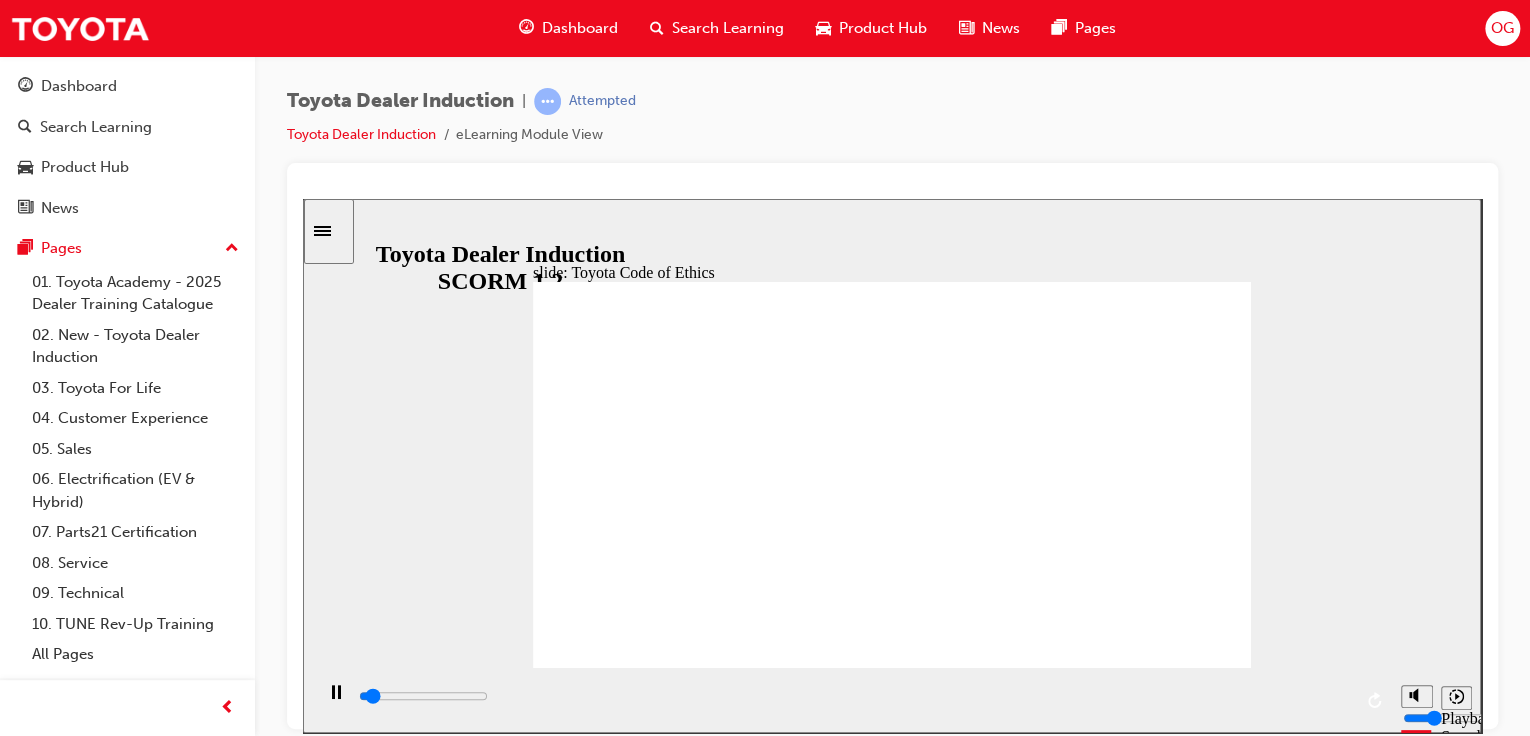 click 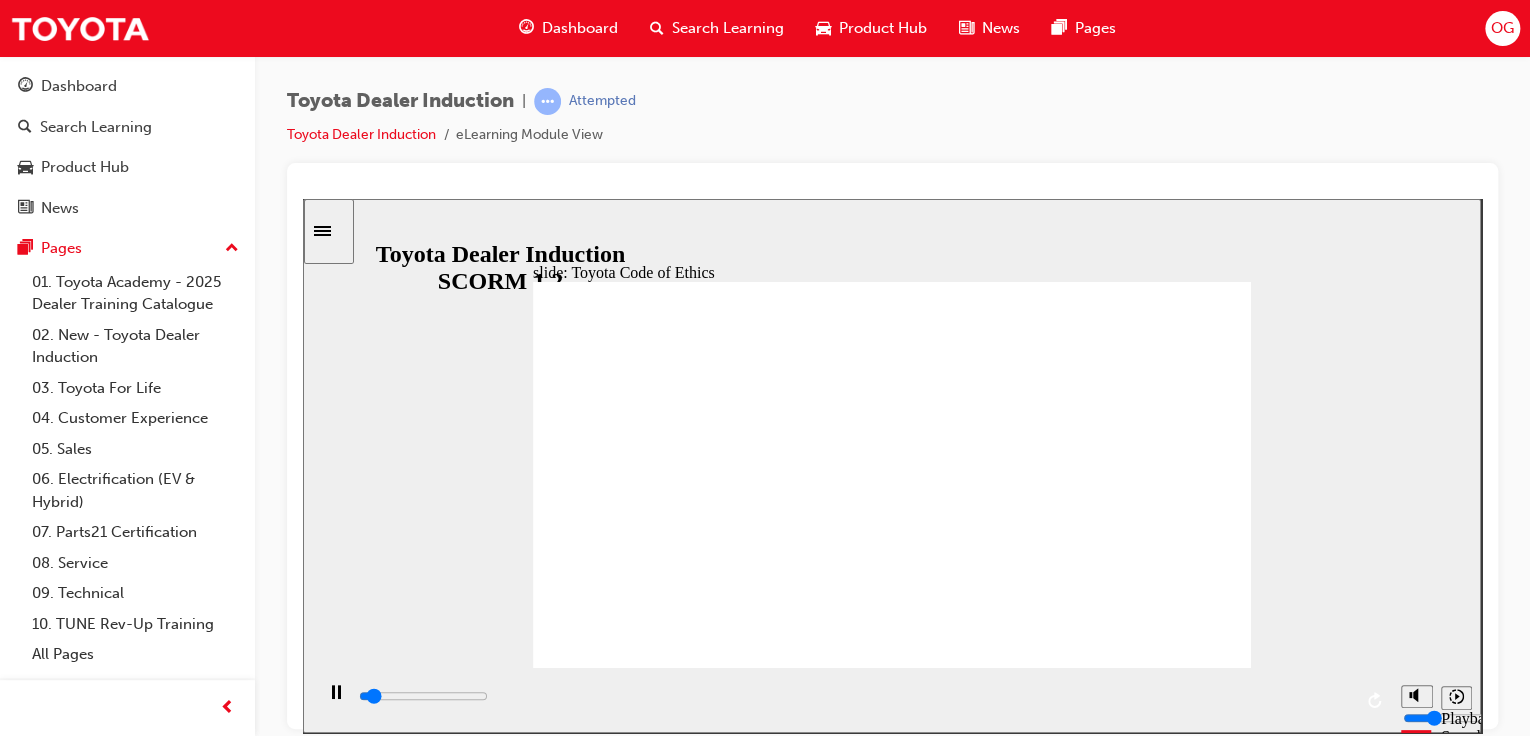 click 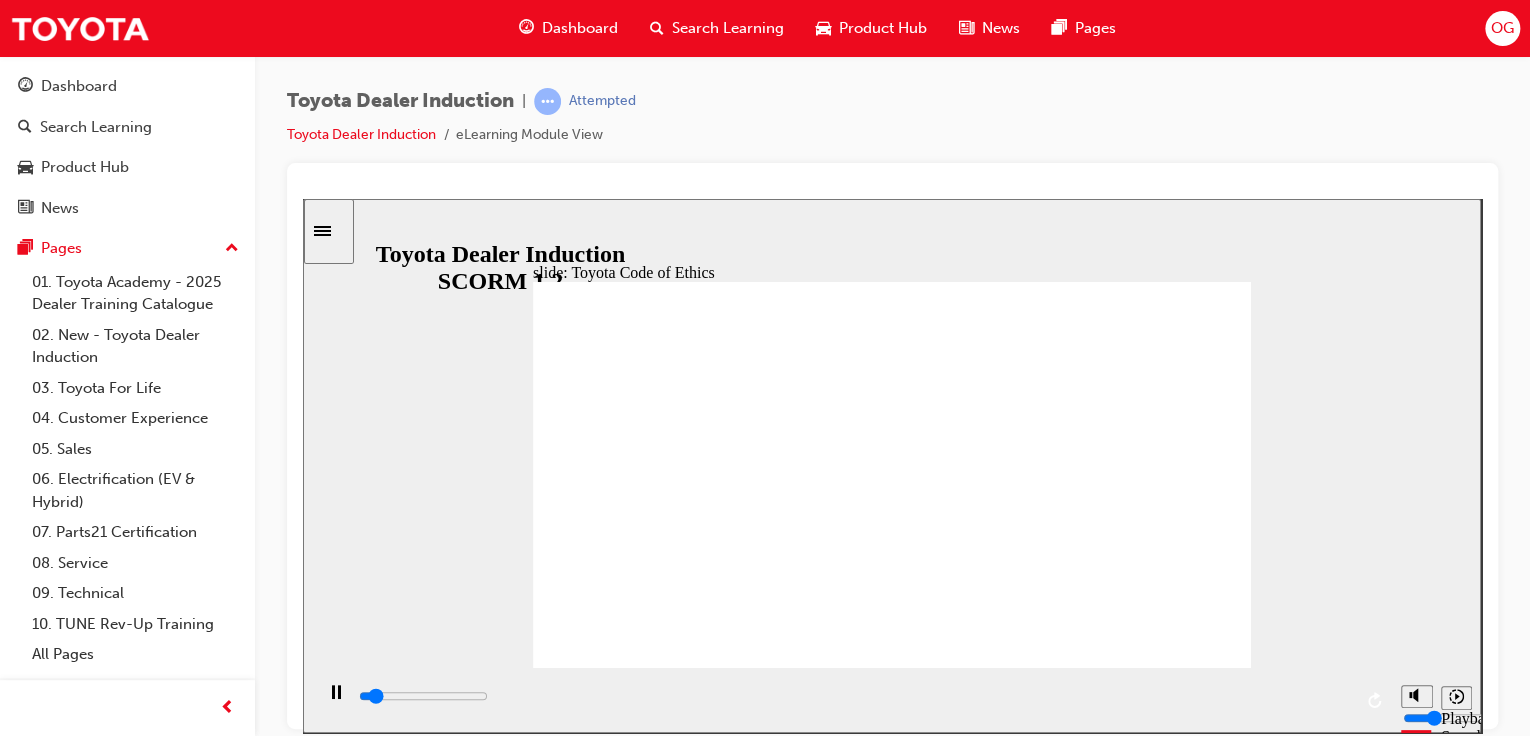 click 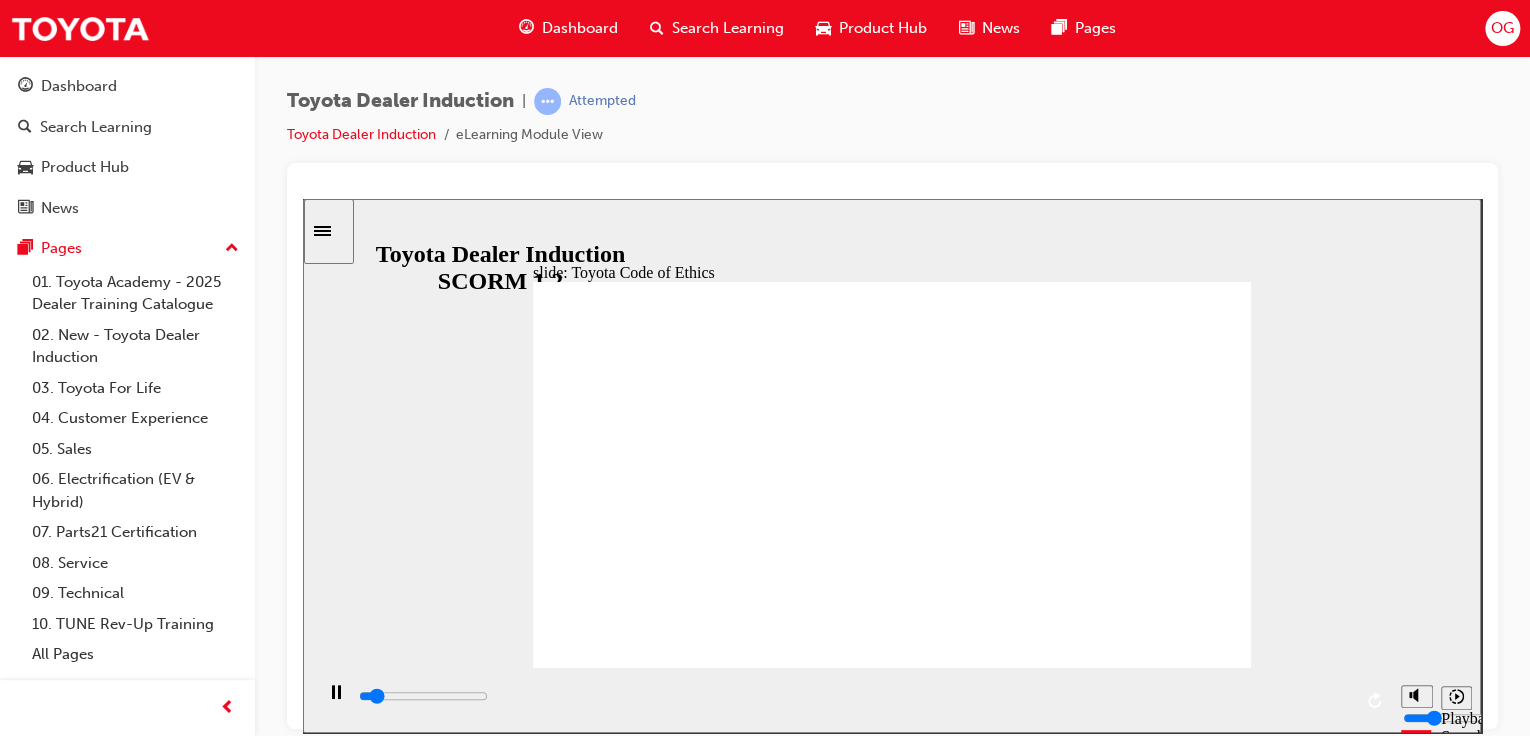click 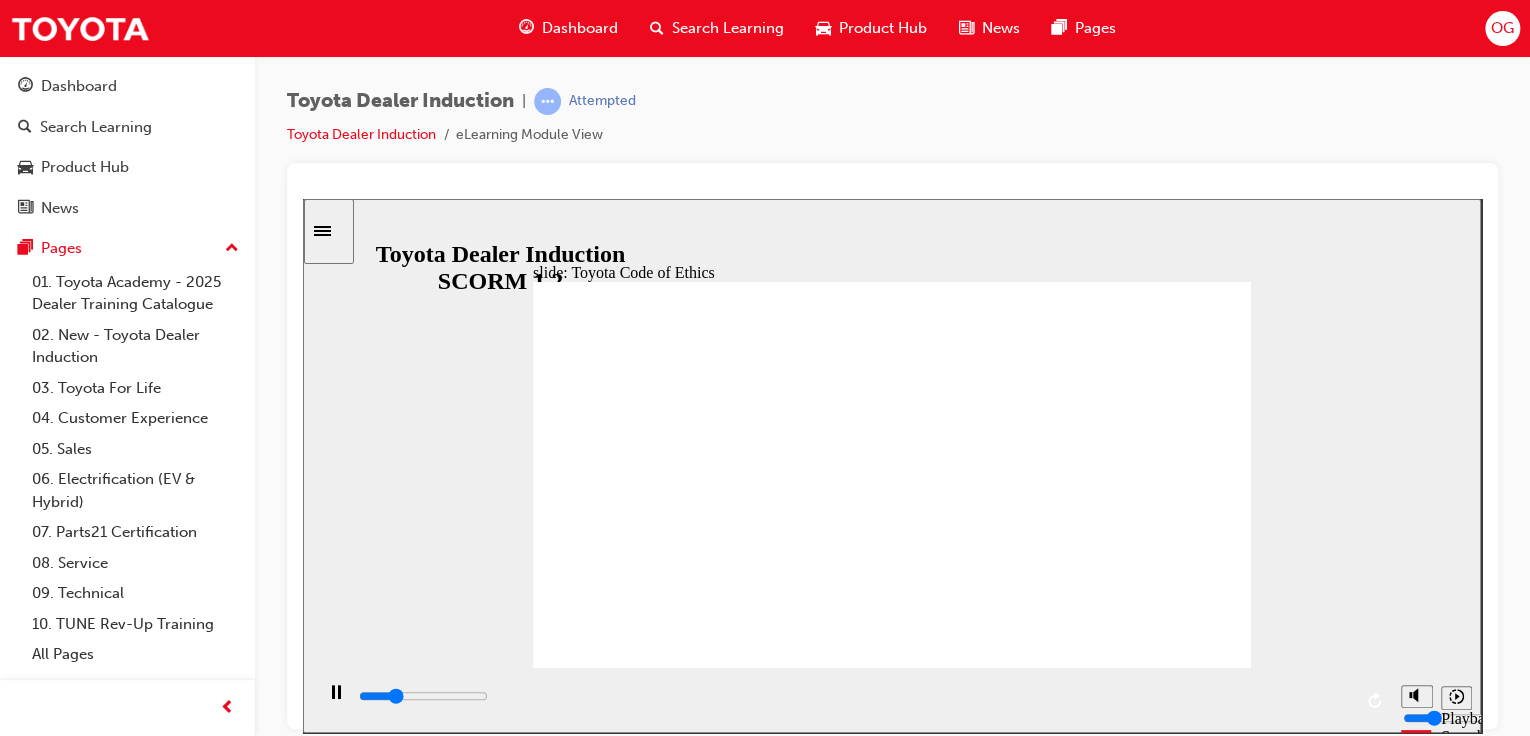 click 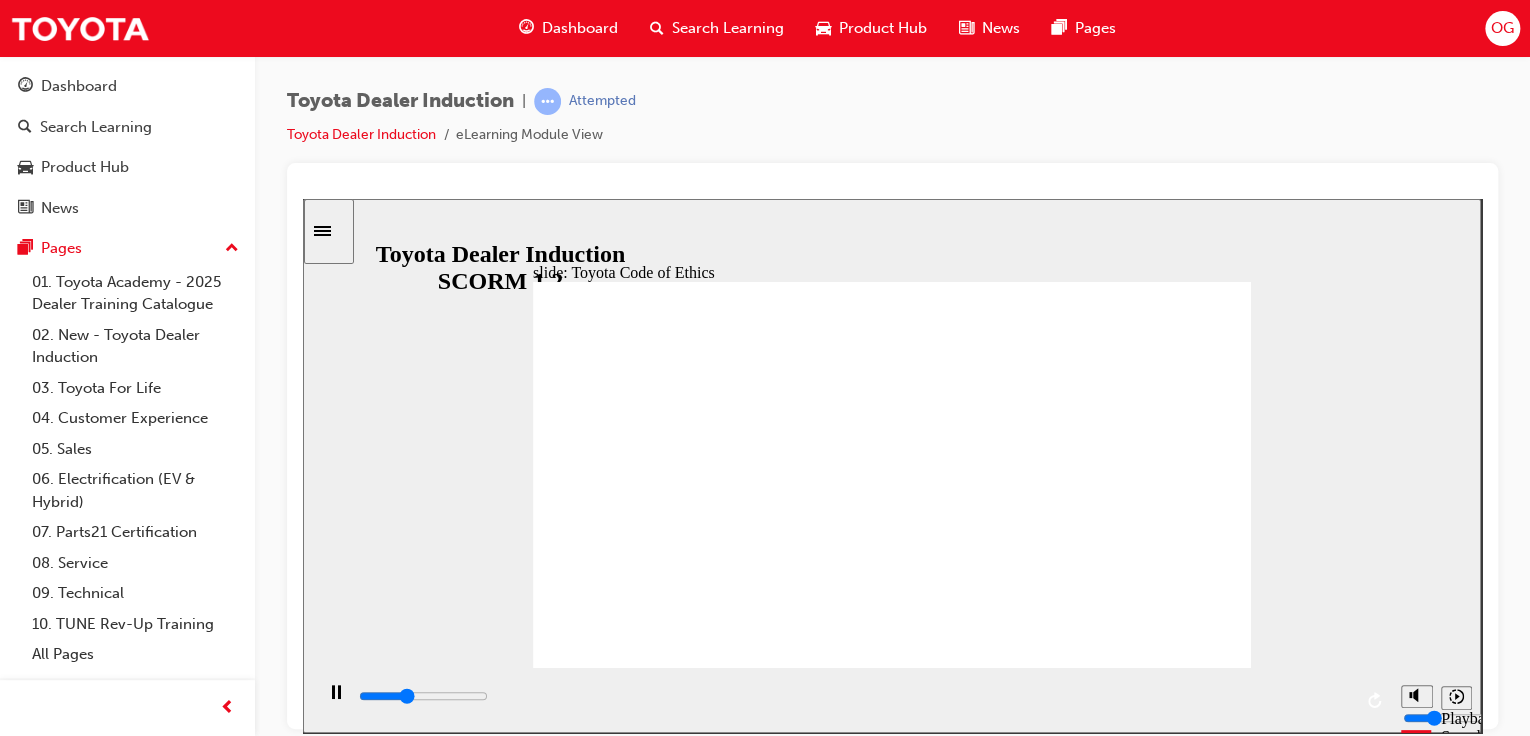 click 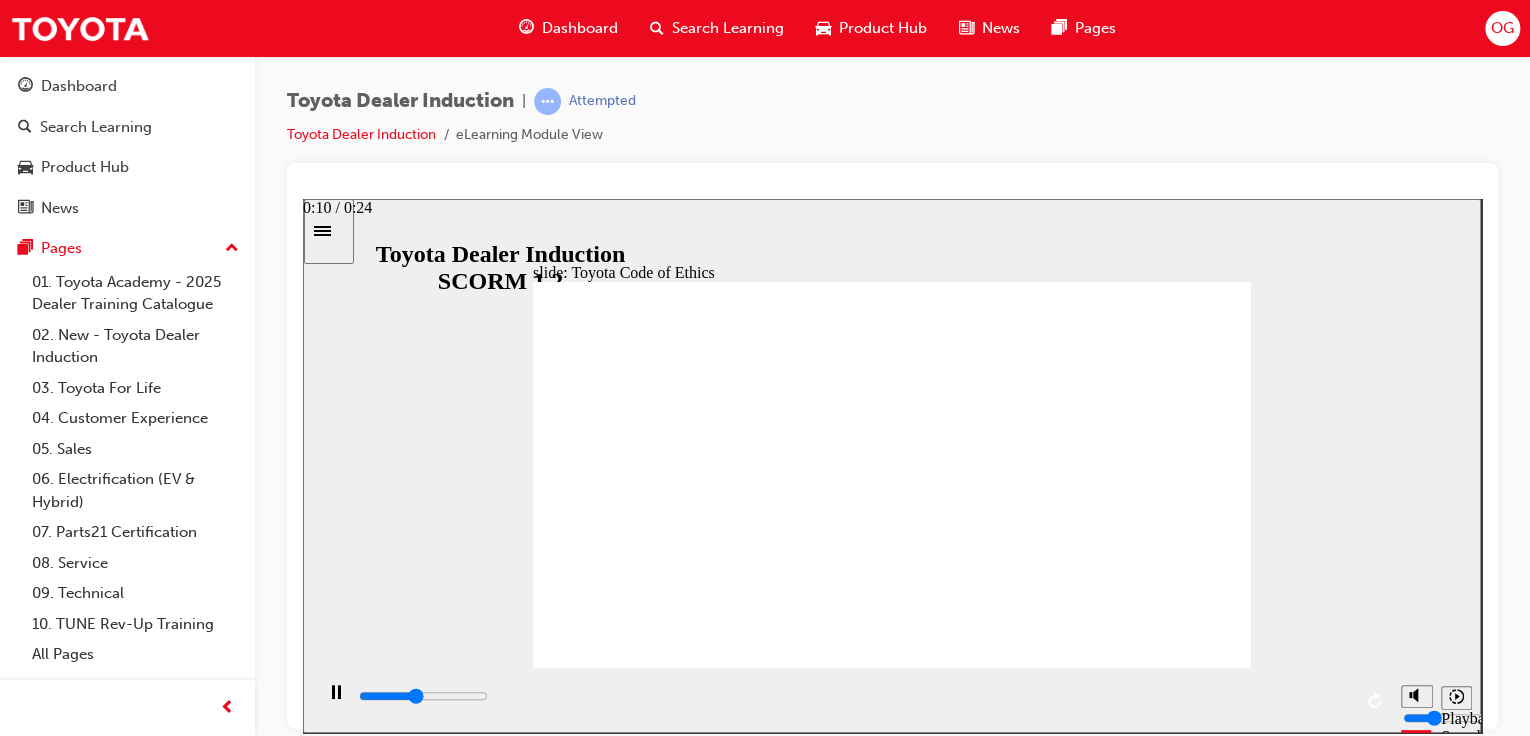 click at bounding box center (854, 696) 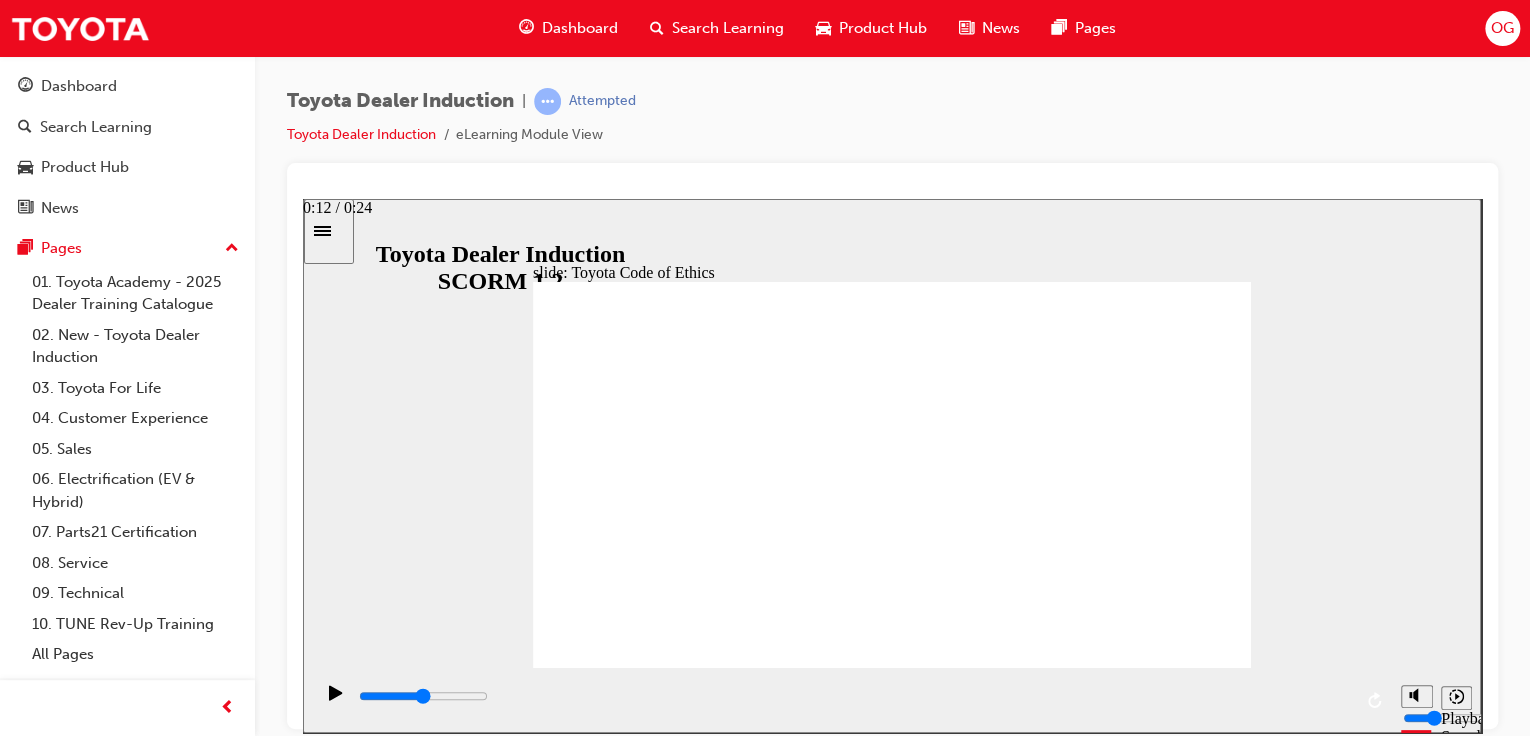 click at bounding box center (854, 696) 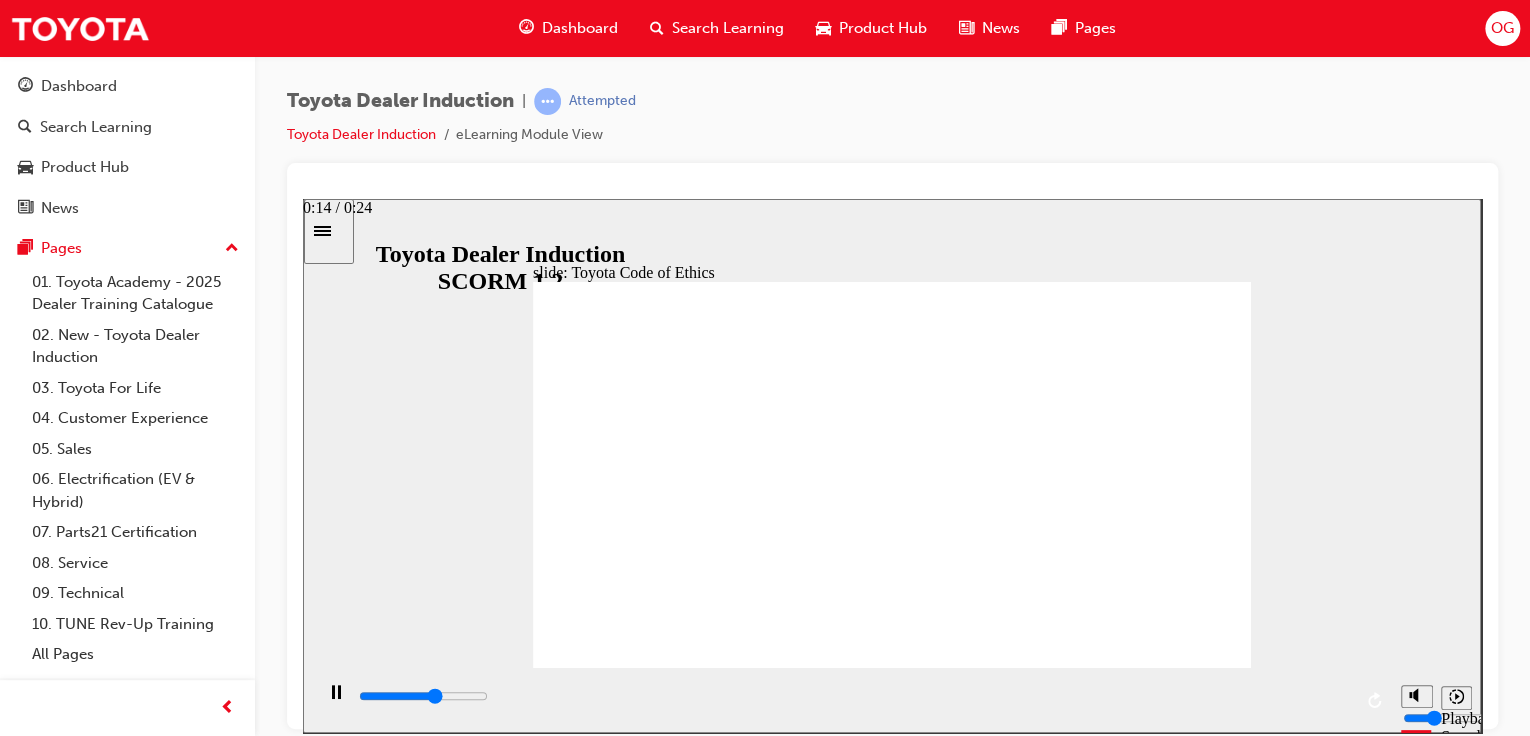 drag, startPoint x: 956, startPoint y: 695, endPoint x: 999, endPoint y: 702, distance: 43.56604 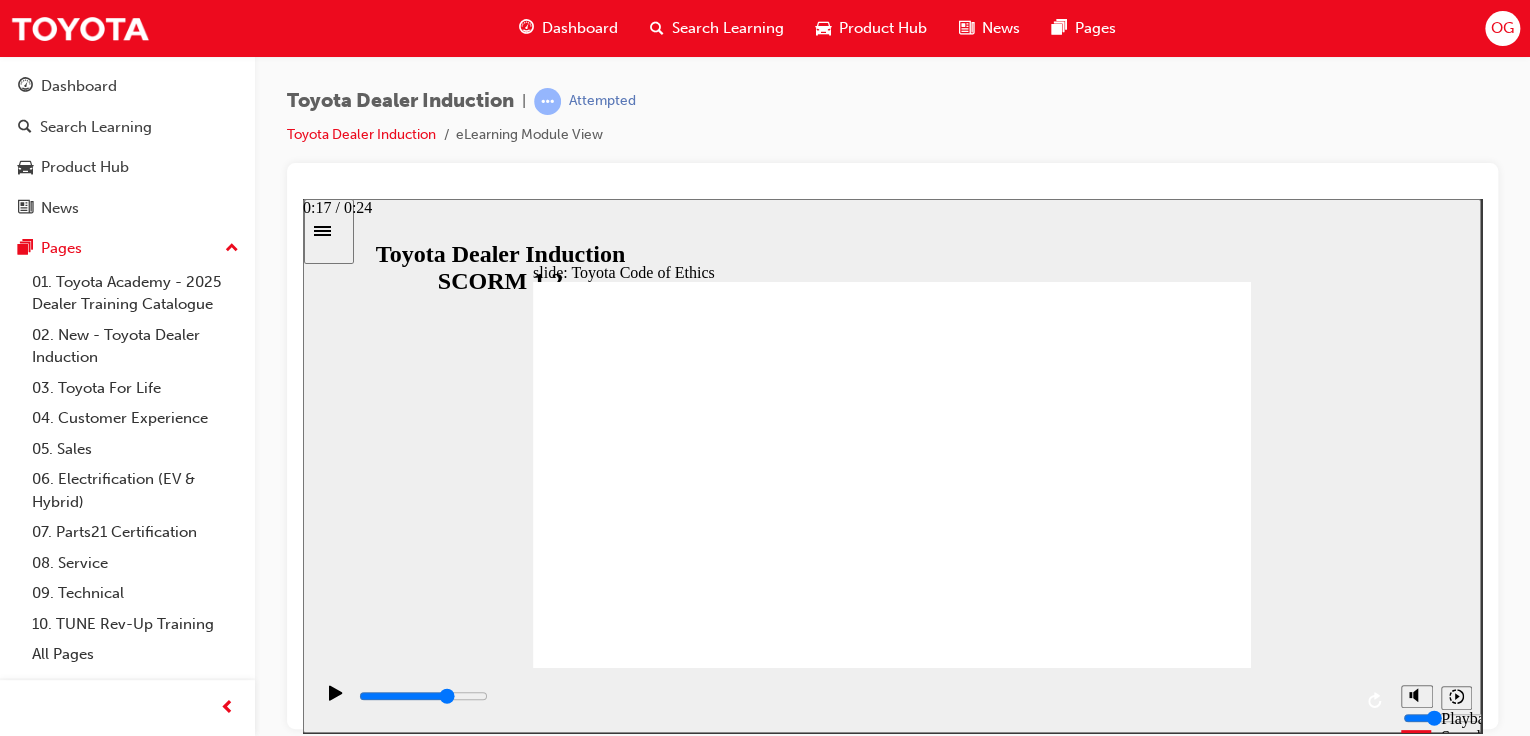 drag, startPoint x: 1061, startPoint y: 708, endPoint x: 1121, endPoint y: 705, distance: 60.074955 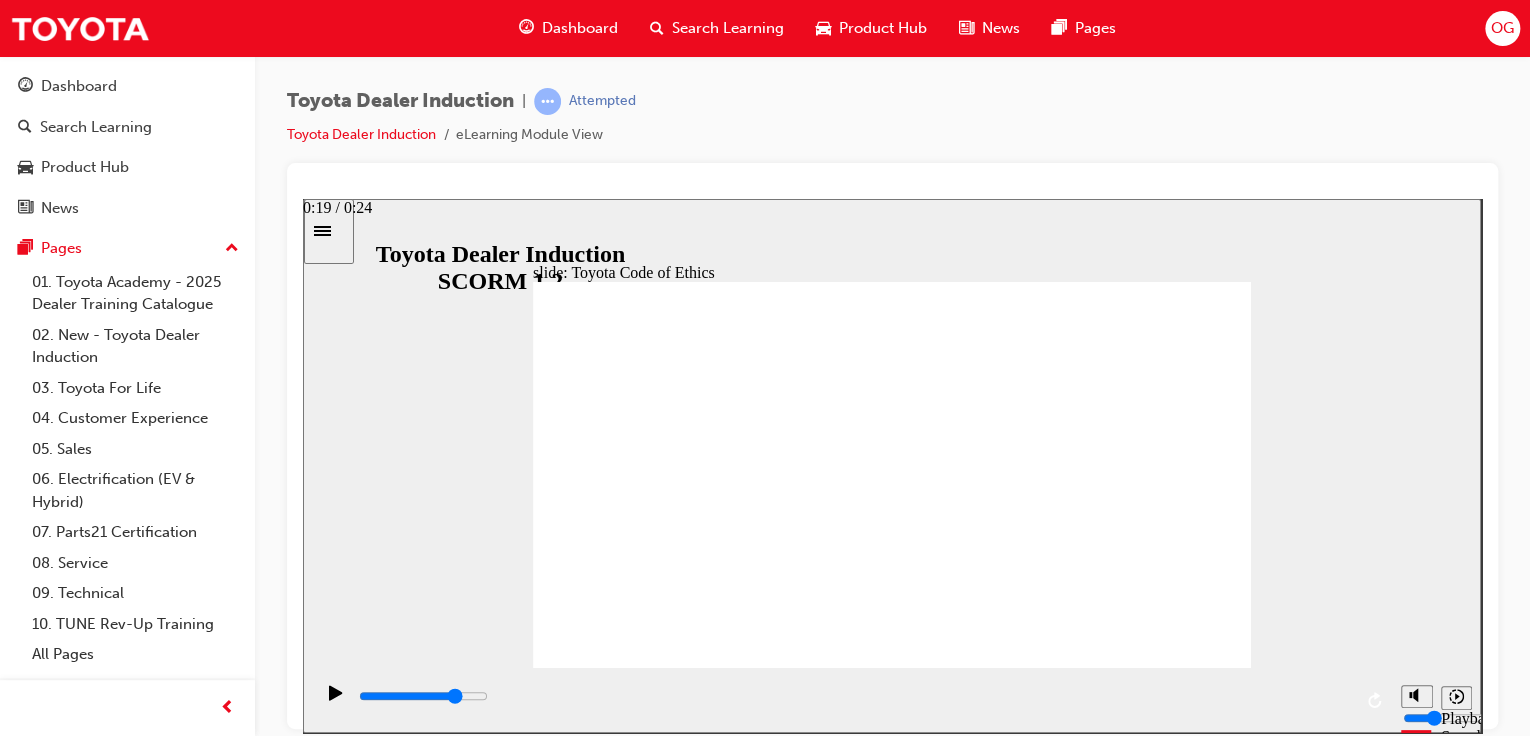 click at bounding box center (854, 696) 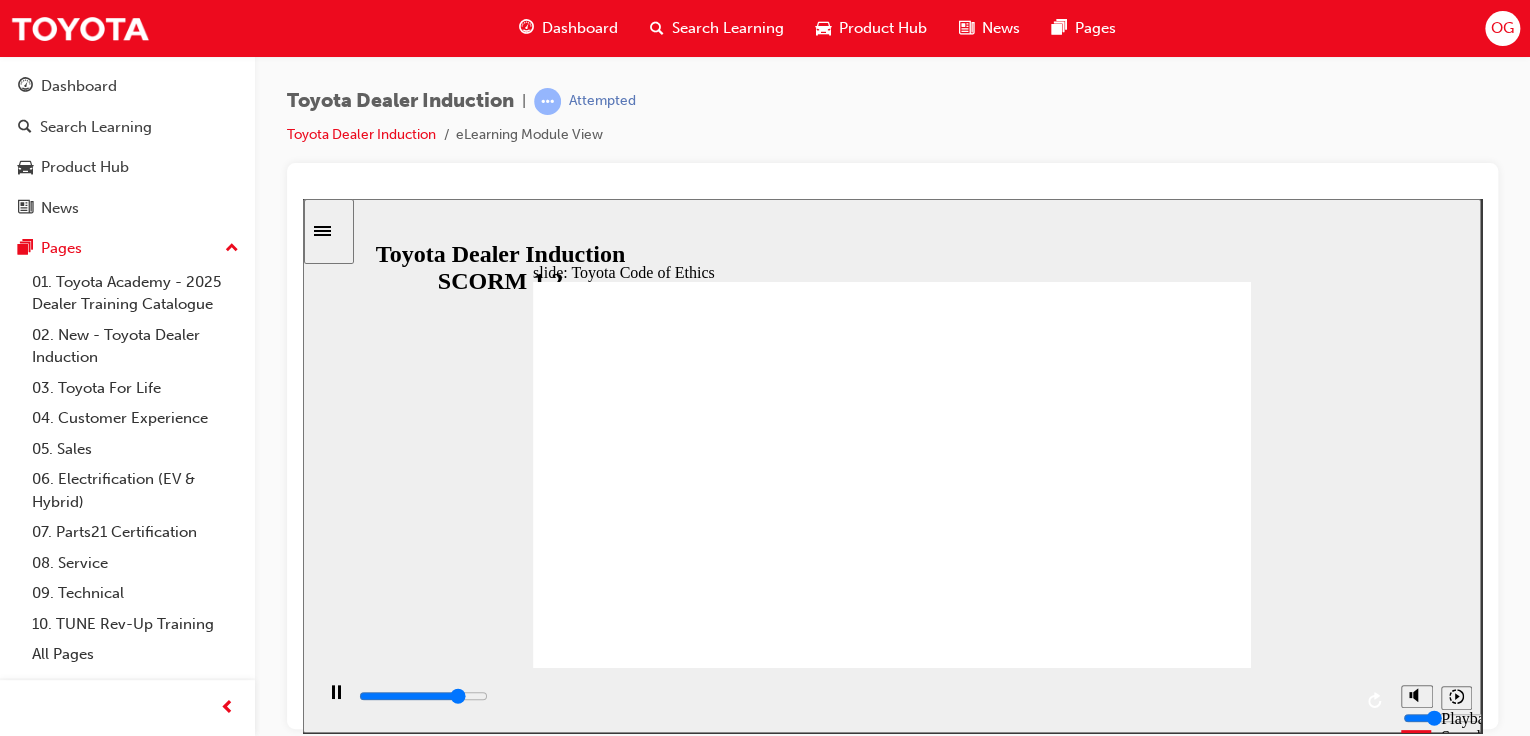click 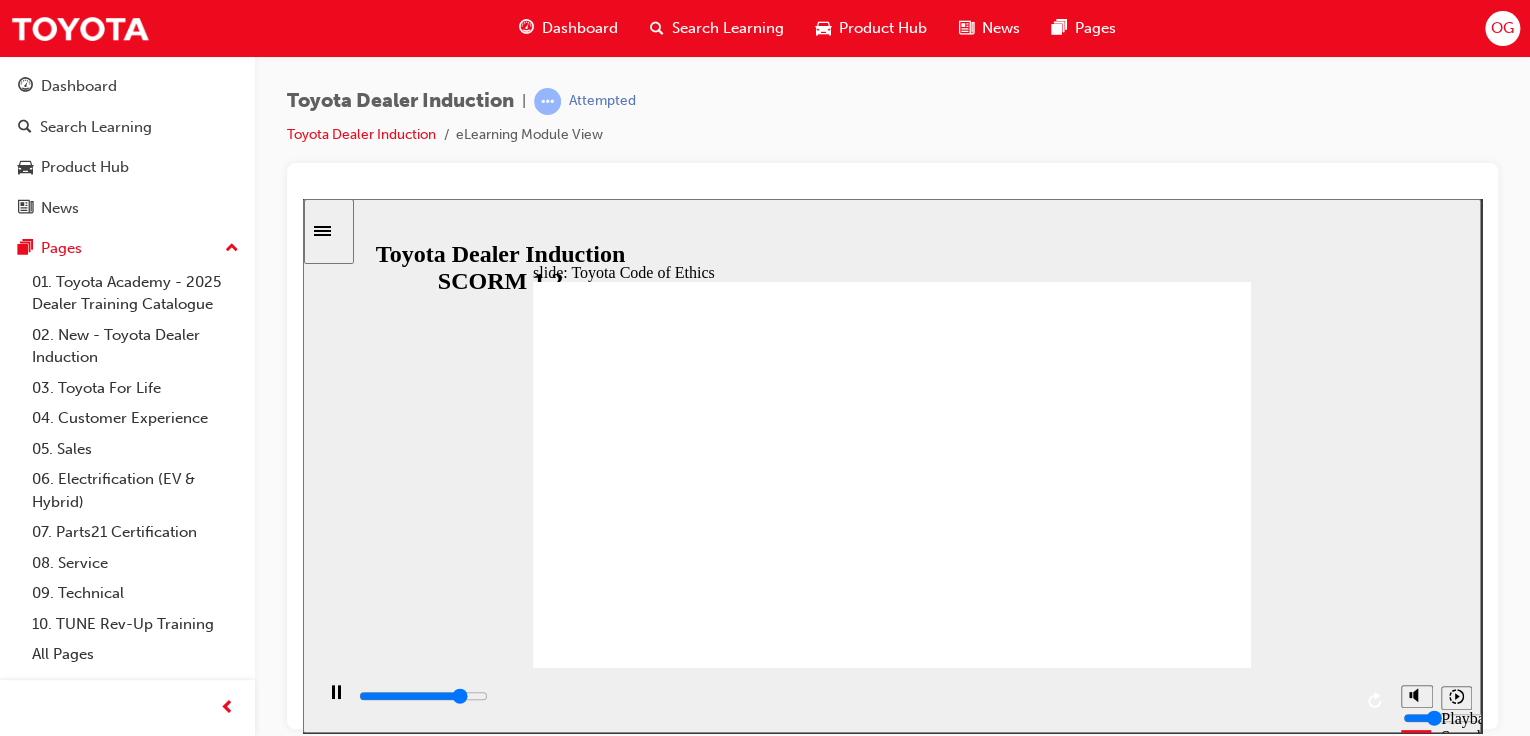 click 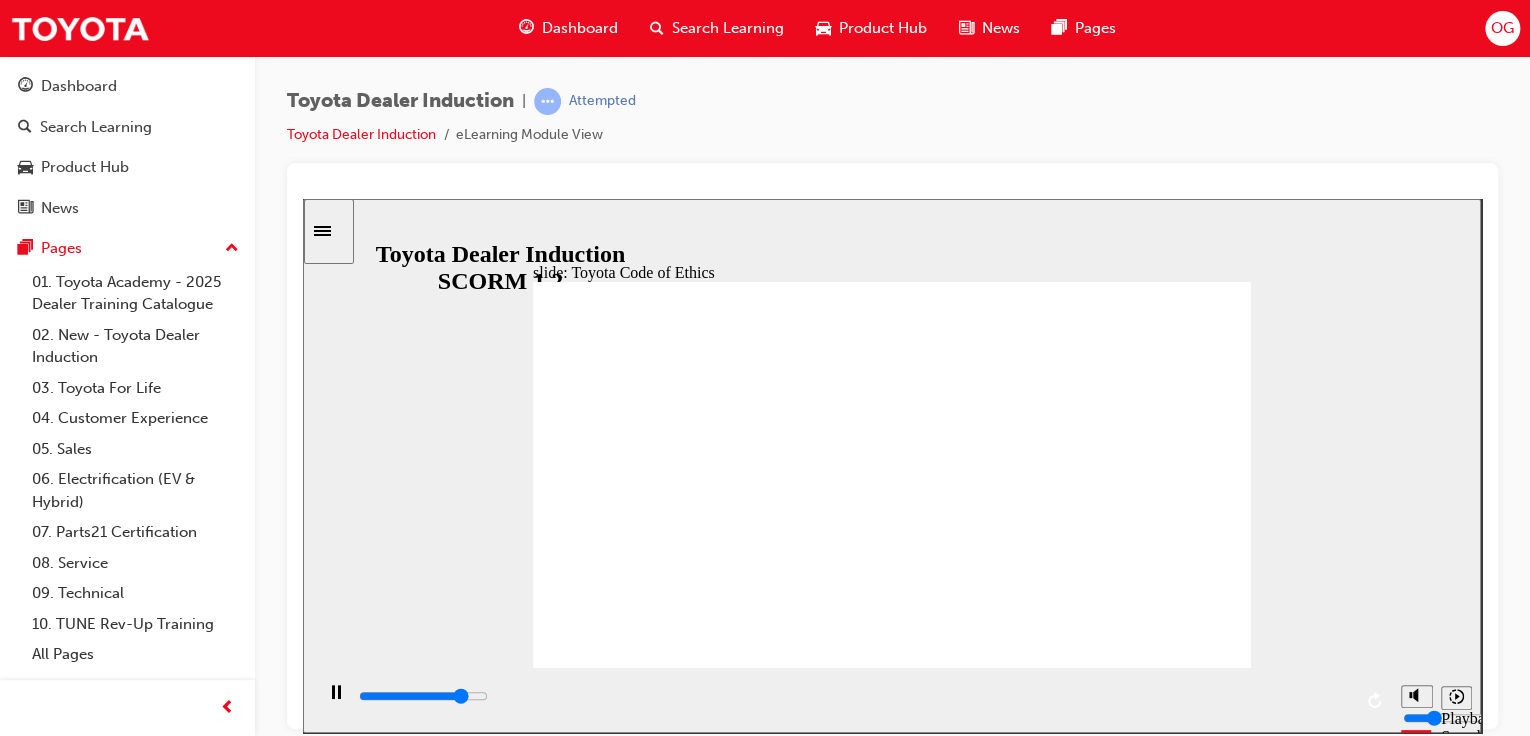click 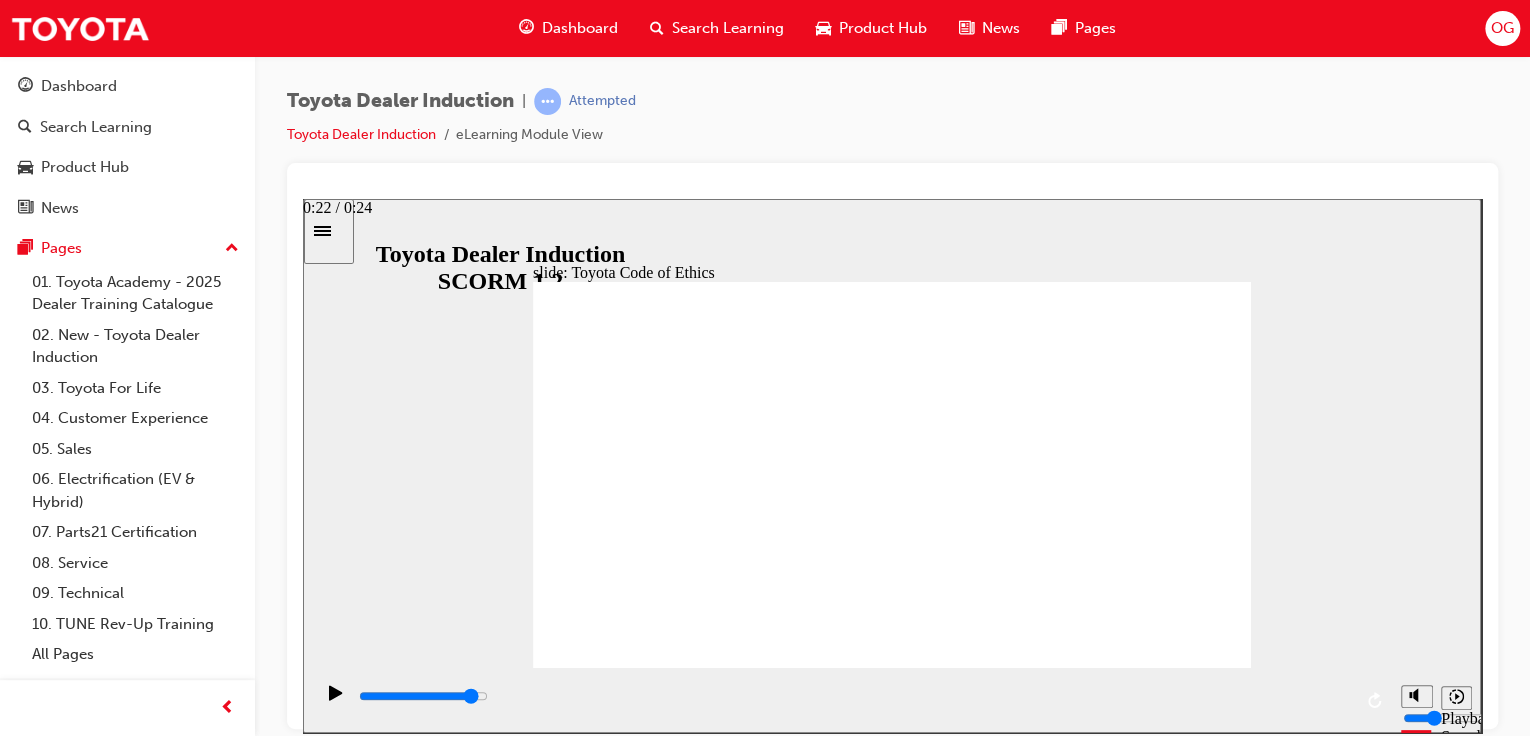 click at bounding box center [423, 695] 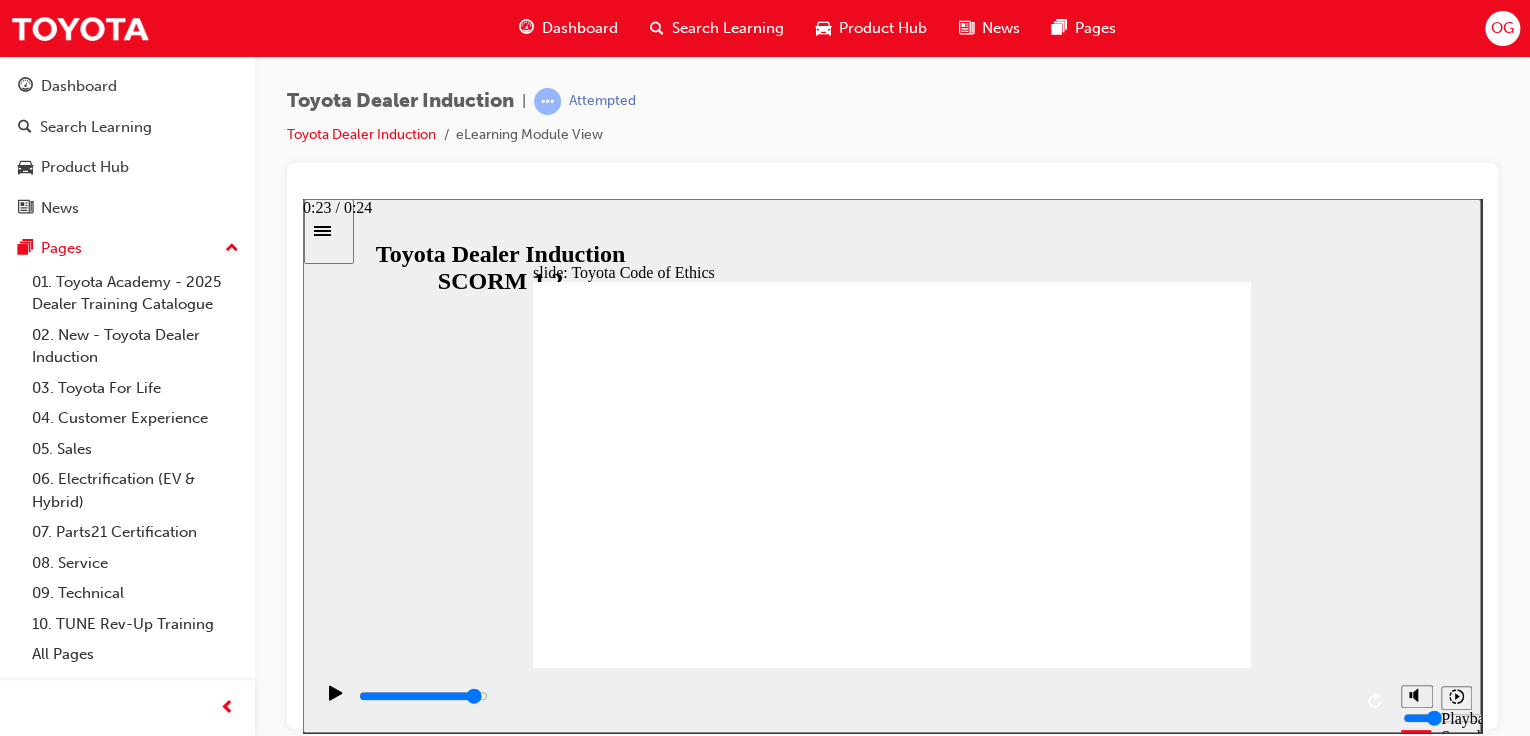click at bounding box center (854, 696) 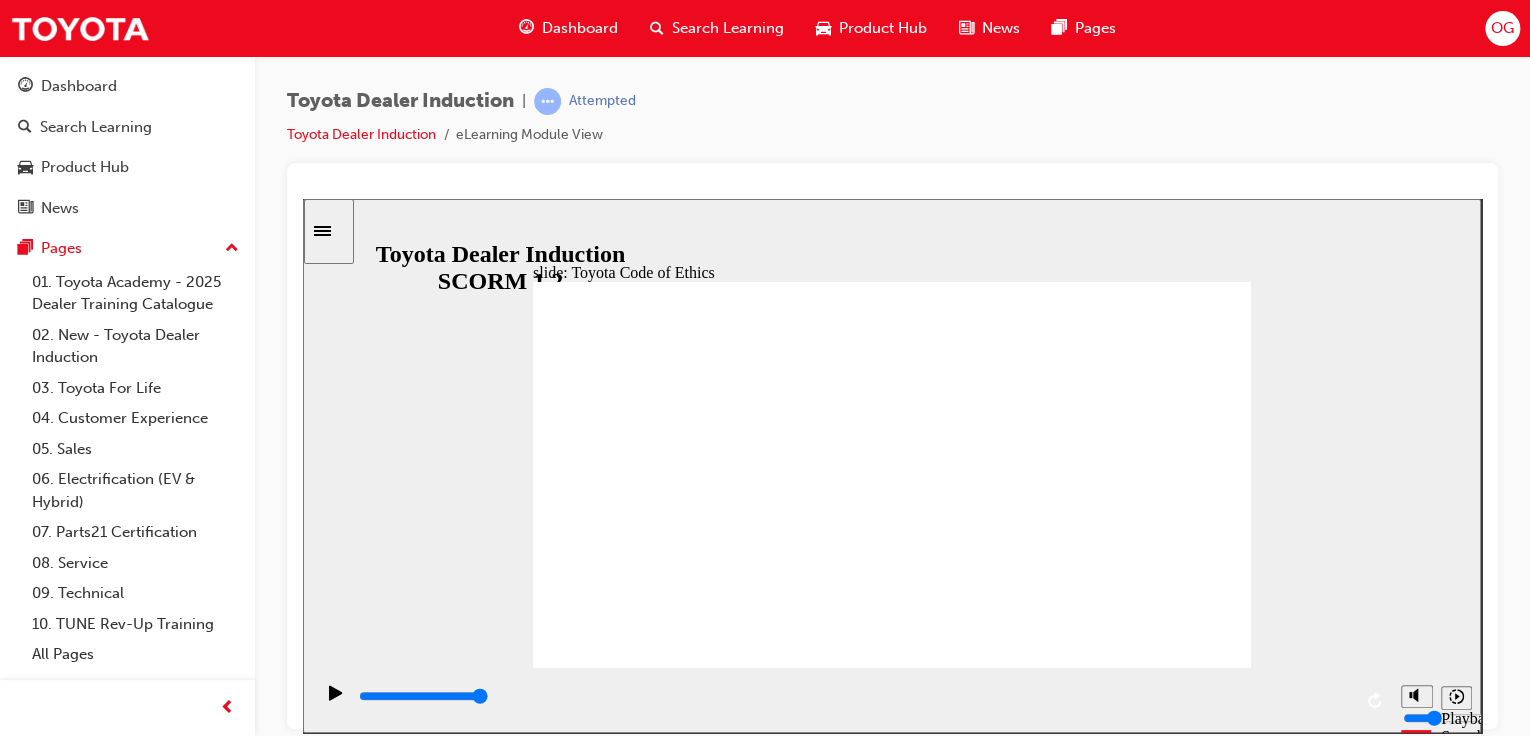 drag, startPoint x: 1145, startPoint y: 590, endPoint x: 1152, endPoint y: 617, distance: 27.89265 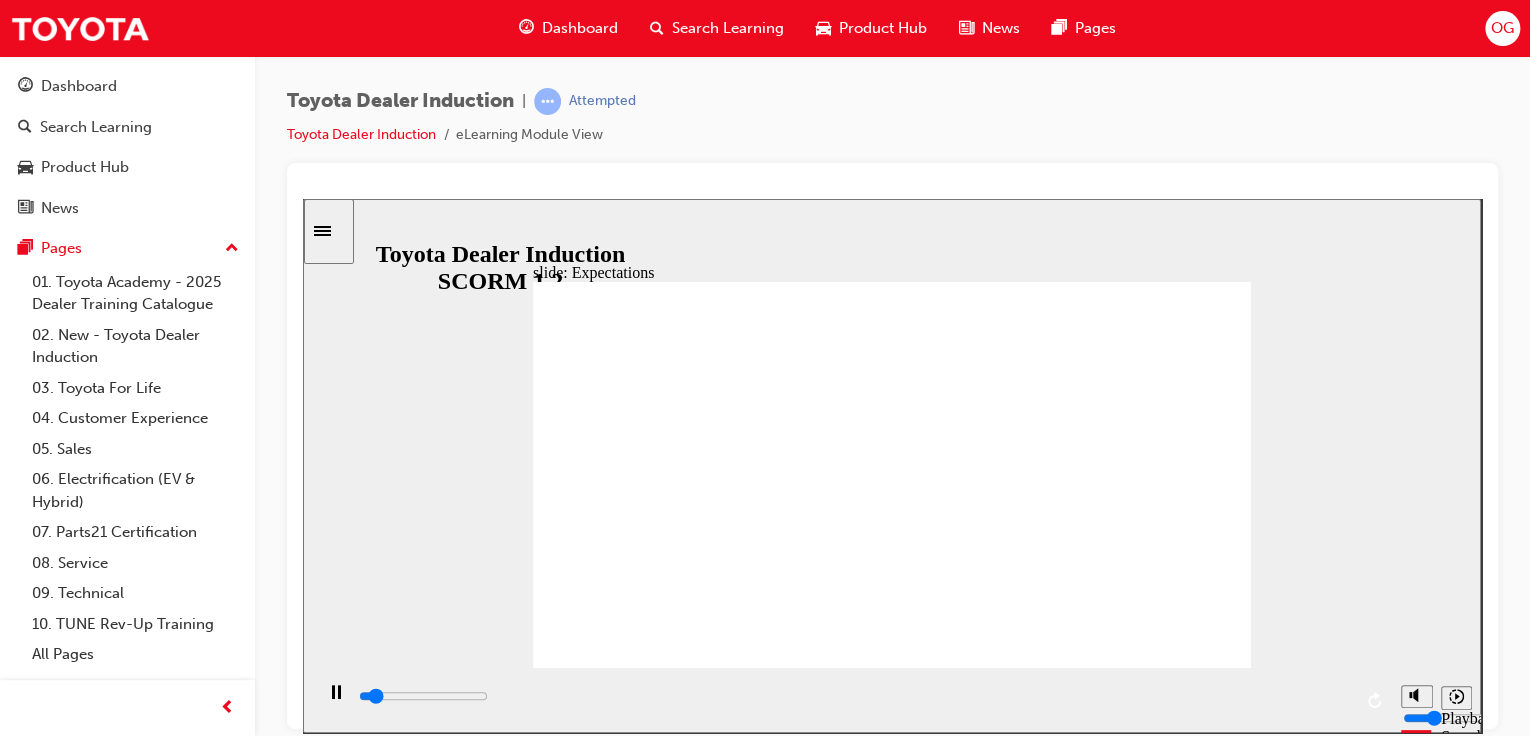 click 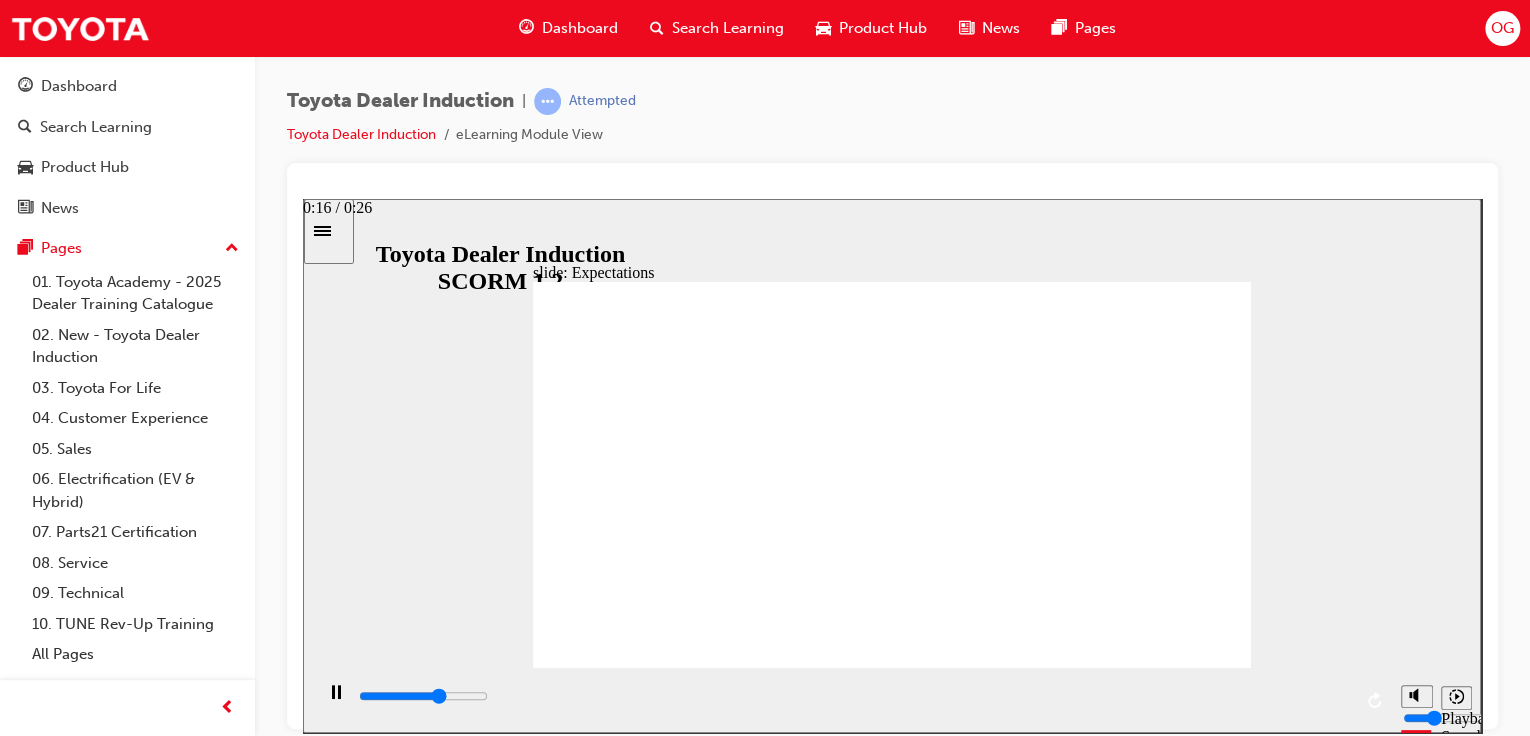 click at bounding box center [854, 696] 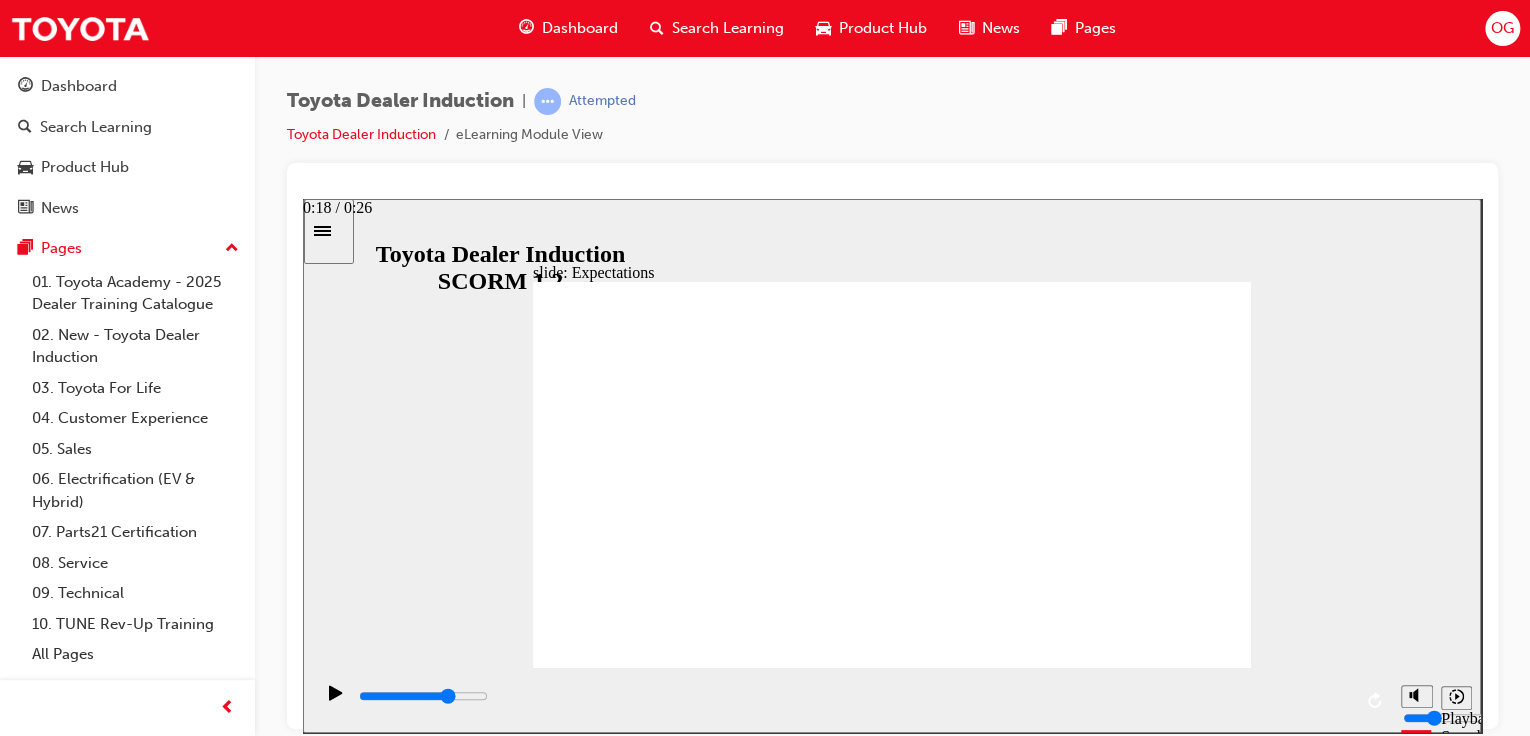 click at bounding box center (854, 700) 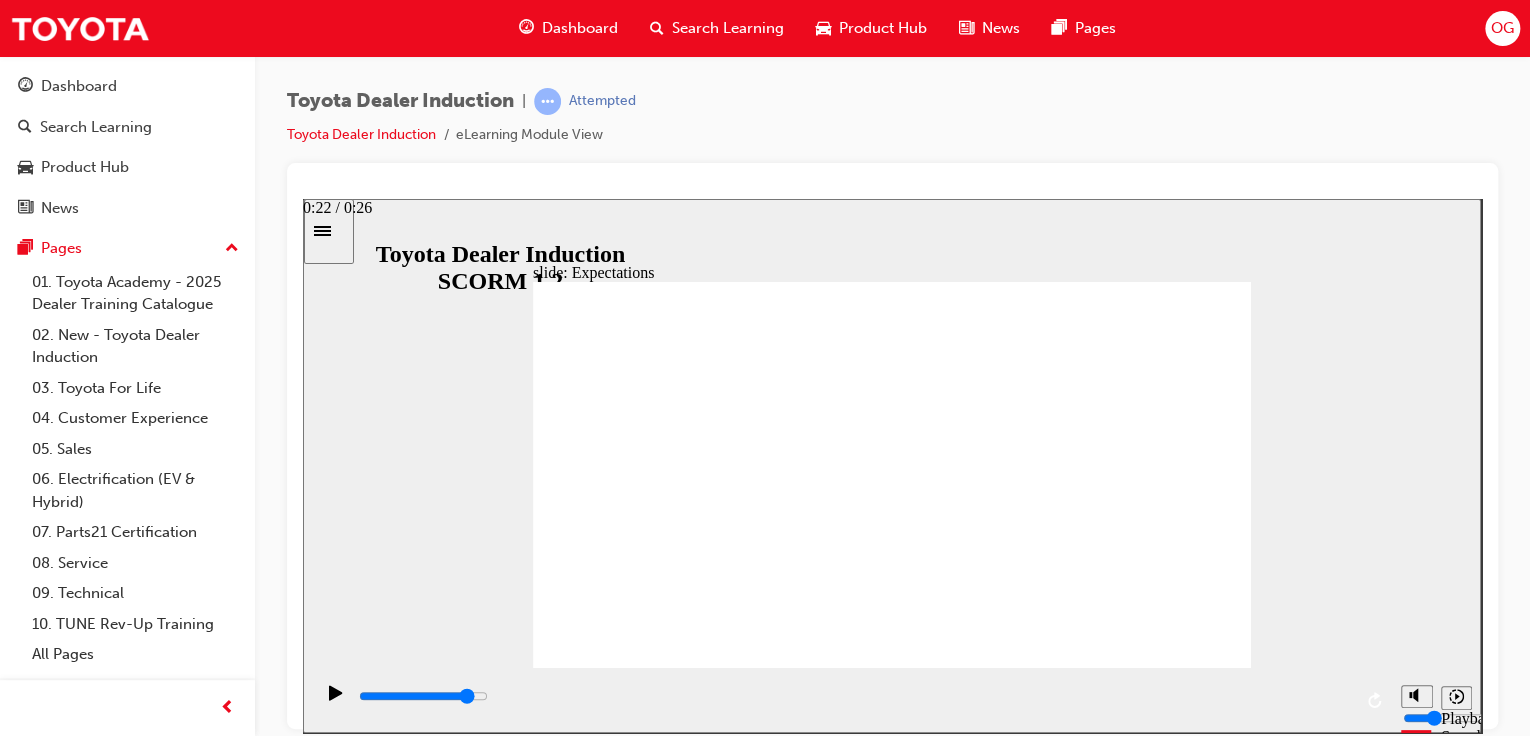 click at bounding box center (854, 700) 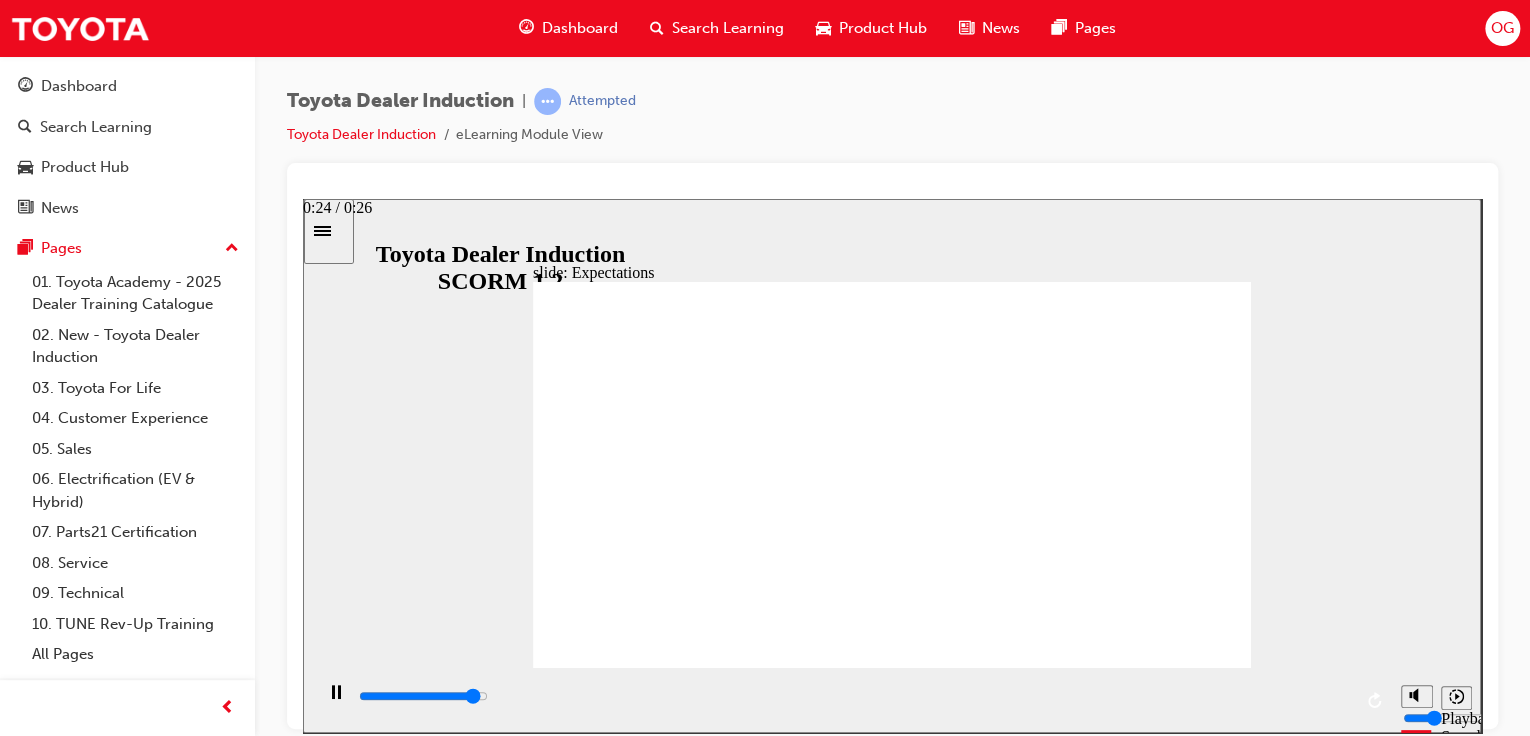 click at bounding box center (854, 696) 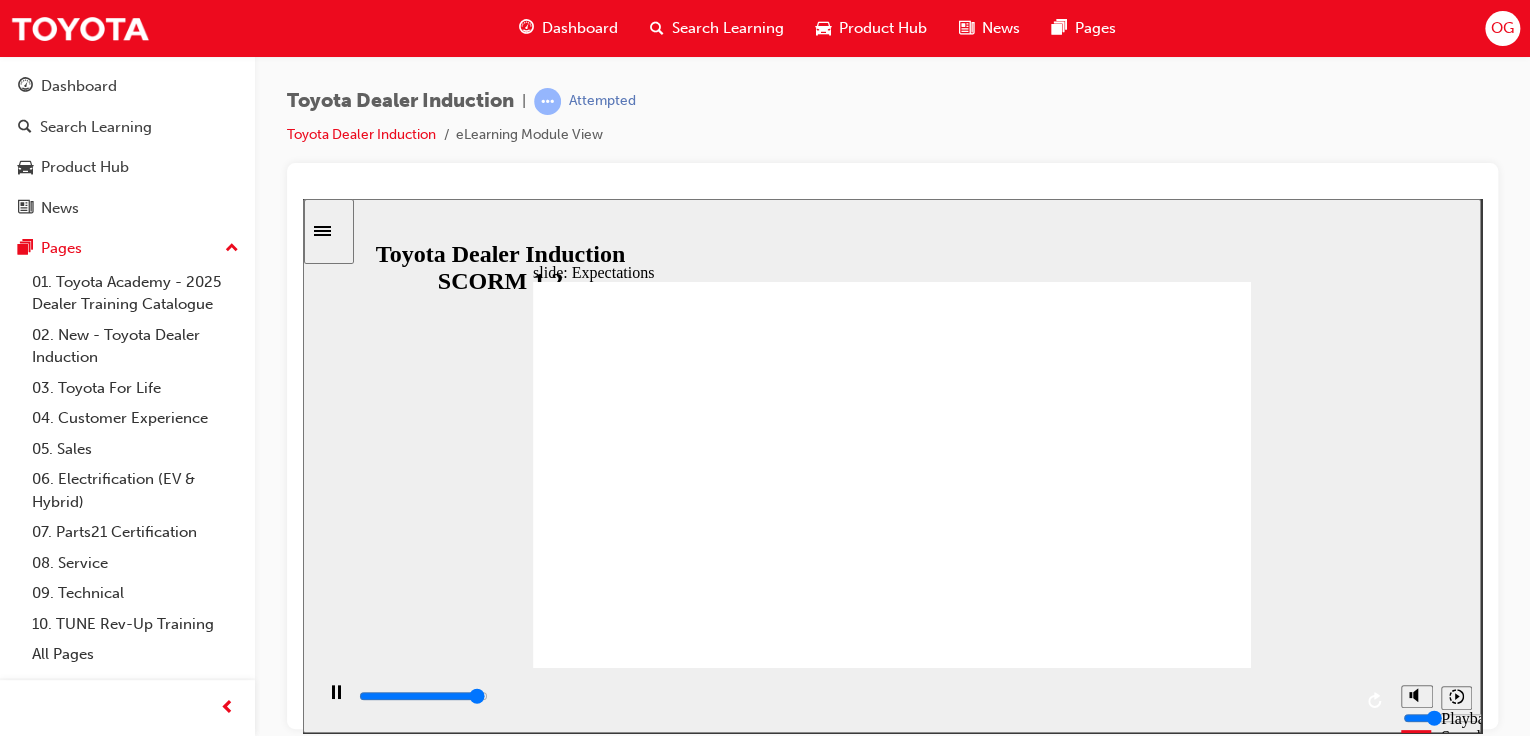 click 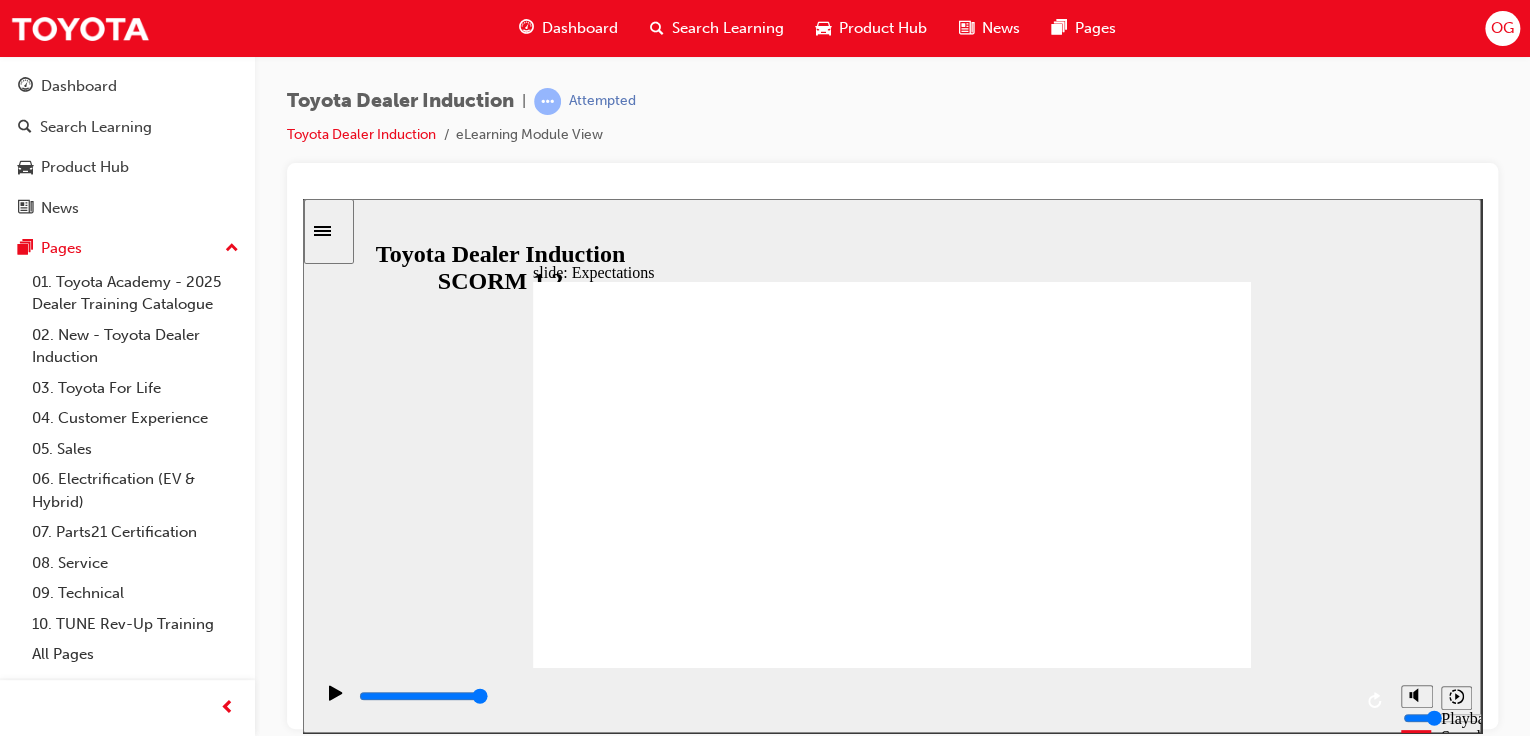 click 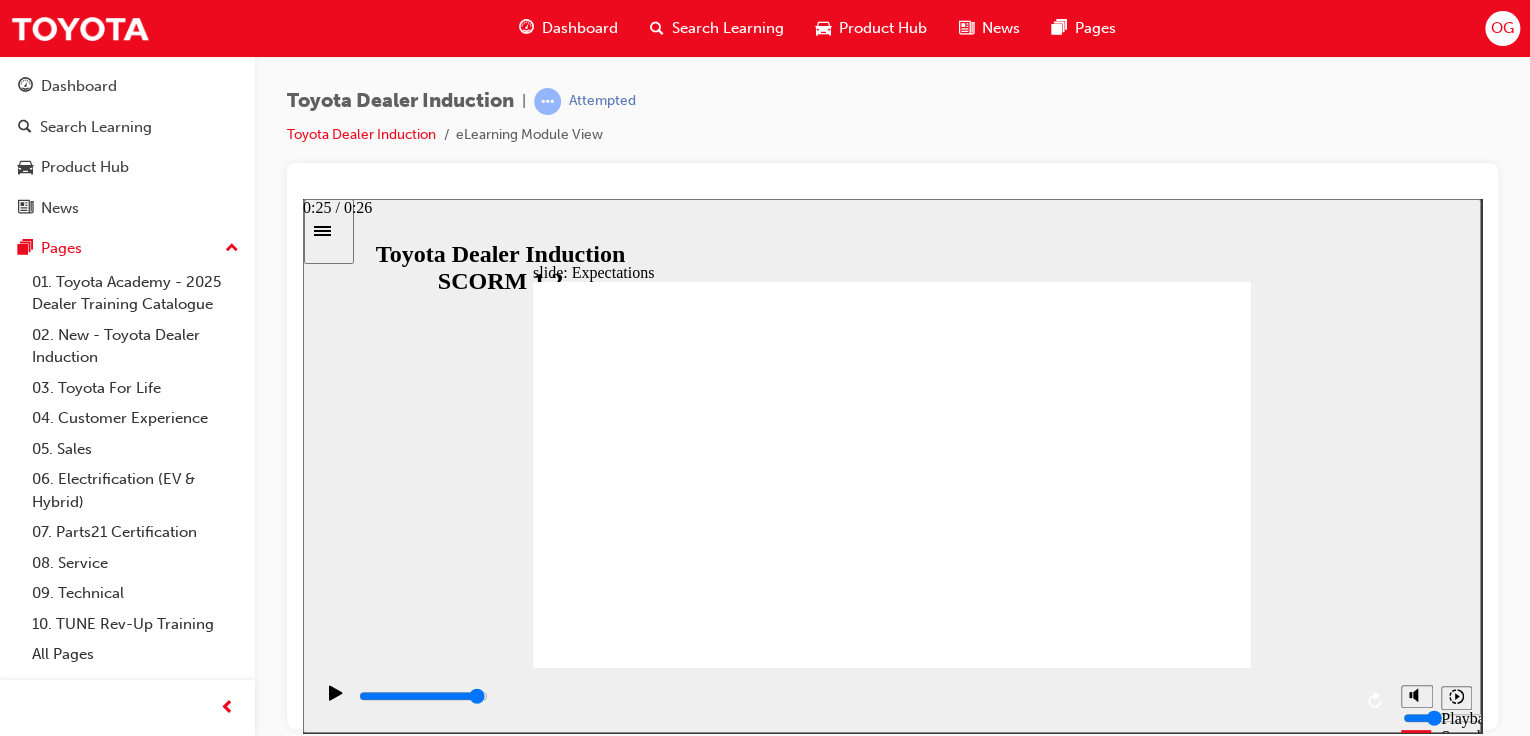 click at bounding box center [854, 696] 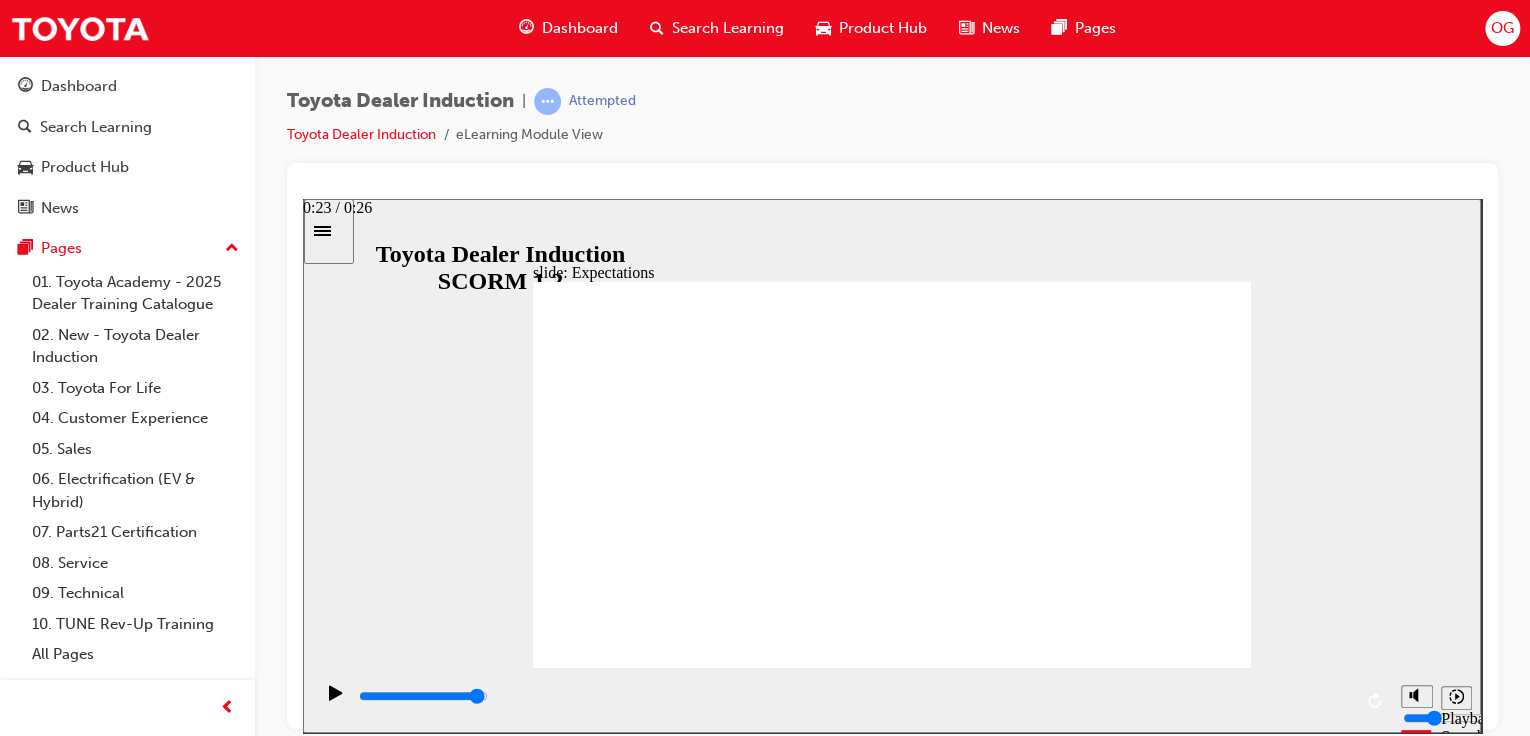 click 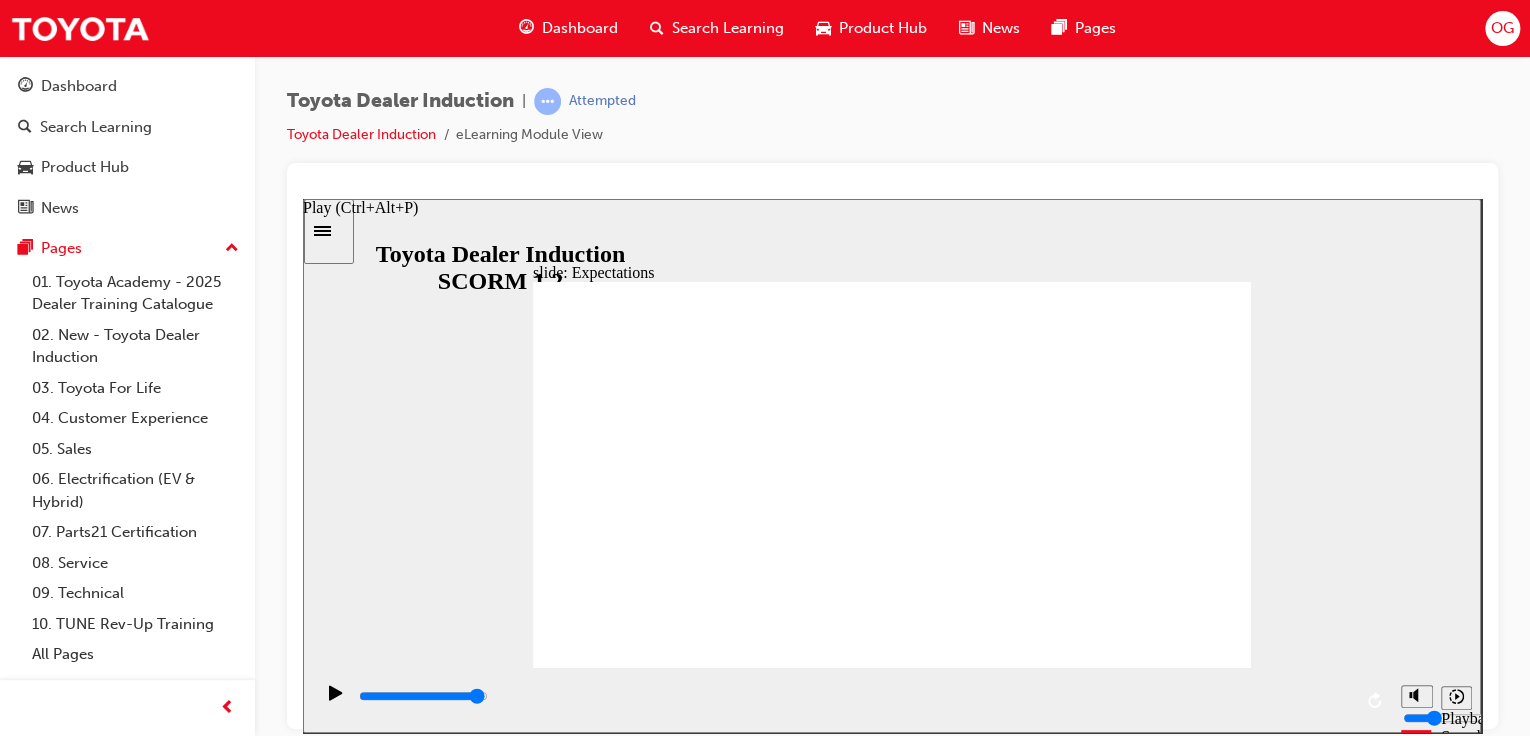 click at bounding box center (336, 701) 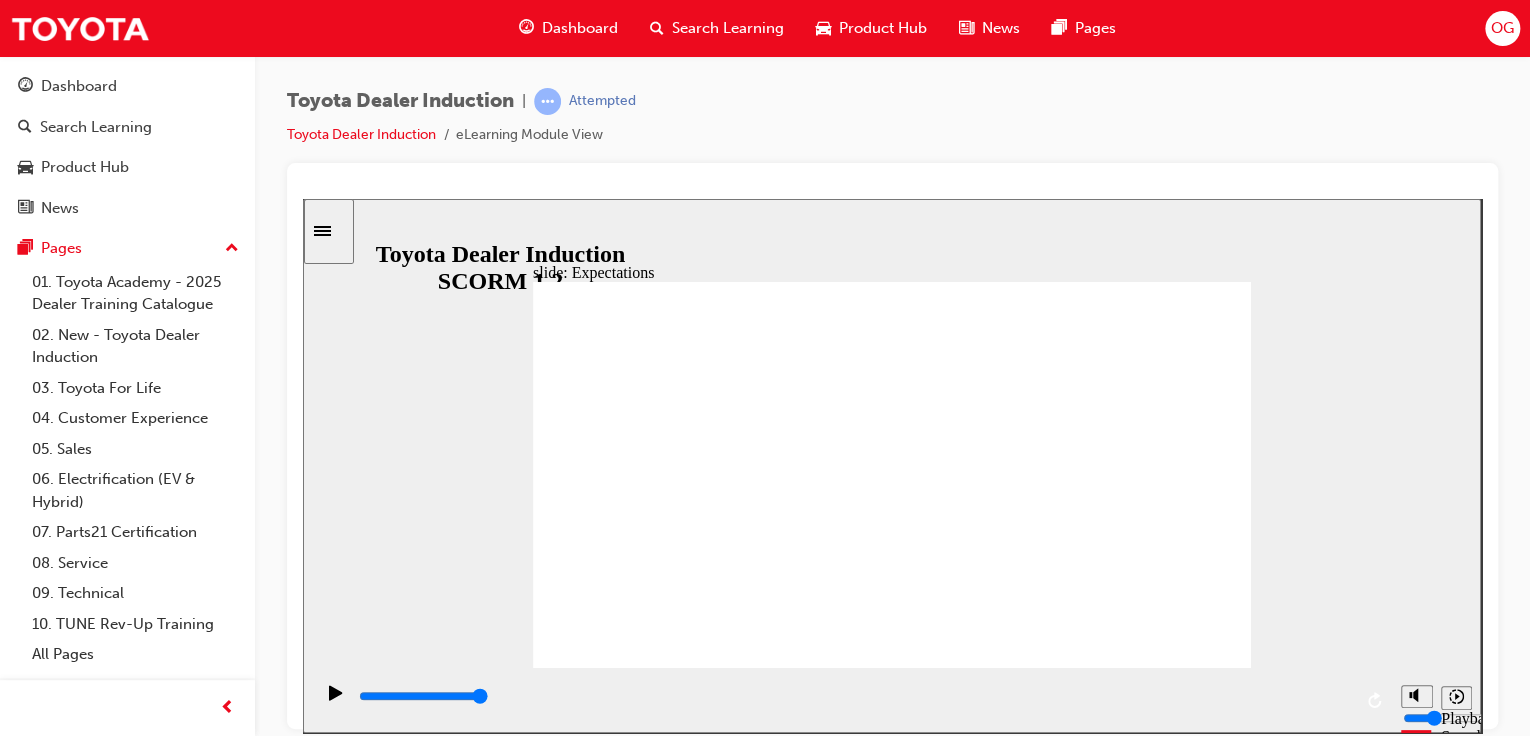 click 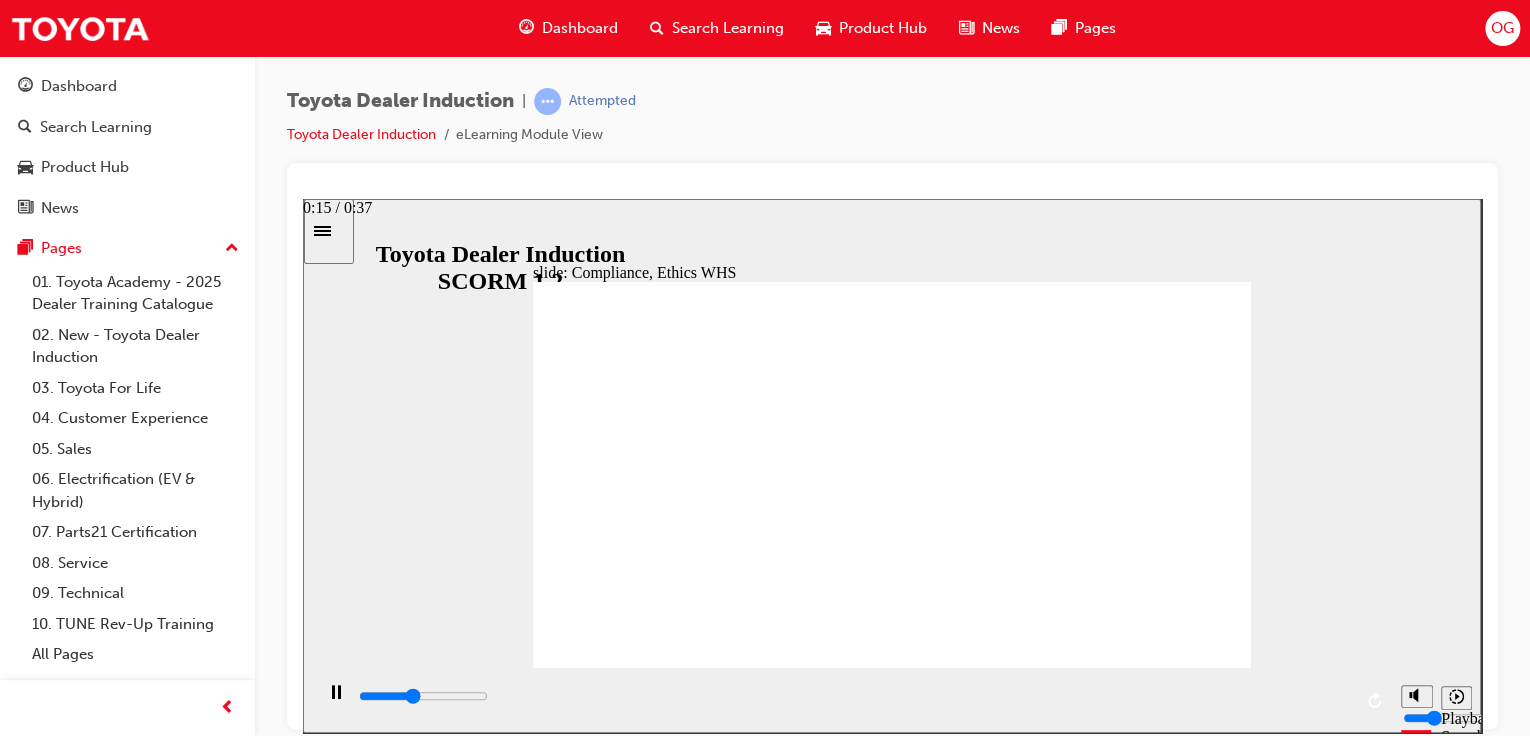 click at bounding box center [854, 696] 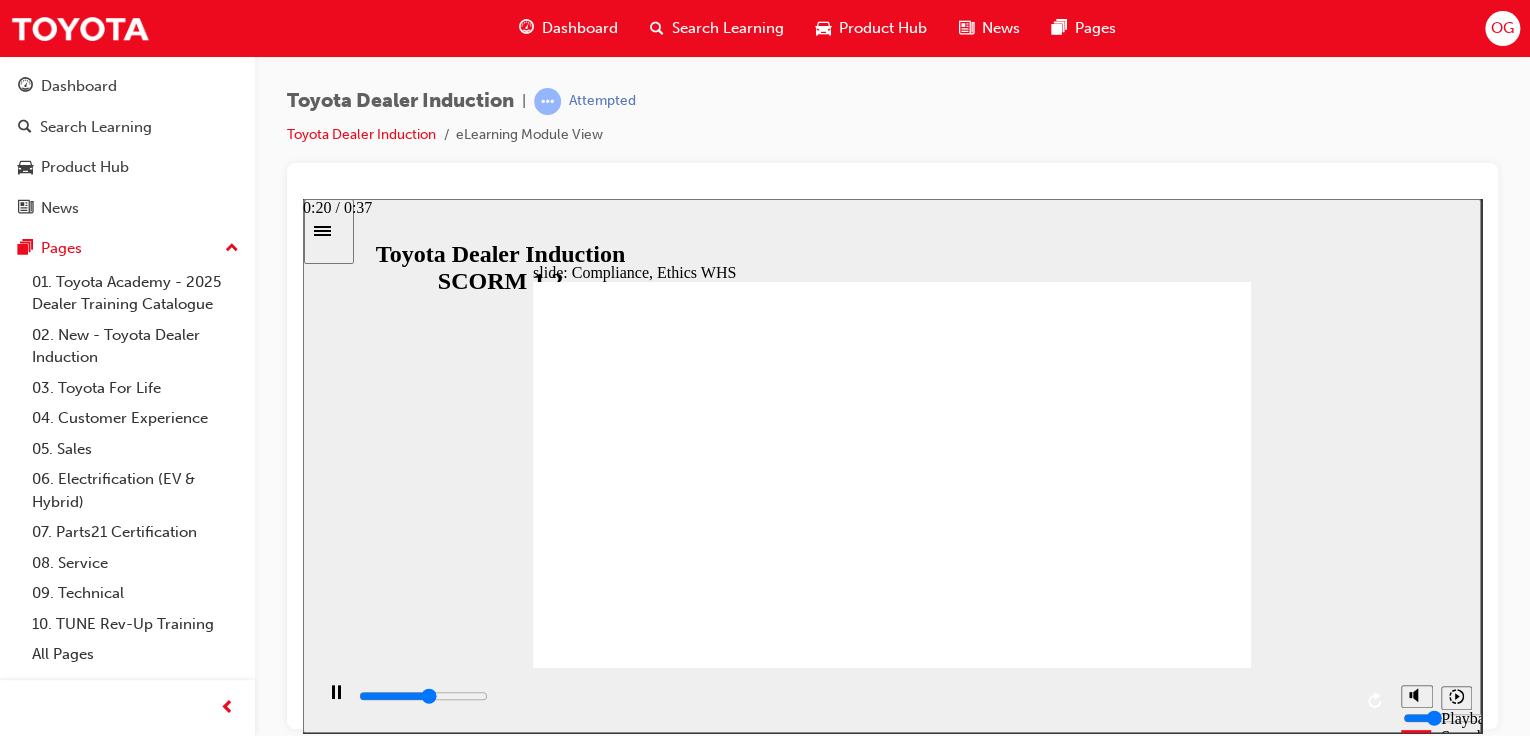 click at bounding box center (854, 696) 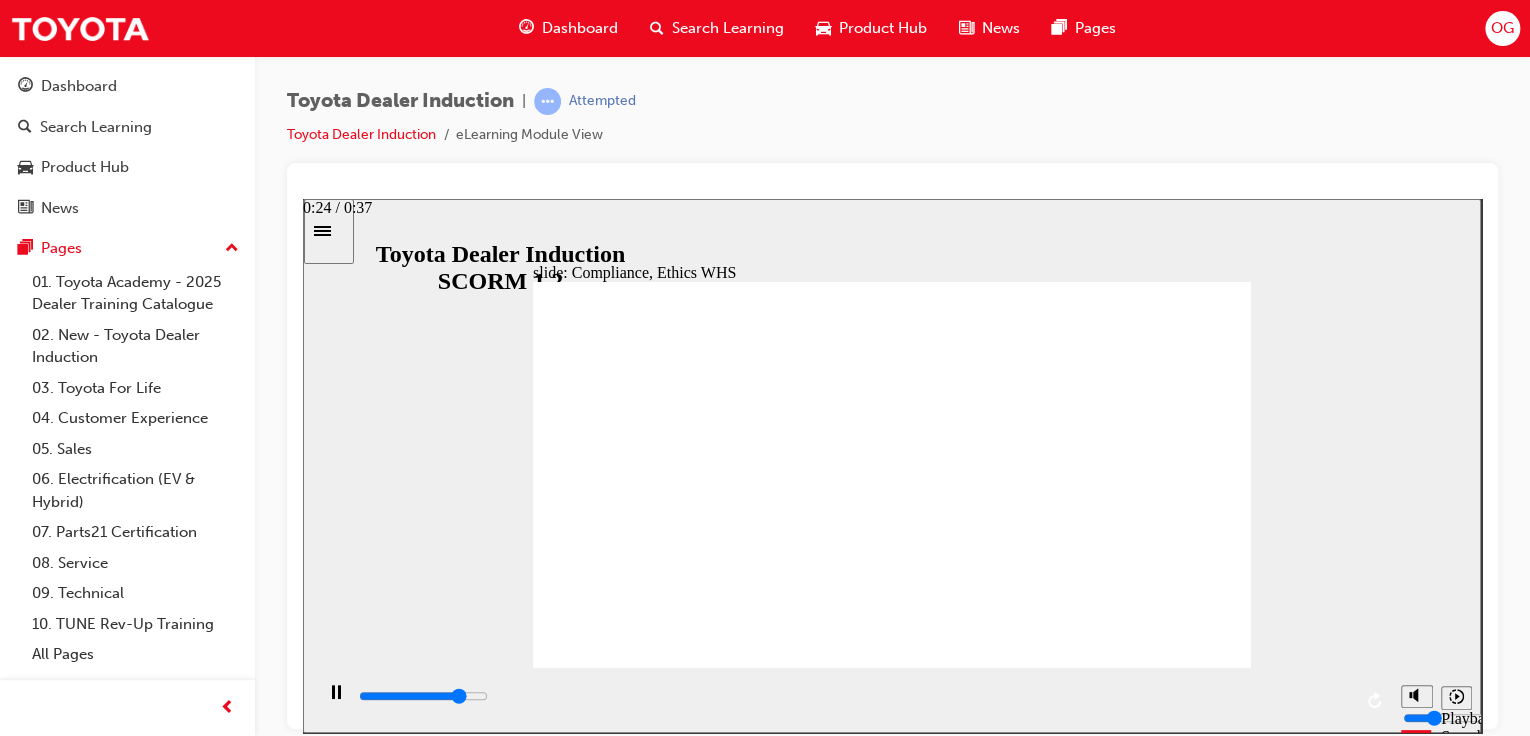 click at bounding box center (854, 696) 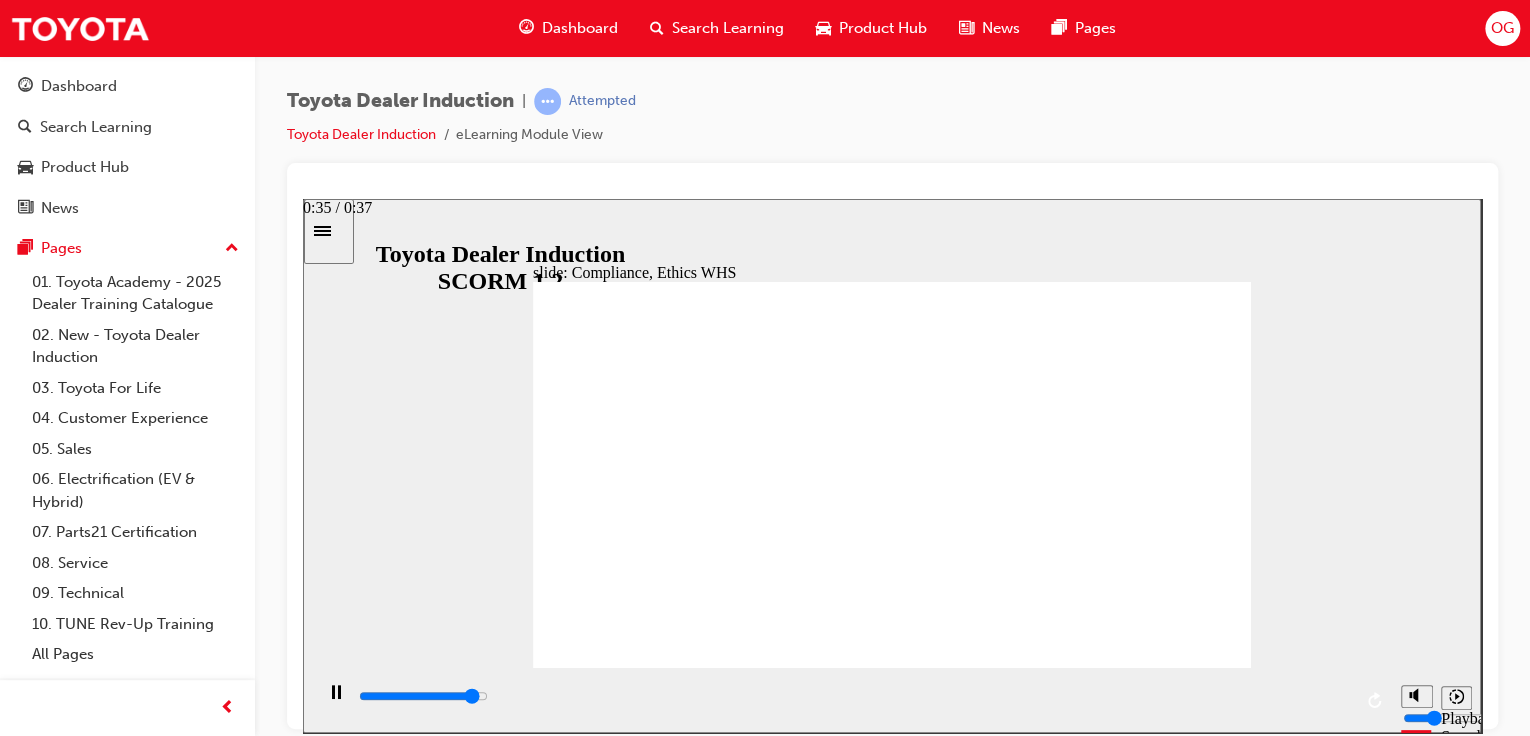 click at bounding box center [854, 696] 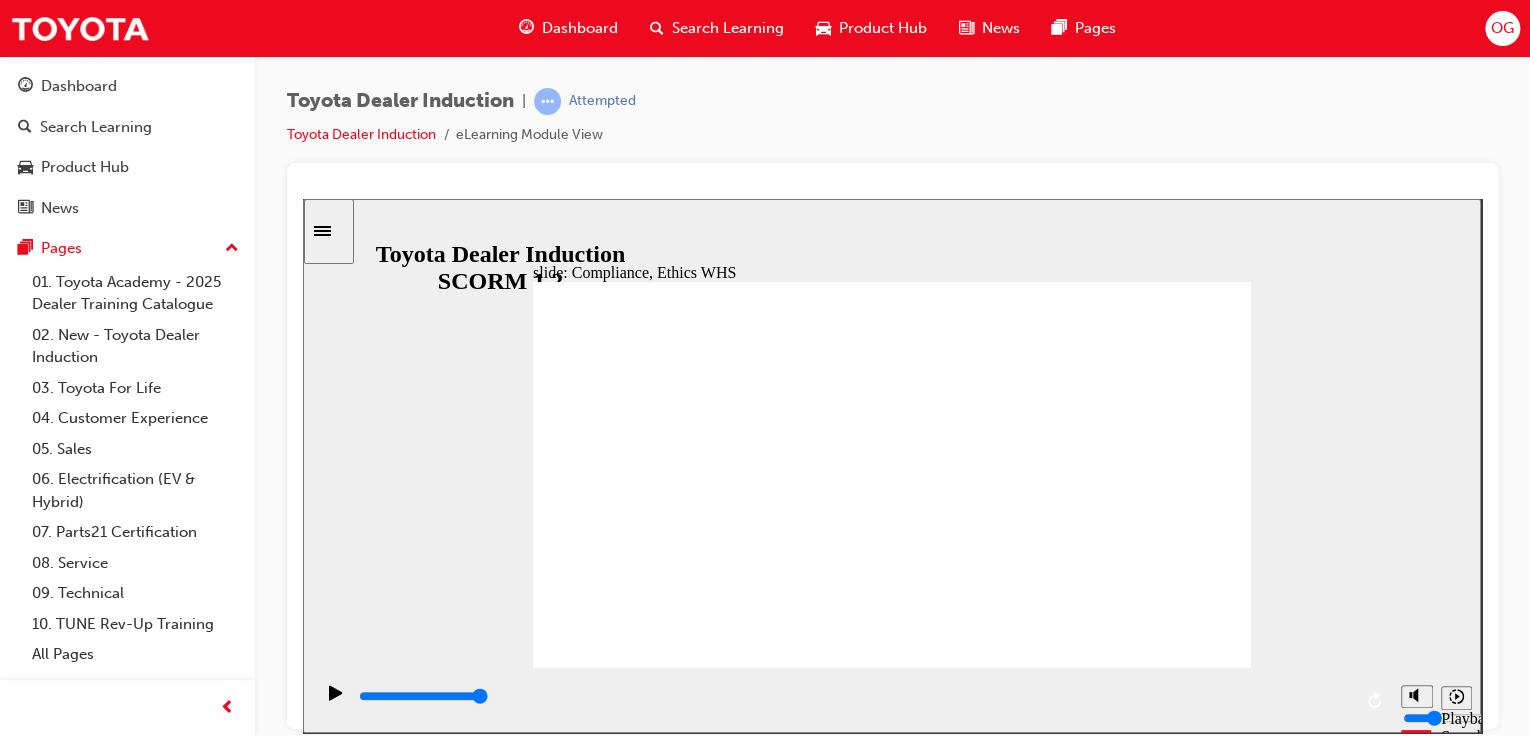 click on "NEXT NEXT" at bounding box center [1187, 1950] 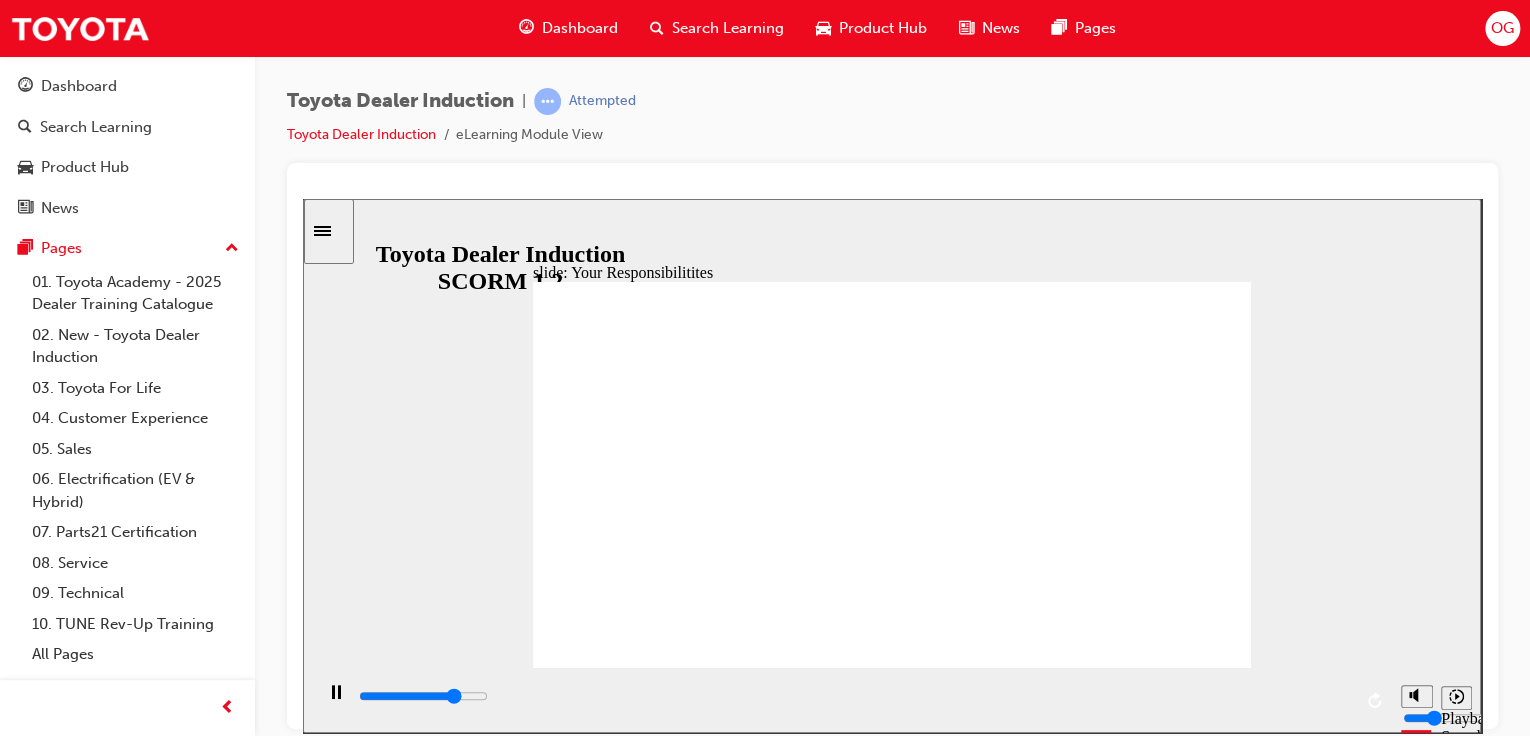 type on "6500" 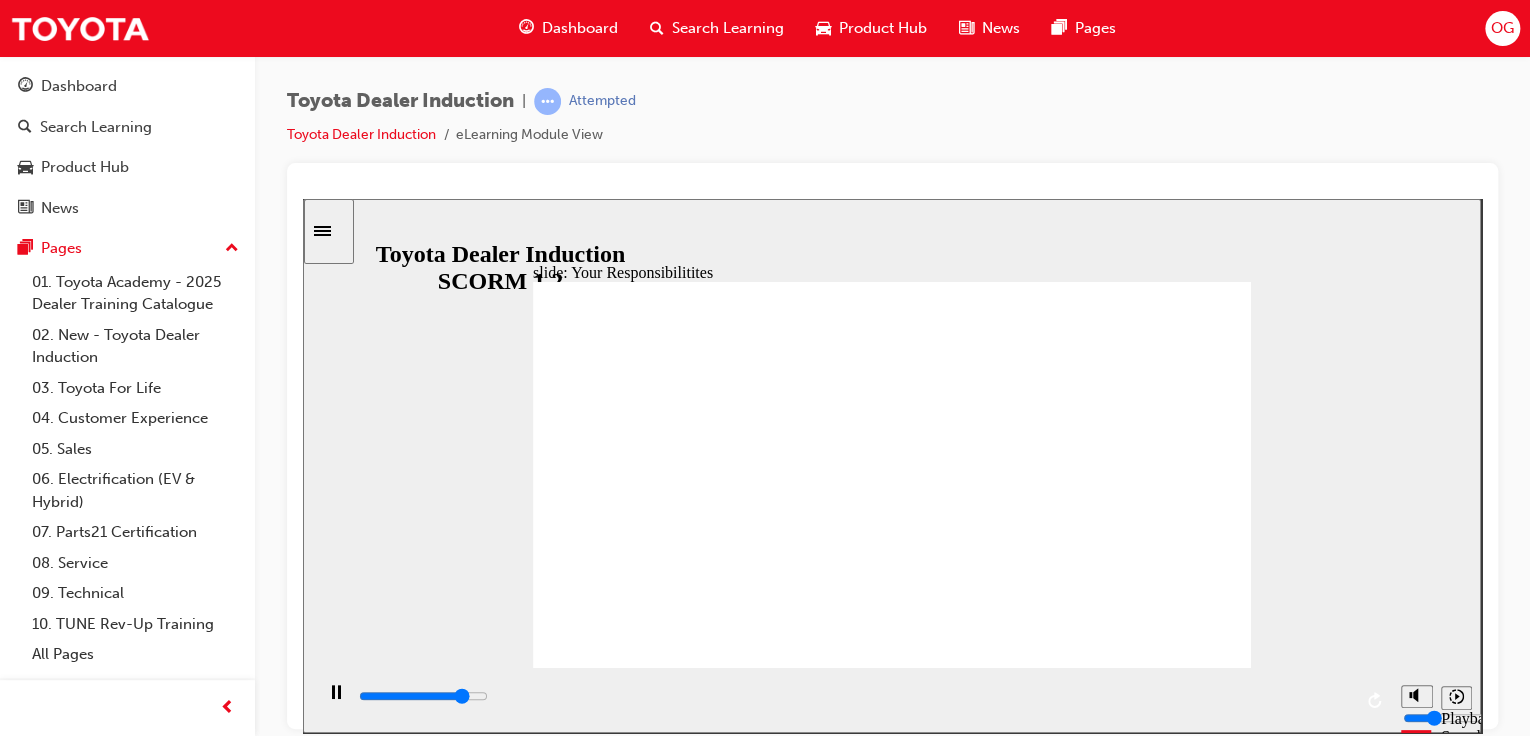 drag, startPoint x: 602, startPoint y: 487, endPoint x: 603, endPoint y: 470, distance: 17.029387 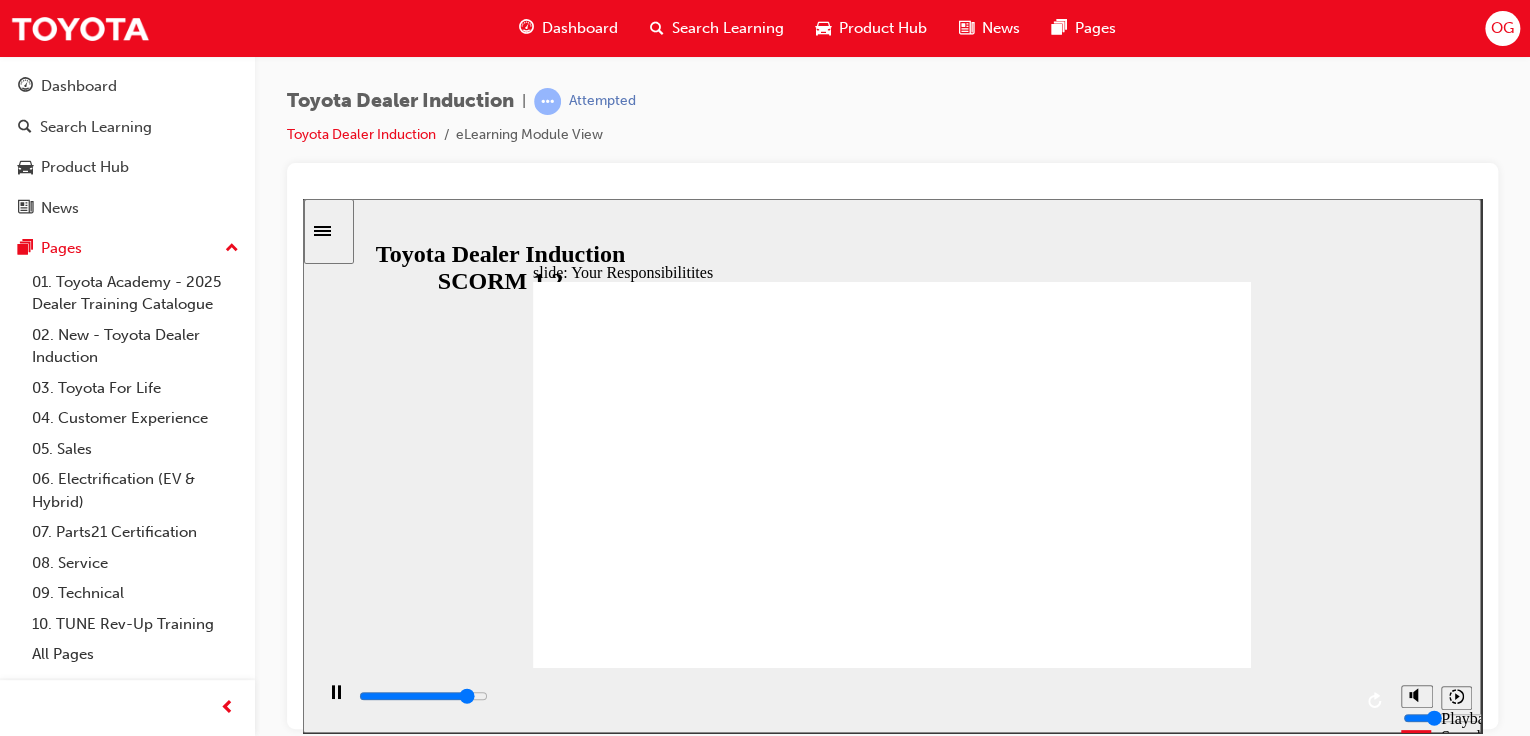 type on "7500" 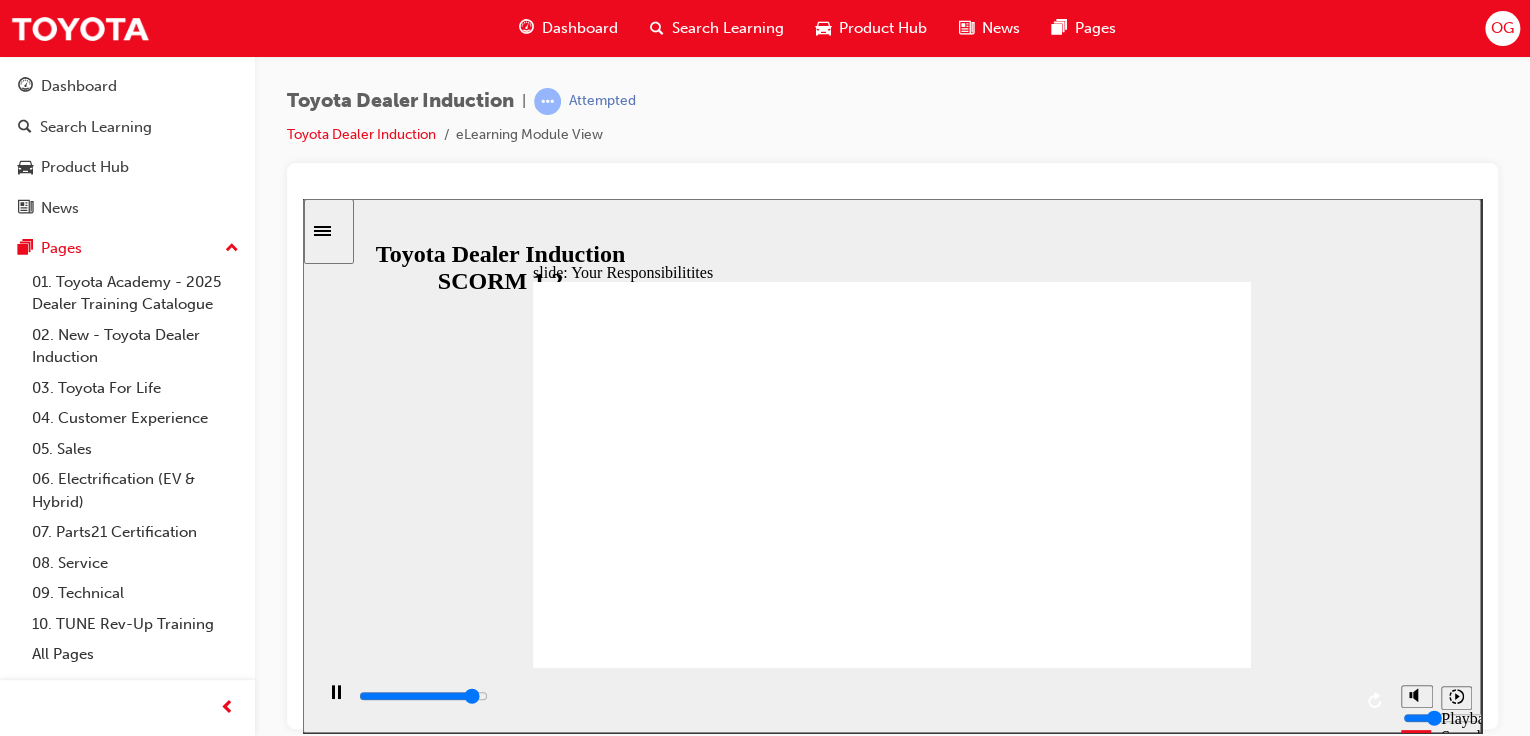 type on "7900" 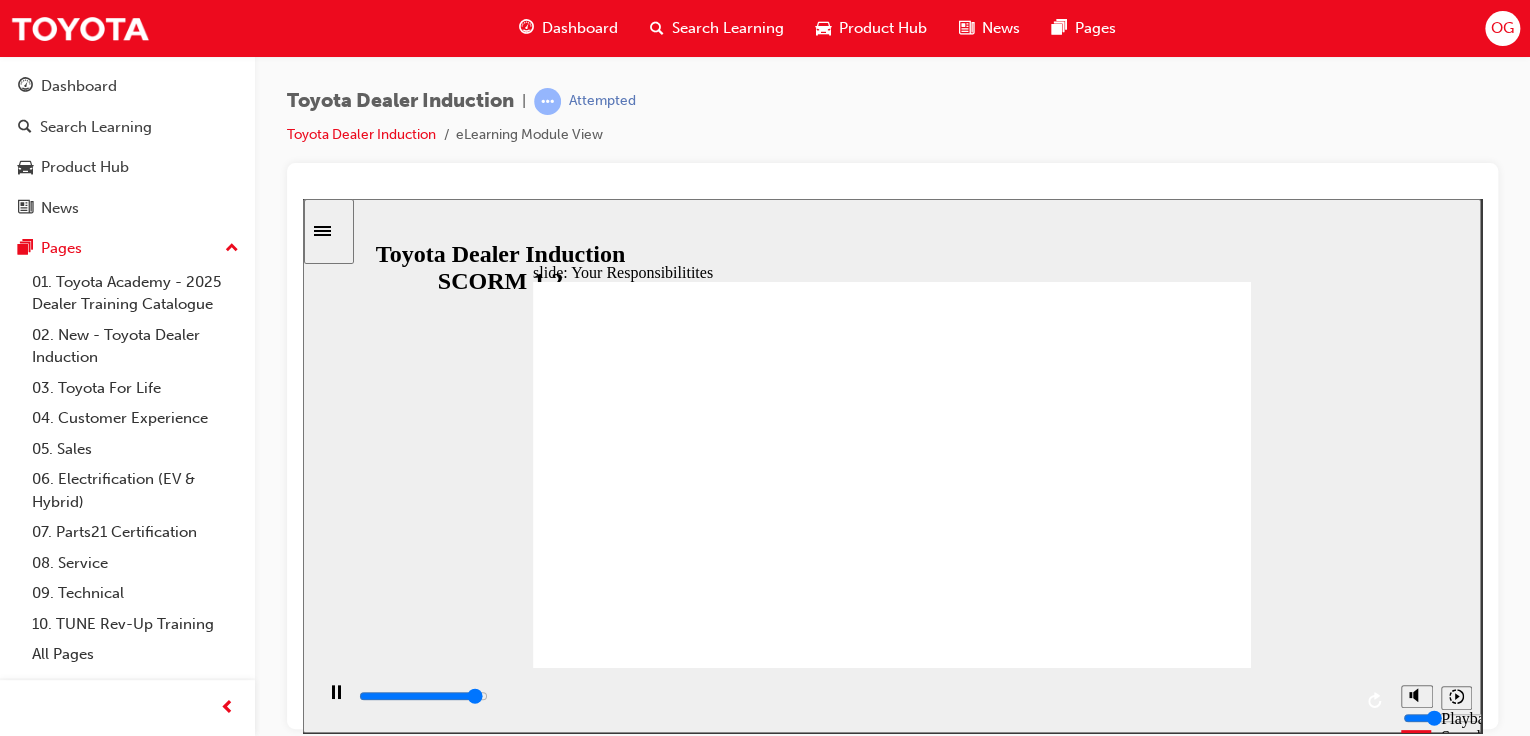 type on "8200" 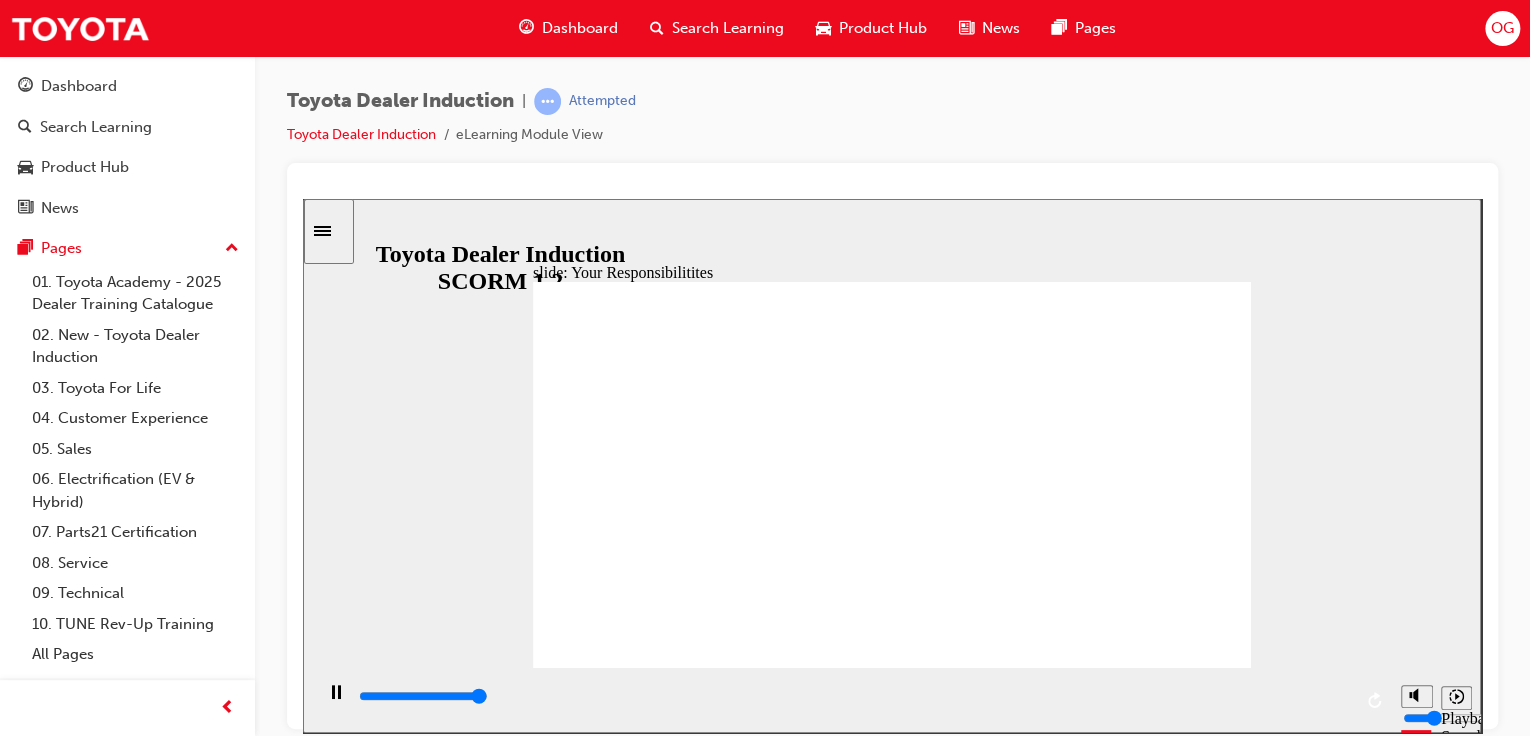 type on "8400" 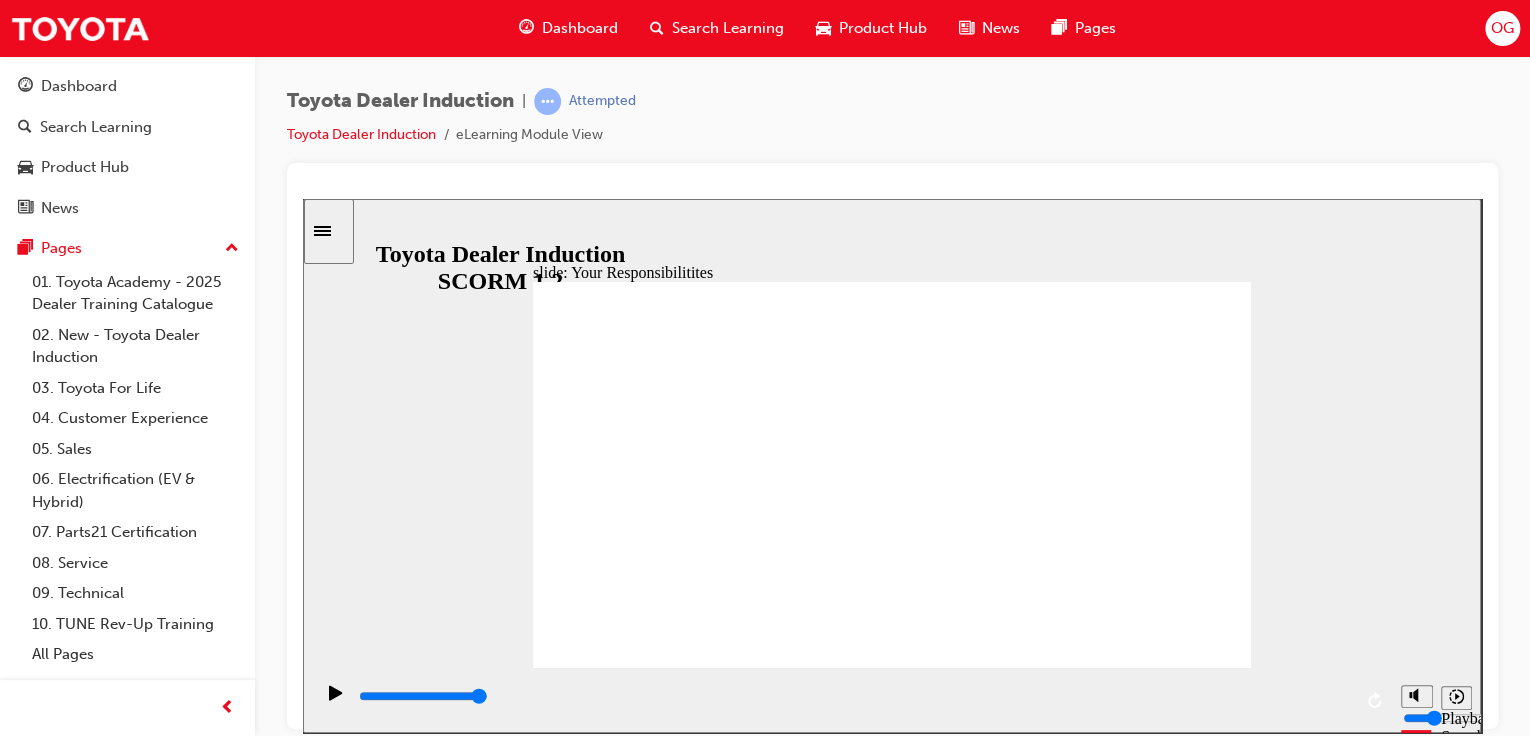 click 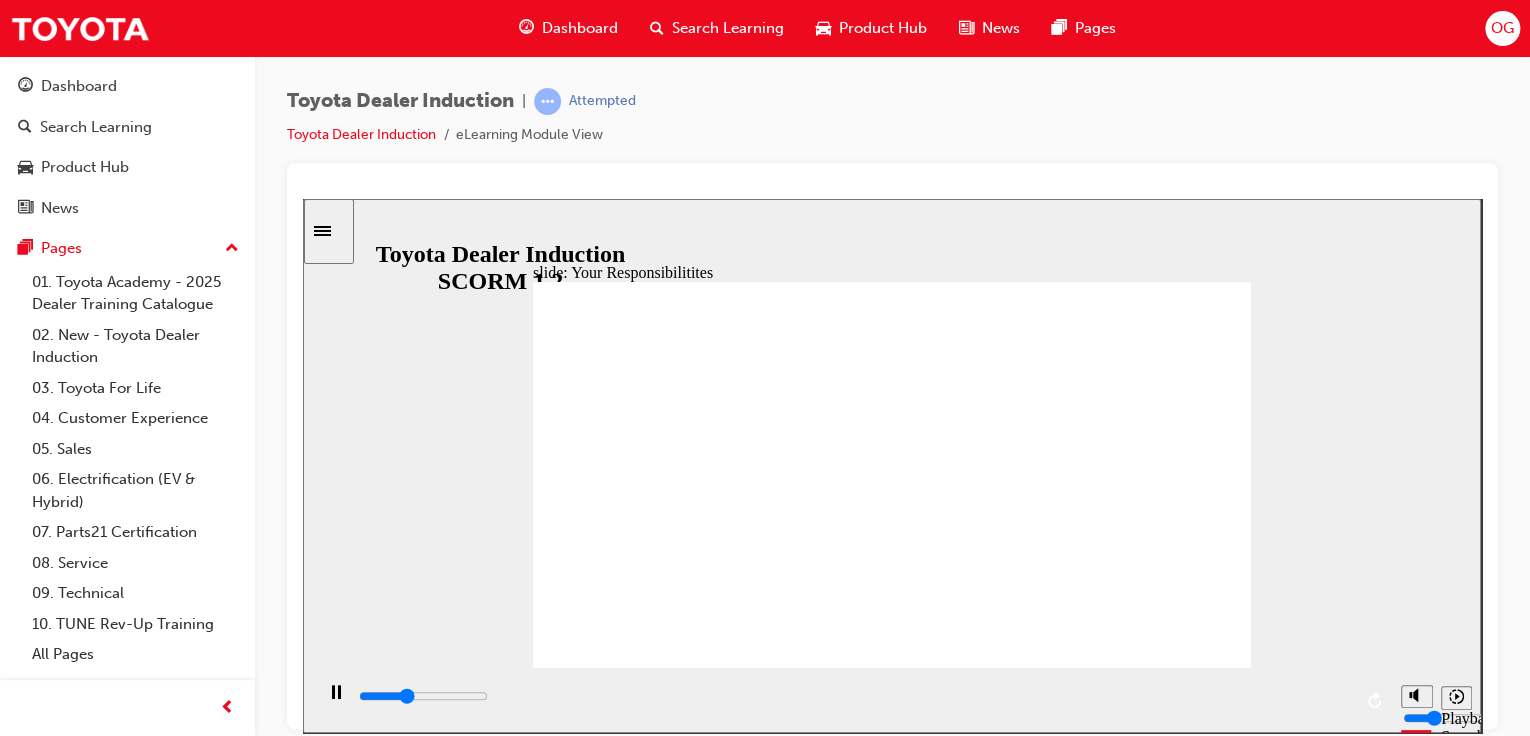 click at bounding box center [892, 1649] 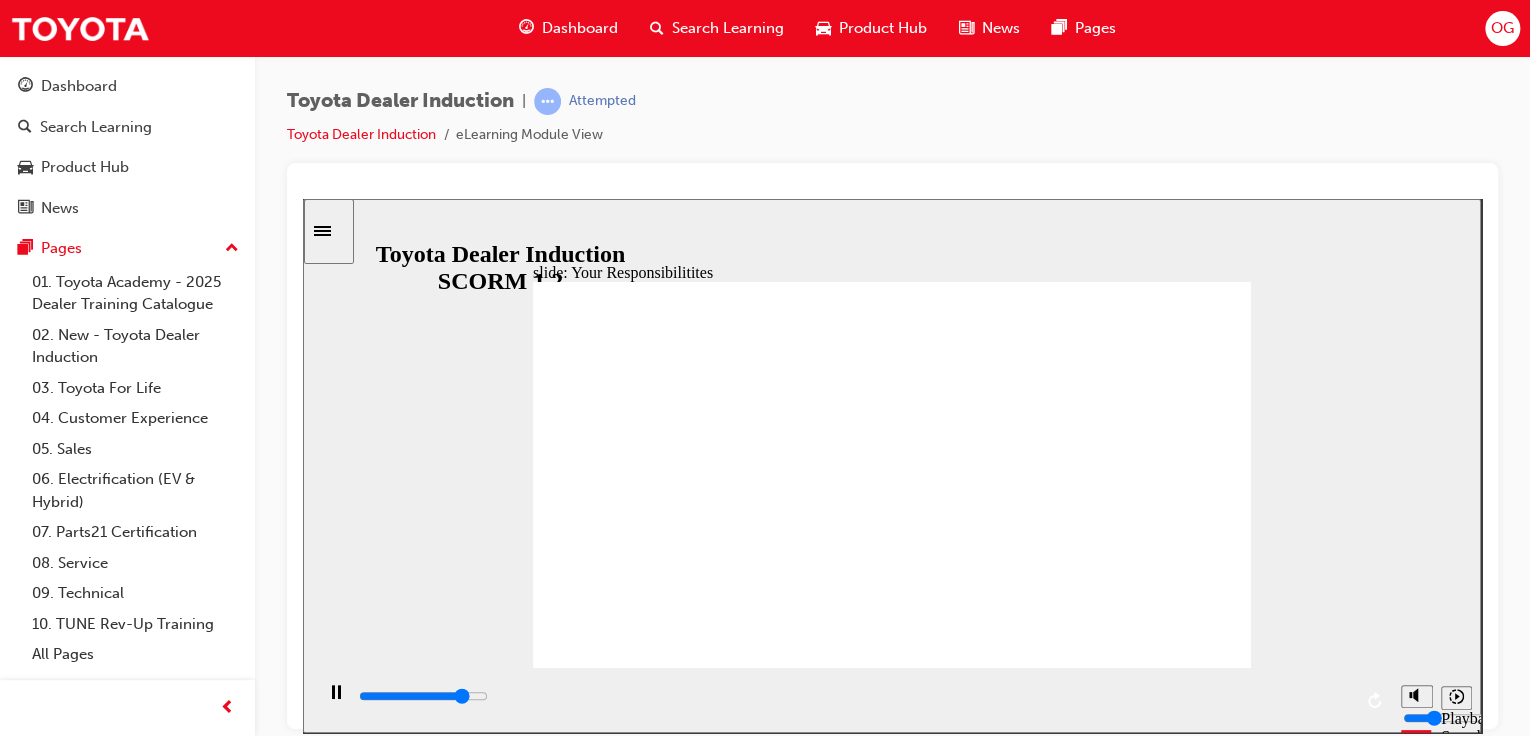 click at bounding box center (892, 1649) 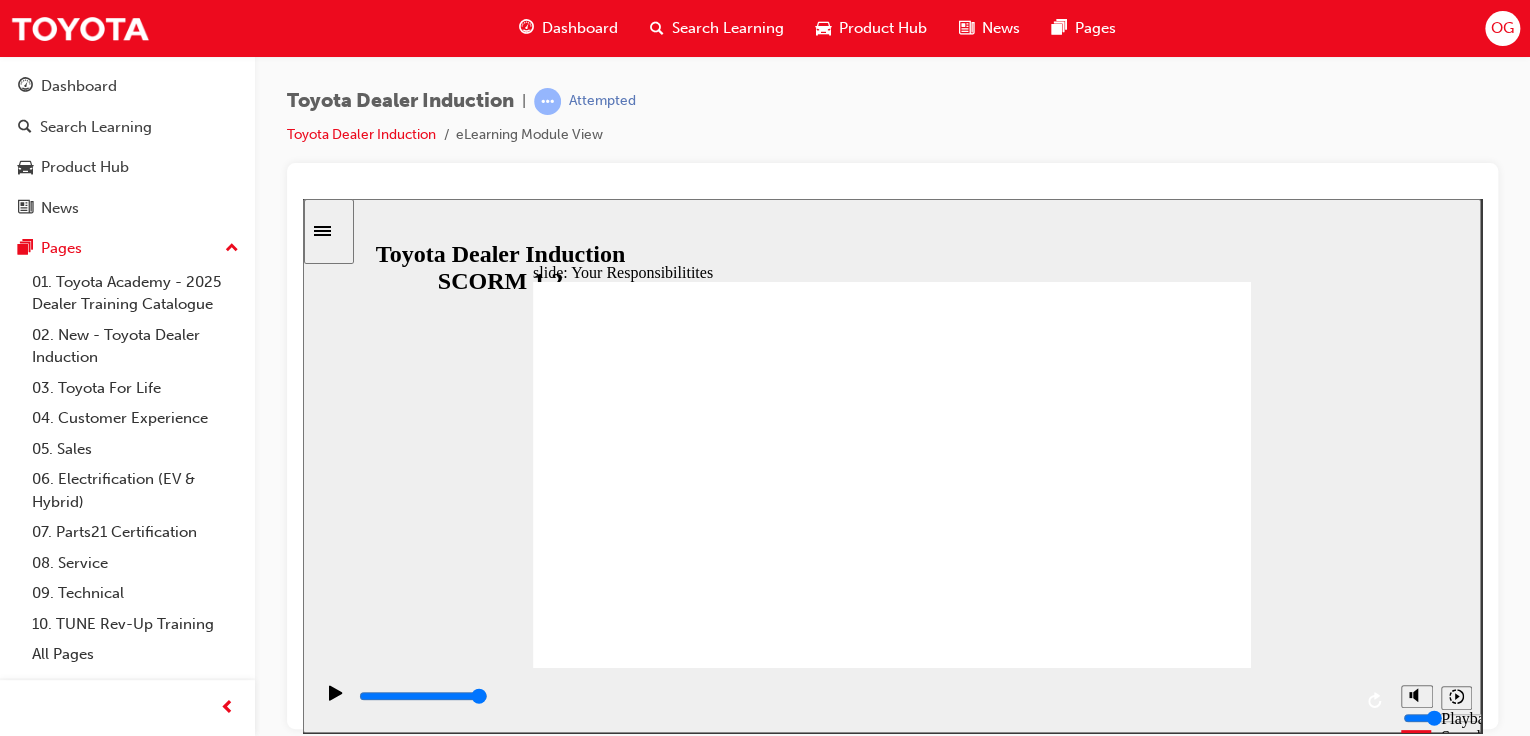 click on "NEXT NEXT" at bounding box center [1187, 1900] 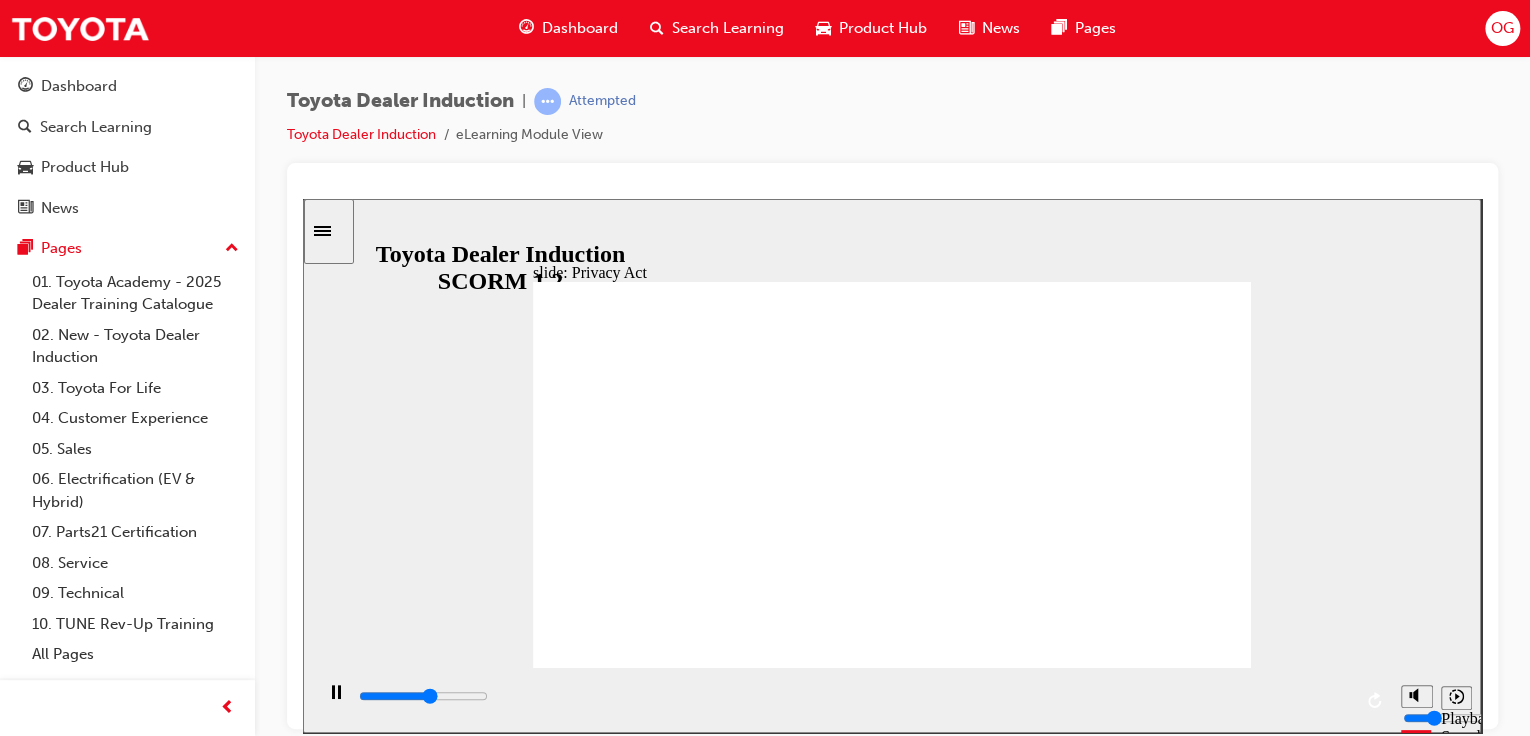 click at bounding box center (892, 1229) 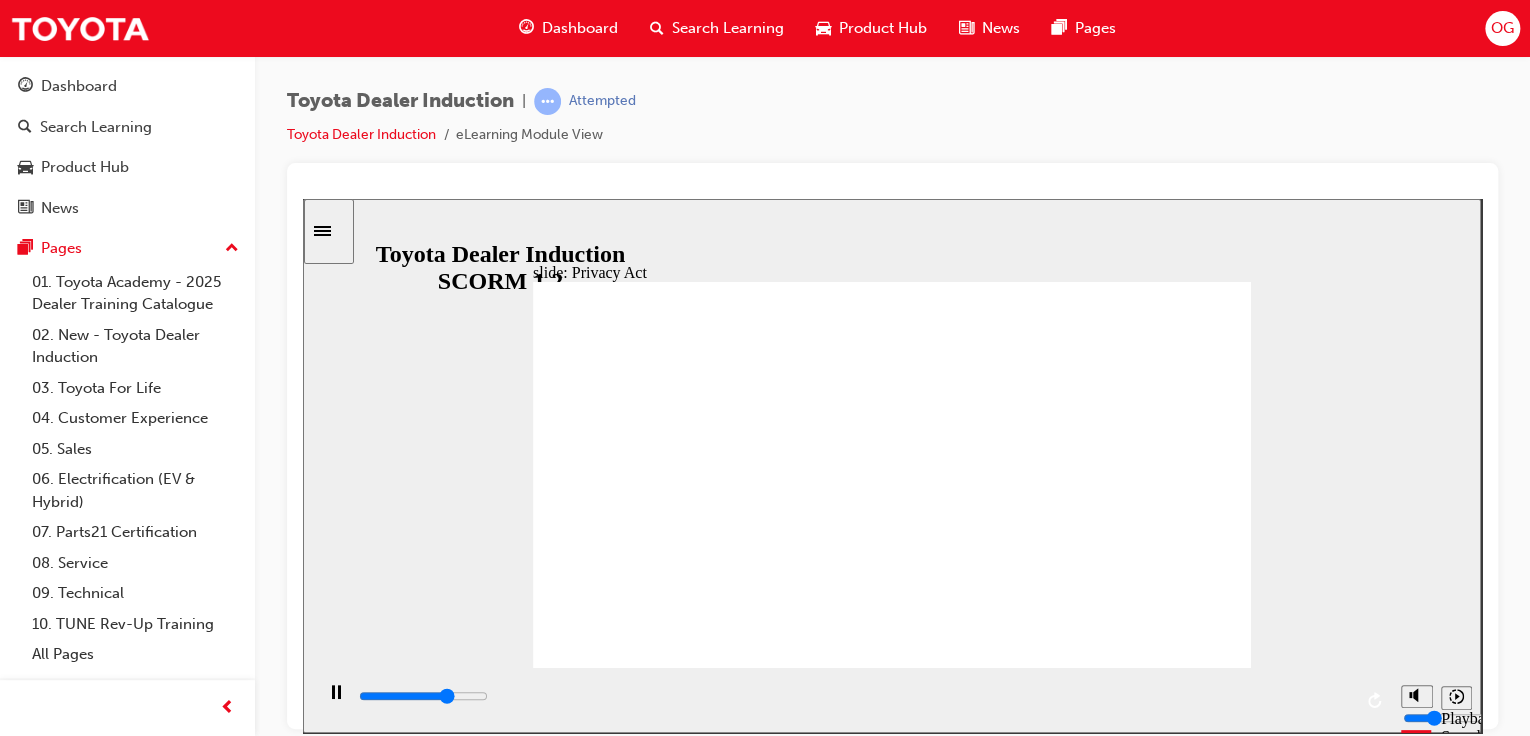 click 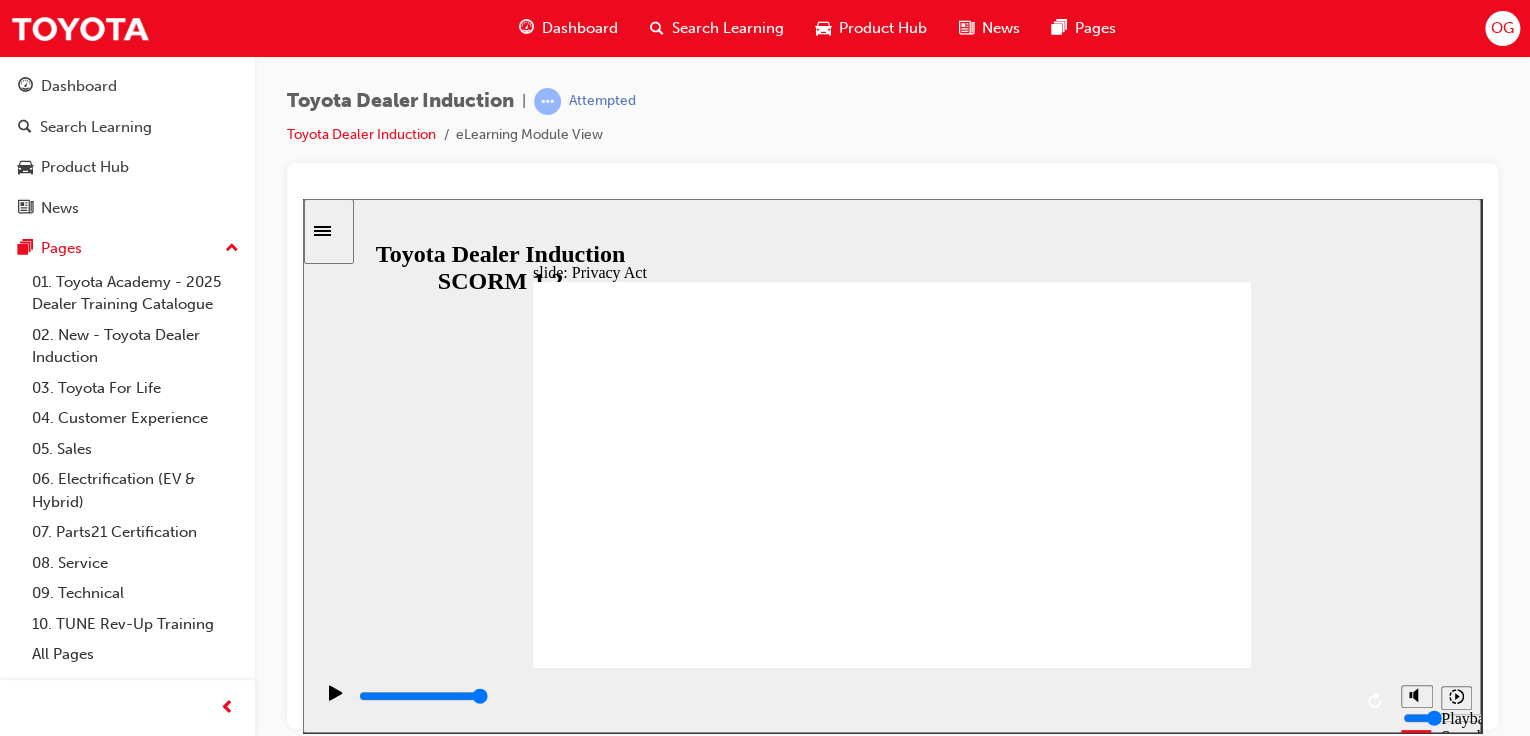 click on "Privacy  Act The Privacy Act regulates how personal inormation  is handled.  There are many aspects to this legislation that are  applicable in the dealership environment.    BACK BACK NEXT NEXT FULL NAME AGE   GENDER BIOMETRICS  D.O.B DRIVER’S LICENCE INSURANCE INFORMATION PHONE NUMBER CREDIT CARDS NATIONALITY   PASSPORT ADDRESSES MARTIAL STATUS EMAIL BANK ACCOUNT REAL-TIME LOCATION ASSOCIATIONS & MEMBERSHIPS SOCIAL MEDIA" at bounding box center [892, 2191] 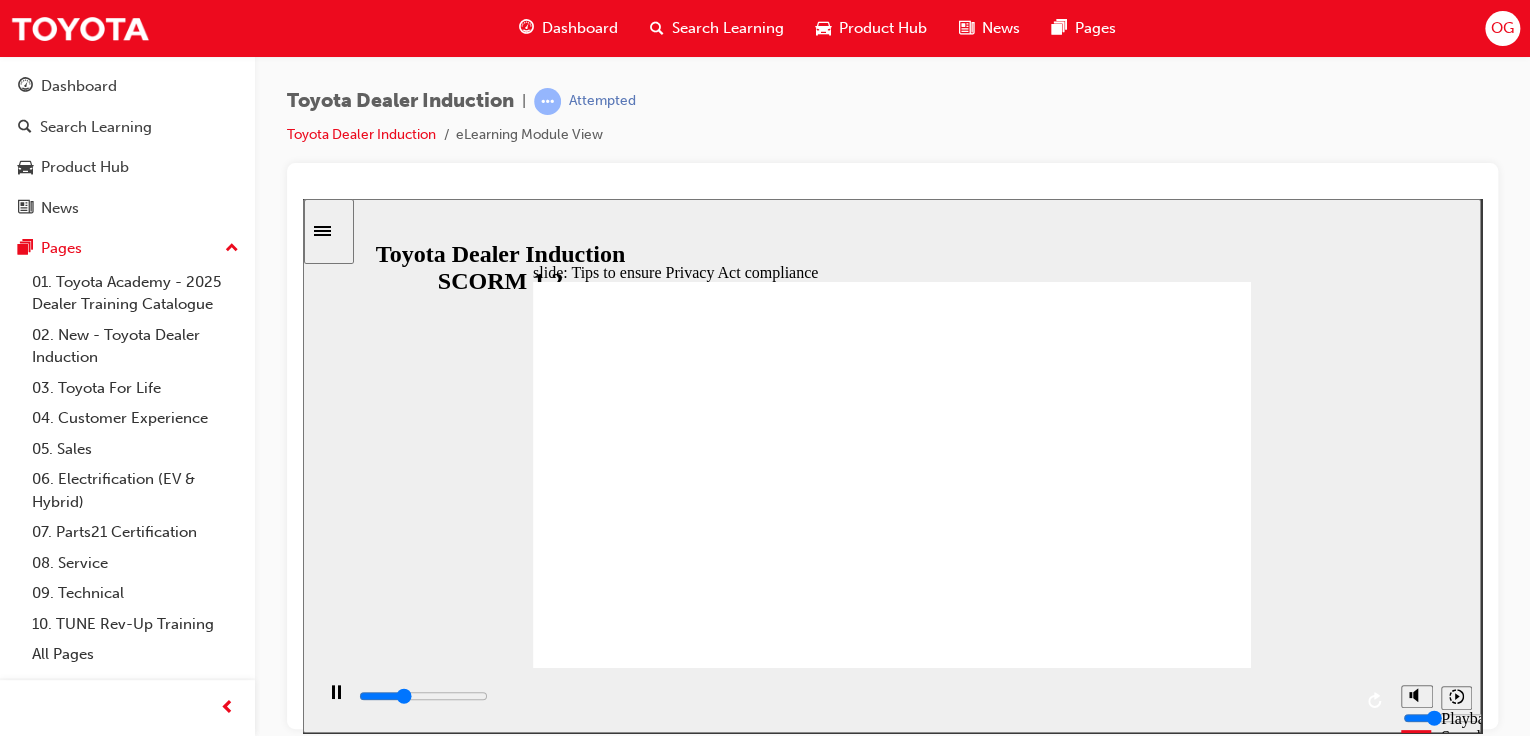 click 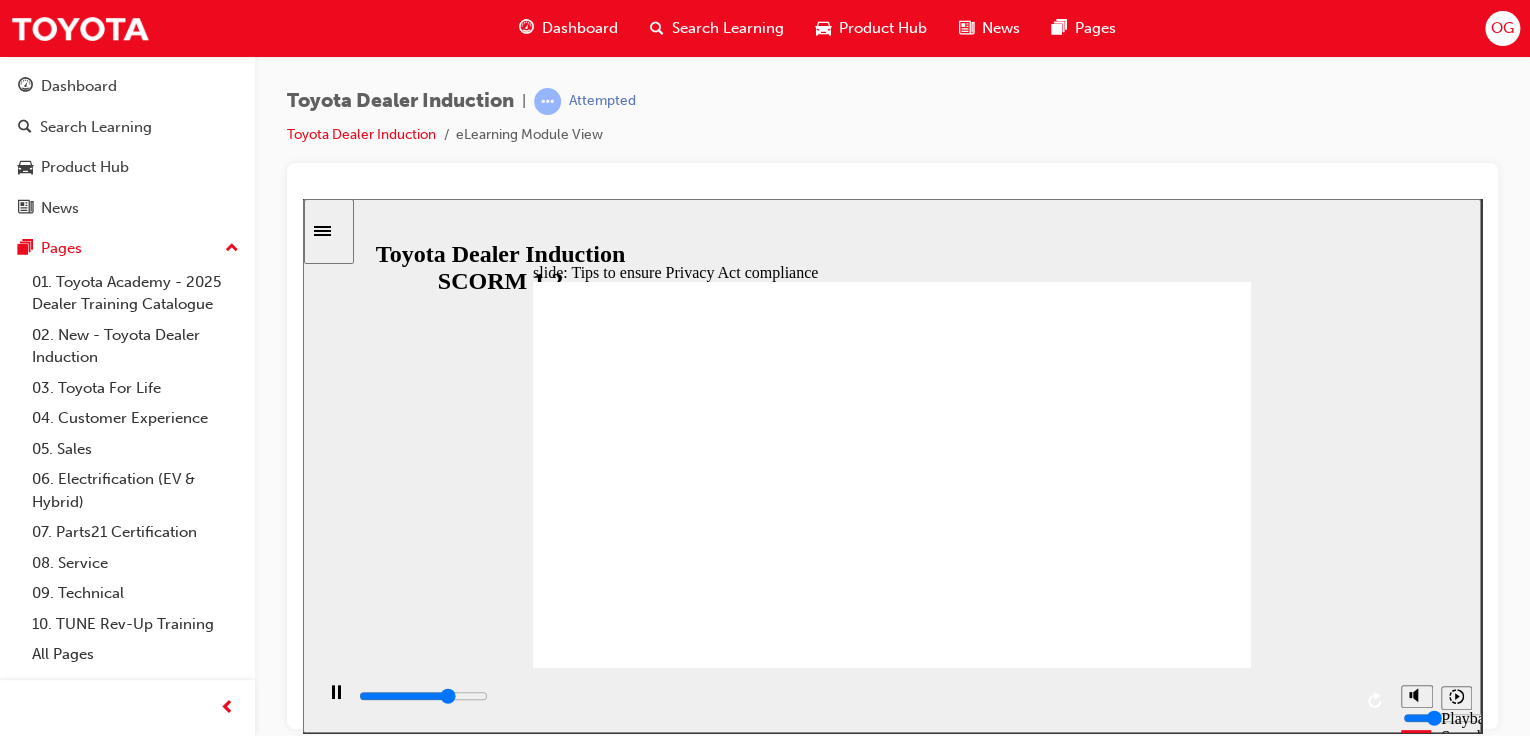 click 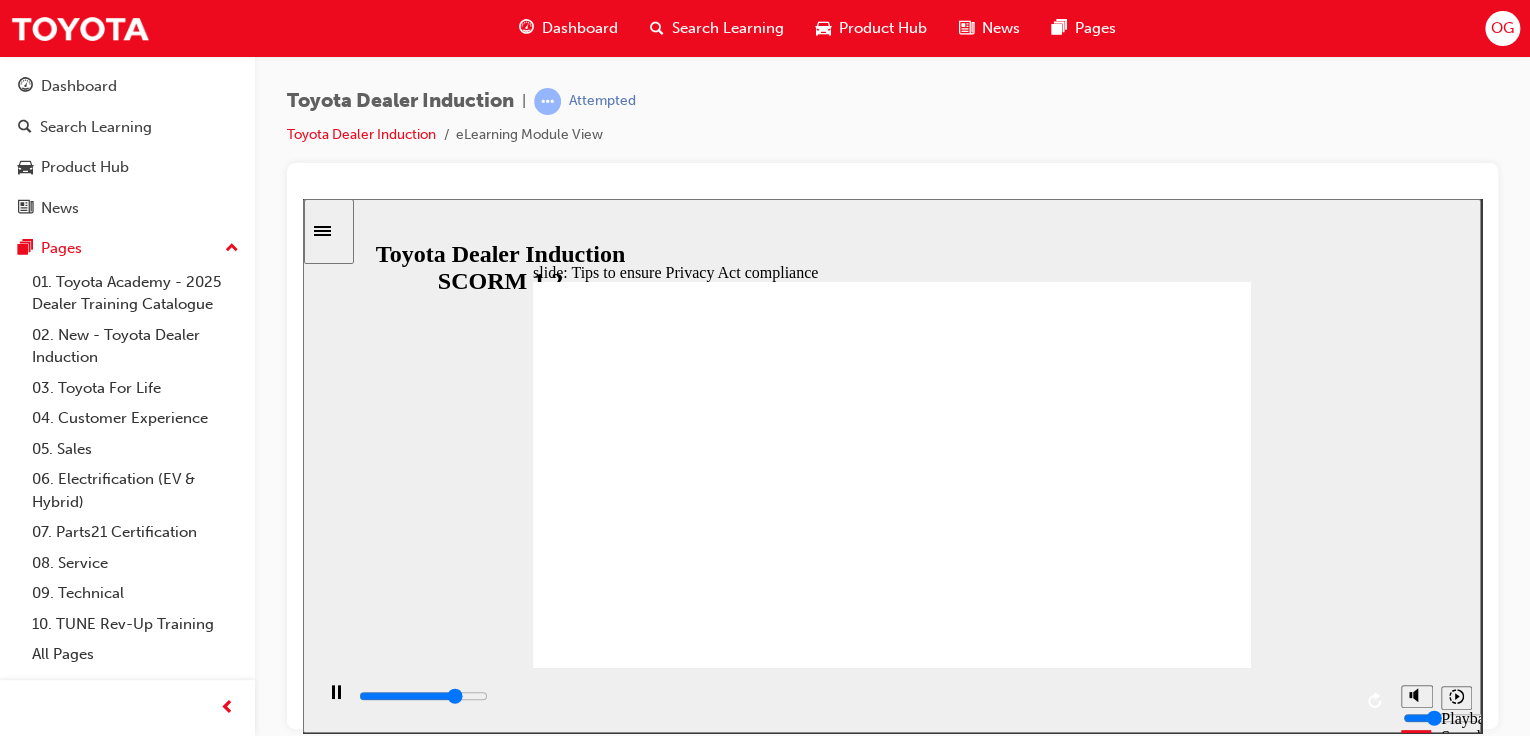 click 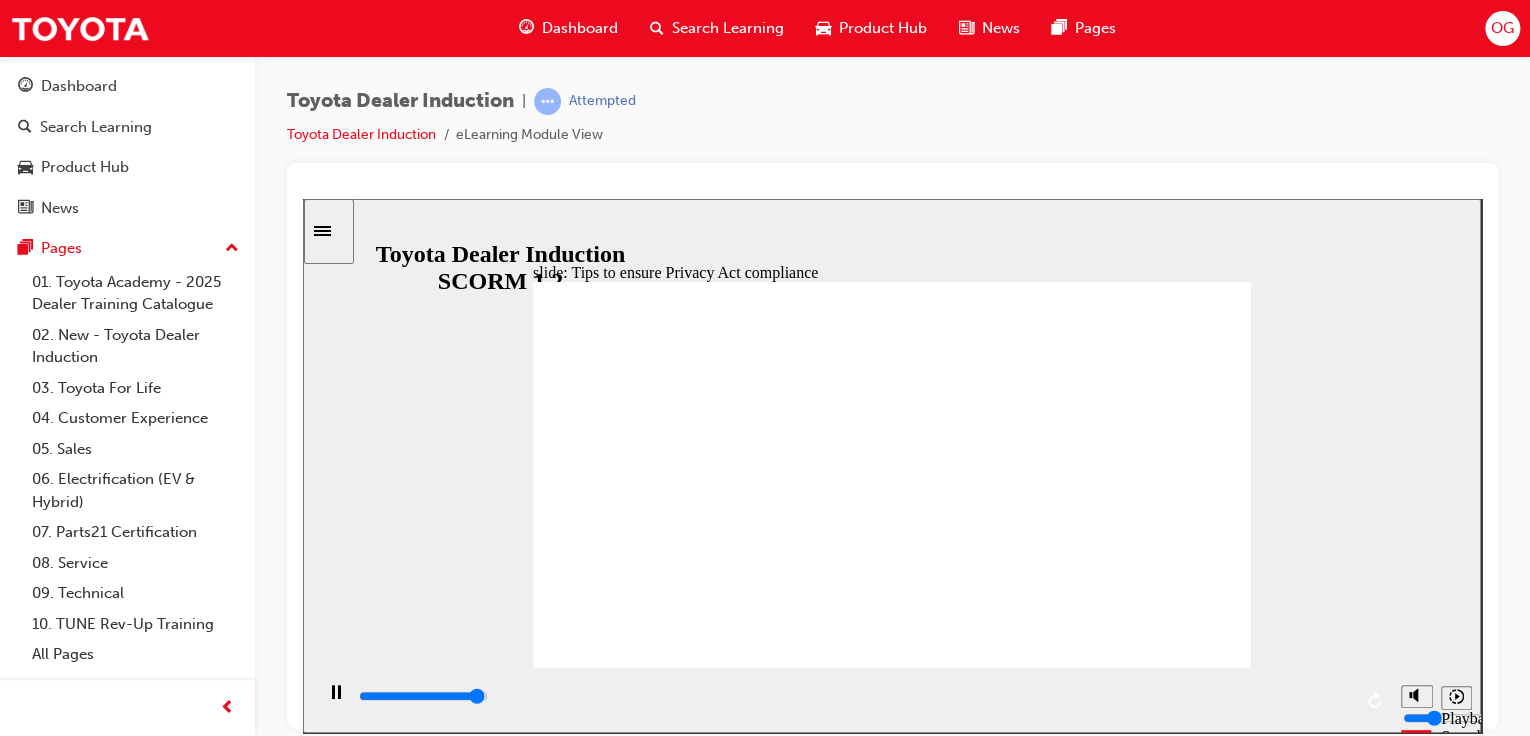 click 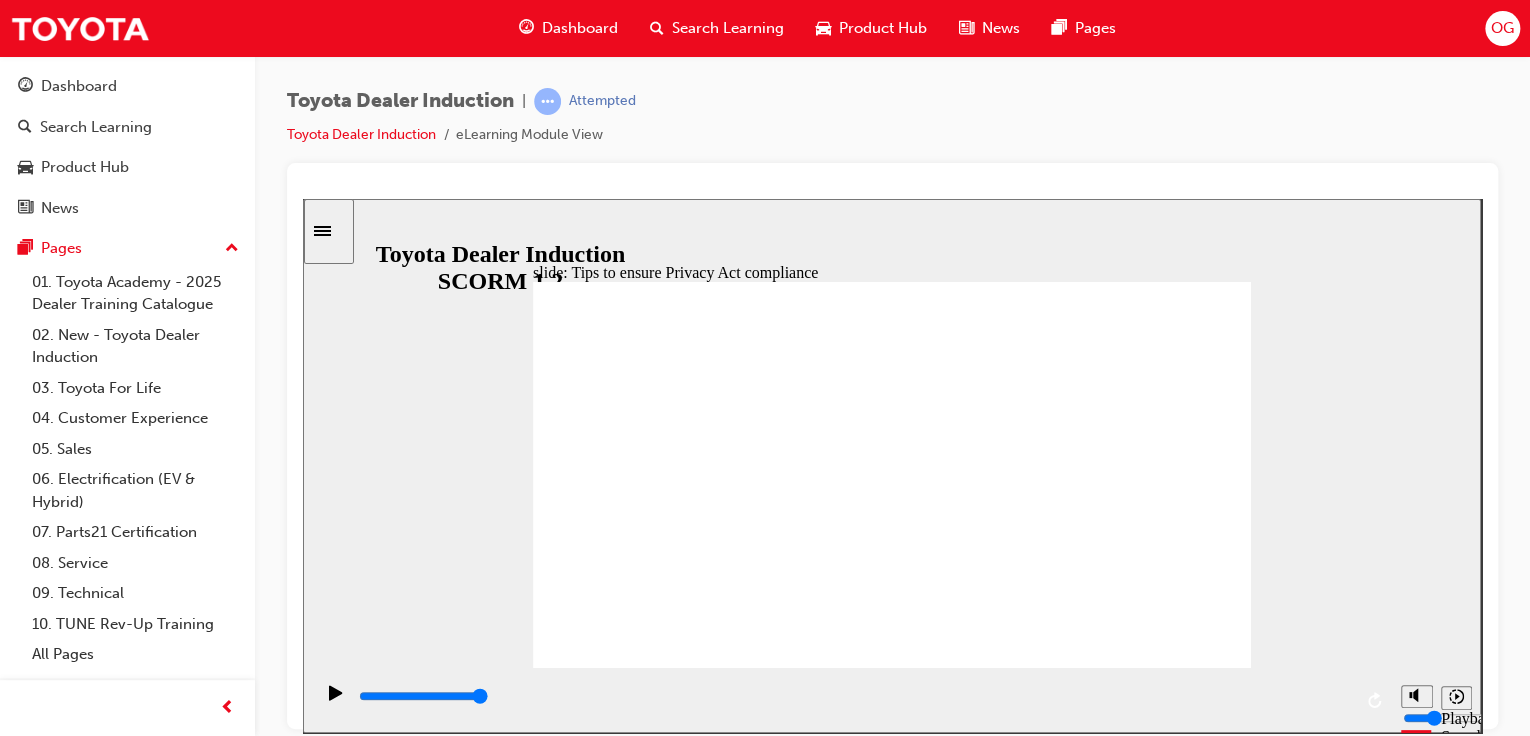 click 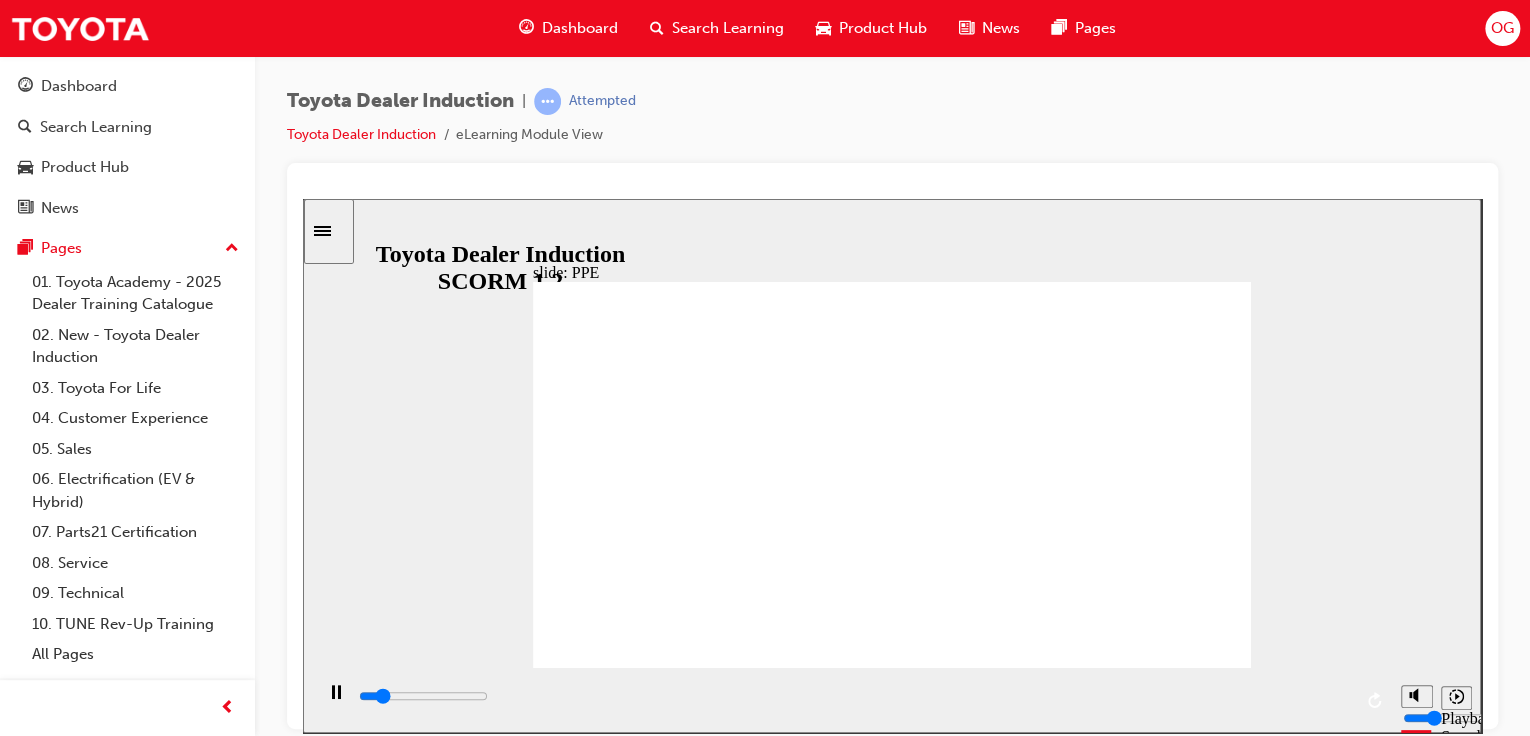 click 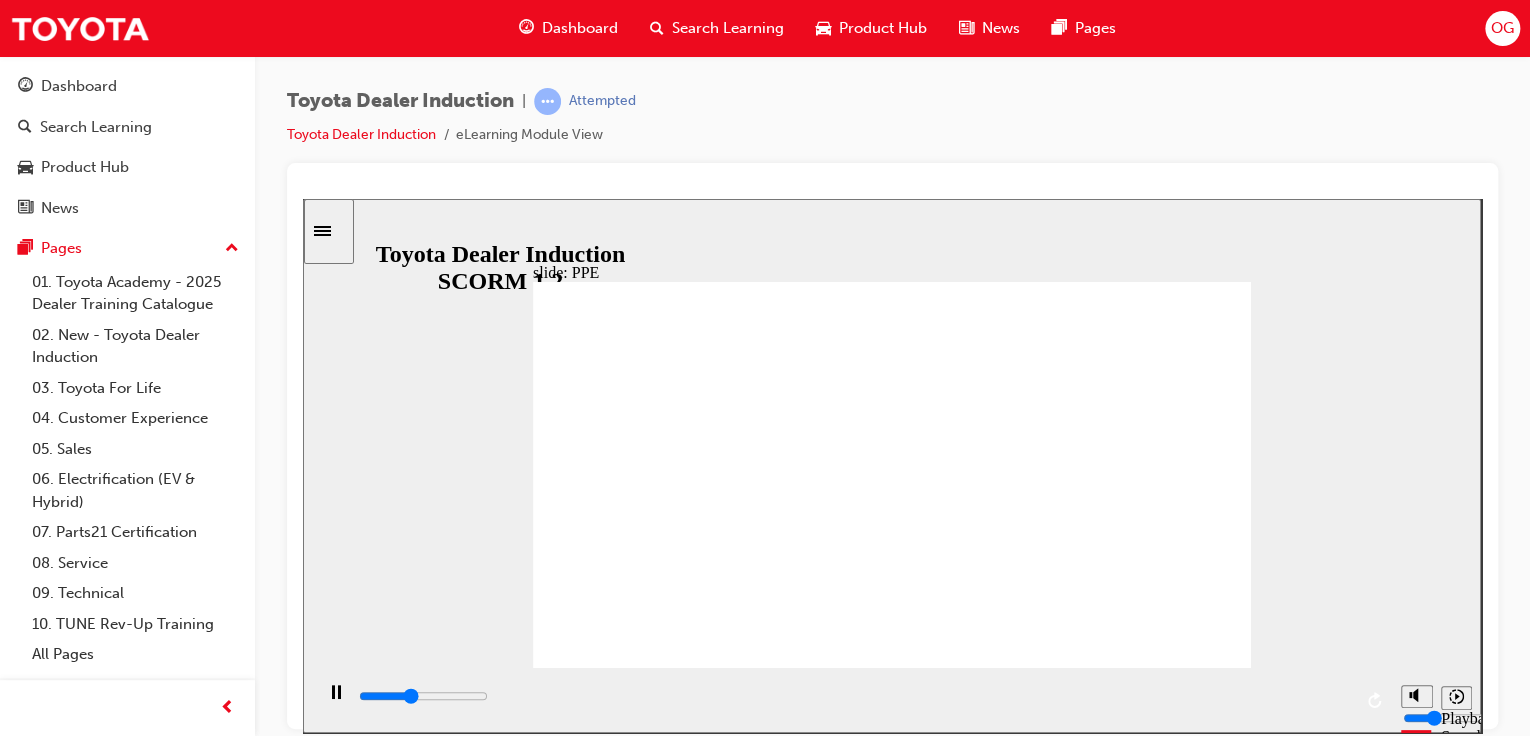 click 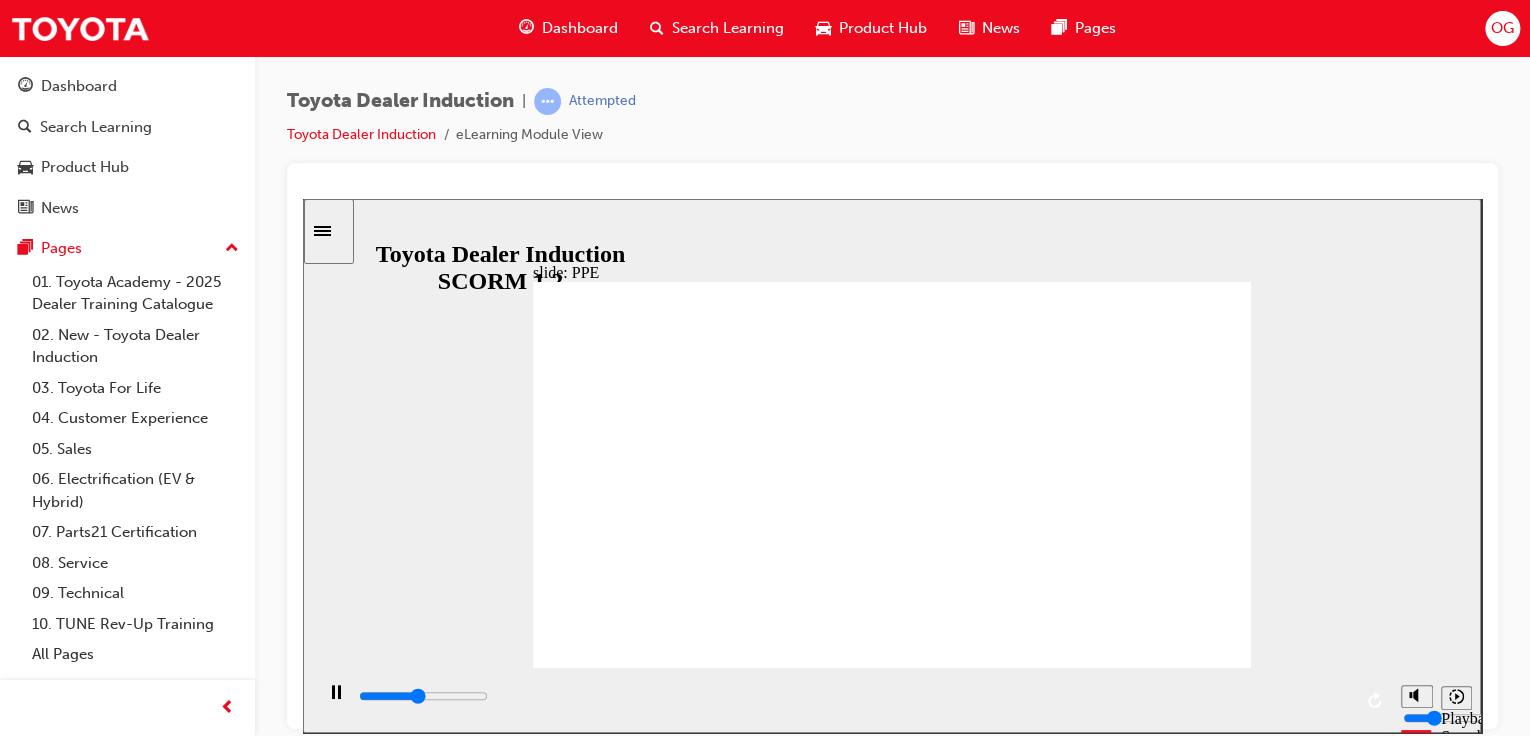 click 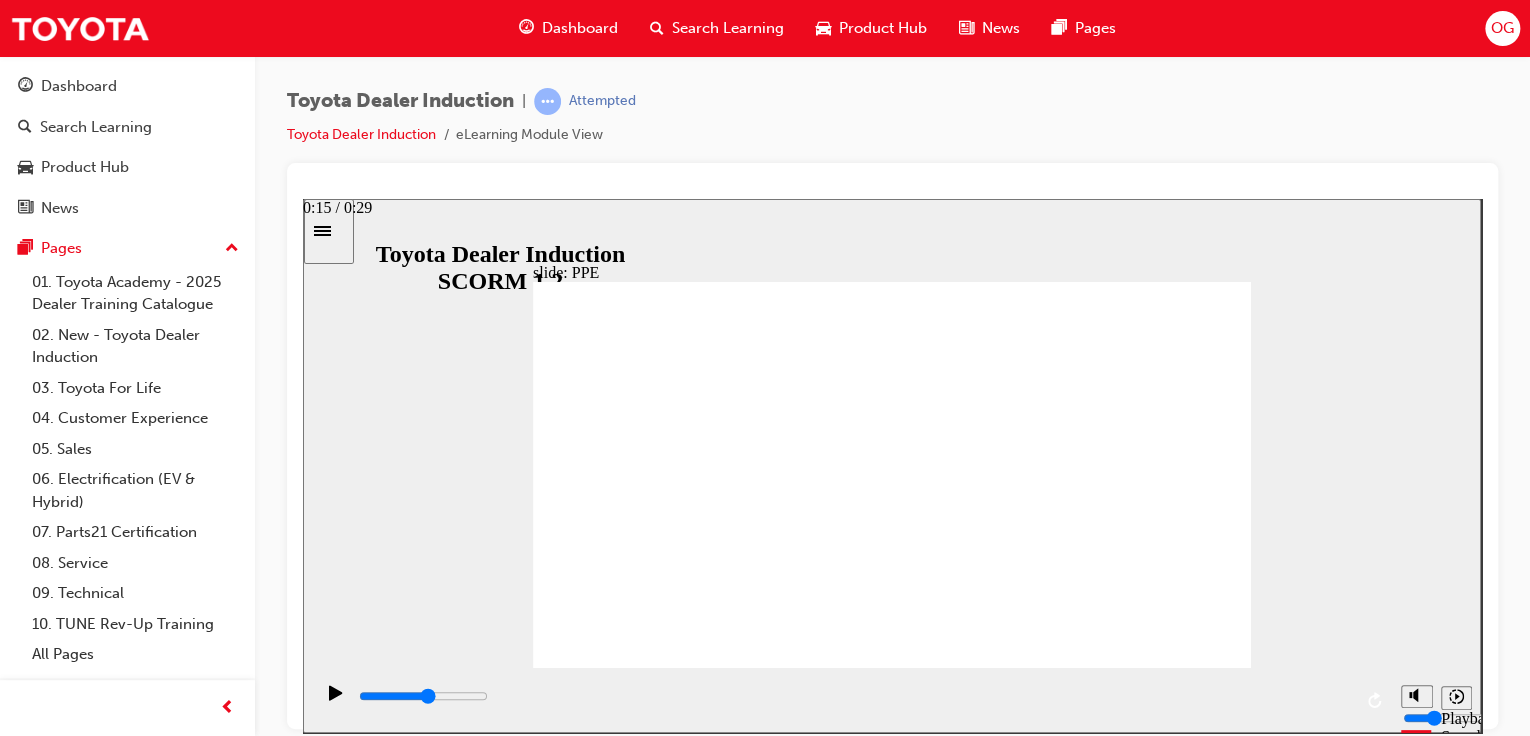 click at bounding box center [854, 696] 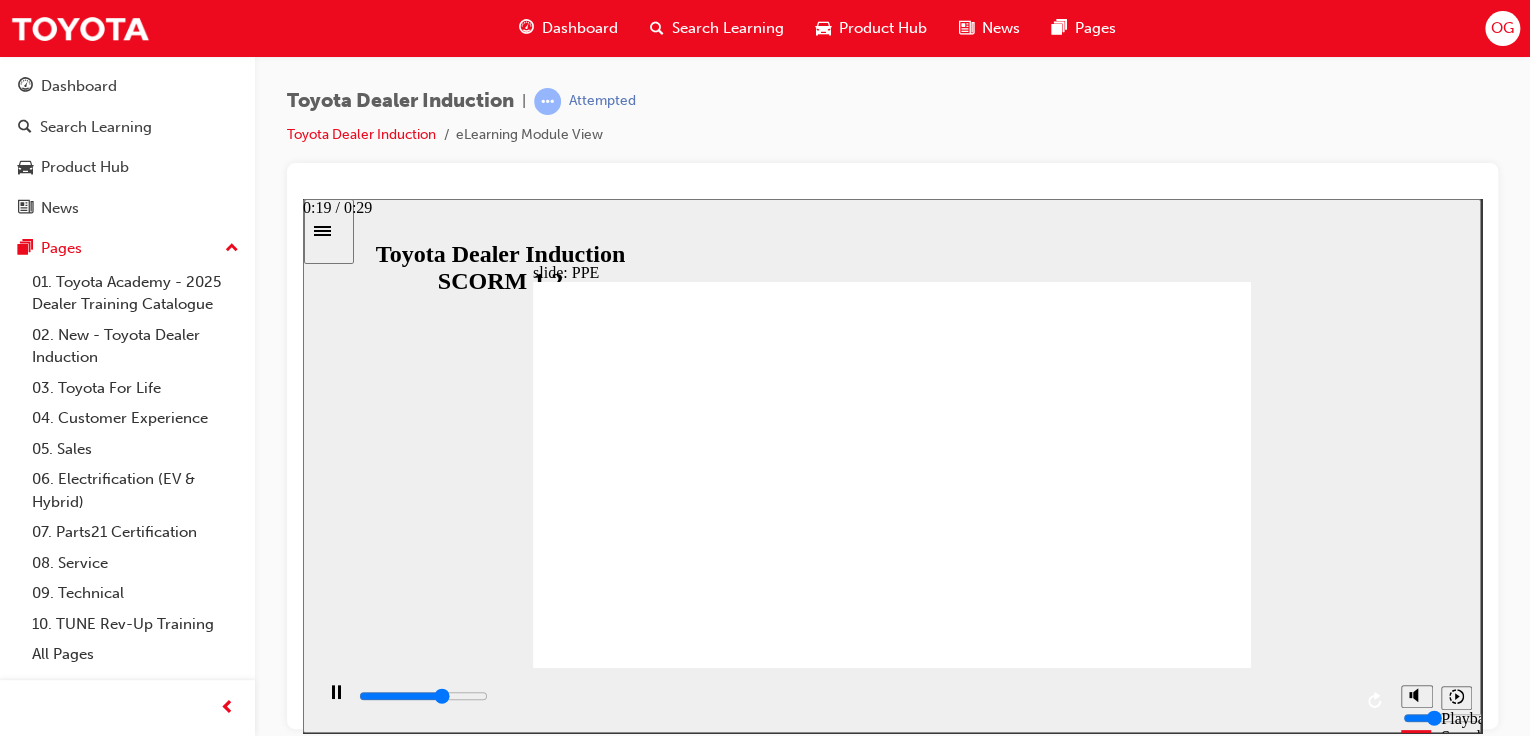 click at bounding box center [423, 695] 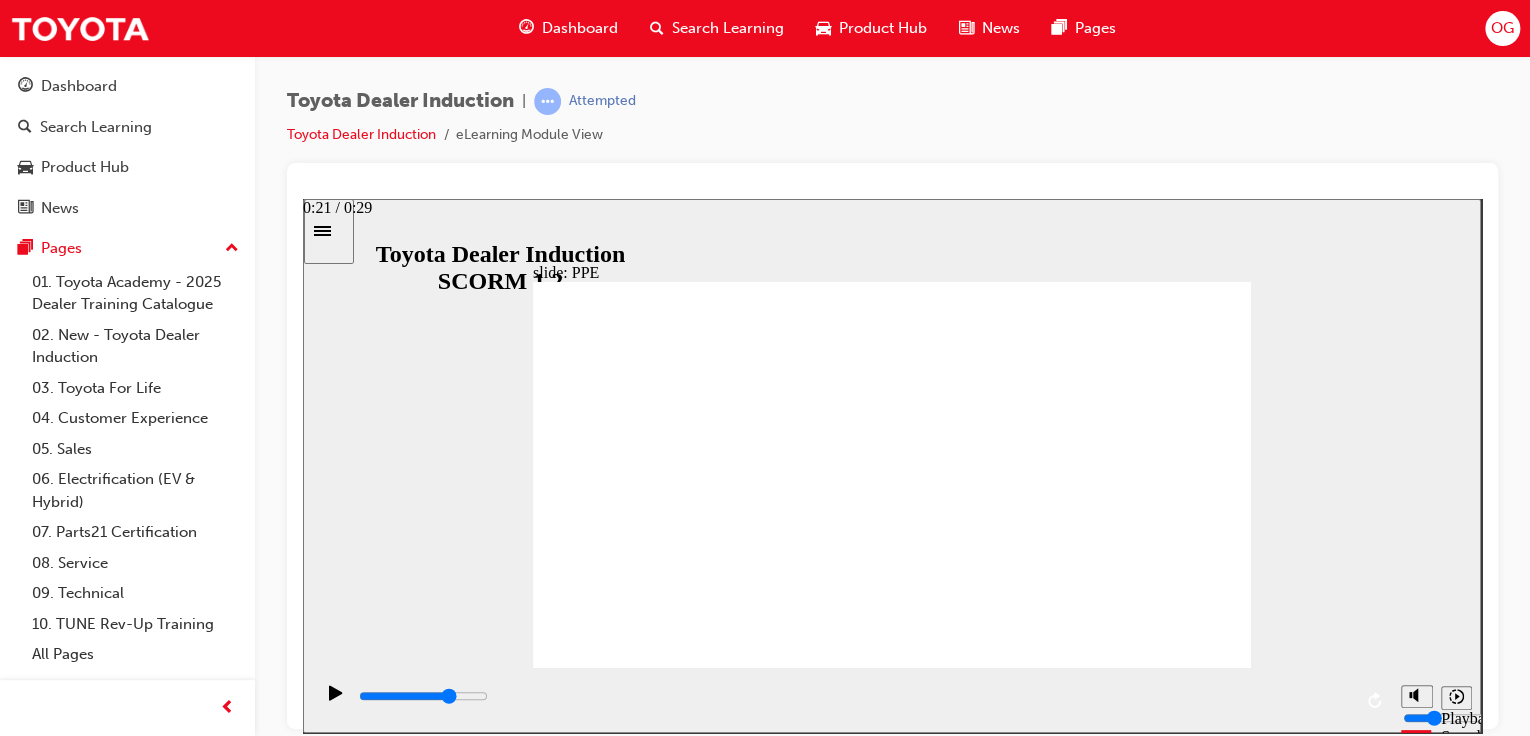 click at bounding box center (854, 700) 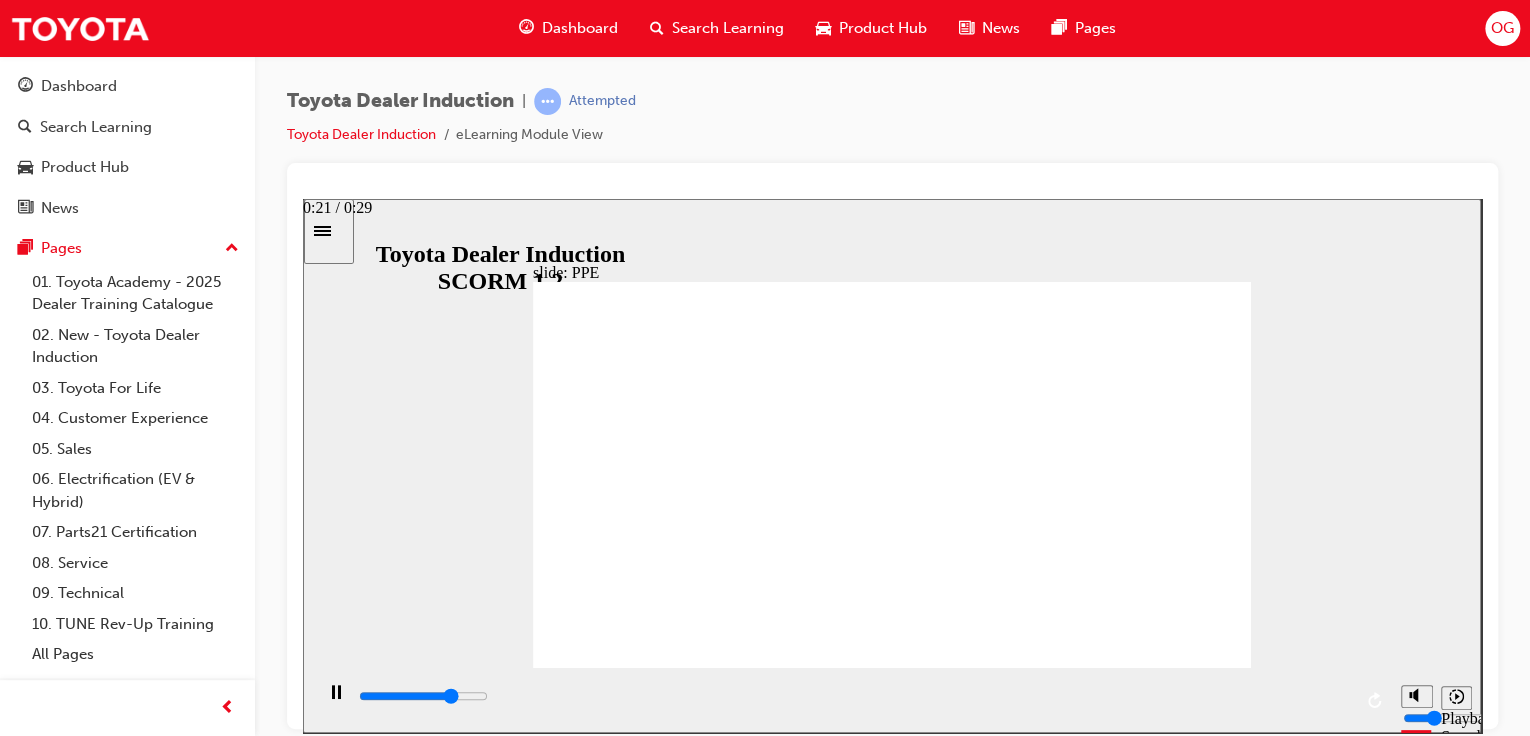 click at bounding box center [852, 699] 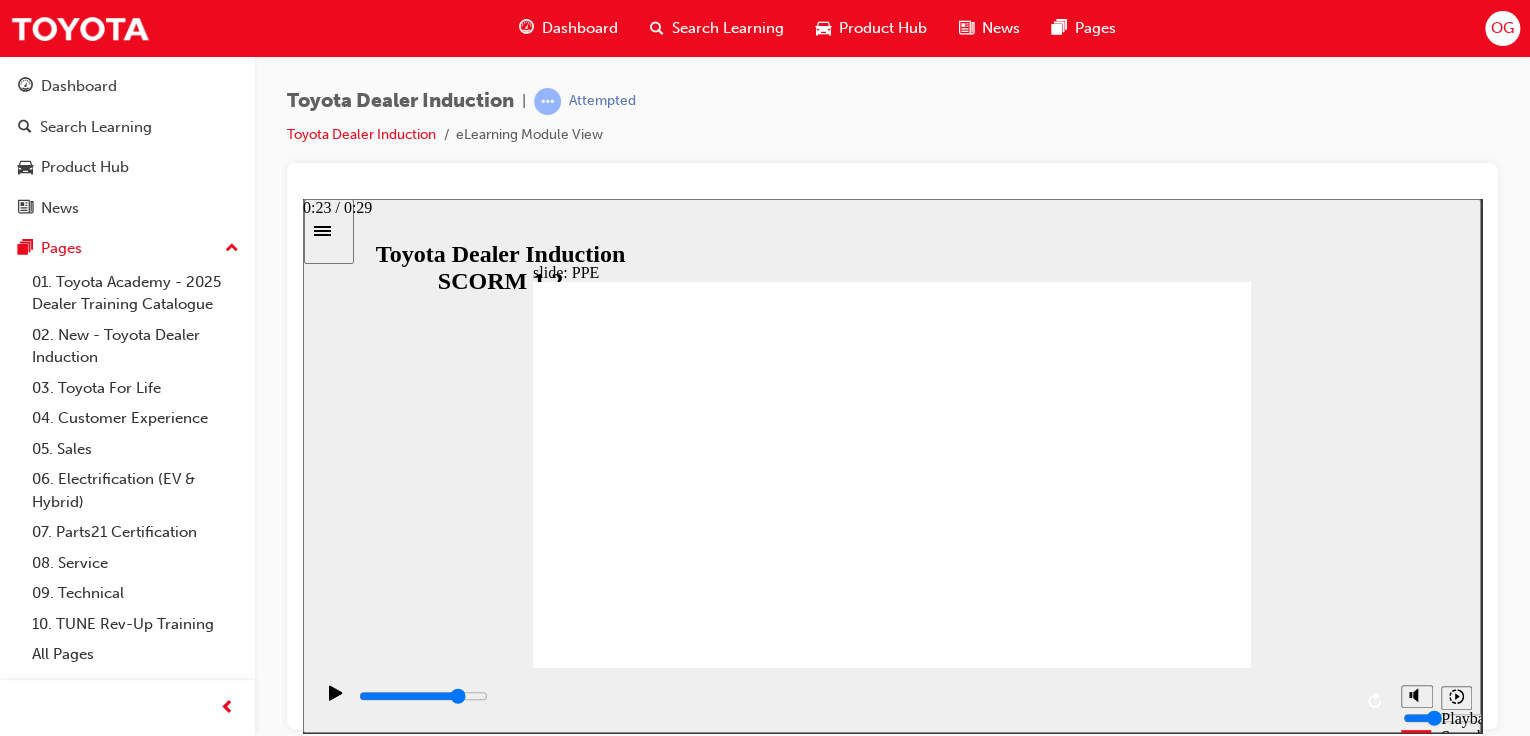 click at bounding box center [854, 696] 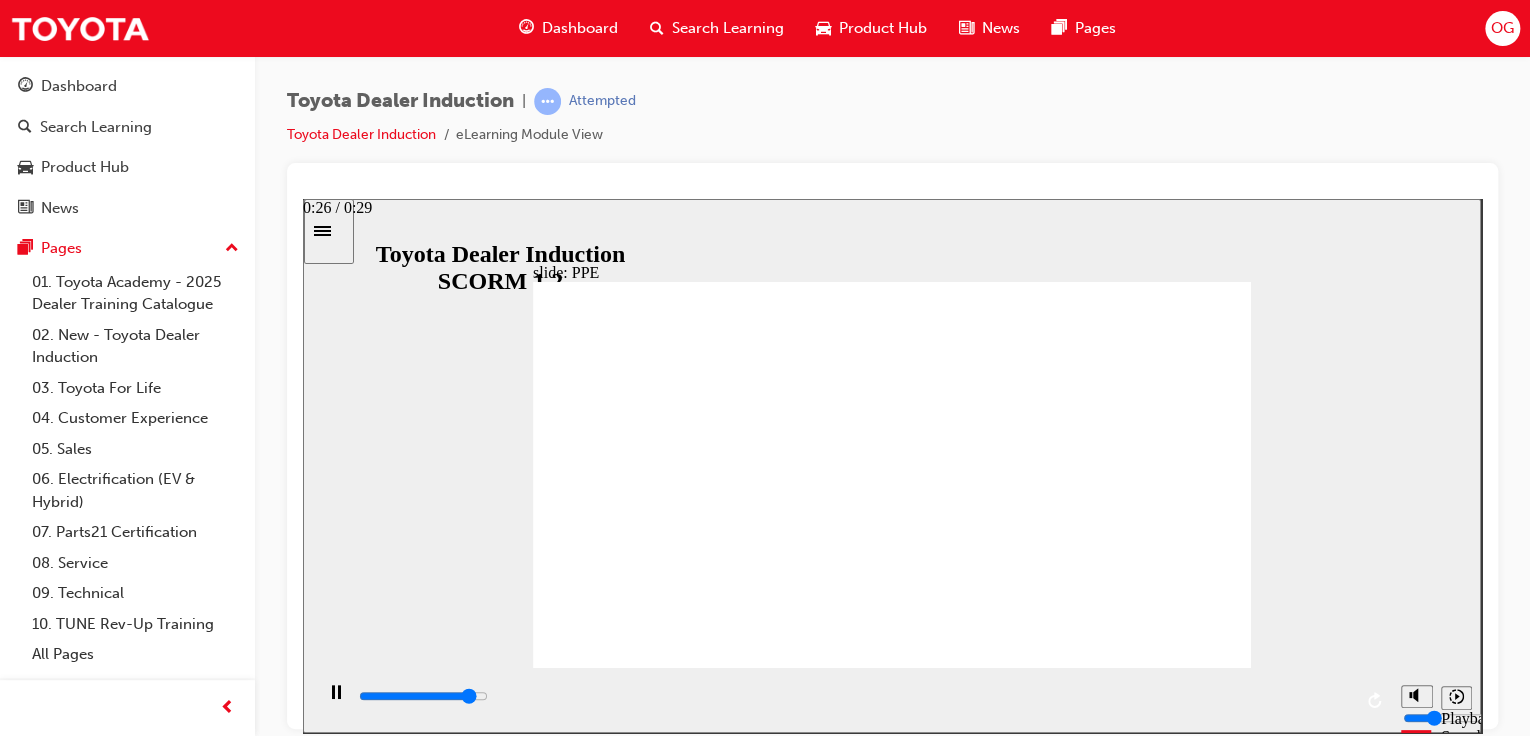 click at bounding box center [423, 695] 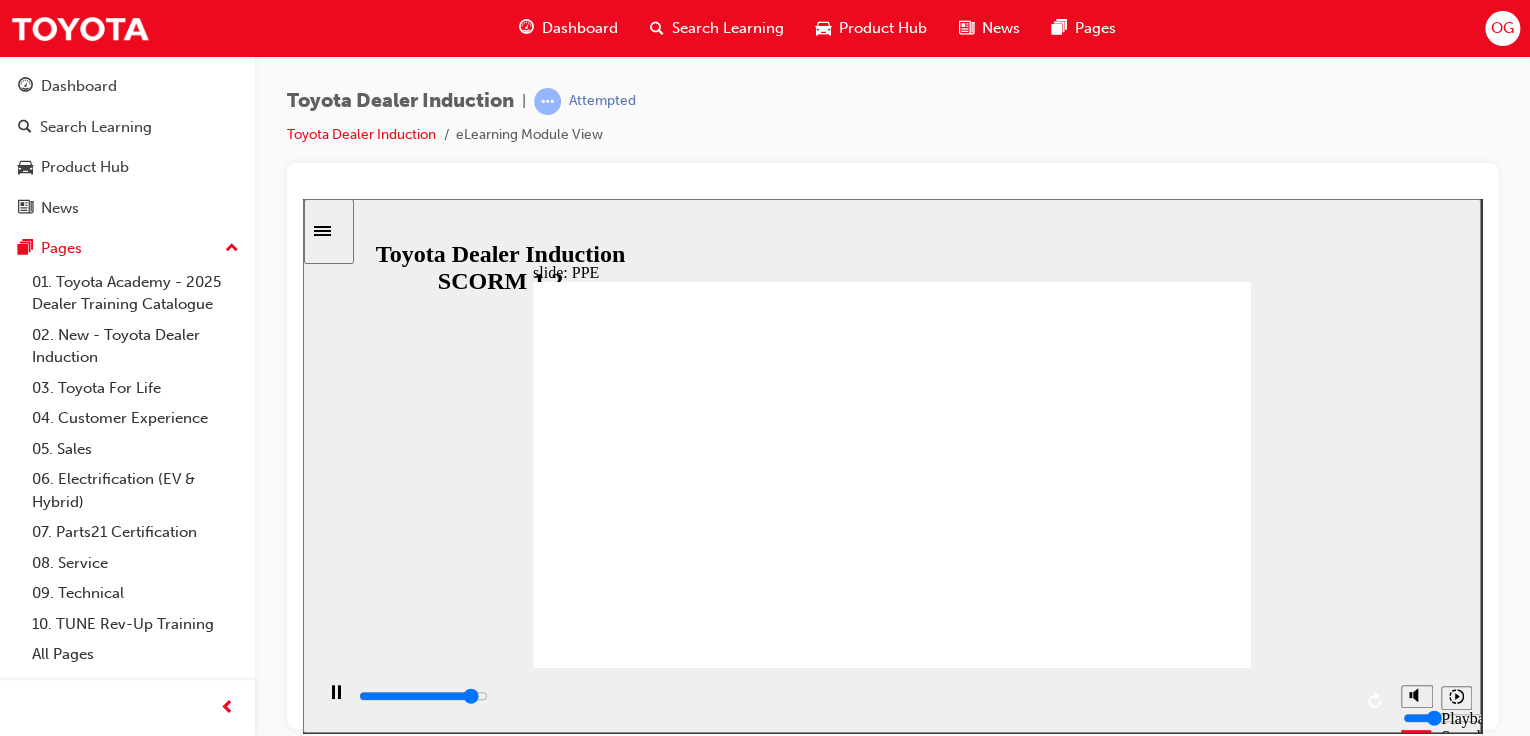 click 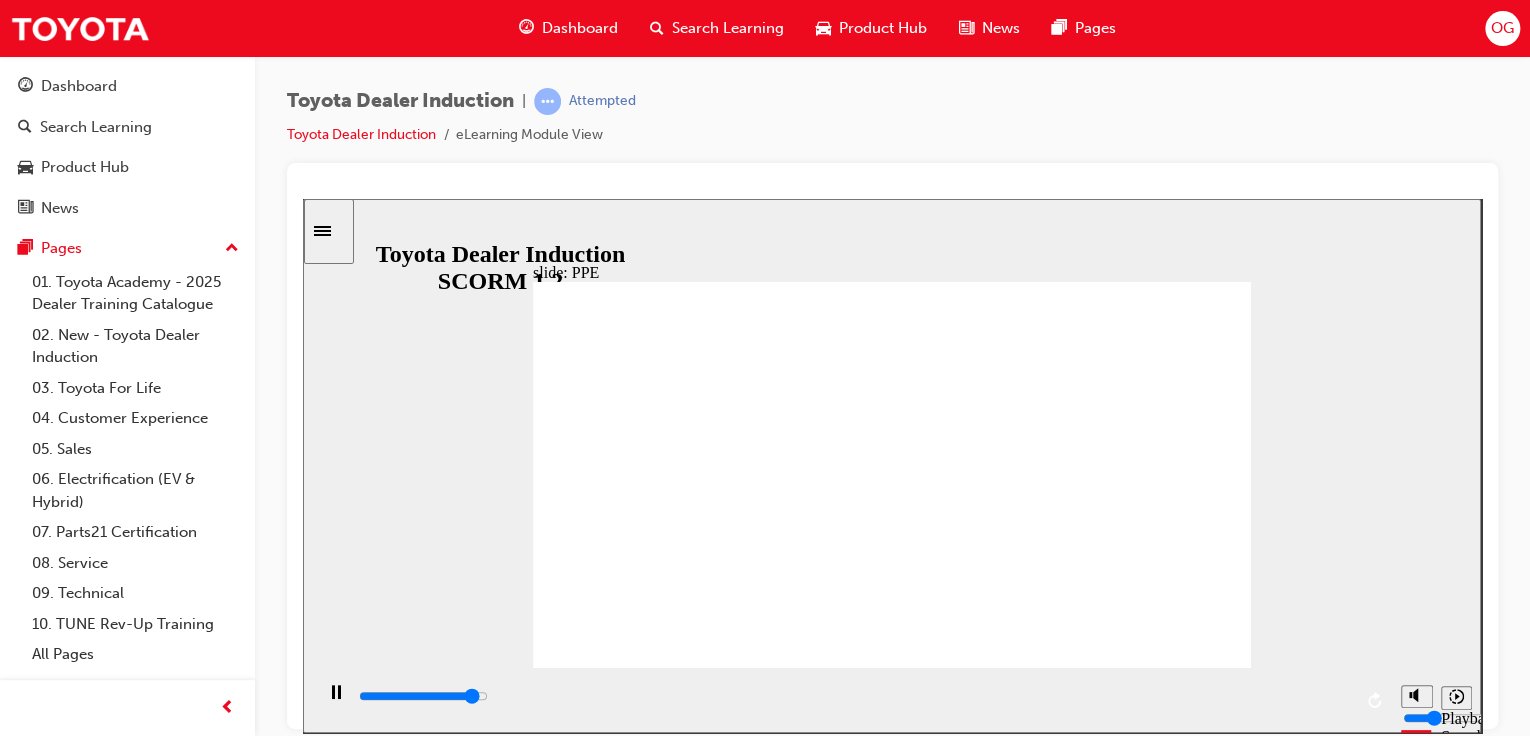click 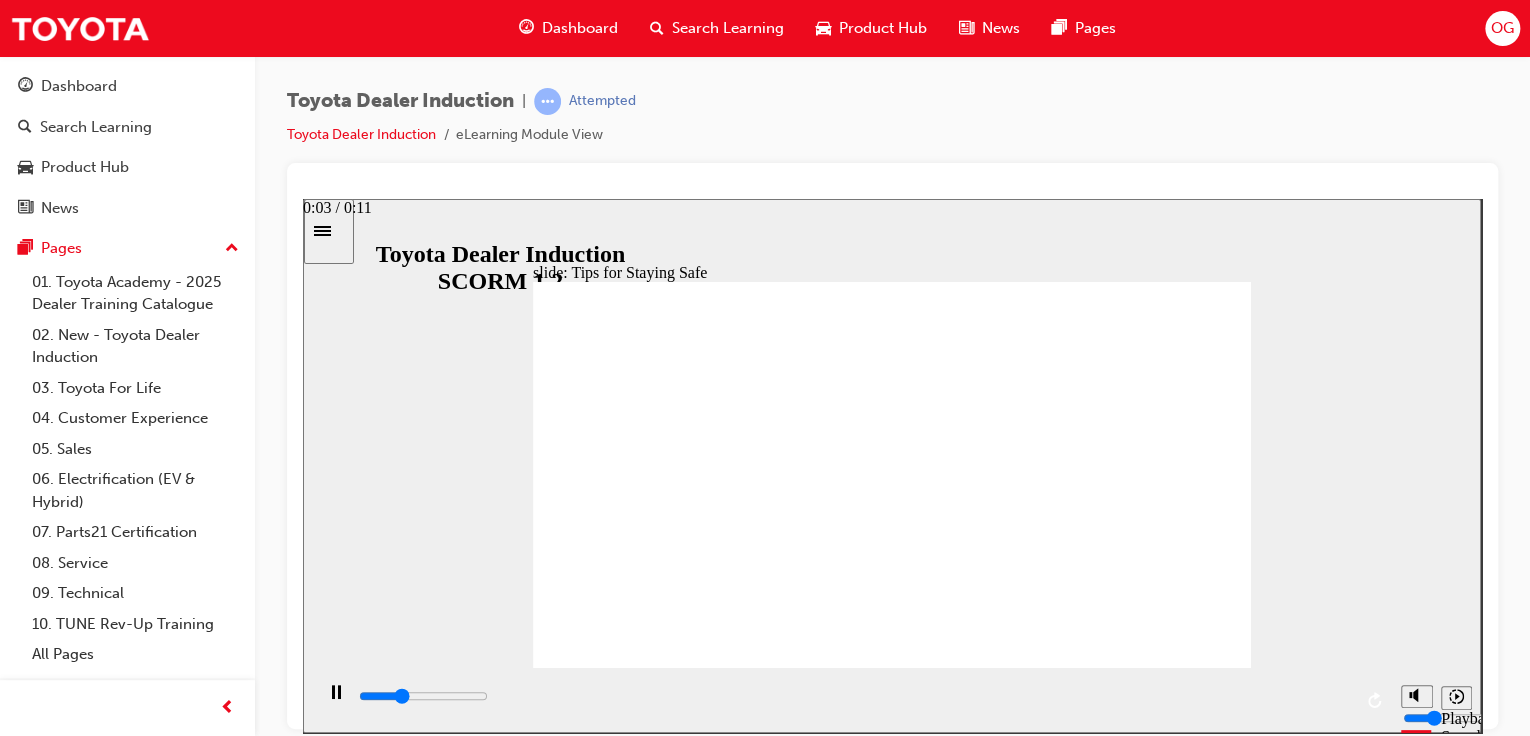 click at bounding box center [854, 700] 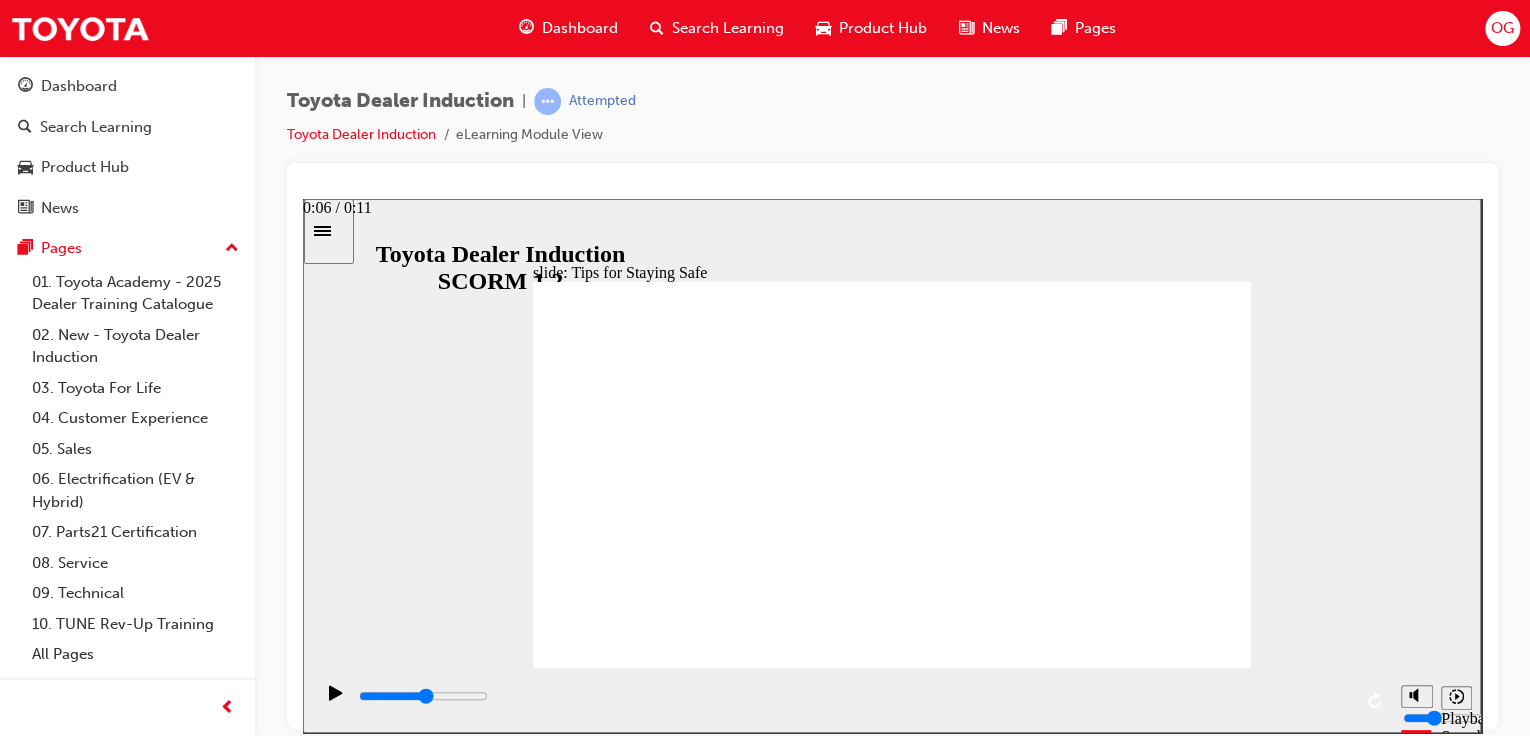 drag, startPoint x: 872, startPoint y: 699, endPoint x: 1124, endPoint y: 701, distance: 252.00793 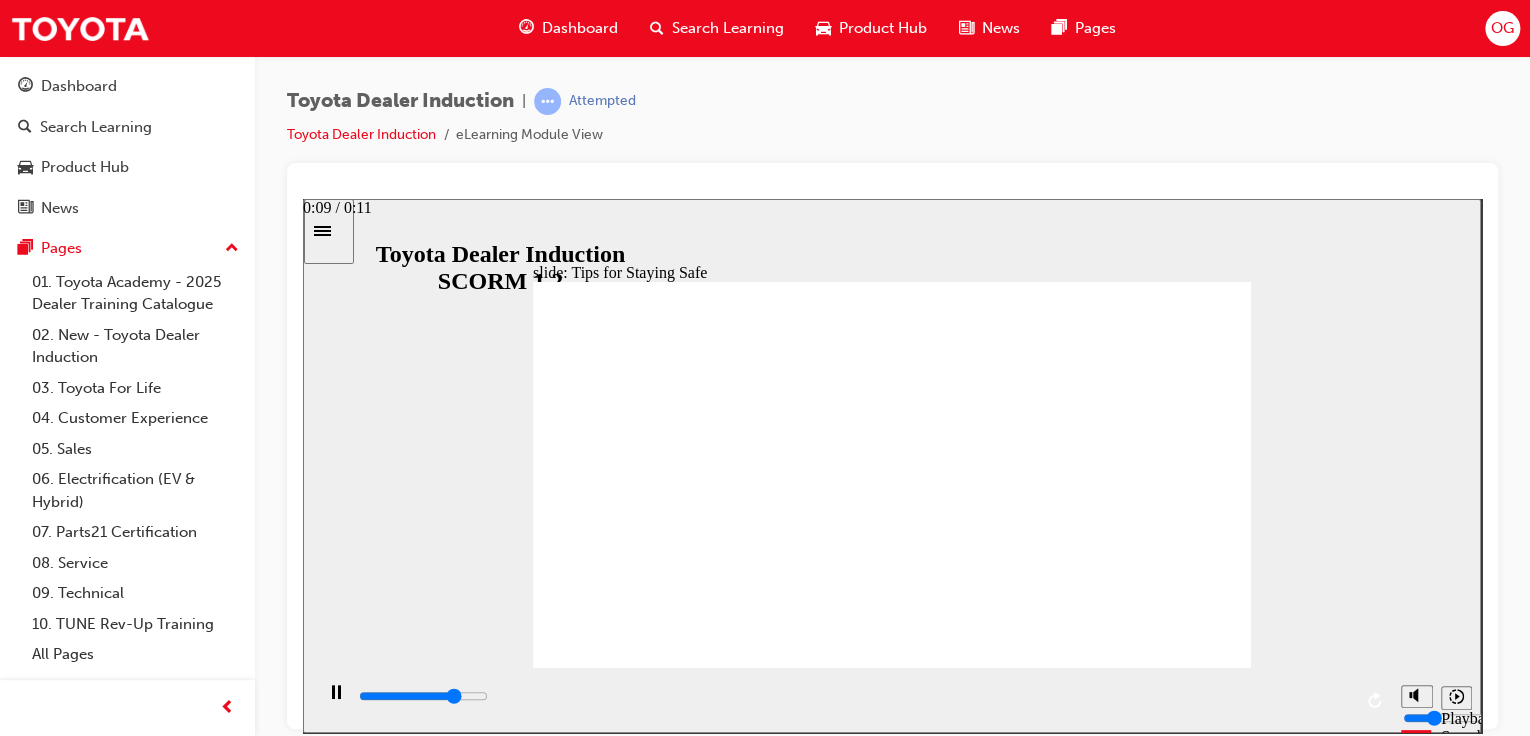 click at bounding box center [854, 696] 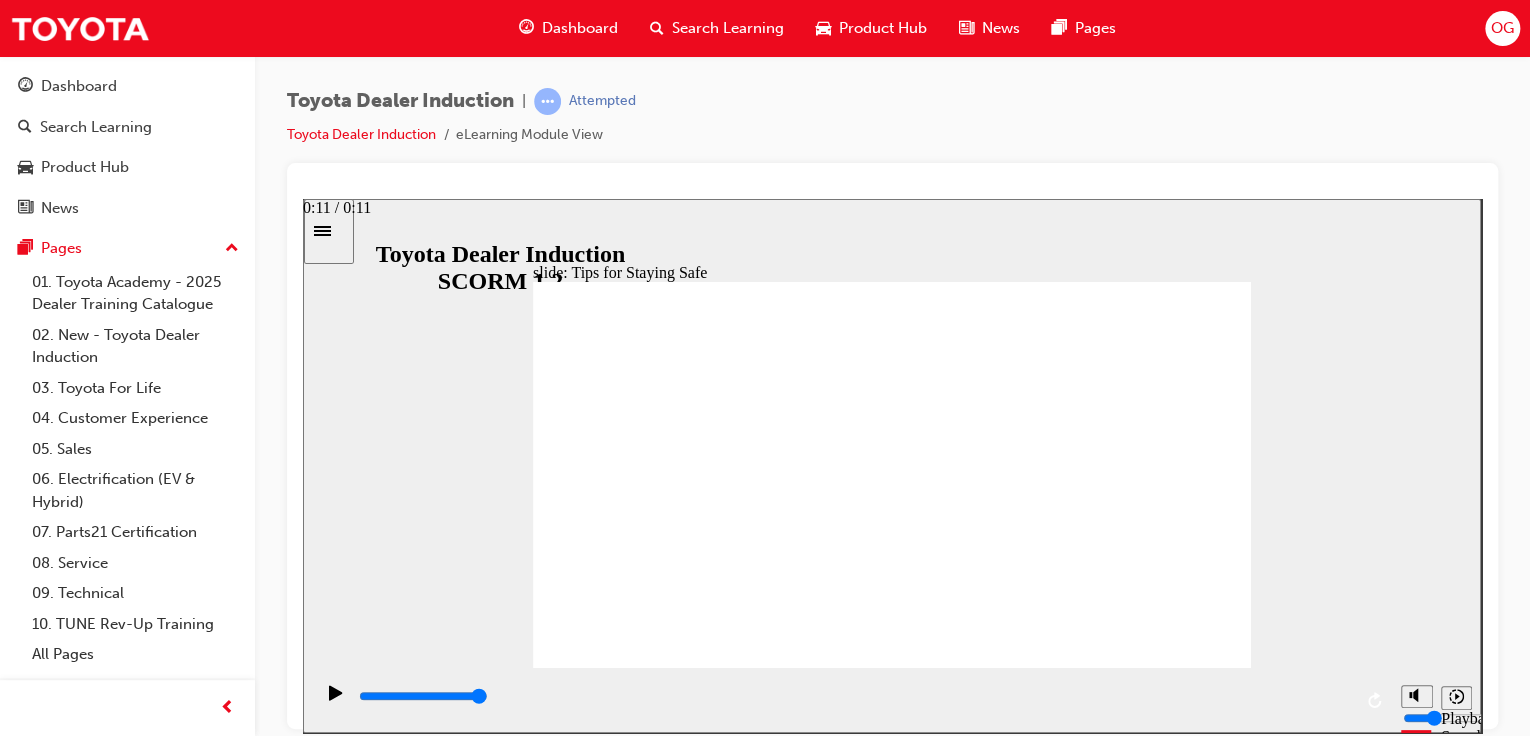 click at bounding box center (854, 696) 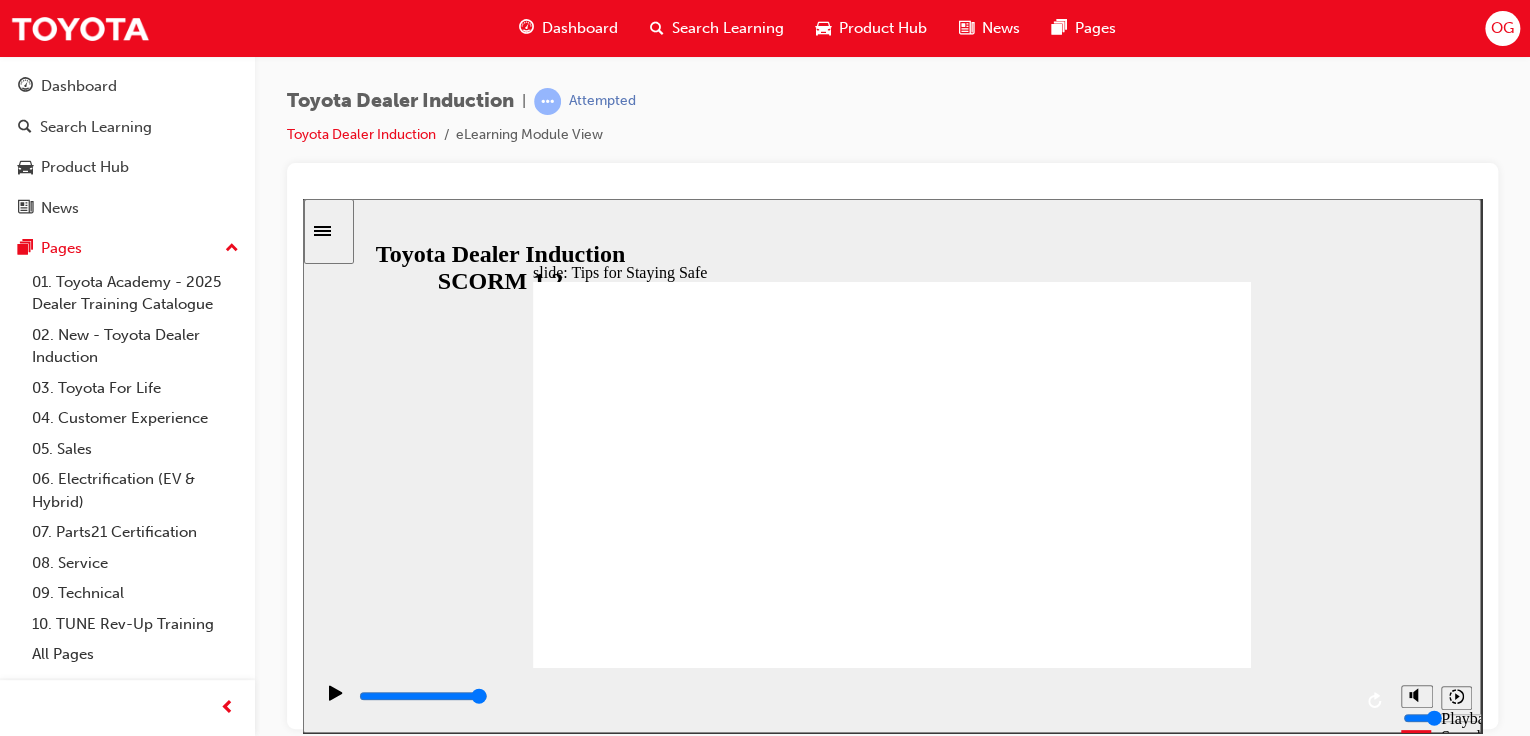 drag, startPoint x: 749, startPoint y: 474, endPoint x: 755, endPoint y: 494, distance: 20.880613 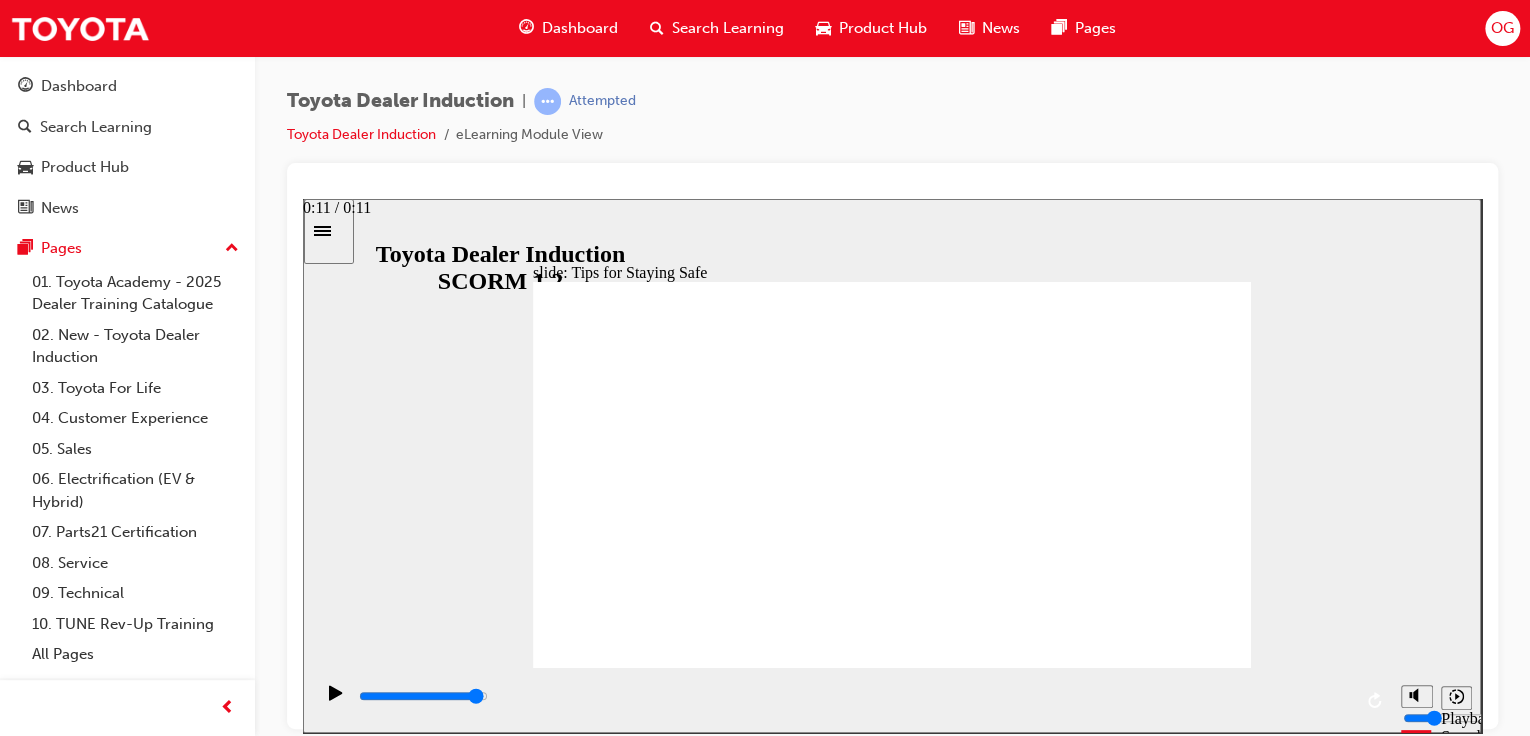 click at bounding box center [423, 695] 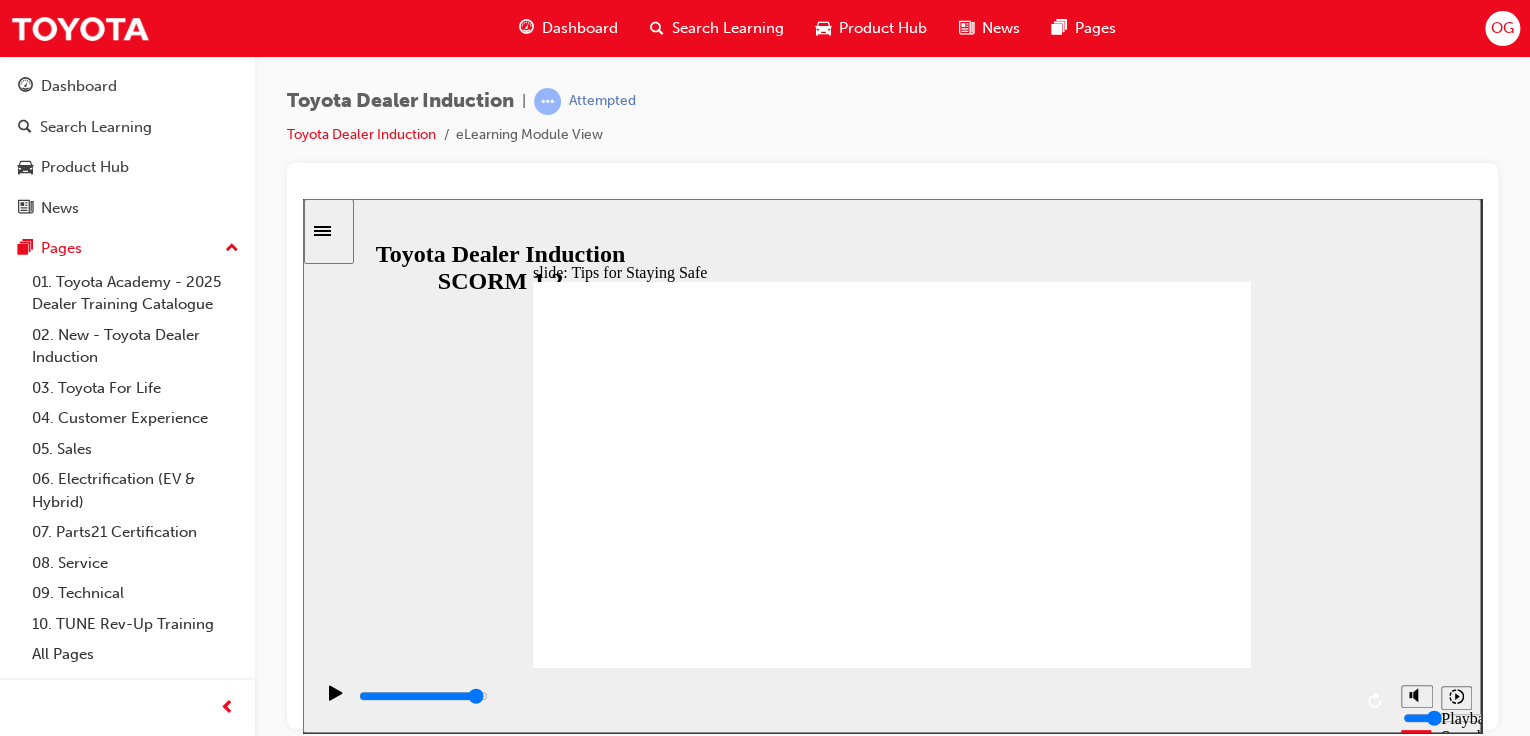click 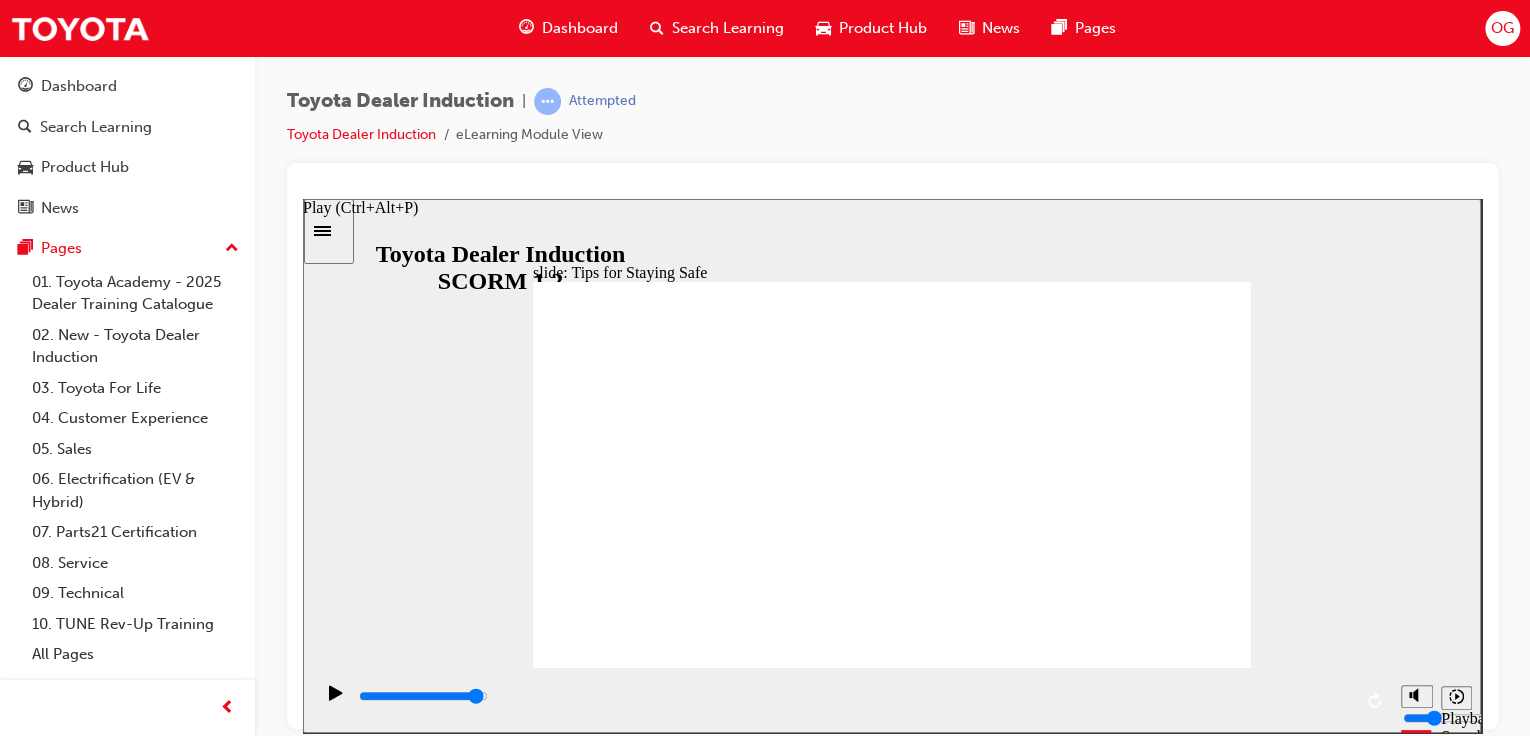 click at bounding box center (852, 699) 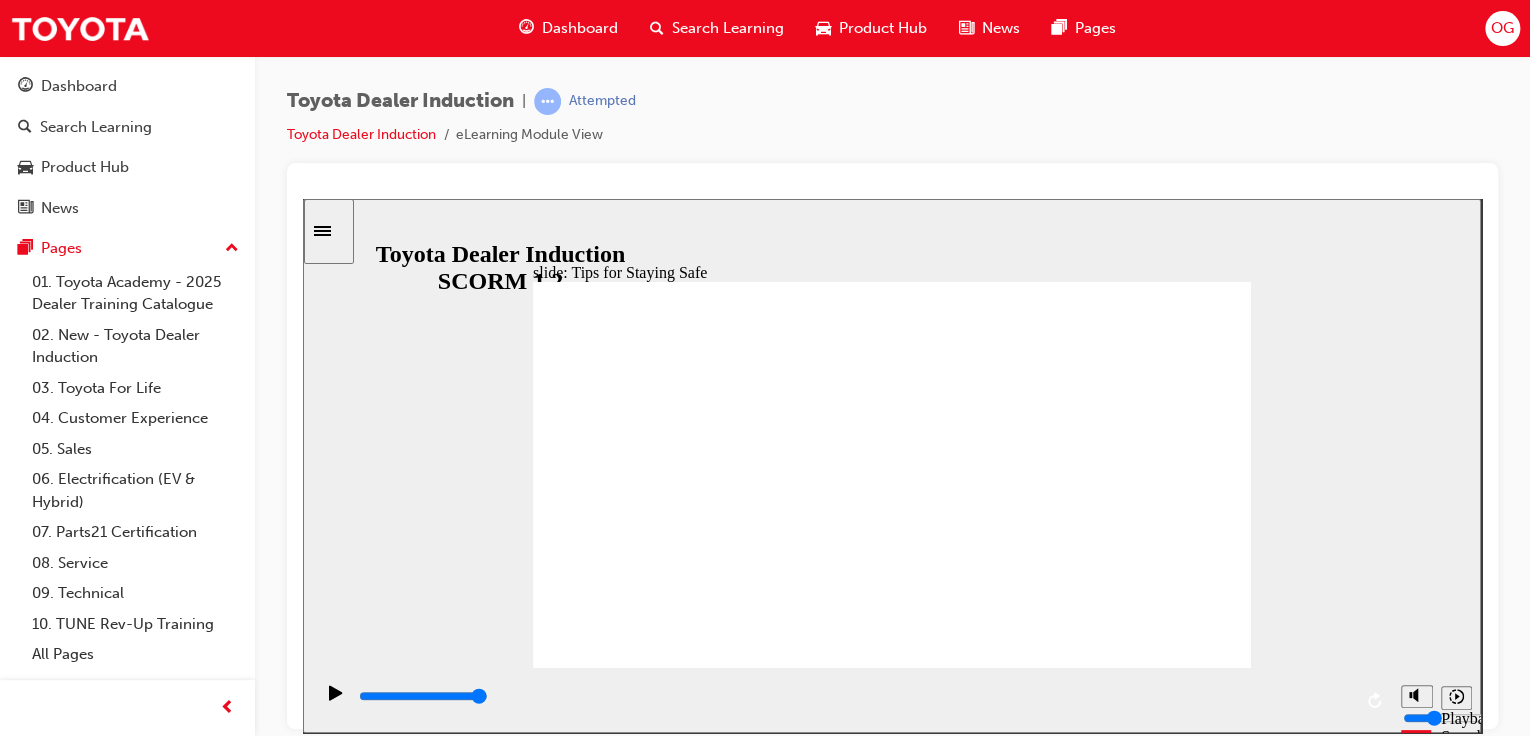 click 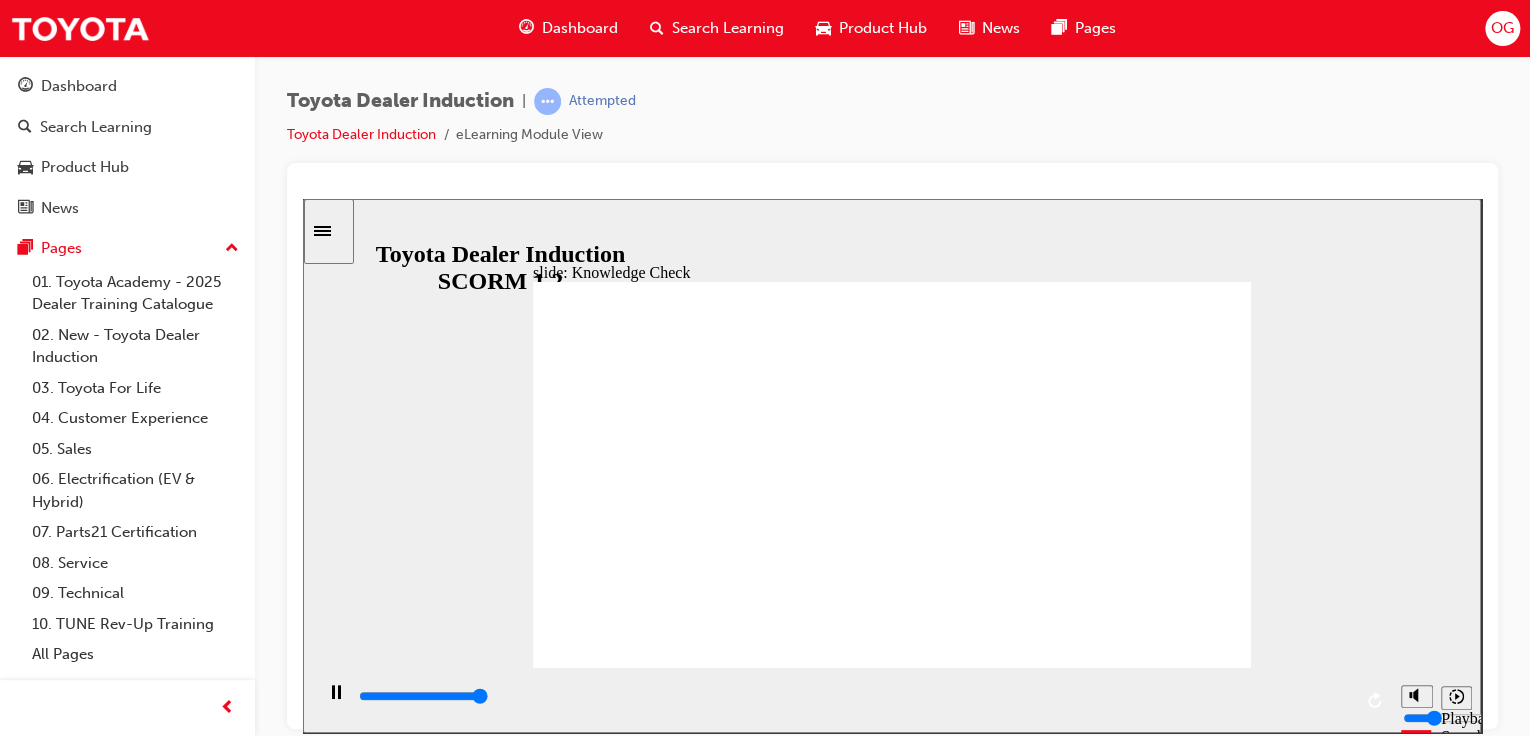 type on "5000" 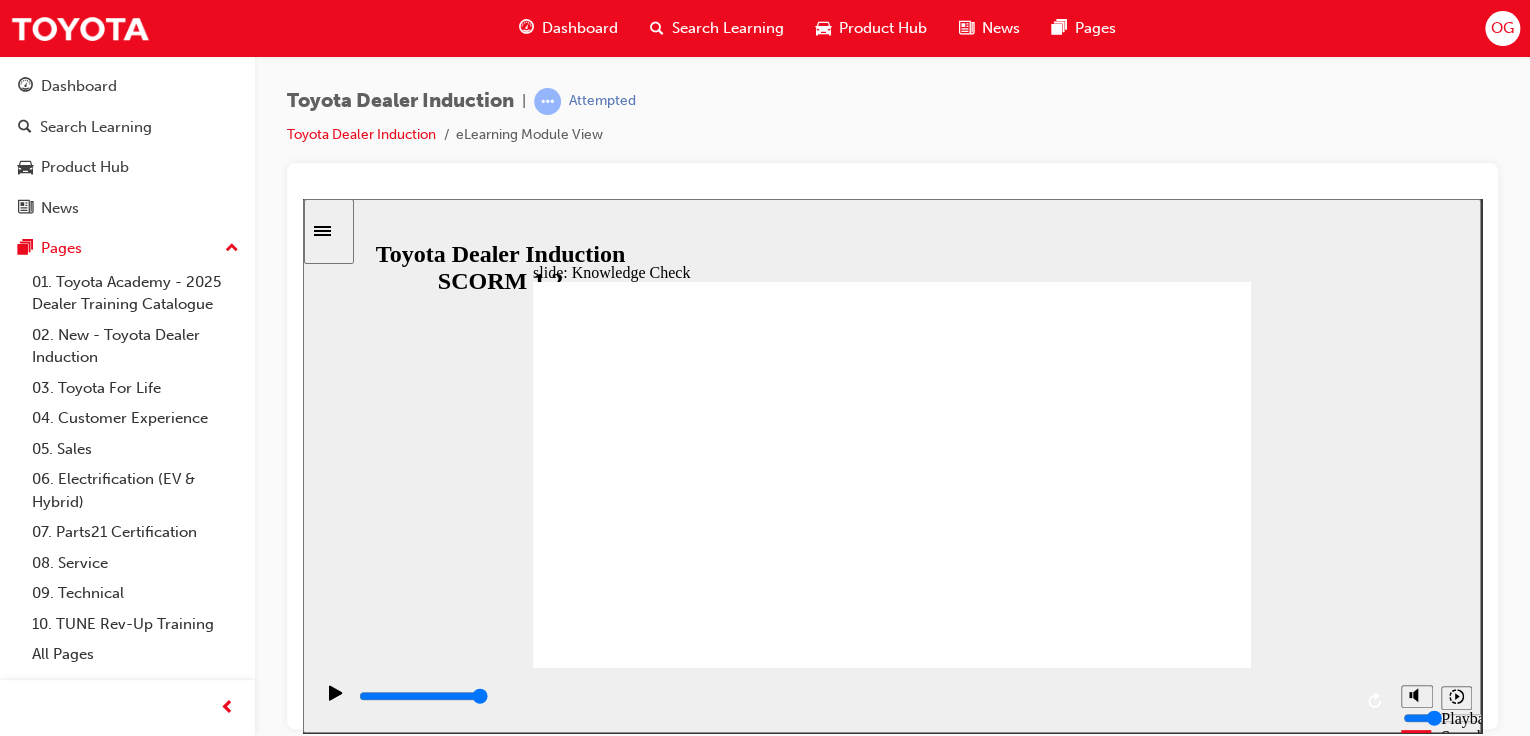 checkbox on "true" 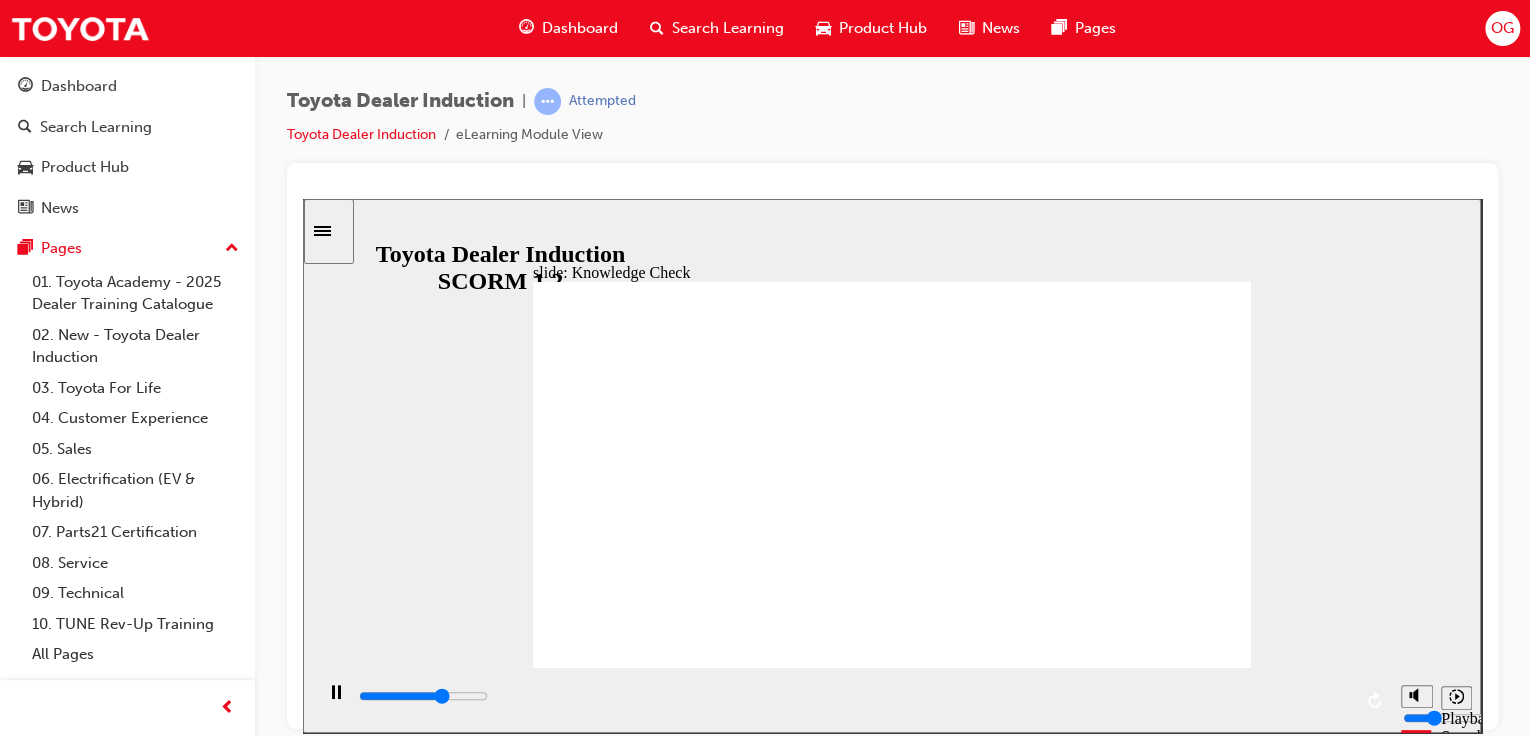 type on "3300" 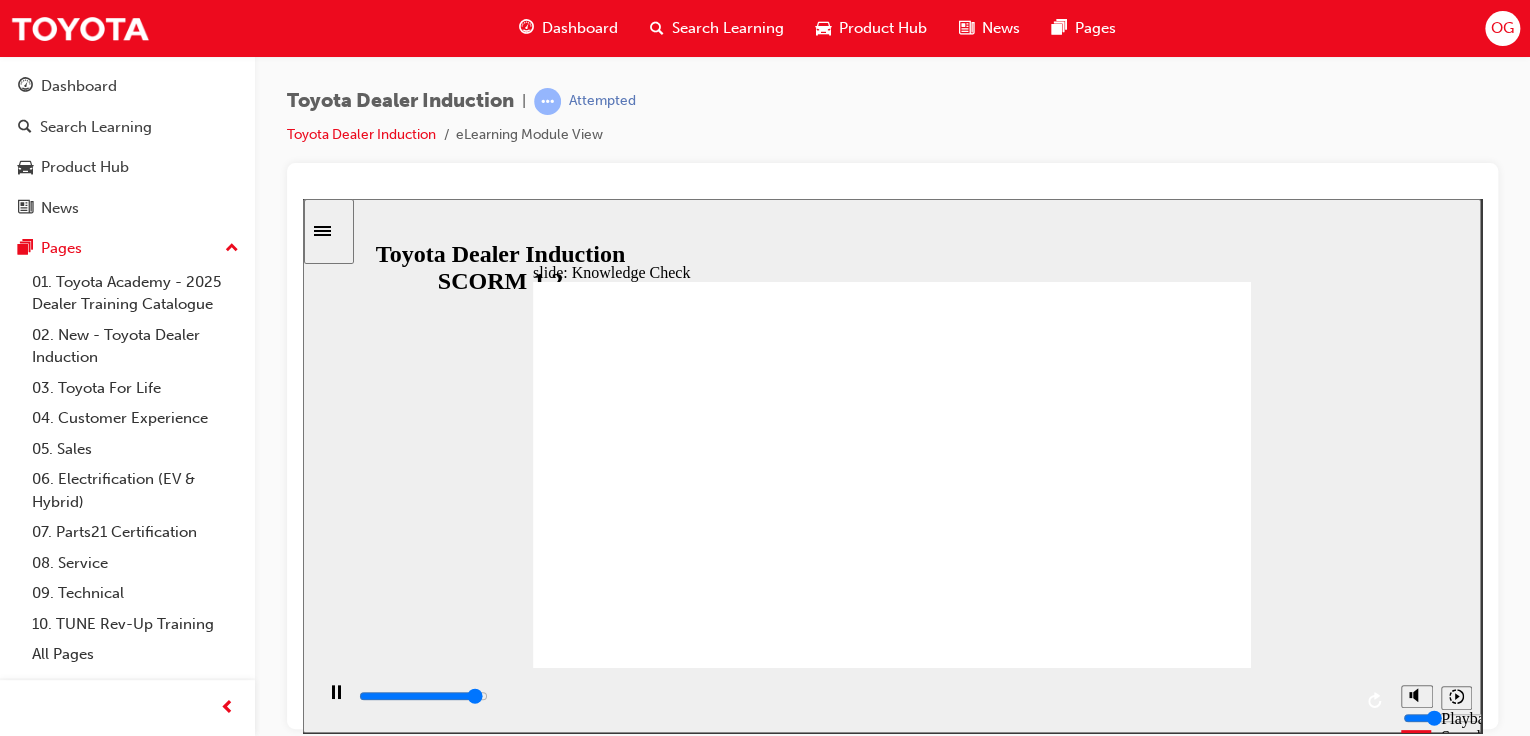 click 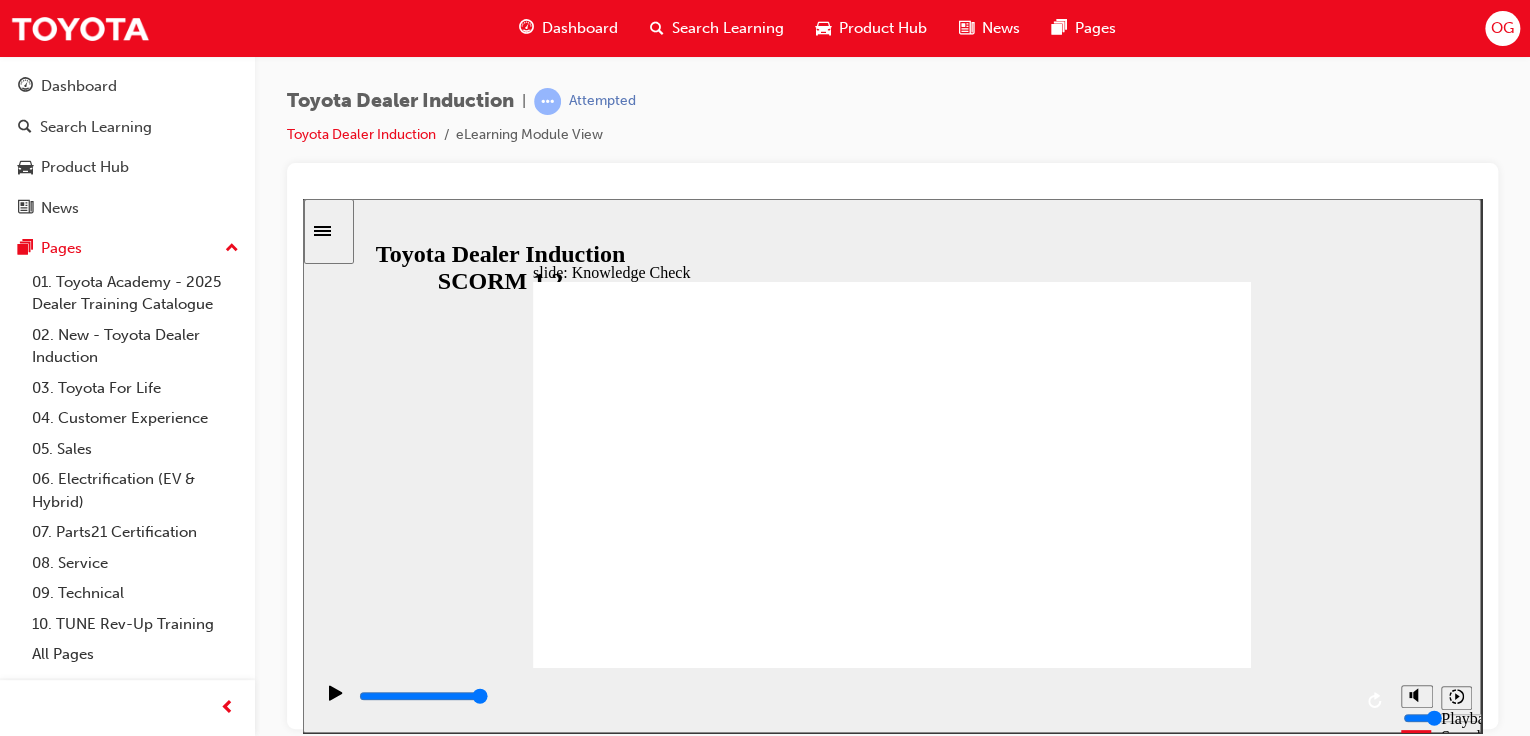 click 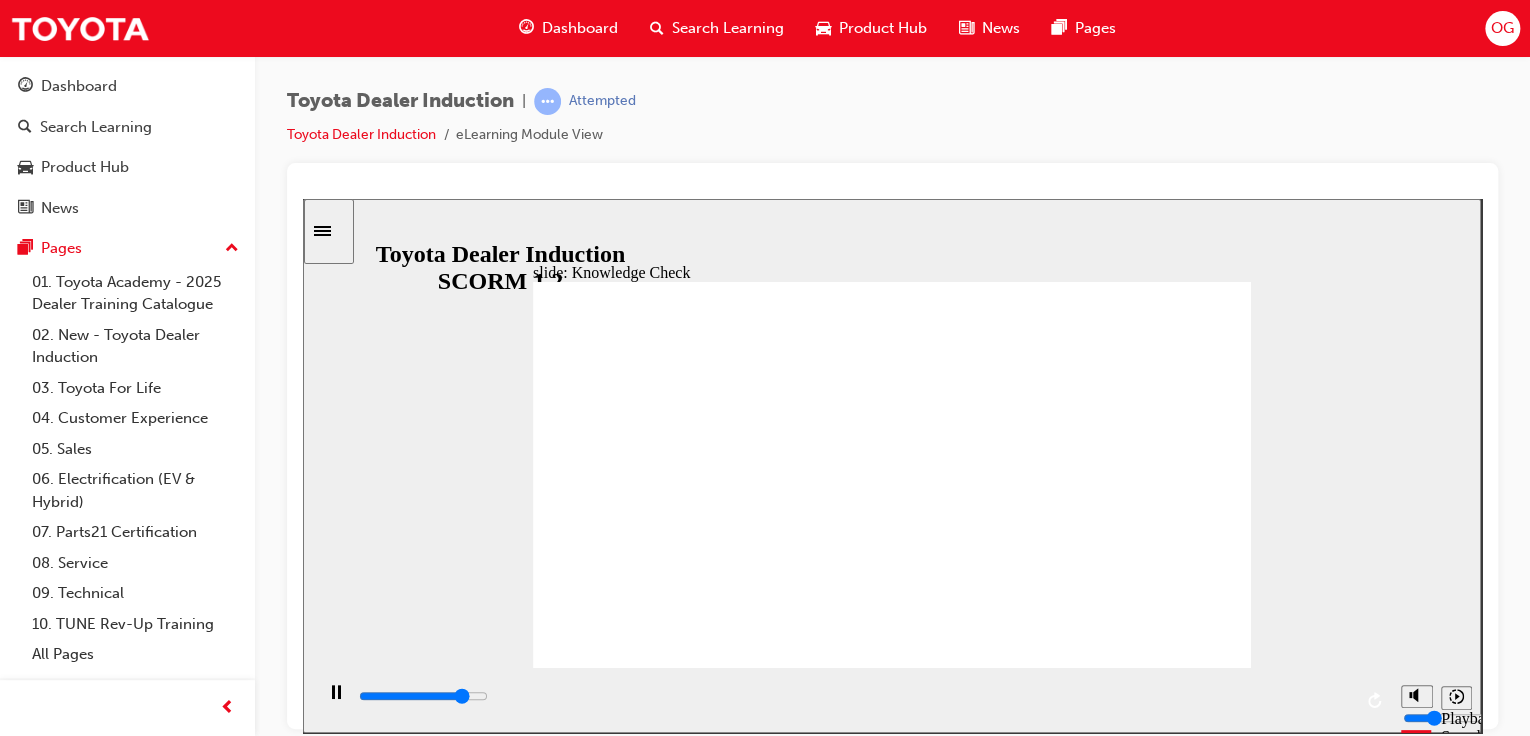 type on "4300" 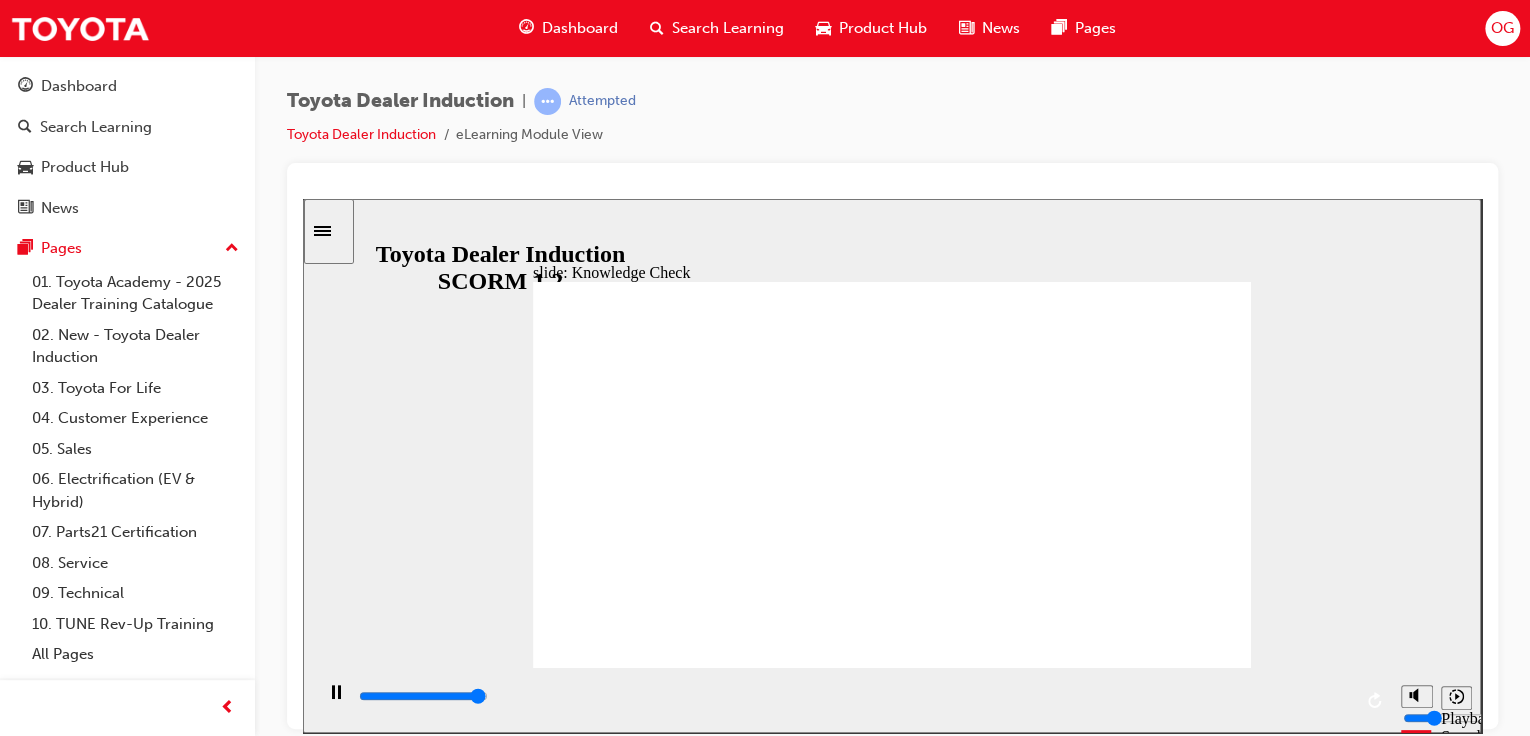 type on "4900" 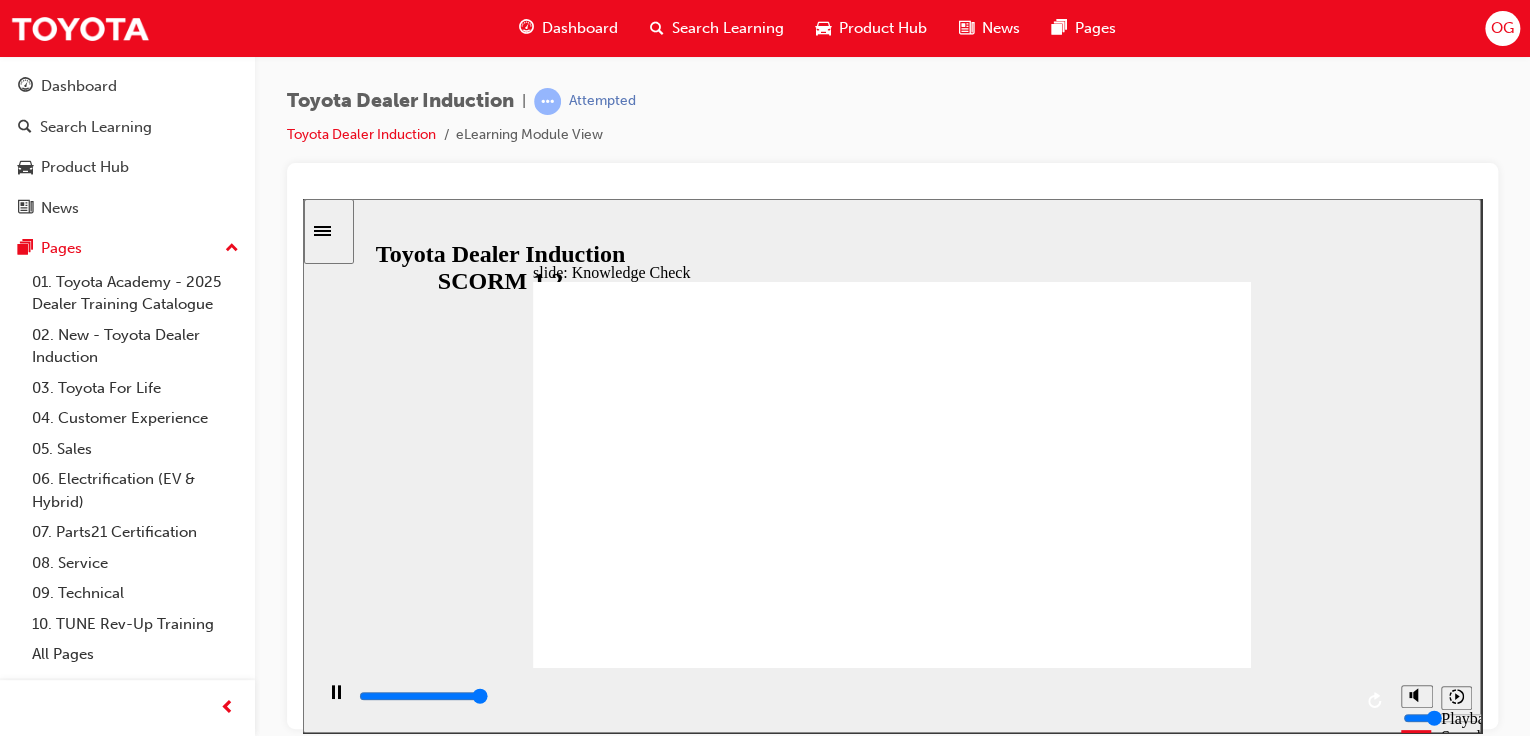type on "5000" 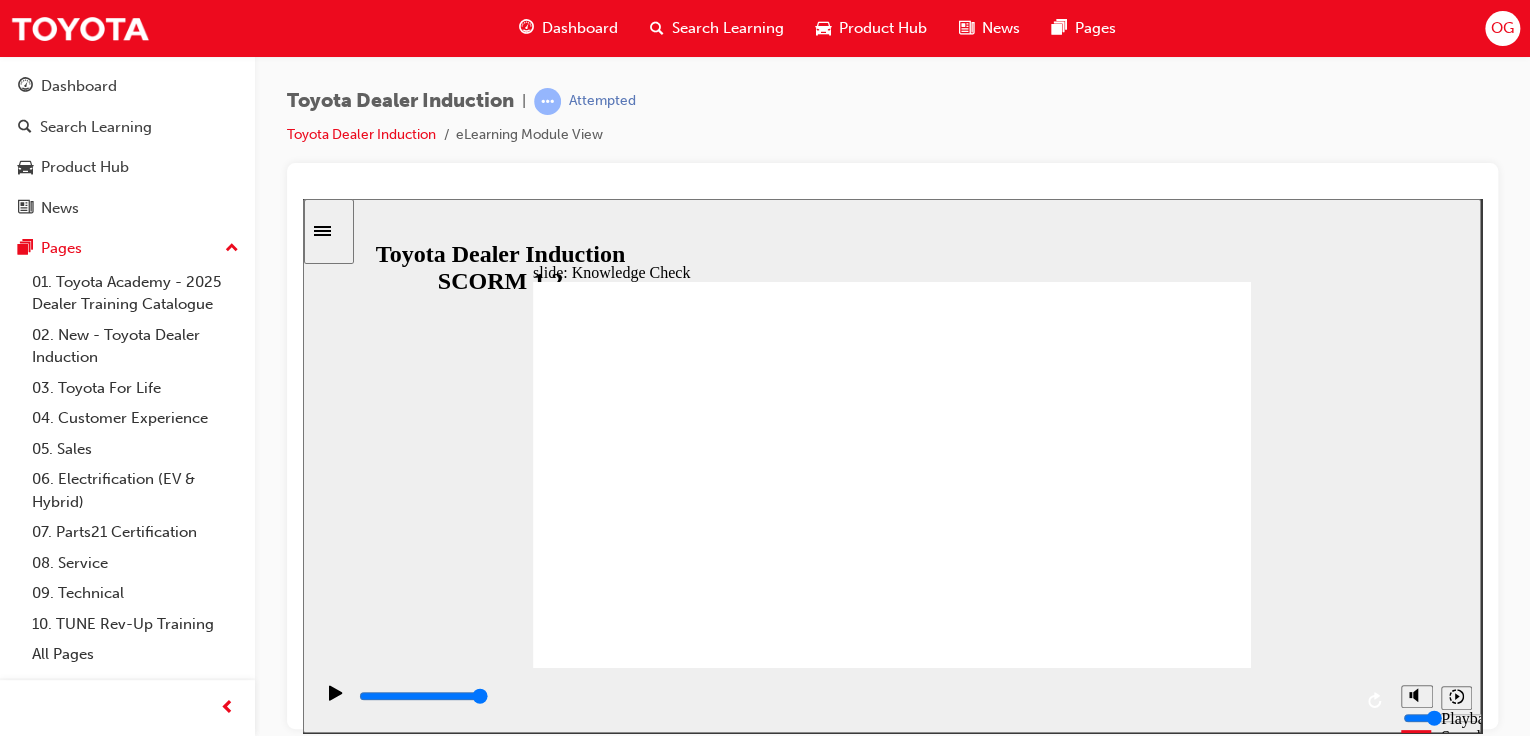 checkbox on "true" 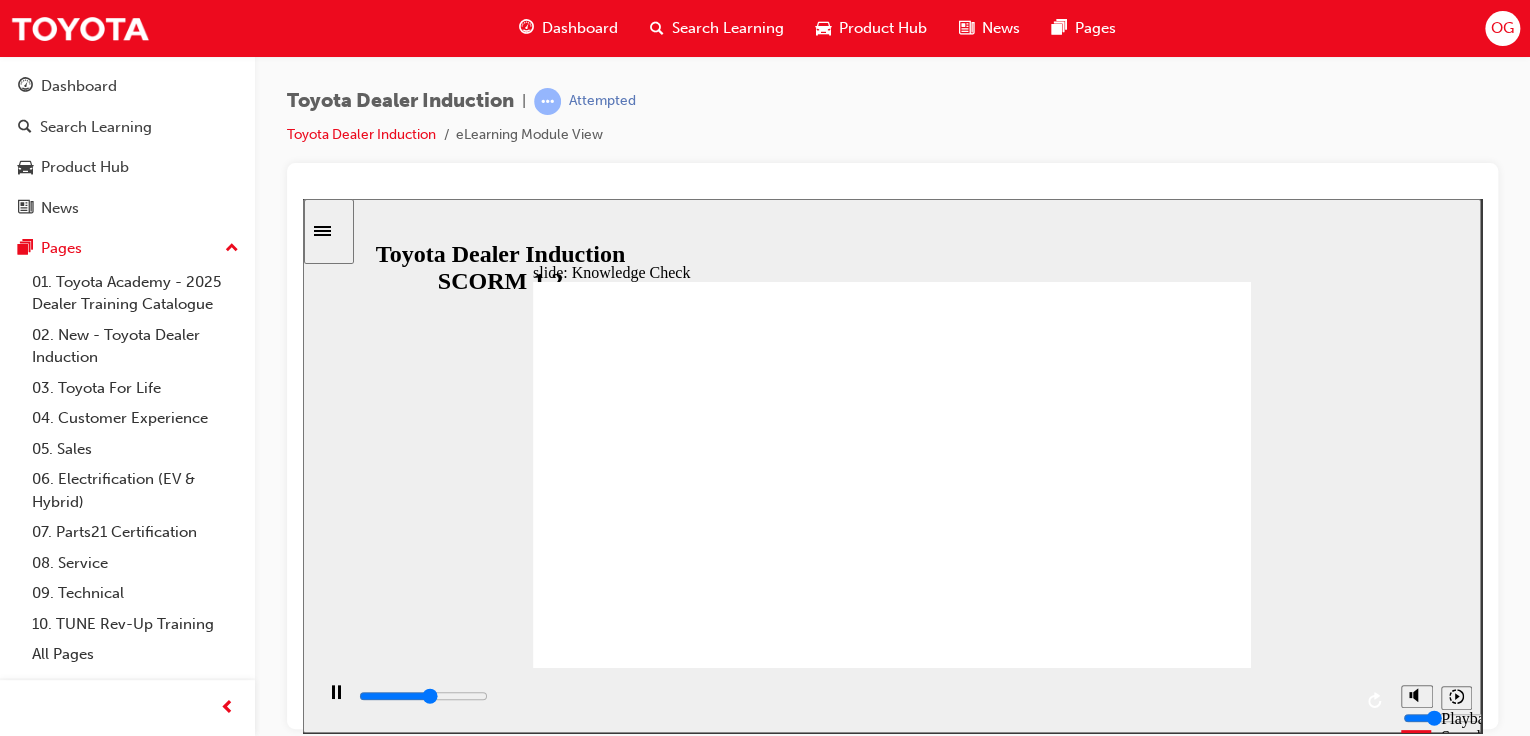 type on "2800" 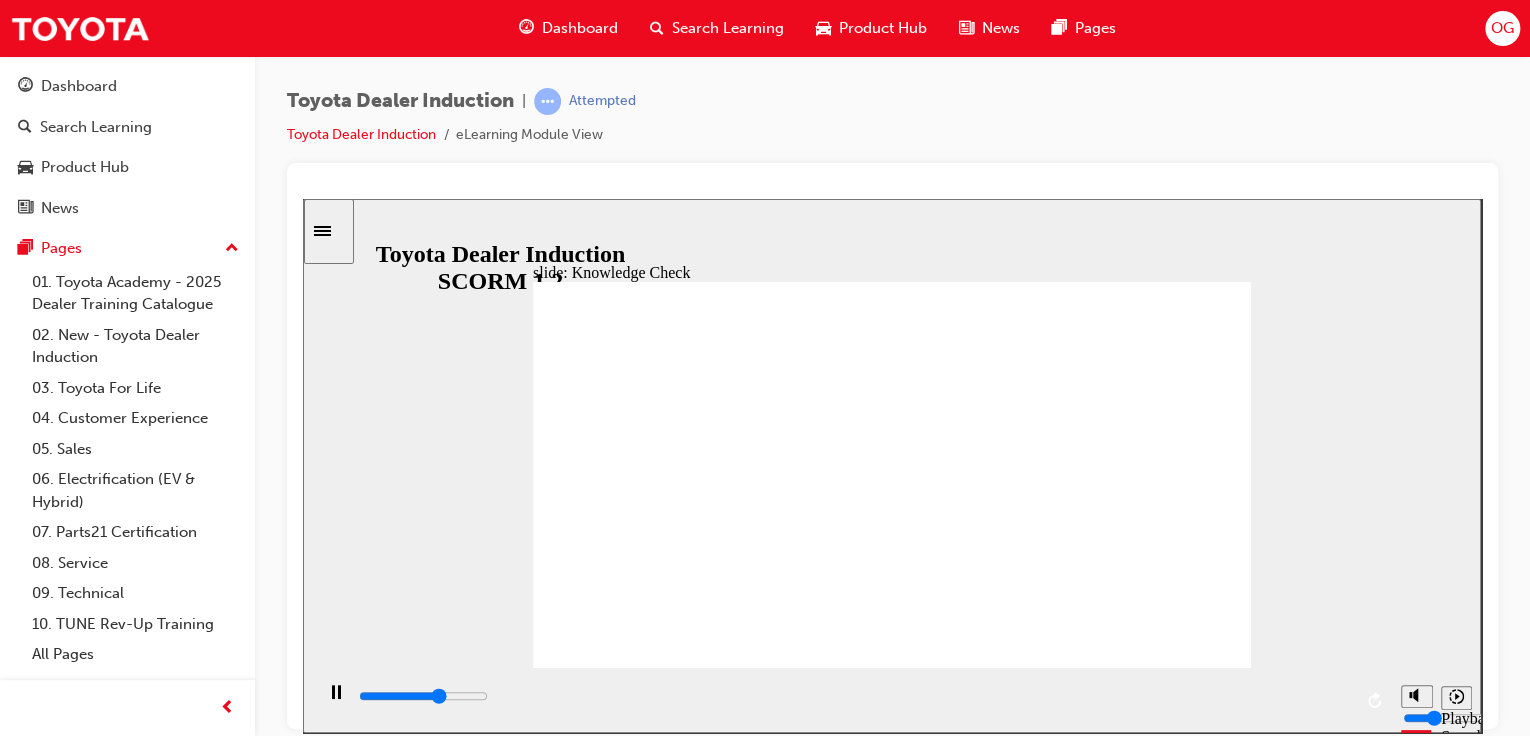 type on "3300" 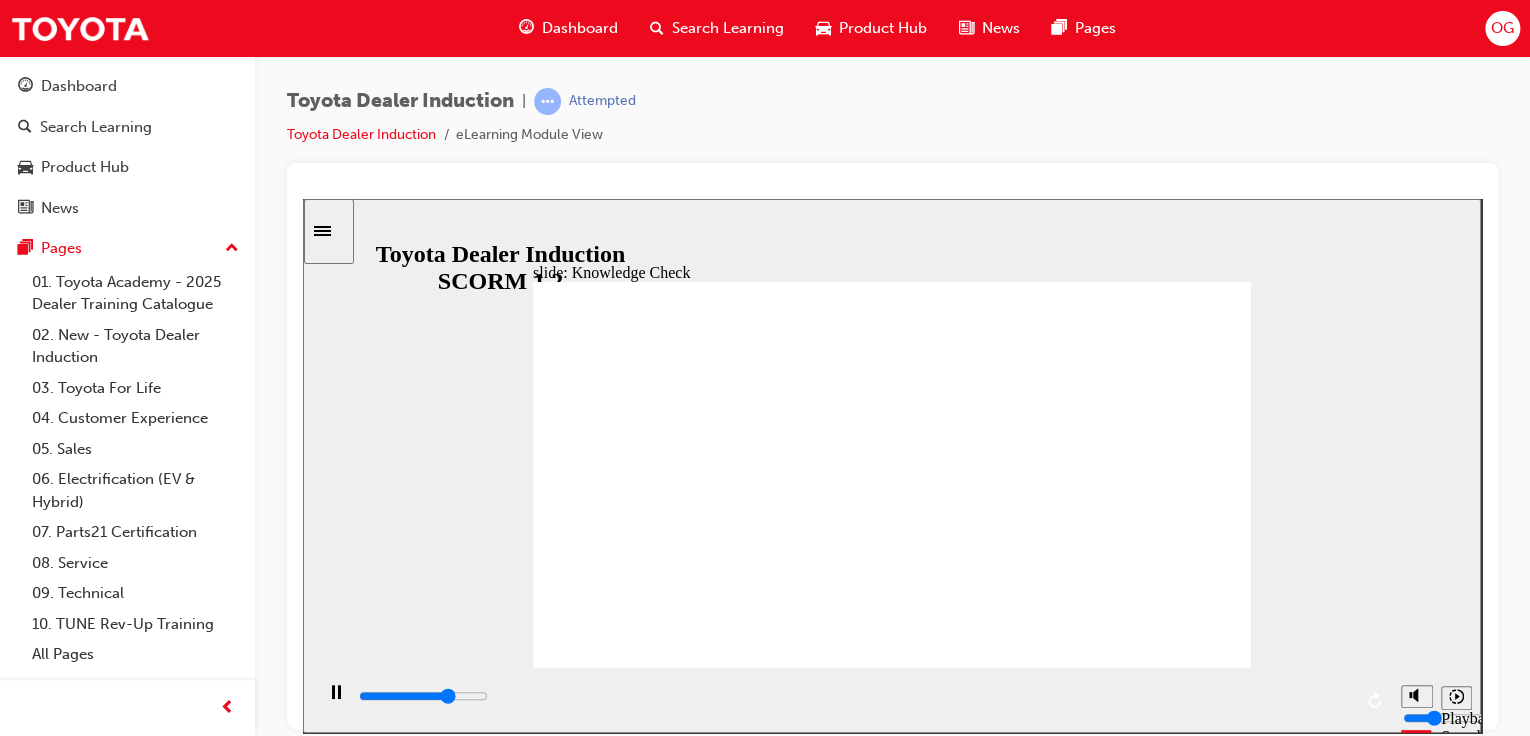 type on "3600" 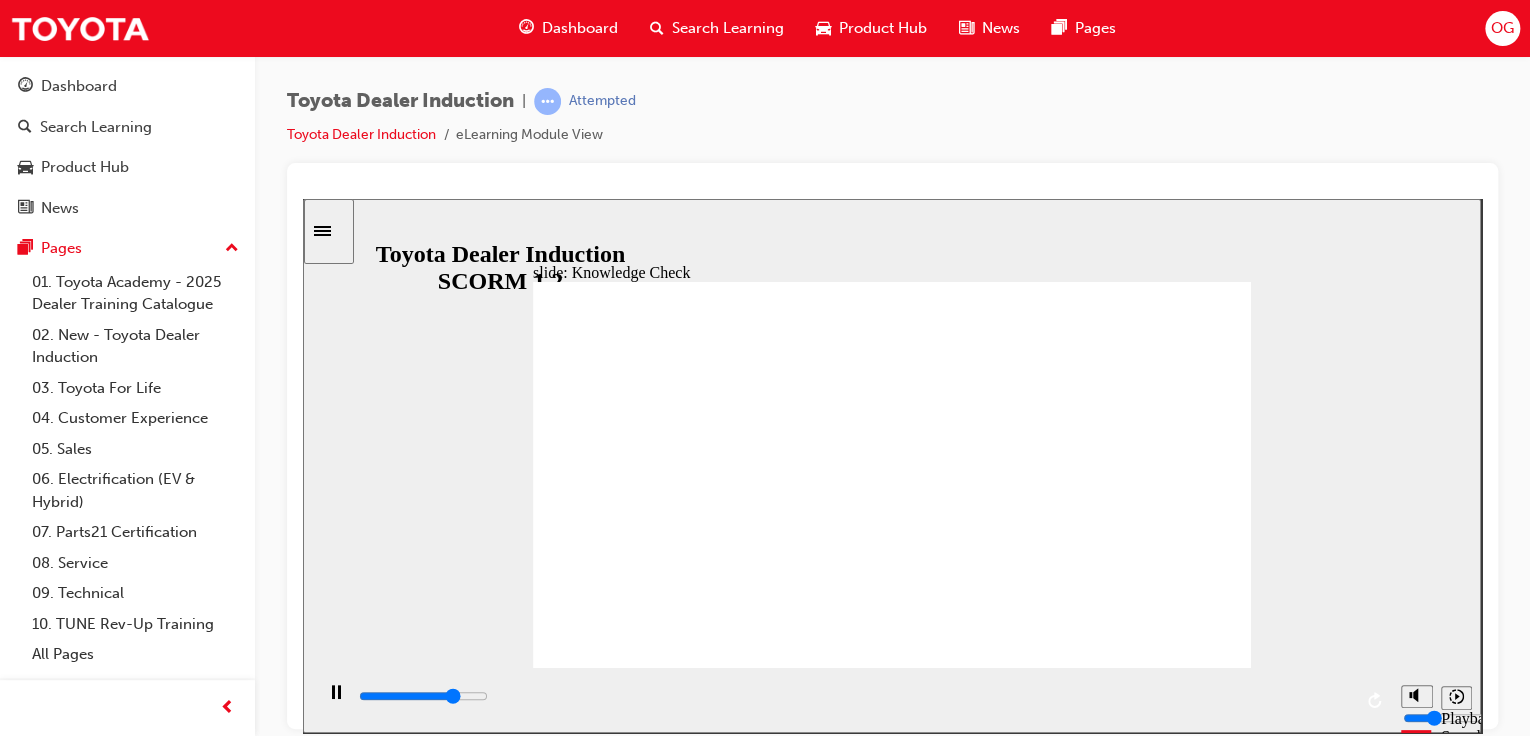type on "3800" 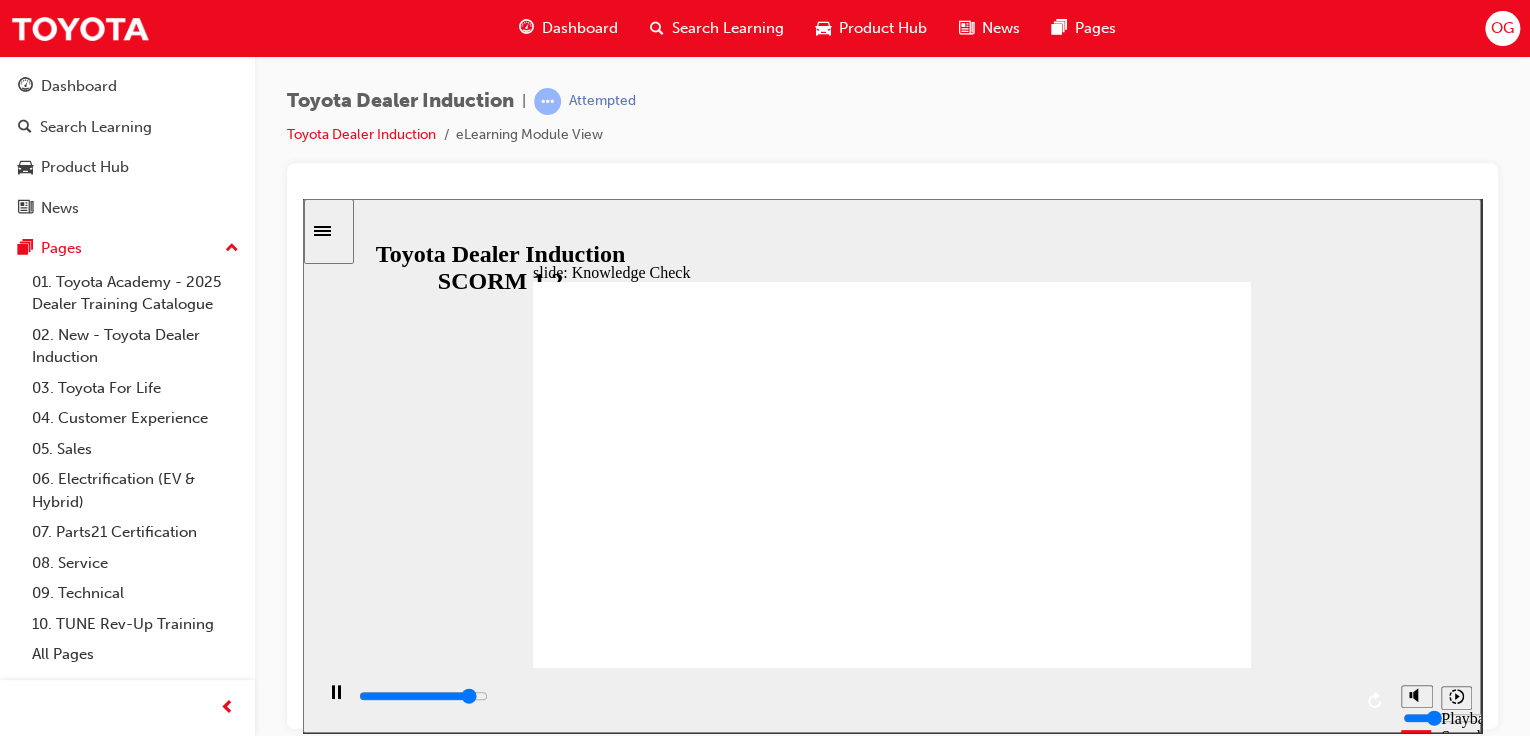 click 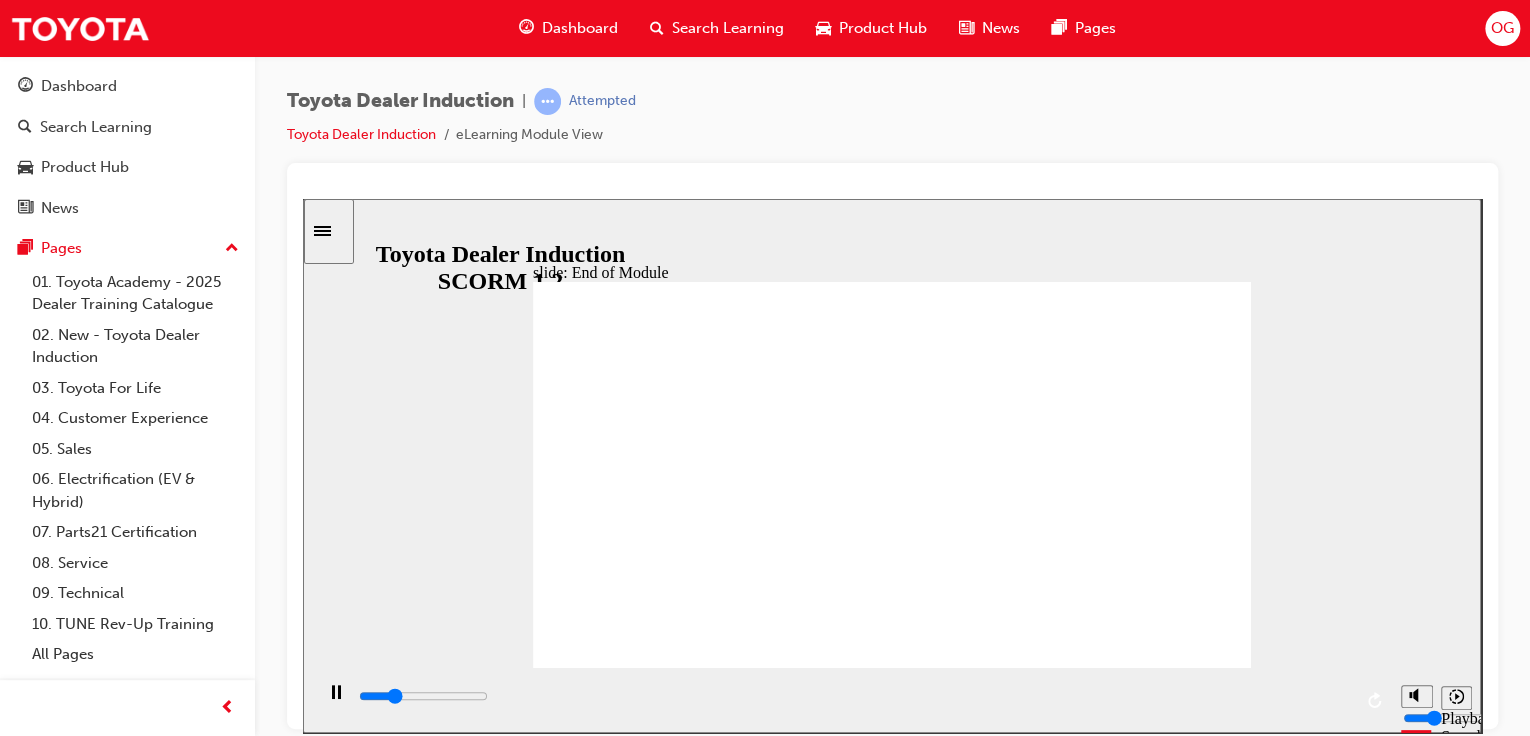 click 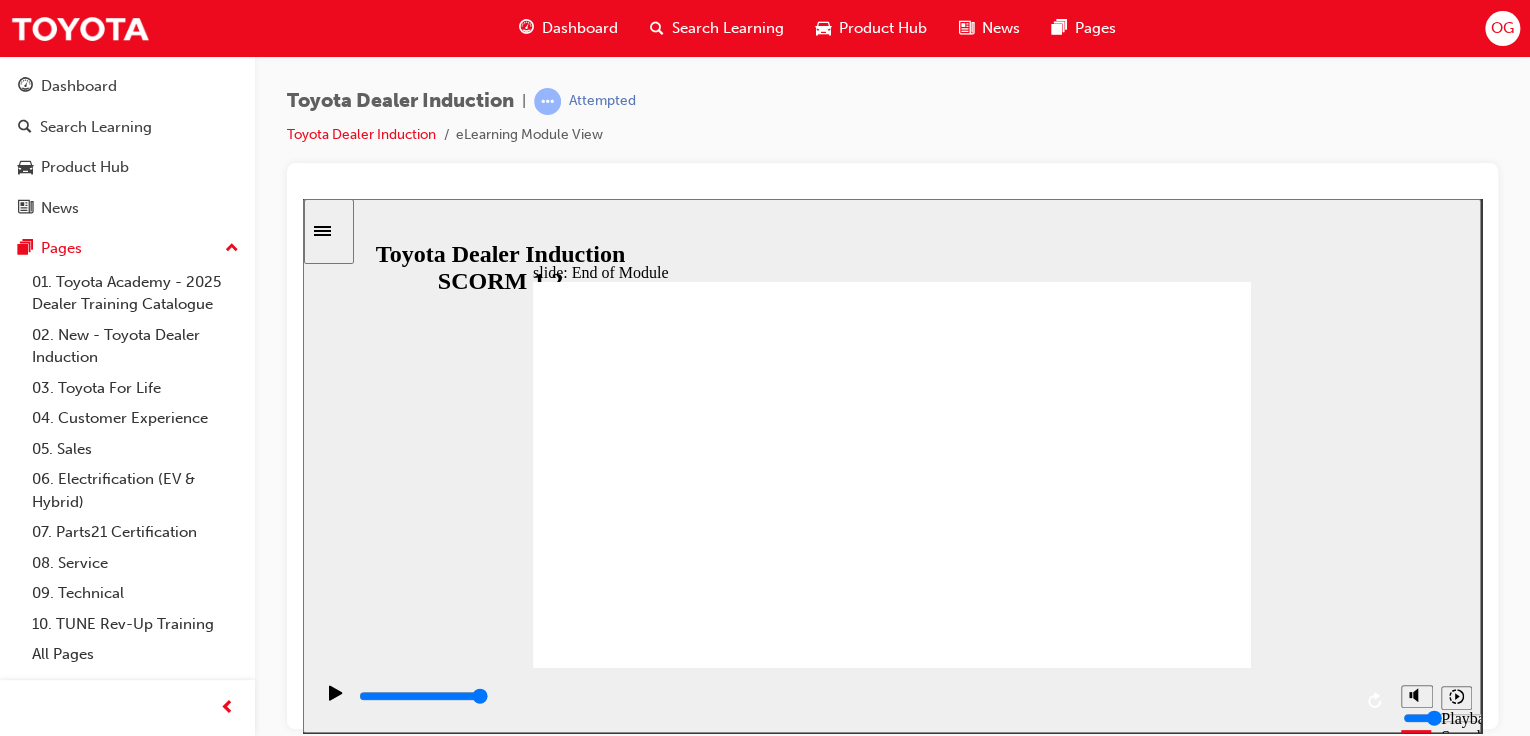 click 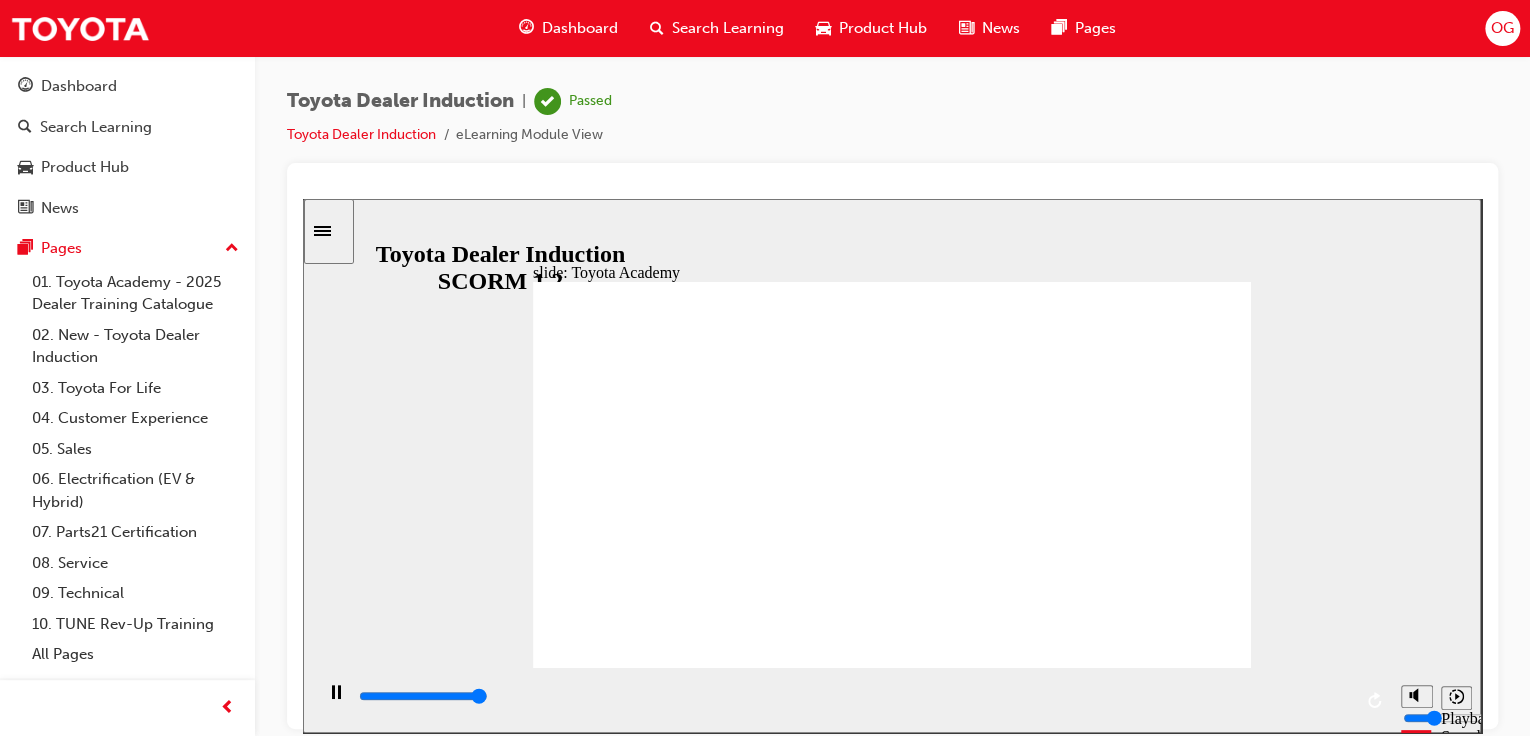type on "9900" 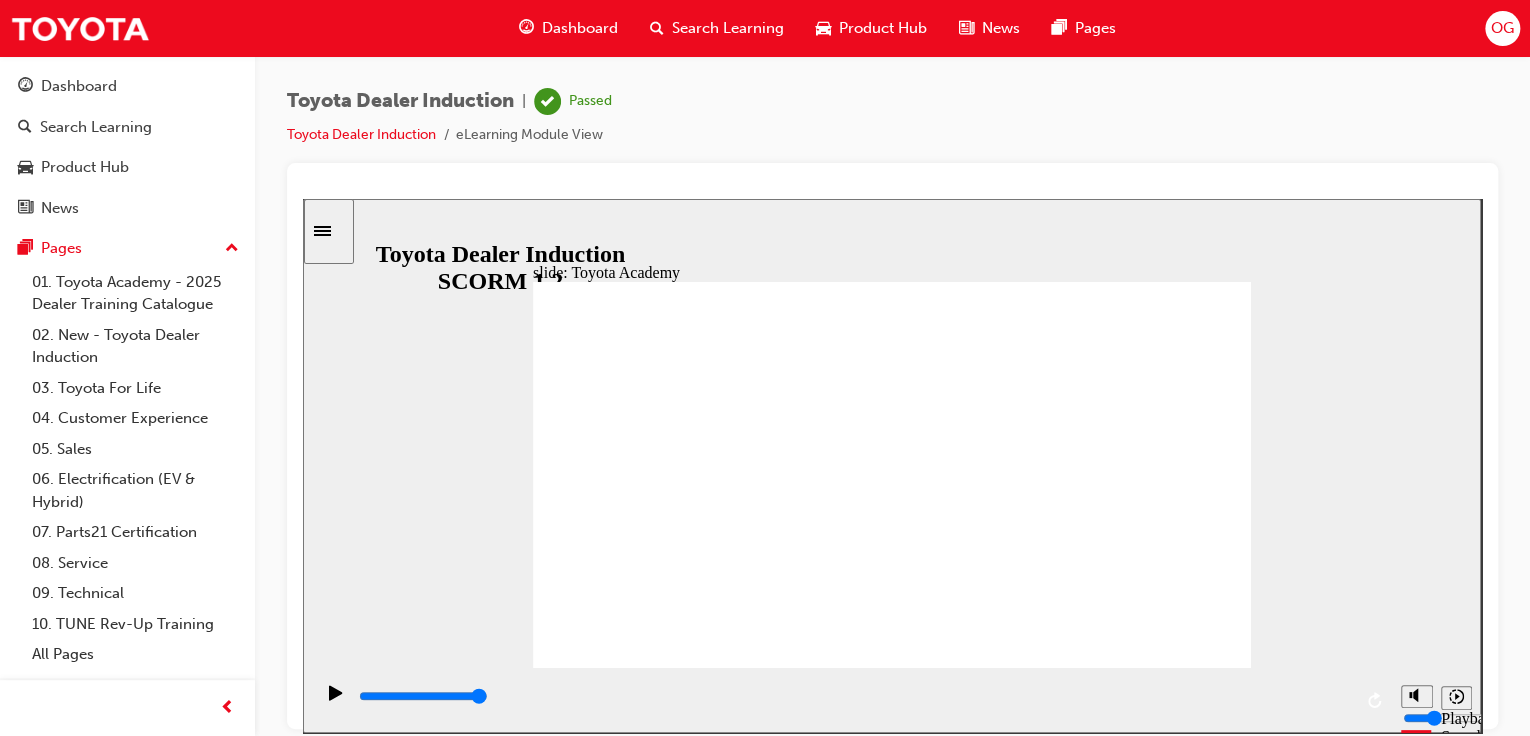 click on "OG" at bounding box center (1502, 28) 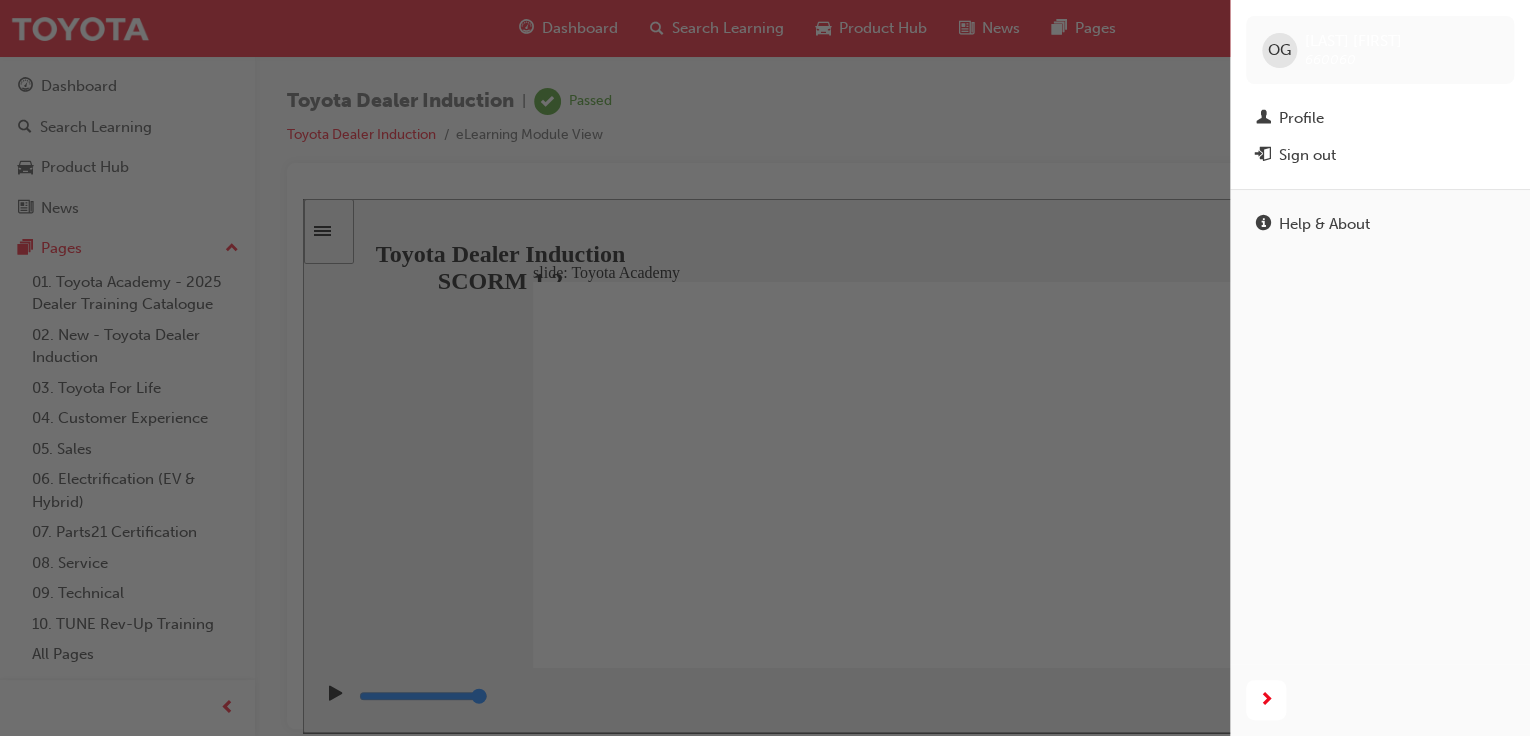drag, startPoint x: 1426, startPoint y: 163, endPoint x: 1388, endPoint y: 180, distance: 41.62932 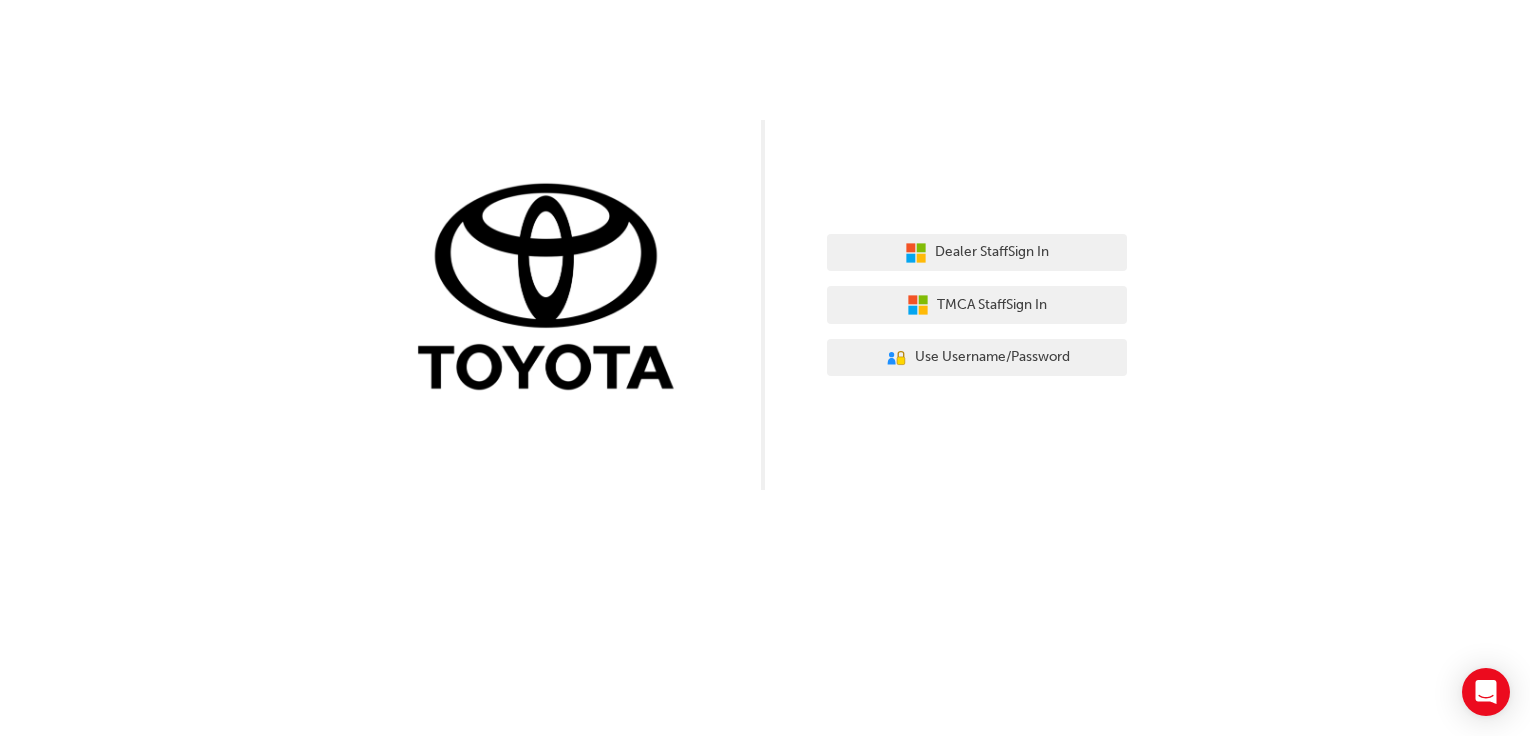 scroll, scrollTop: 0, scrollLeft: 0, axis: both 